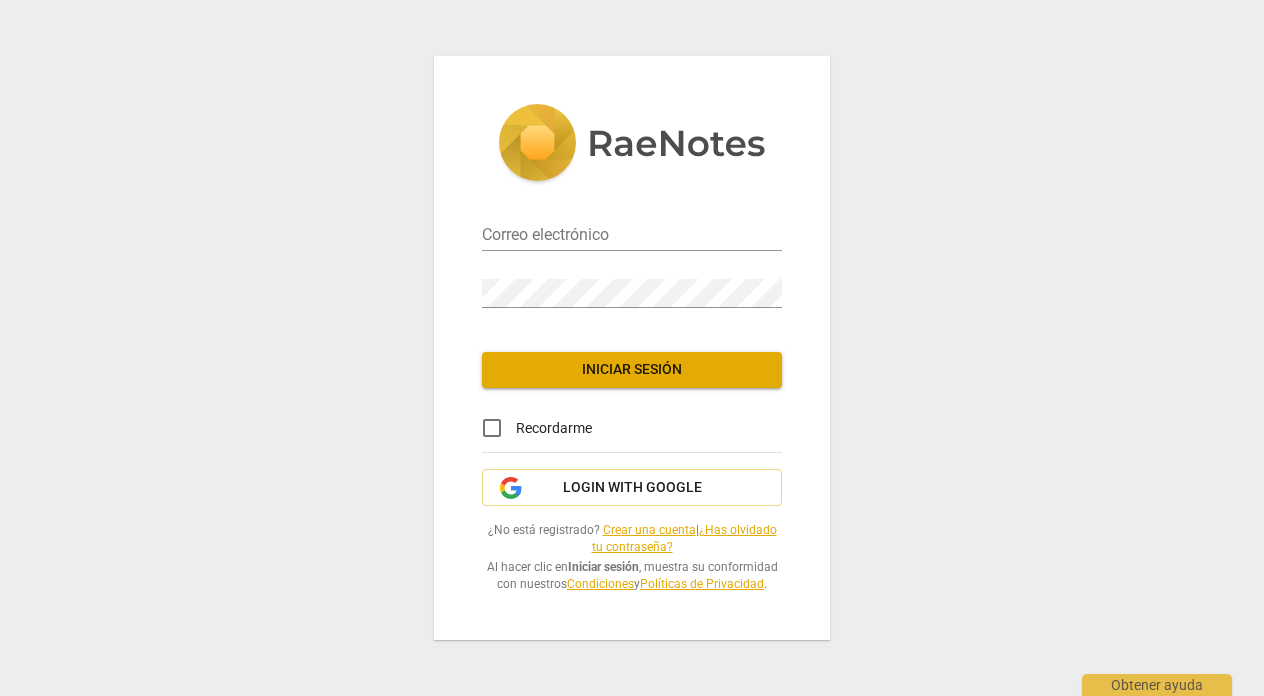 scroll, scrollTop: 0, scrollLeft: 0, axis: both 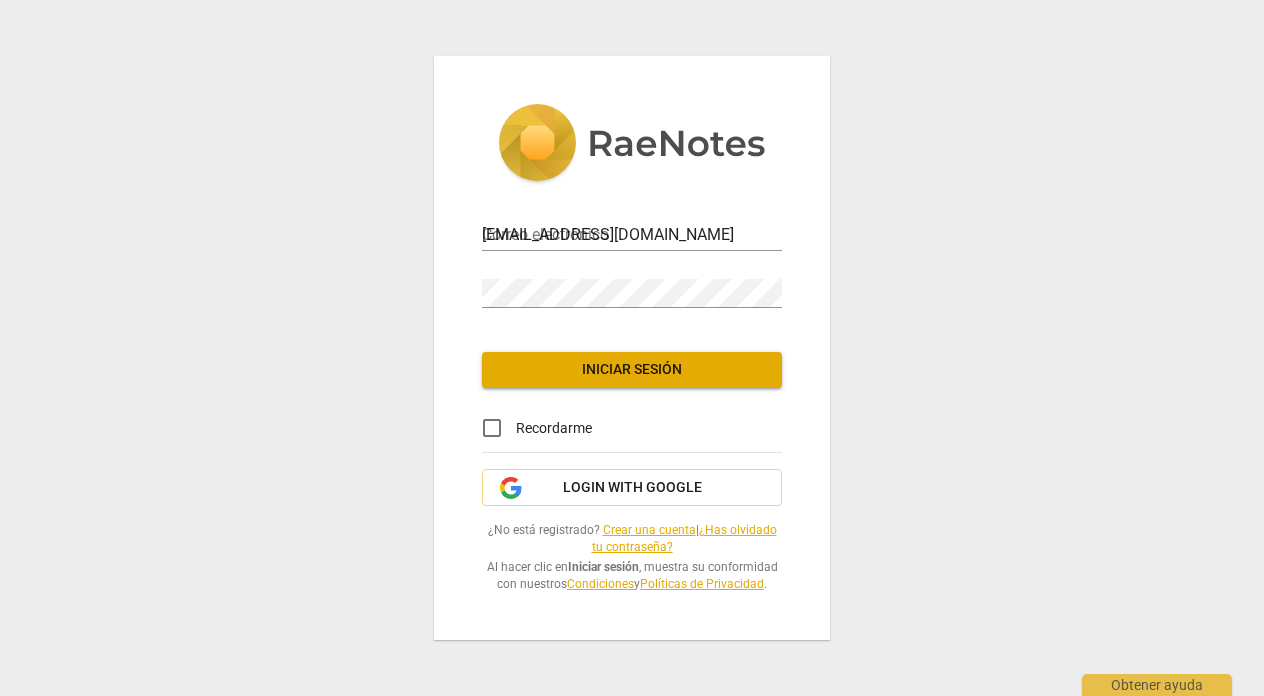 click on "Iniciar sesión" at bounding box center [632, 370] 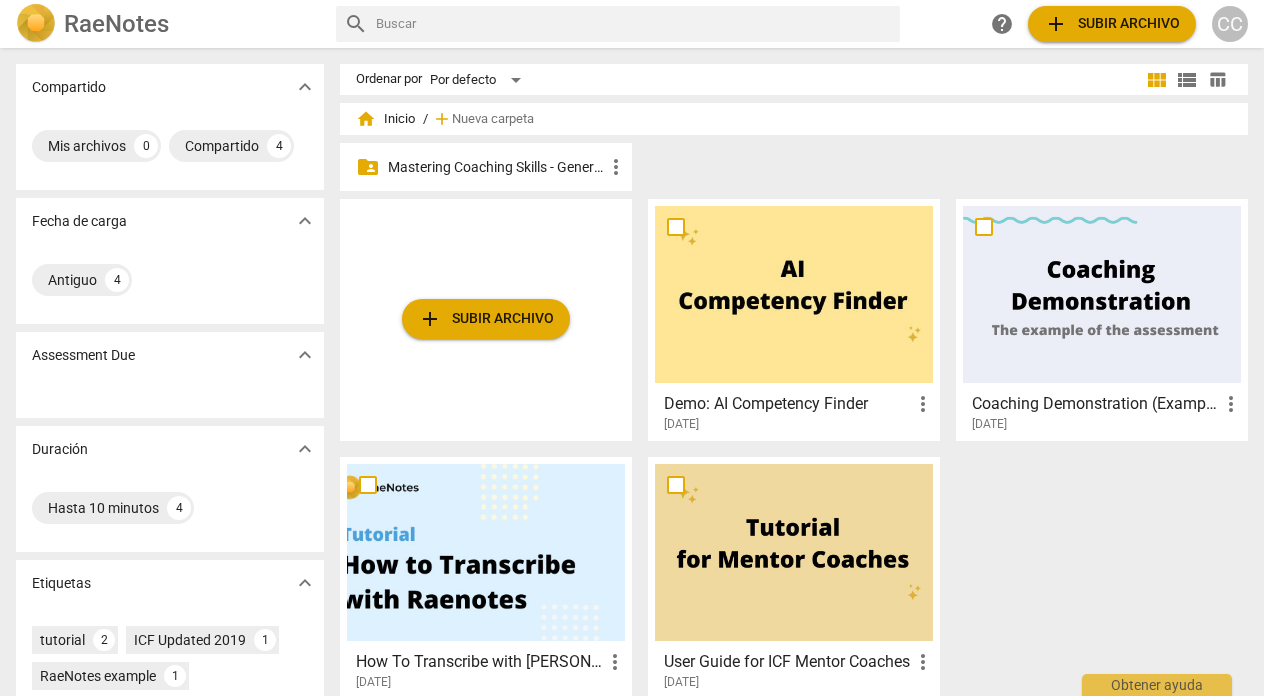 click on "Mastering Coaching Skills - Generación 31" at bounding box center (496, 167) 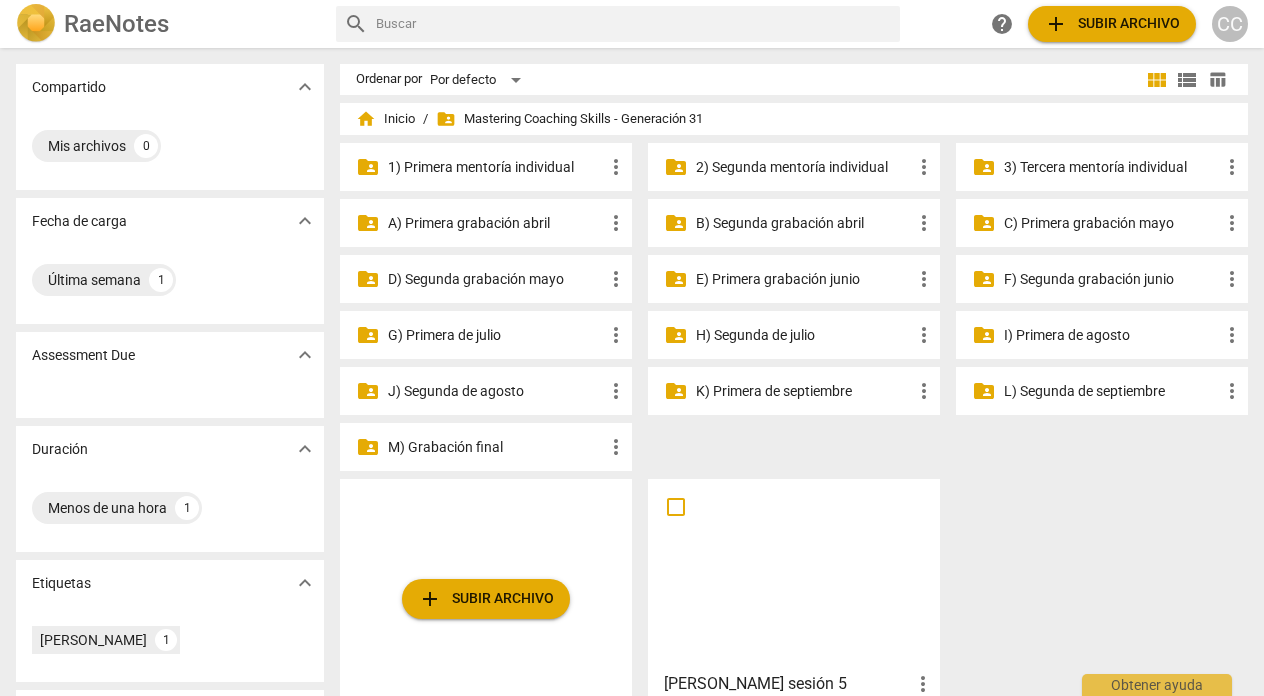 click on "2) Segunda mentoría individual" at bounding box center [804, 167] 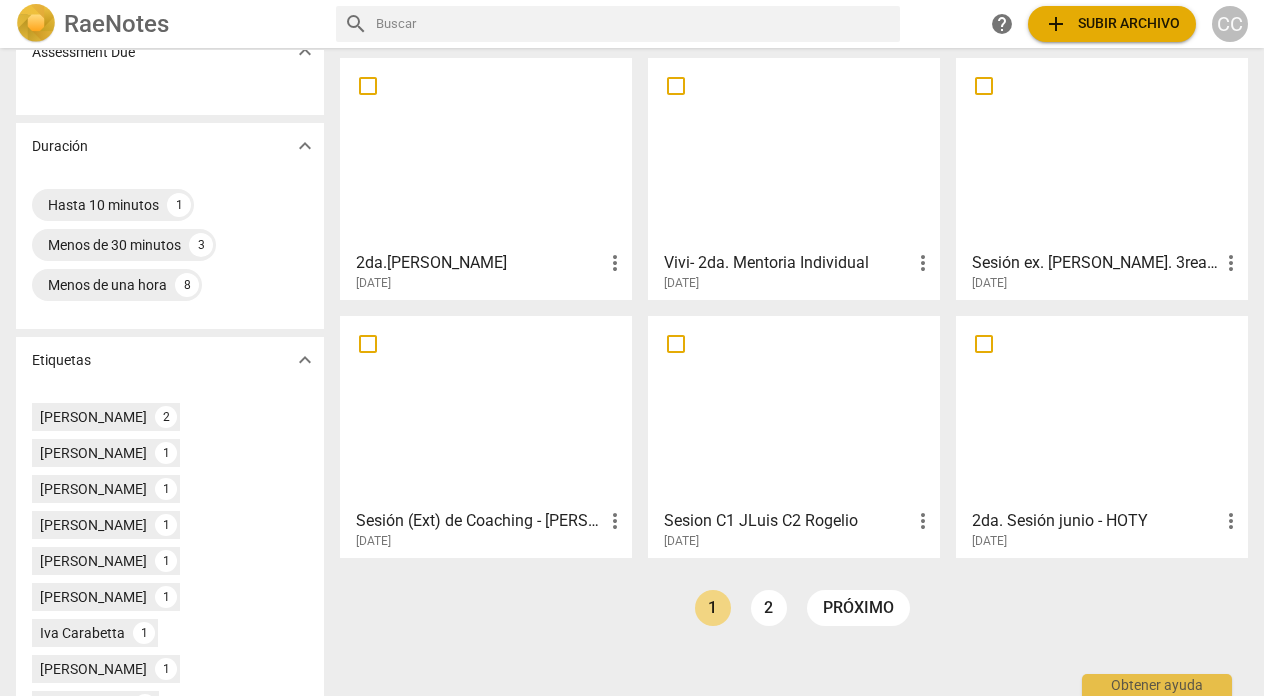 scroll, scrollTop: 412, scrollLeft: 0, axis: vertical 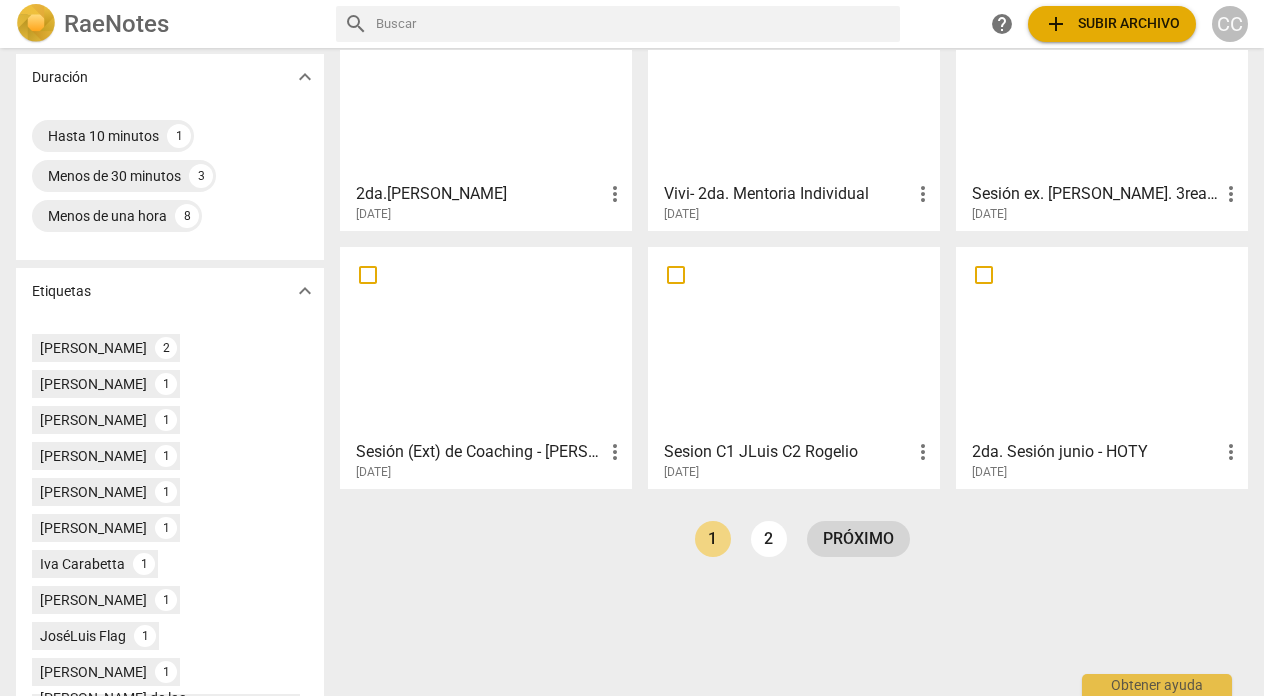 click on "próximo" at bounding box center [858, 539] 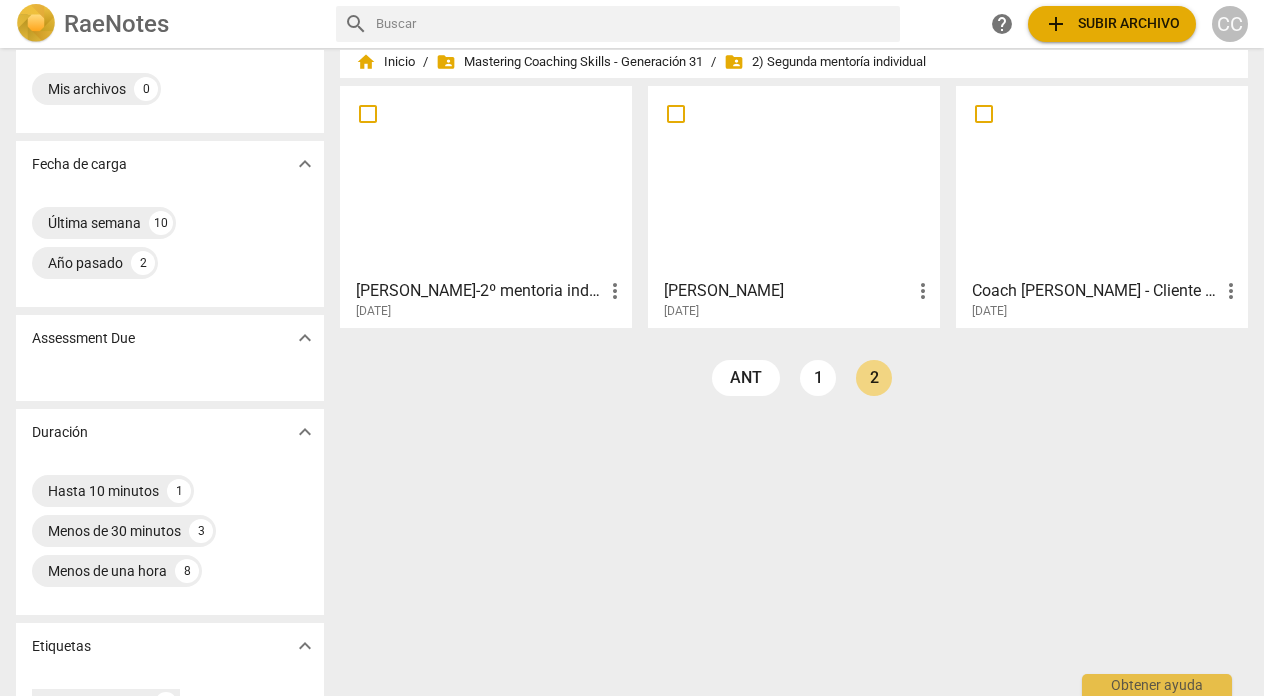 scroll, scrollTop: 0, scrollLeft: 0, axis: both 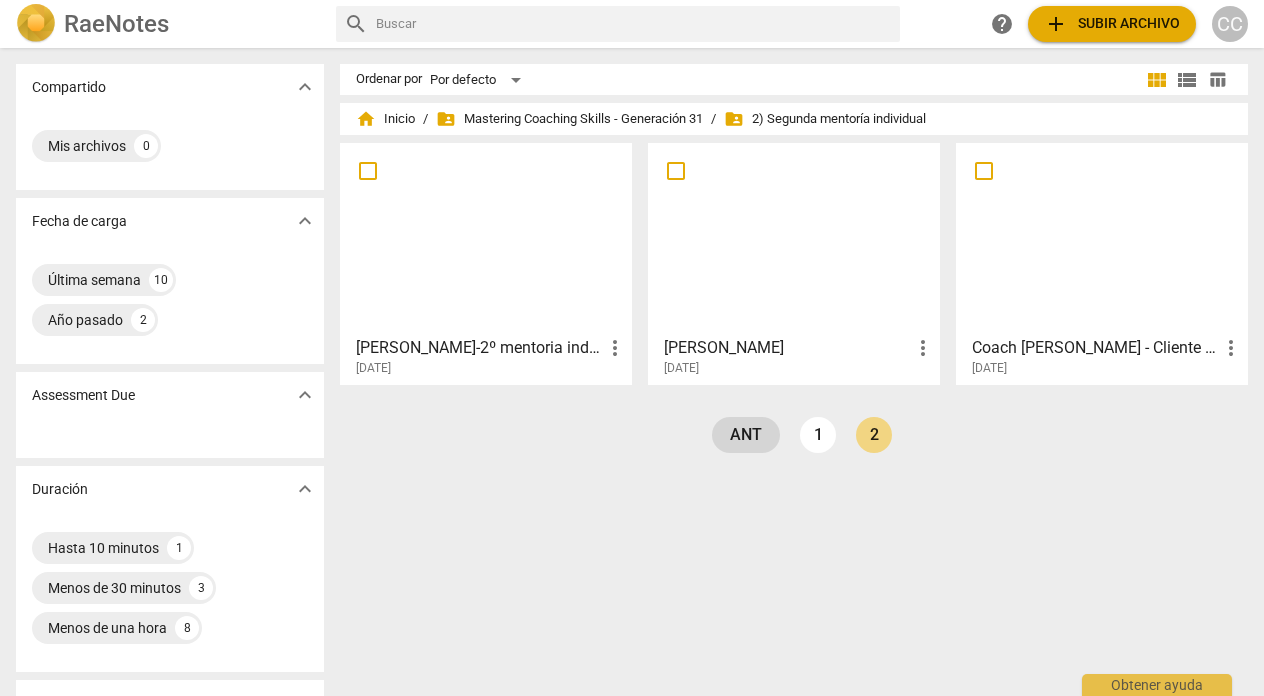 click on "ant" at bounding box center [746, 435] 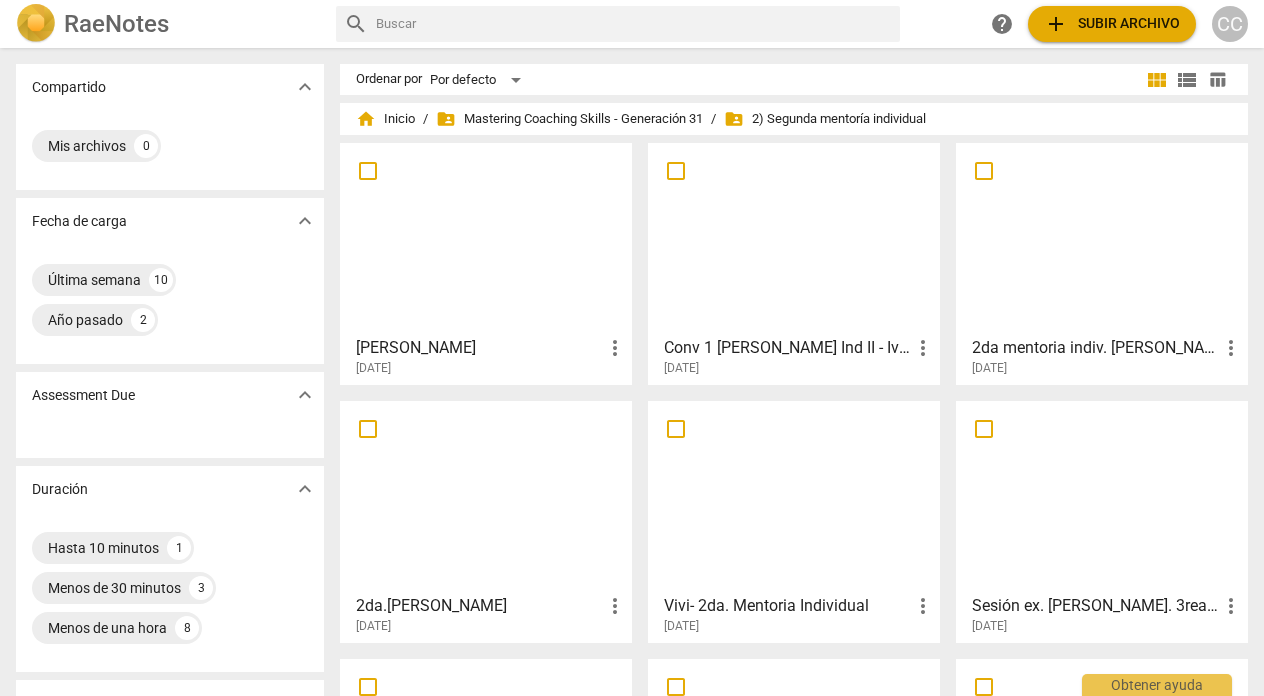 click on "Conv 1 [PERSON_NAME] Ind II - Iva [PERSON_NAME]" at bounding box center [787, 348] 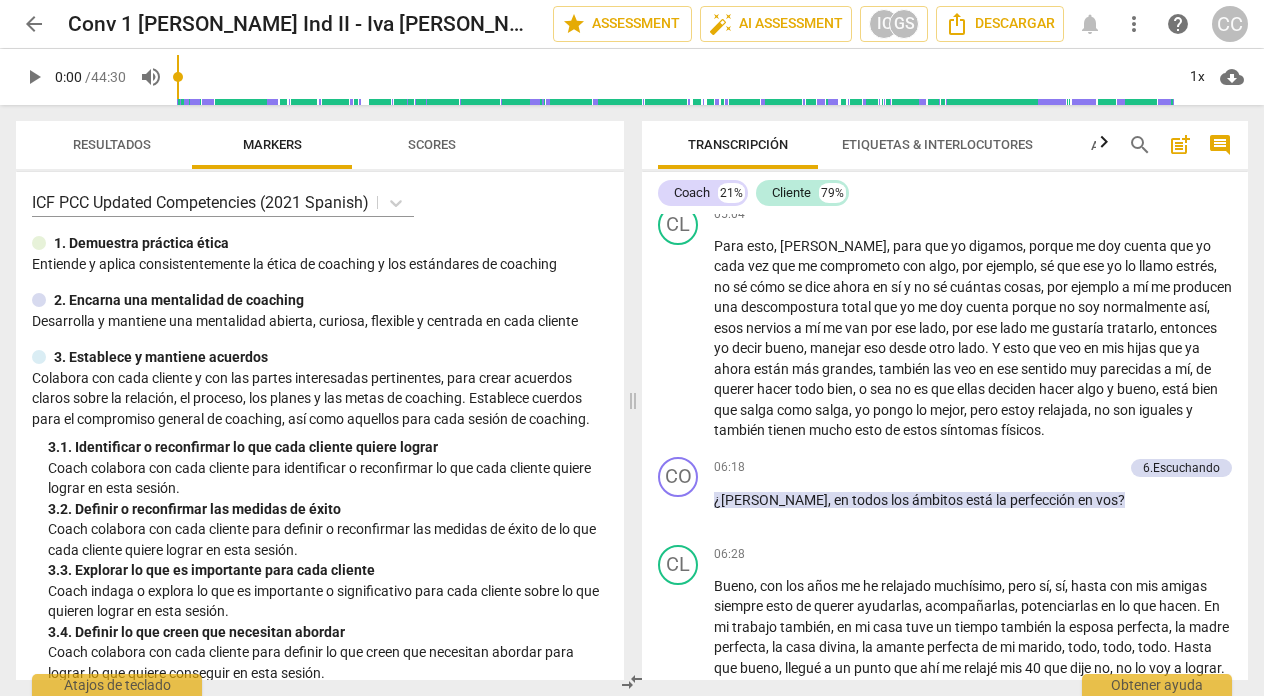 scroll, scrollTop: 1900, scrollLeft: 0, axis: vertical 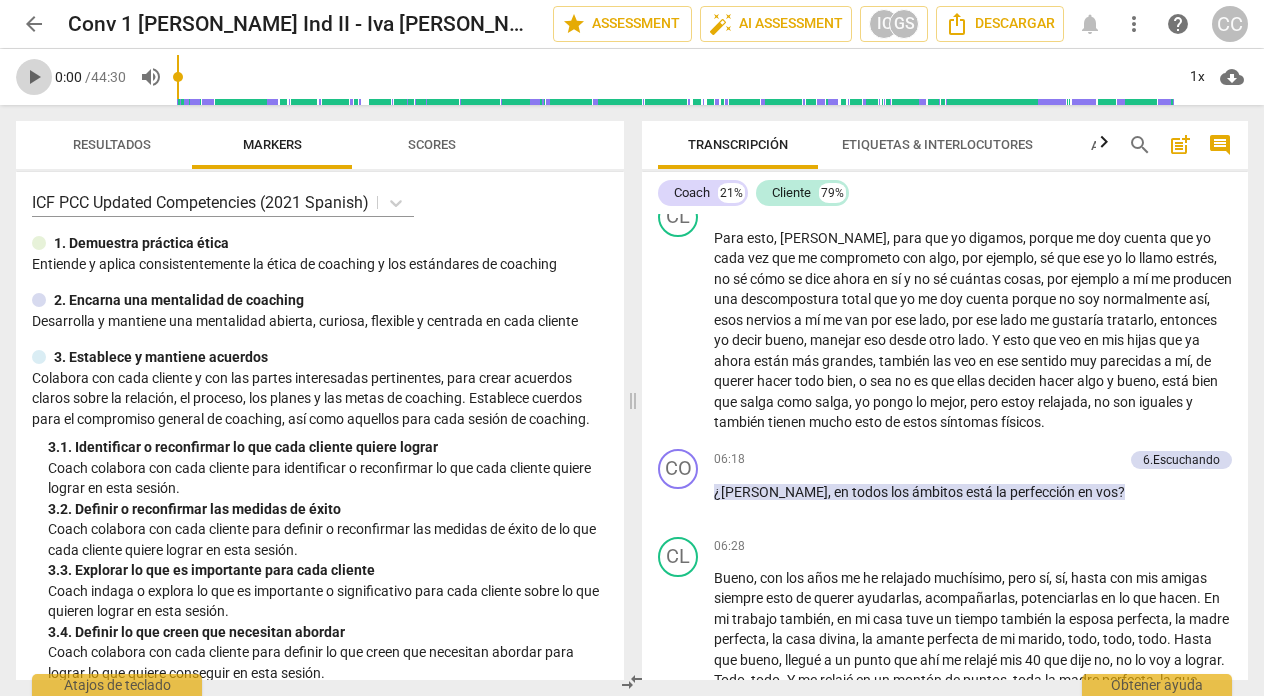 click on "play_arrow" at bounding box center [34, 77] 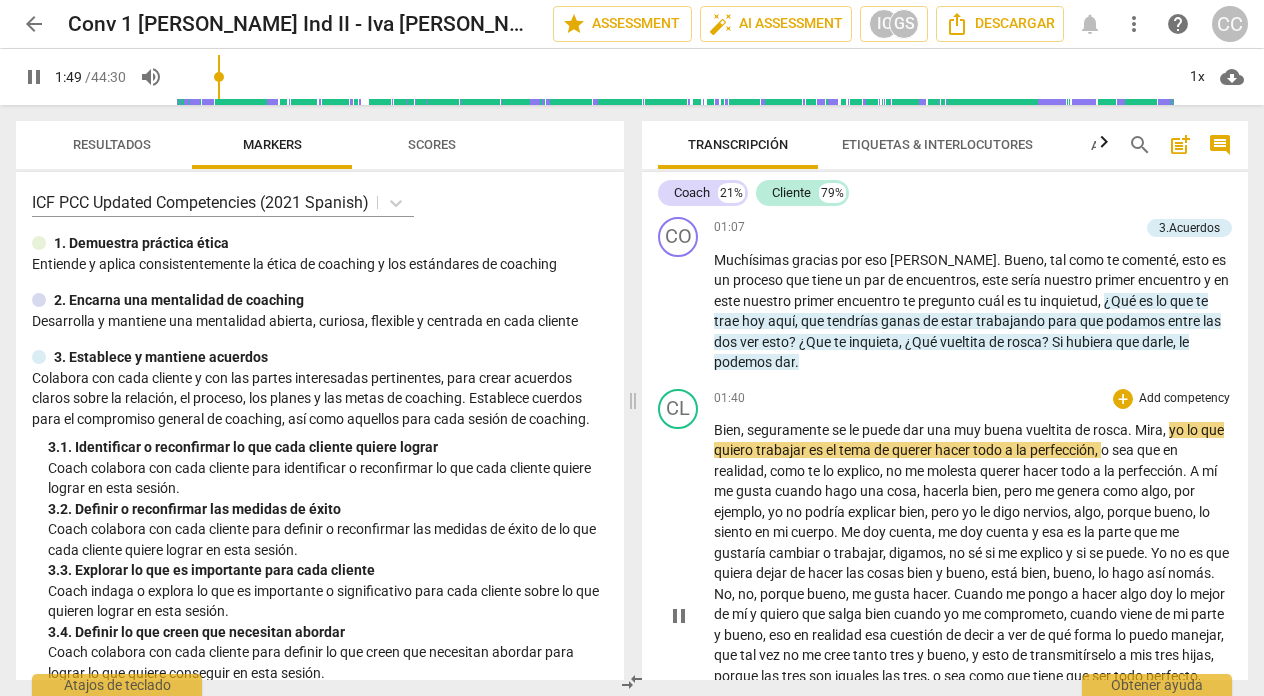 scroll, scrollTop: 810, scrollLeft: 0, axis: vertical 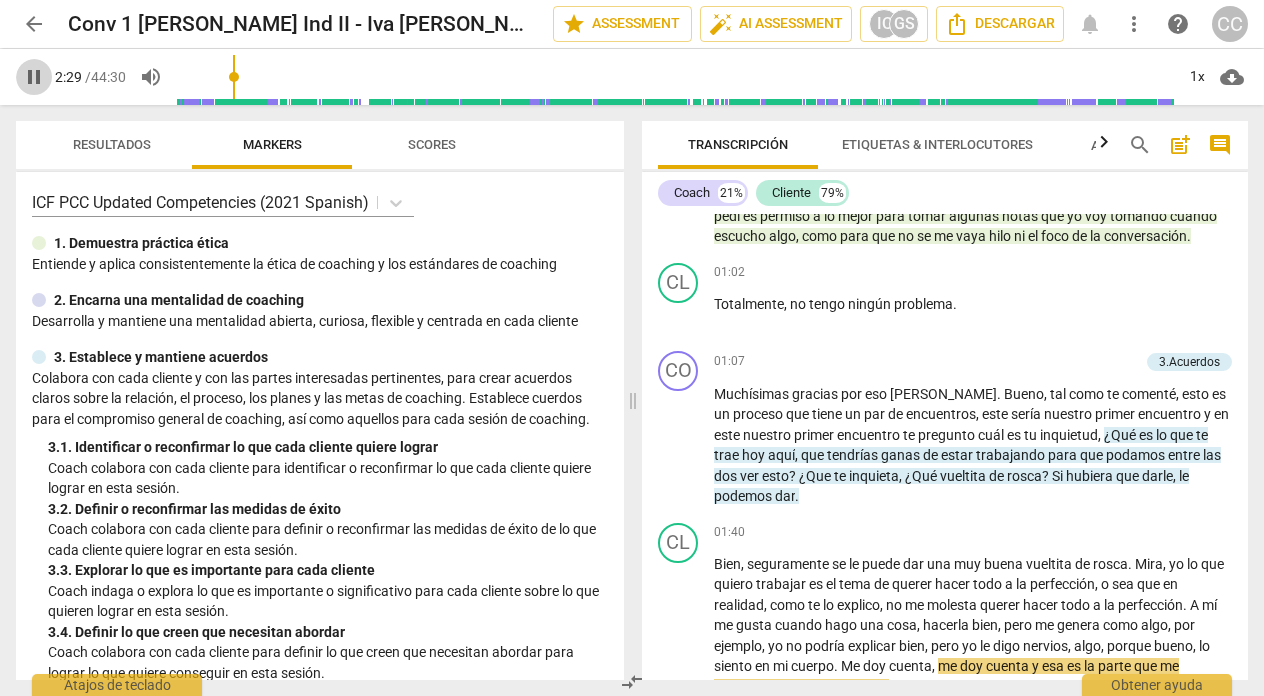 click on "pause" at bounding box center (34, 77) 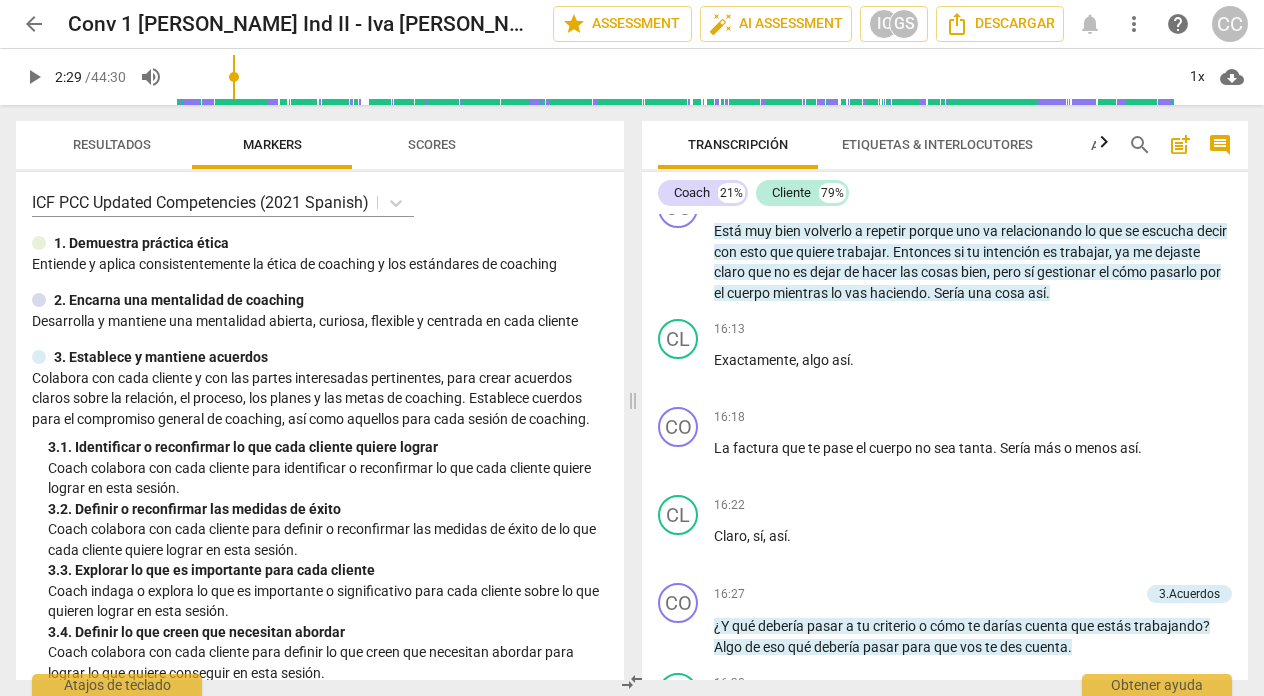 scroll, scrollTop: 4793, scrollLeft: 0, axis: vertical 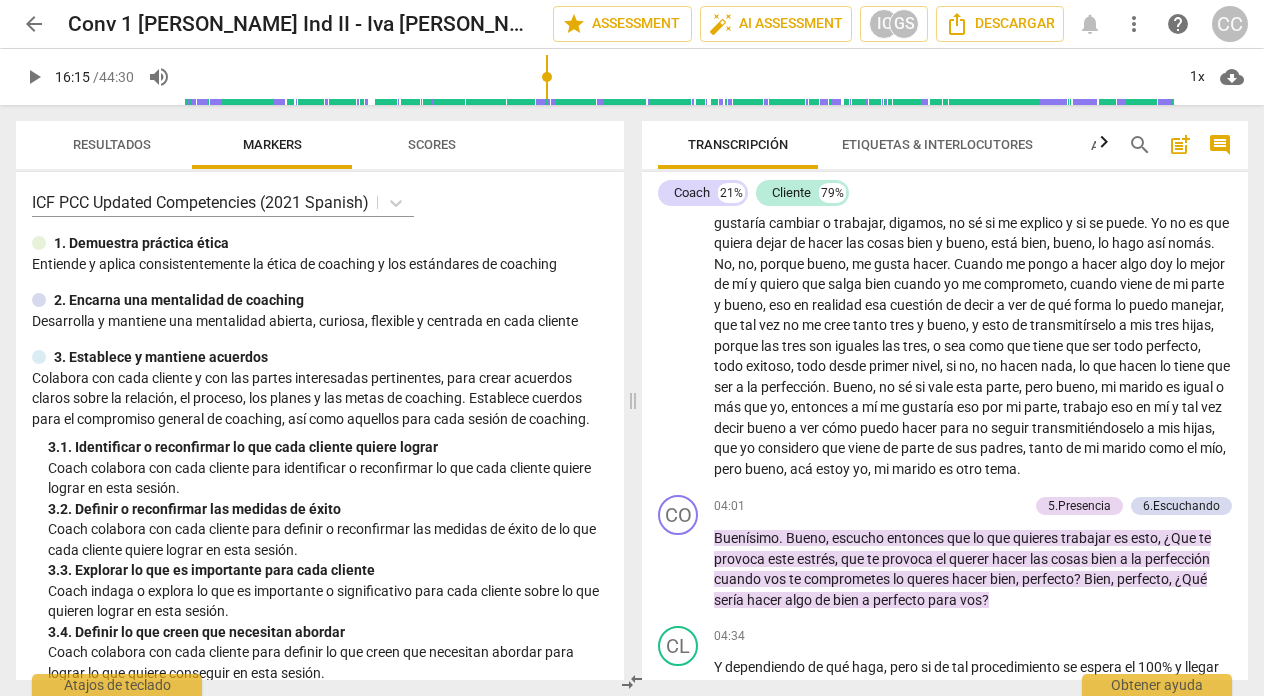 drag, startPoint x: 239, startPoint y: 80, endPoint x: 548, endPoint y: 98, distance: 309.52383 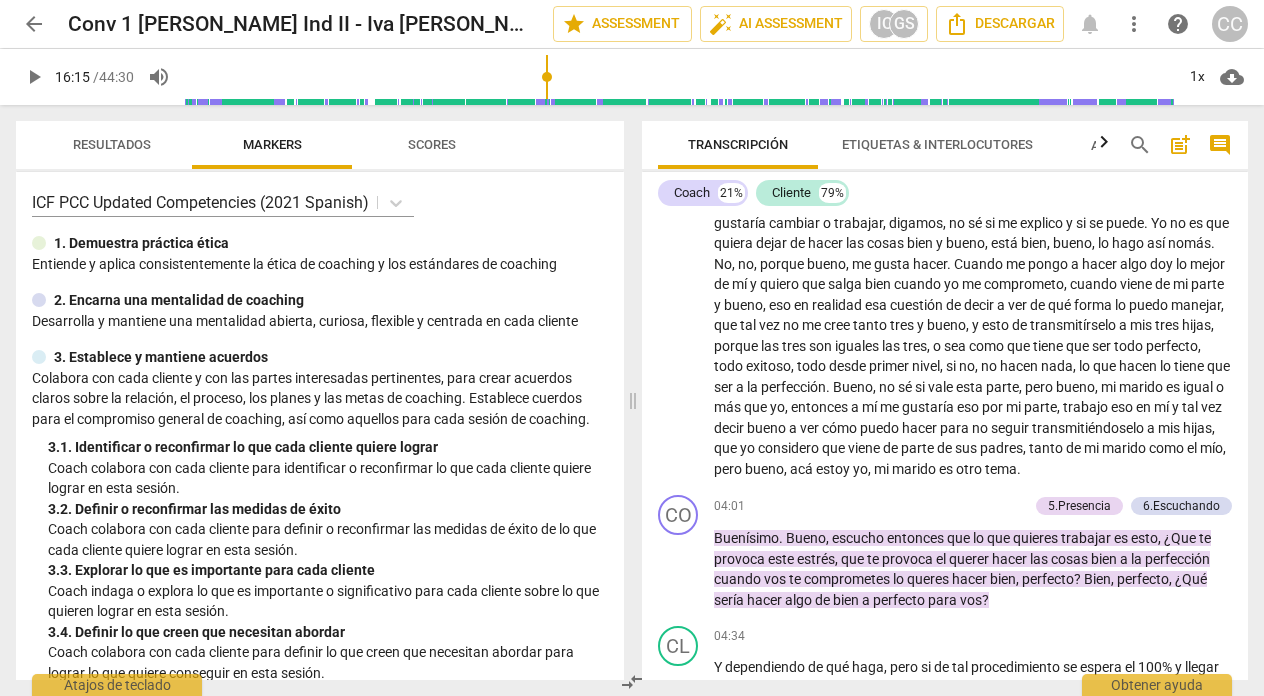 click on "play_arrow" at bounding box center (34, 77) 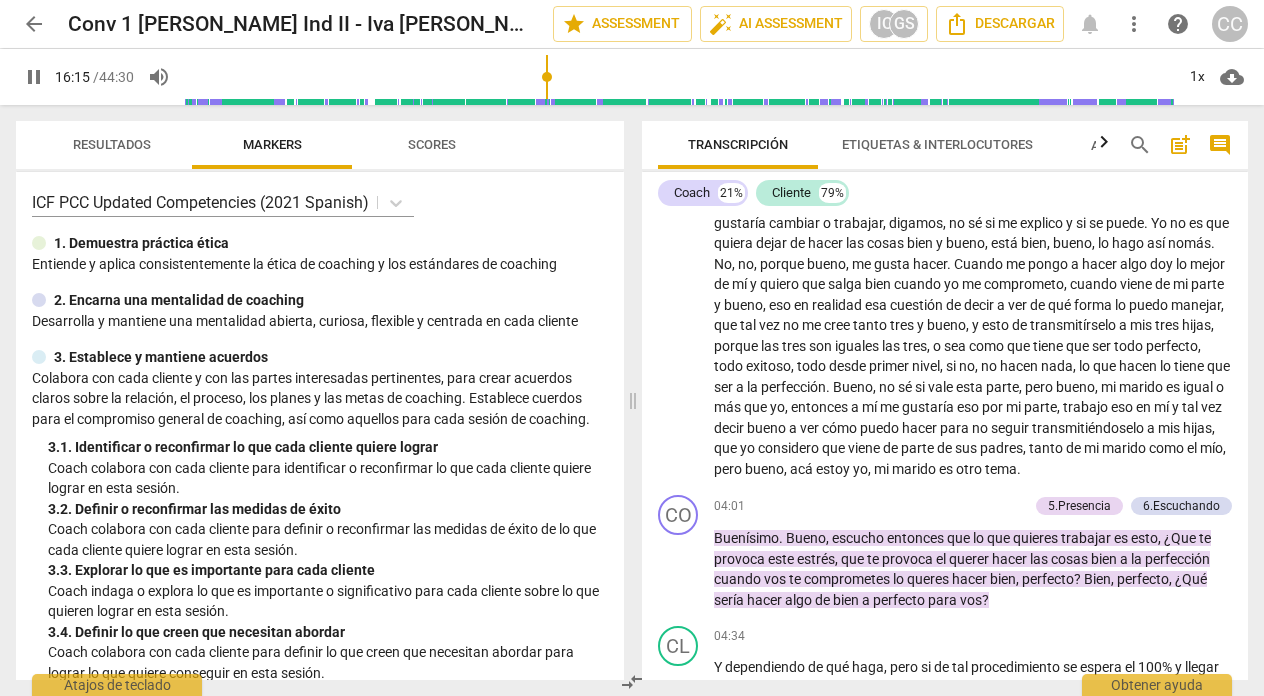 scroll, scrollTop: 4971, scrollLeft: 0, axis: vertical 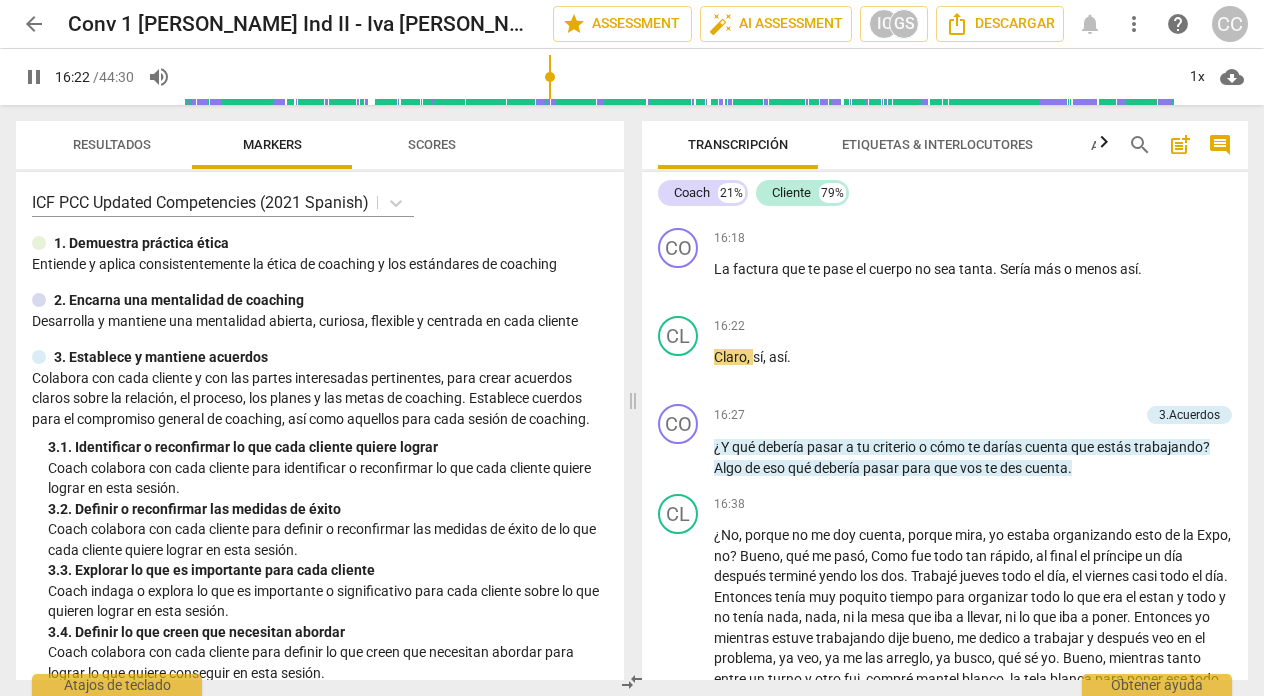 click on "pause" at bounding box center [34, 77] 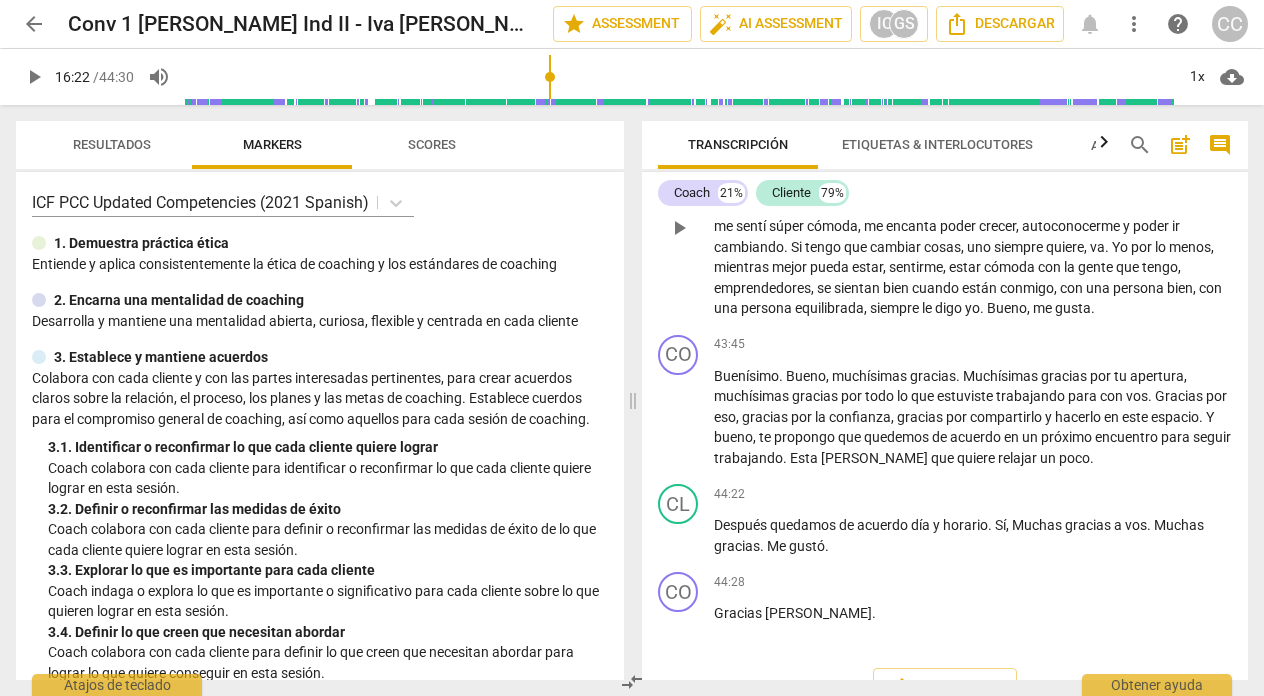 scroll, scrollTop: 12252, scrollLeft: 0, axis: vertical 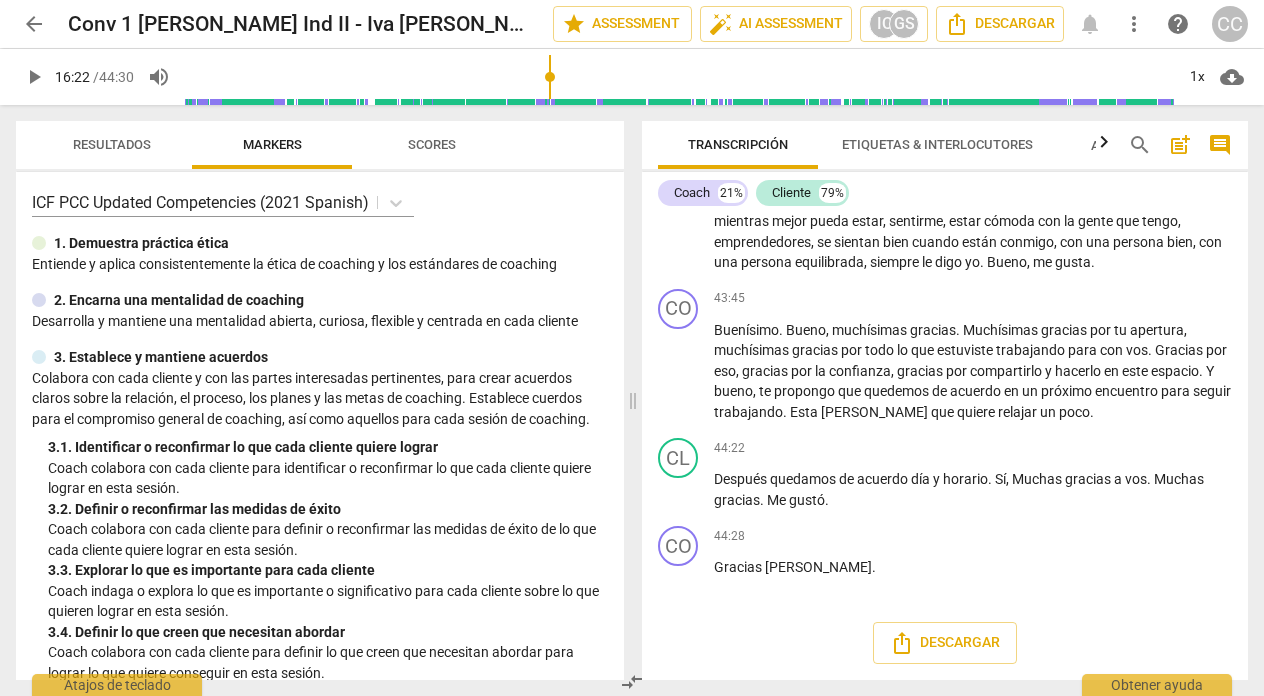 type on "983" 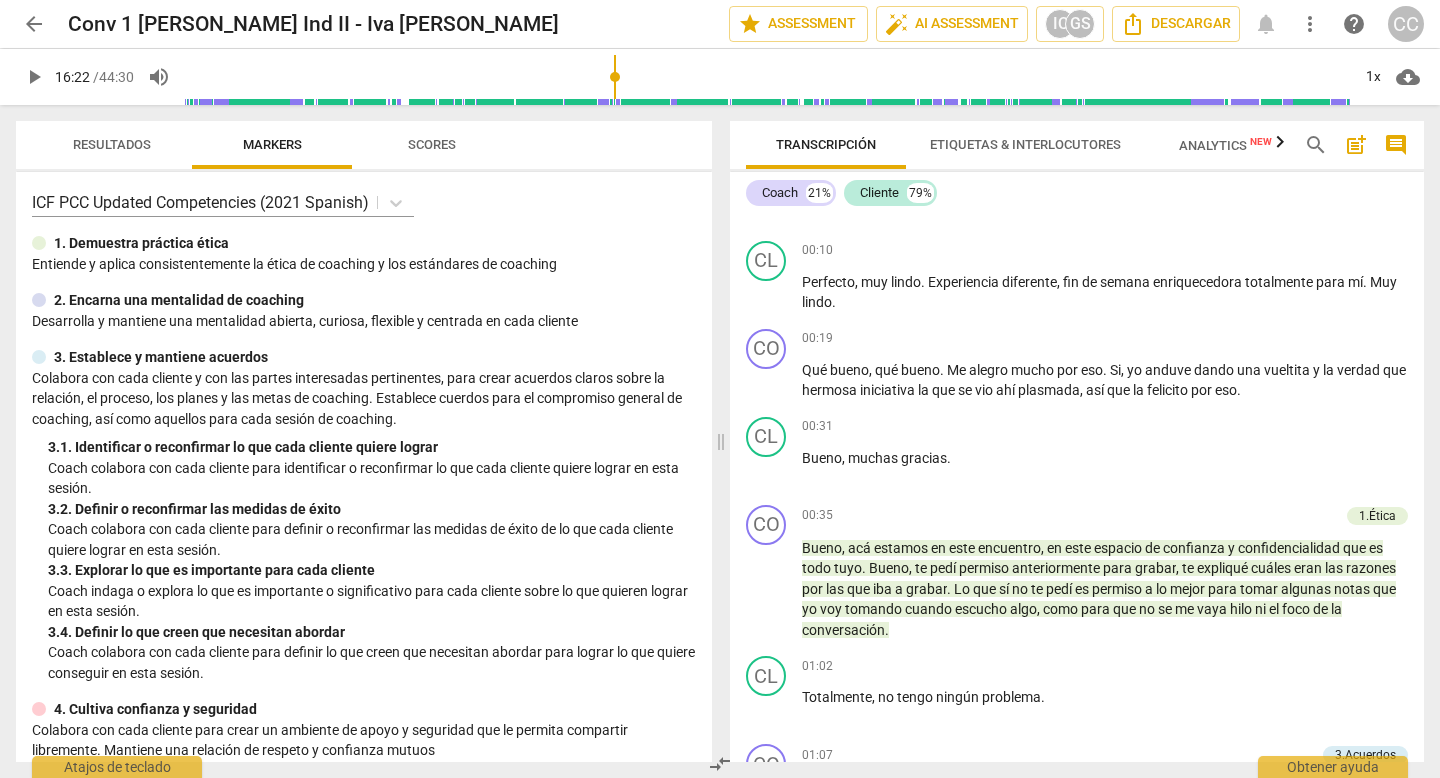 scroll, scrollTop: 402, scrollLeft: 0, axis: vertical 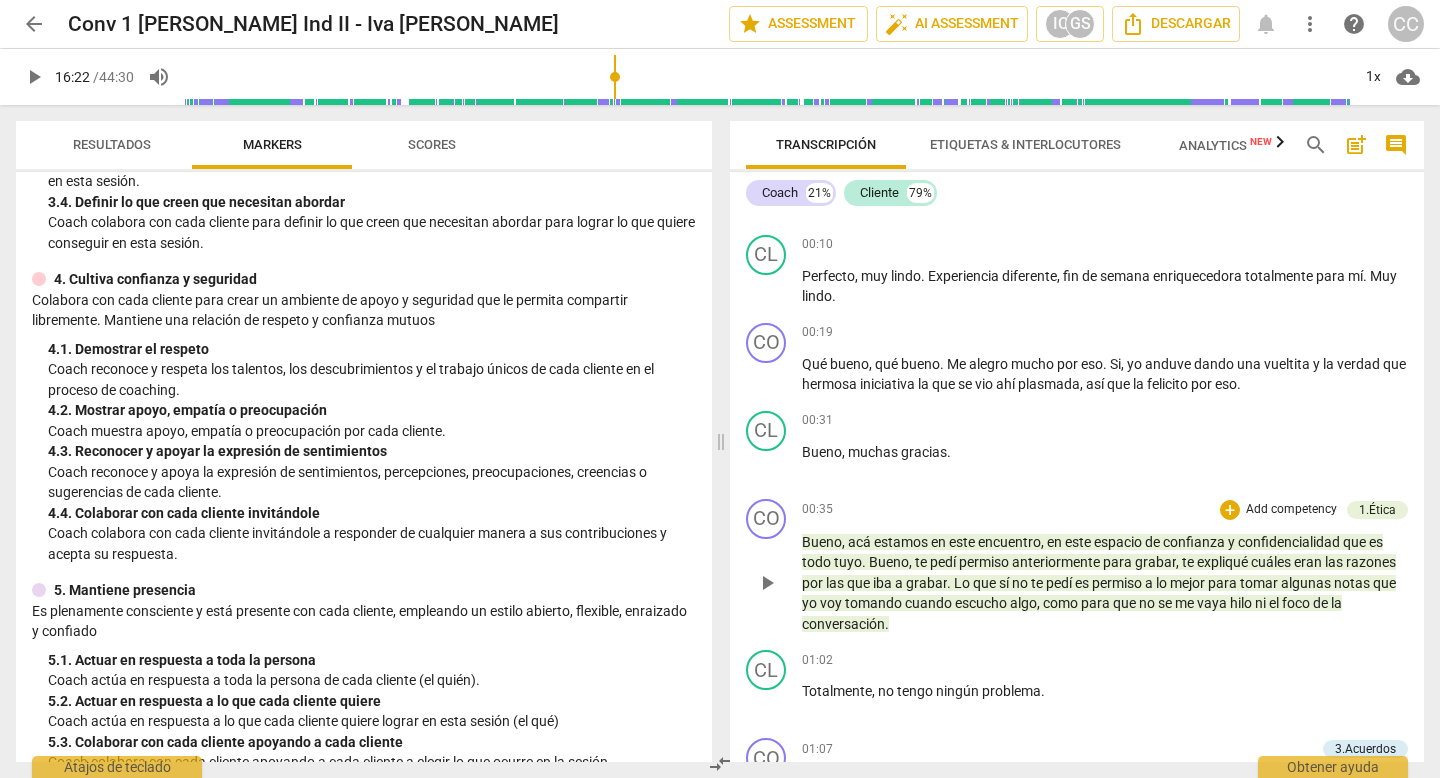 click on "Add competency" at bounding box center [1291, 510] 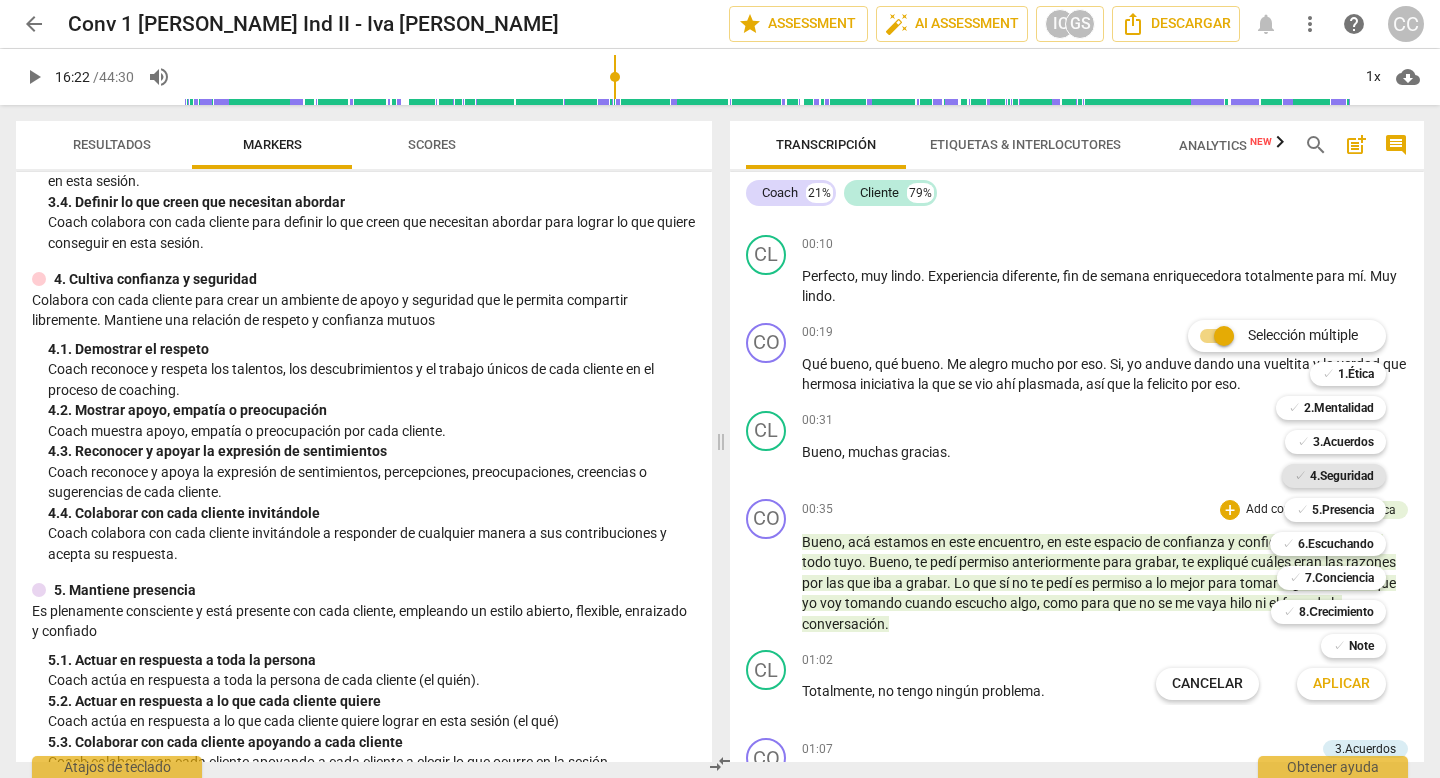 click on "4.Seguridad" at bounding box center (1342, 476) 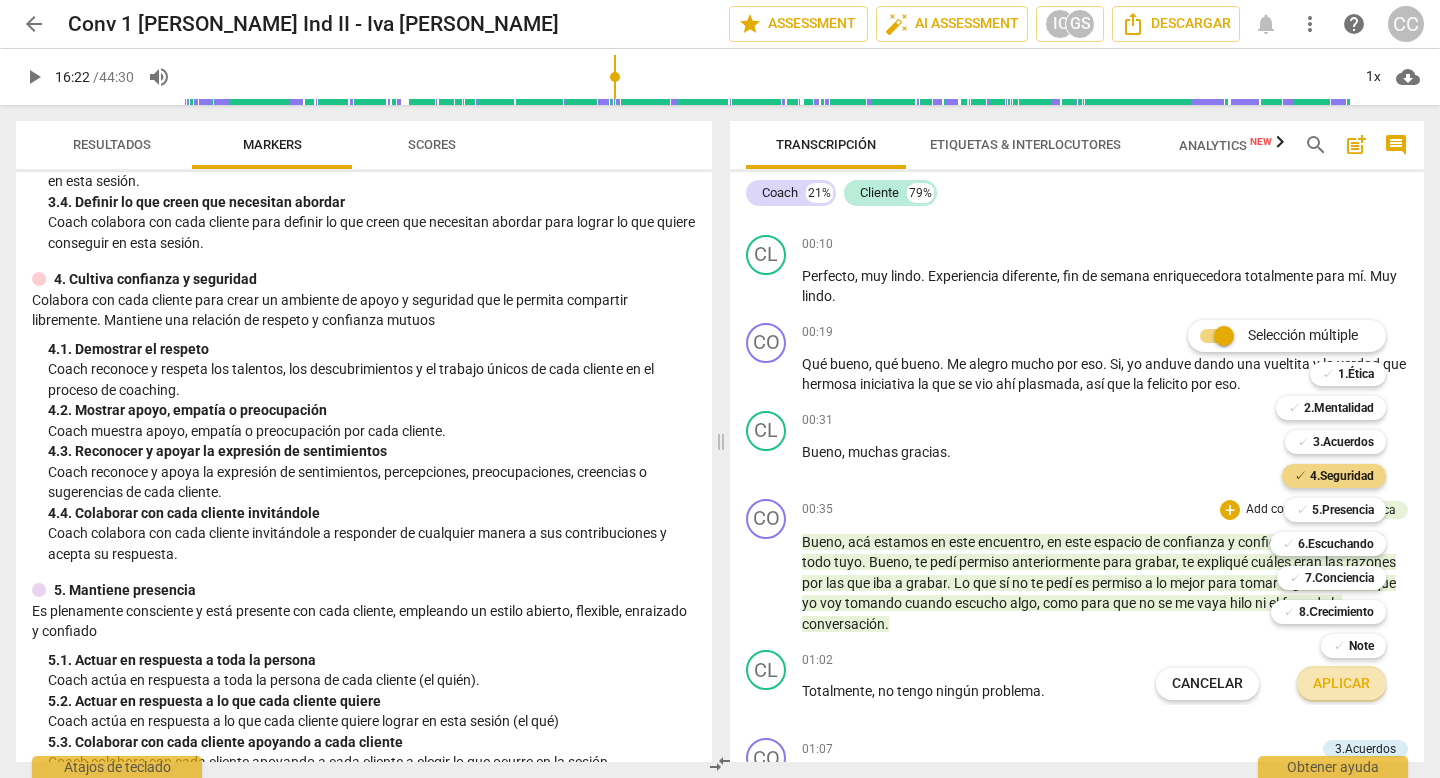 click on "Aplicar" at bounding box center (1341, 684) 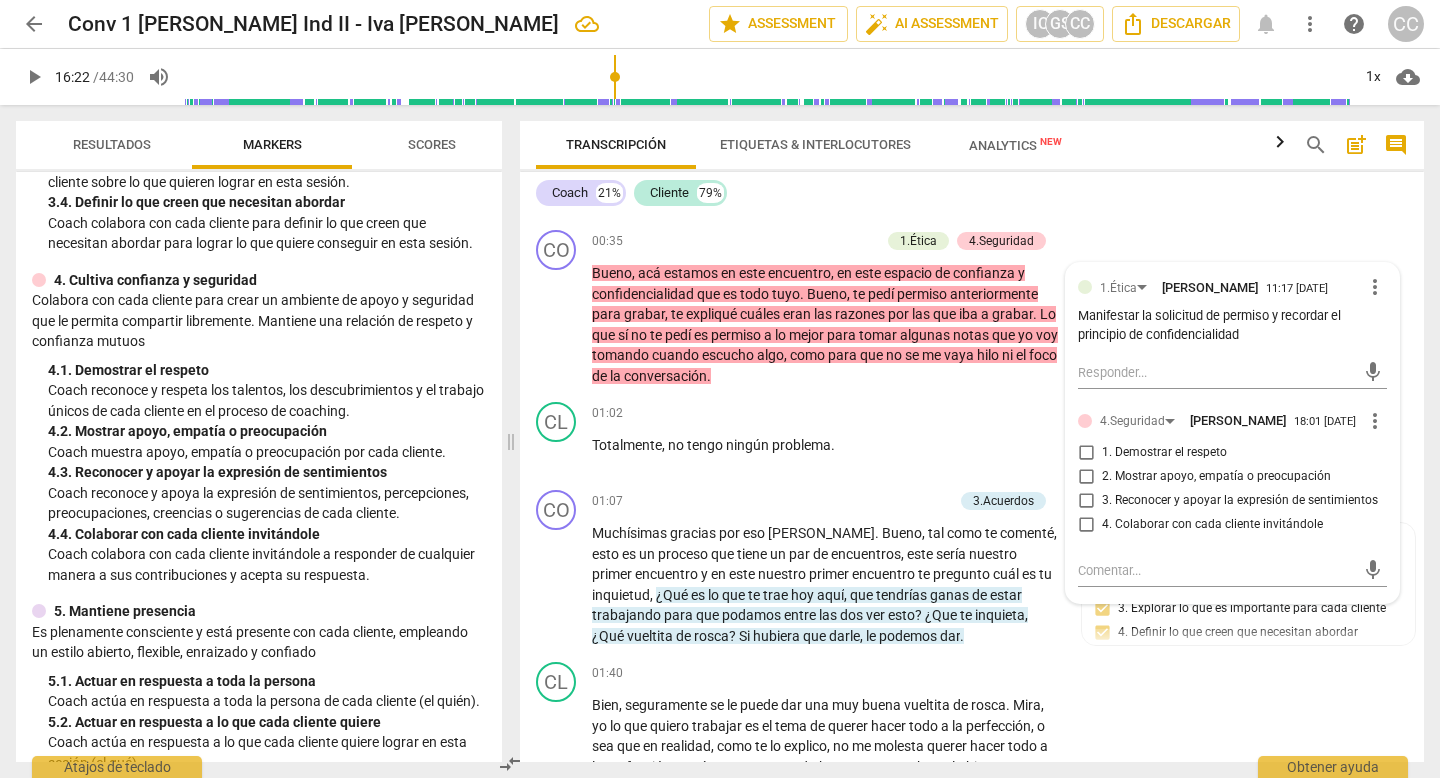 scroll, scrollTop: 698, scrollLeft: 0, axis: vertical 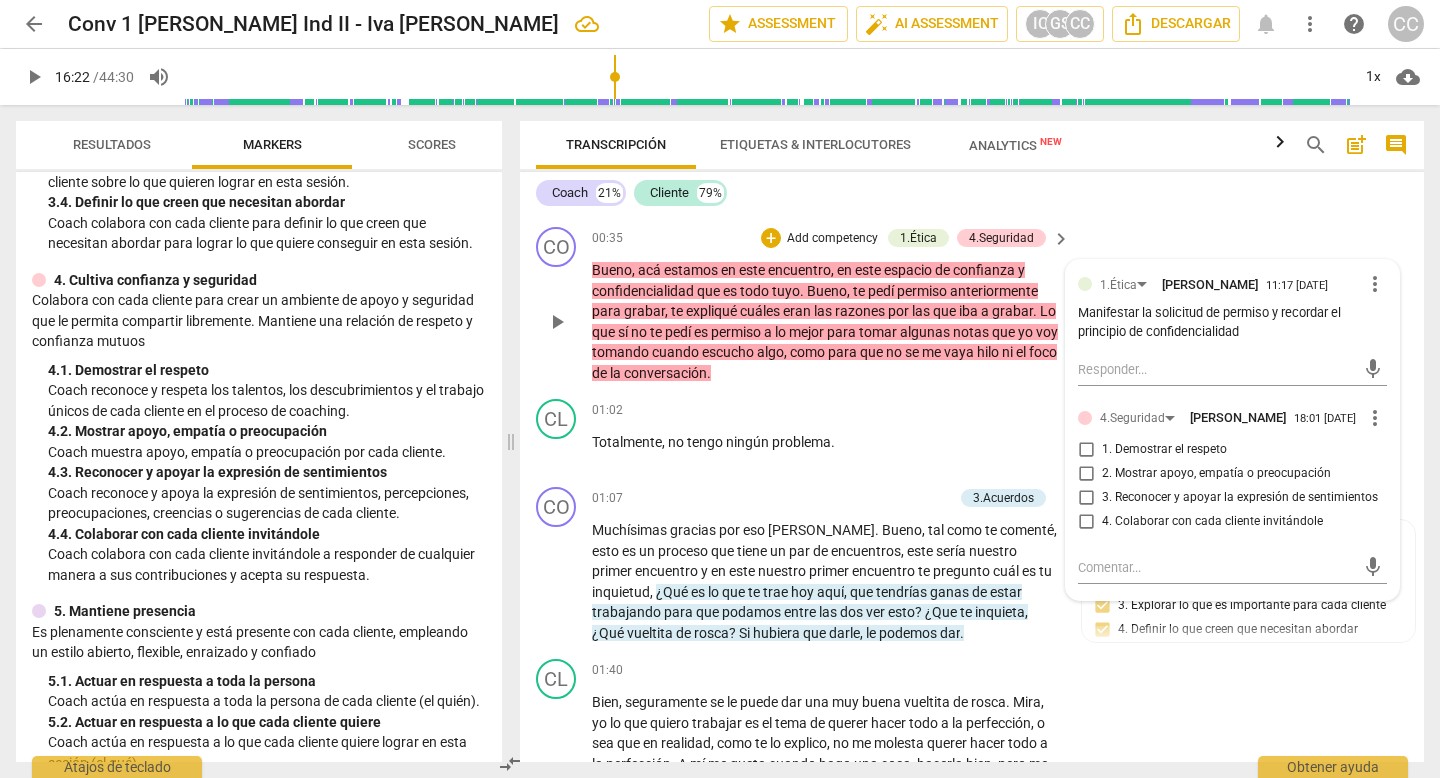 click on "1. Demostrar el respeto" at bounding box center [1086, 450] 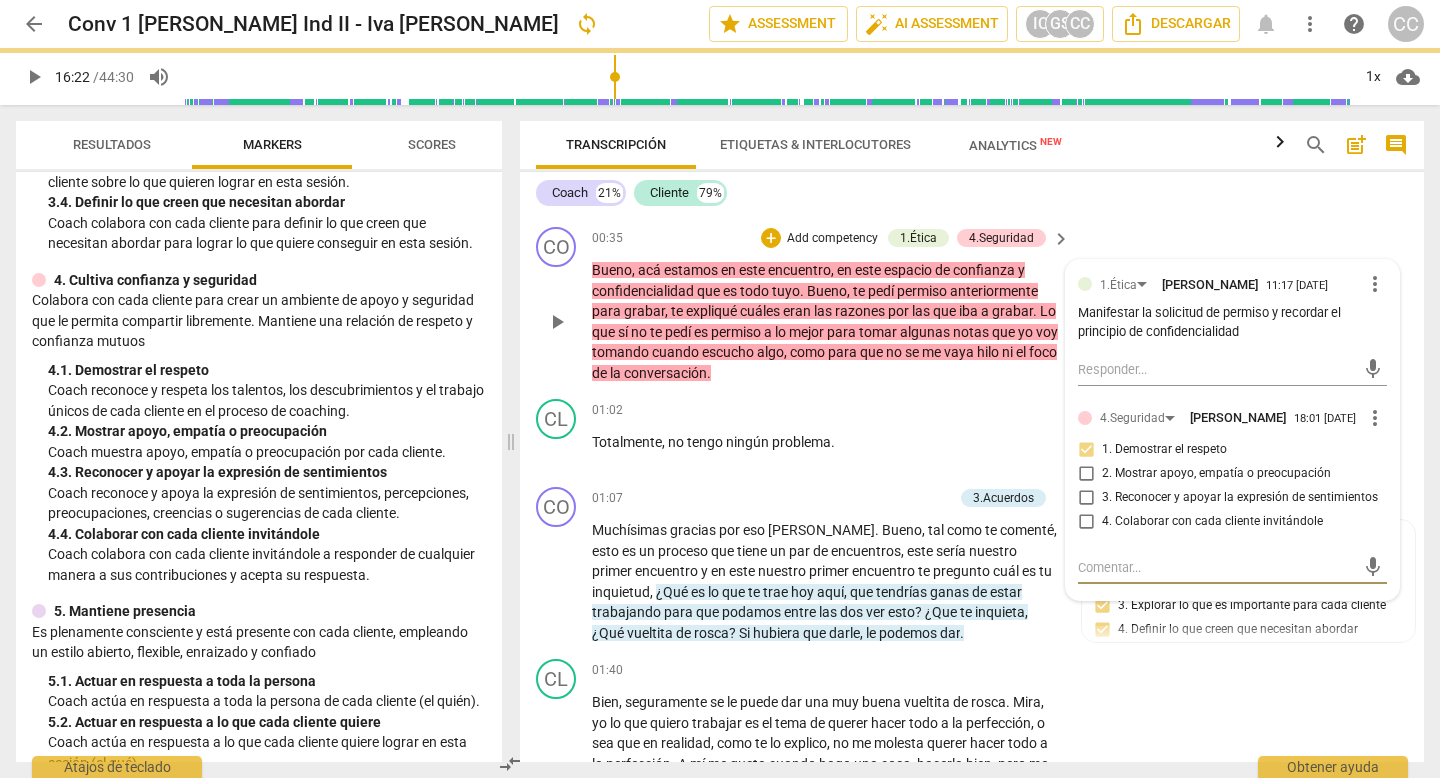 click at bounding box center [1216, 567] 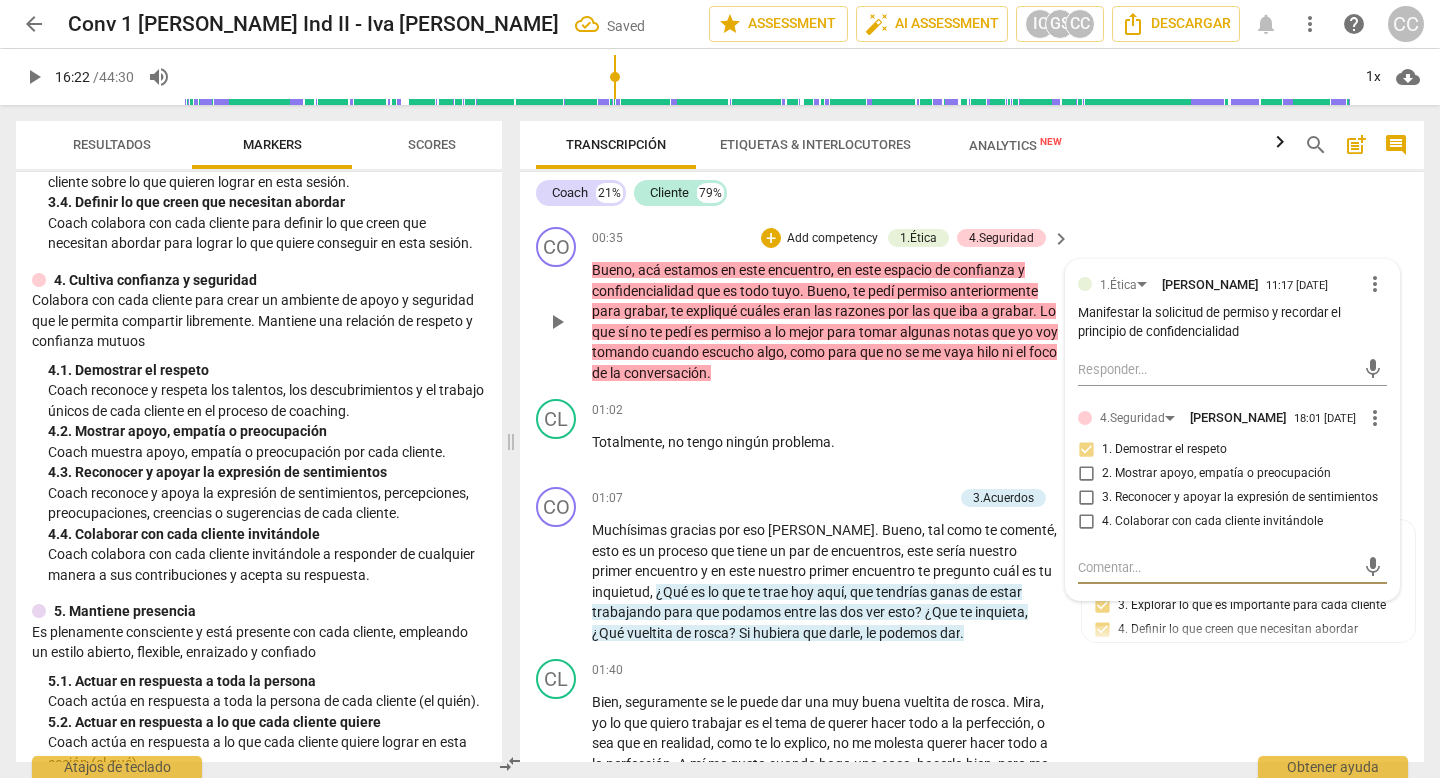 type on "C" 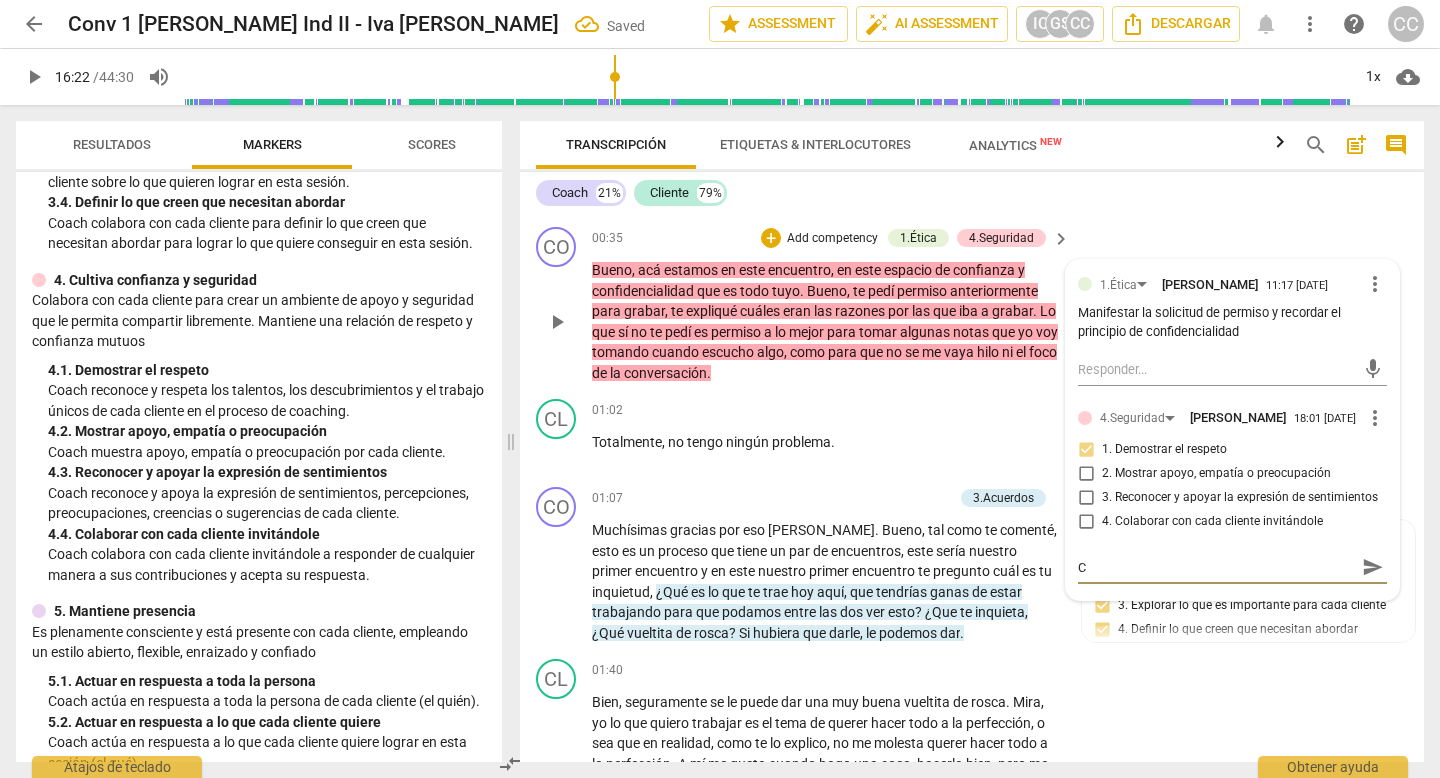 type on "Cr" 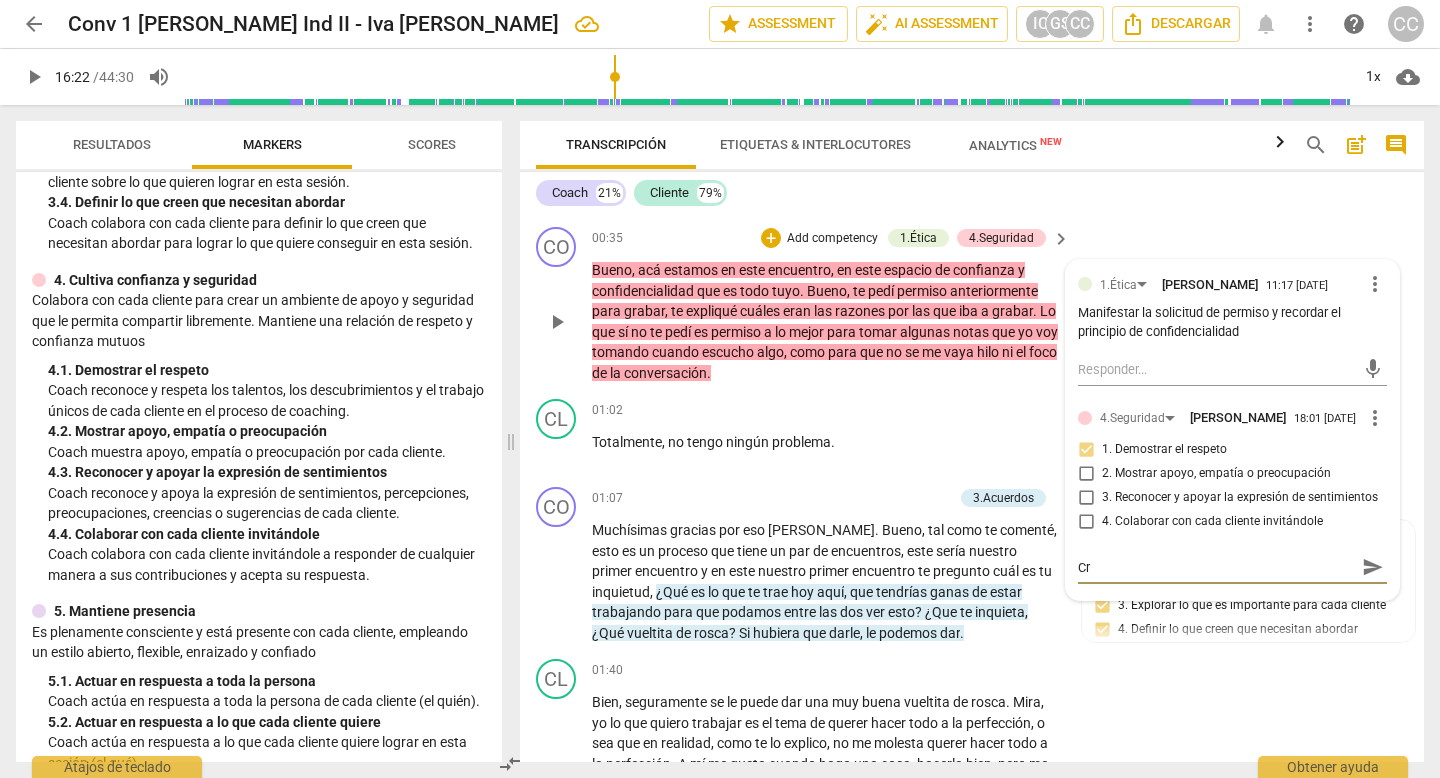 type on "Cre" 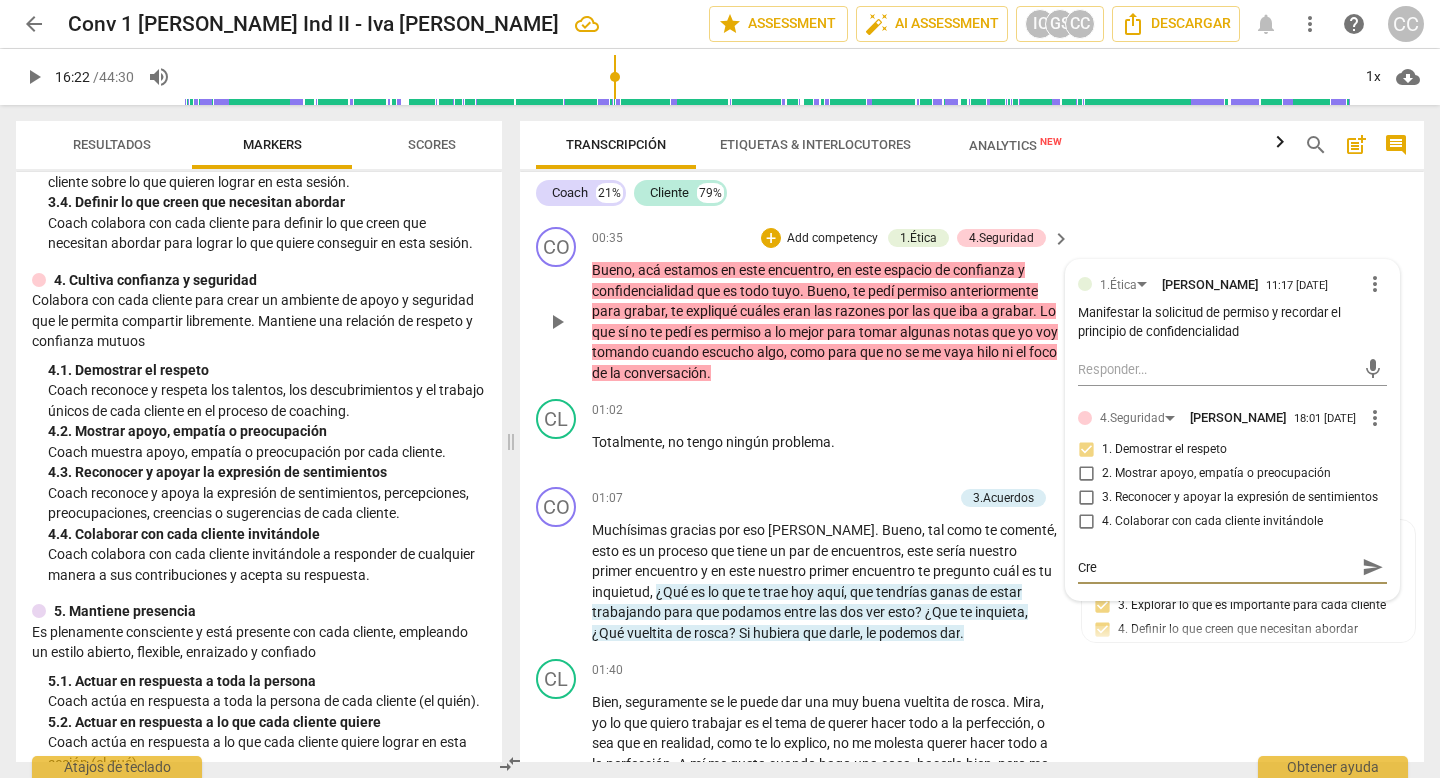 type on "Crea" 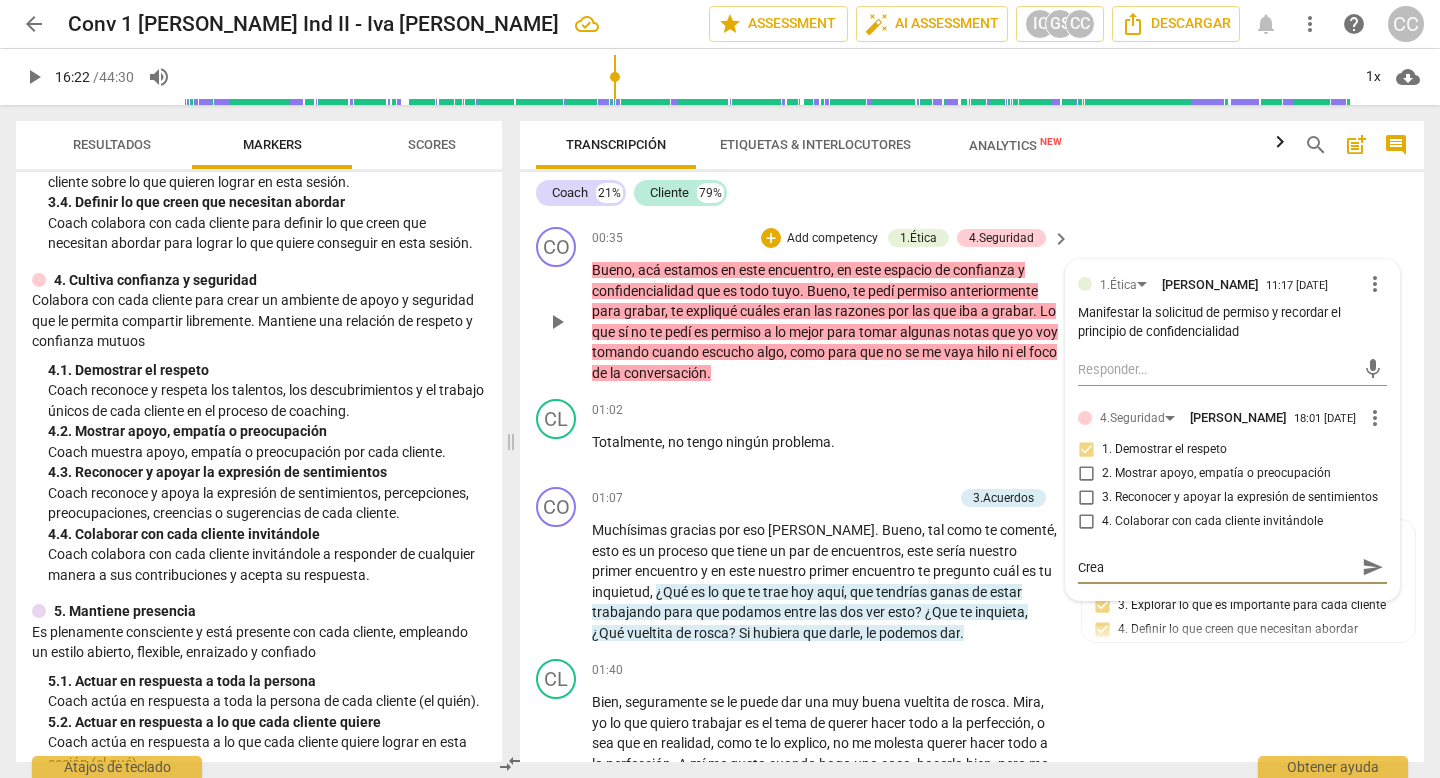 type on "Crea" 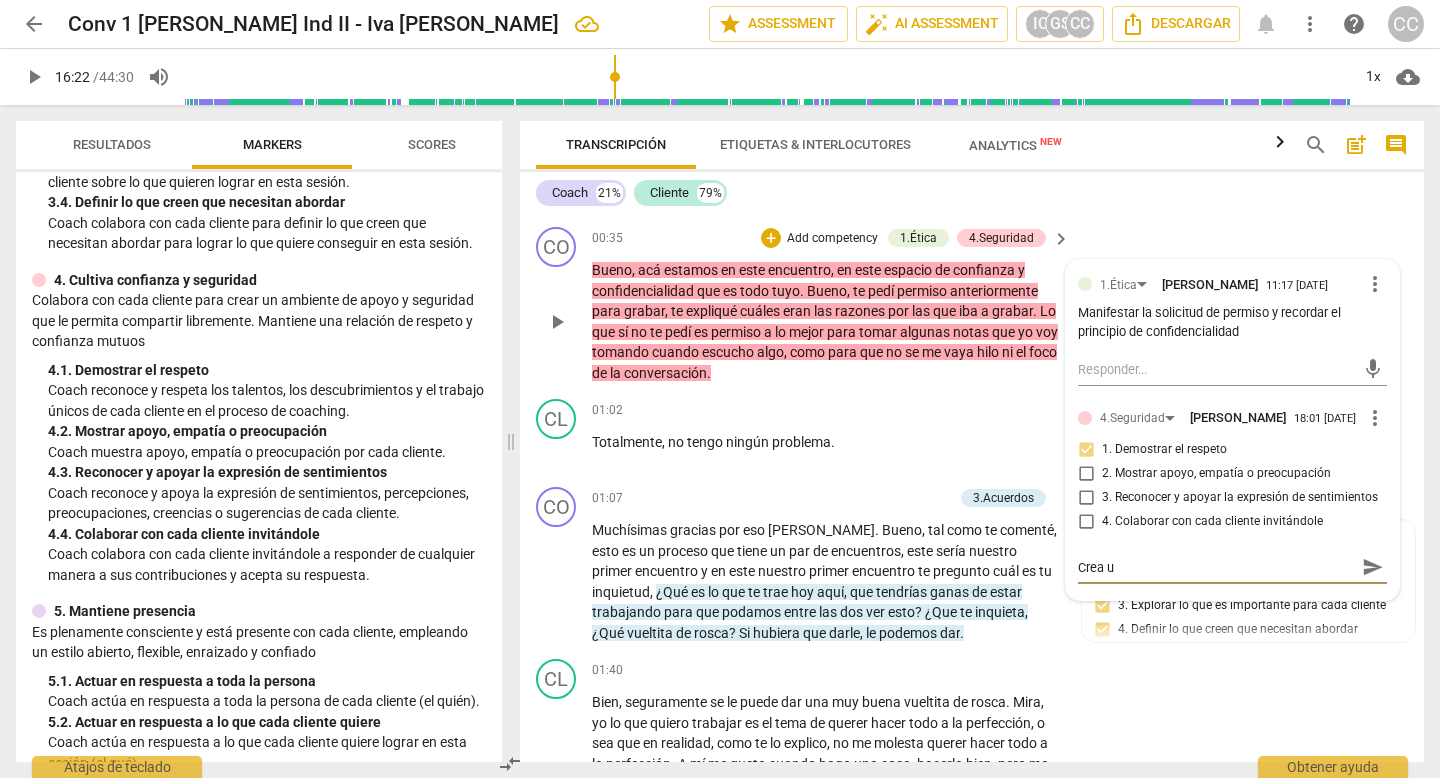 type on "Crea un" 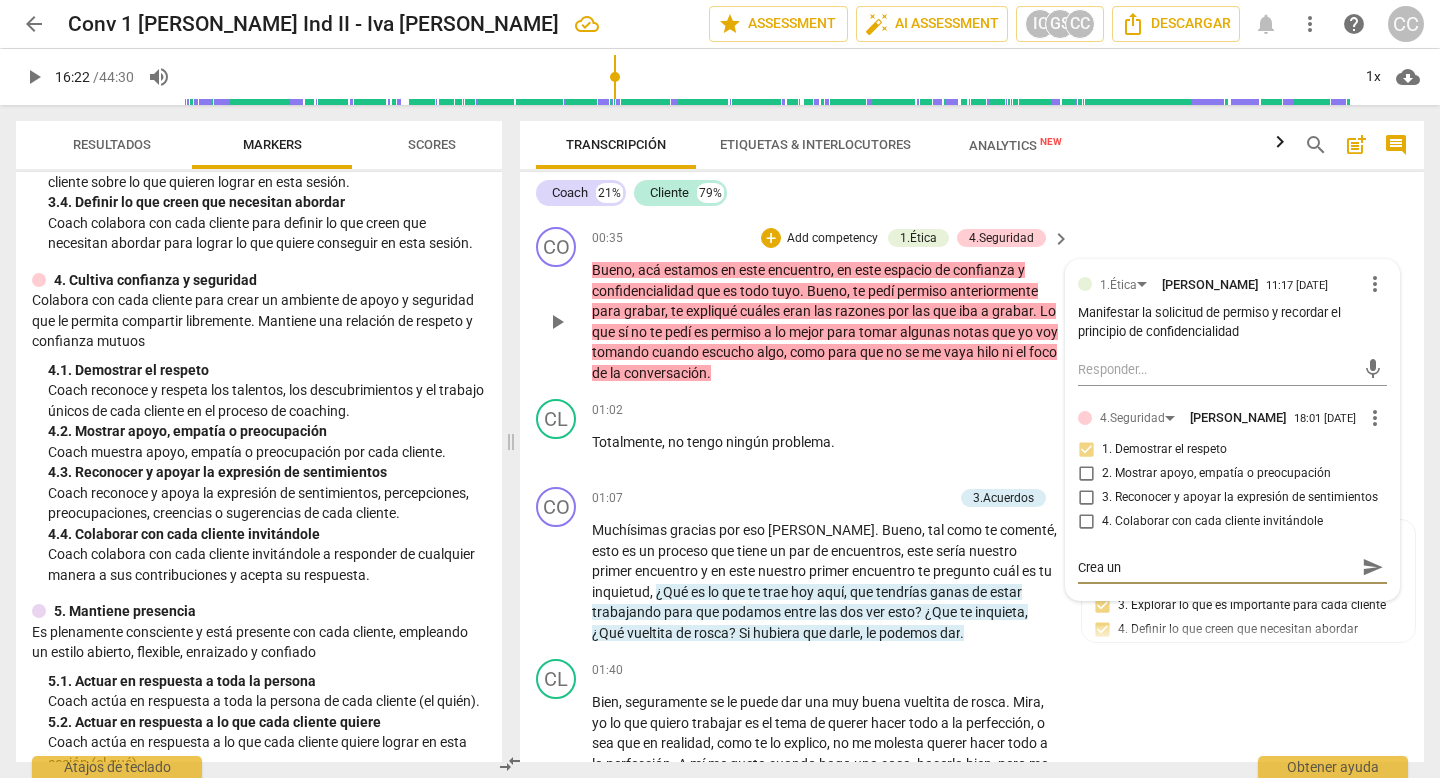 type on "Crea un" 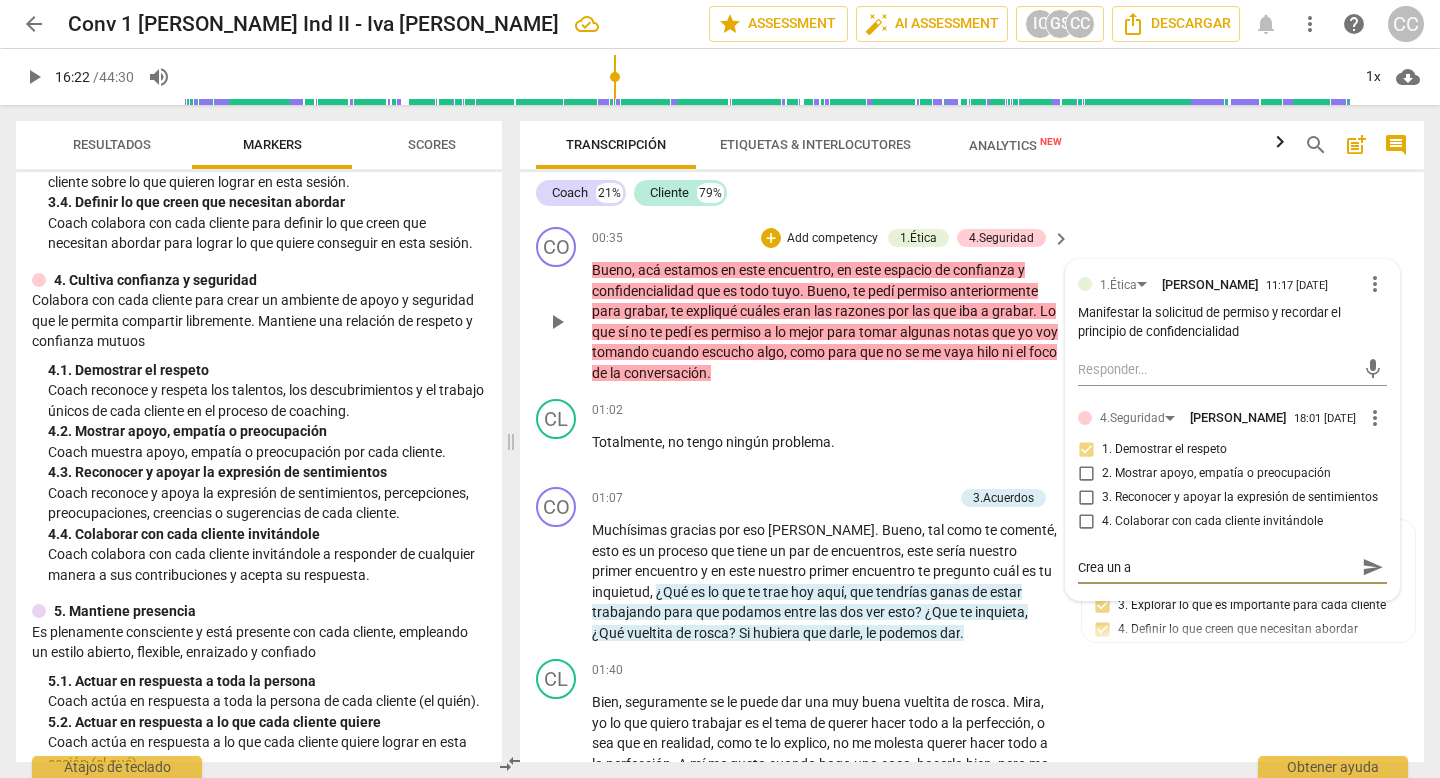 type on "Crea un am" 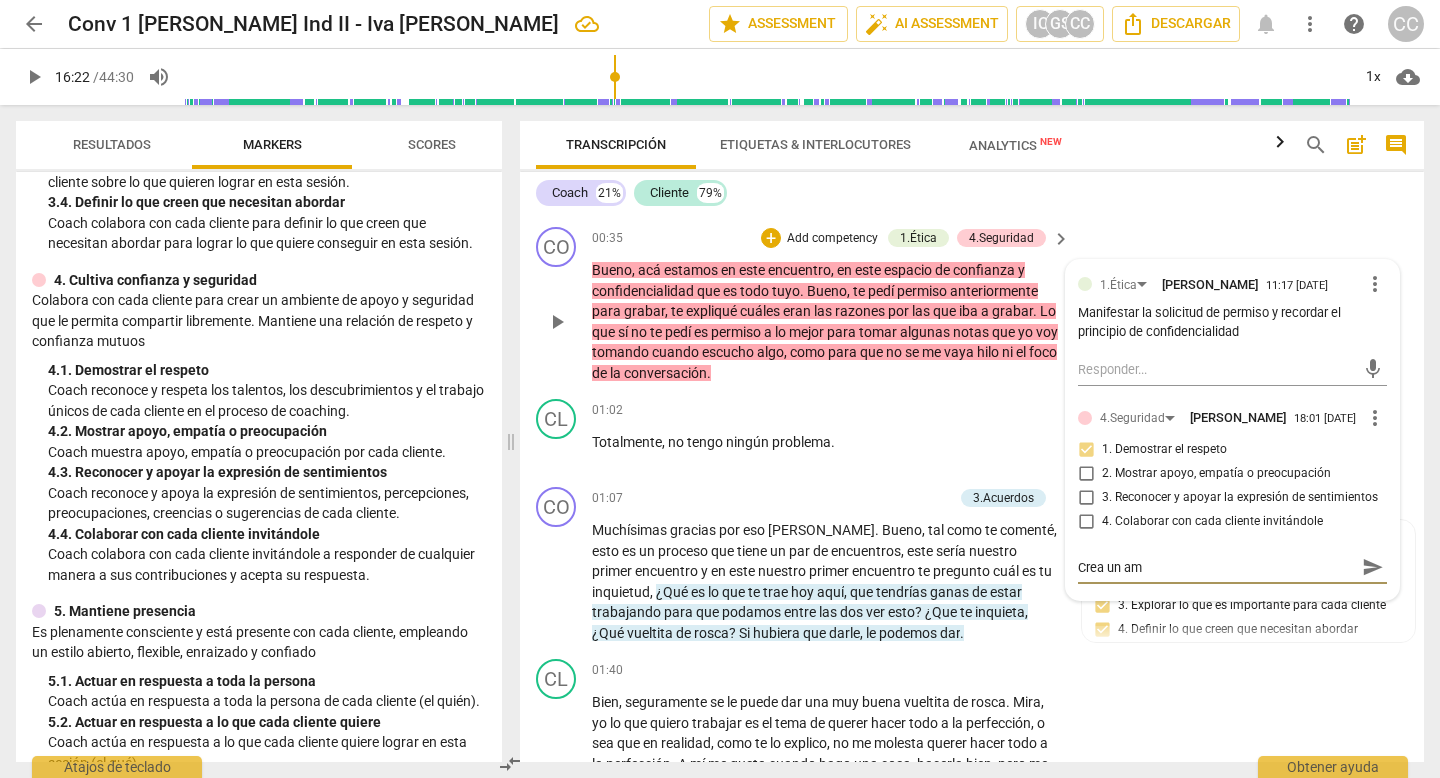 type on "Crea un ami" 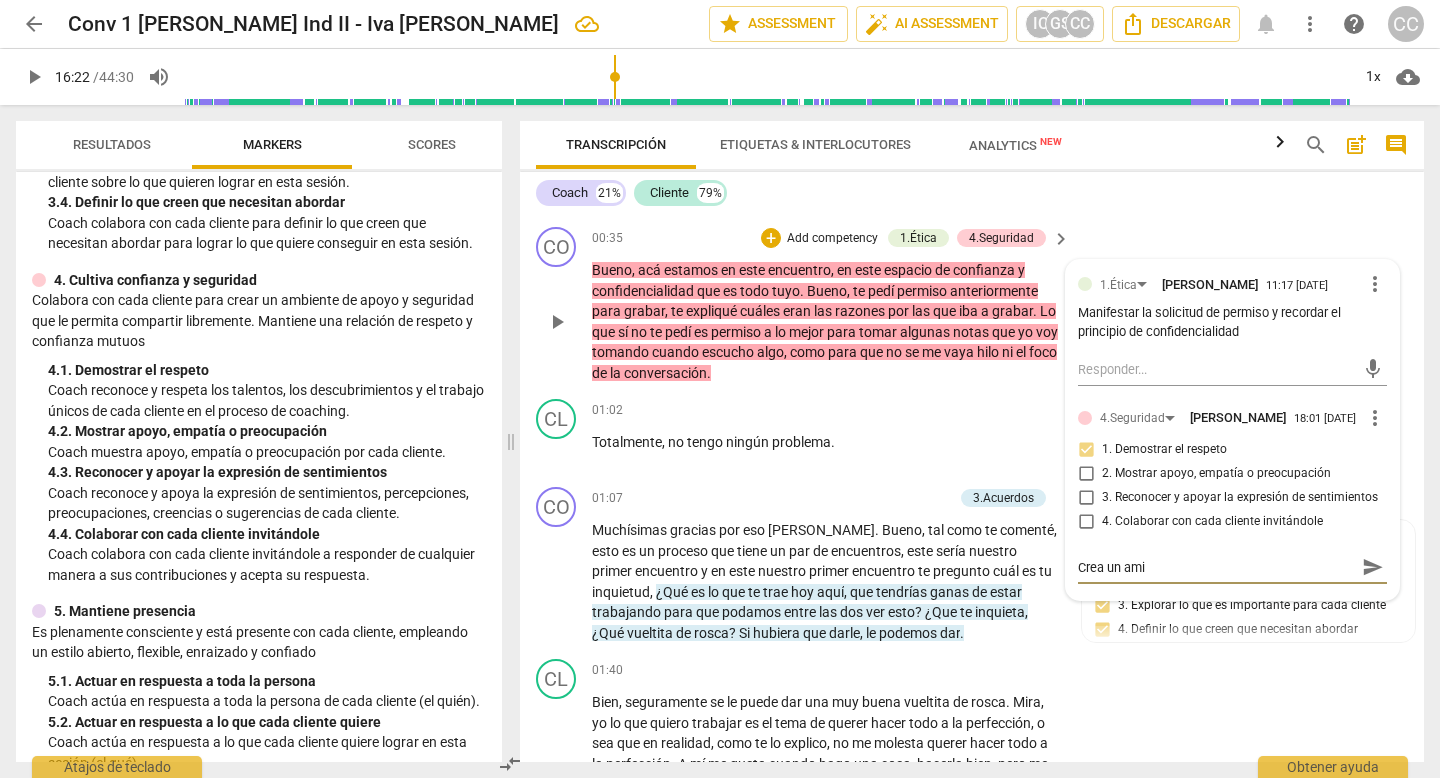 type on "Crea un am" 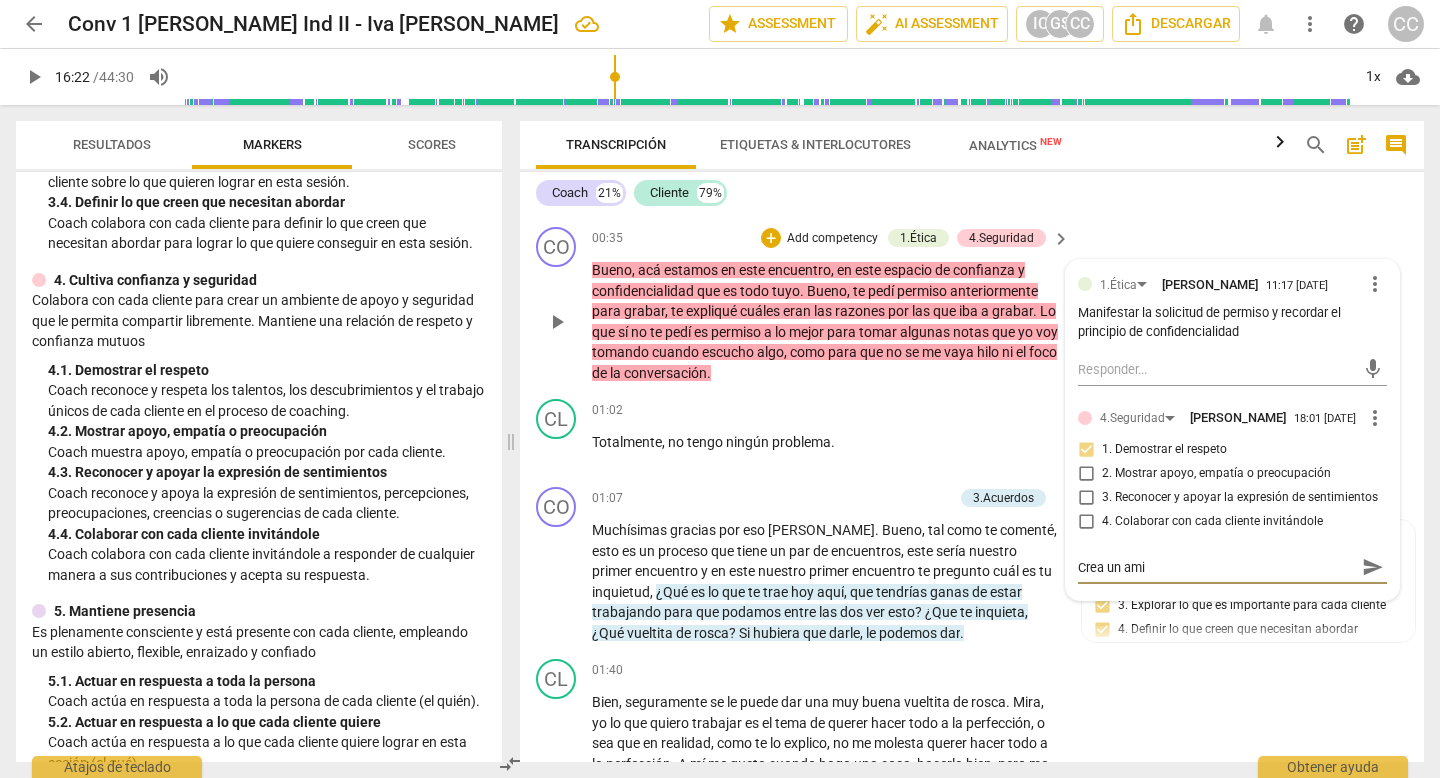 type on "Crea un am" 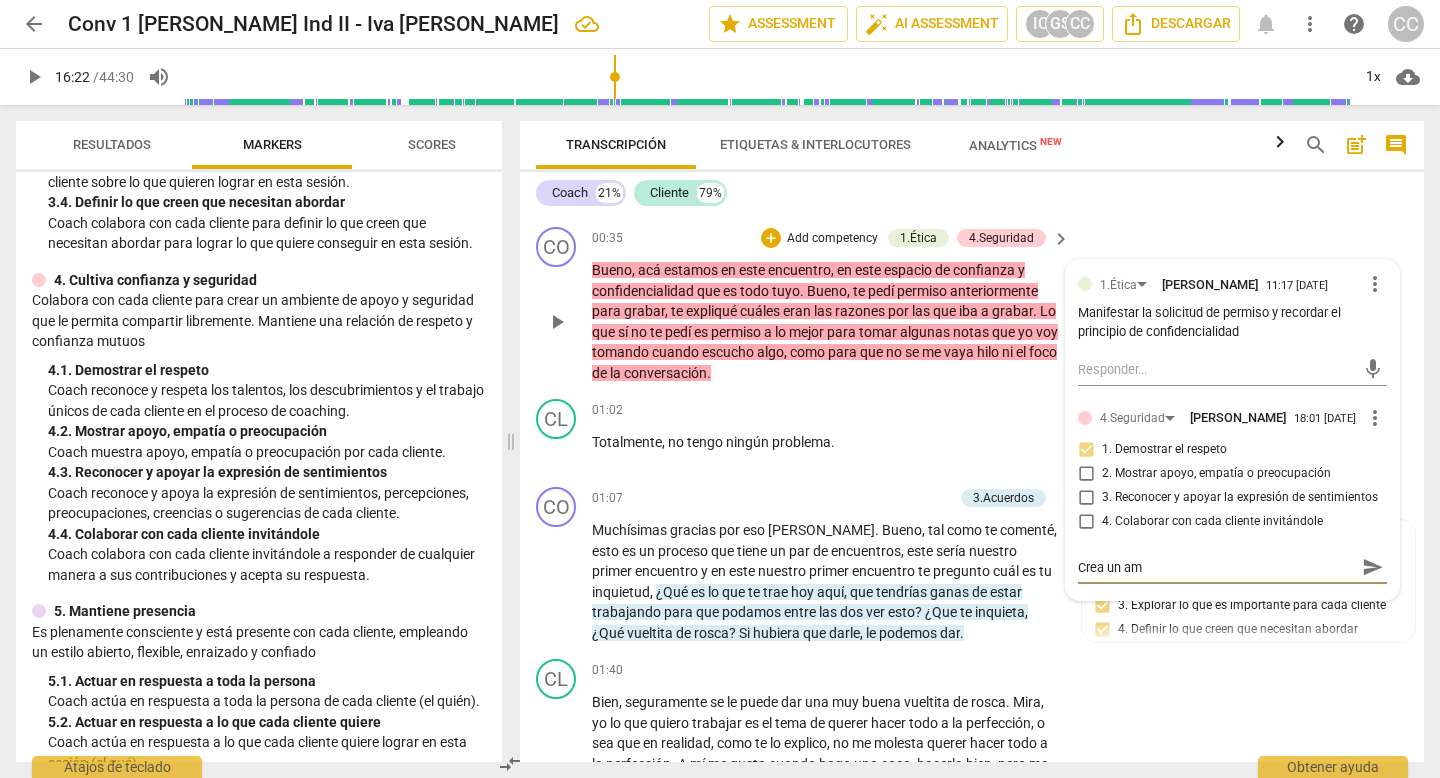 type on "Crea un amb" 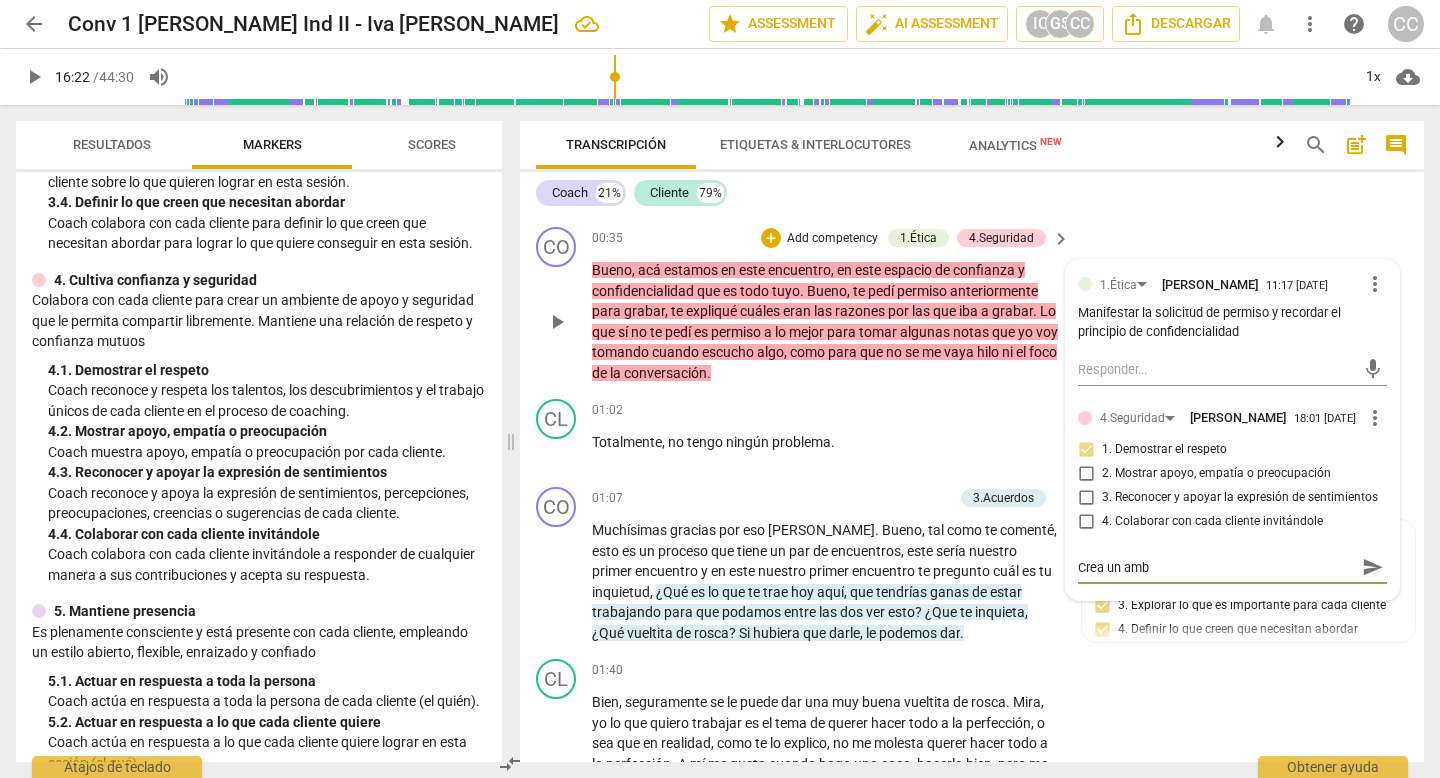 type on "Crea un ambi" 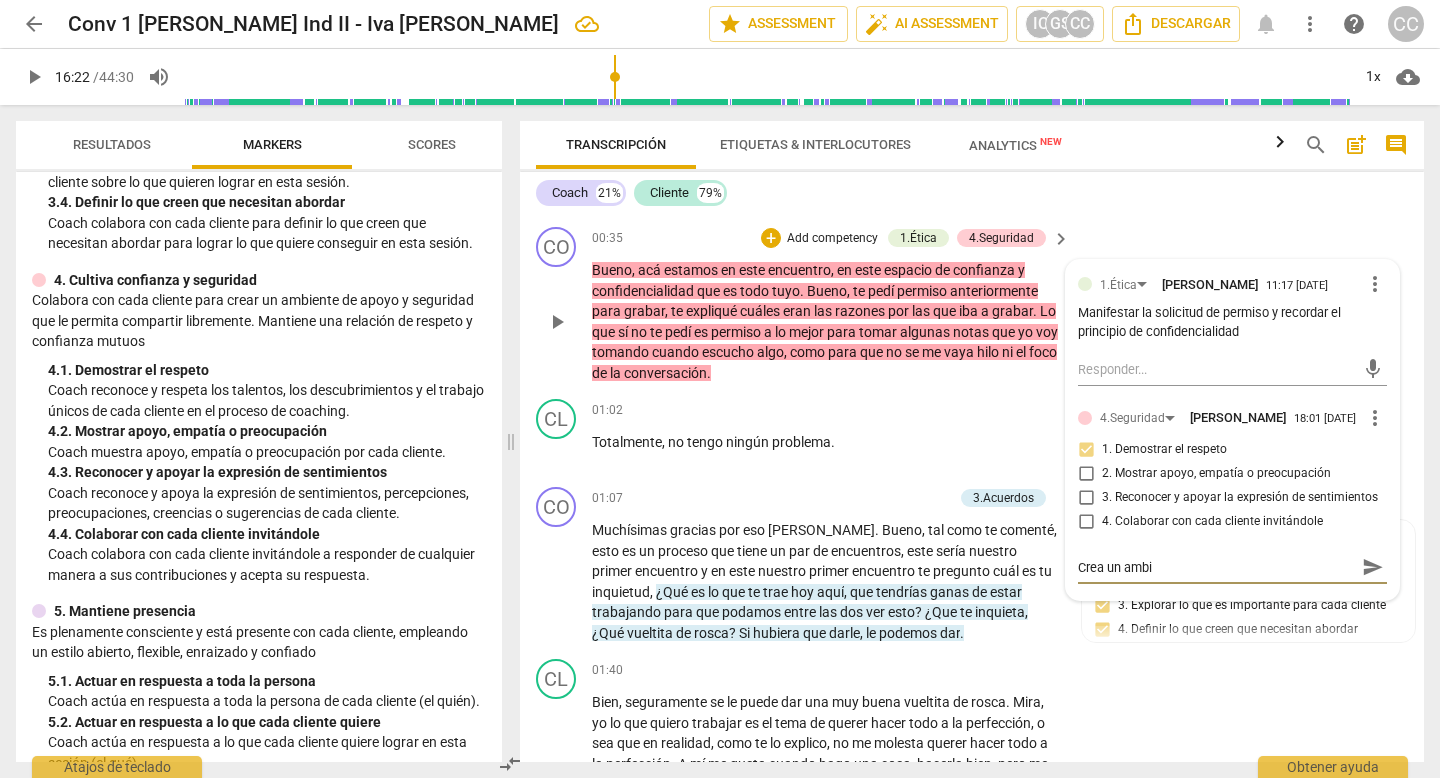 type on "Crea un ambie" 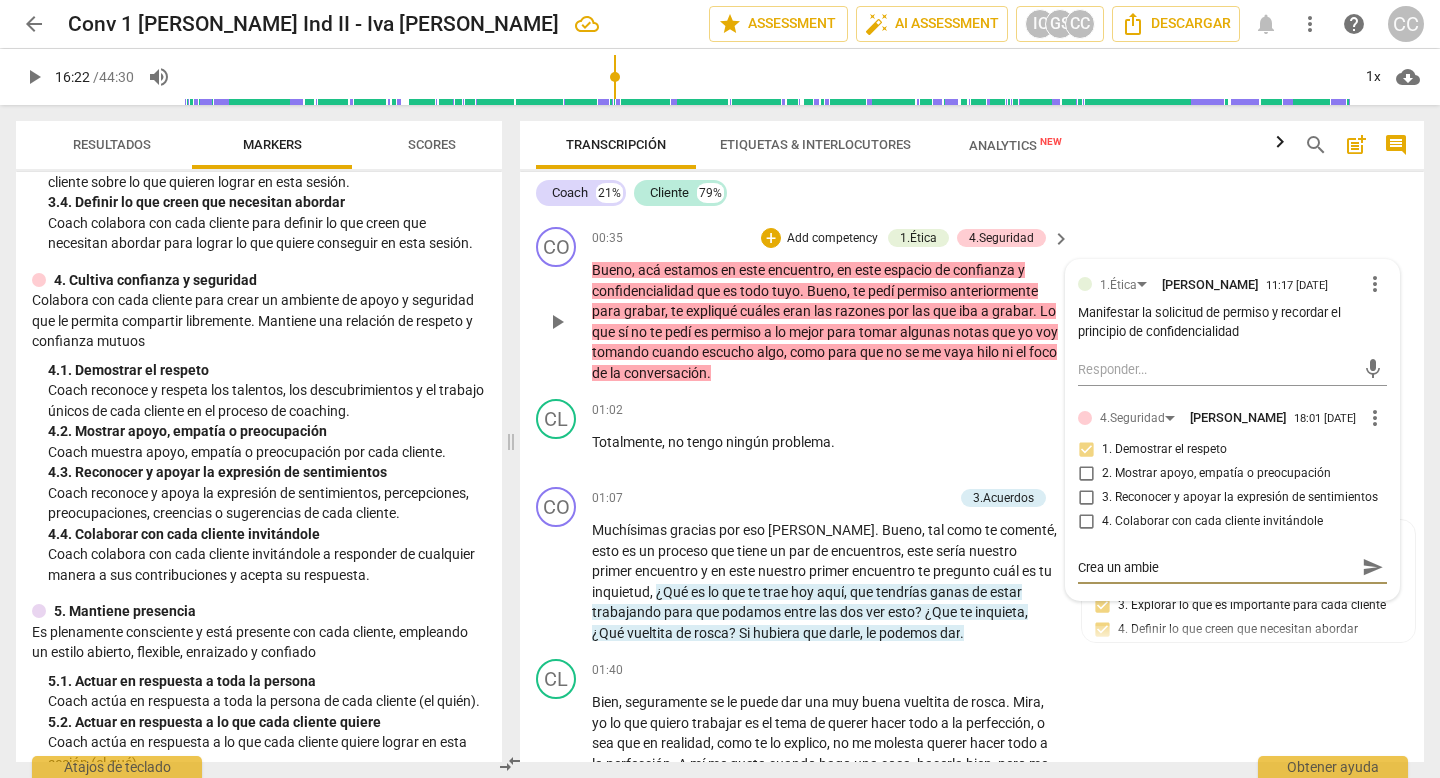 type on "Crea un ambien" 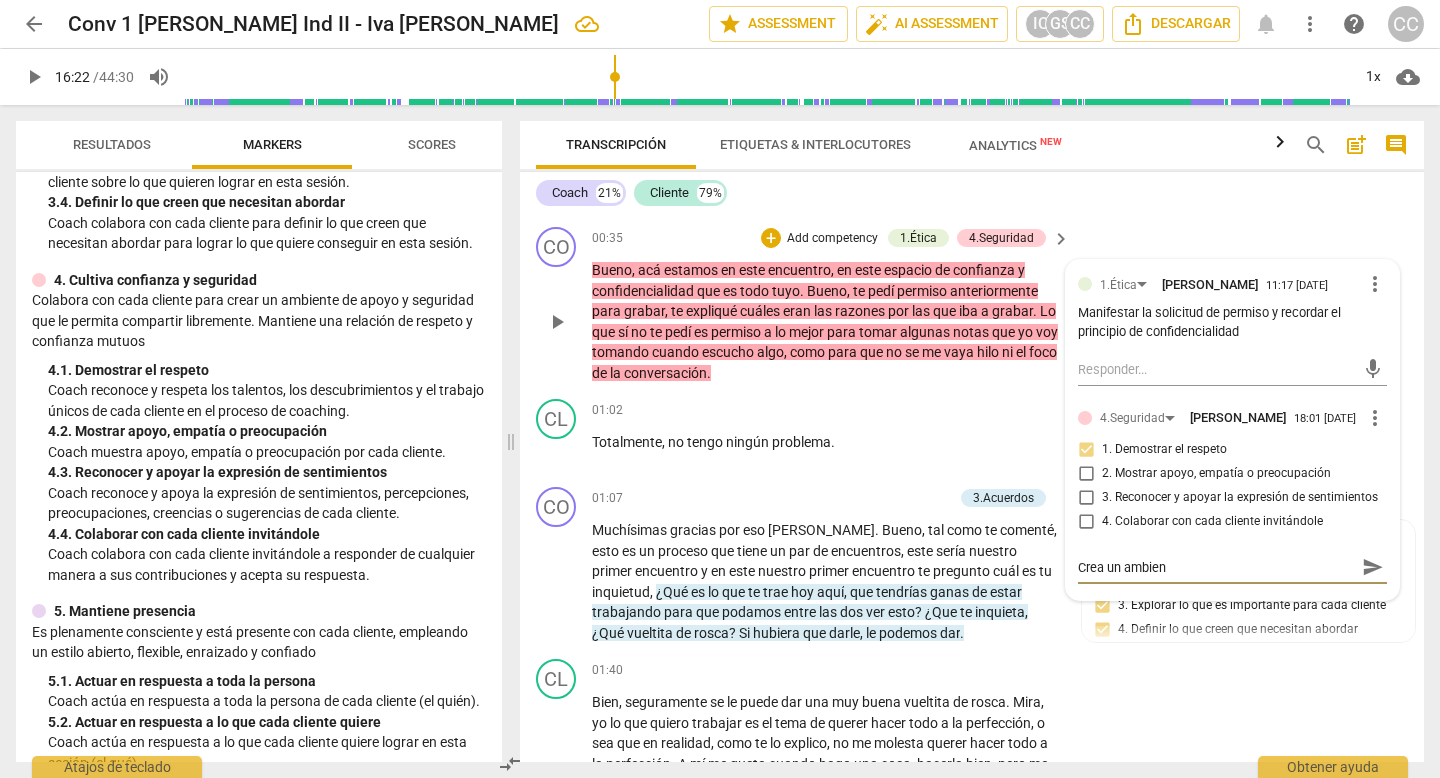 type on "Crea un ambient" 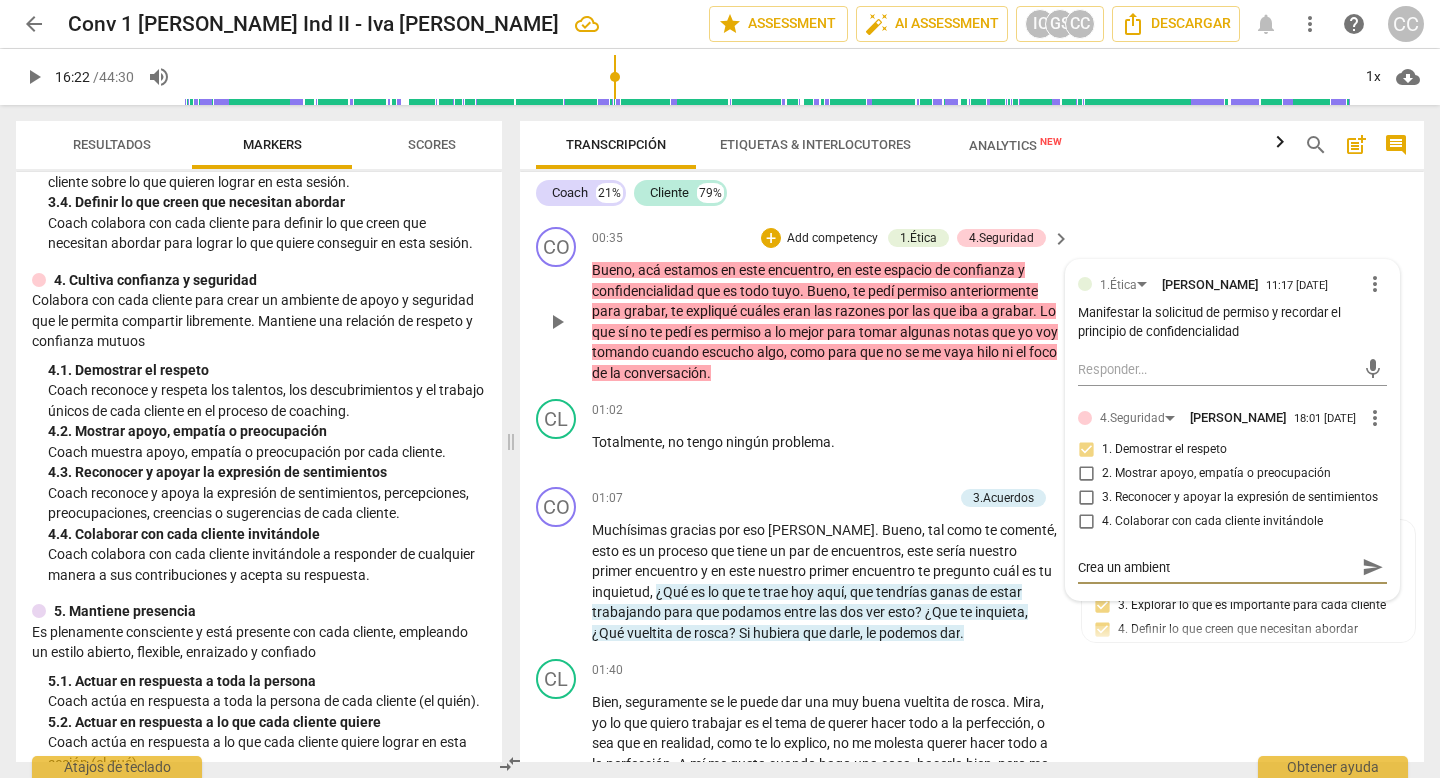 type on "Crea un ambiente" 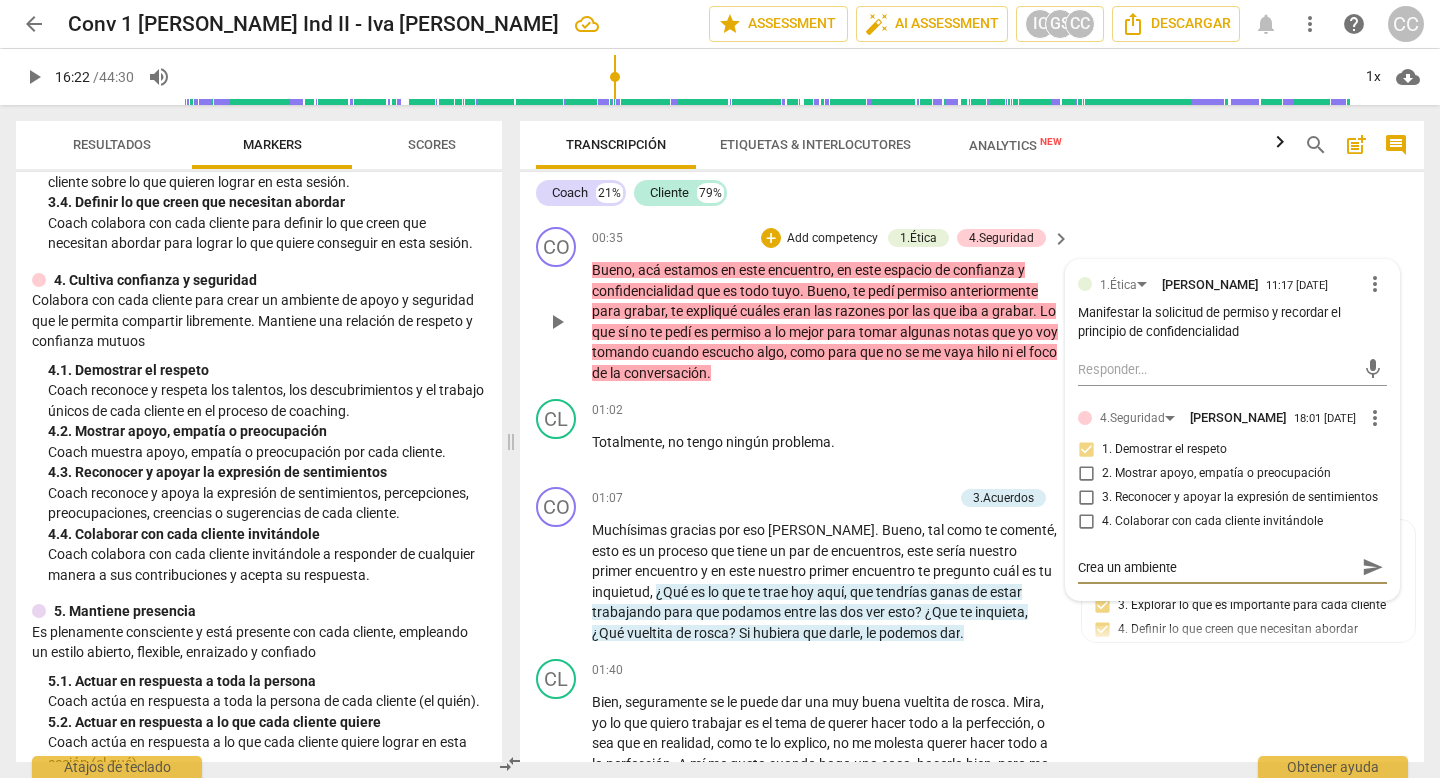 type on "Crea un ambiente" 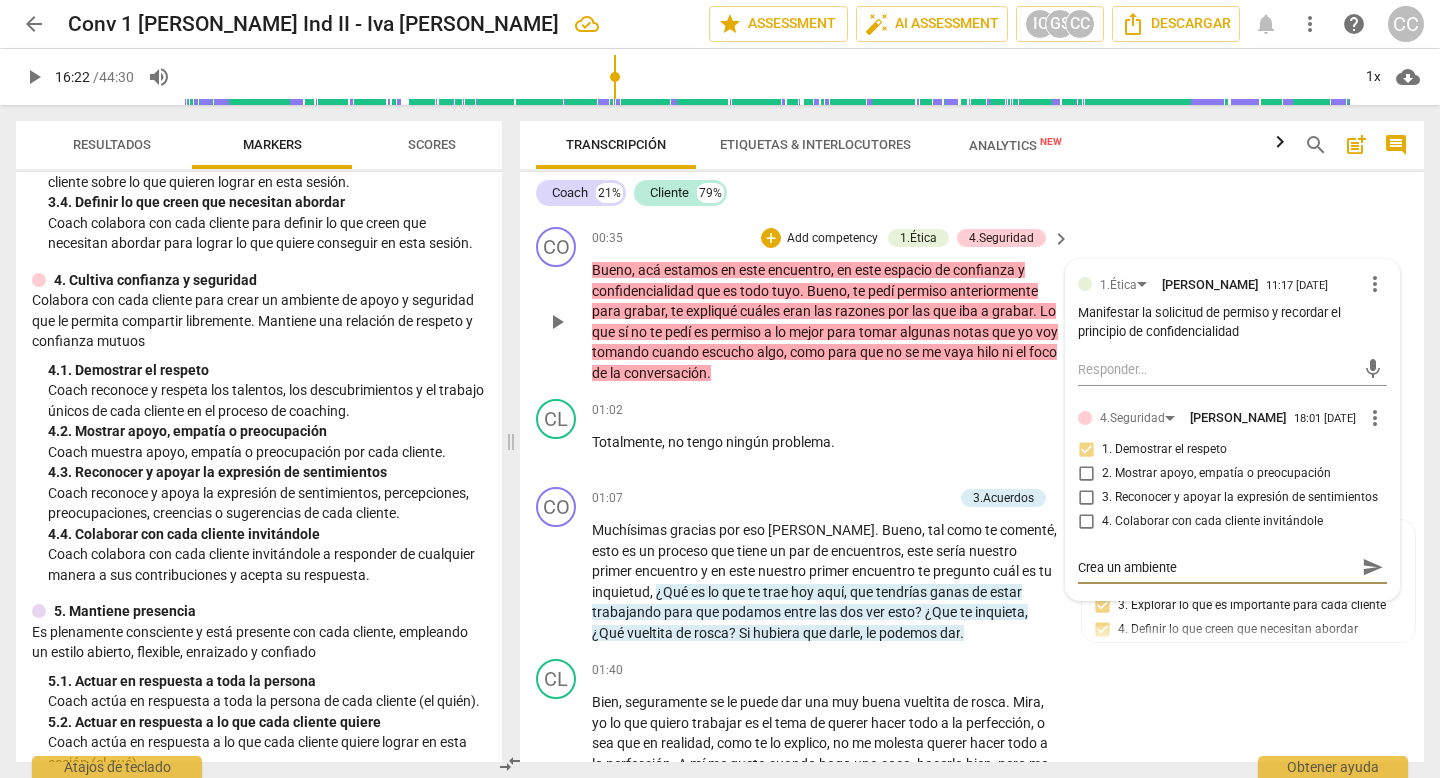 type on "Crea un ambiente" 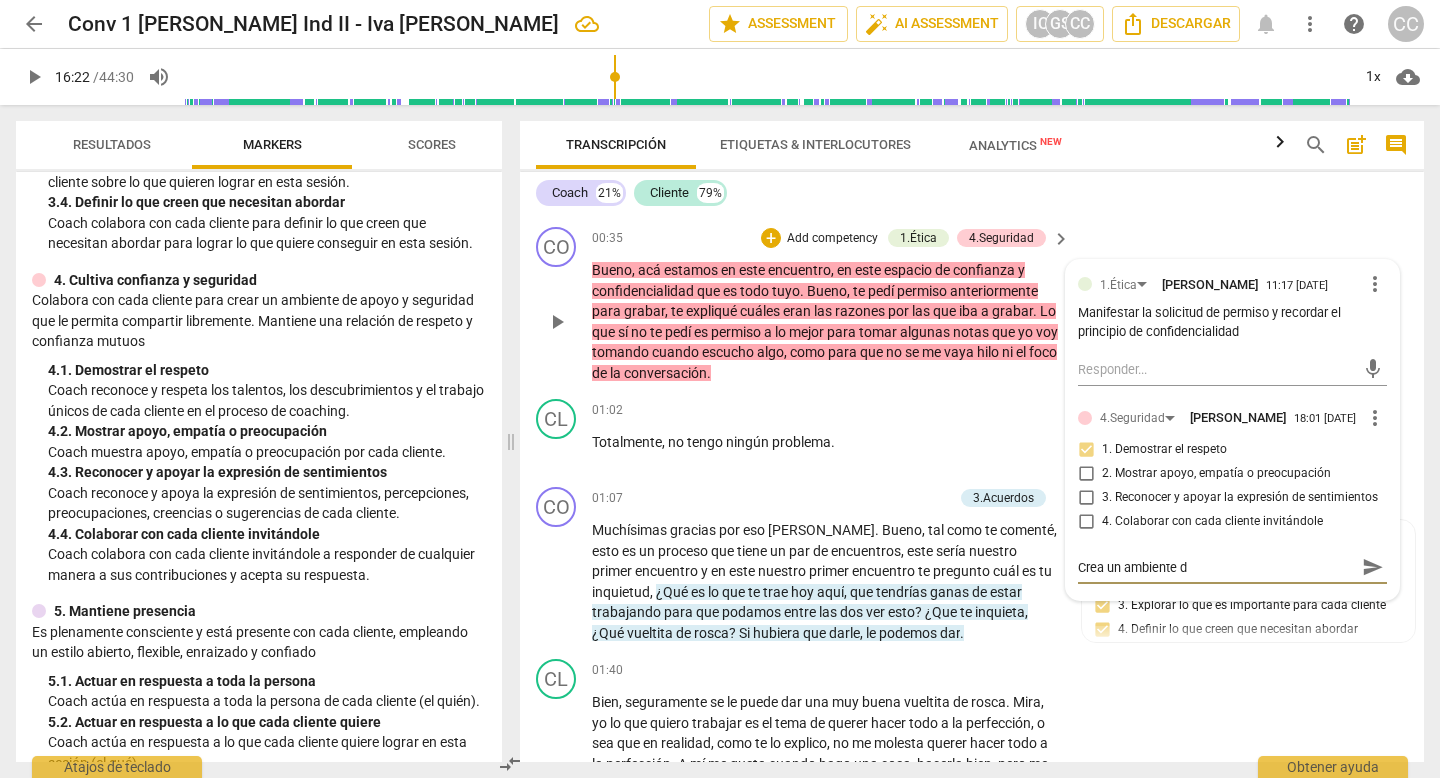 type on "Crea un ambiente de" 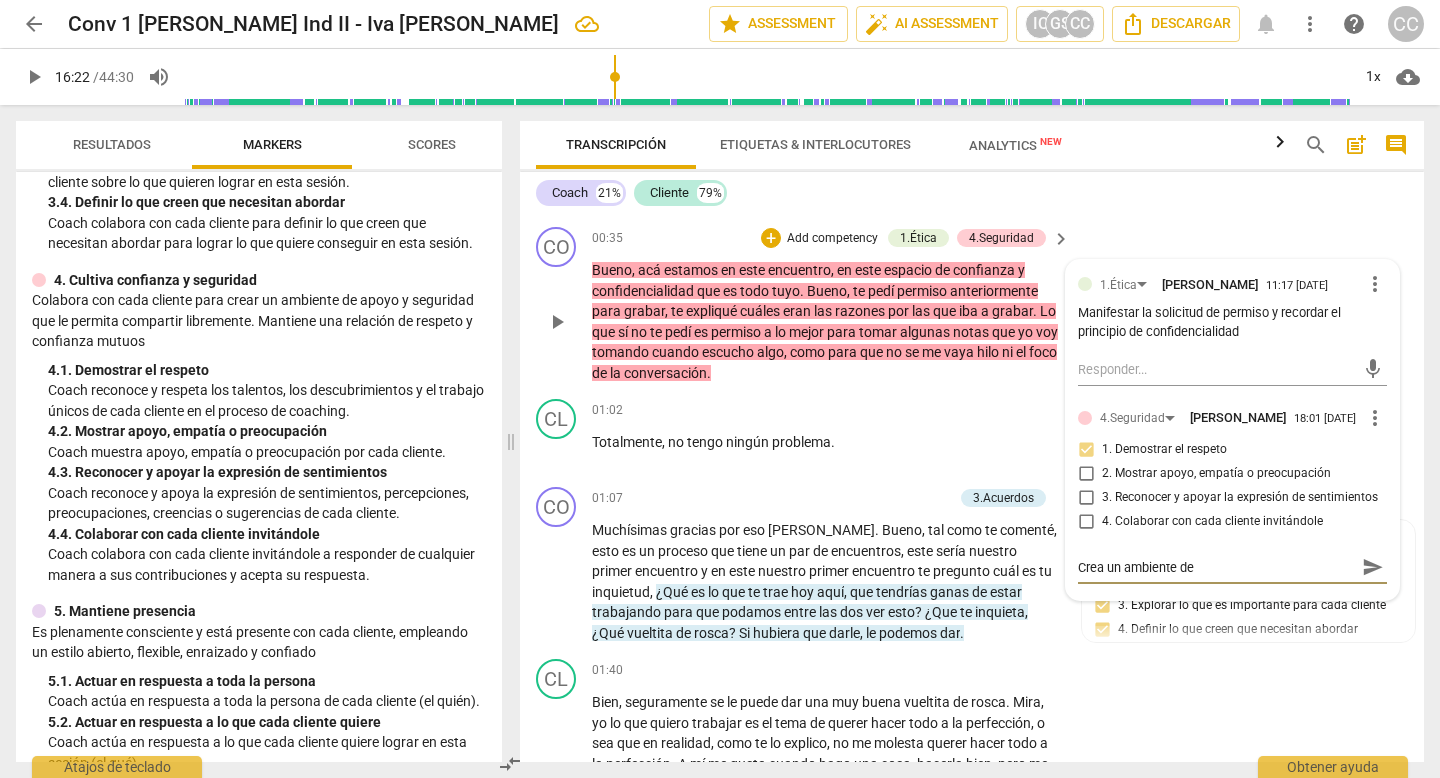 type on "Crea un ambiente de" 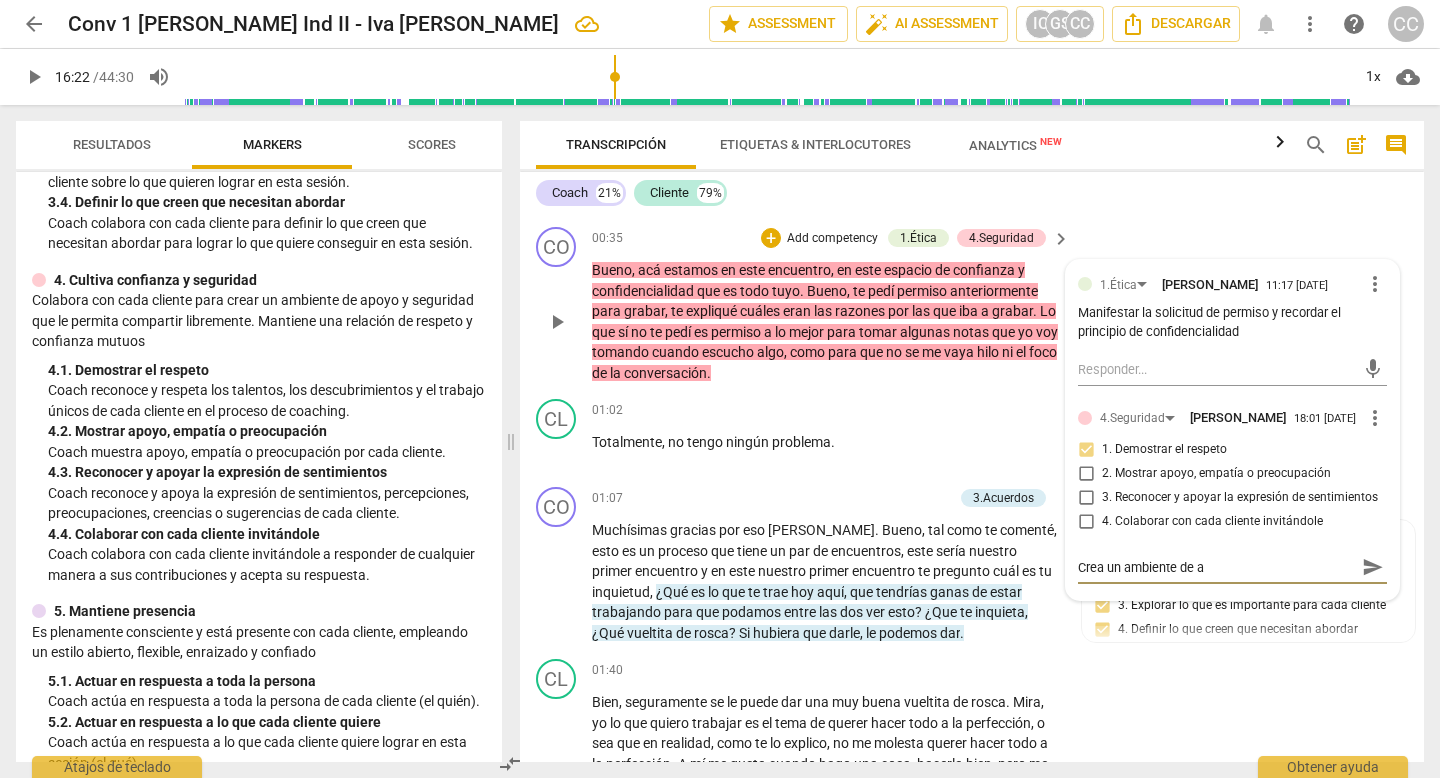 type on "Crea un ambiente de ap" 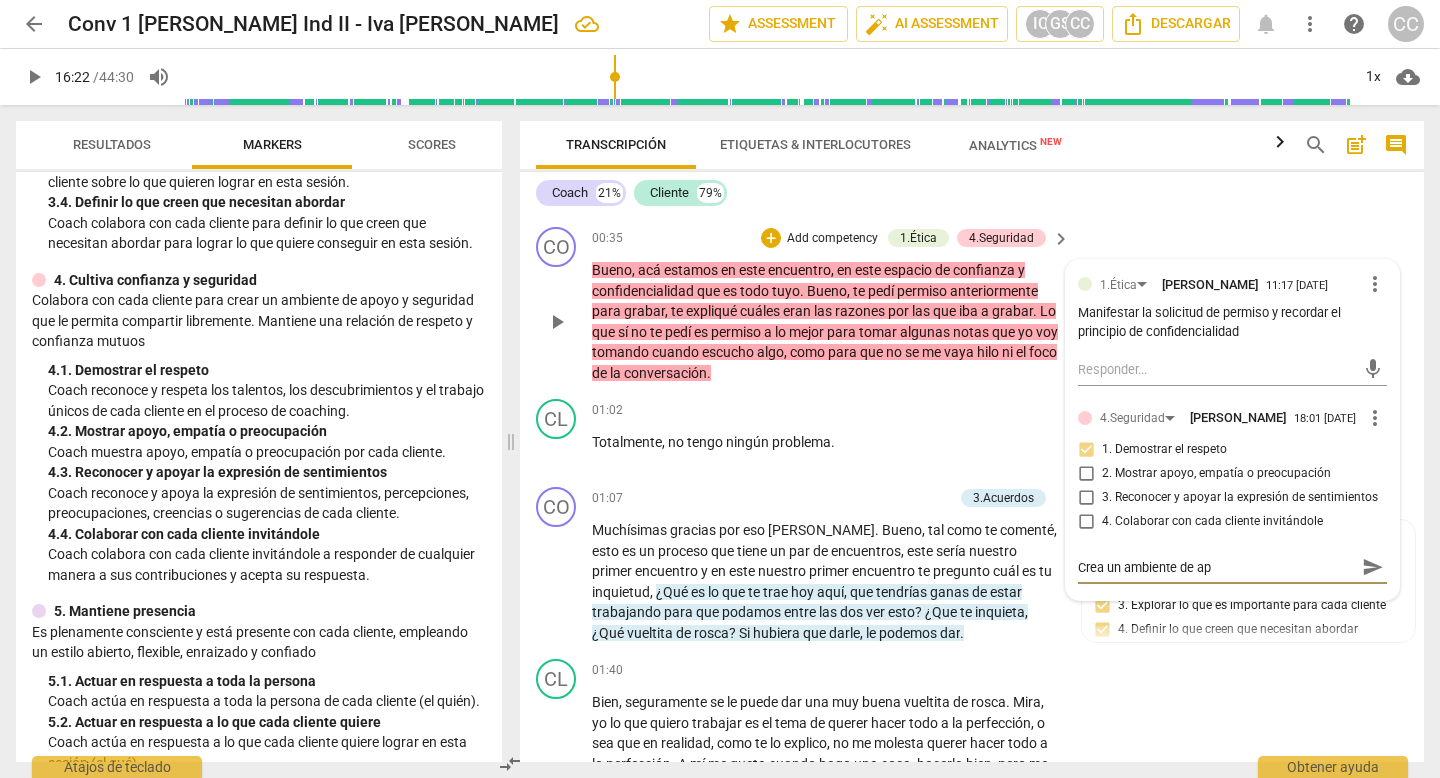 type on "Crea un ambiente de apo" 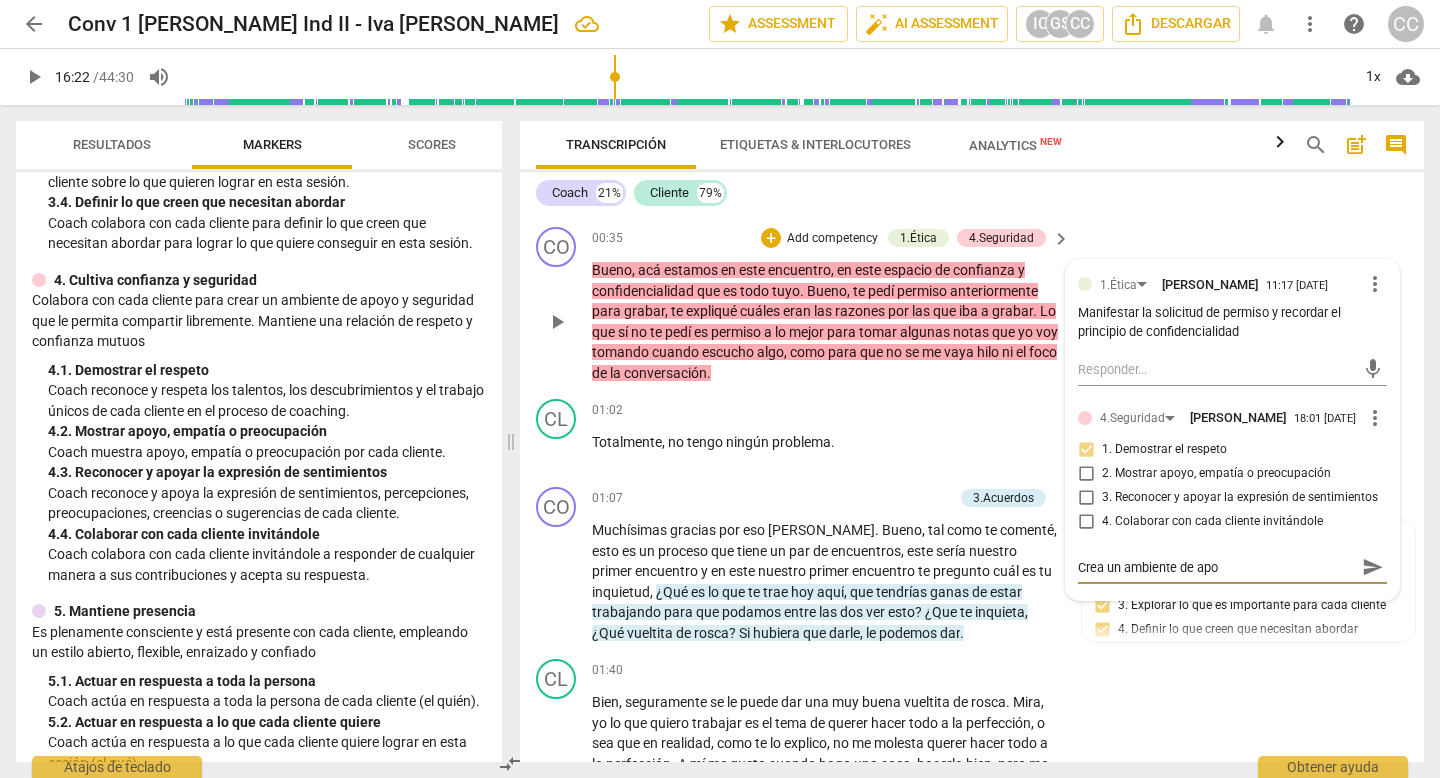 type on "Crea un ambiente de apoy" 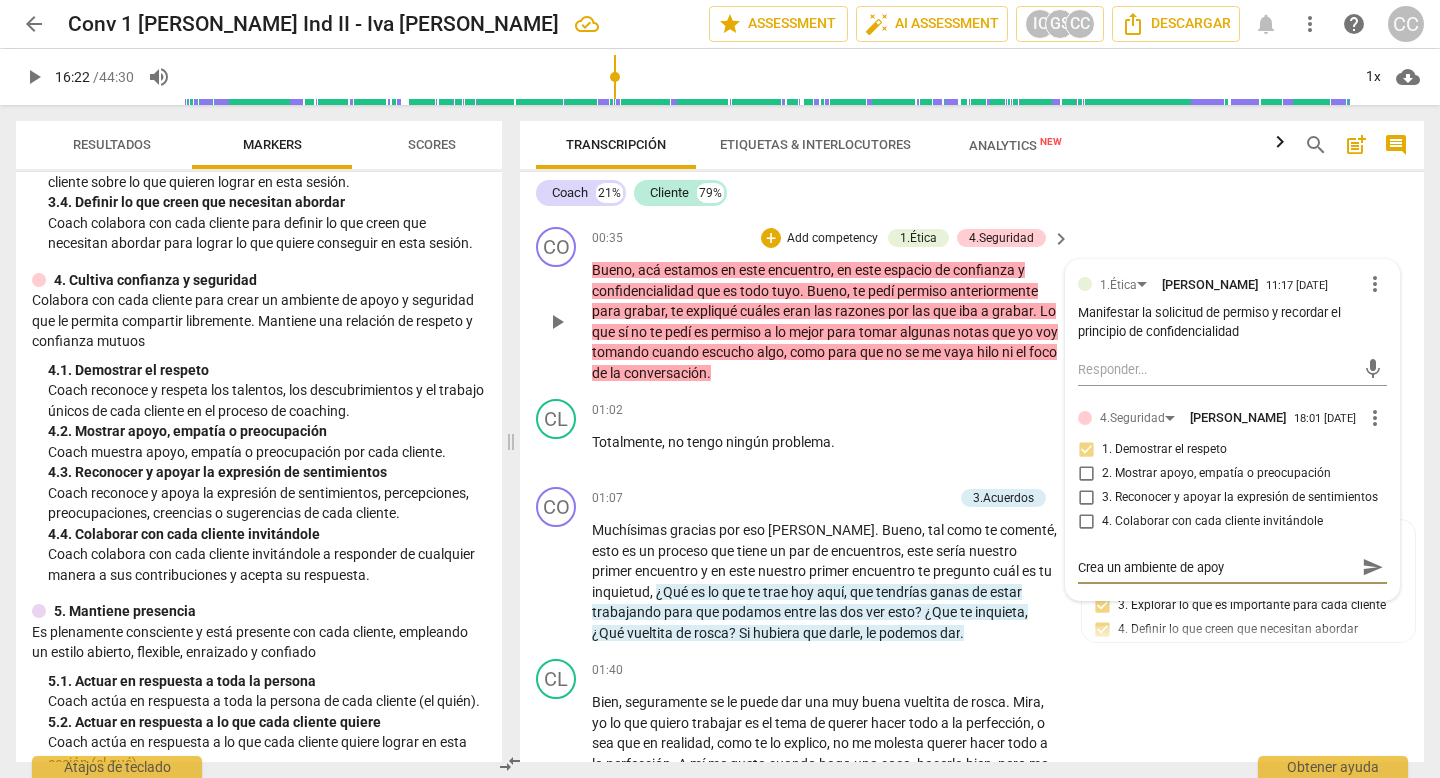 type on "Crea un ambiente de apoyo" 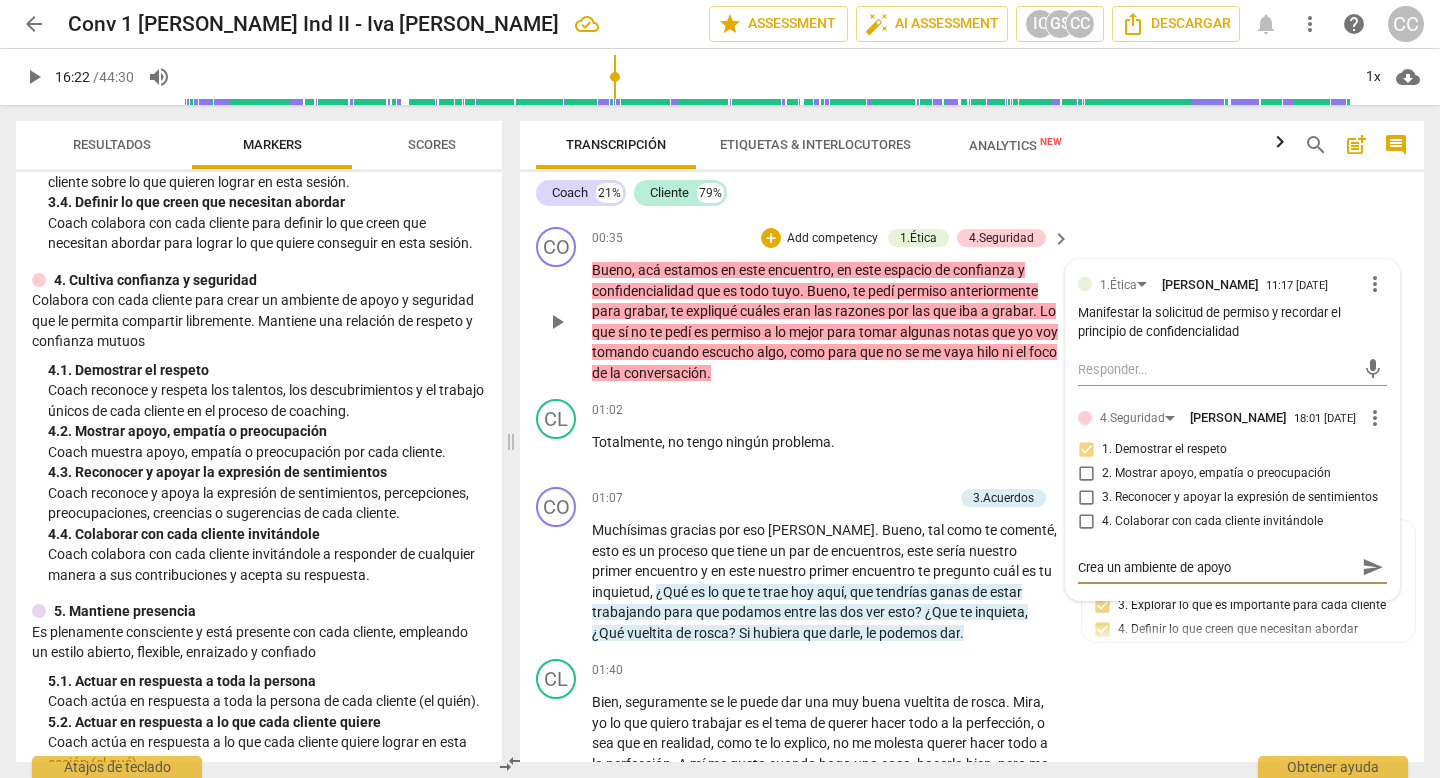 type on "Crea un ambiente de apoyo" 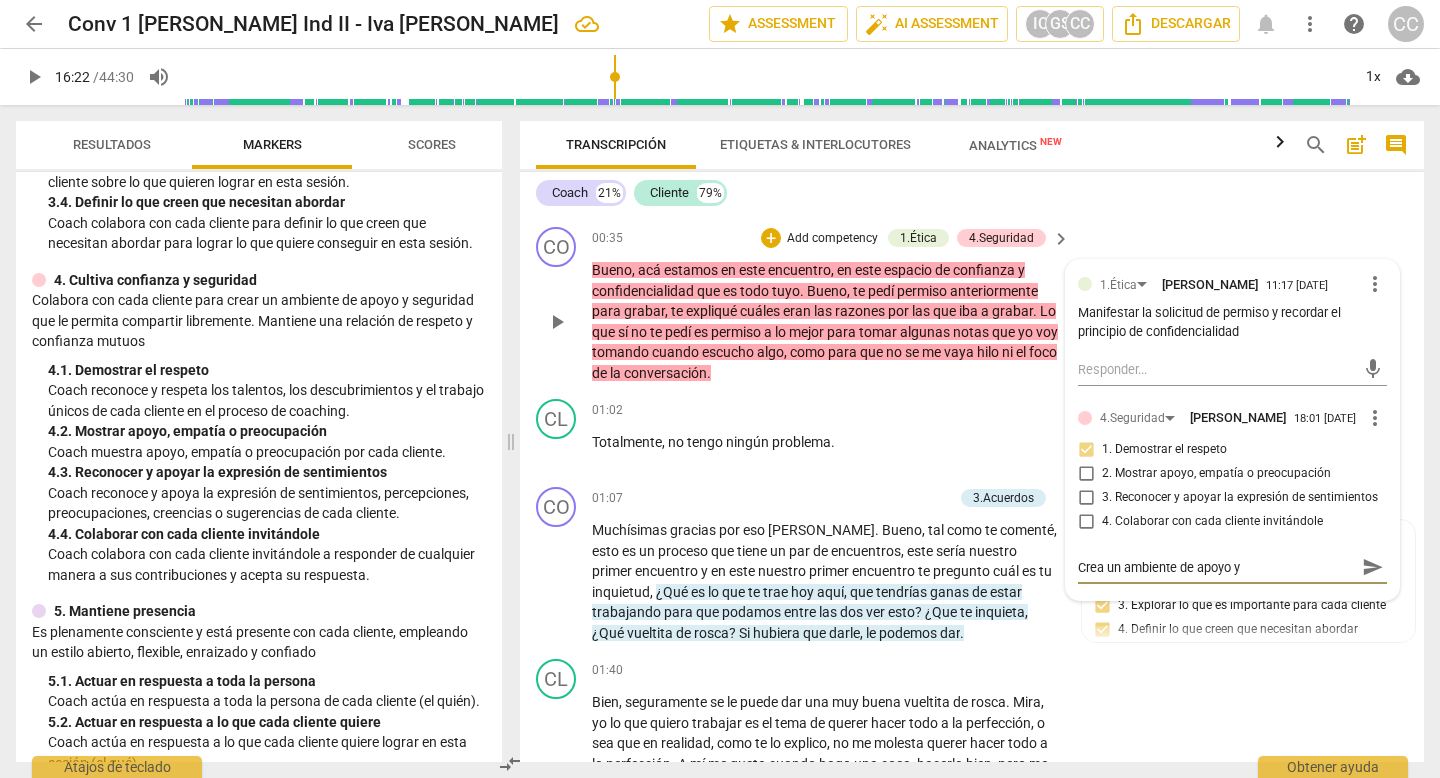 type on "Crea un ambiente de apoyo y" 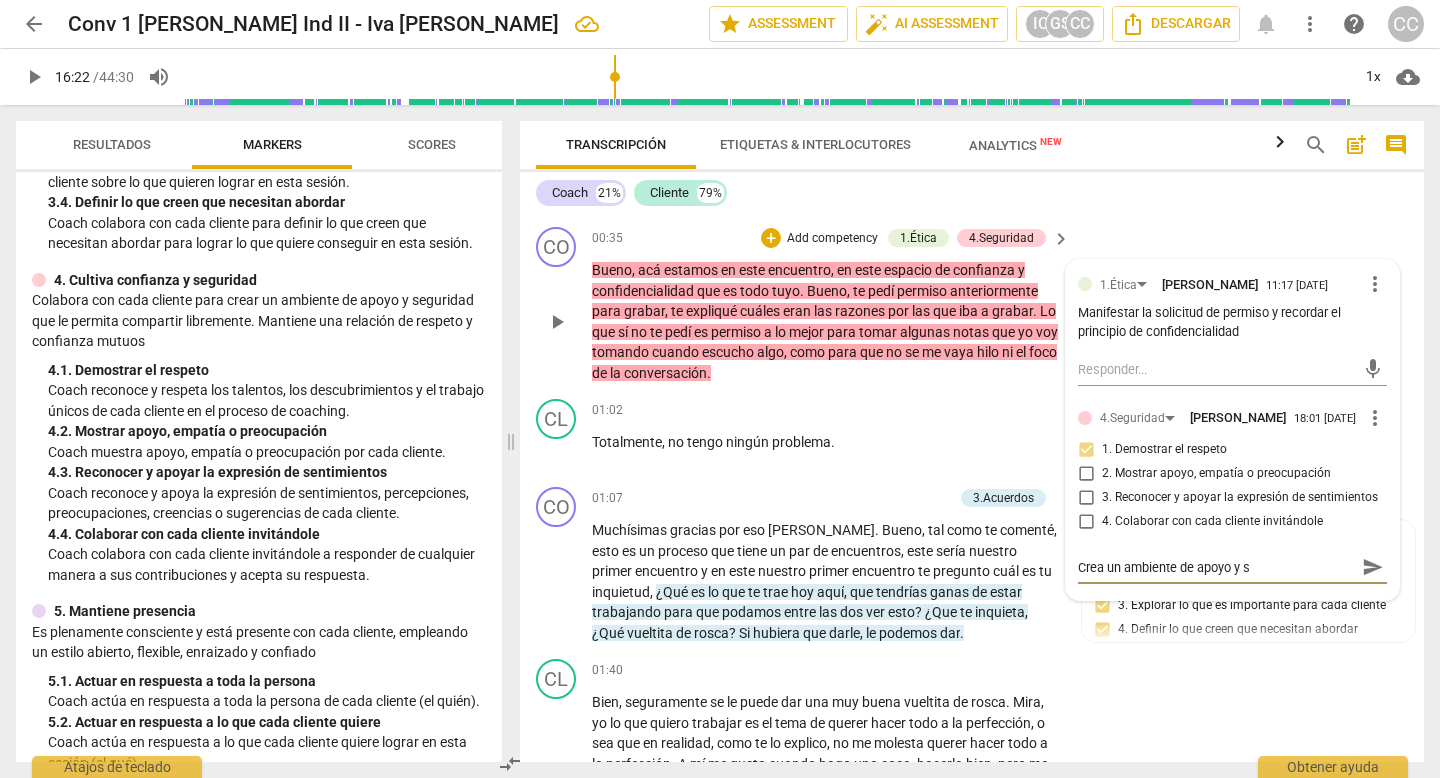 type on "Crea un ambiente de apoyo y se" 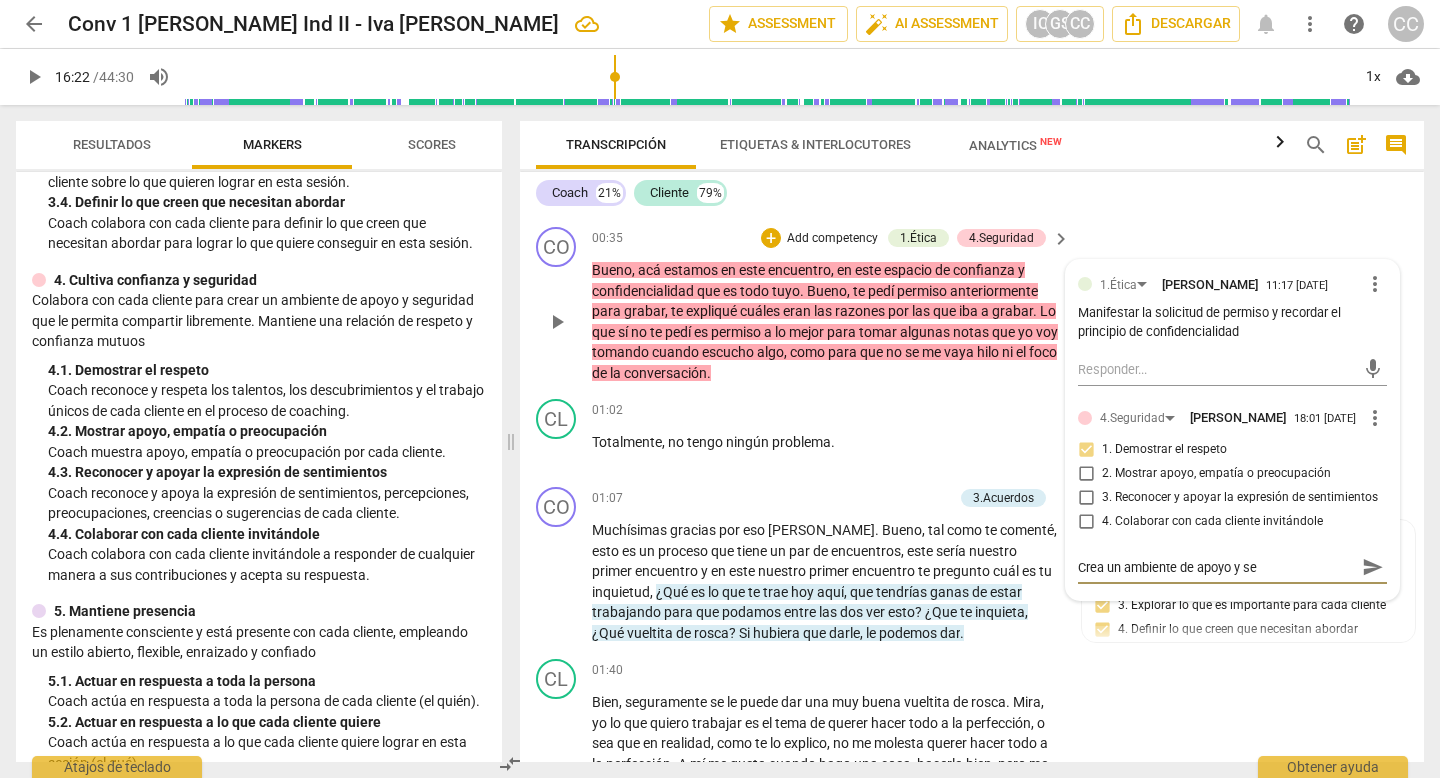 type on "Crea un ambiente de apoyo y seg" 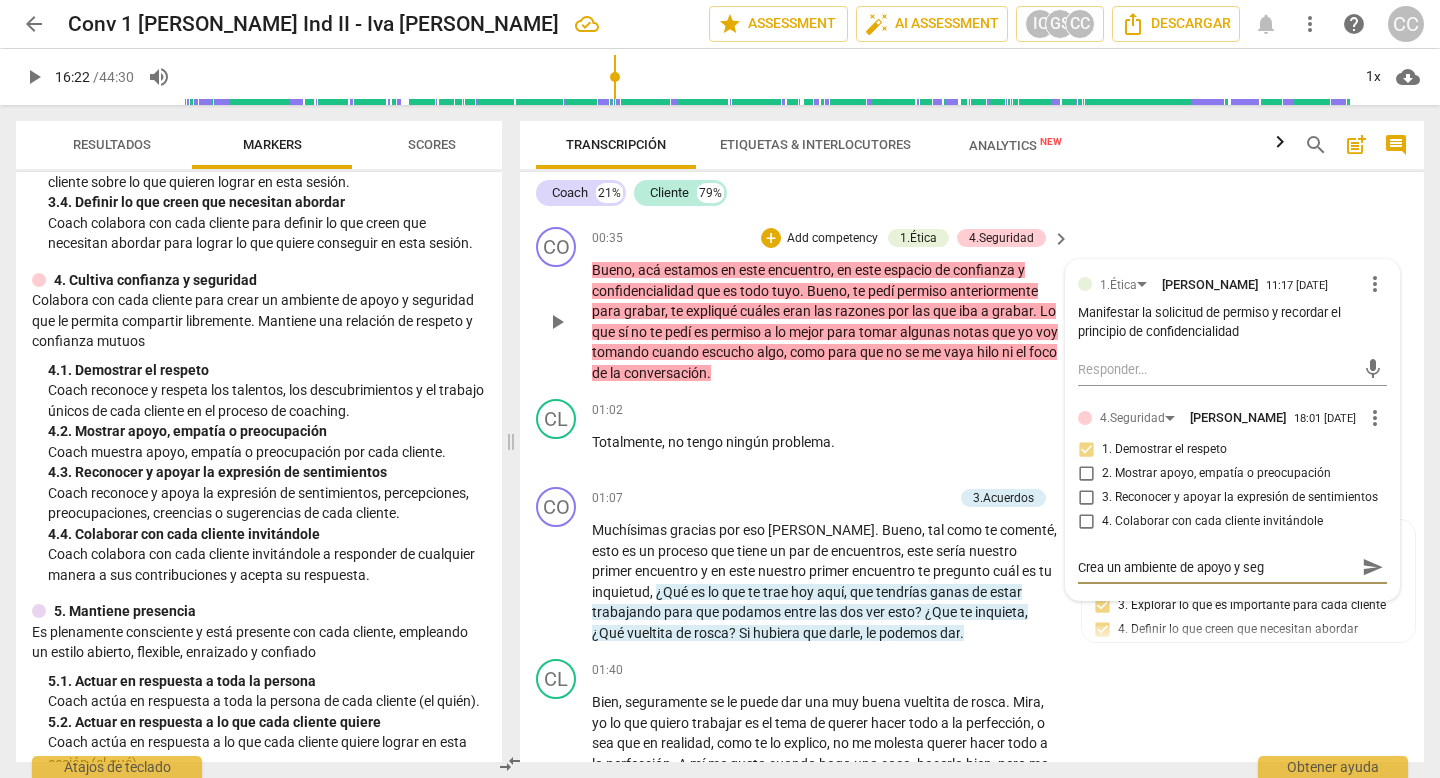 type on "Crea un ambiente de apoyo y segu" 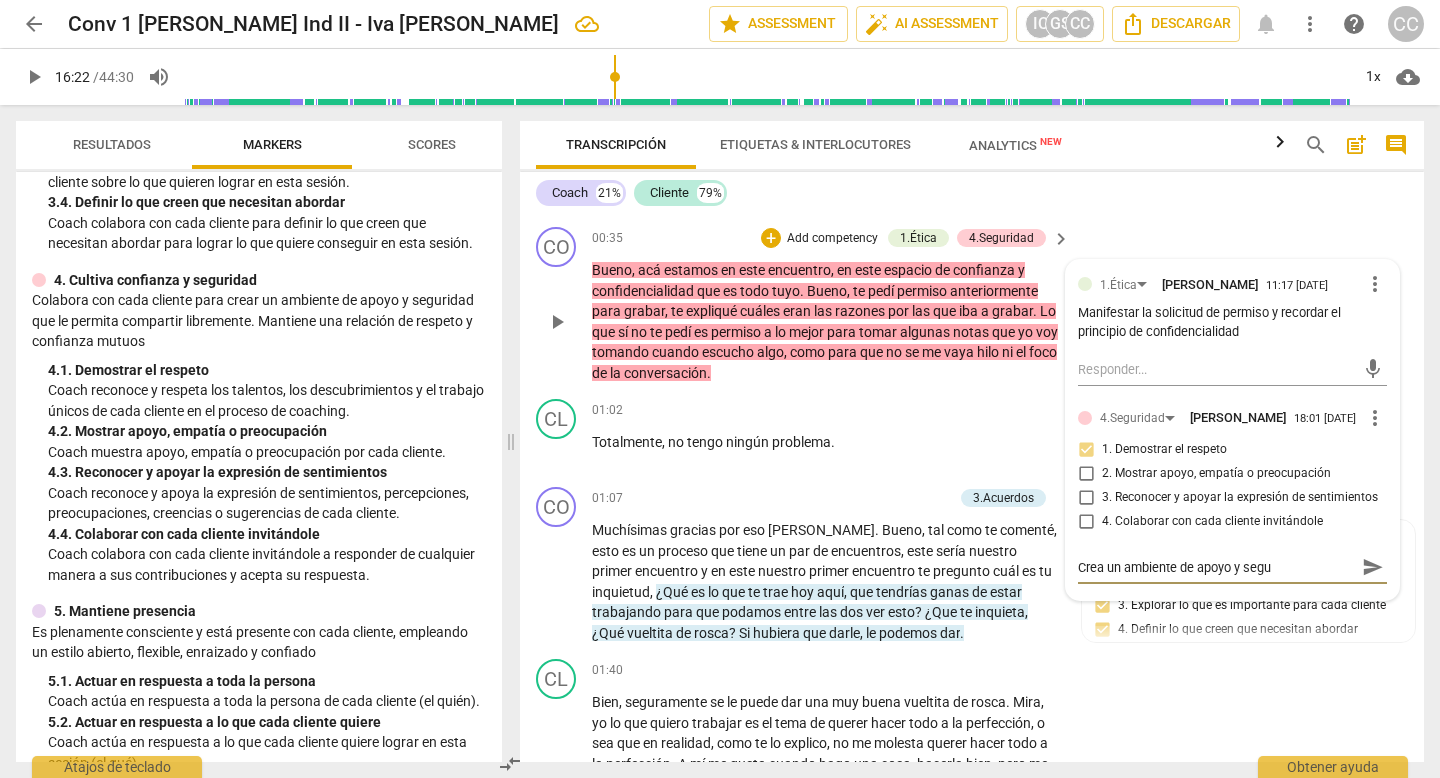 type on "Crea un ambiente de apoyo y segur" 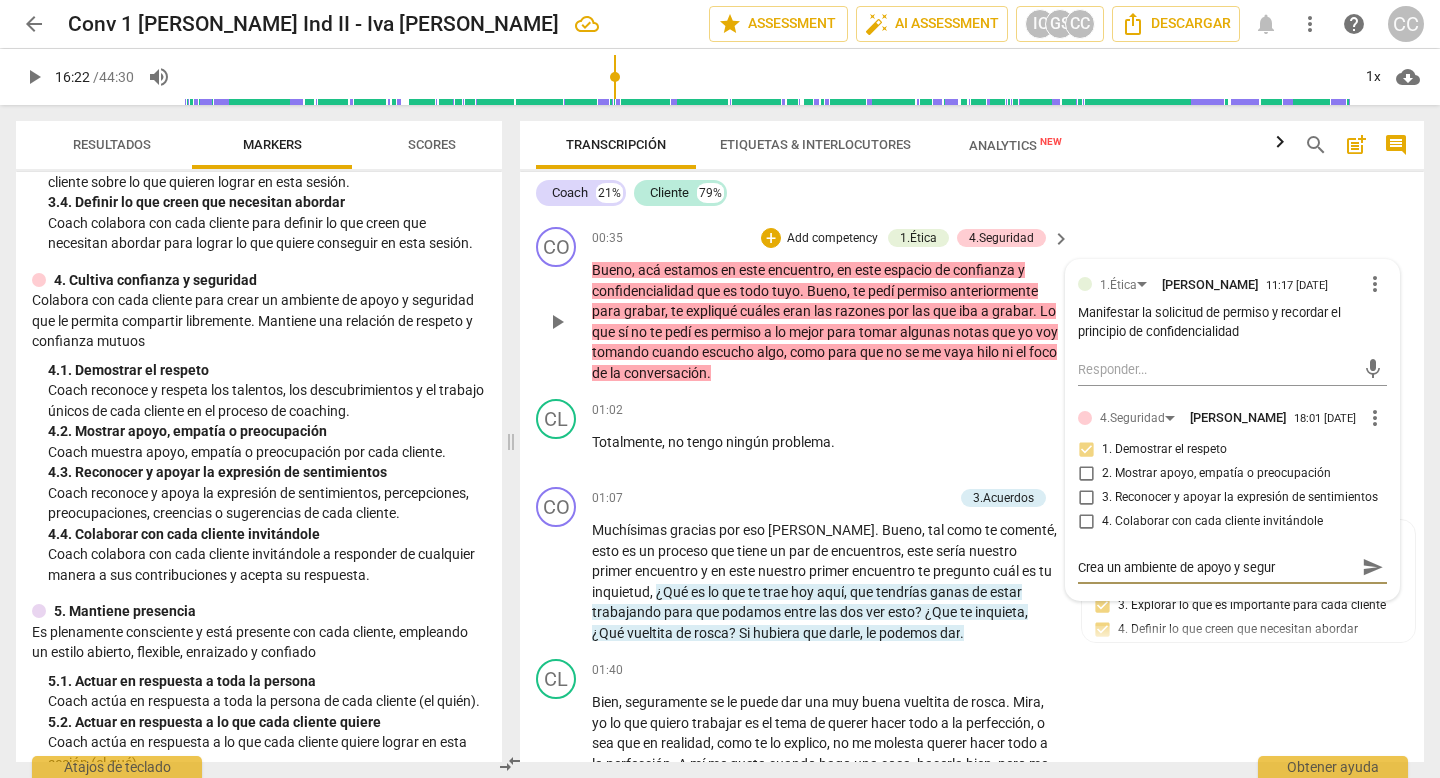 type on "Crea un ambiente de apoyo y seguri" 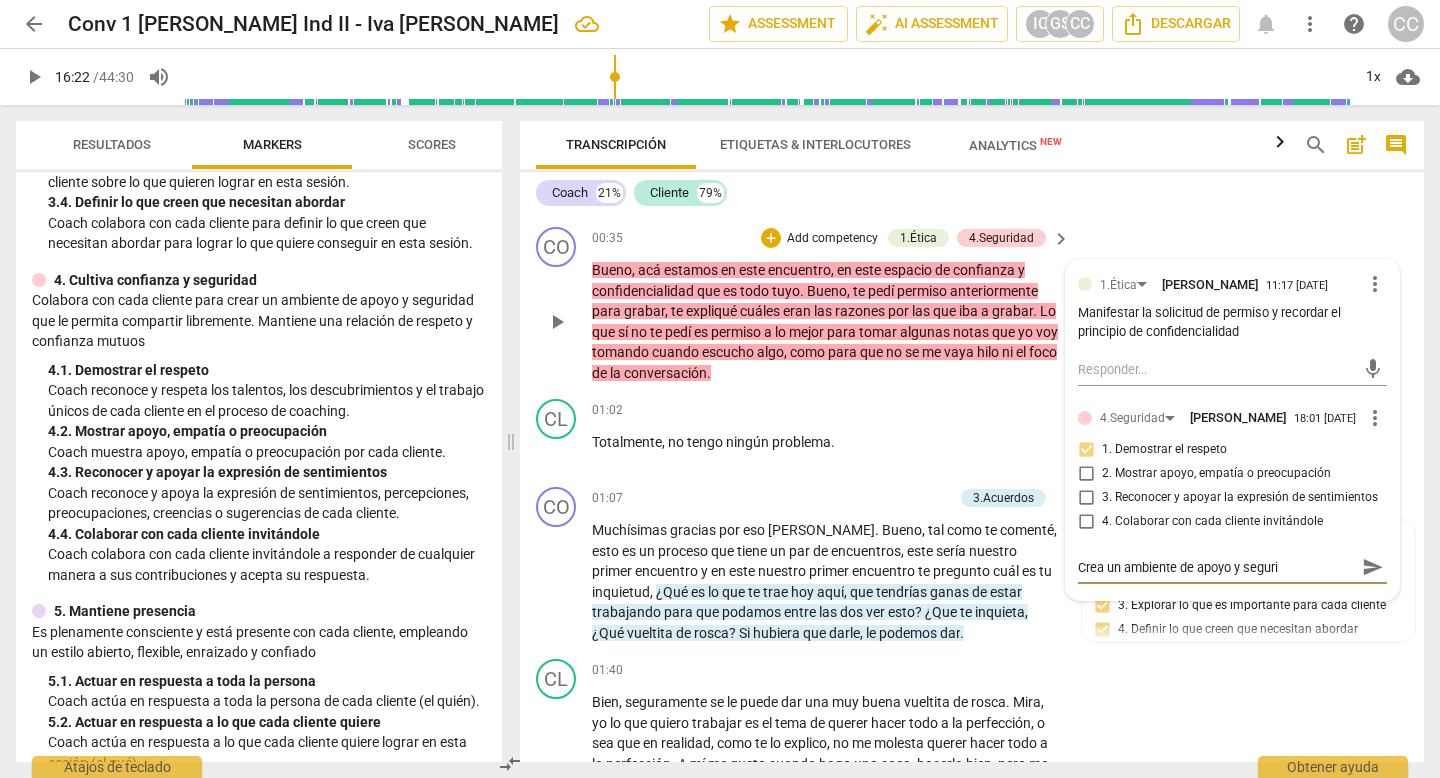 type on "Crea un ambiente de apoyo y segurid" 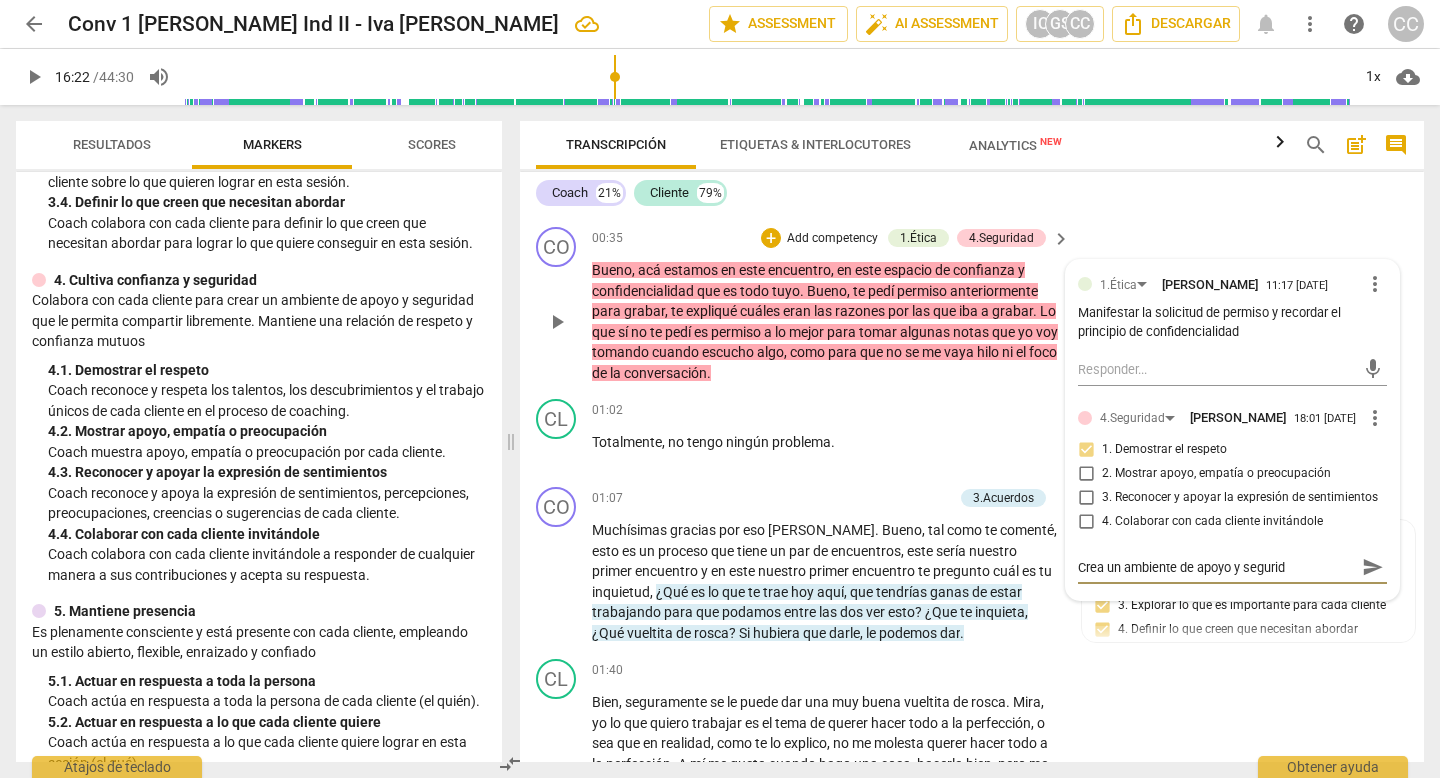 type on "Crea un ambiente de apoyo y segurida" 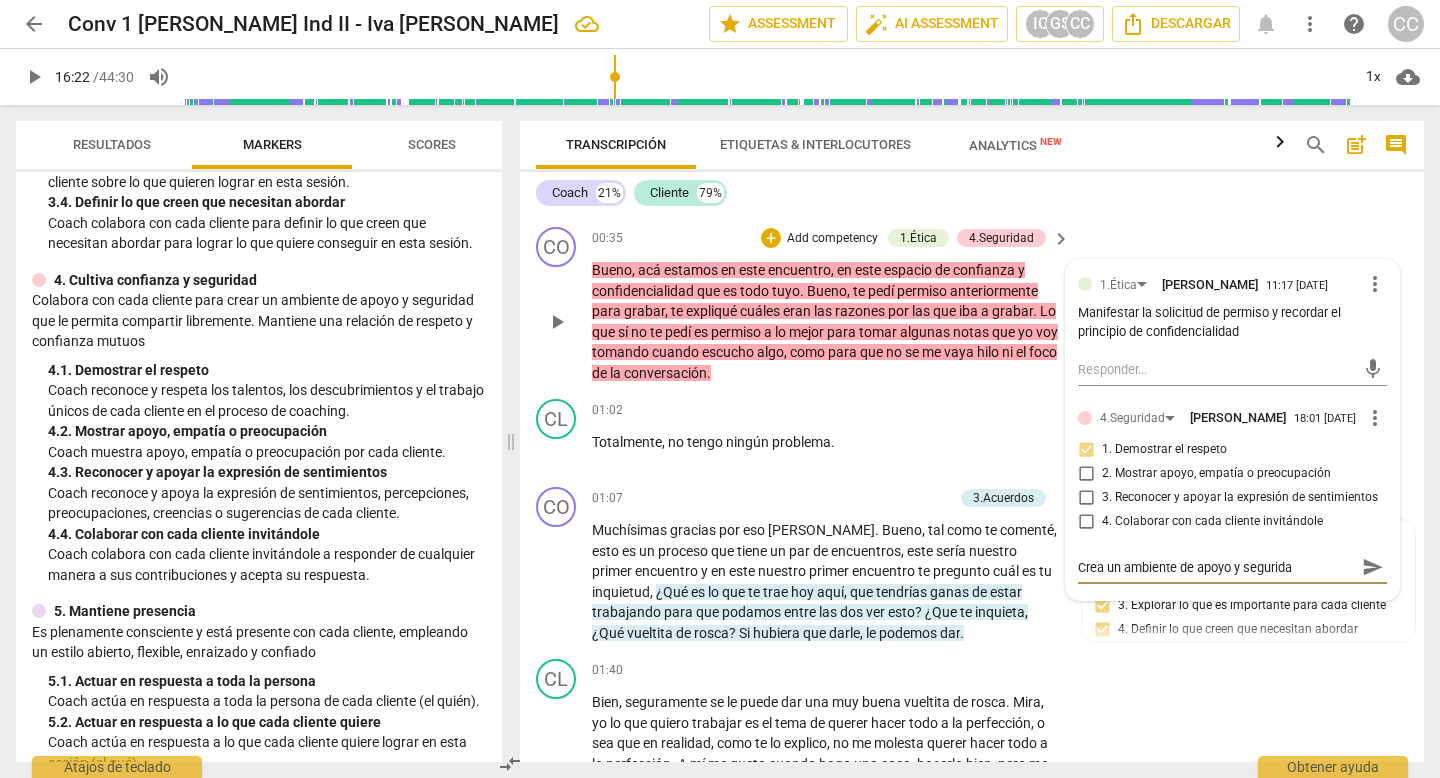 type on "Crea un ambiente de apoyo y seguridad" 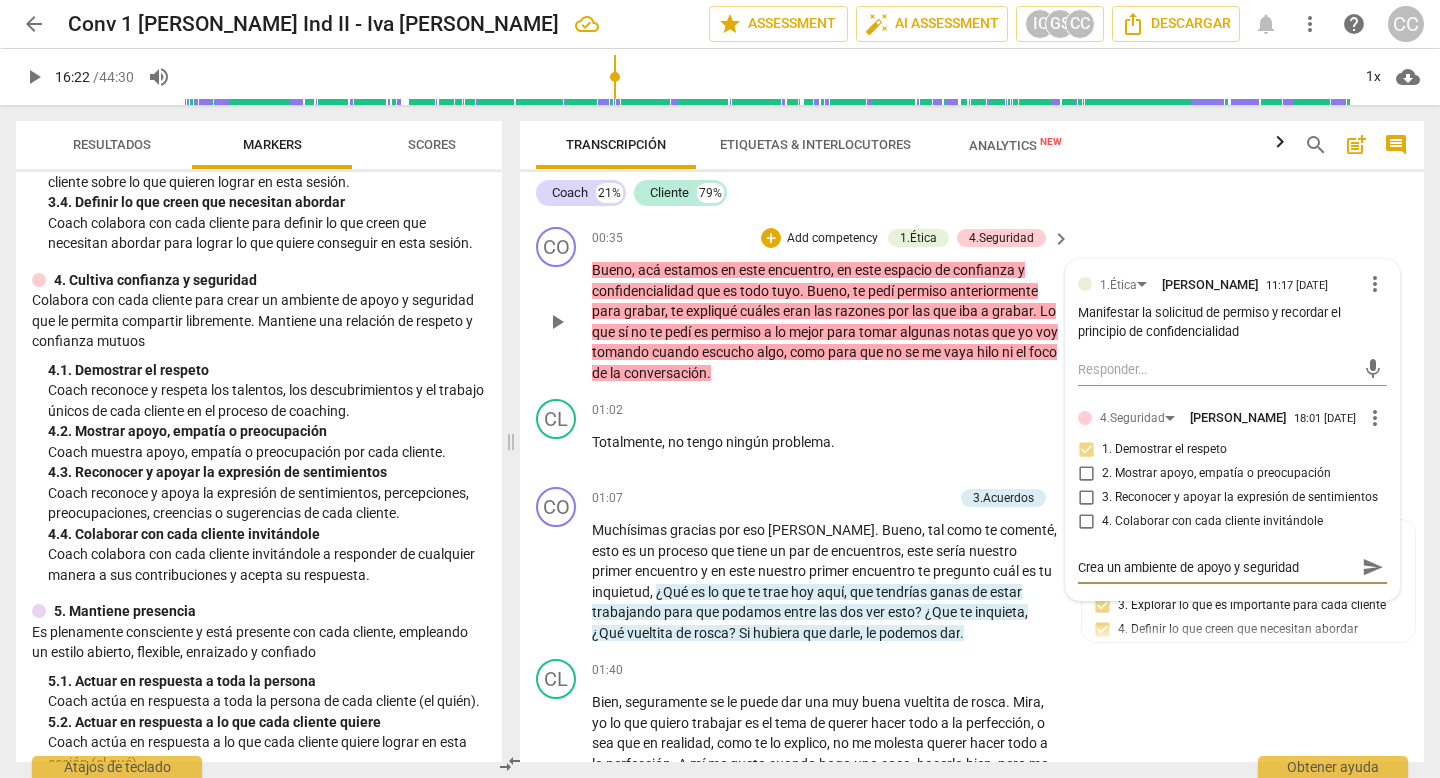 type on "Crea un ambiente de apoyo y seguridad." 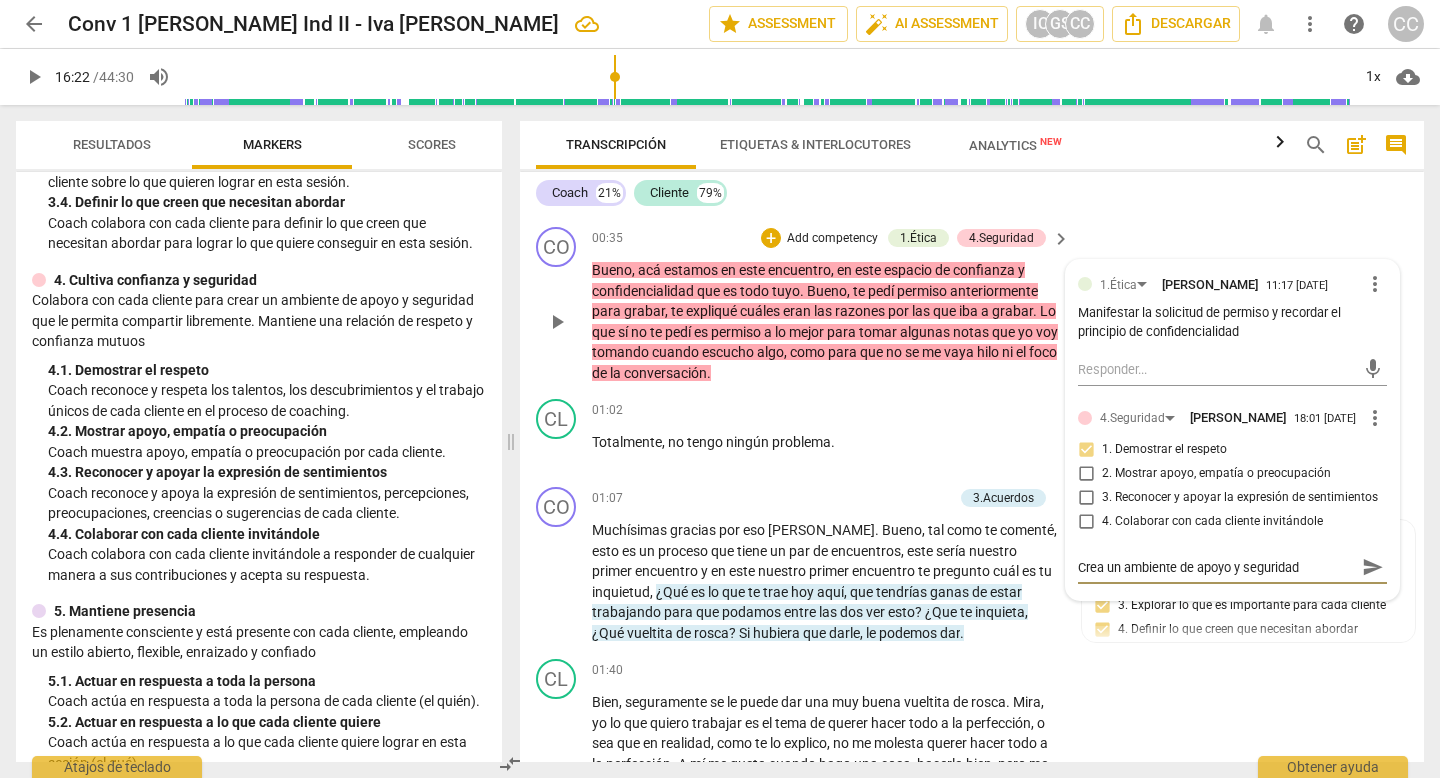 type on "Crea un ambiente de apoyo y seguridad." 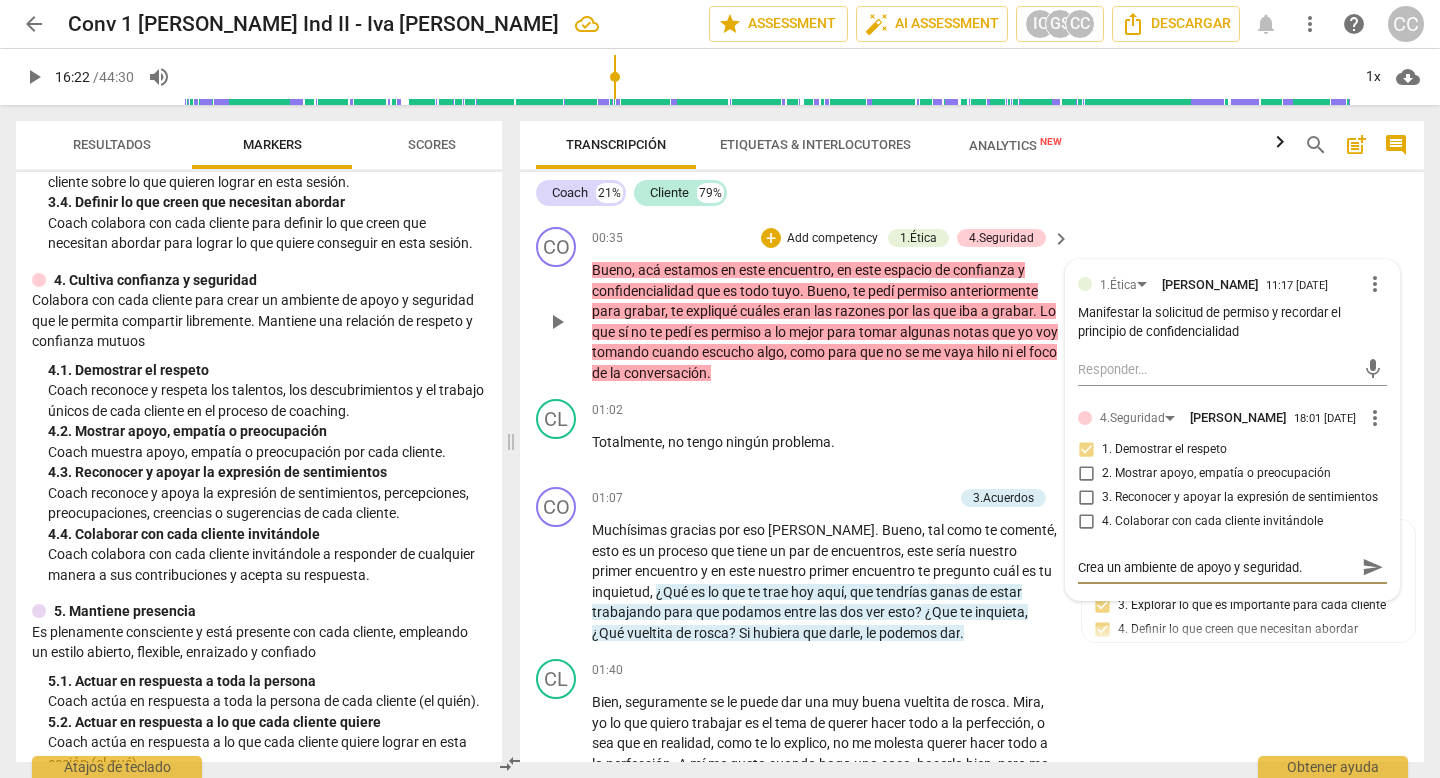 type on "Crea un ambiente de apoyo y seguridad." 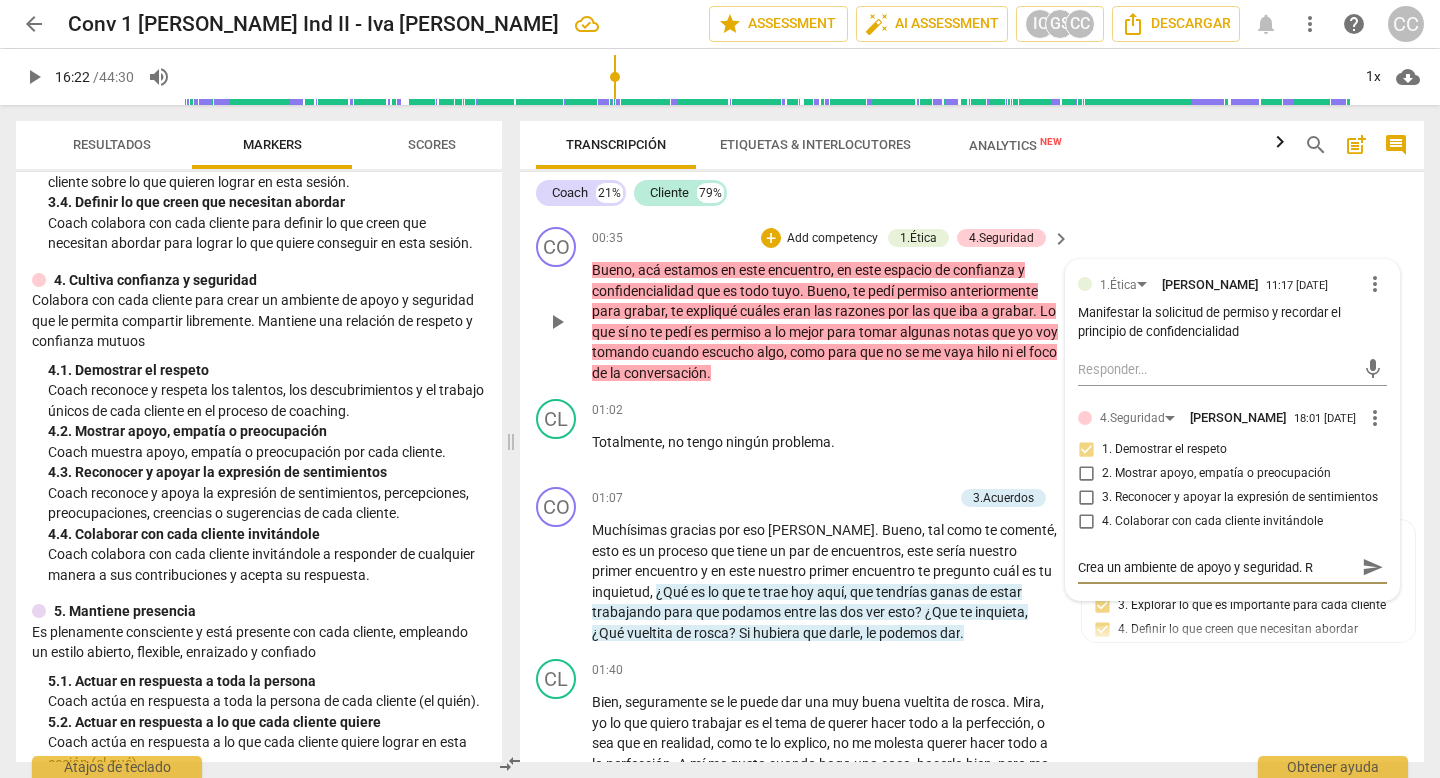 type on "Crea un ambiente de apoyo y seguridad. RE" 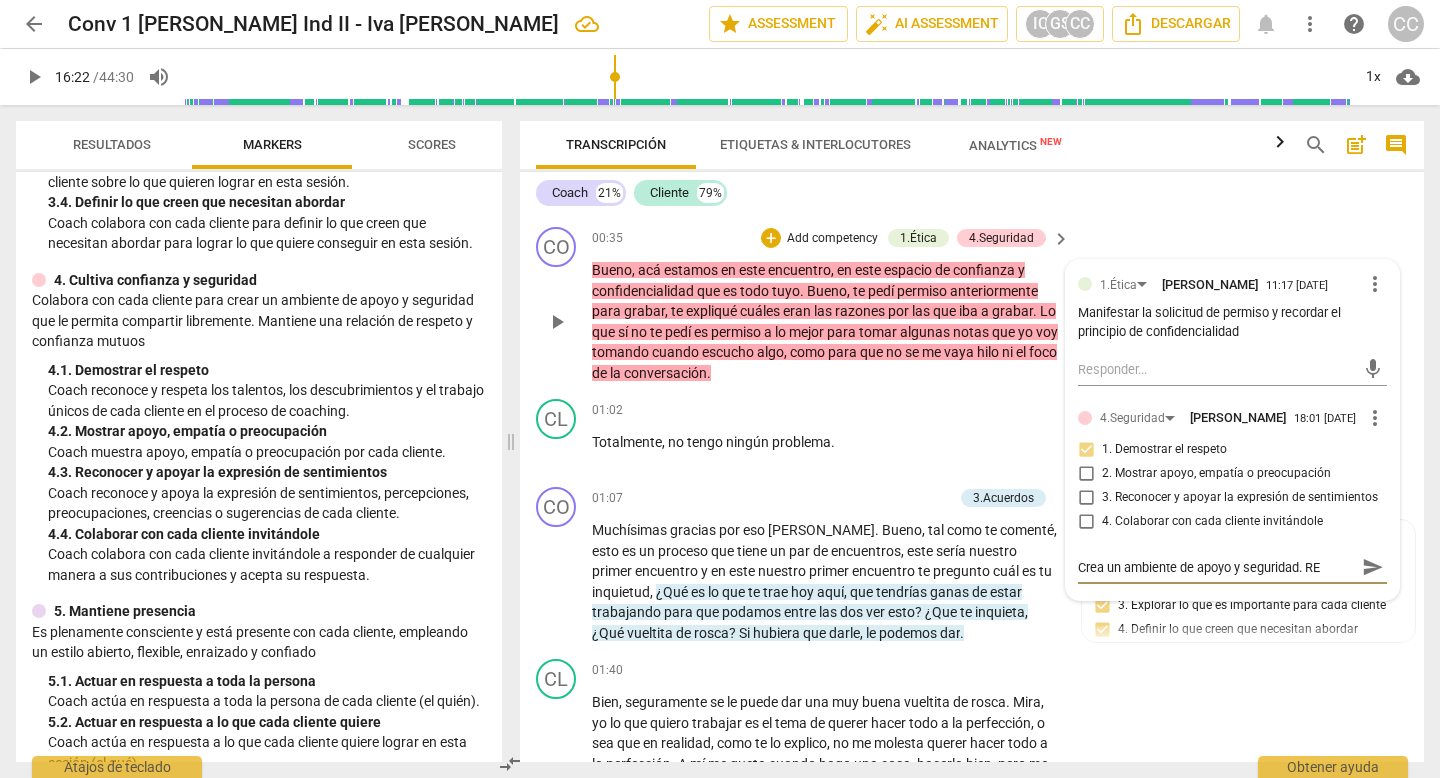 type on "Crea un ambiente de apoyo y seguridad. REl" 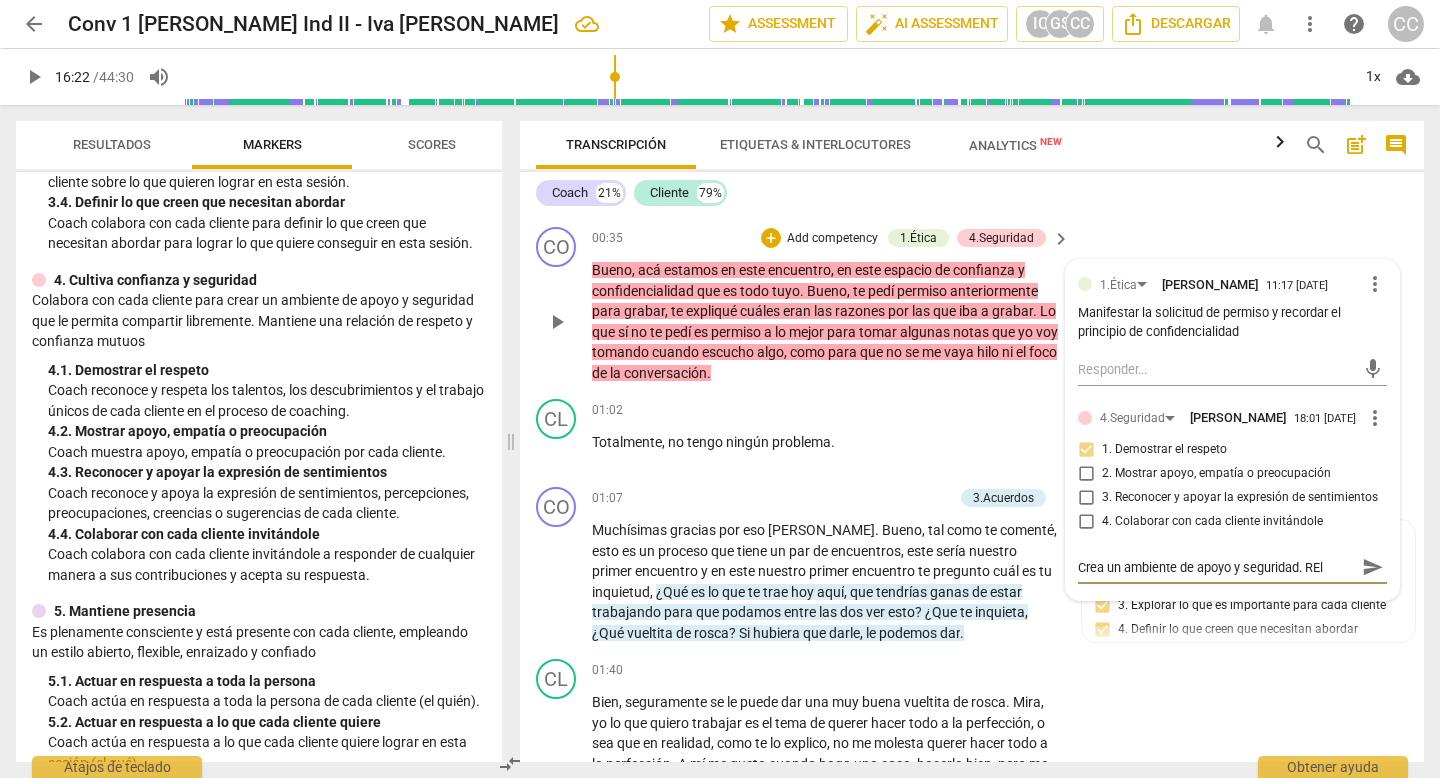 type on "Crea un ambiente de apoyo y seguridad. [GEOGRAPHIC_DATA]" 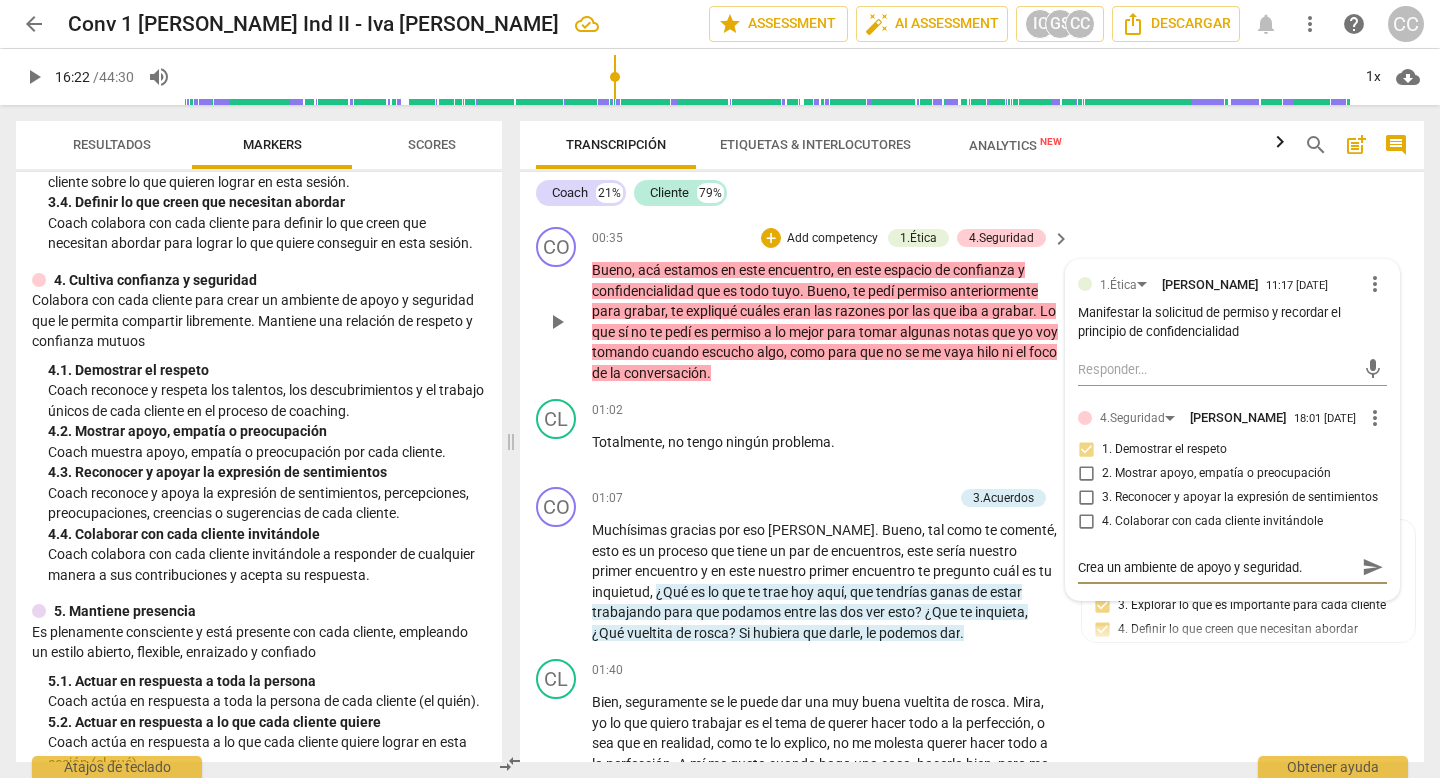 type on "Crea un ambiente de apoyo y seguridad. RElac" 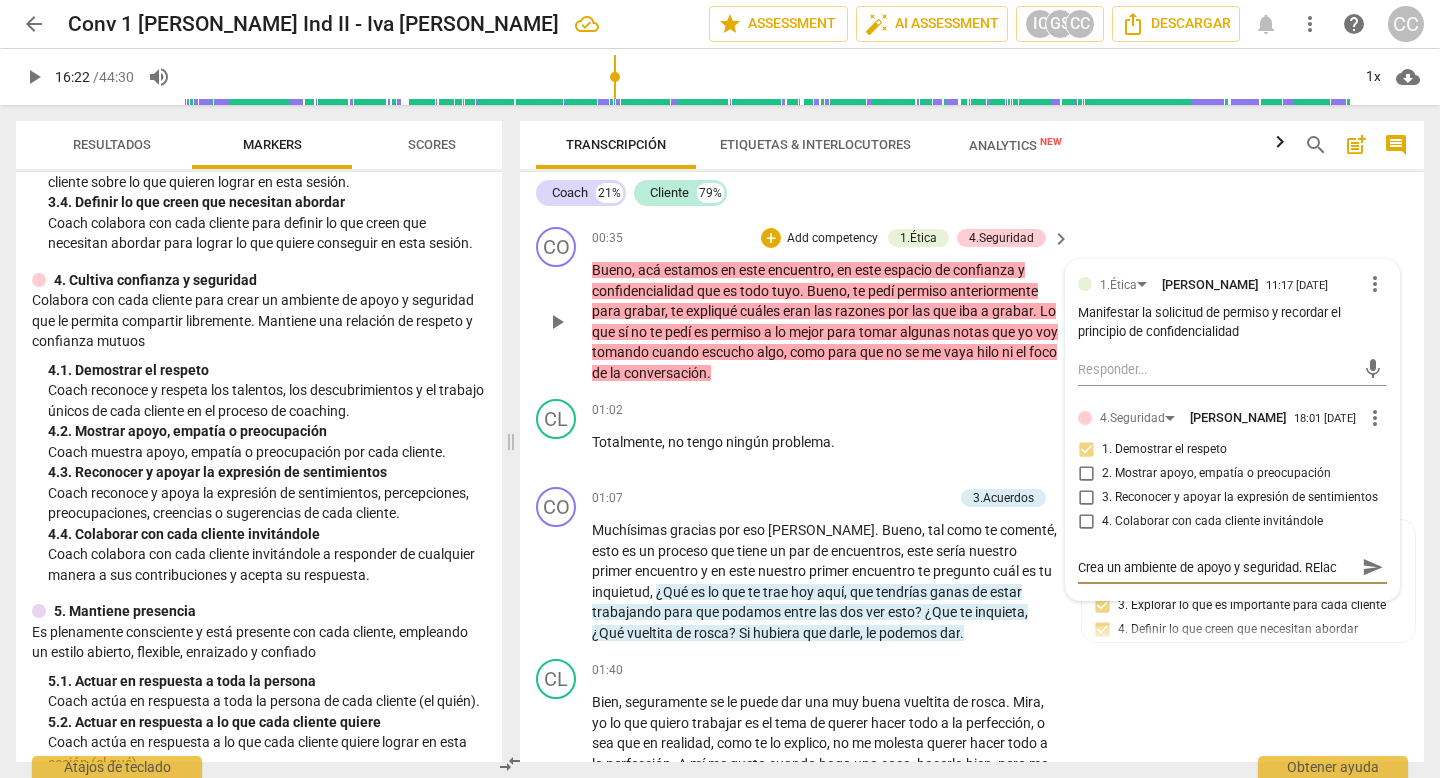 type on "Crea un ambiente de apoyo y seguridad. [GEOGRAPHIC_DATA]" 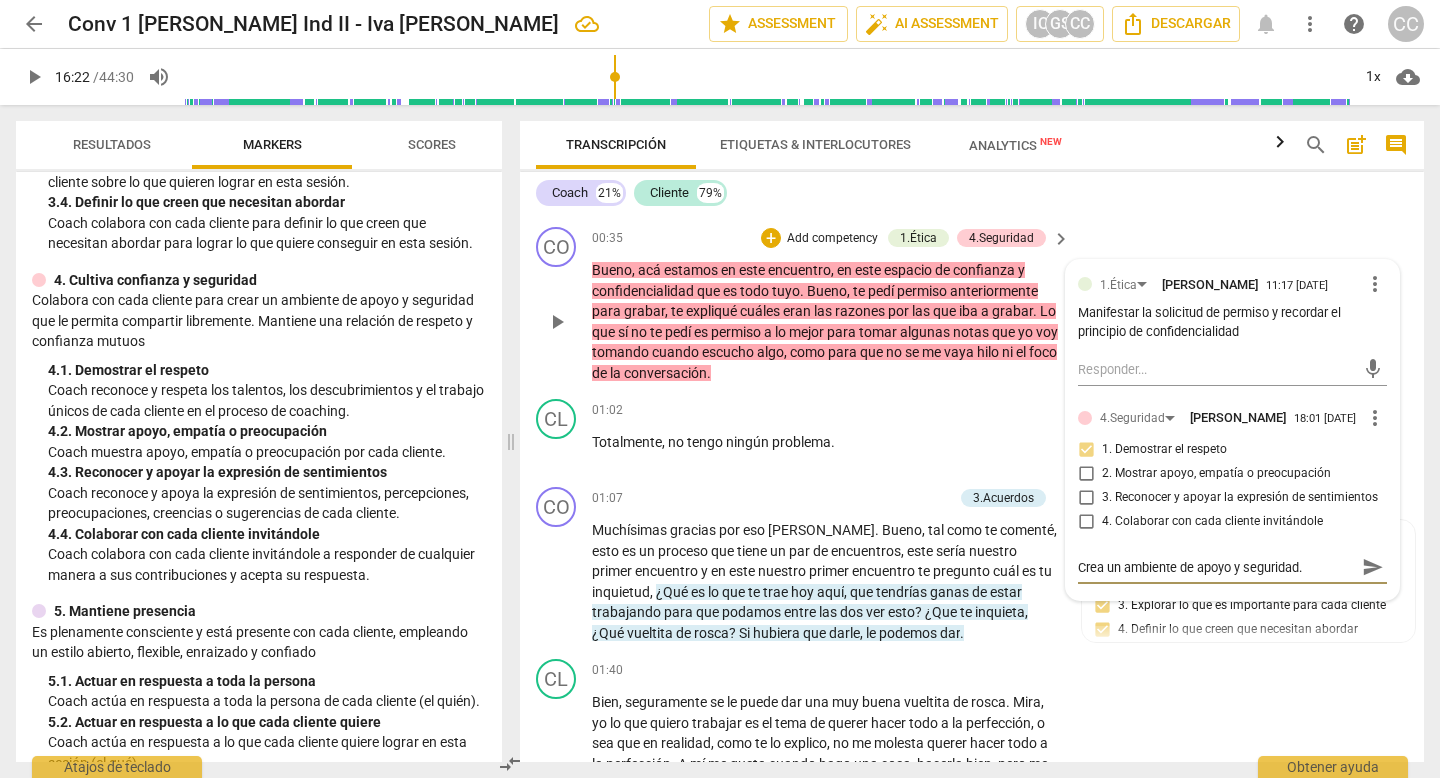 type on "Crea un ambiente de apoyo y seguridad. RElac" 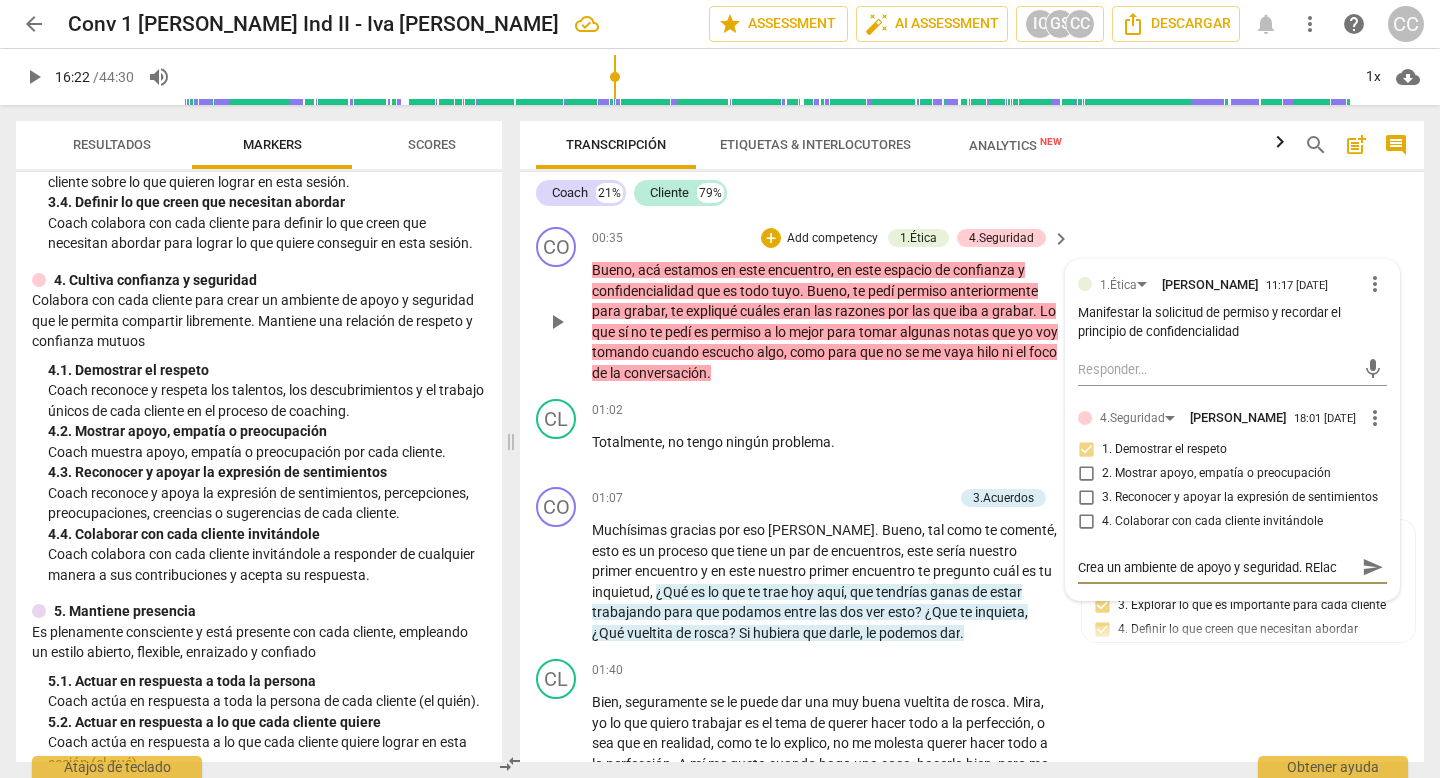 type on "Crea un ambiente de apoyo y seguridad. [GEOGRAPHIC_DATA]" 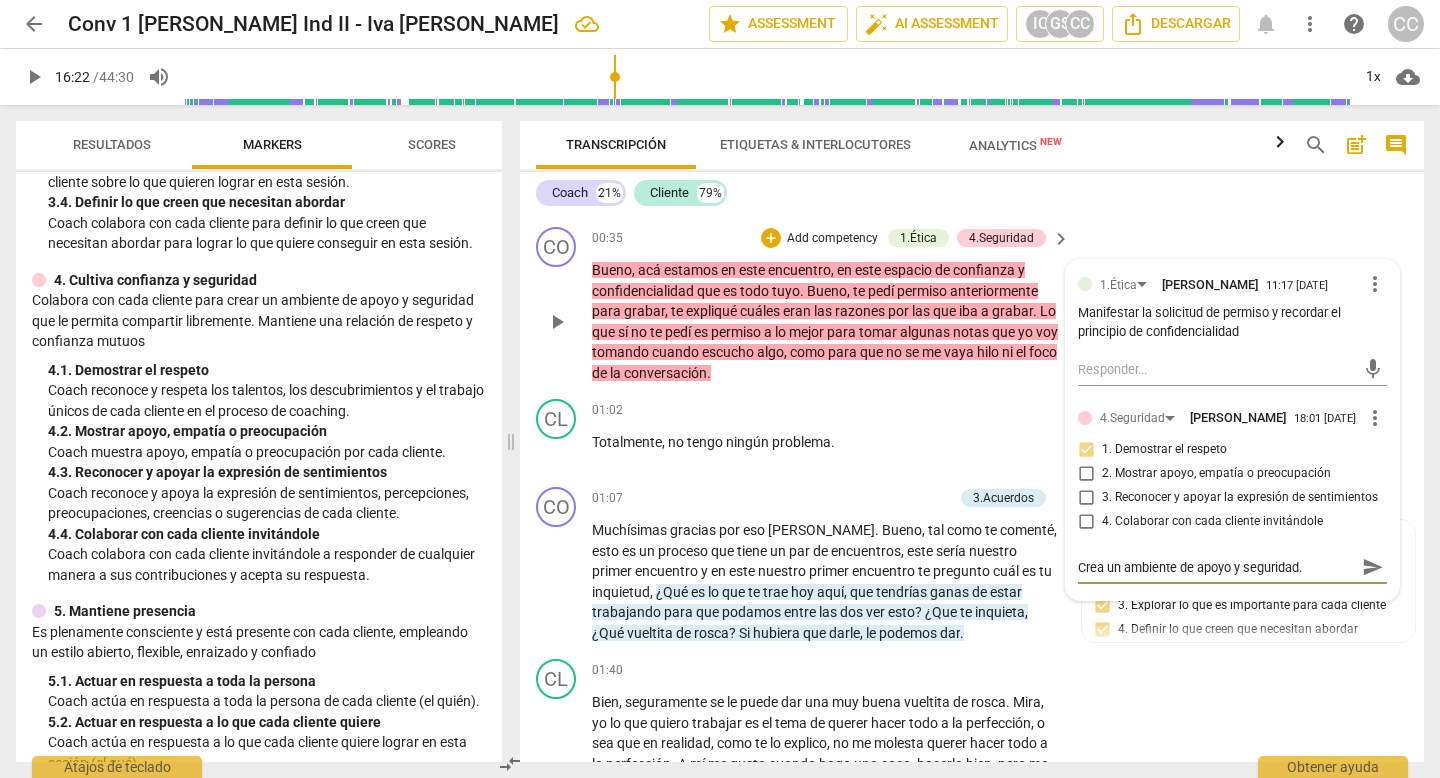 type on "Crea un ambiente de apoyo y seguridad. REl" 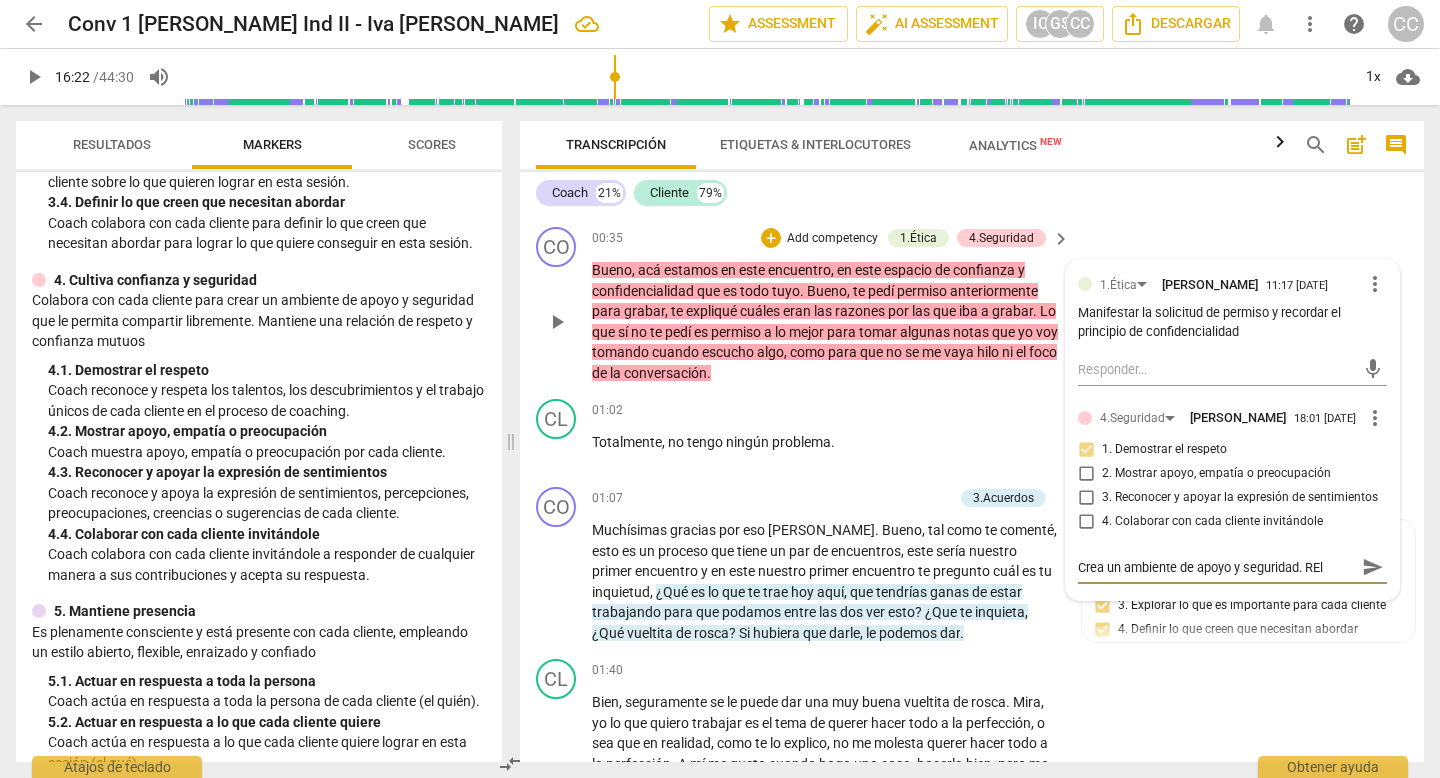 type on "Crea un ambiente de apoyo y seguridad. RE" 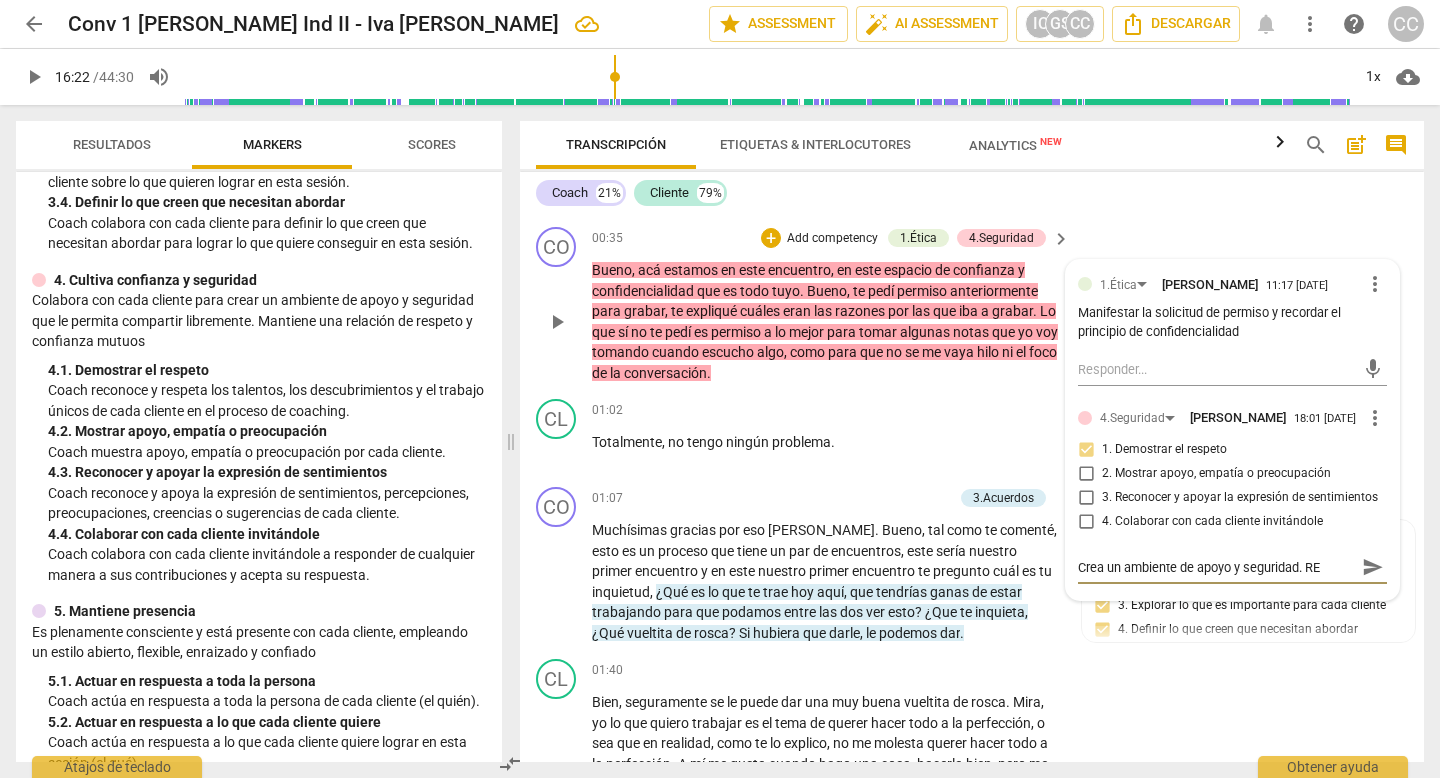 type on "Crea un ambiente de apoyo y seguridad. R" 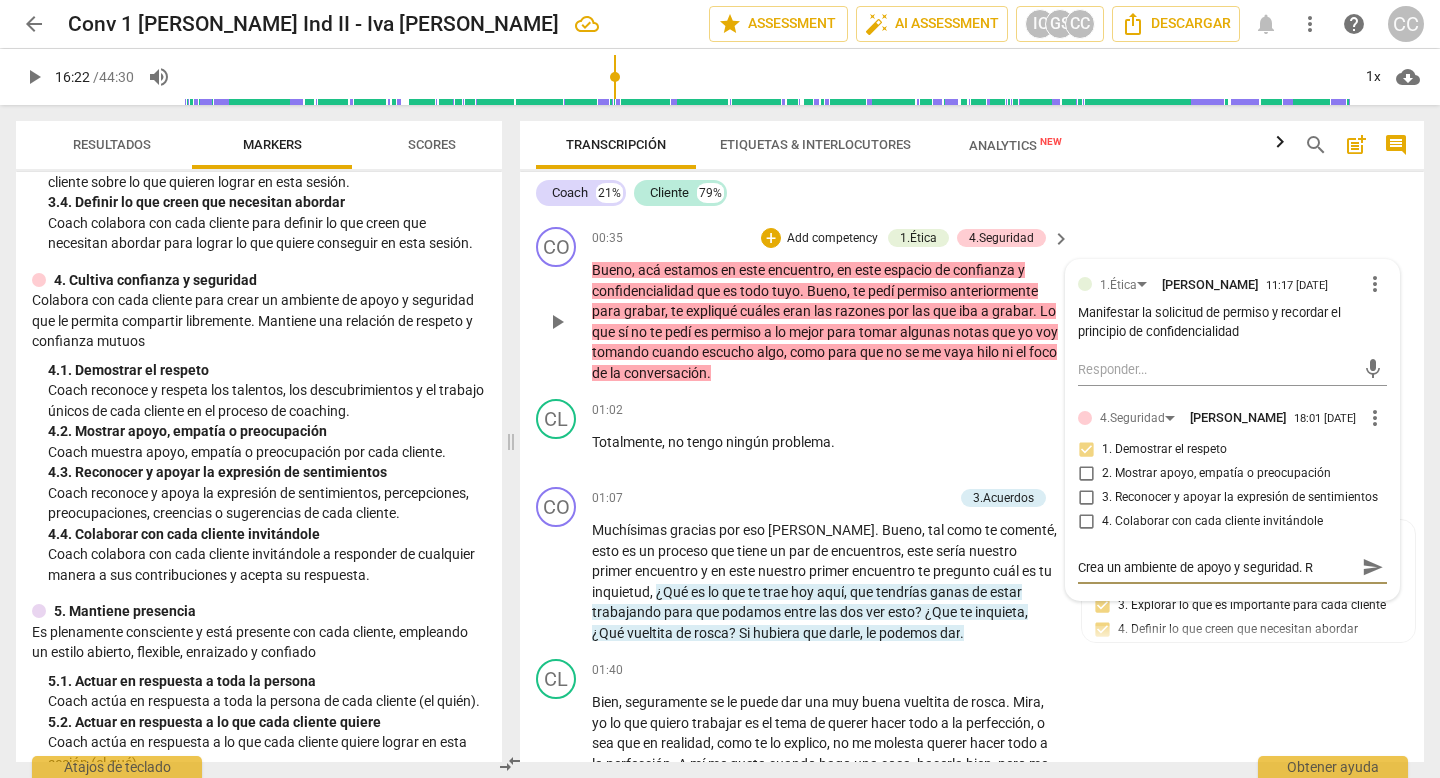 type on "Crea un ambiente de apoyo y seguridad. Re" 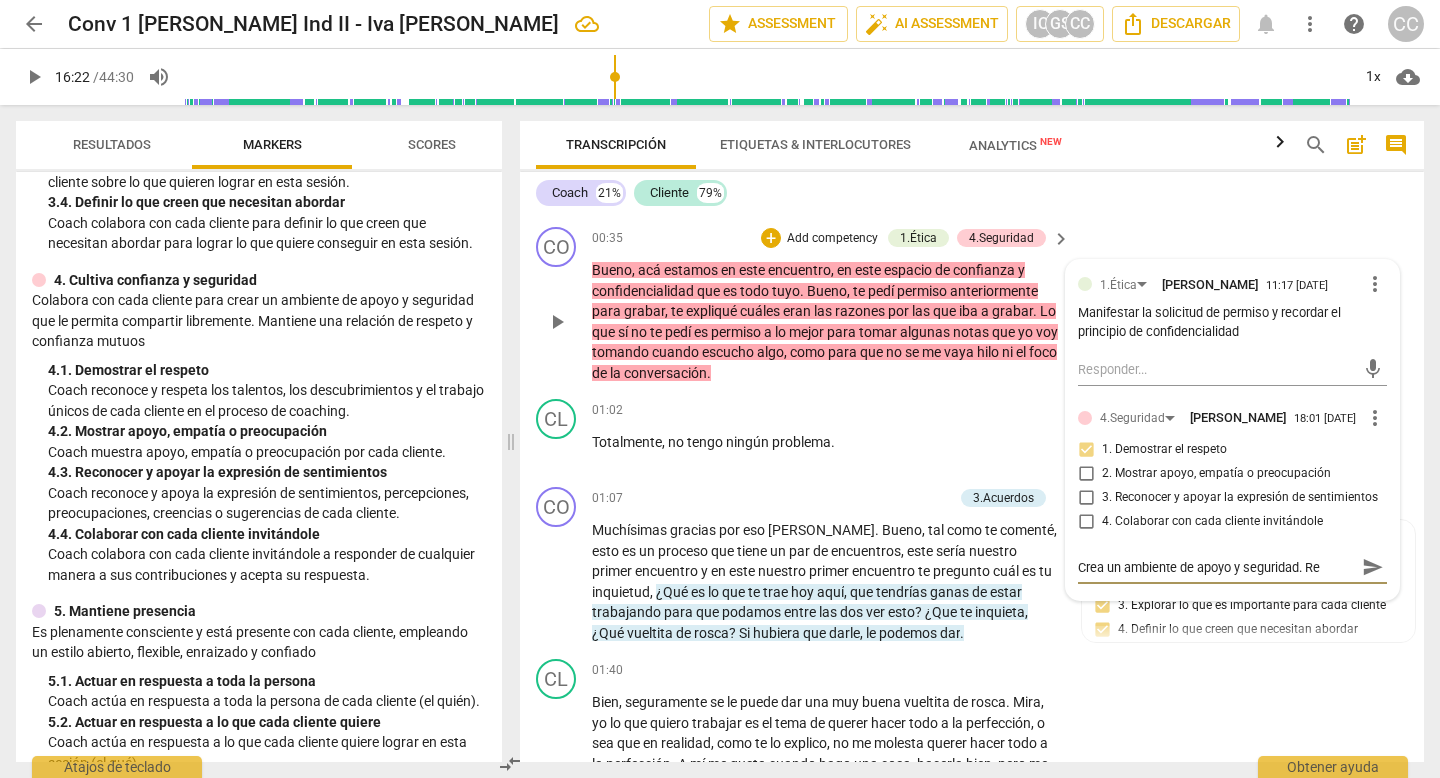 type on "Crea un ambiente de apoyo y seguridad. Rel" 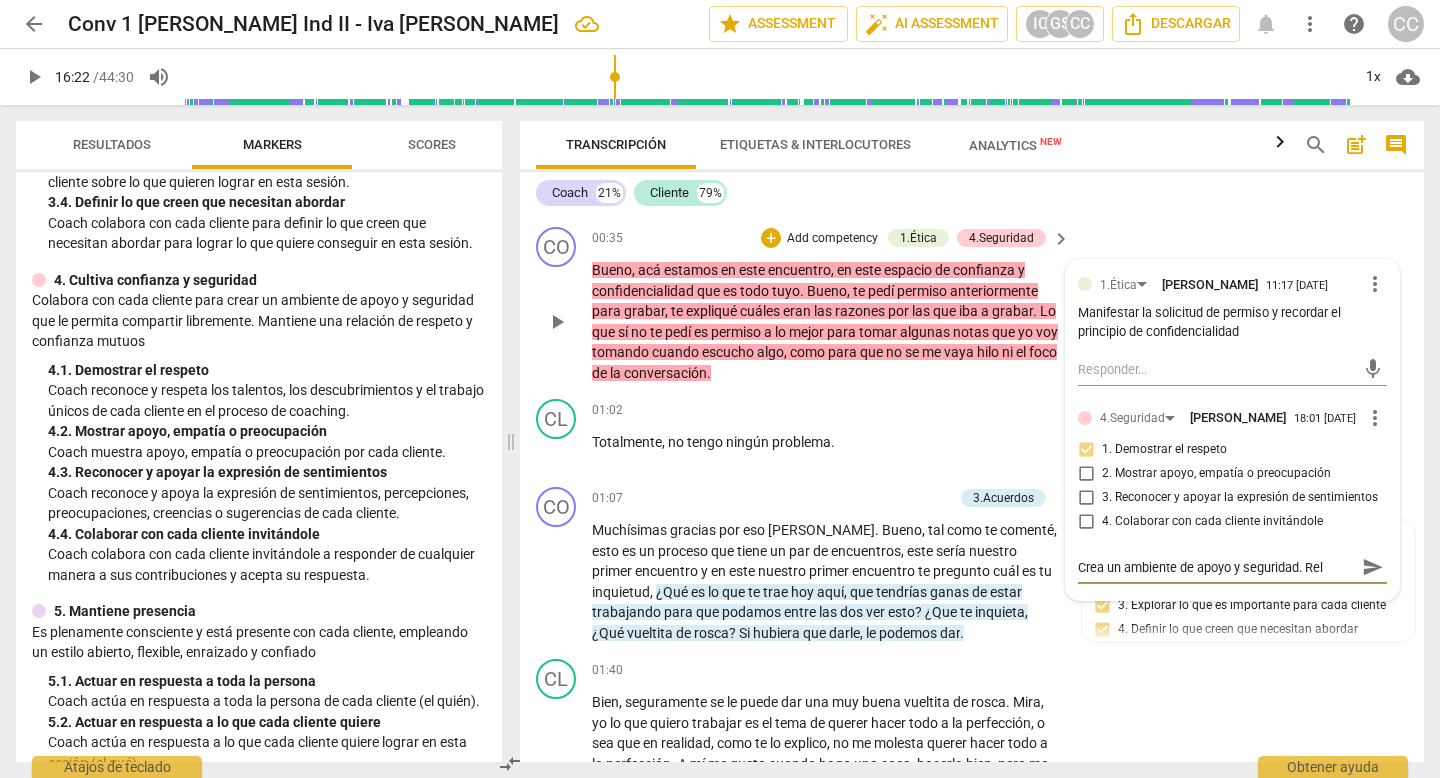 type on "Crea un ambiente de apoyo y seguridad. [GEOGRAPHIC_DATA]" 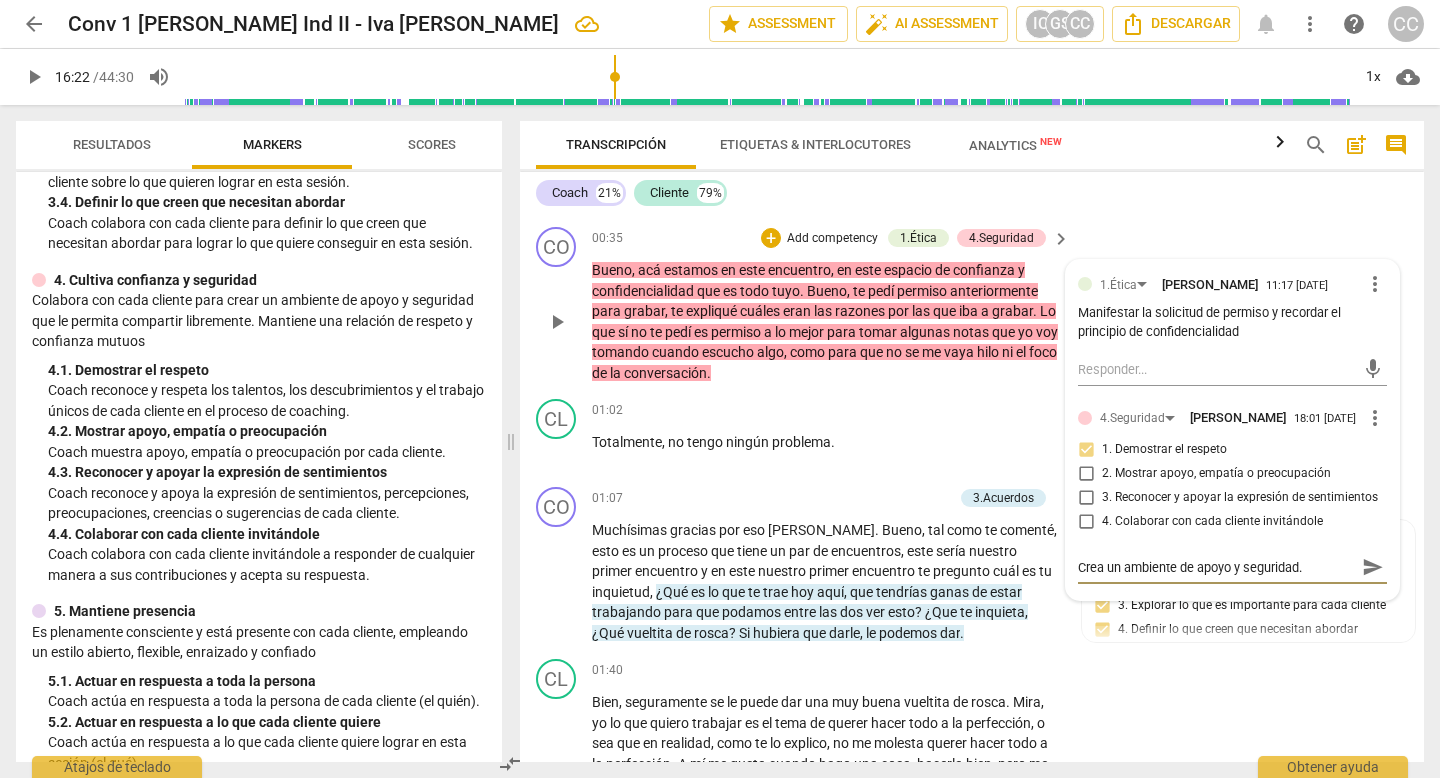 type on "Crea un ambiente de apoyo y seguridad. Relac" 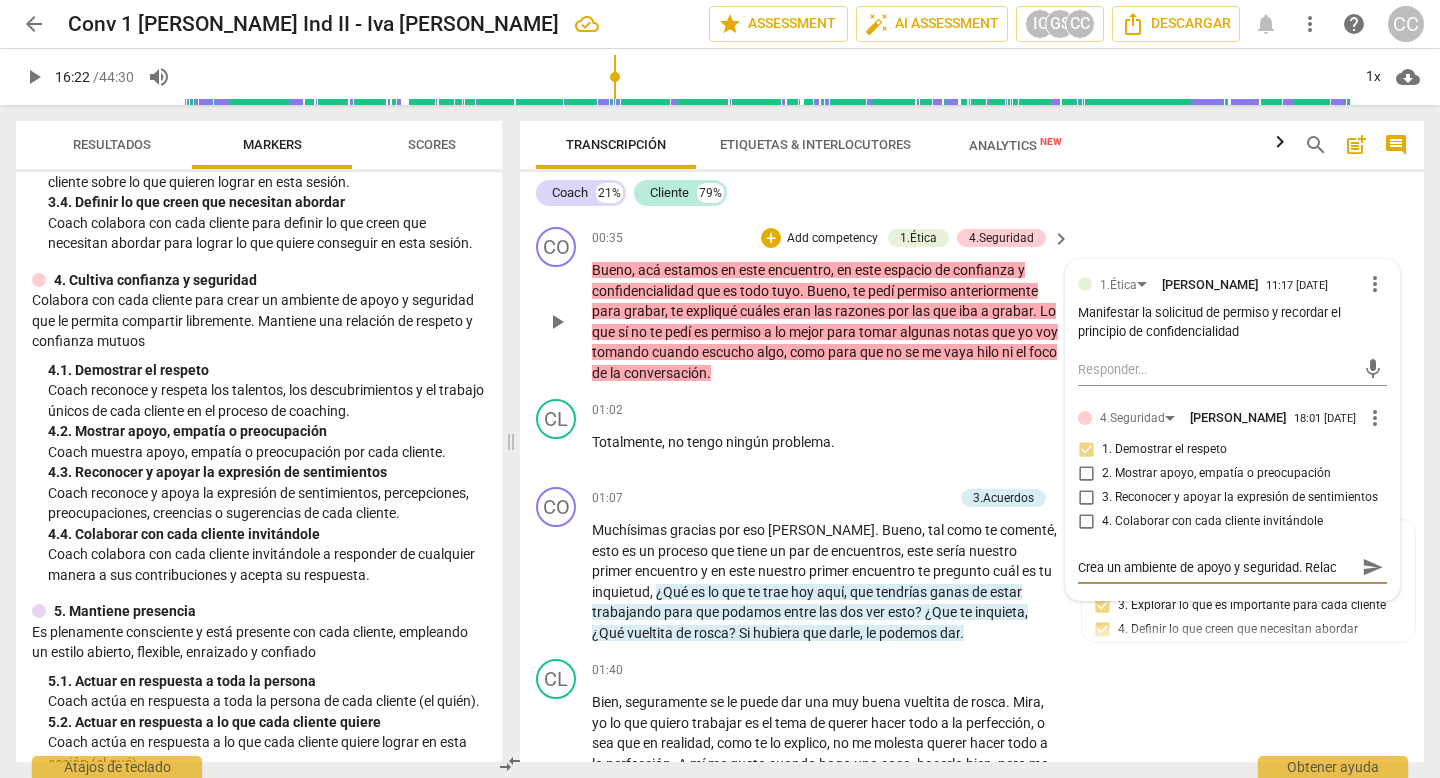 type on "Crea un ambiente de apoyo y seguridad. Relaci" 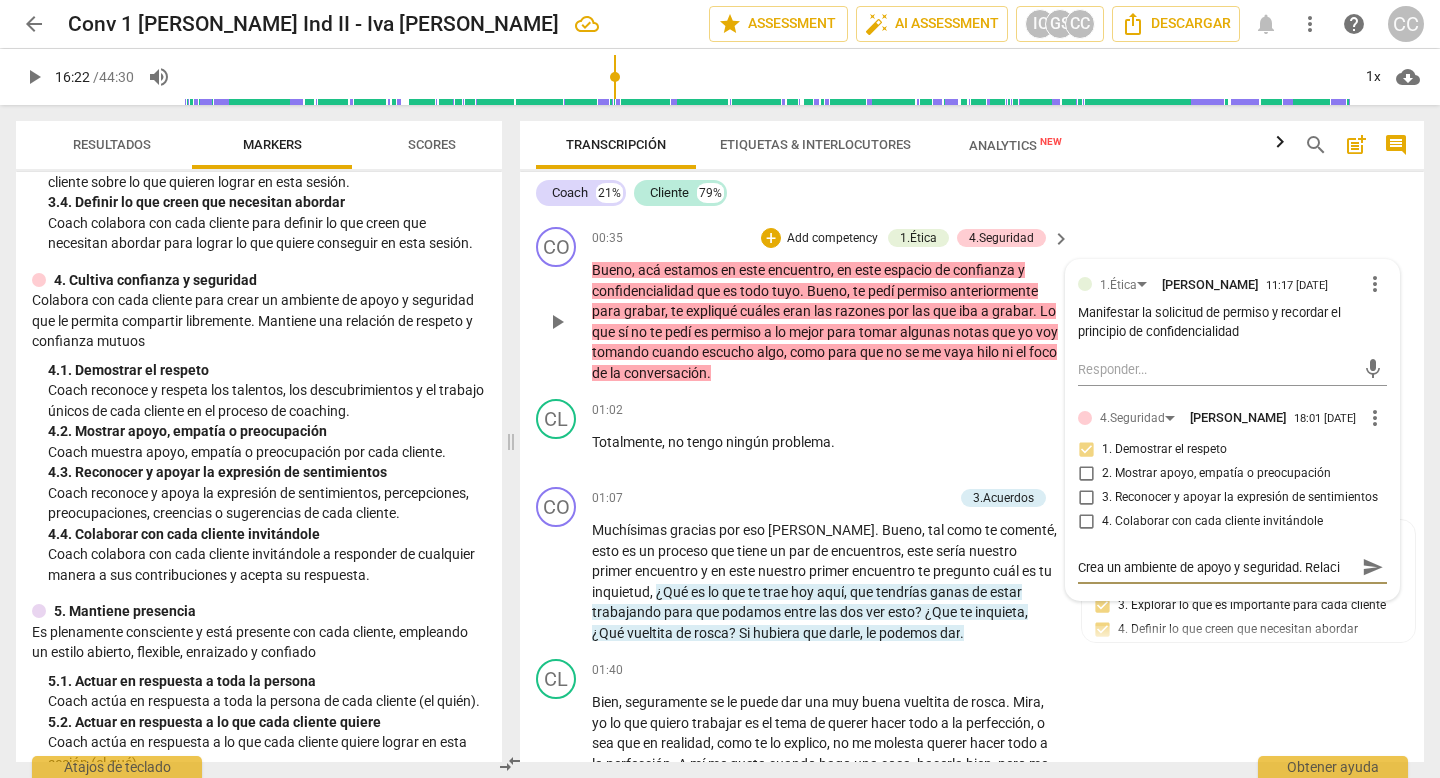 type on "Crea un ambiente de apoyo y seguridad. Relaci´" 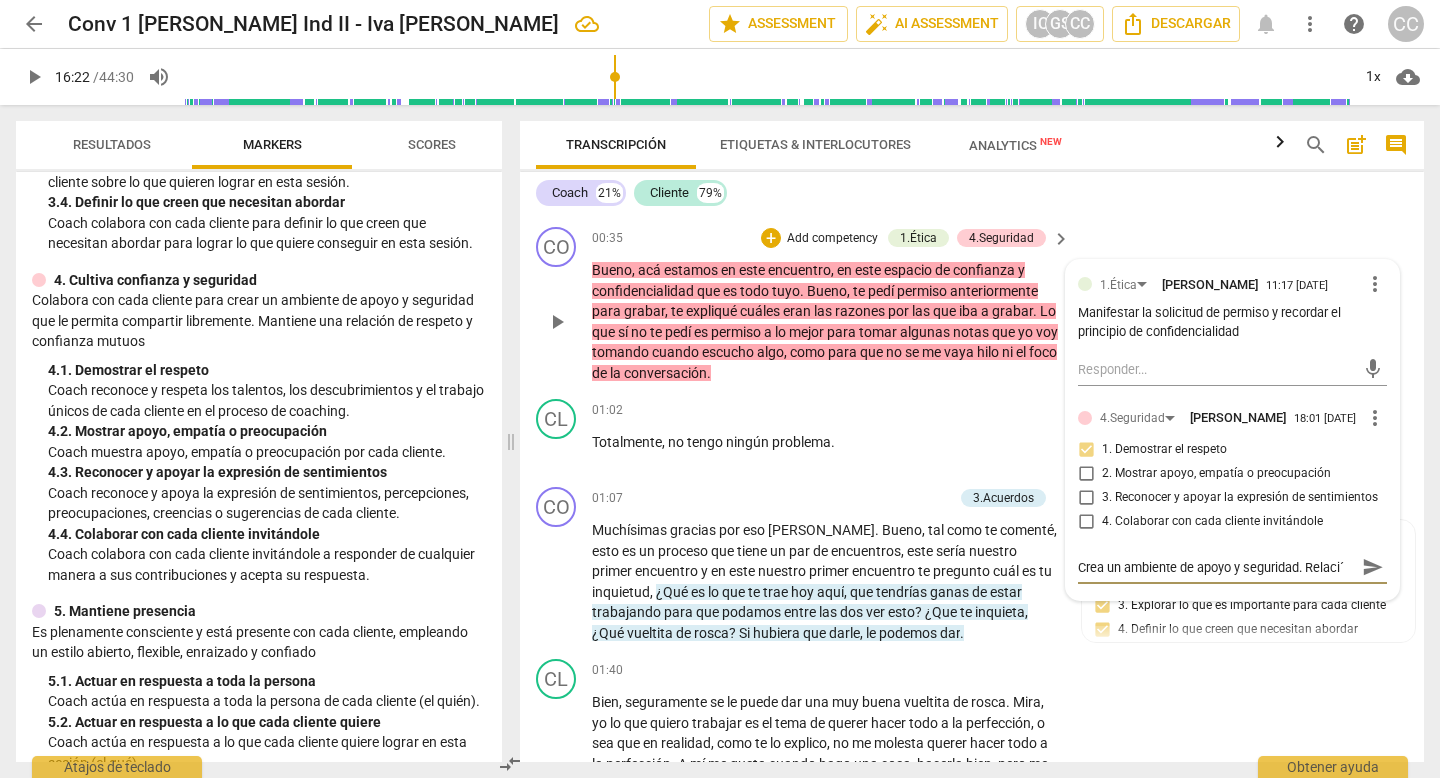 type on "Crea un ambiente de apoyo y seguridad. Relació" 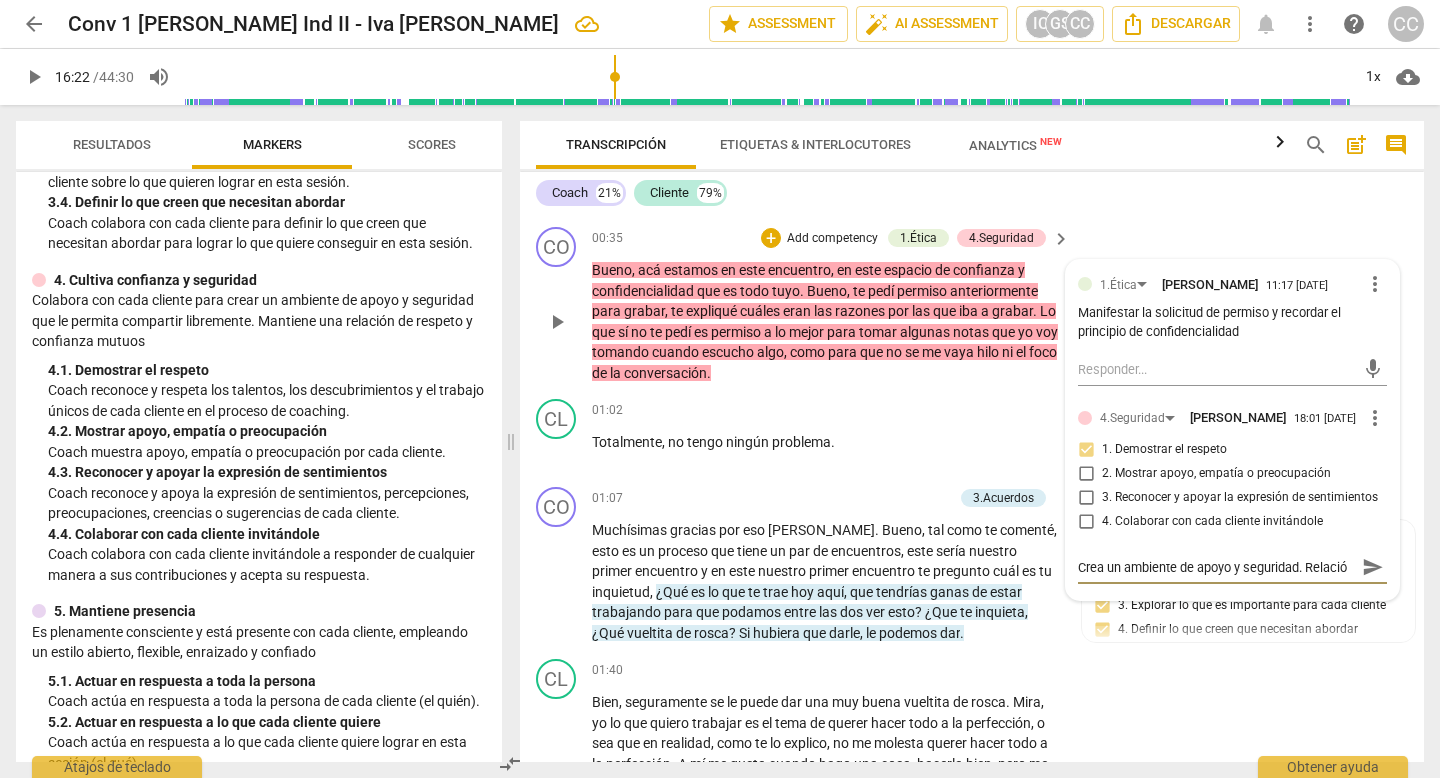 type on "Crea un ambiente de apoyo y seguridad. Relación" 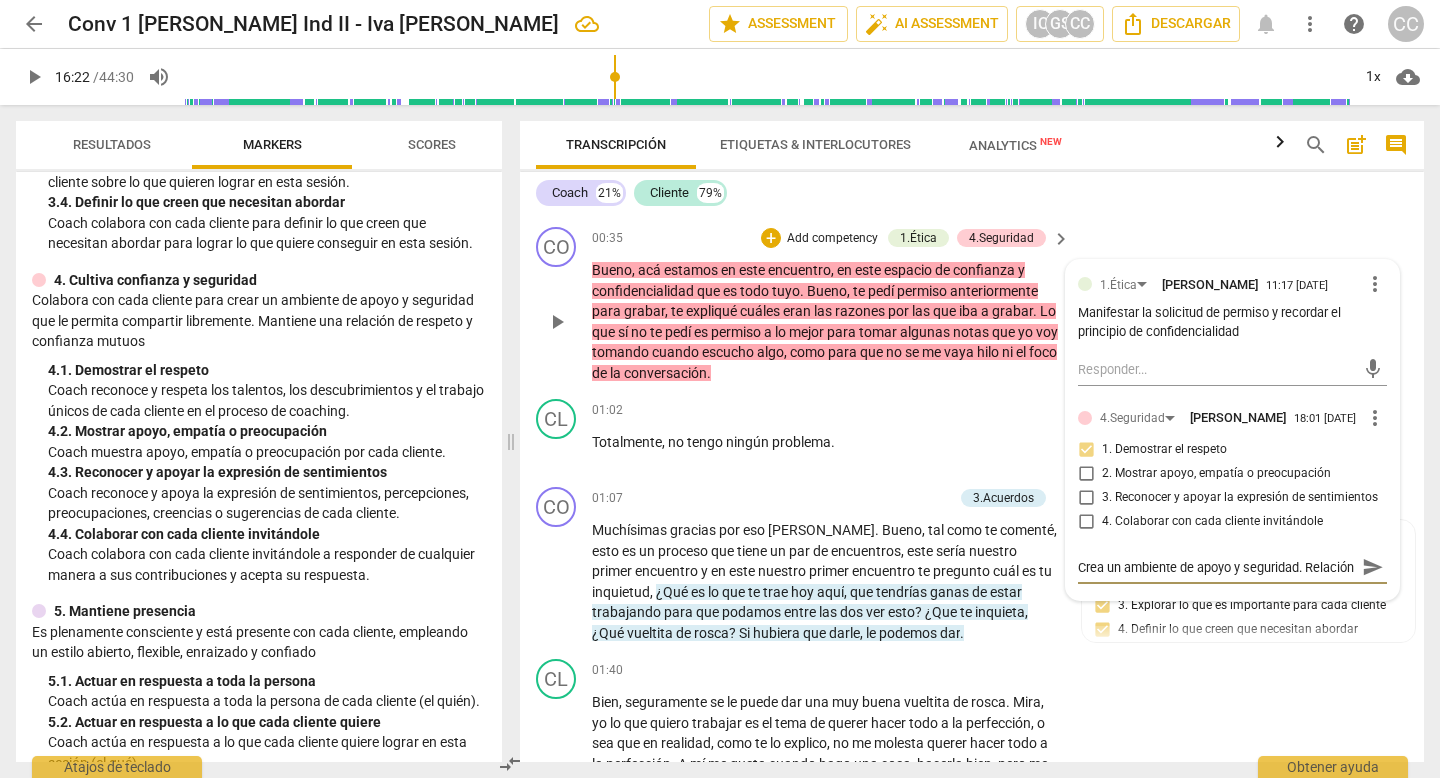scroll, scrollTop: 17, scrollLeft: 0, axis: vertical 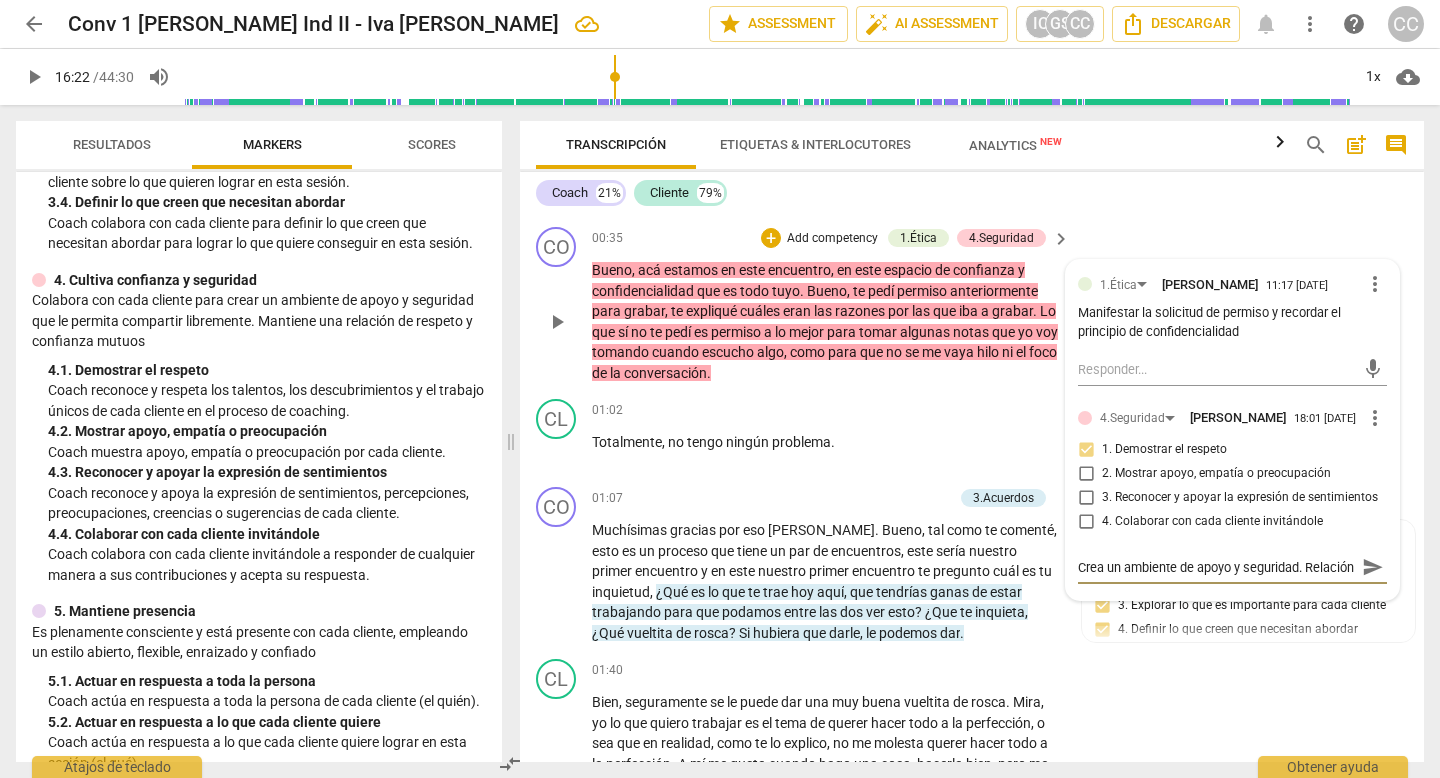 type on "Crea un ambiente de apoyo y seguridad. Relación" 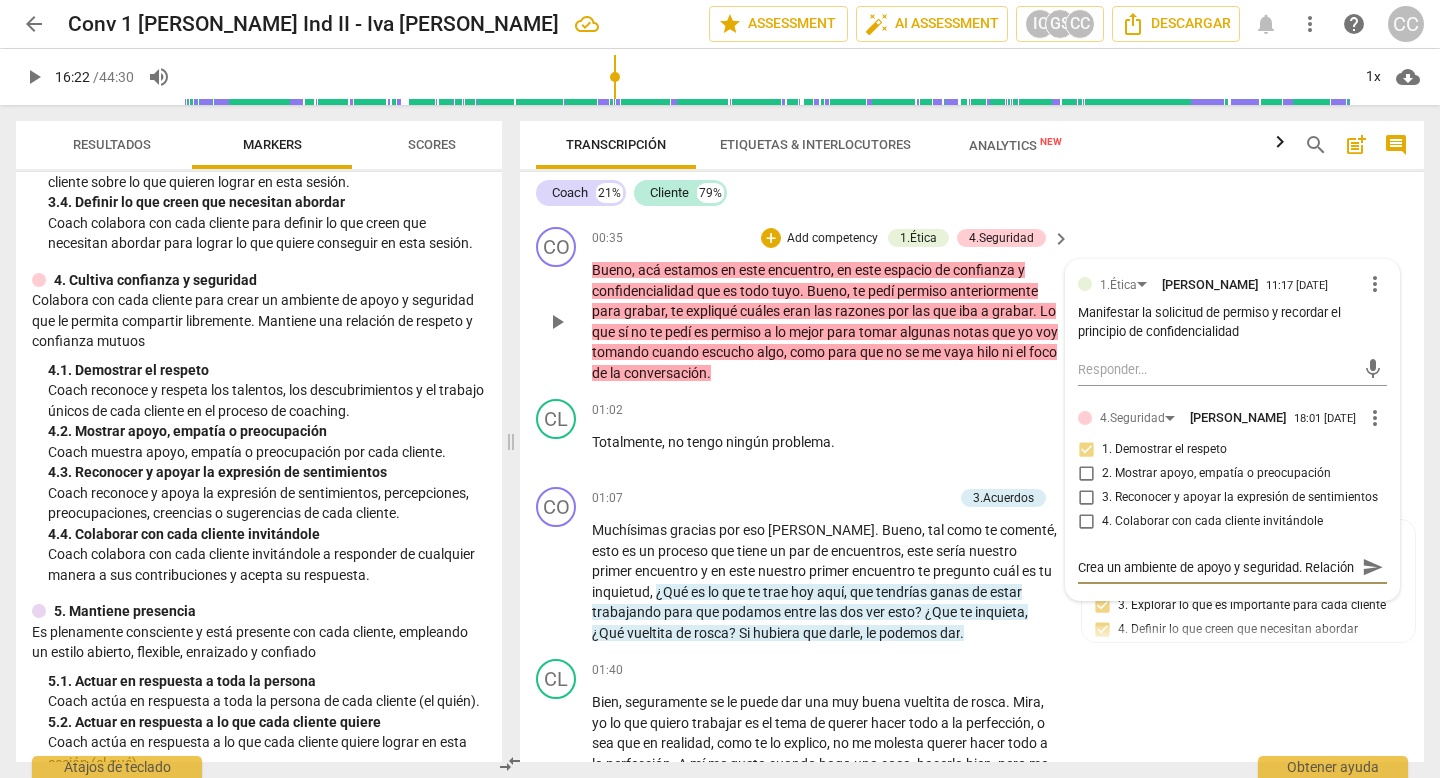 type on "Crea un ambiente de apoyo y seguridad. Relación" 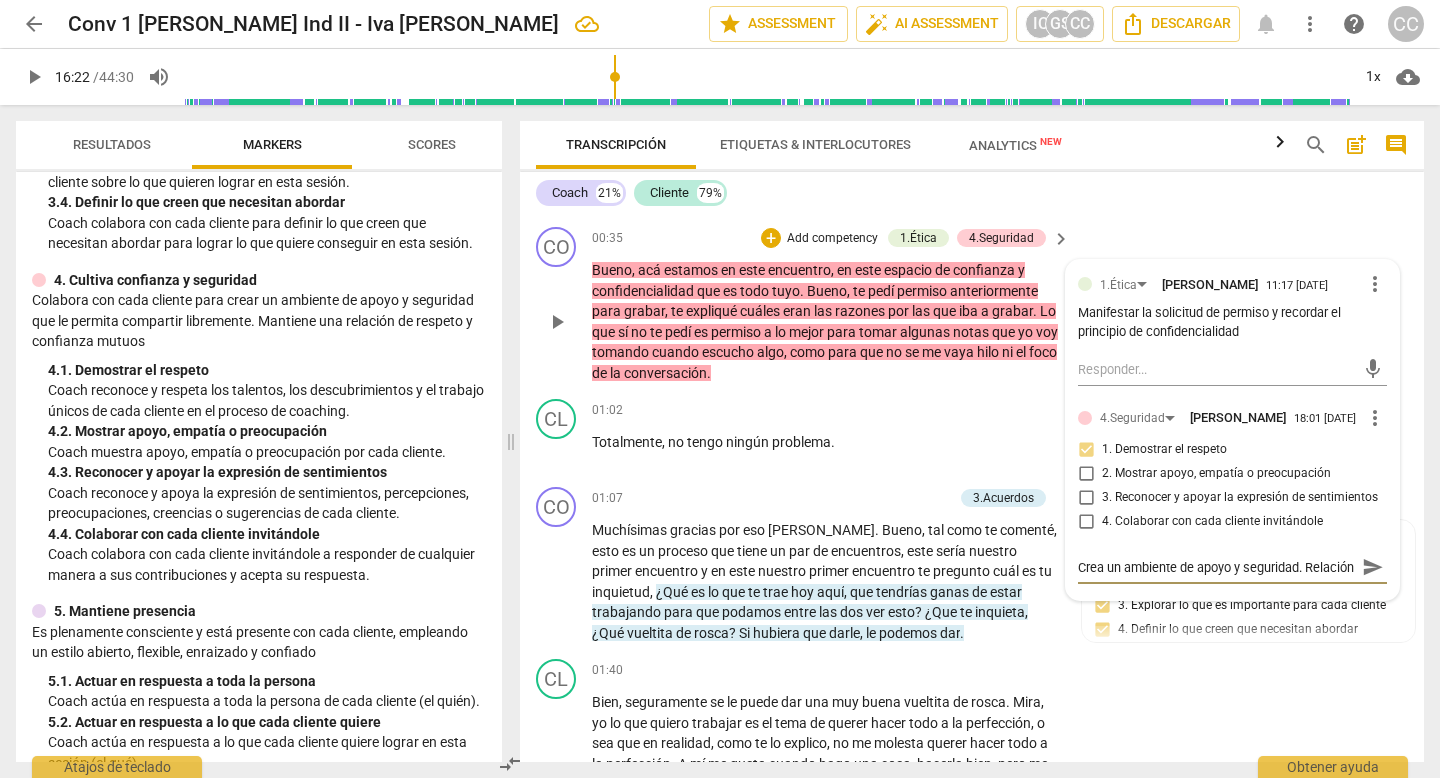 type on "Crea un ambiente de apoyo y seguridad. Relación d" 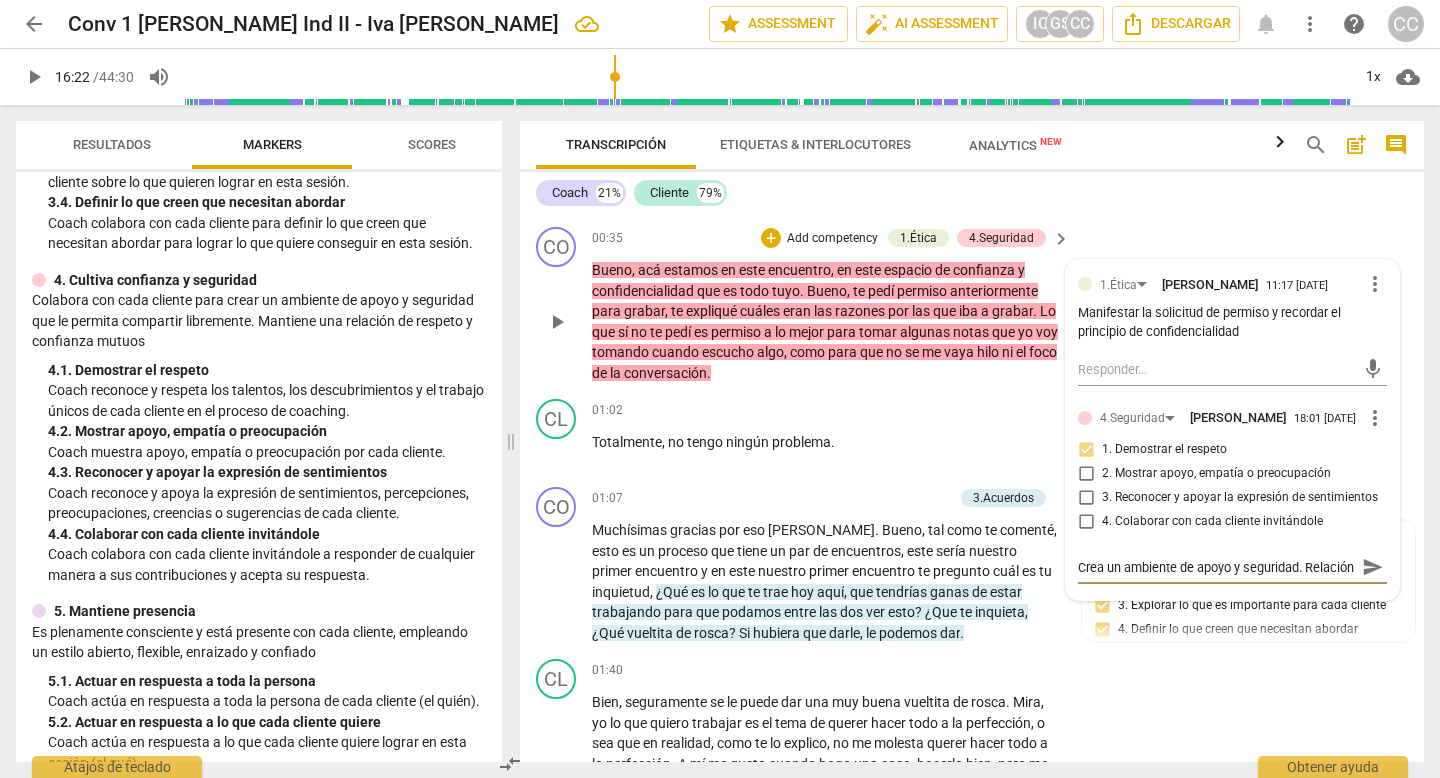 type on "Crea un ambiente de apoyo y seguridad. Relación d" 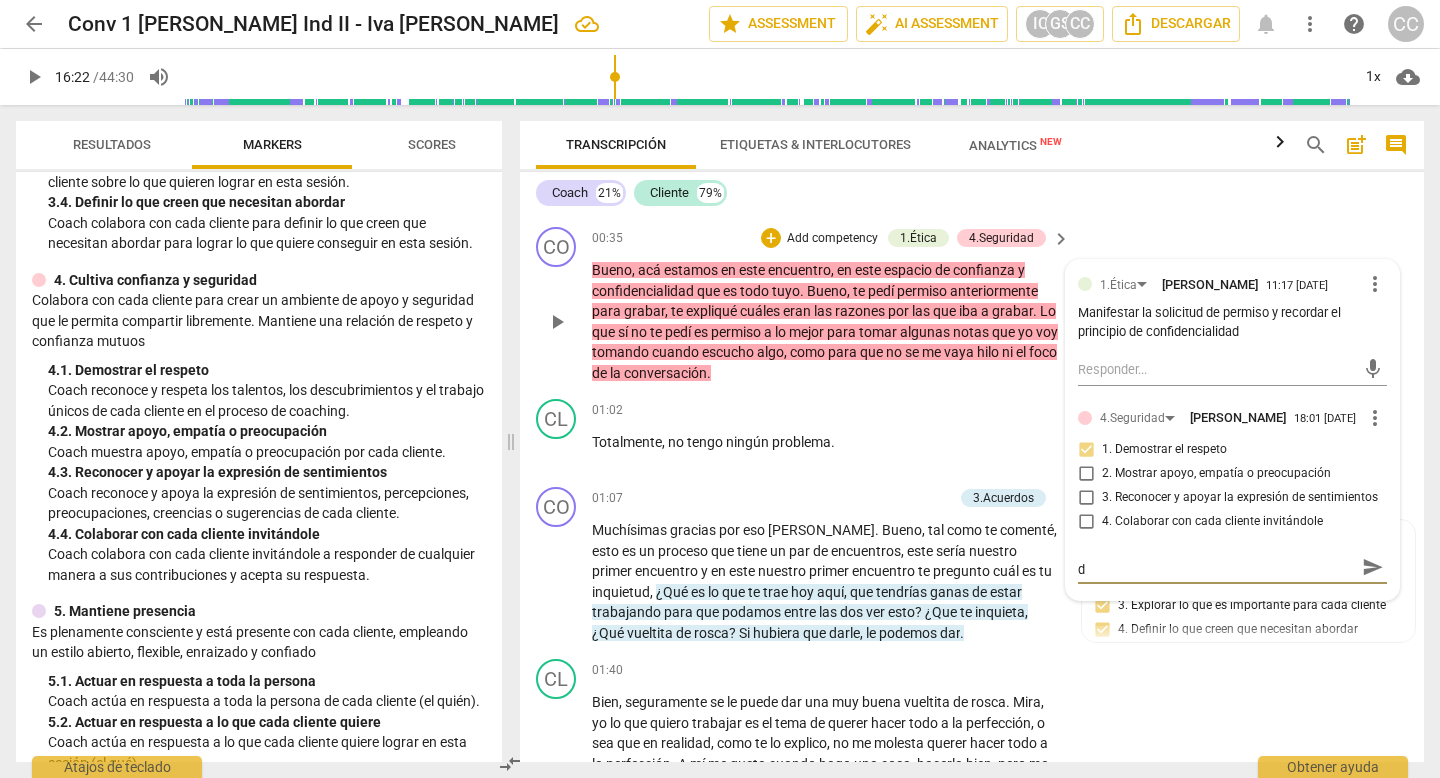 type on "Crea un ambiente de apoyo y seguridad. Relación de" 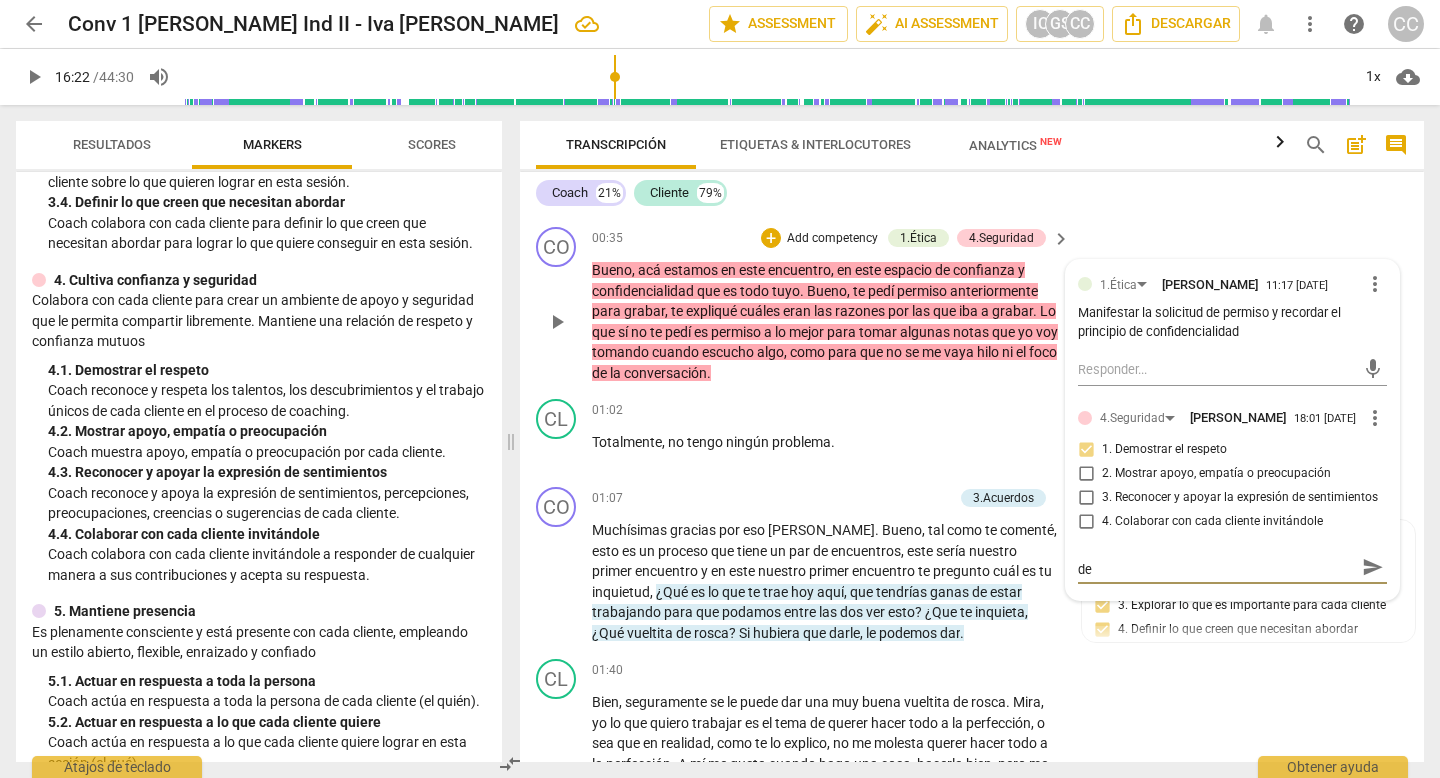 type on "Crea un ambiente de apoyo y seguridad. Relación de" 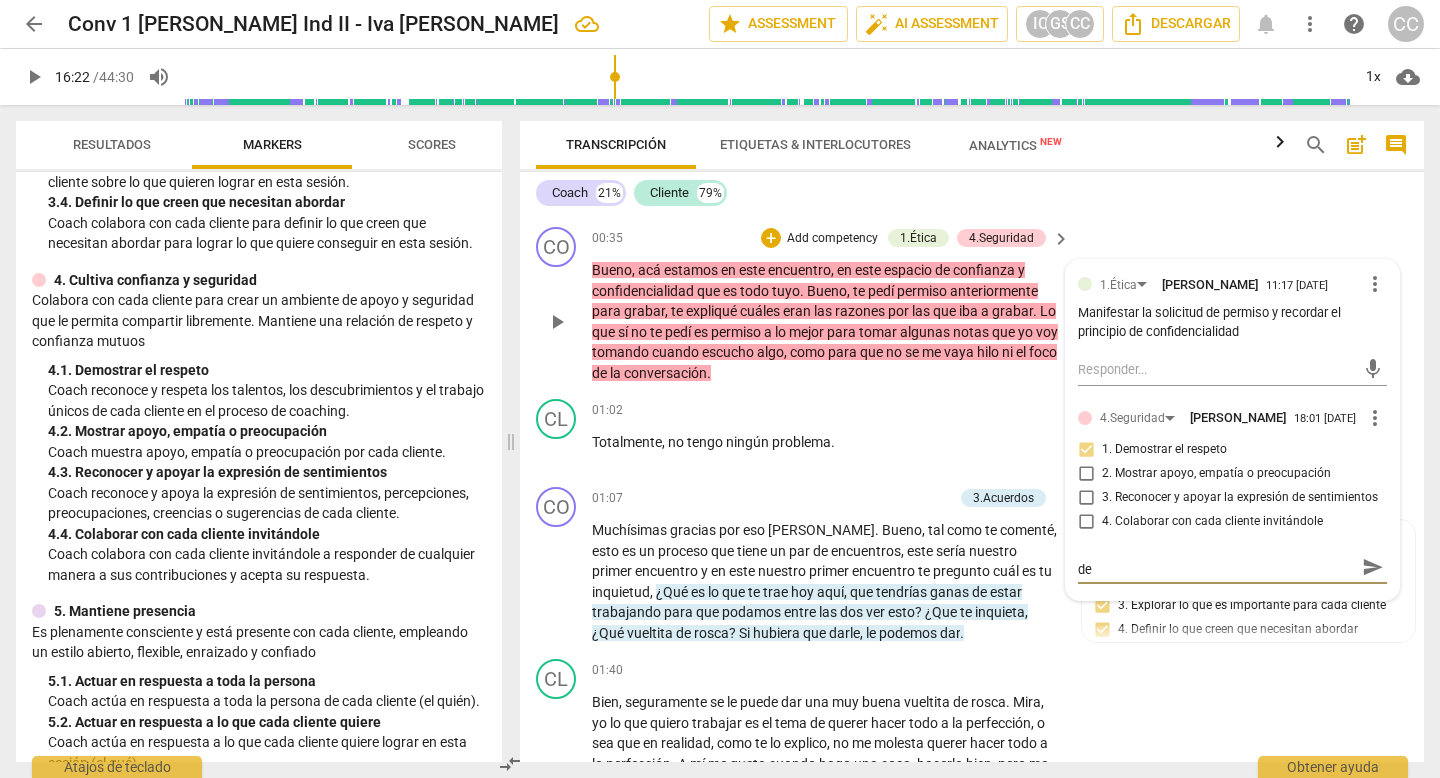 type on "Crea un ambiente de apoyo y seguridad. Relación de r" 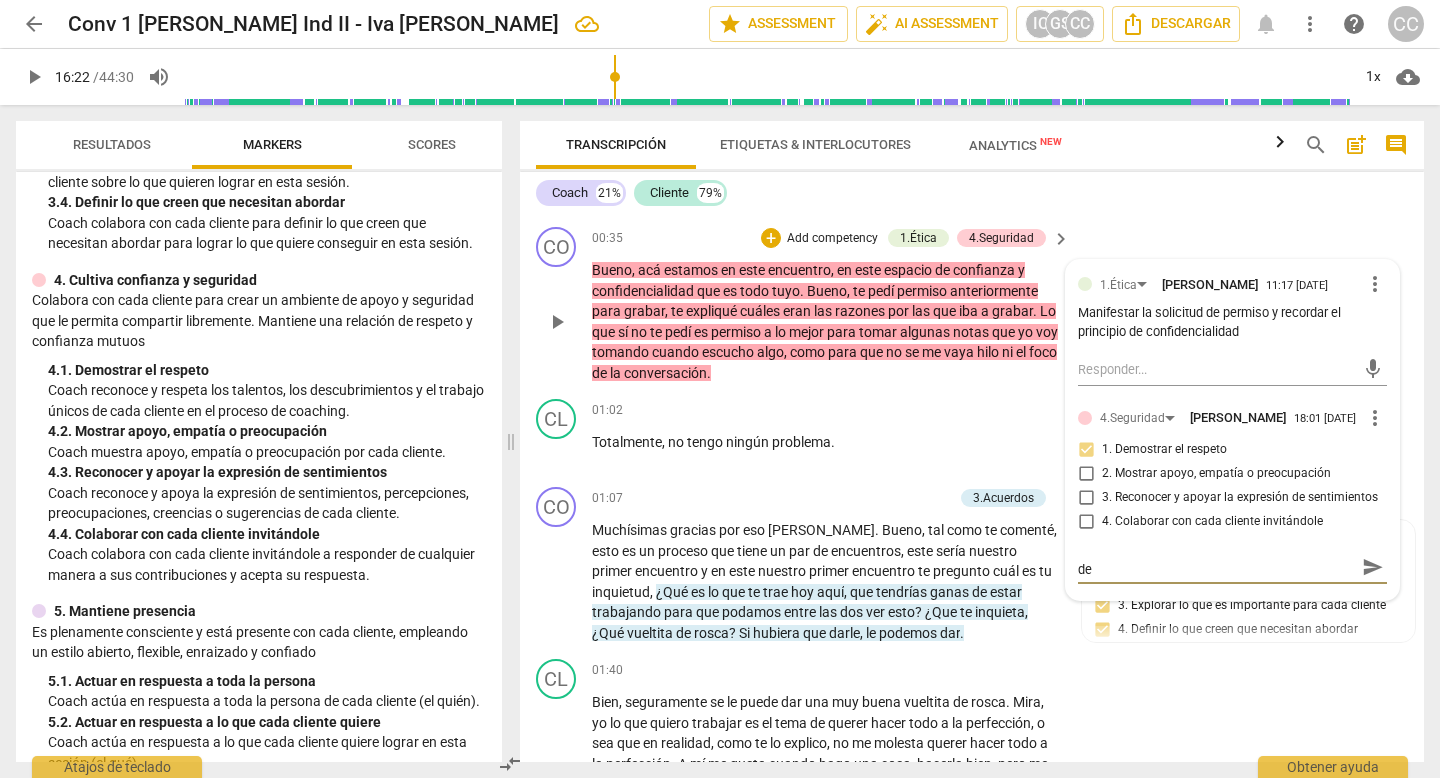 type on "Crea un ambiente de apoyo y seguridad. Relación de r" 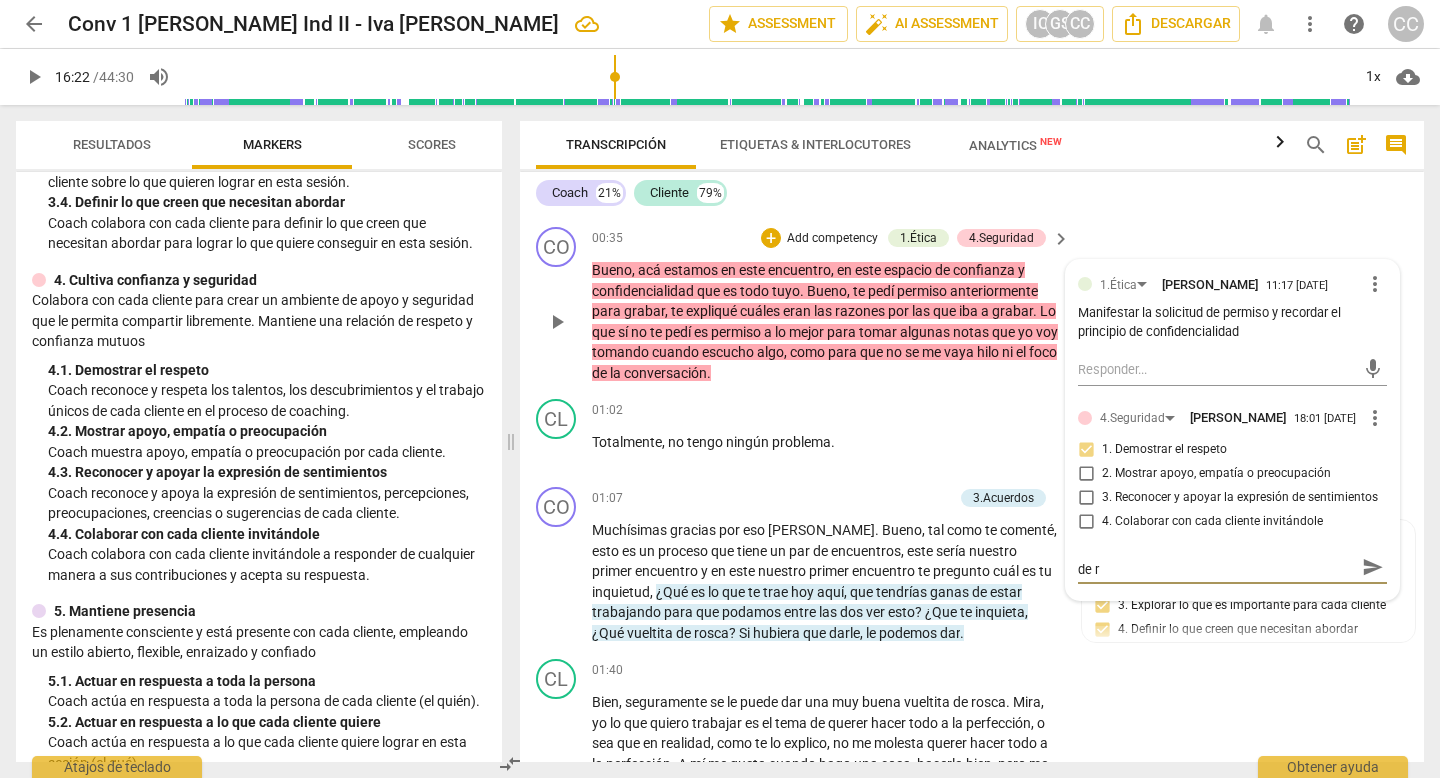 type on "Crea un ambiente de apoyo y seguridad. Relación de re" 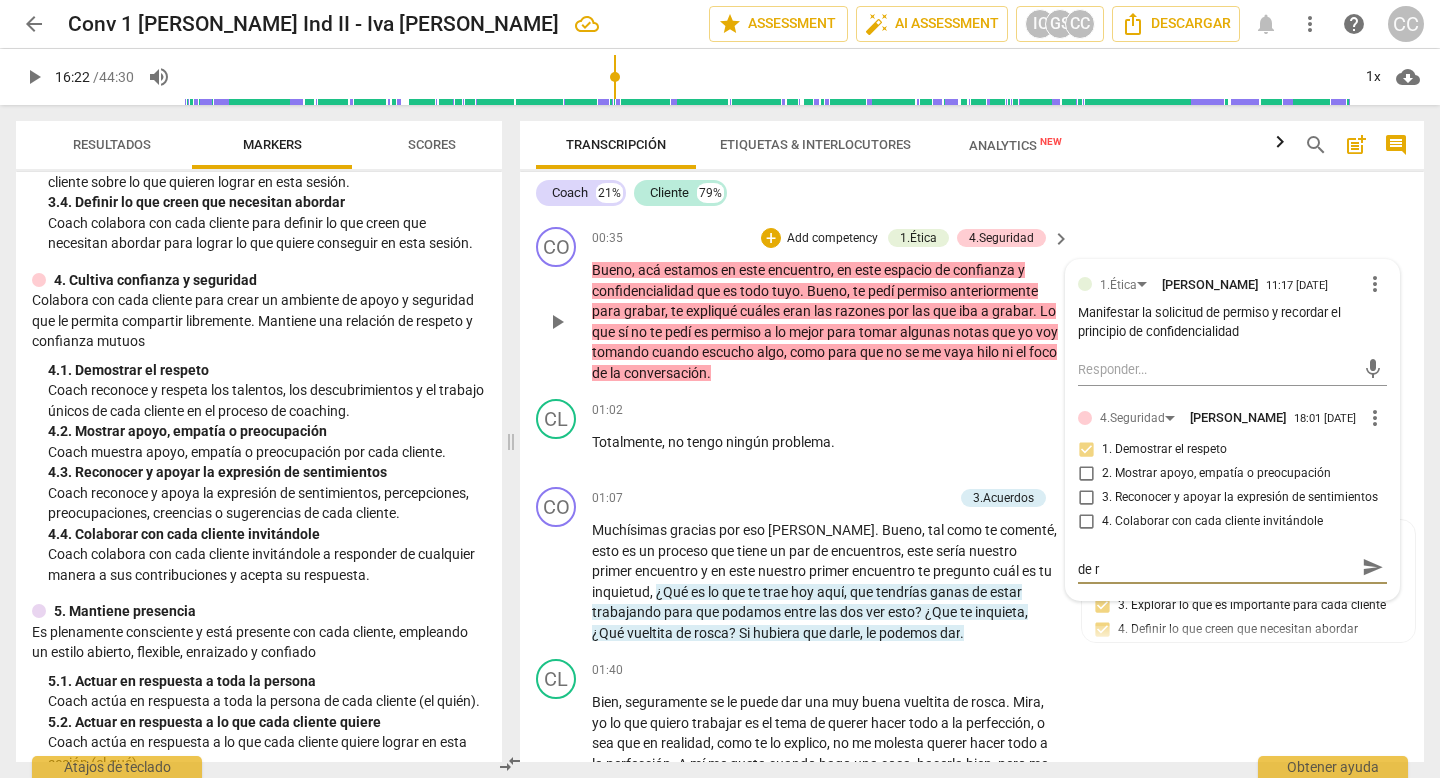 type on "Crea un ambiente de apoyo y seguridad. Relación de re" 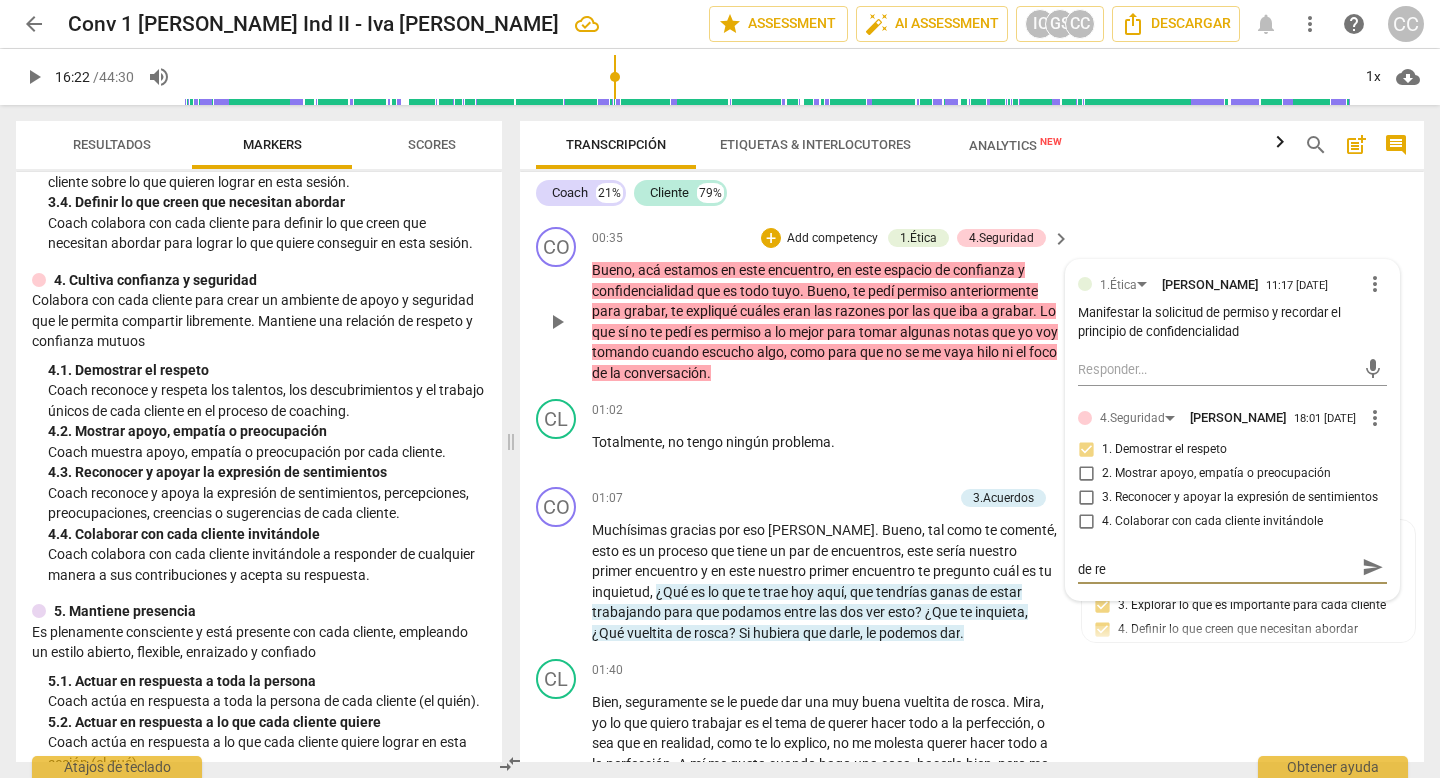 scroll, scrollTop: 0, scrollLeft: 0, axis: both 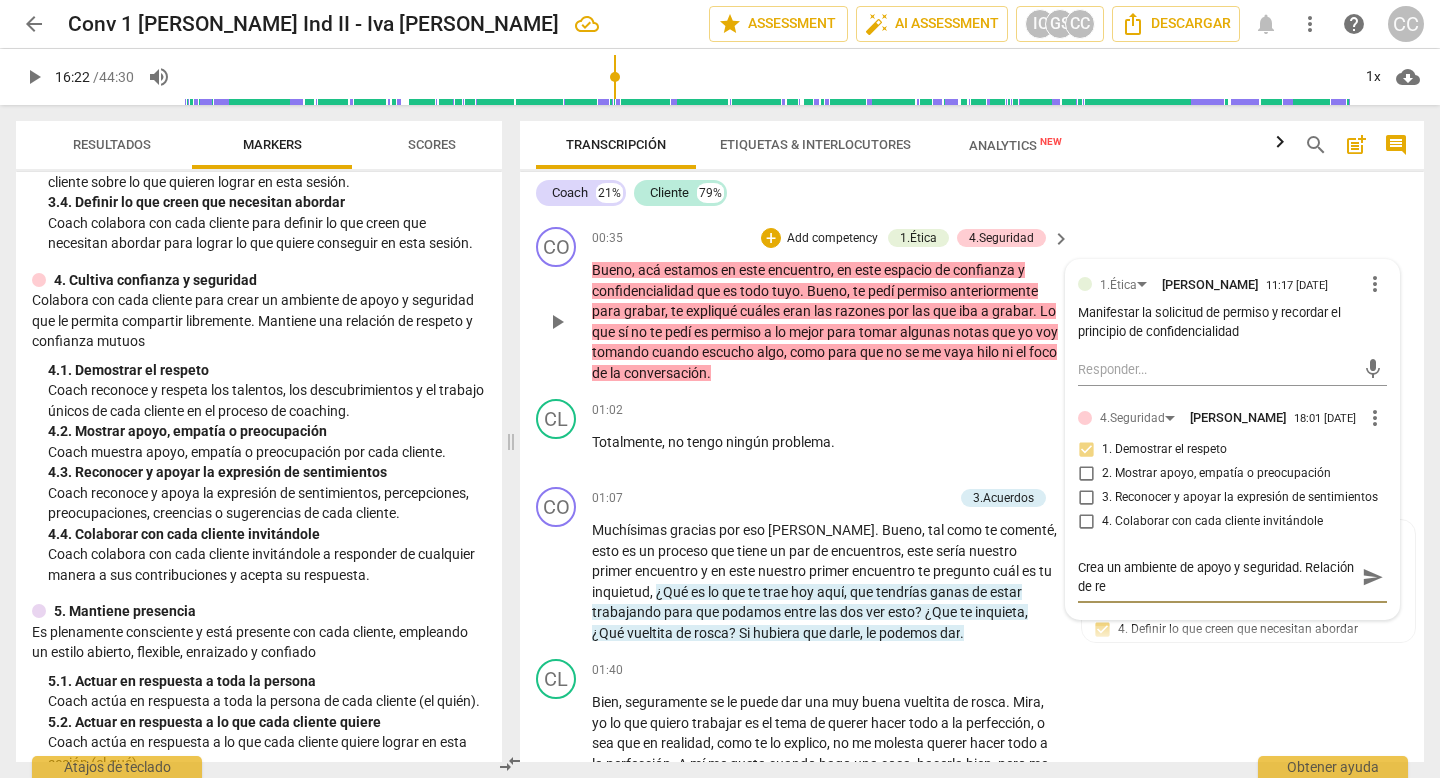 type on "Crea un ambiente de apoyo y seguridad. Relación de res" 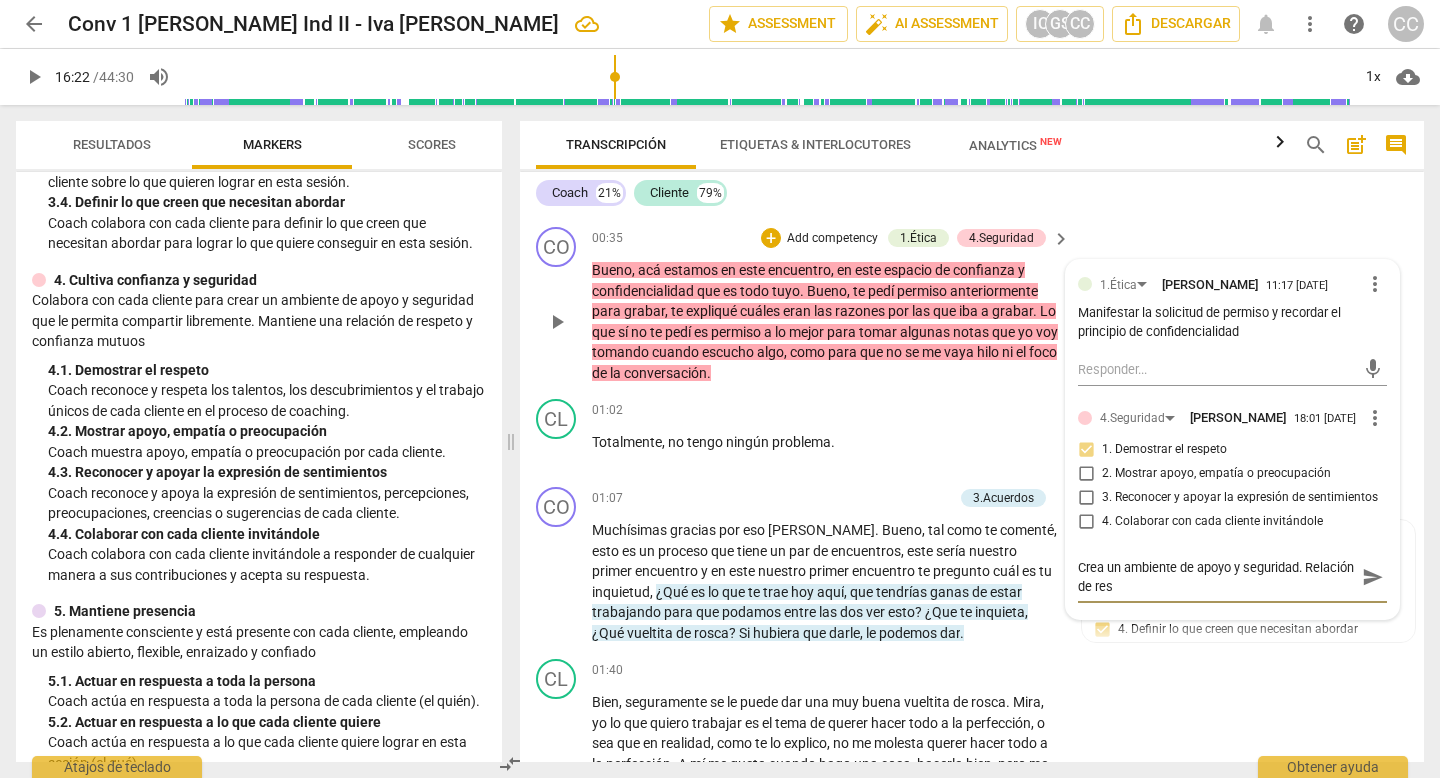 type on "Crea un ambiente de apoyo y seguridad. Relación de resp" 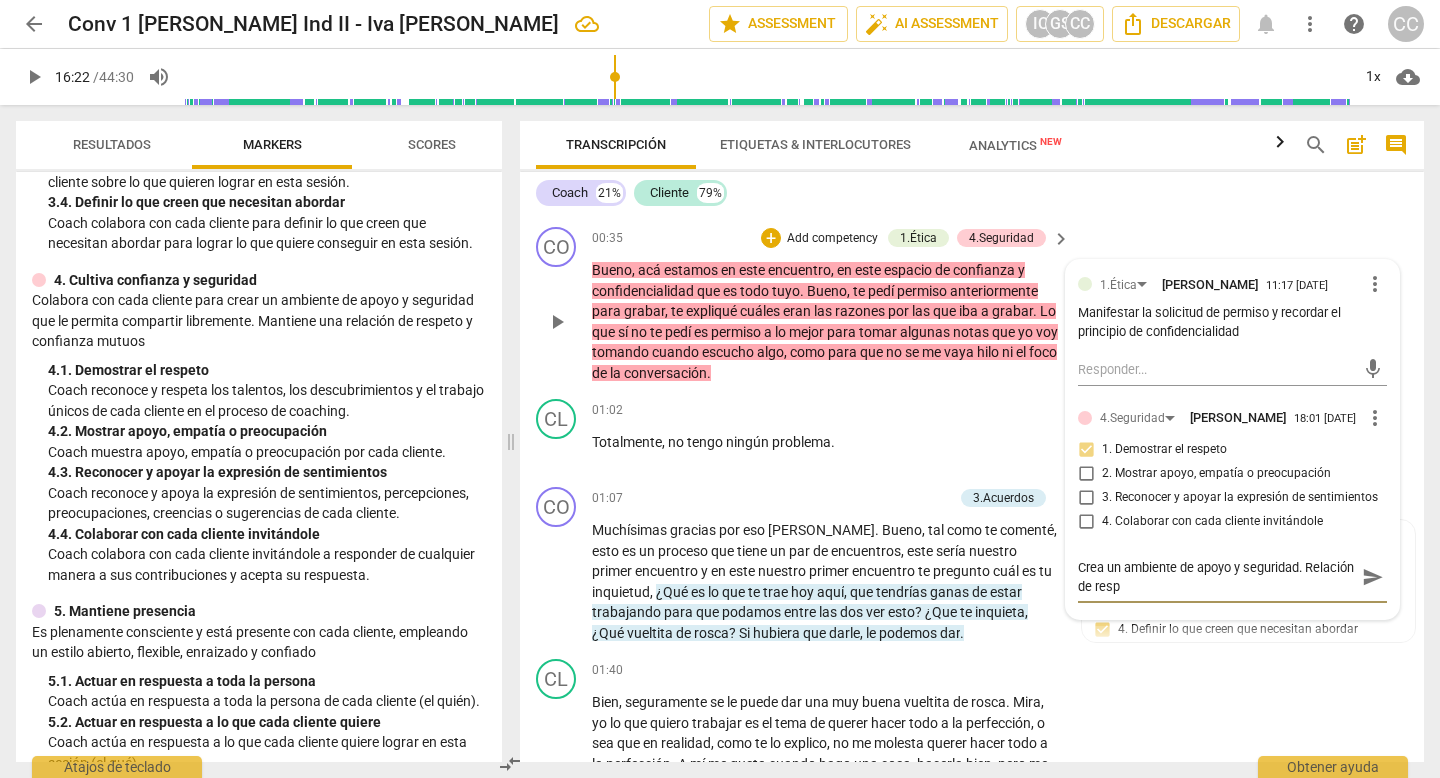 type on "Crea un ambiente de apoyo y seguridad. Relación de respe" 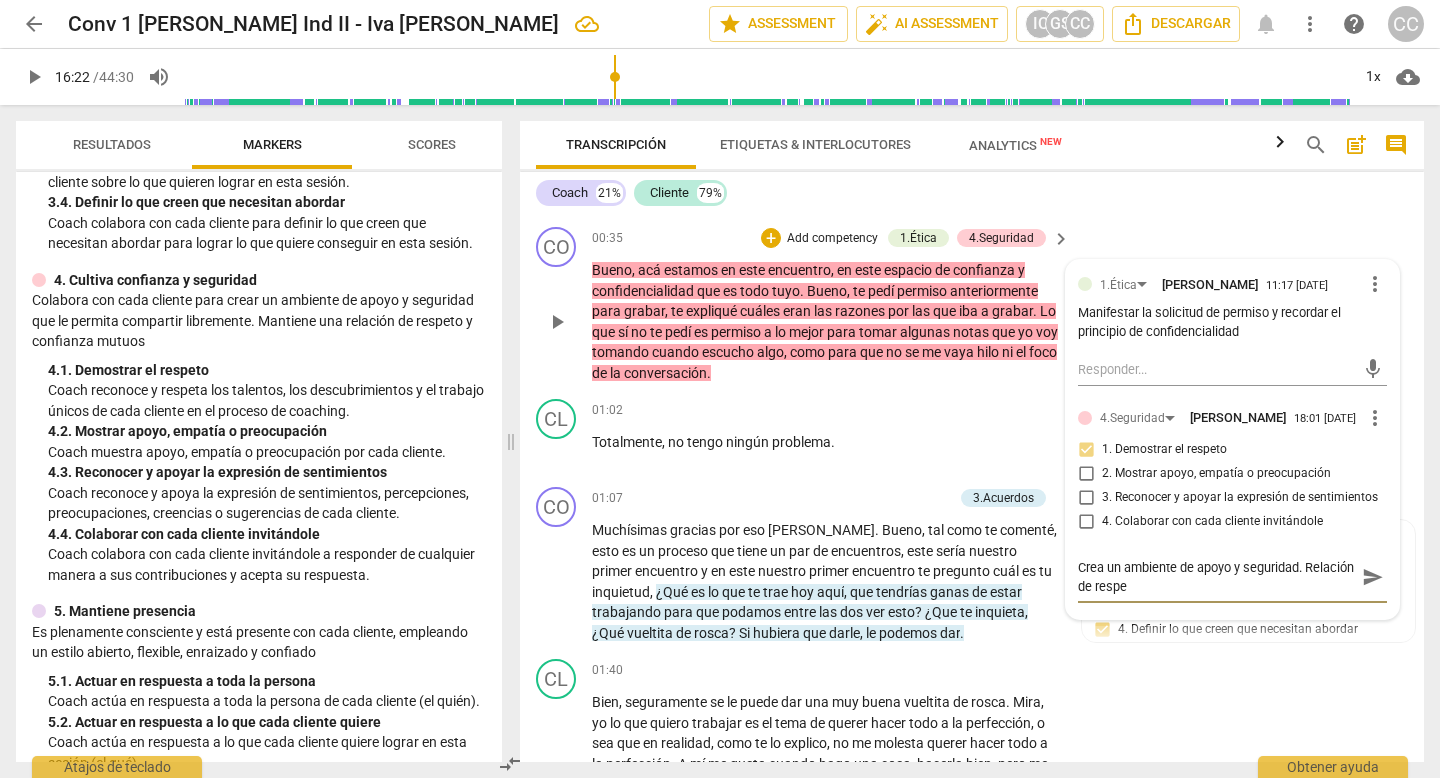 type on "Crea un ambiente de apoyo y seguridad. Relación de respet" 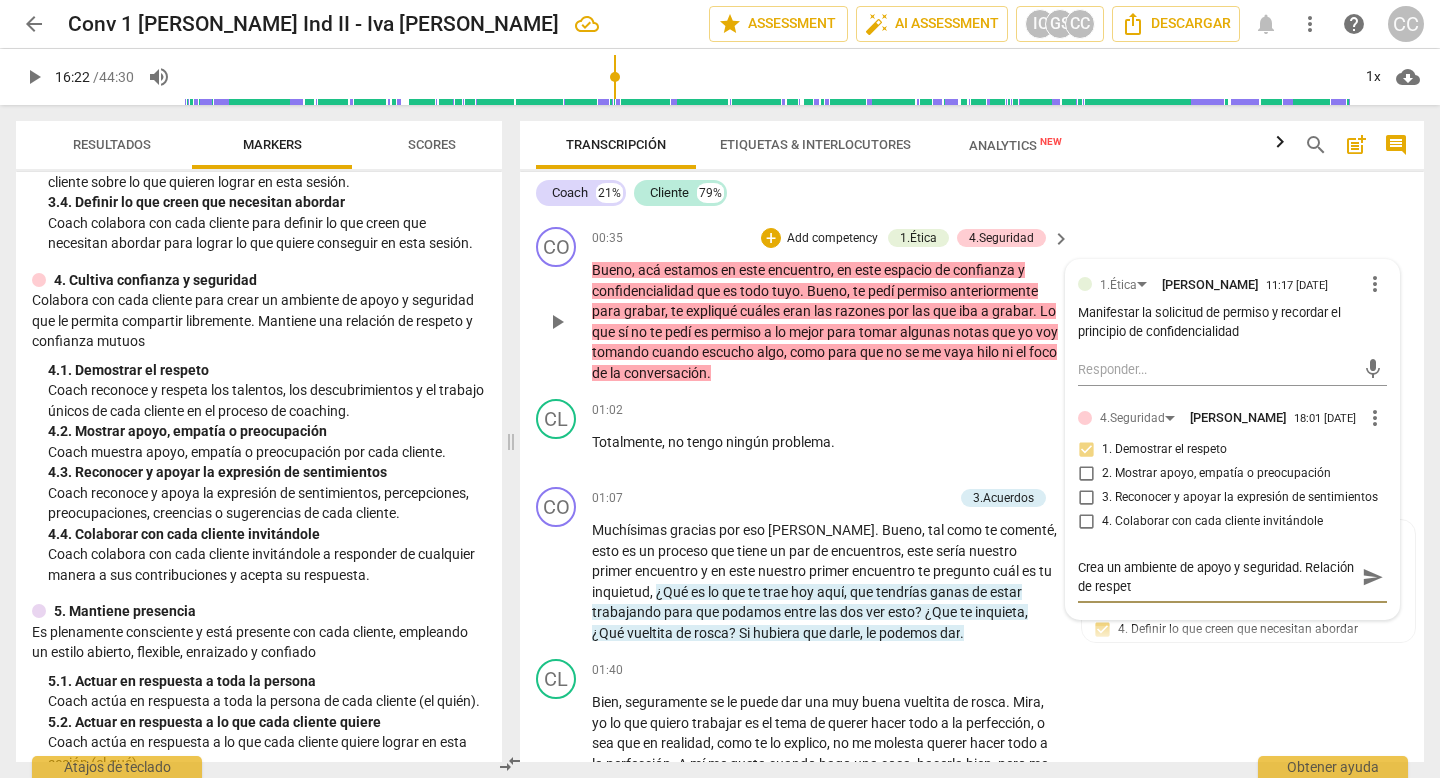 type on "Crea un ambiente de apoyo y seguridad. Relación de respeto" 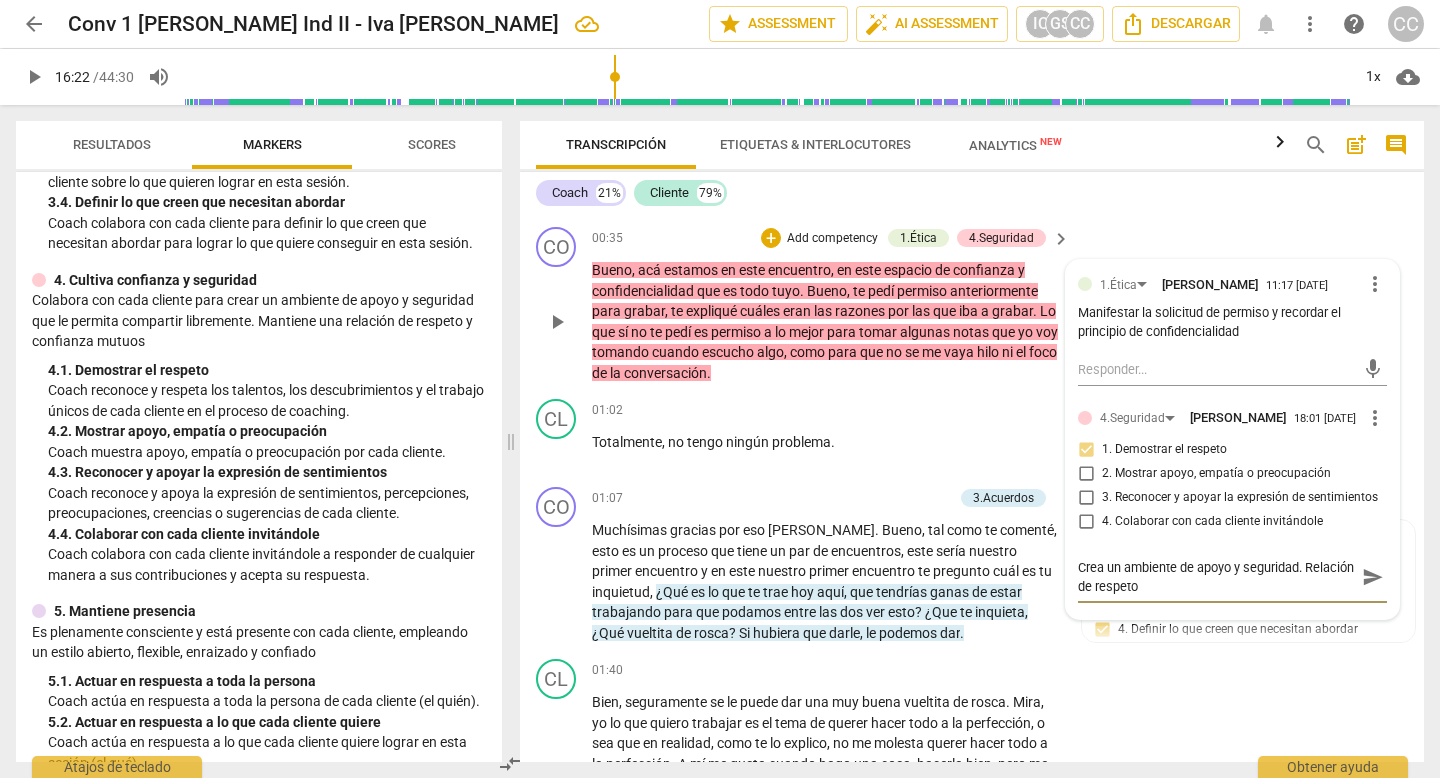 type on "Crea un ambiente de apoyo y seguridad. Relación de respeto" 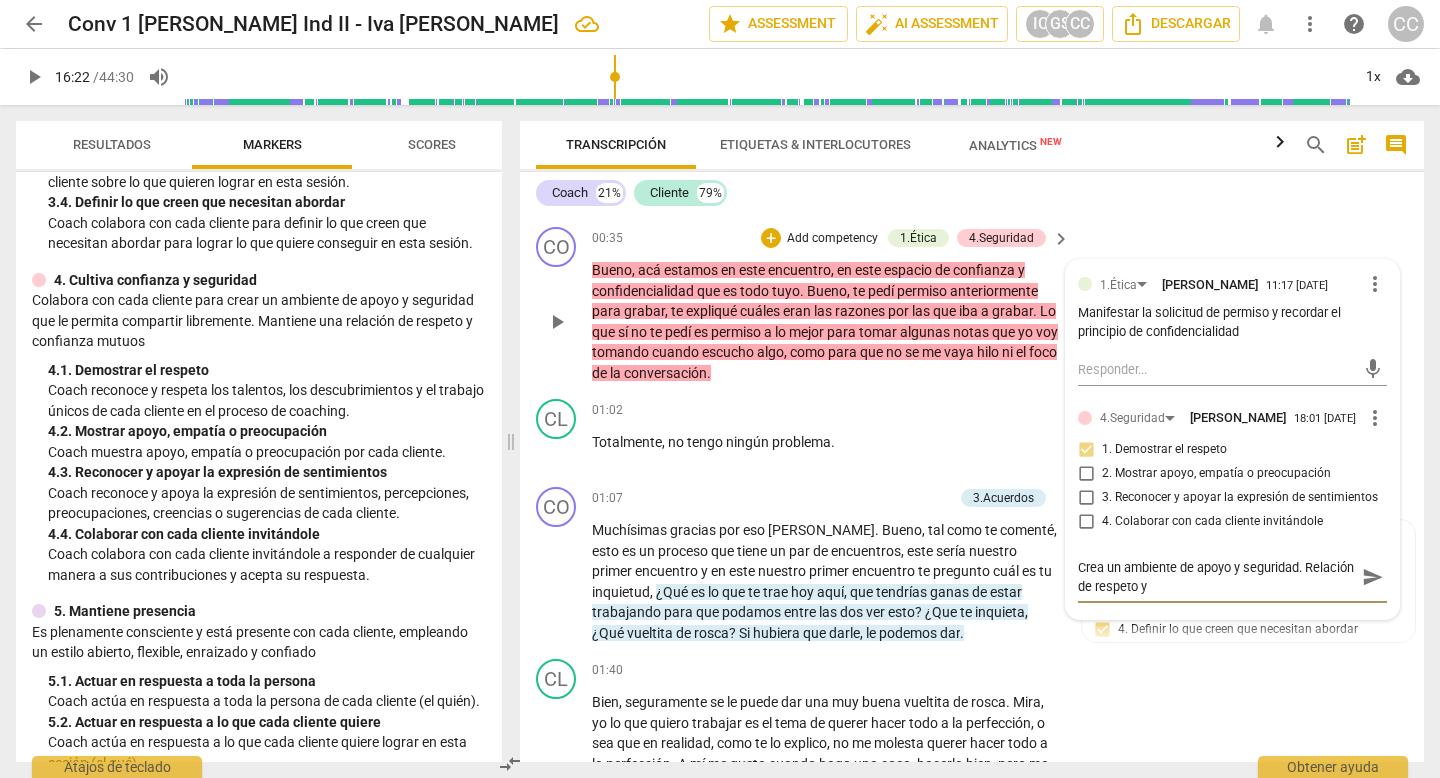 type on "Crea un ambiente de apoyo y seguridad. Relación de respeto y" 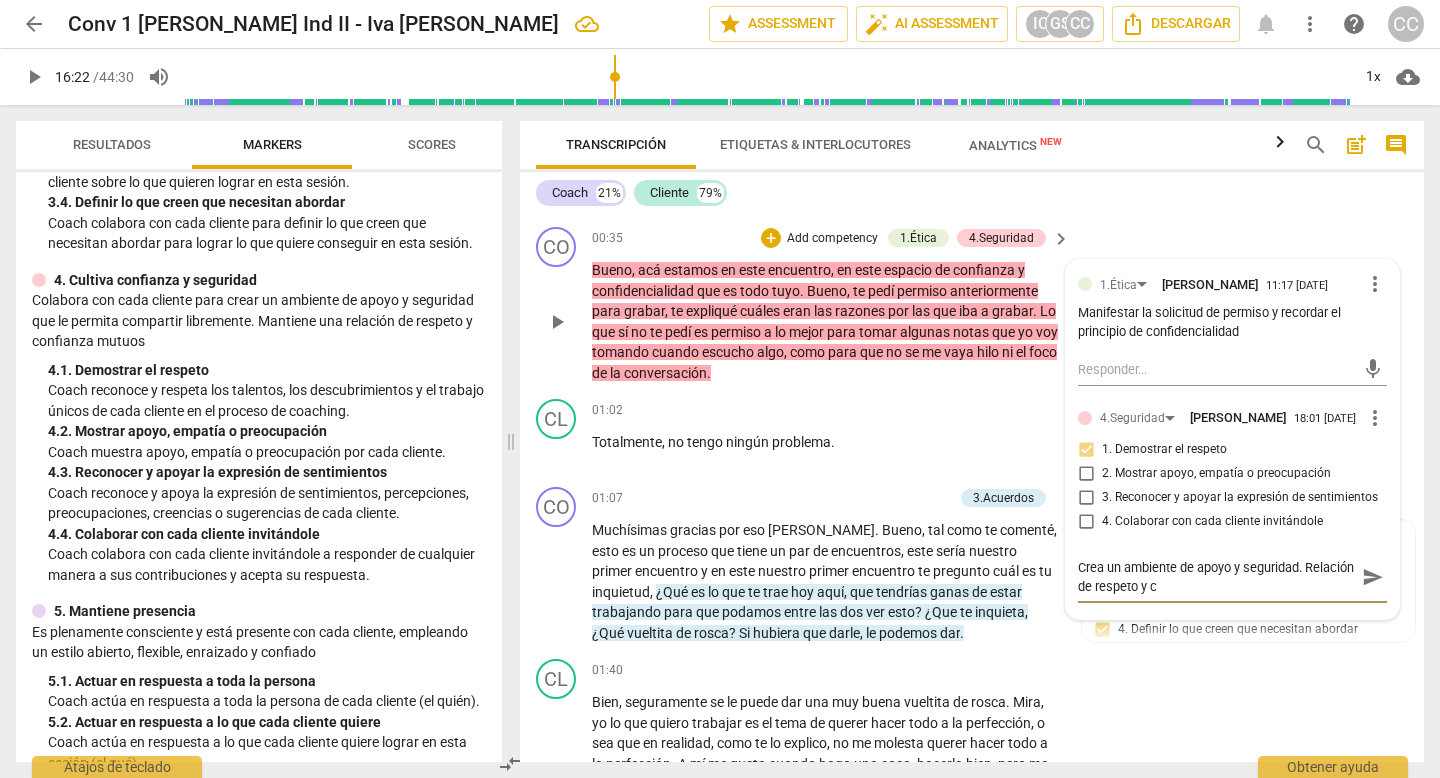 type on "Crea un ambiente de apoyo y seguridad. Relación de respeto y co" 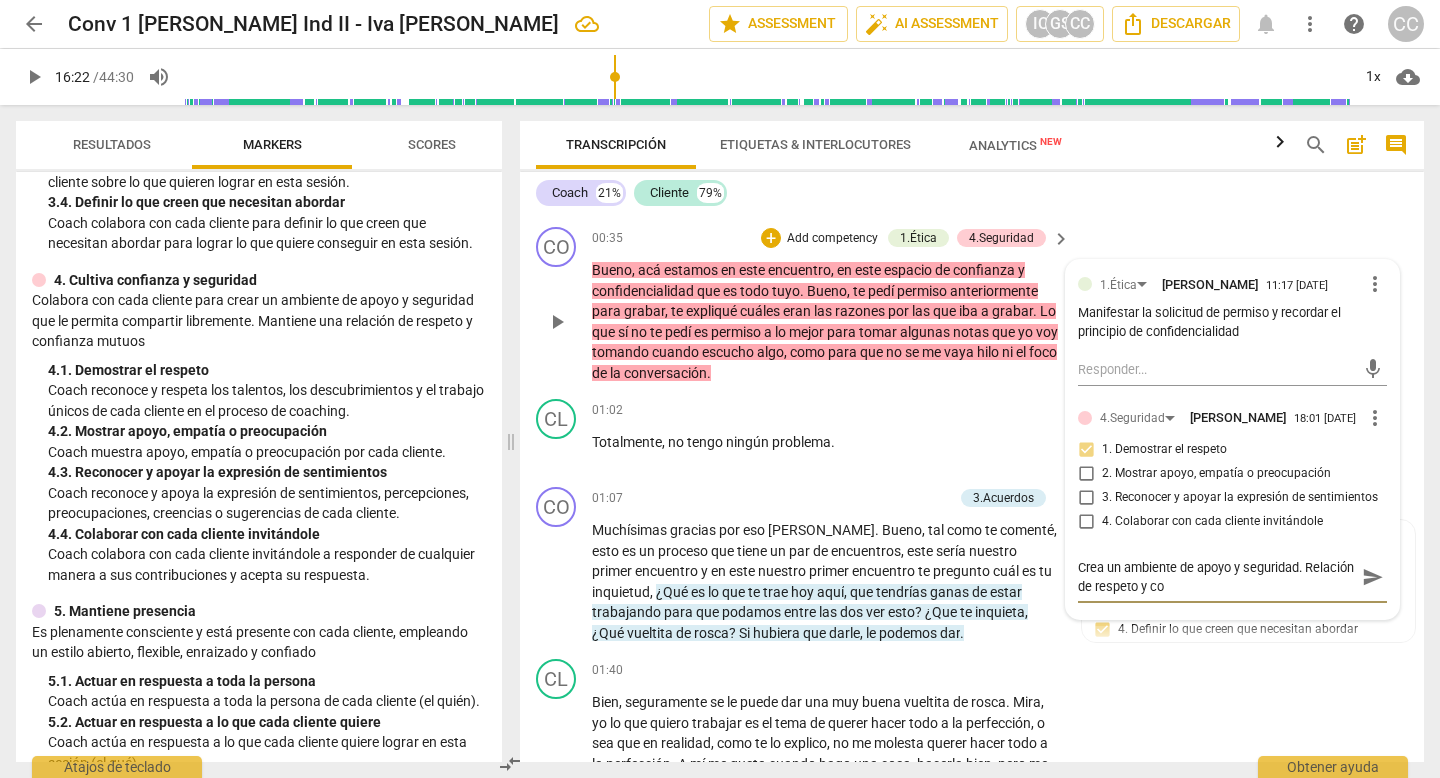 type on "Crea un ambiente de apoyo y seguridad. Relación de respeto y con" 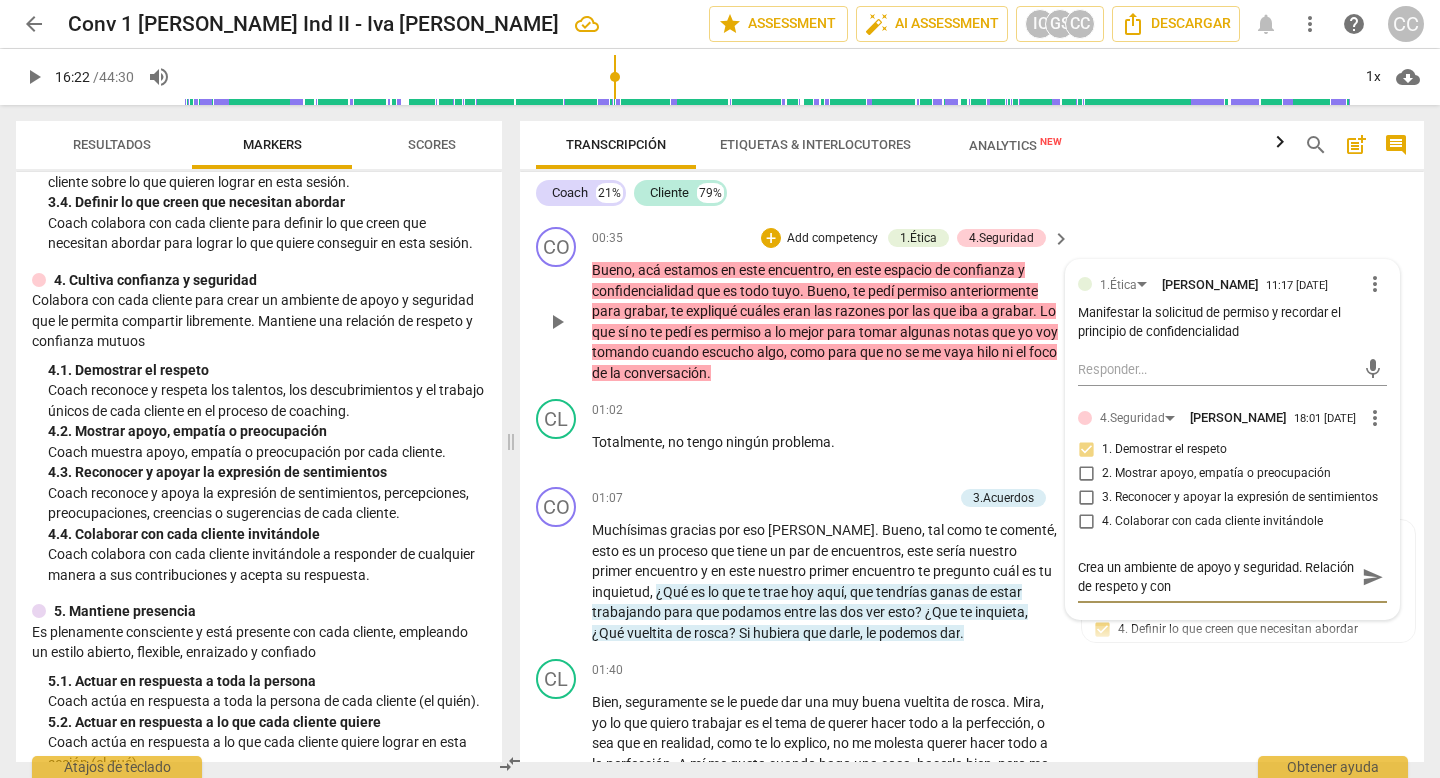 type on "Crea un ambiente de apoyo y seguridad. Relación de respeto y conf" 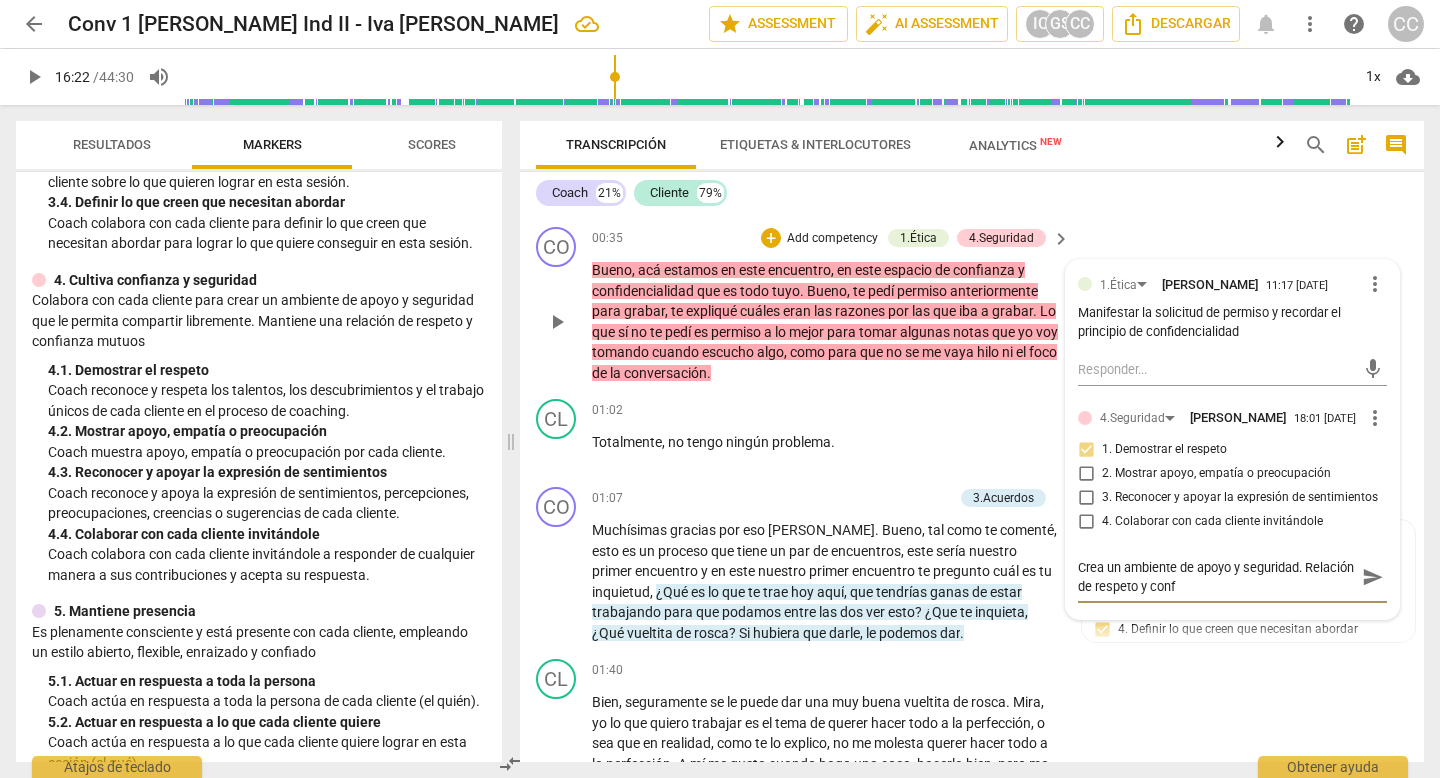 type on "Crea un ambiente de apoyo y seguridad. Relación de respeto y confi" 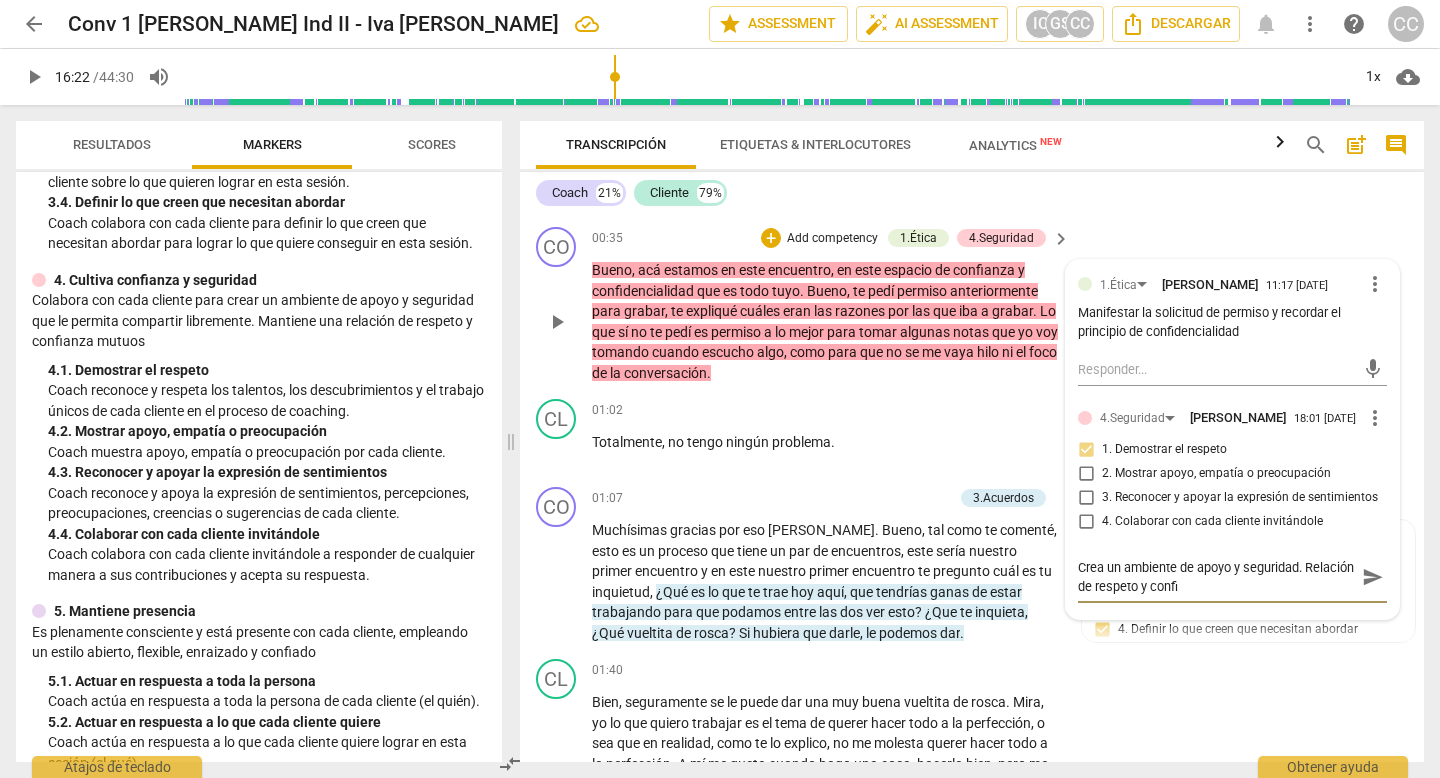 type on "Crea un ambiente de apoyo y seguridad. Relación de respeto y confia" 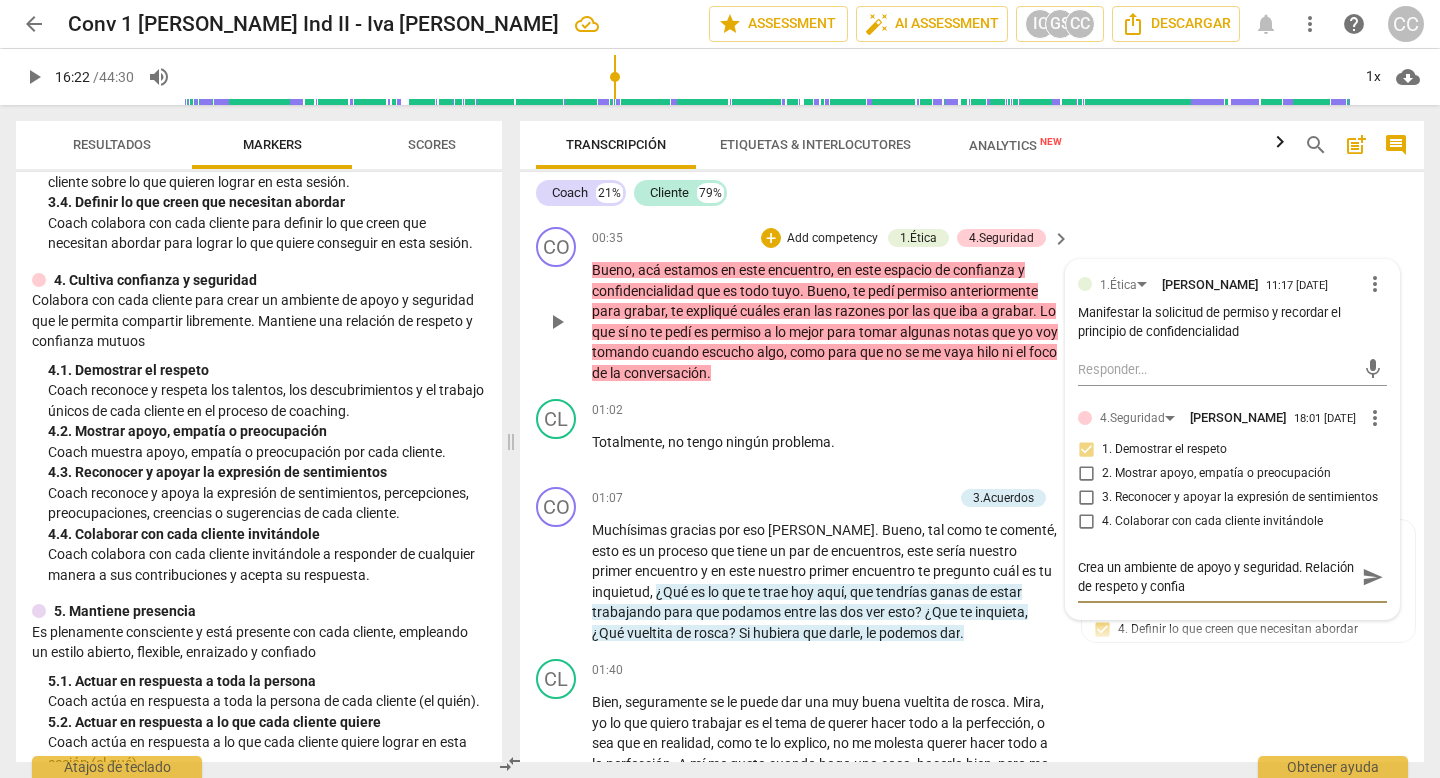 type on "Crea un ambiente de apoyo y seguridad. Relación de respeto y confian" 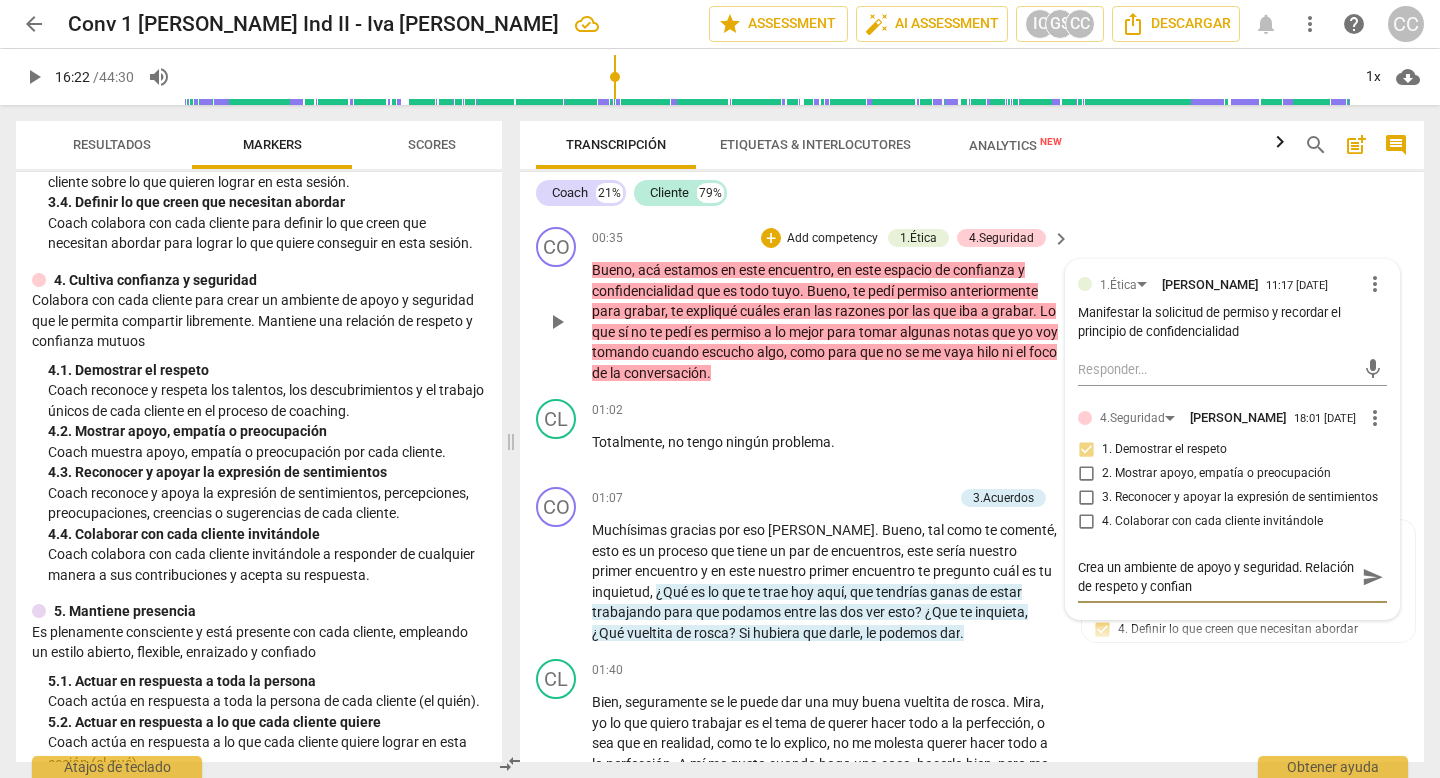 type on "Crea un ambiente de apoyo y seguridad. Relación de respeto y confianz" 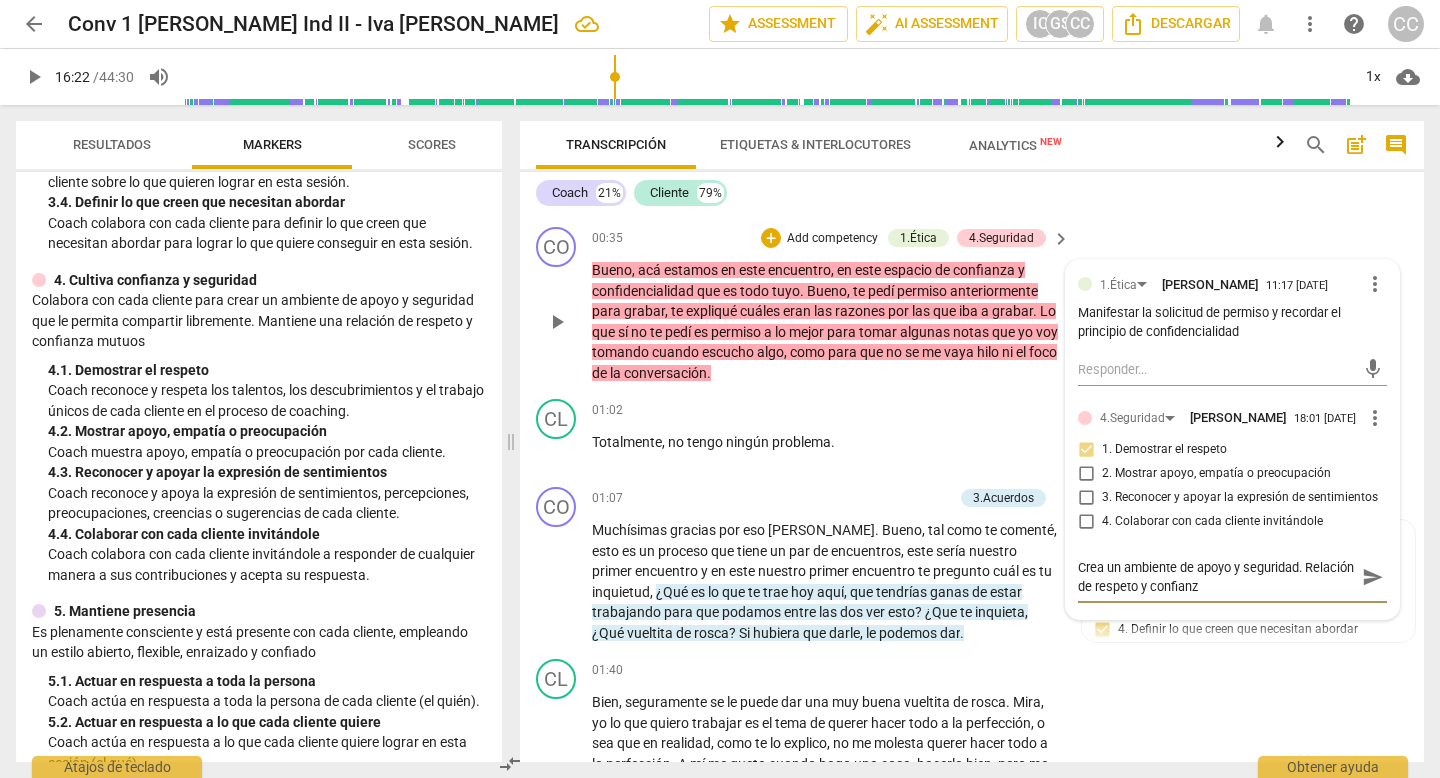 type on "Crea un ambiente de apoyo y seguridad. Relación de respeto y confianza" 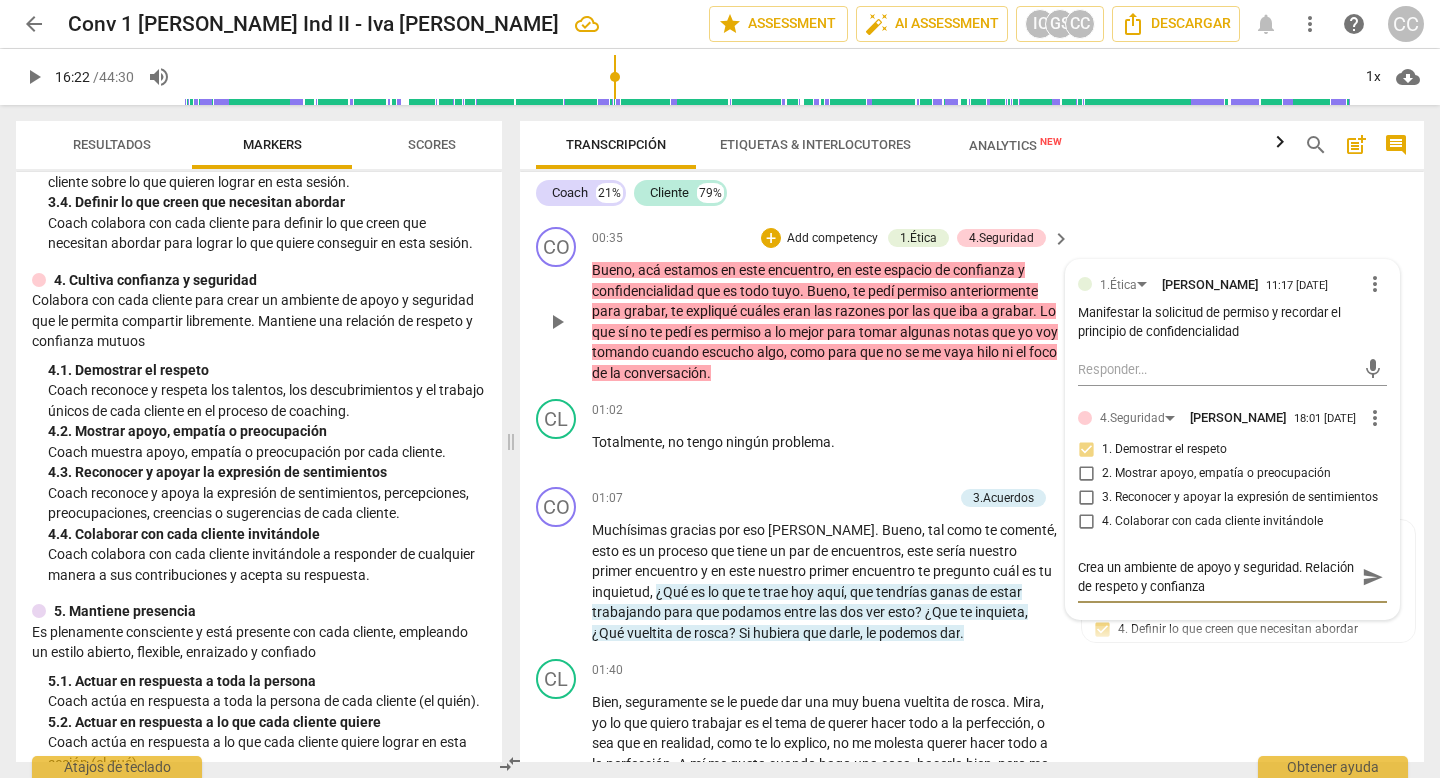 type on "Crea un ambiente de apoyo y seguridad. Relación de respeto y confianza" 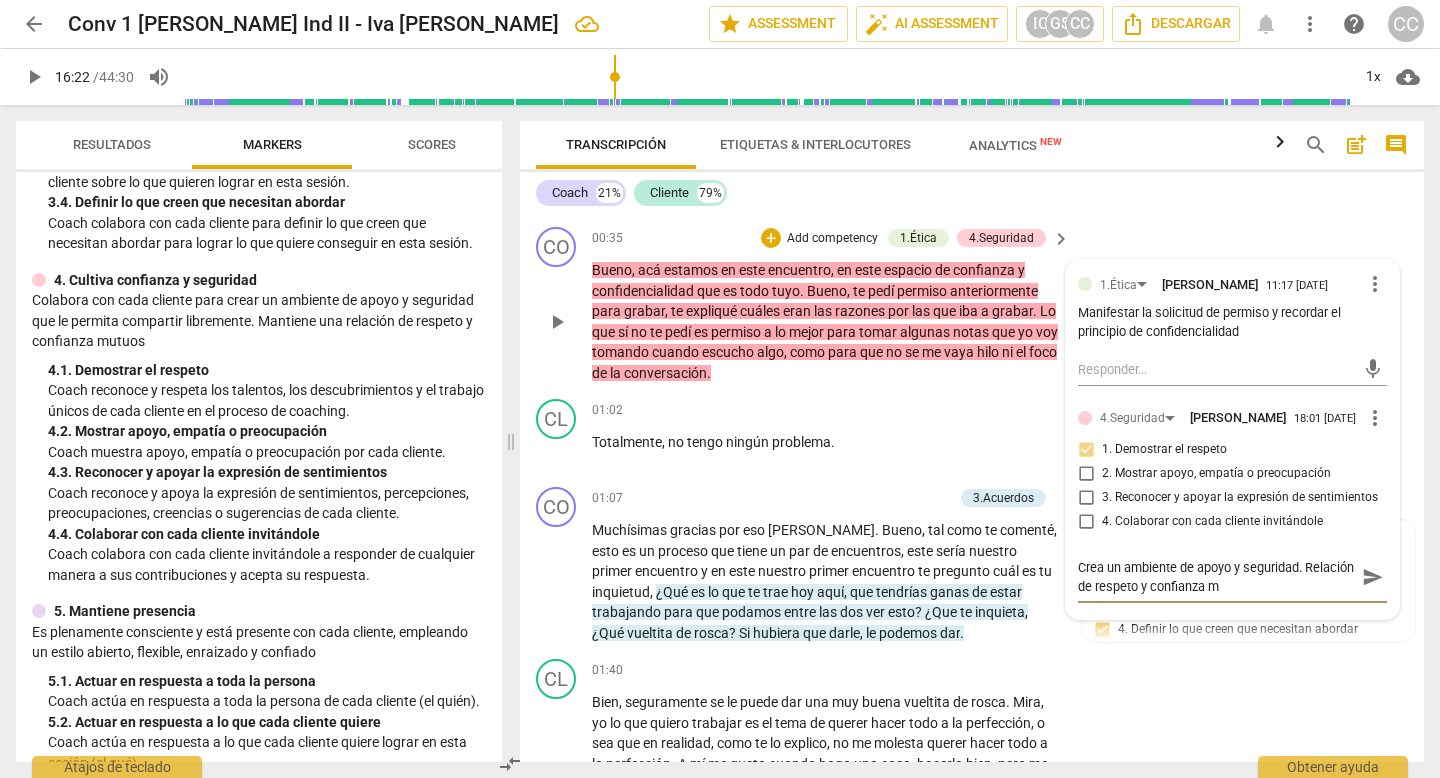type on "Crea un ambiente de apoyo y seguridad. Relación de respeto y confianza mu" 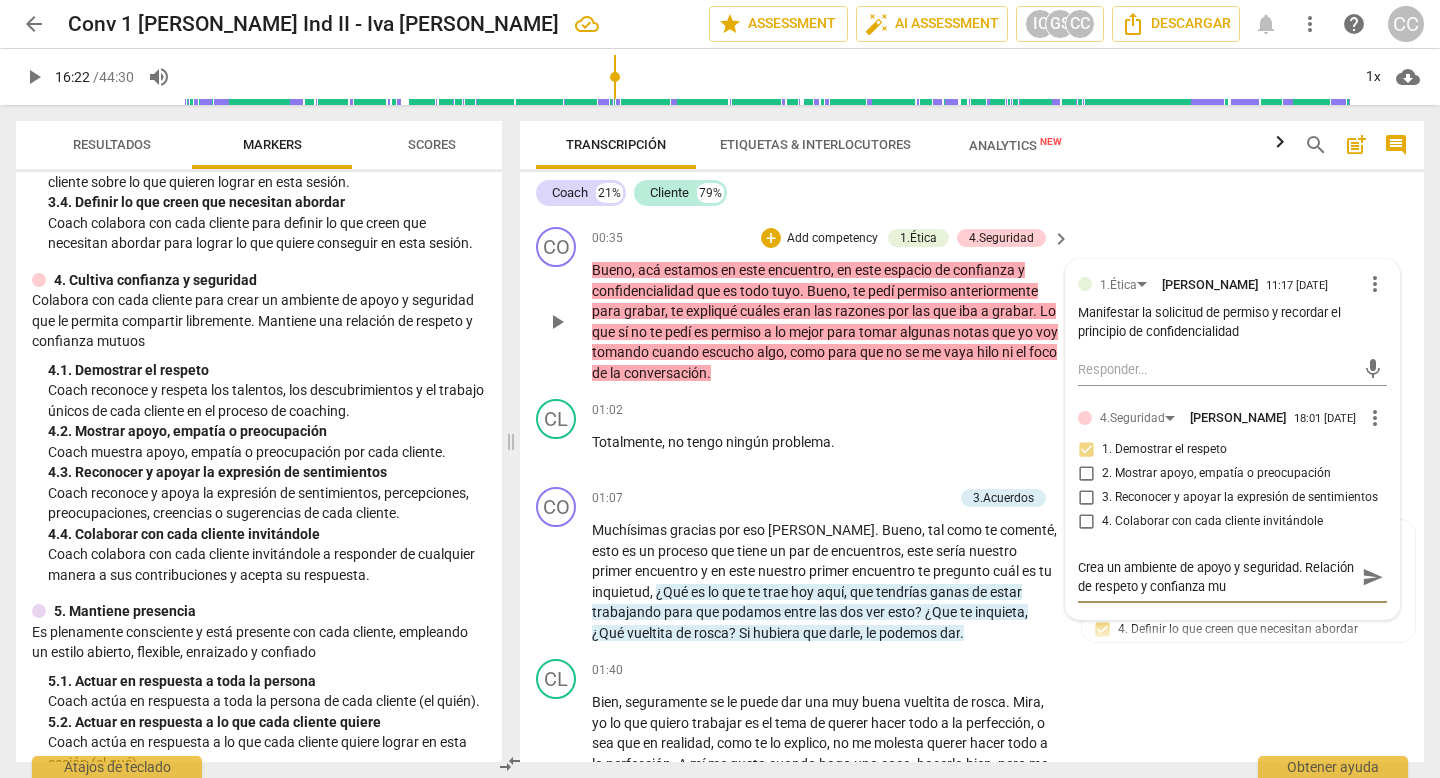 type on "Crea un ambiente de apoyo y seguridad. Relación de respeto y confianza mut" 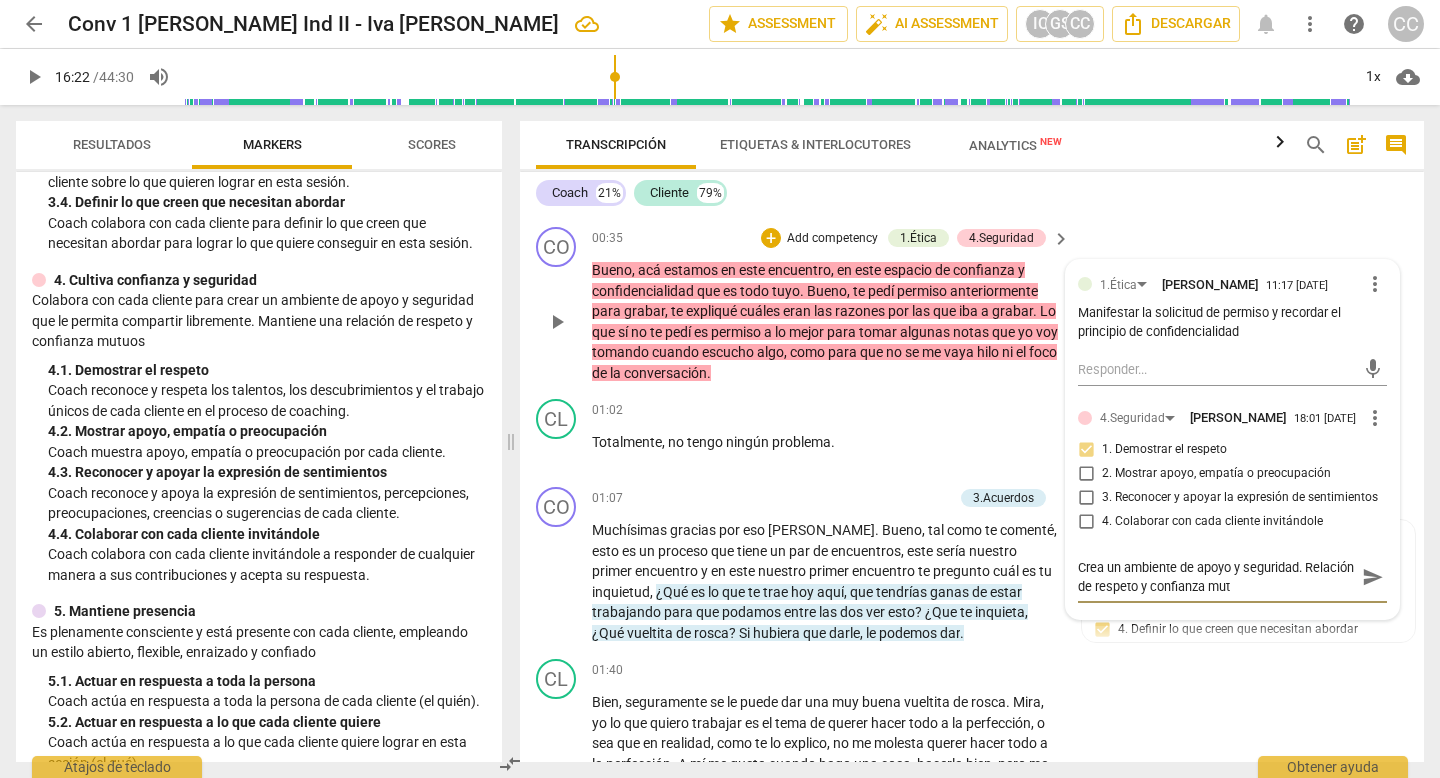 type on "Crea un ambiente de apoyo y seguridad. Relación de respeto y confianza [PERSON_NAME]" 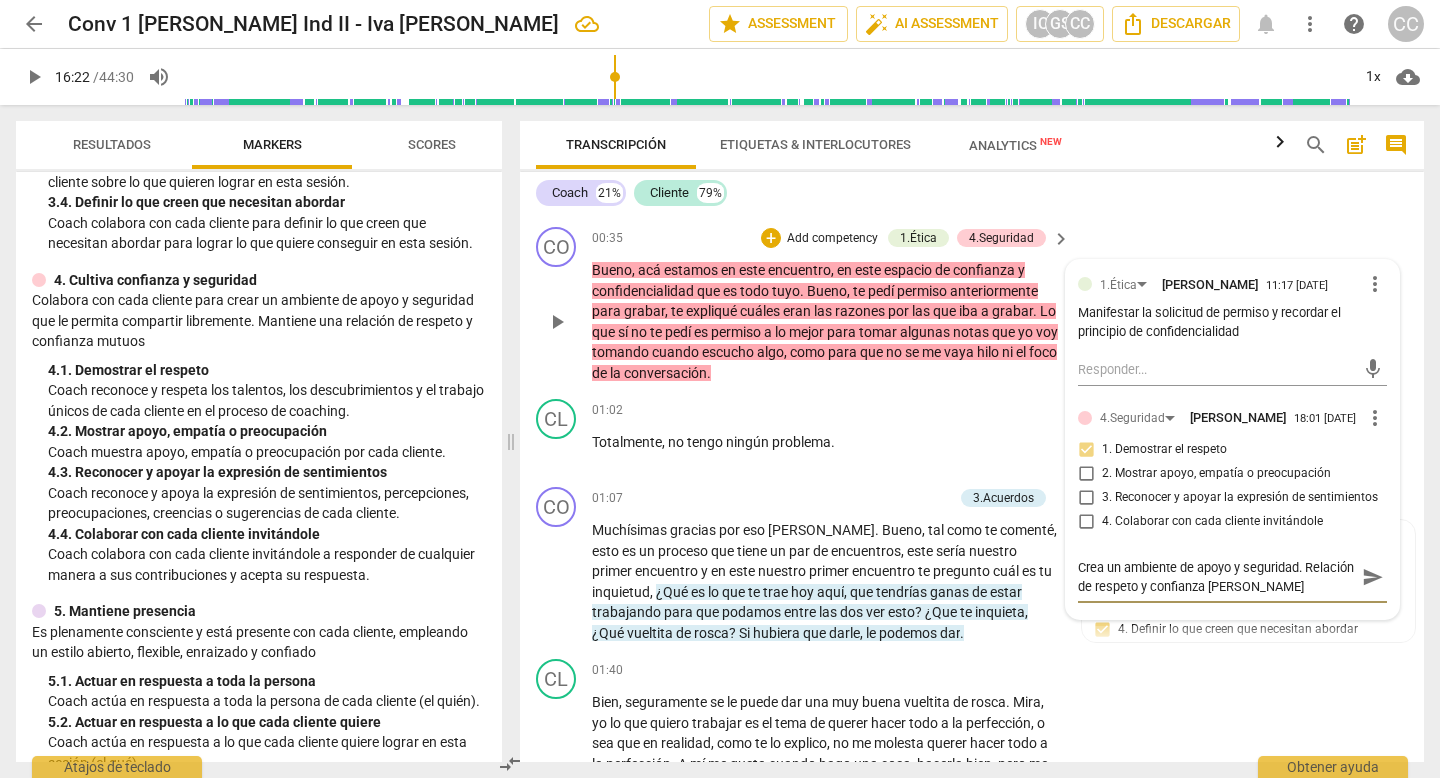 type on "Crea un ambiente de apoyo y seguridad. Relación de respeto y confianza mut" 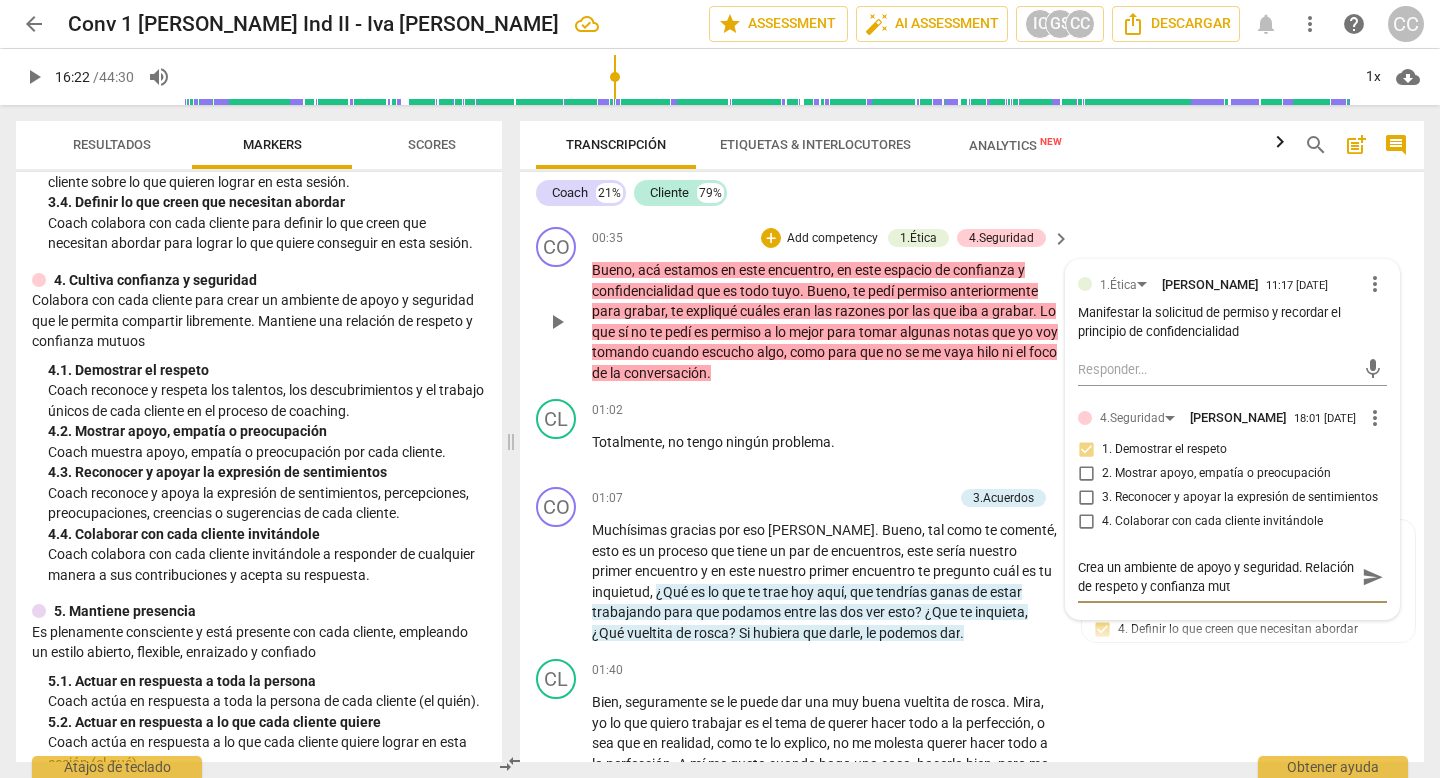 type on "Crea un ambiente de apoyo y seguridad. Relación de respeto y confianza mutu" 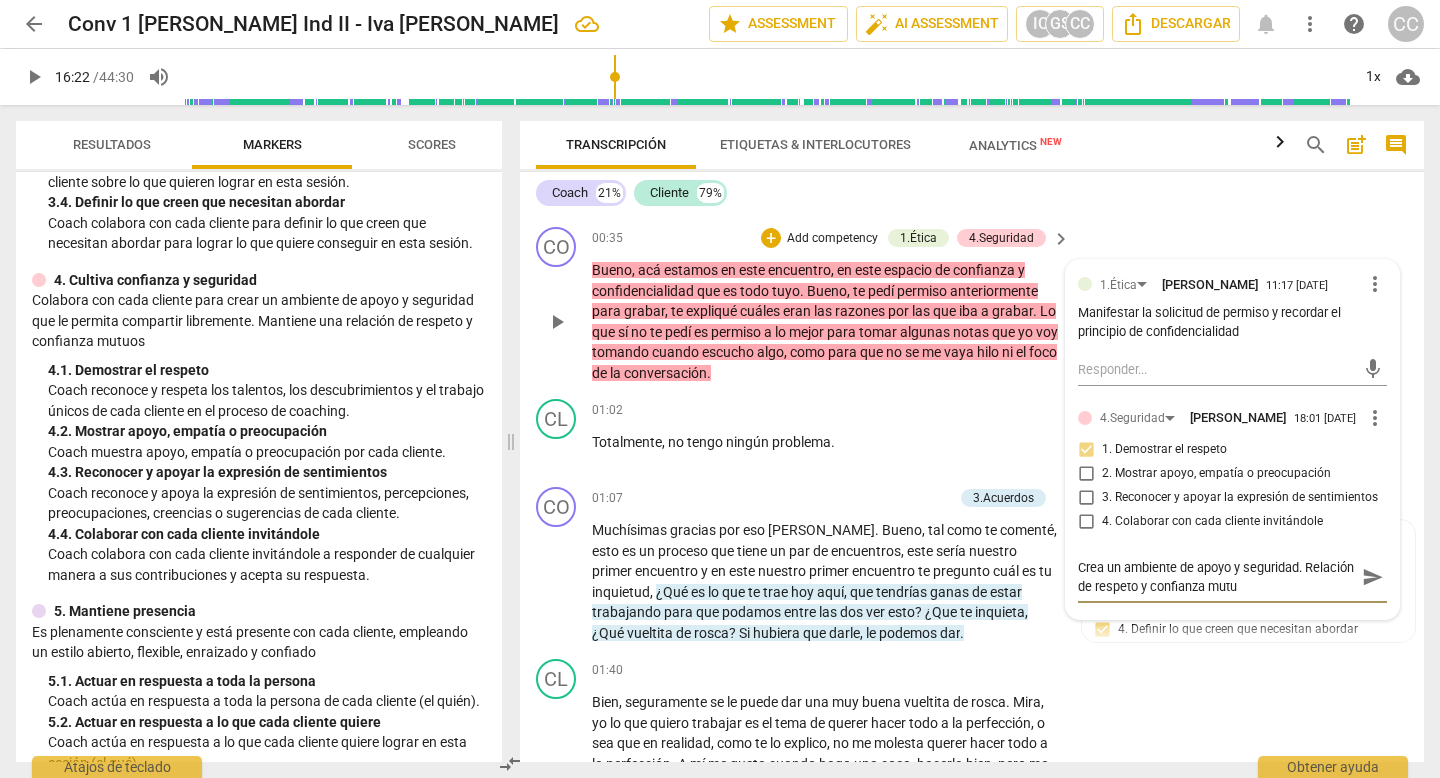 type on "Crea un ambiente de apoyo y seguridad. Relación de respeto y confianza mutuo" 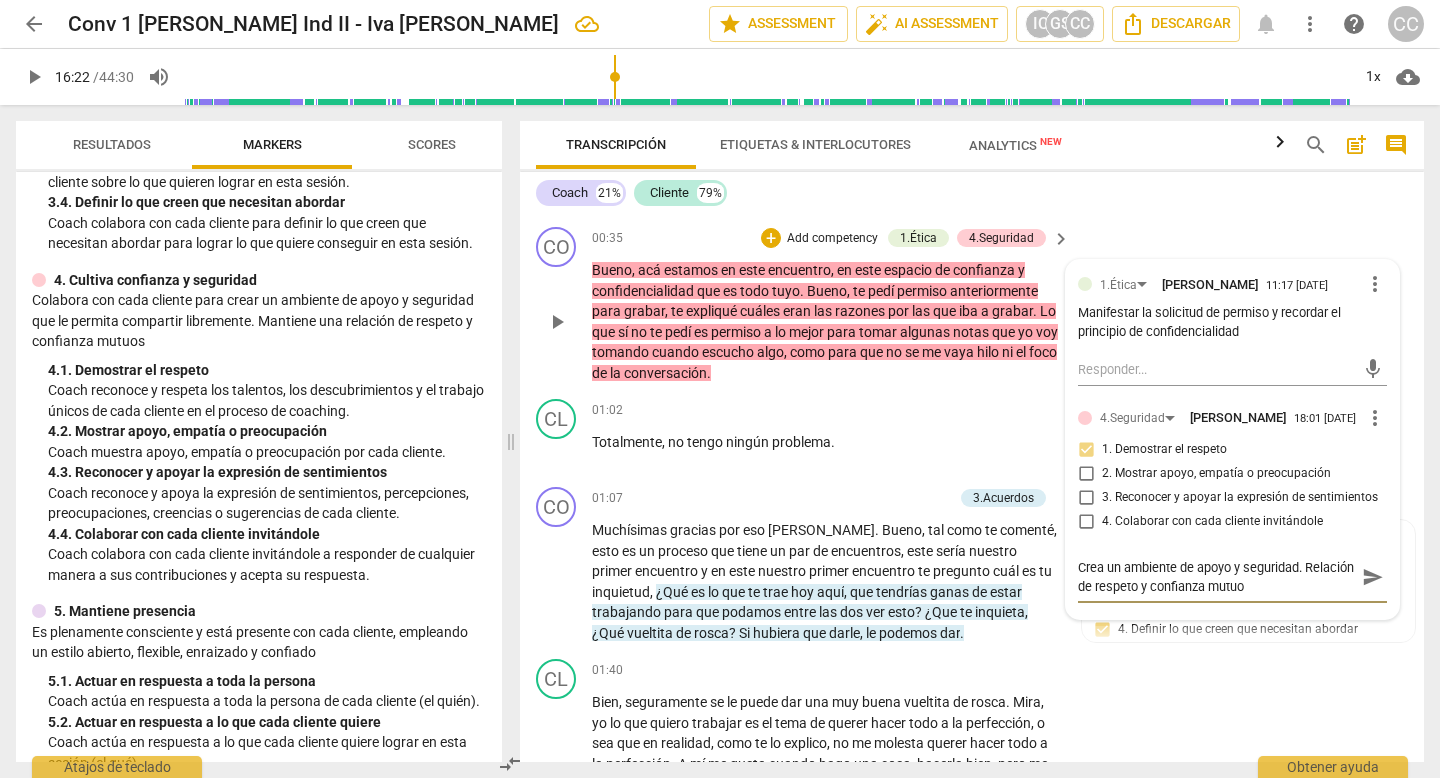 type on "Crea un ambiente de apoyo y seguridad. Relación de respeto y confianza mutuos" 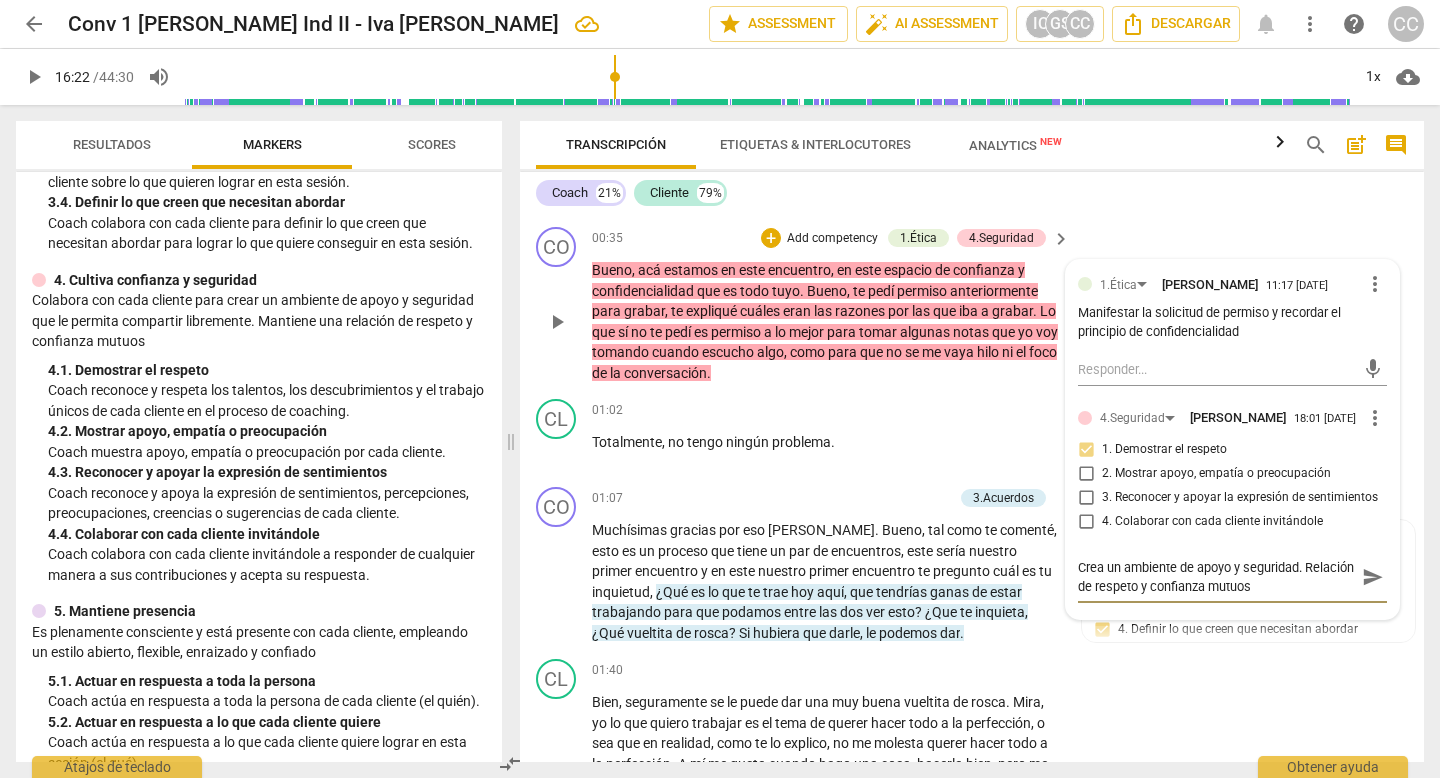 type on "Crea un ambiente de apoyo y seguridad. Relación de respeto y confianza mutuos." 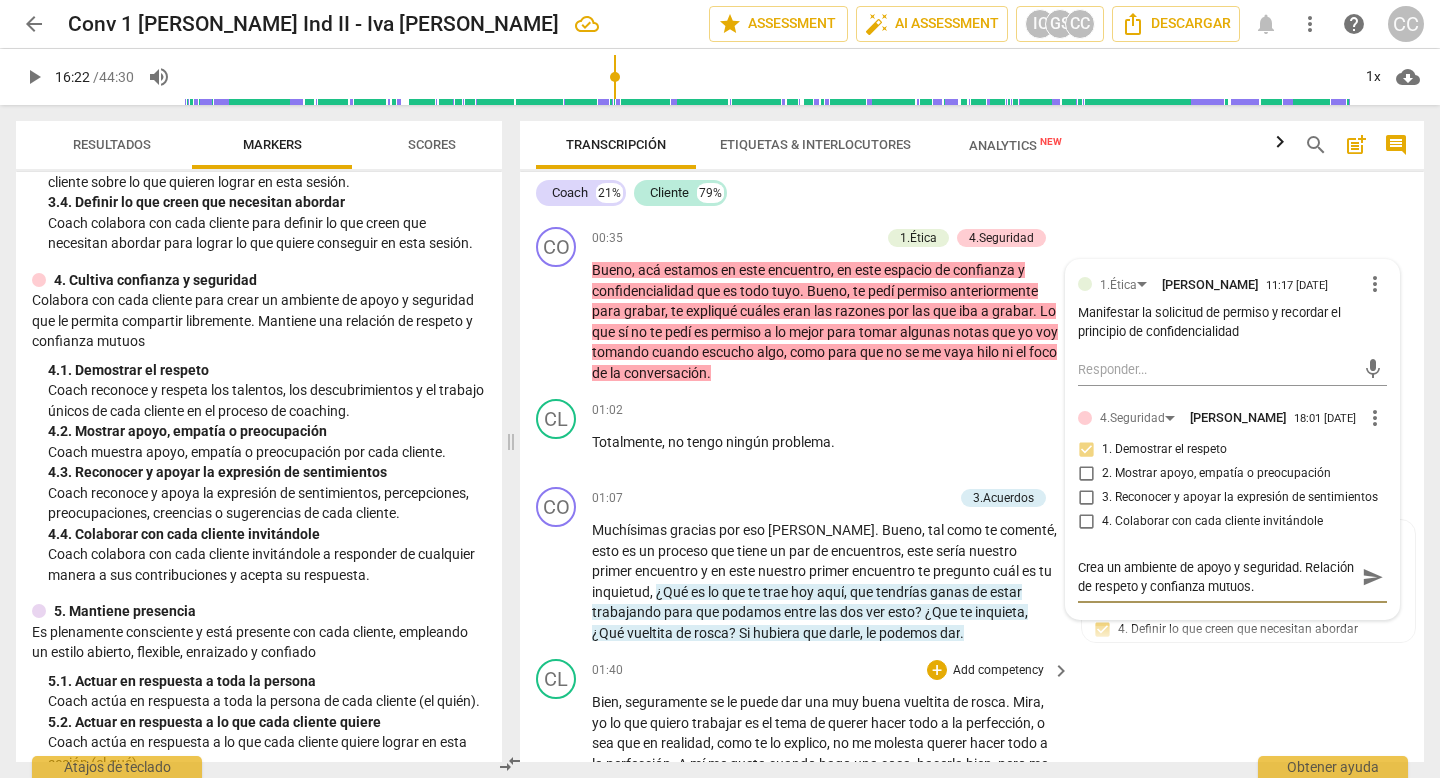 type on "Crea un ambiente de apoyo y seguridad. Relación de respeto y confianza mutuos." 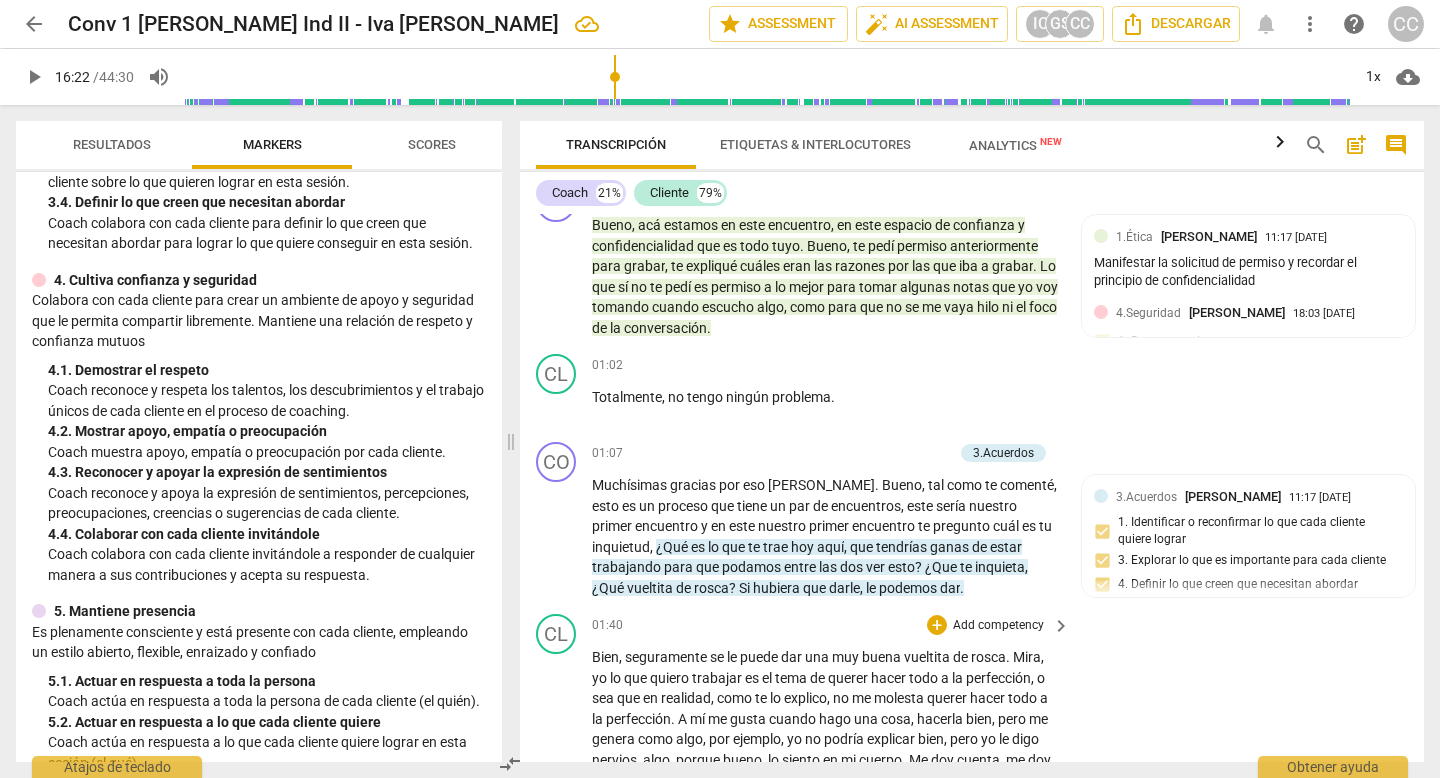scroll, scrollTop: 777, scrollLeft: 0, axis: vertical 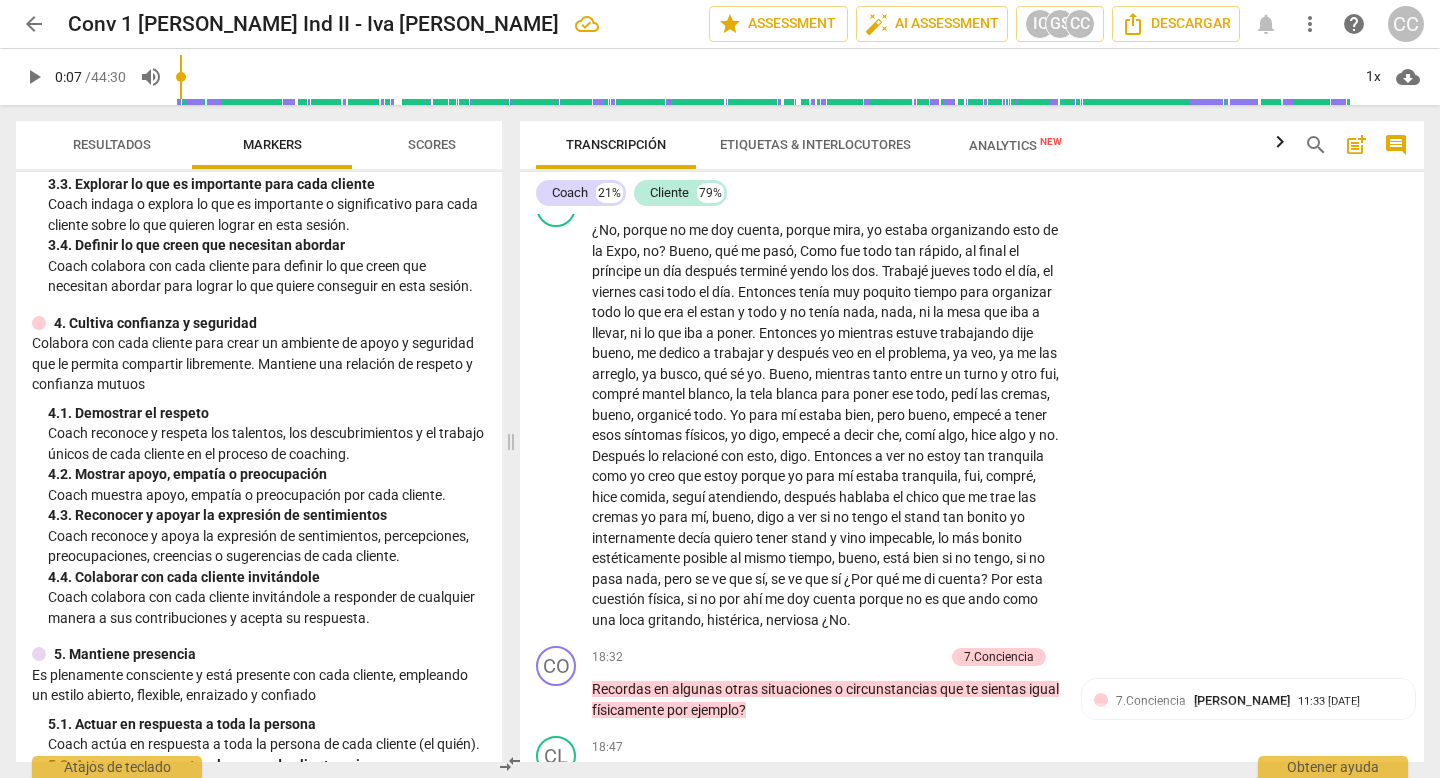 drag, startPoint x: 619, startPoint y: 71, endPoint x: 184, endPoint y: 93, distance: 435.55597 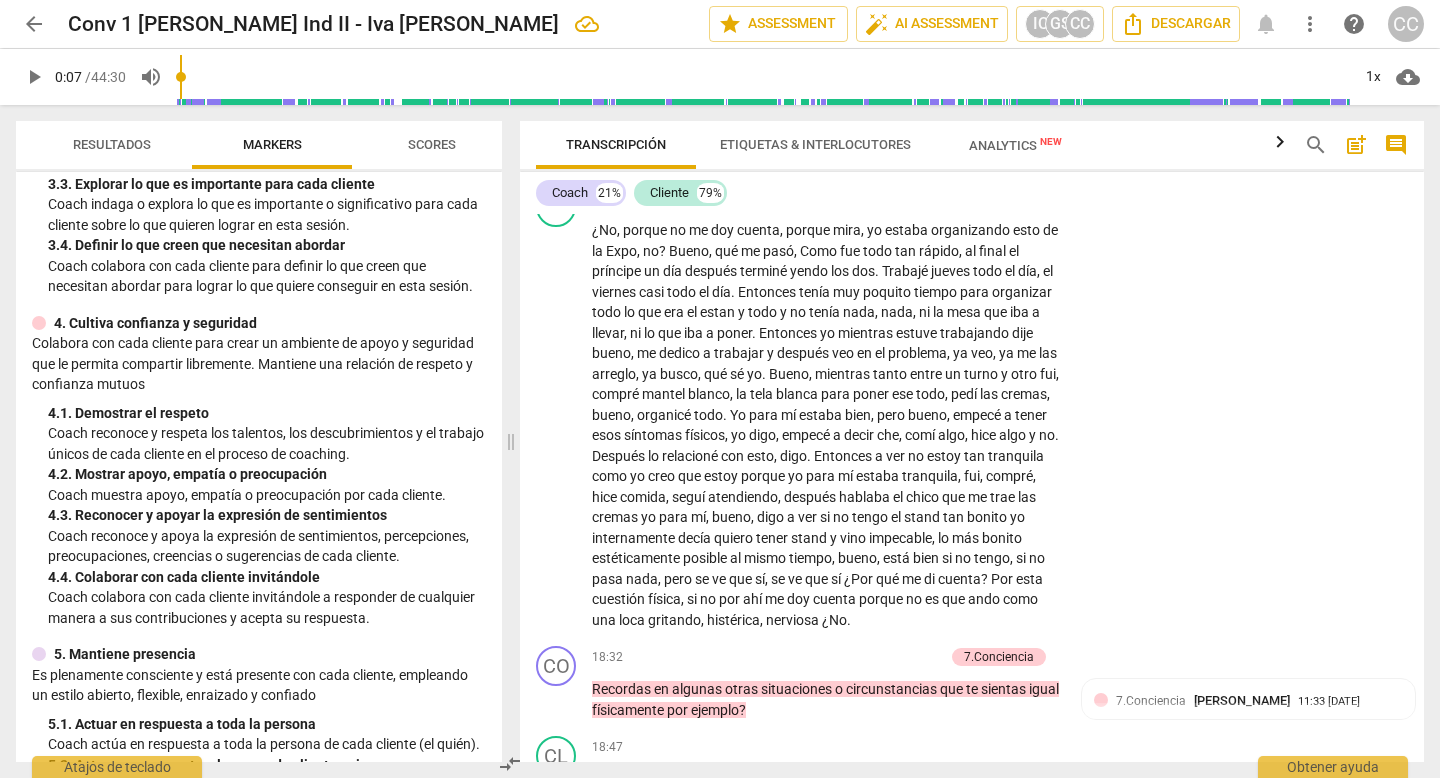 click at bounding box center [763, 77] 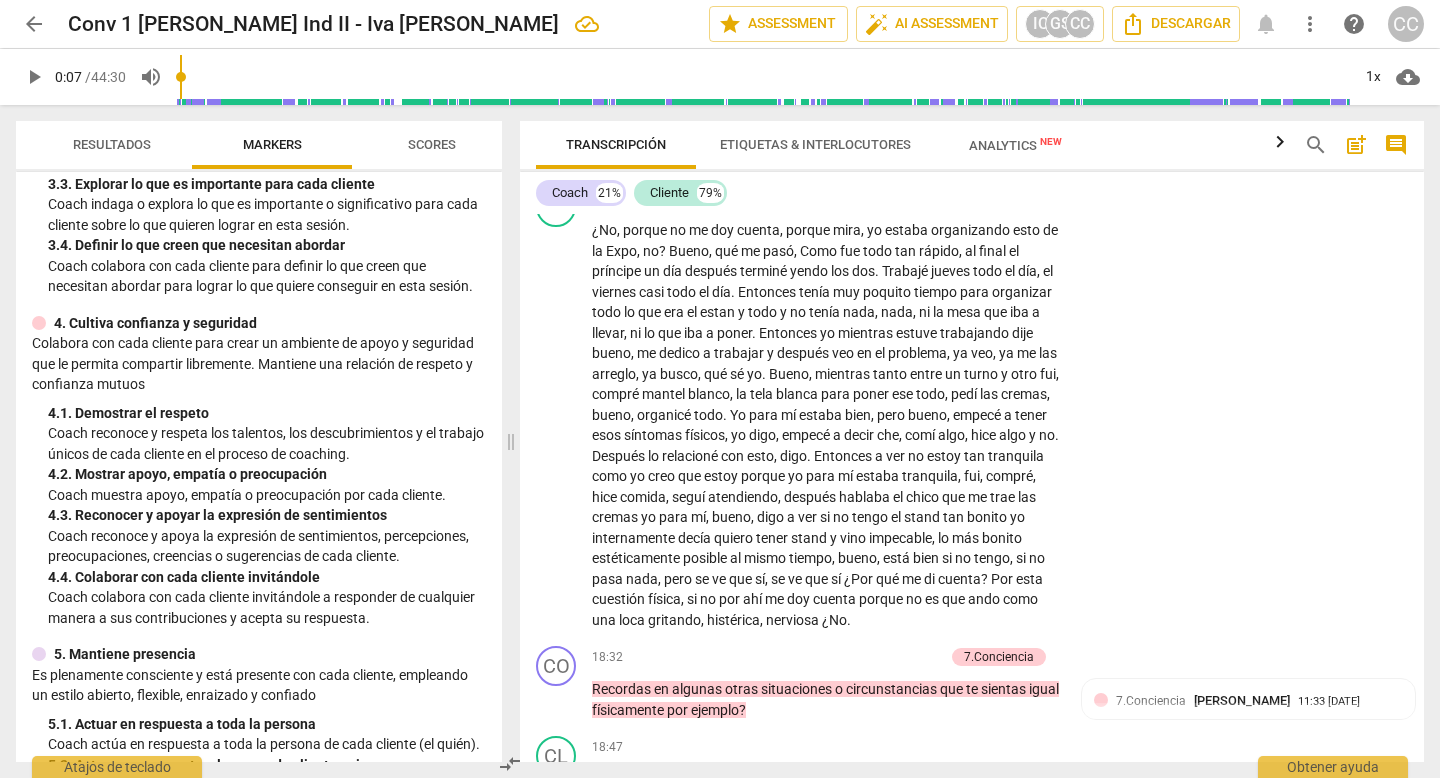 click on "play_arrow" at bounding box center (34, 77) 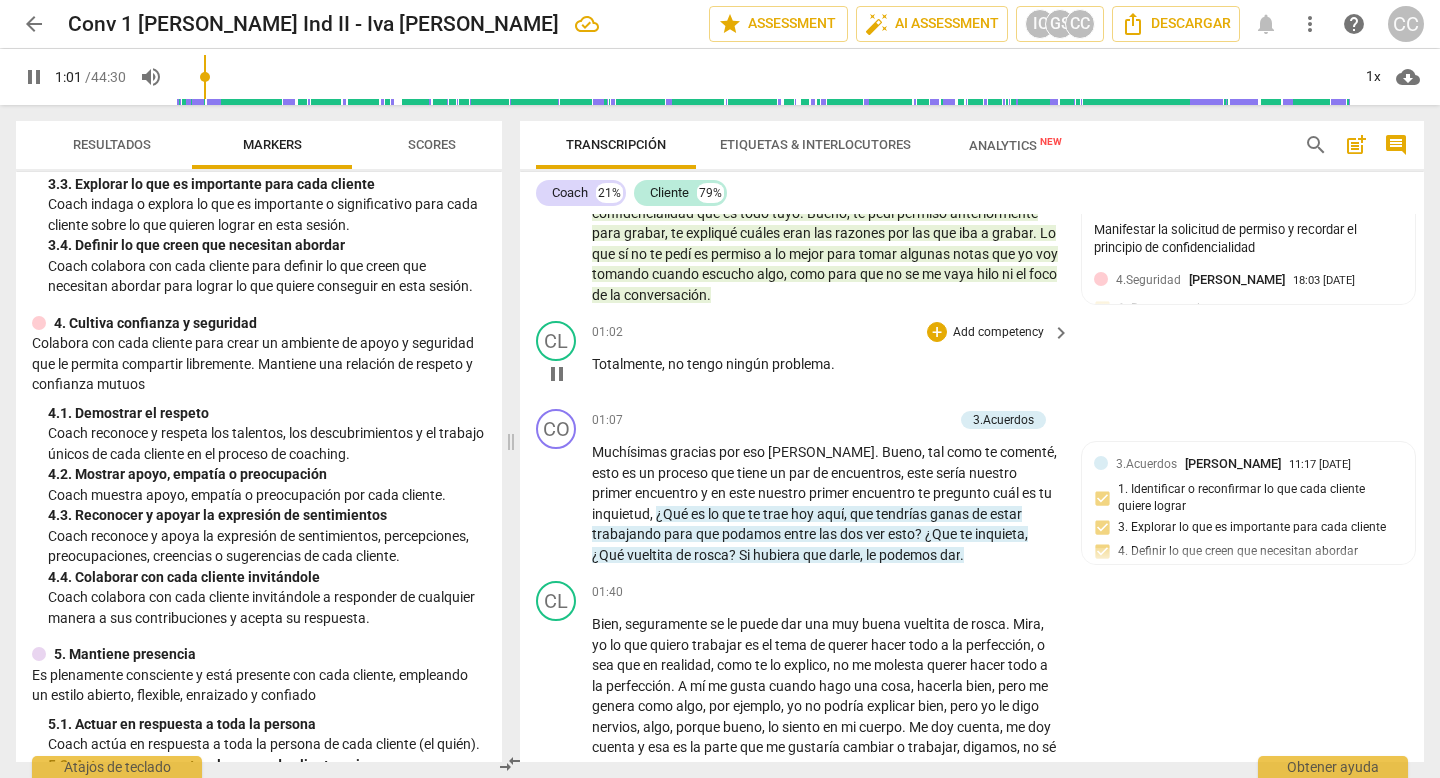 scroll, scrollTop: 779, scrollLeft: 0, axis: vertical 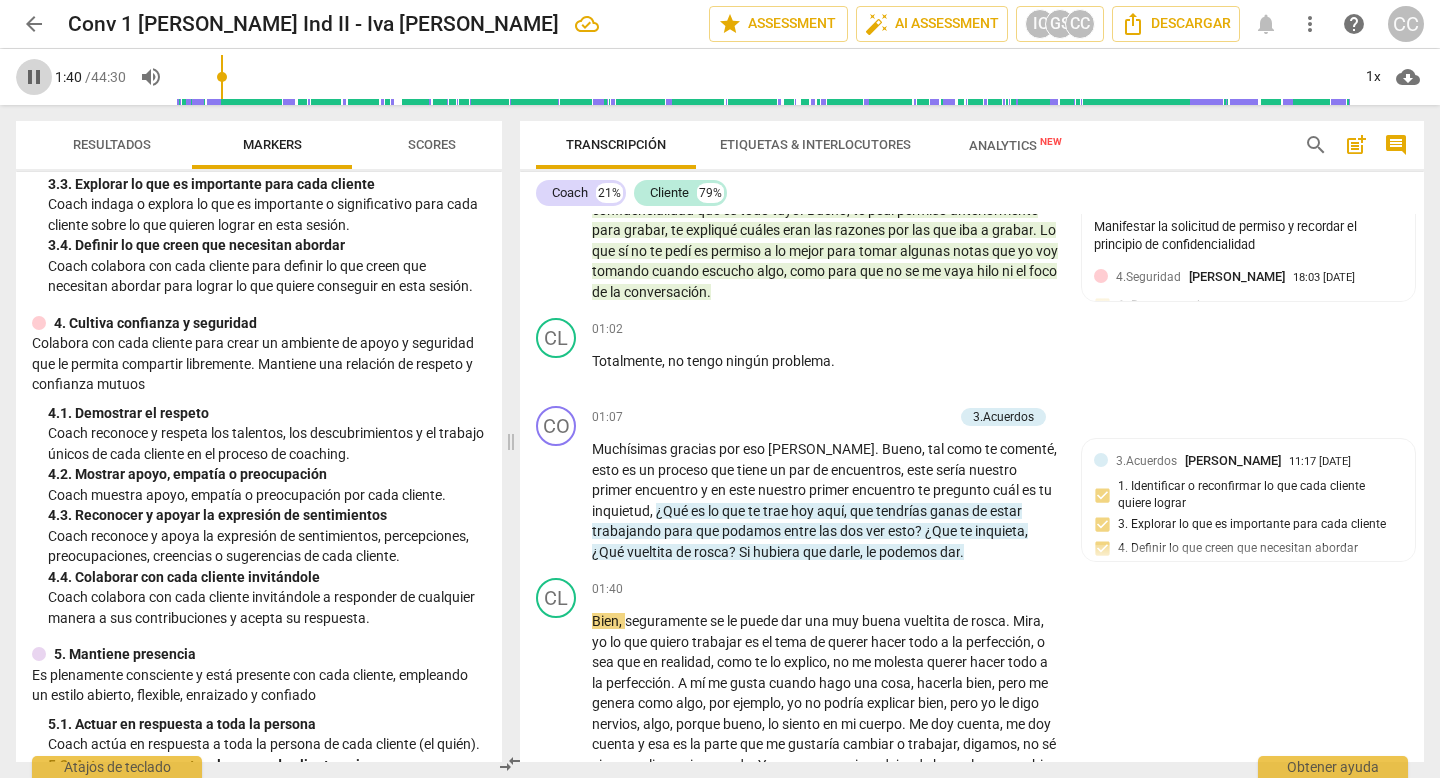 click on "pause" at bounding box center (34, 77) 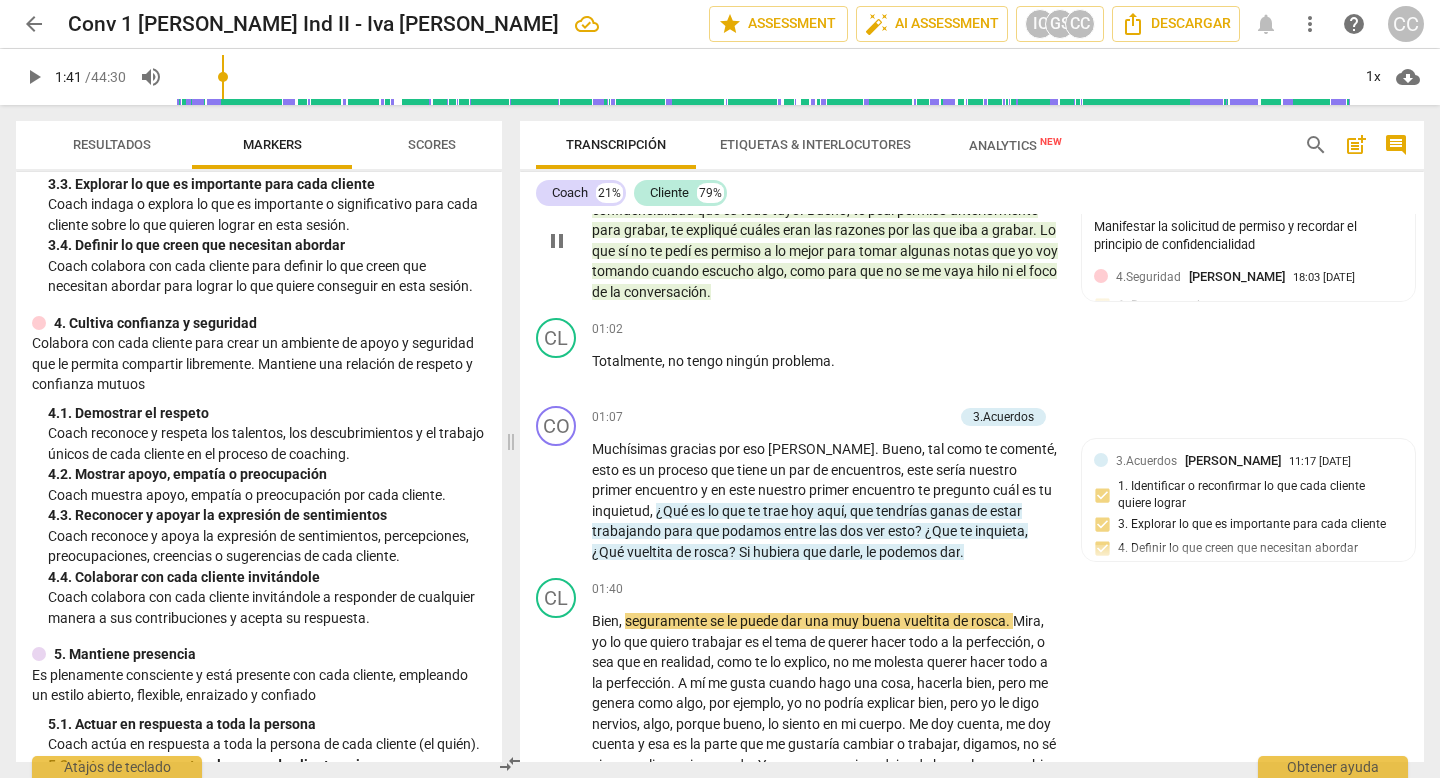 type on "101" 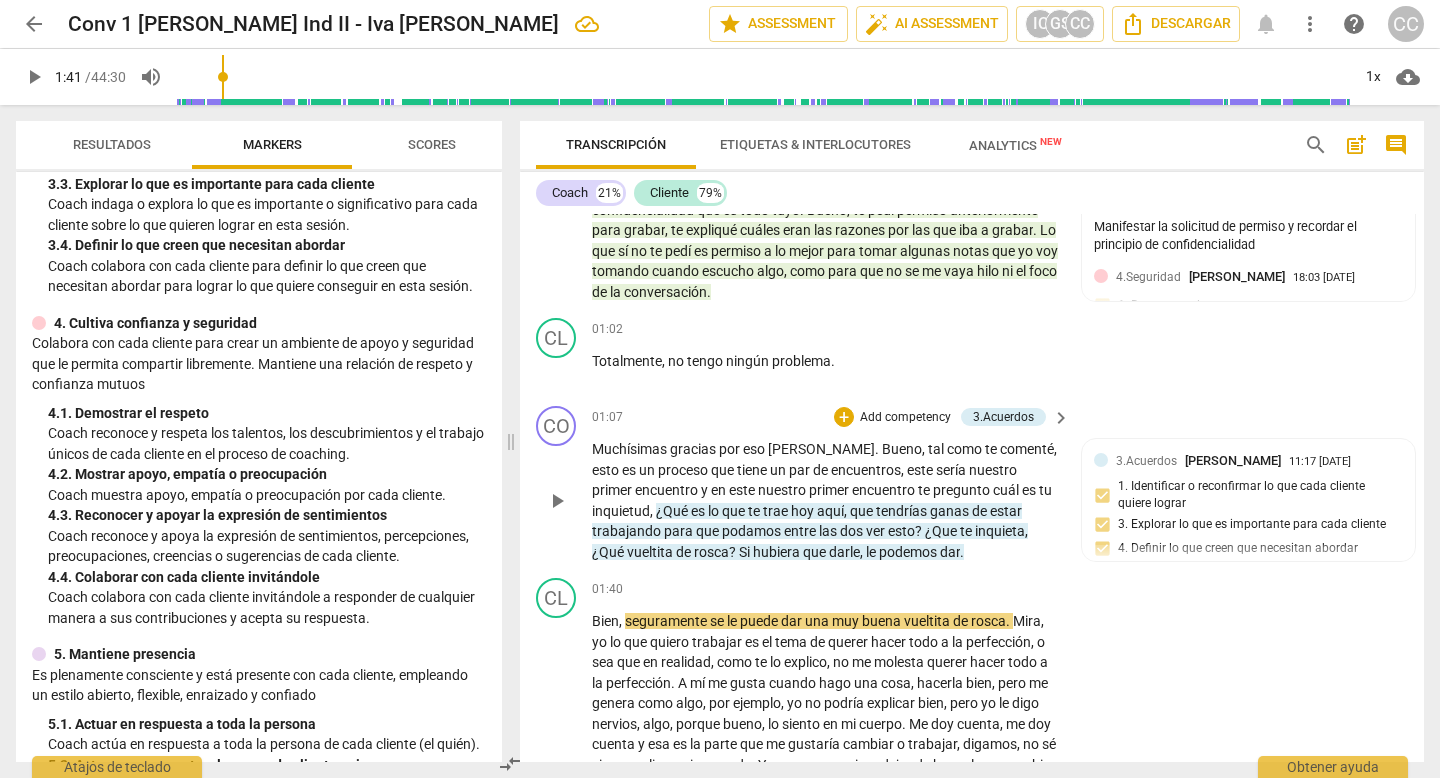 click on "Add competency" at bounding box center [905, 418] 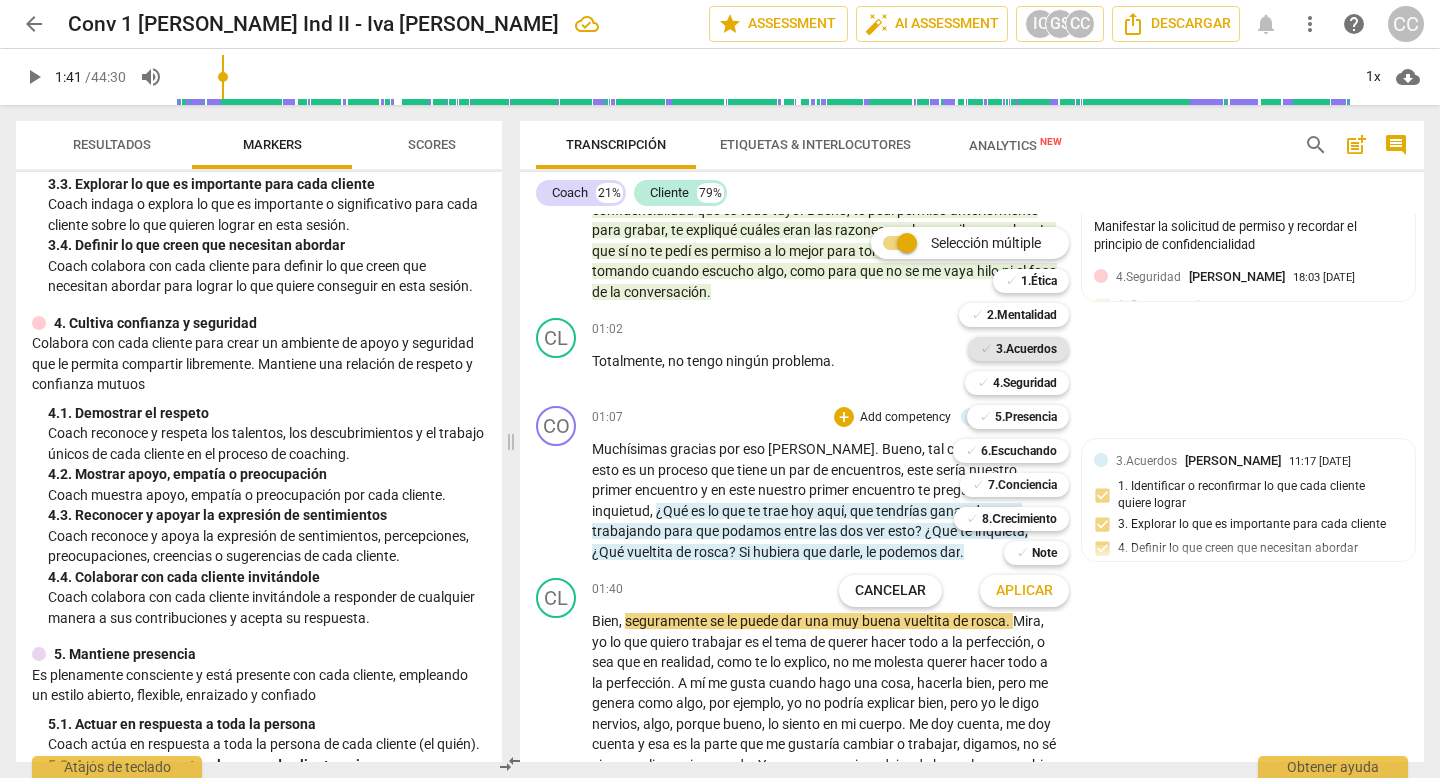 click on "3.Acuerdos" at bounding box center (1026, 349) 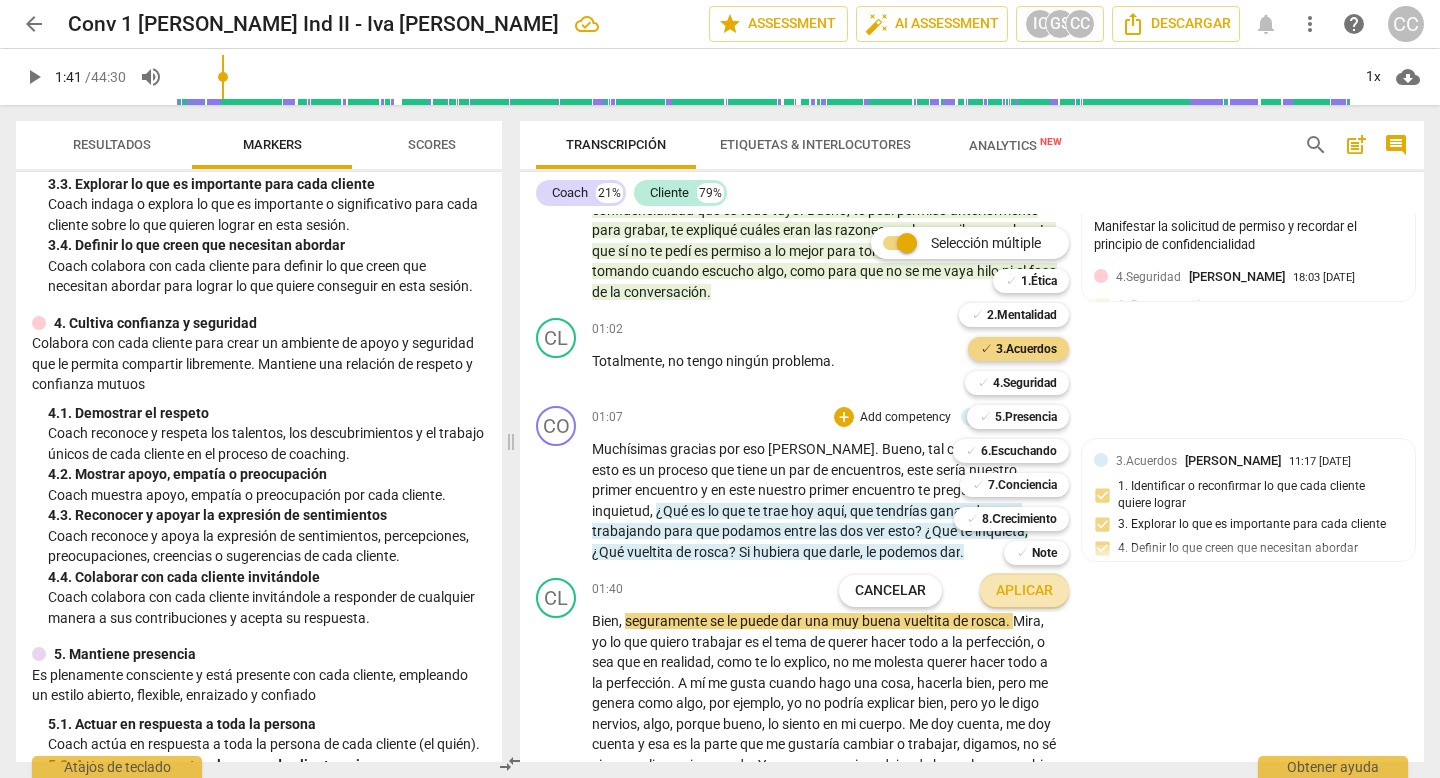 click on "Aplicar" at bounding box center [1024, 591] 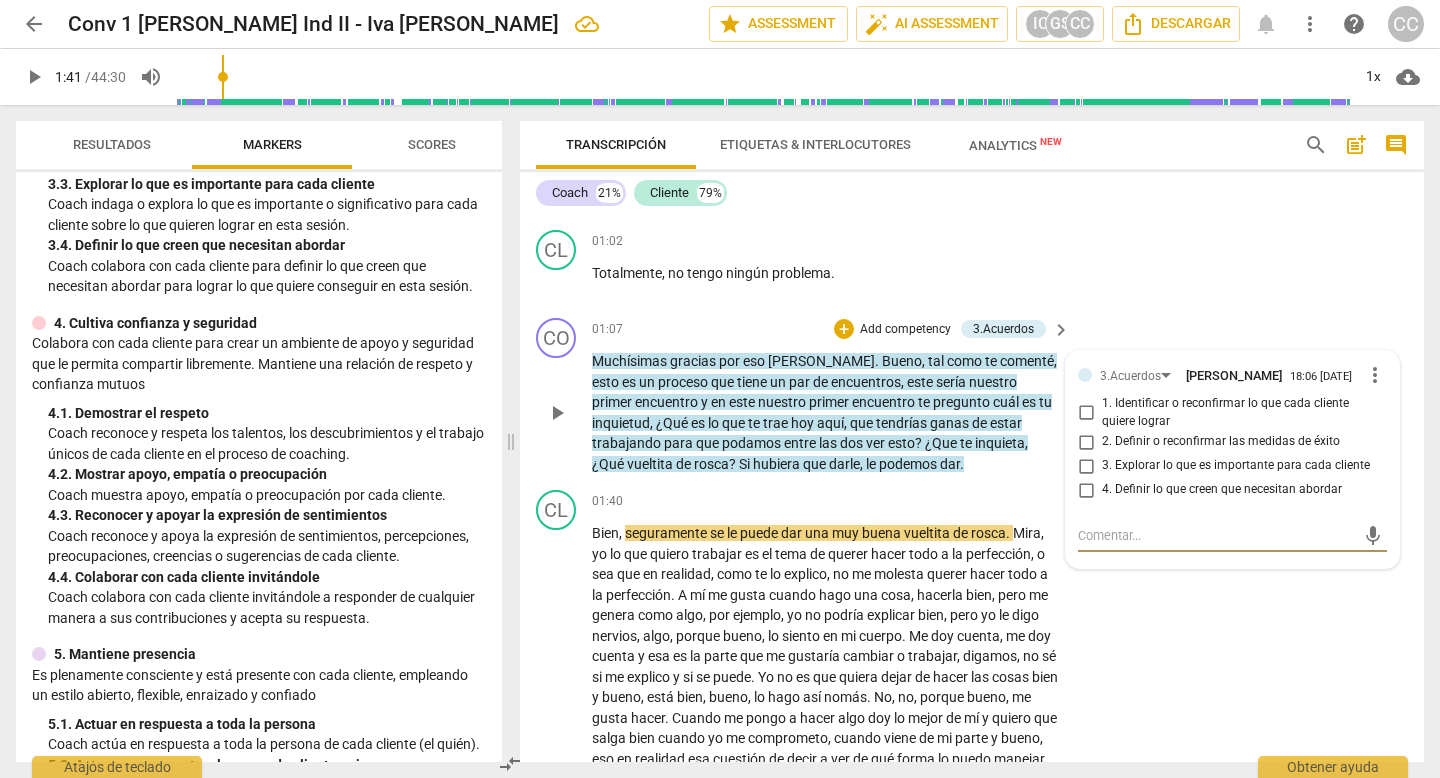 scroll, scrollTop: 874, scrollLeft: 0, axis: vertical 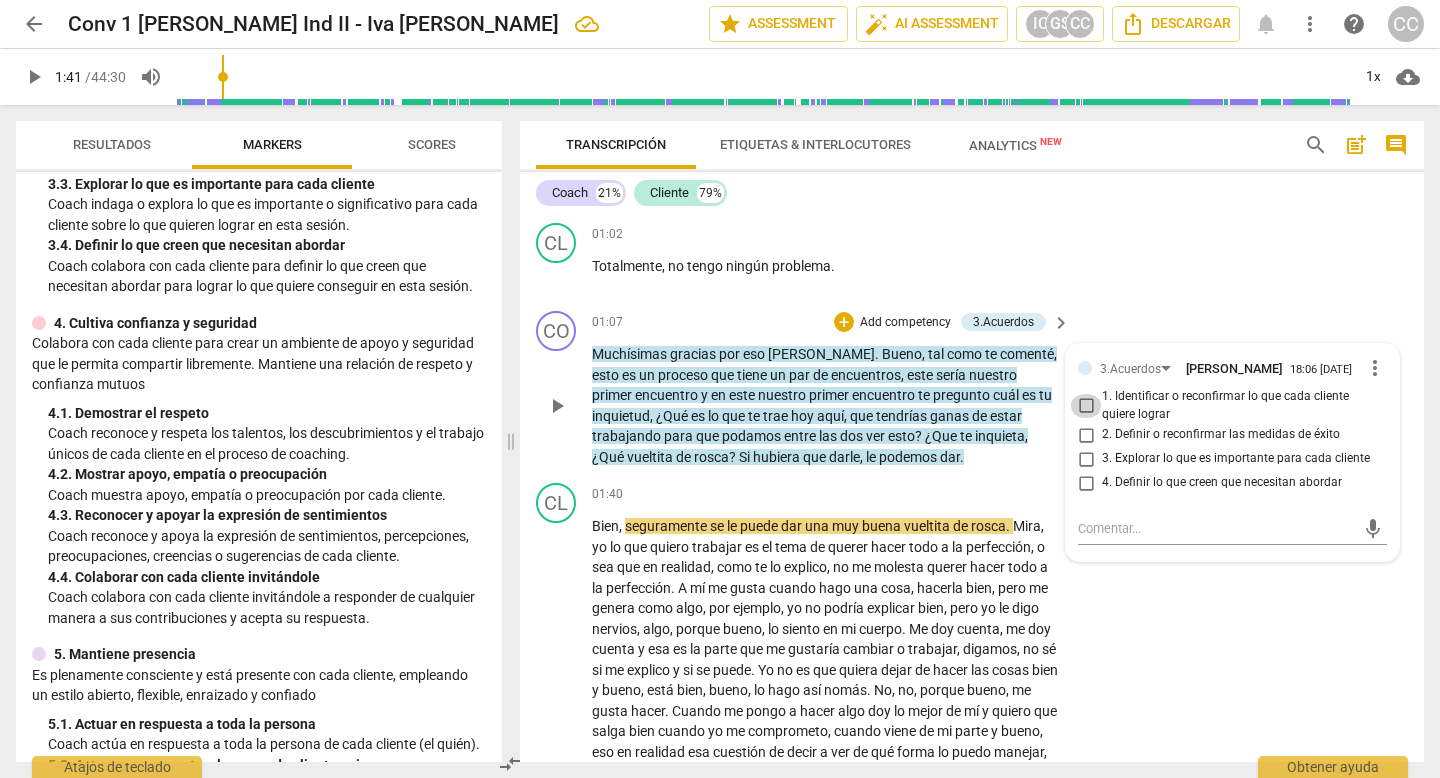 click on "1. Identificar o reconfirmar lo que cada cliente quiere lograr" at bounding box center [1086, 406] 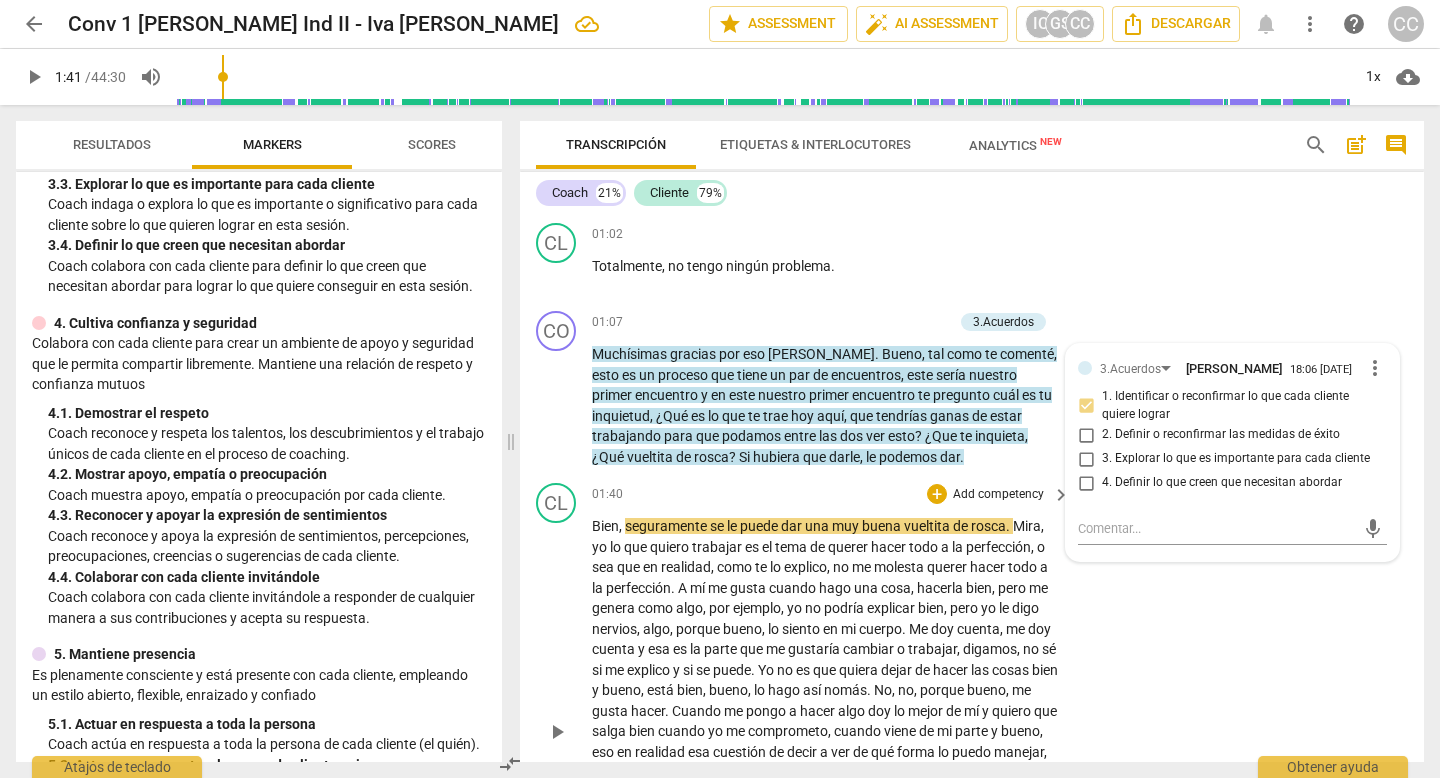 click on "CL play_arrow pause 01:40 + Add competency keyboard_arrow_right Bien ,   seguramente   se   le   puede   dar   una   muy   buena   vueltita   de   rosca .   [PERSON_NAME] ,   yo   lo   que   quiero   trabajar   es   el   tema   de   querer   hacer   todo   a   la   perfección ,   o   sea   que   en   realidad ,   como   te   lo   explico ,   no   me   molesta   querer   hacer   todo   a   la   perfección .   A   mí   me   gusta   cuando   hago   una   cosa ,   hacerla   bien ,   pero   me   genera   como   algo ,   por   ejemplo ,   yo   no   podría   explicar   bien ,   pero   yo   le   digo   nervios ,   algo ,   porque   bueno ,   lo   siento   en   mi   cuerpo .   Me   doy   cuenta ,   me   doy   cuenta   y   esa   es   la   parte   que   me   gustaría   cambiar   o   trabajar ,   digamos ,   no   sé   si   me   explico   y   si   se   puede .   Yo   no   es   que   quiera   dejar   de   hacer   las   cosas   bien   y   bueno ,   está   bien ,   bueno ,   lo   hago   así   nomás .   No ,   no ,   porque" at bounding box center [972, 715] 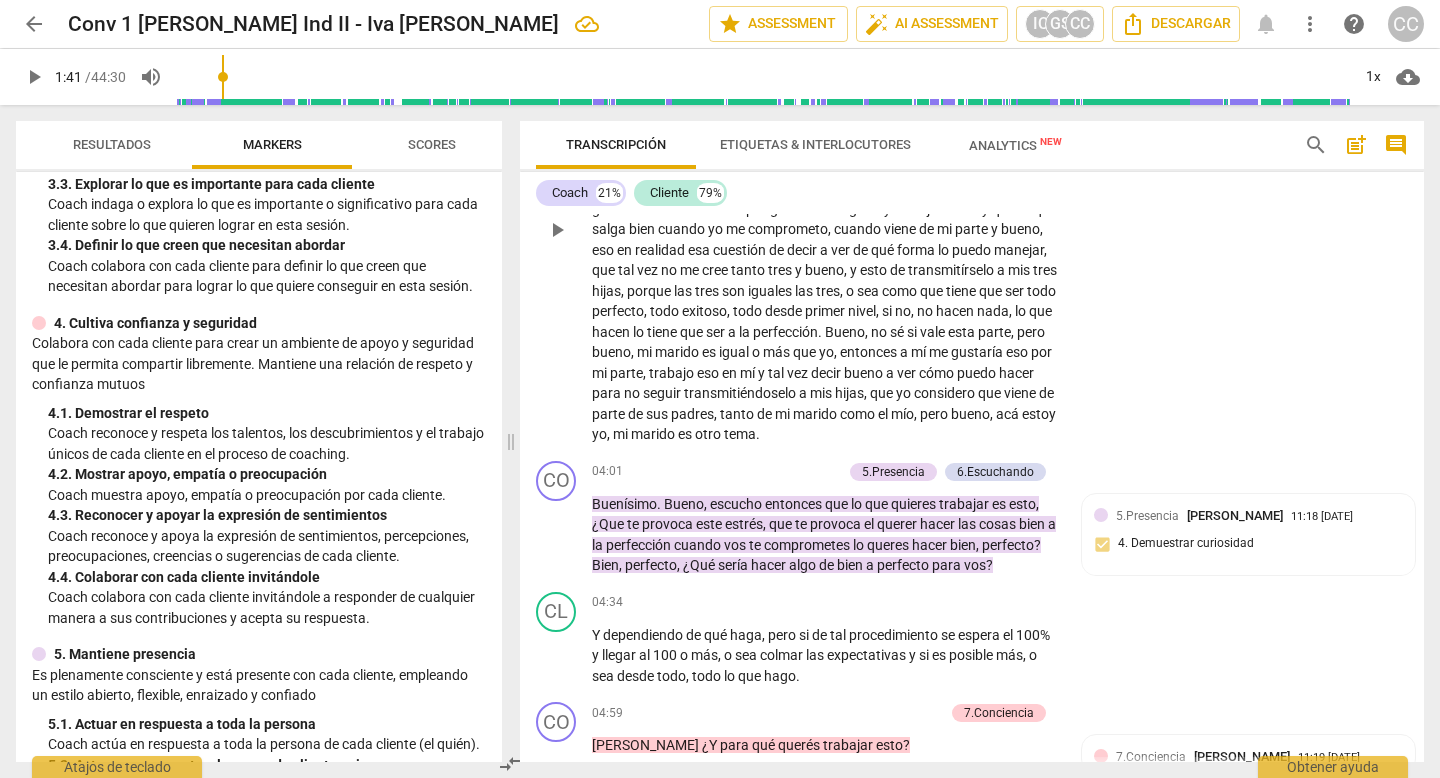 scroll, scrollTop: 1447, scrollLeft: 0, axis: vertical 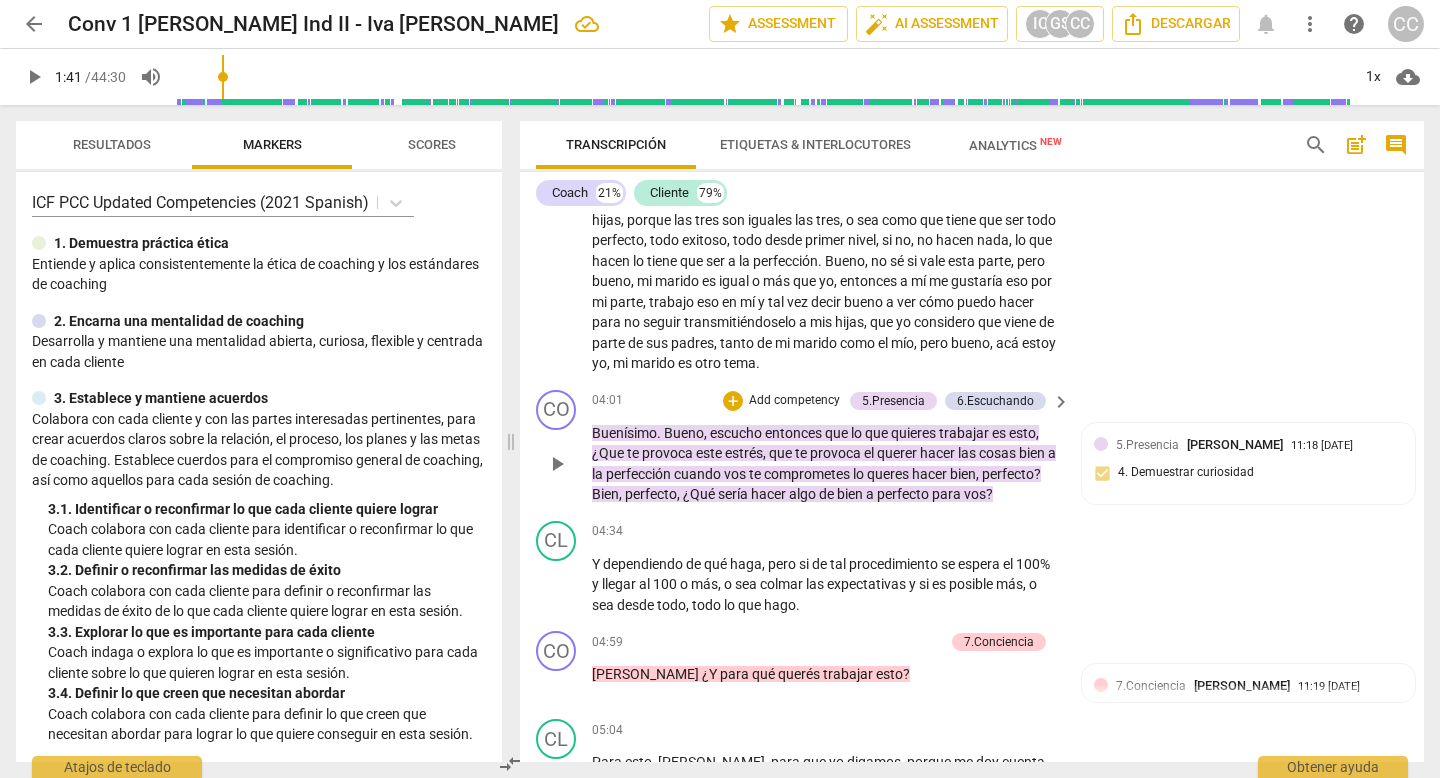 click on "Add competency" at bounding box center [794, 401] 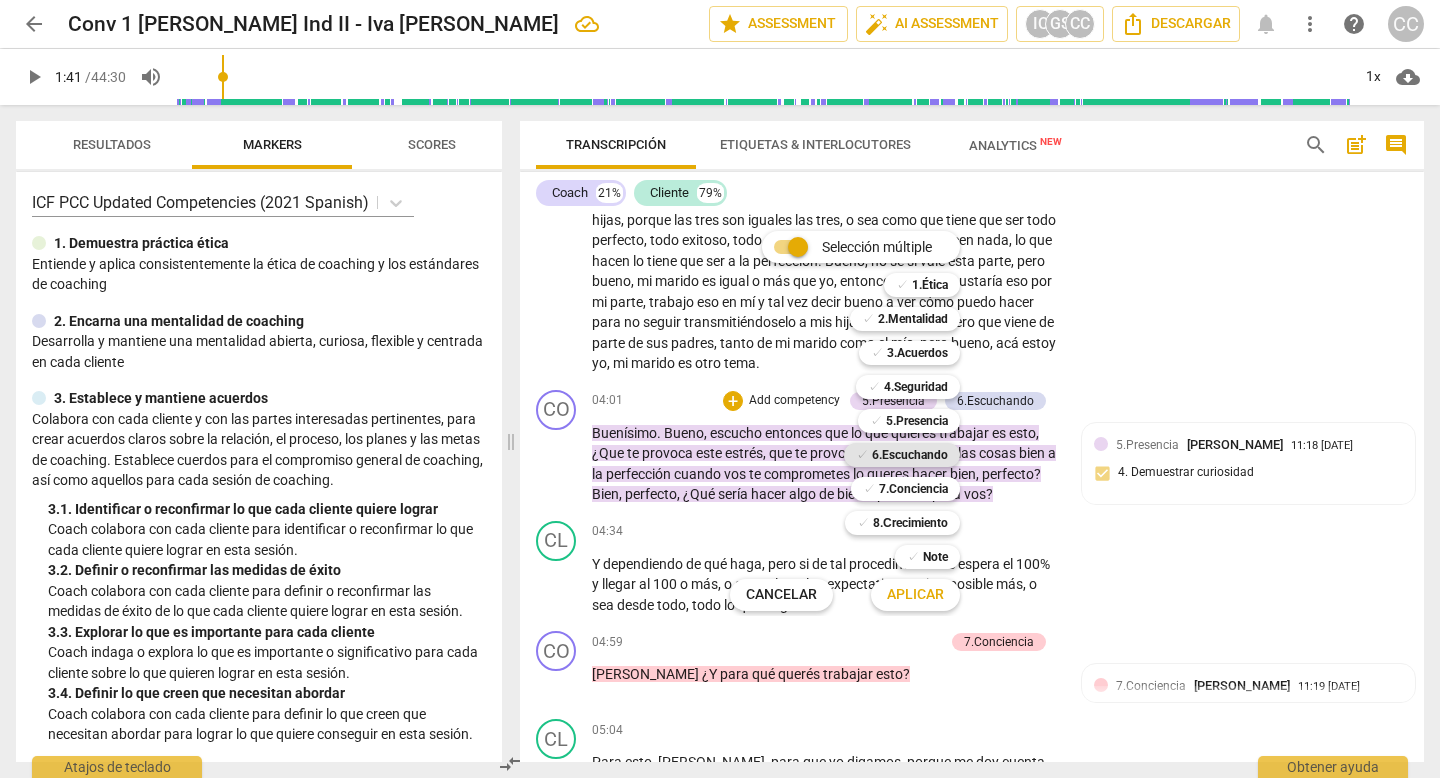 click on "6.Escuchando" at bounding box center (910, 455) 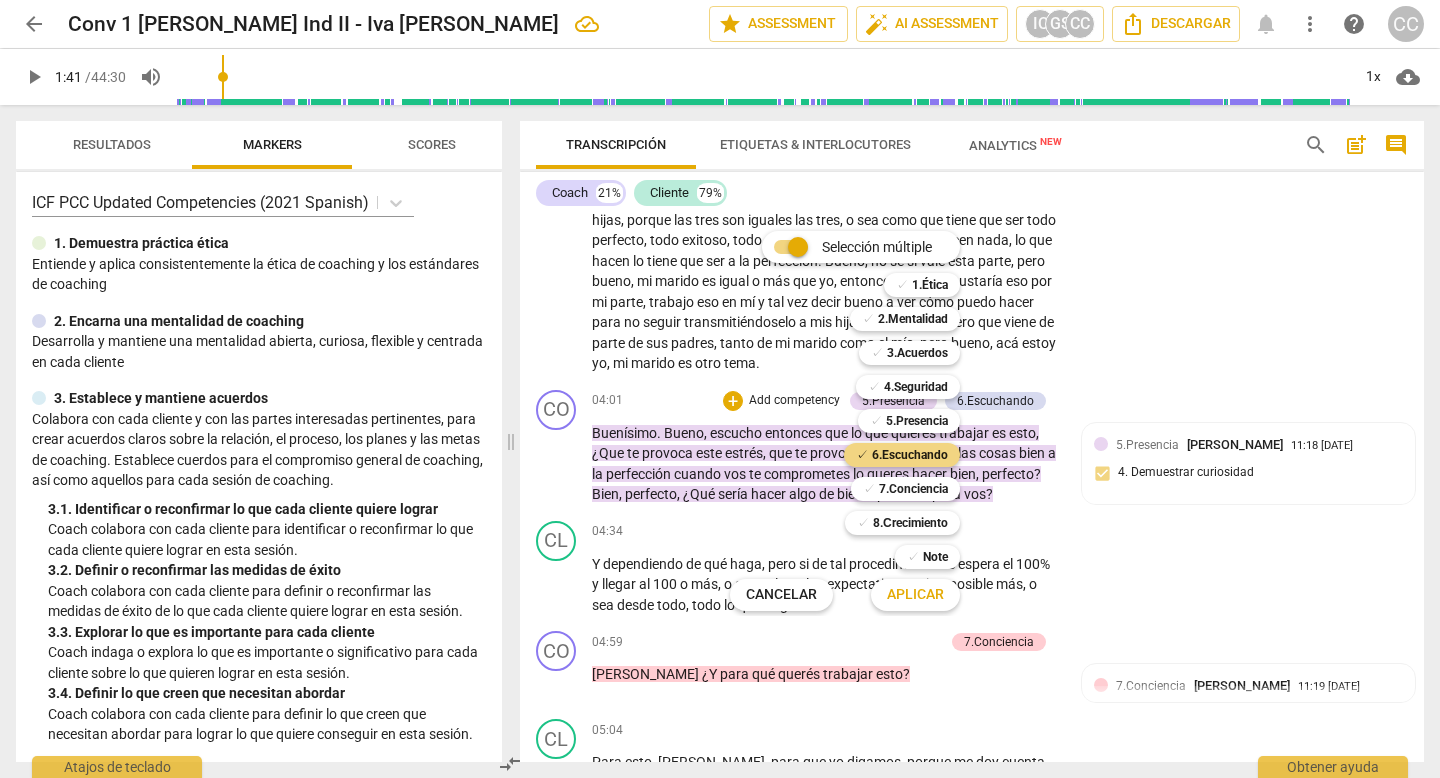 click on "Aplicar" at bounding box center (915, 595) 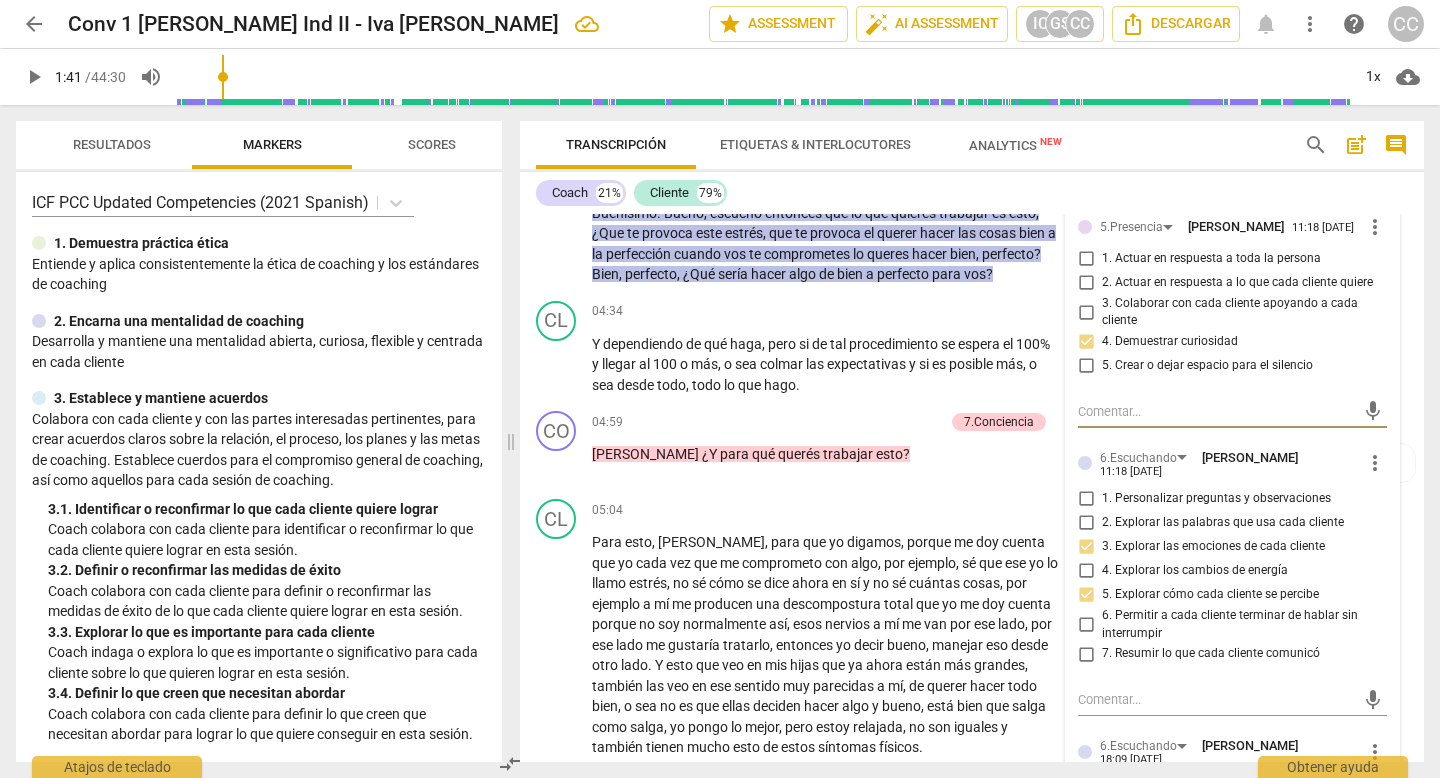 scroll, scrollTop: 1690, scrollLeft: 0, axis: vertical 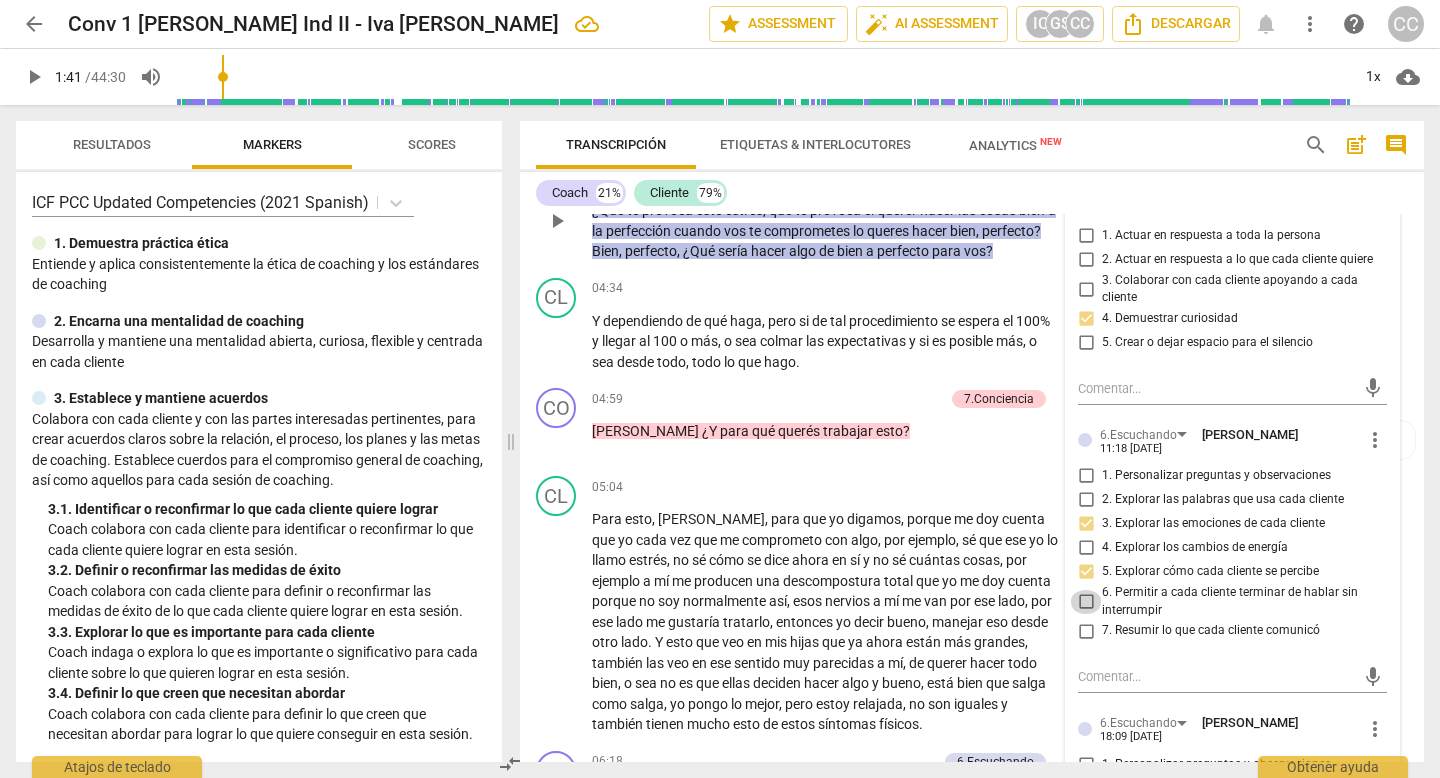 click on "6. Permitir a cada cliente terminar de hablar sin interrumpir" at bounding box center [1086, 602] 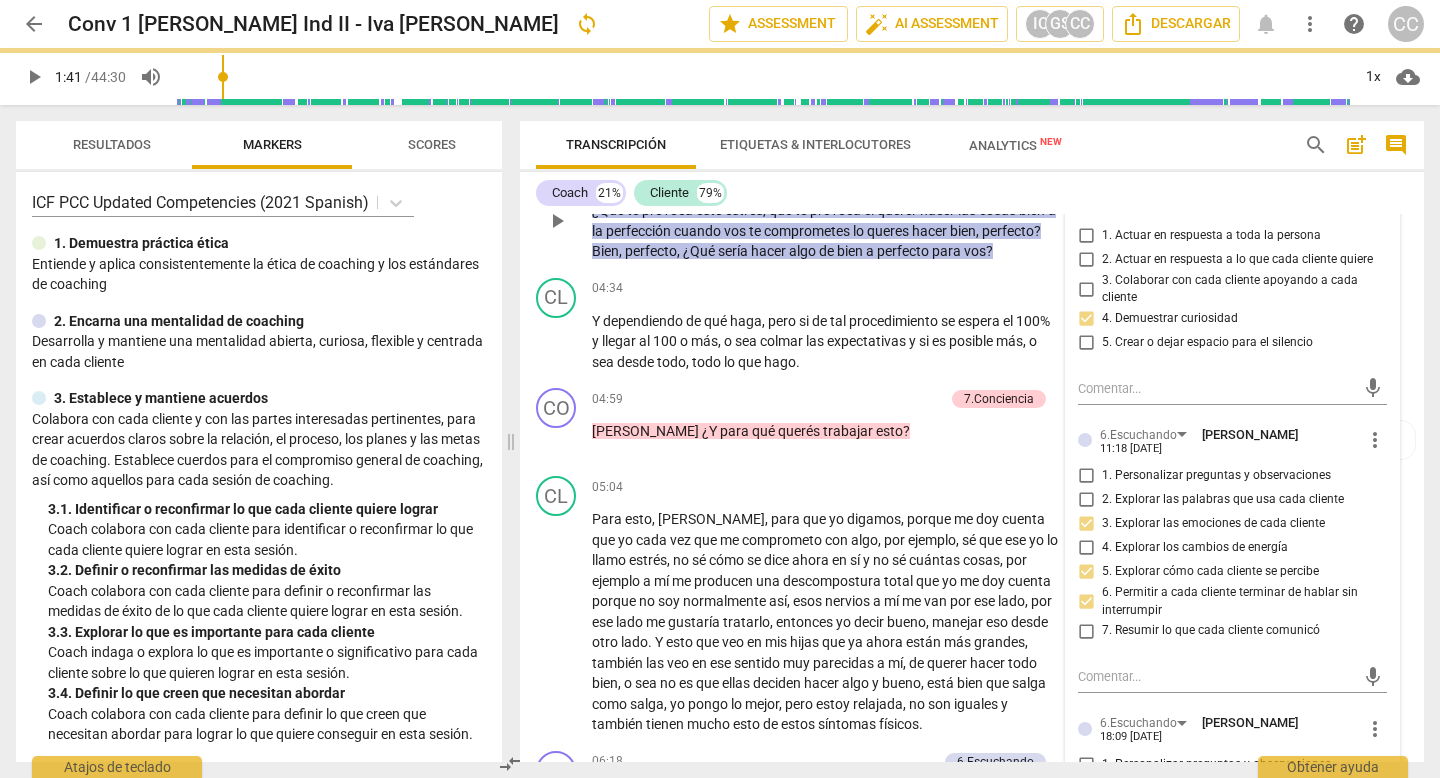 click on "6. Permitir a cada cliente terminar de hablar sin interrumpir" at bounding box center [1086, 602] 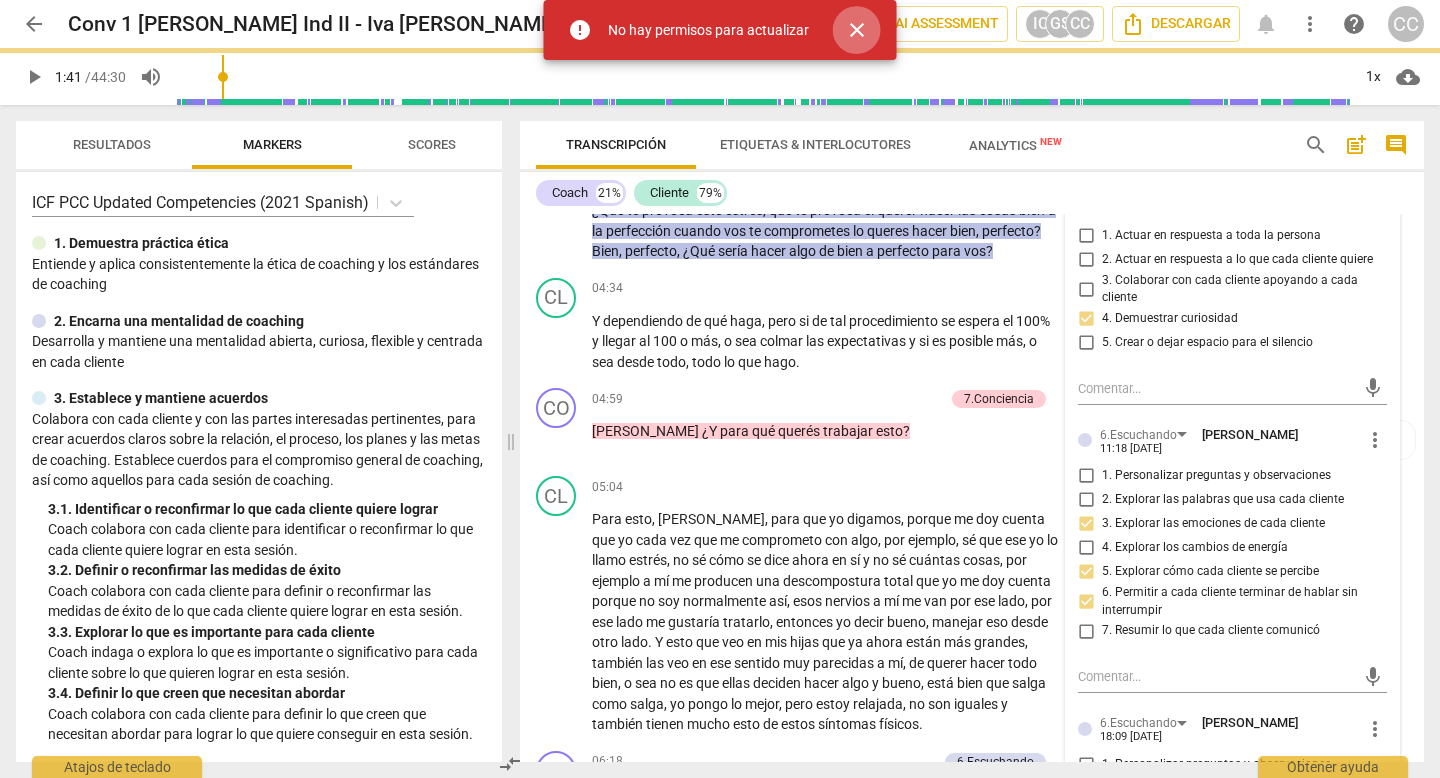click on "close" at bounding box center (857, 30) 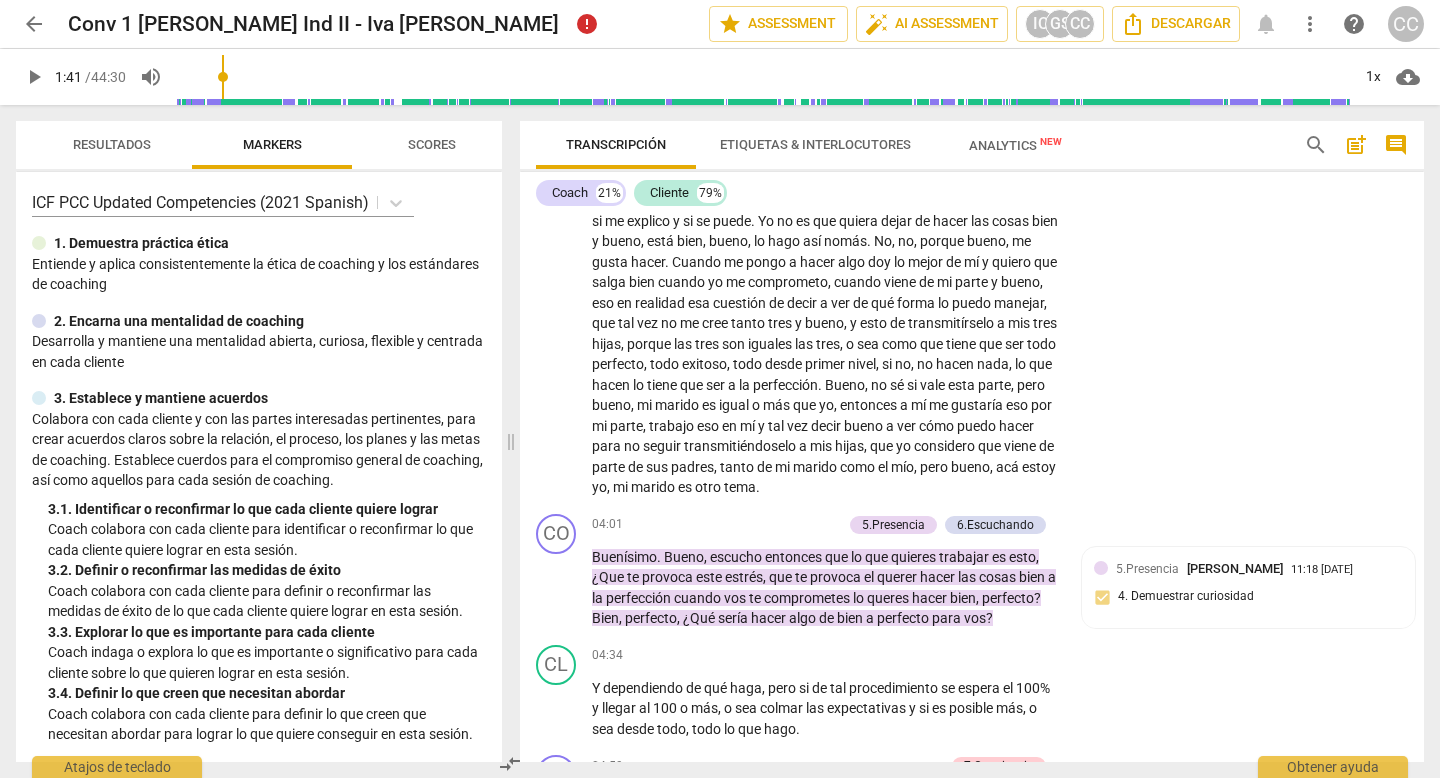 scroll, scrollTop: 1328, scrollLeft: 0, axis: vertical 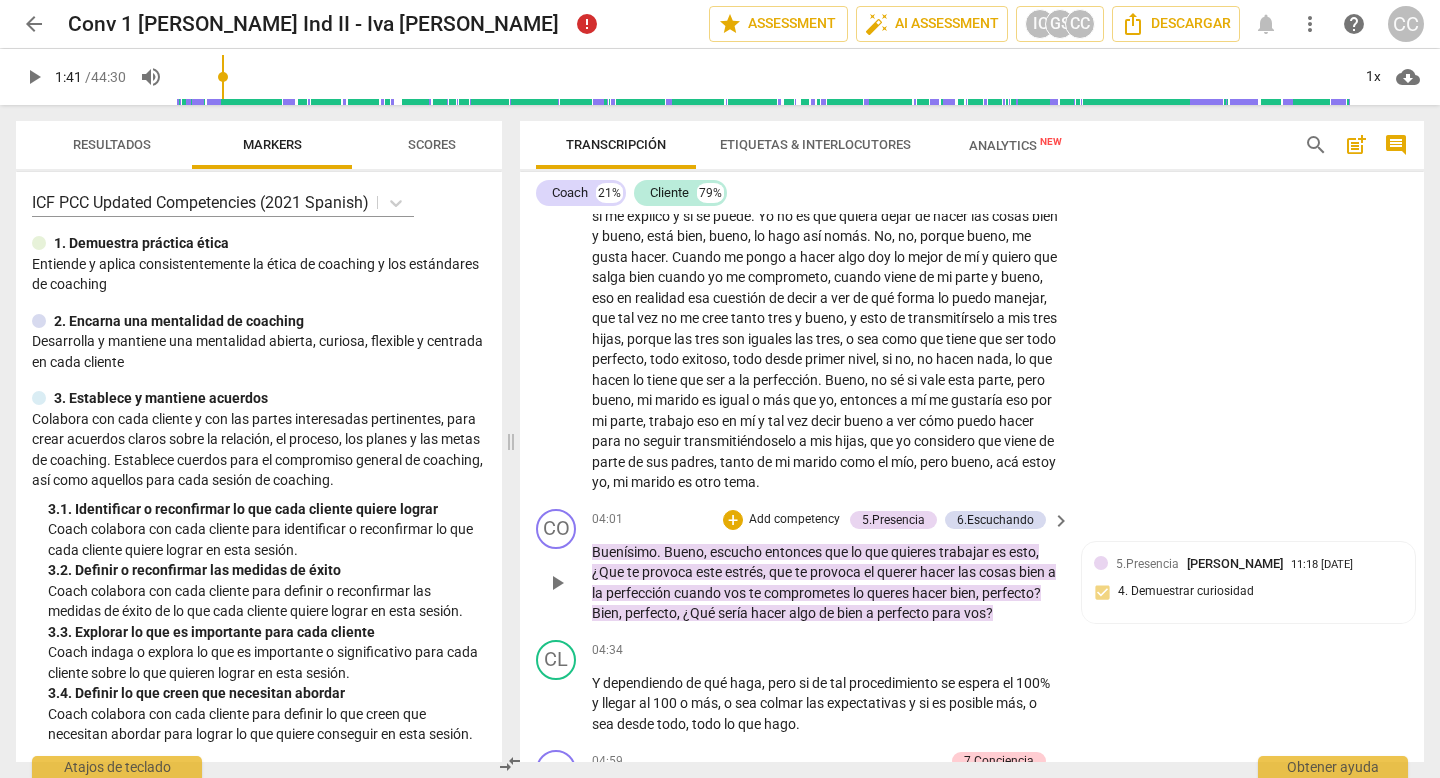 click on "Add competency" at bounding box center (794, 520) 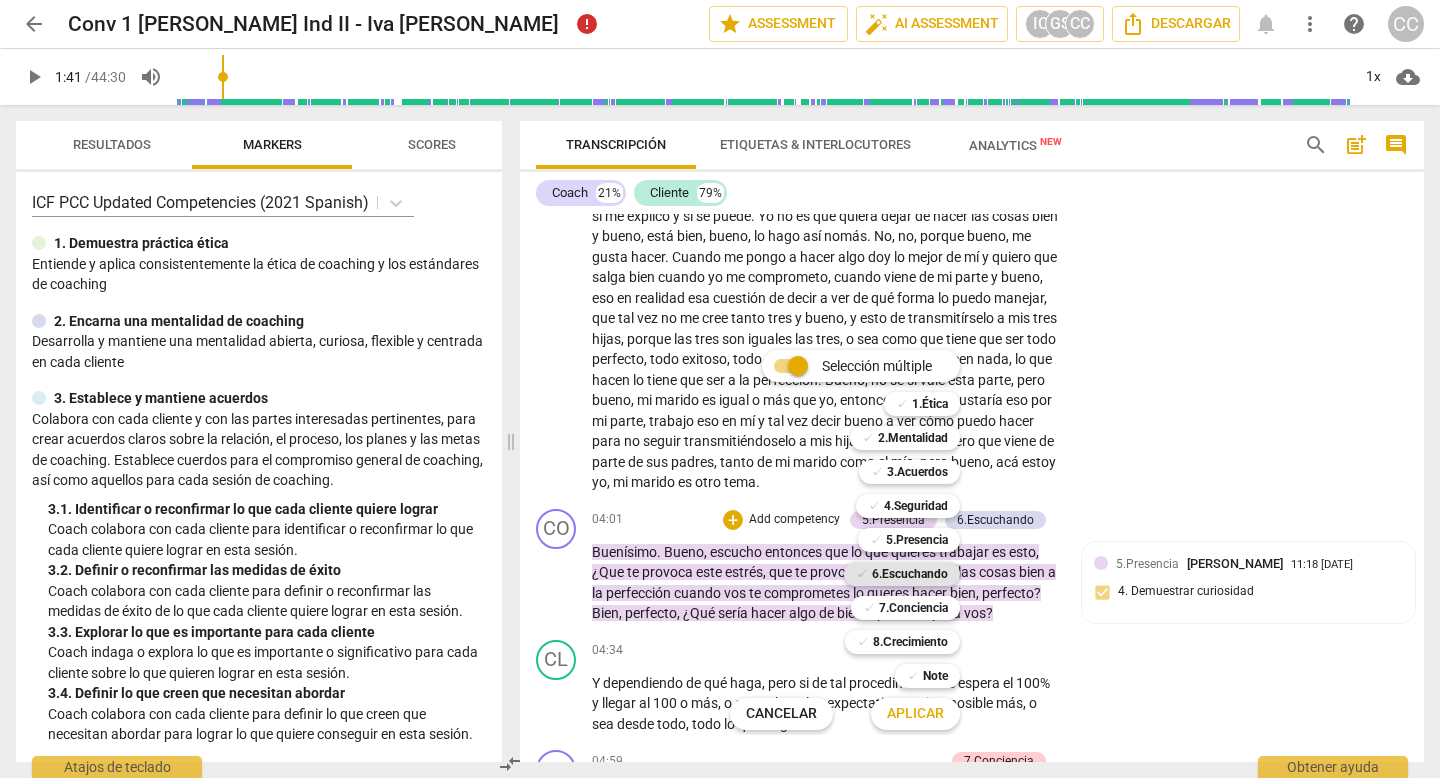 click on "6.Escuchando" at bounding box center [910, 574] 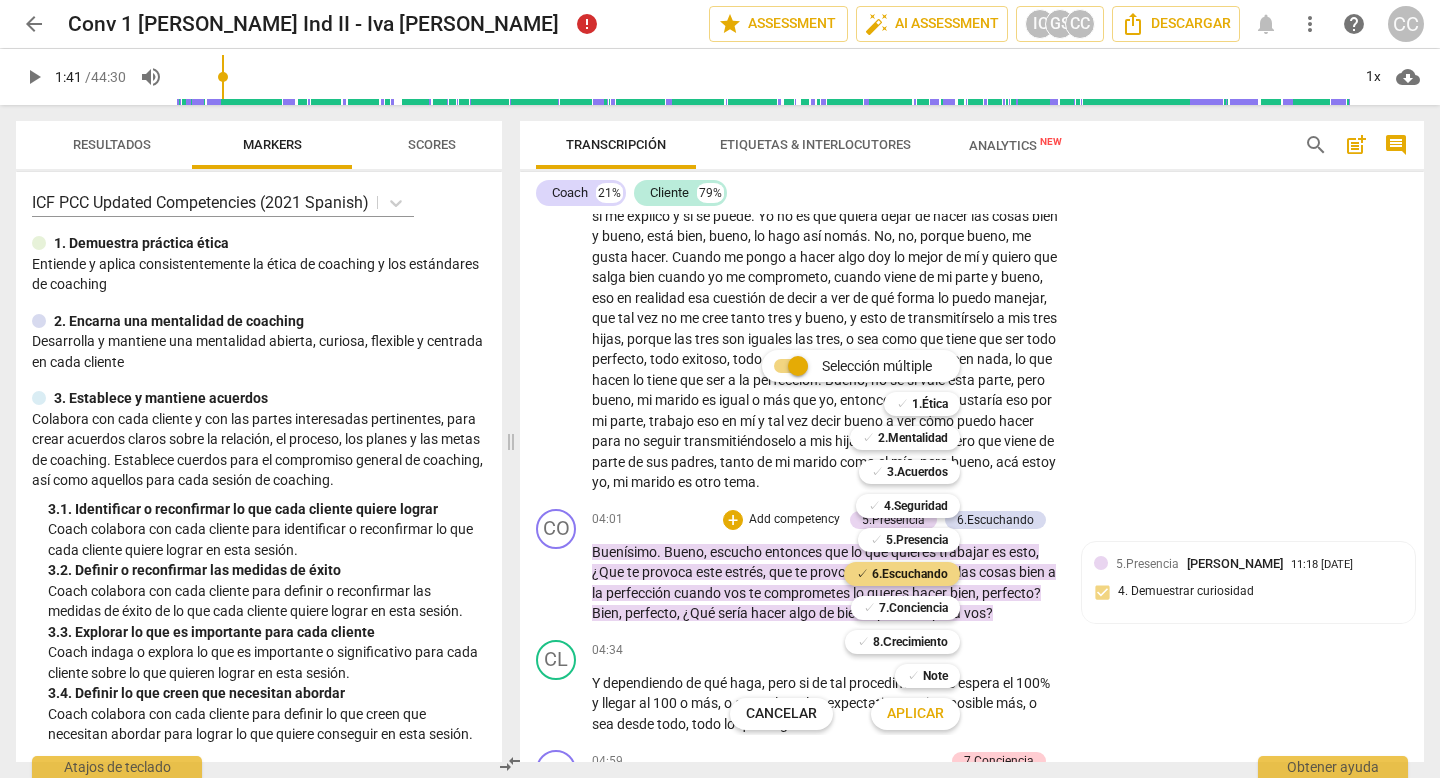 click on "Aplicar" at bounding box center [915, 714] 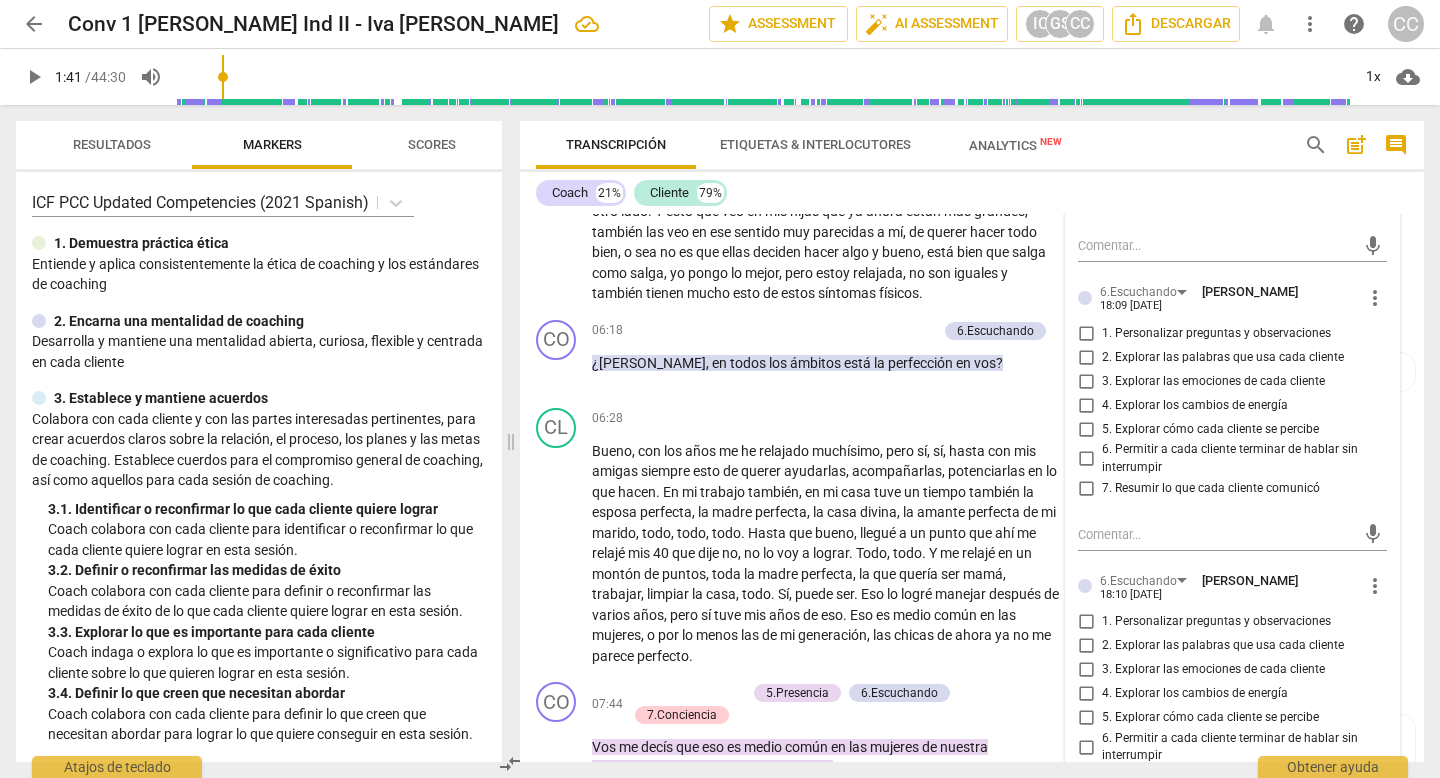 scroll, scrollTop: 2101, scrollLeft: 0, axis: vertical 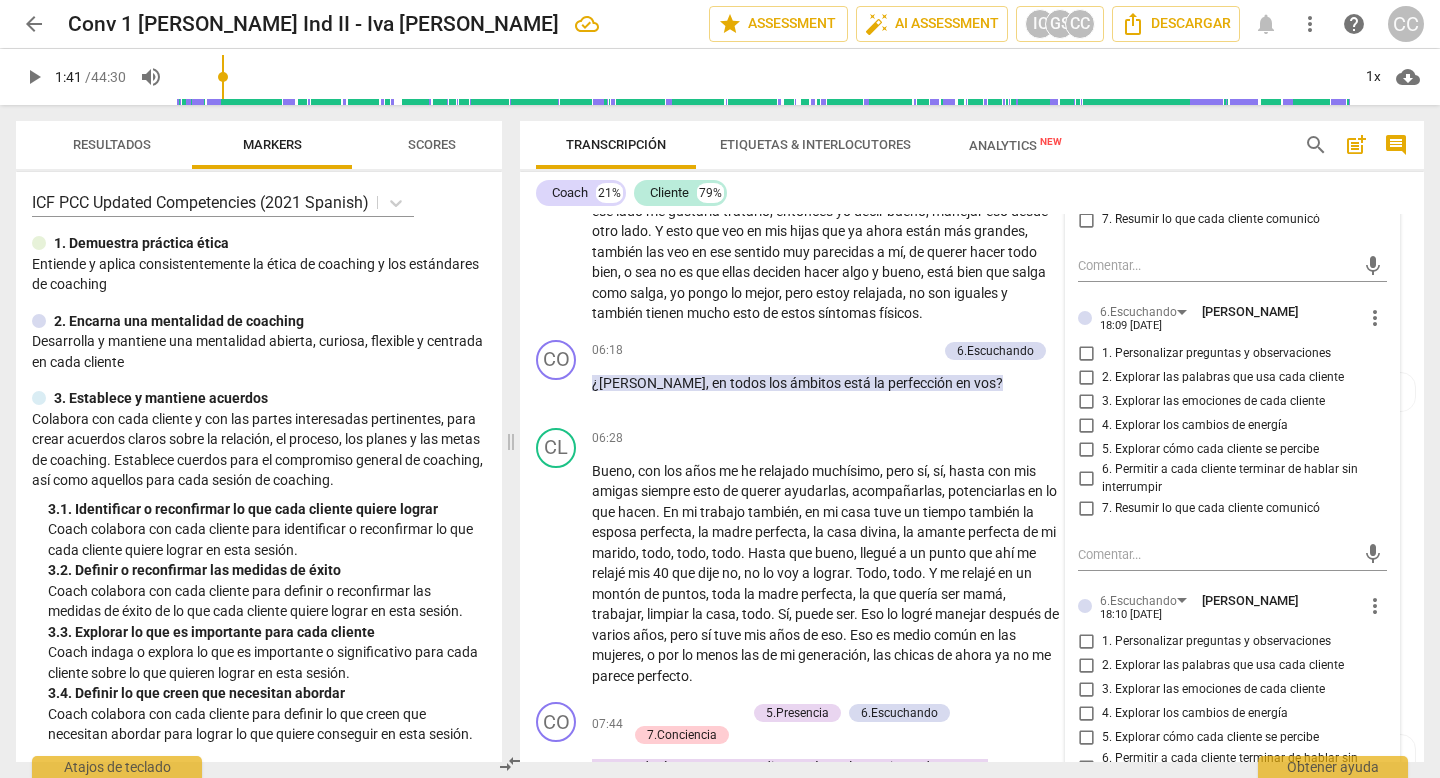 click on "more_vert" at bounding box center (1375, 606) 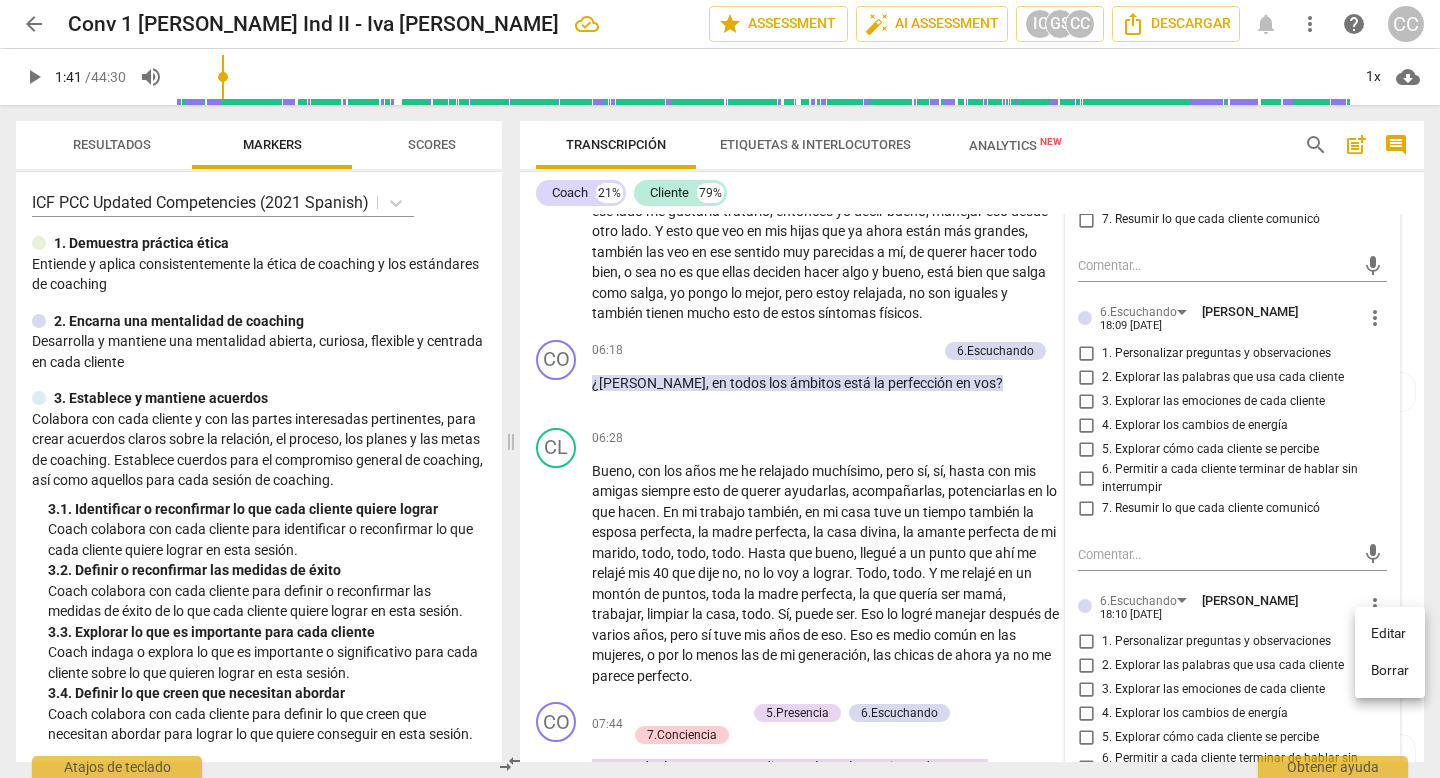 click on "Borrar" at bounding box center [1390, 671] 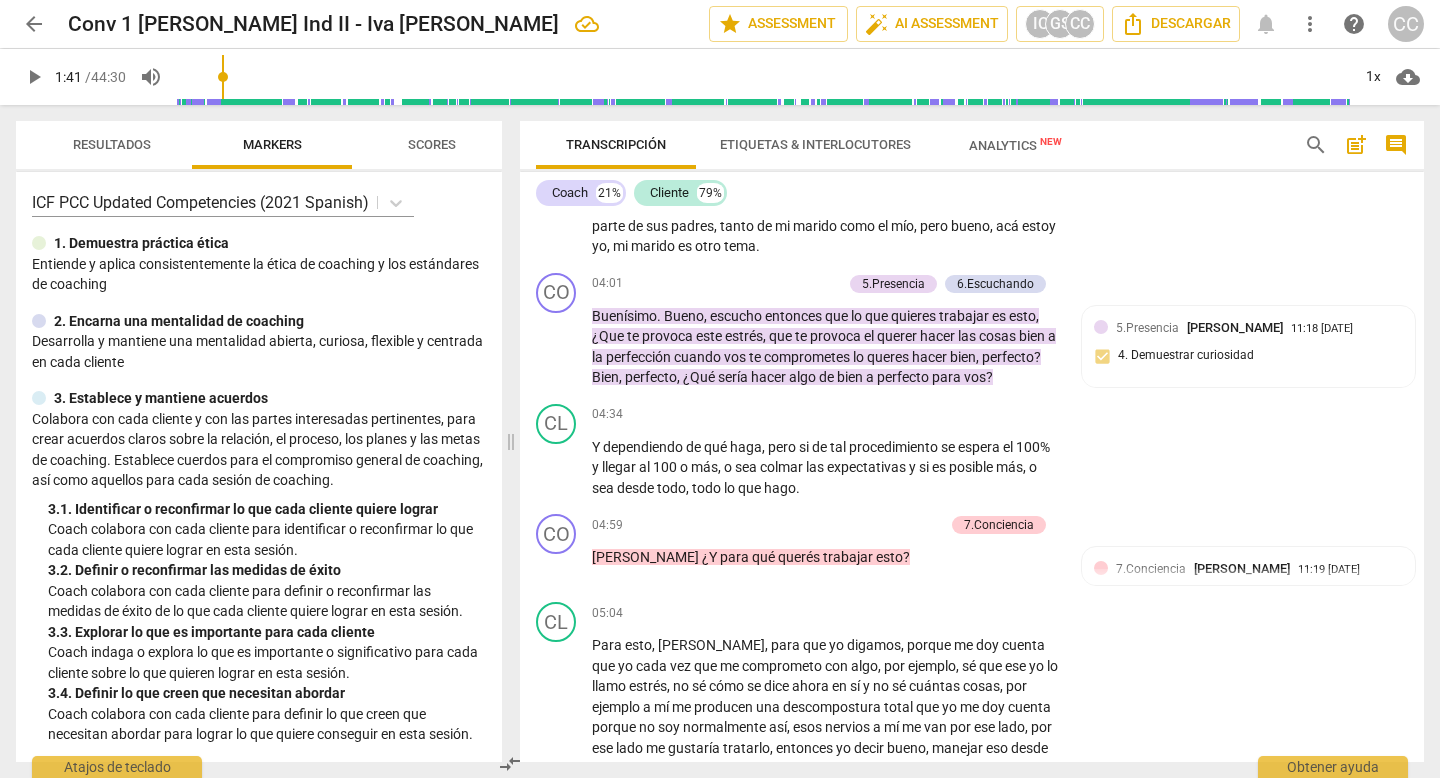 scroll, scrollTop: 1478, scrollLeft: 0, axis: vertical 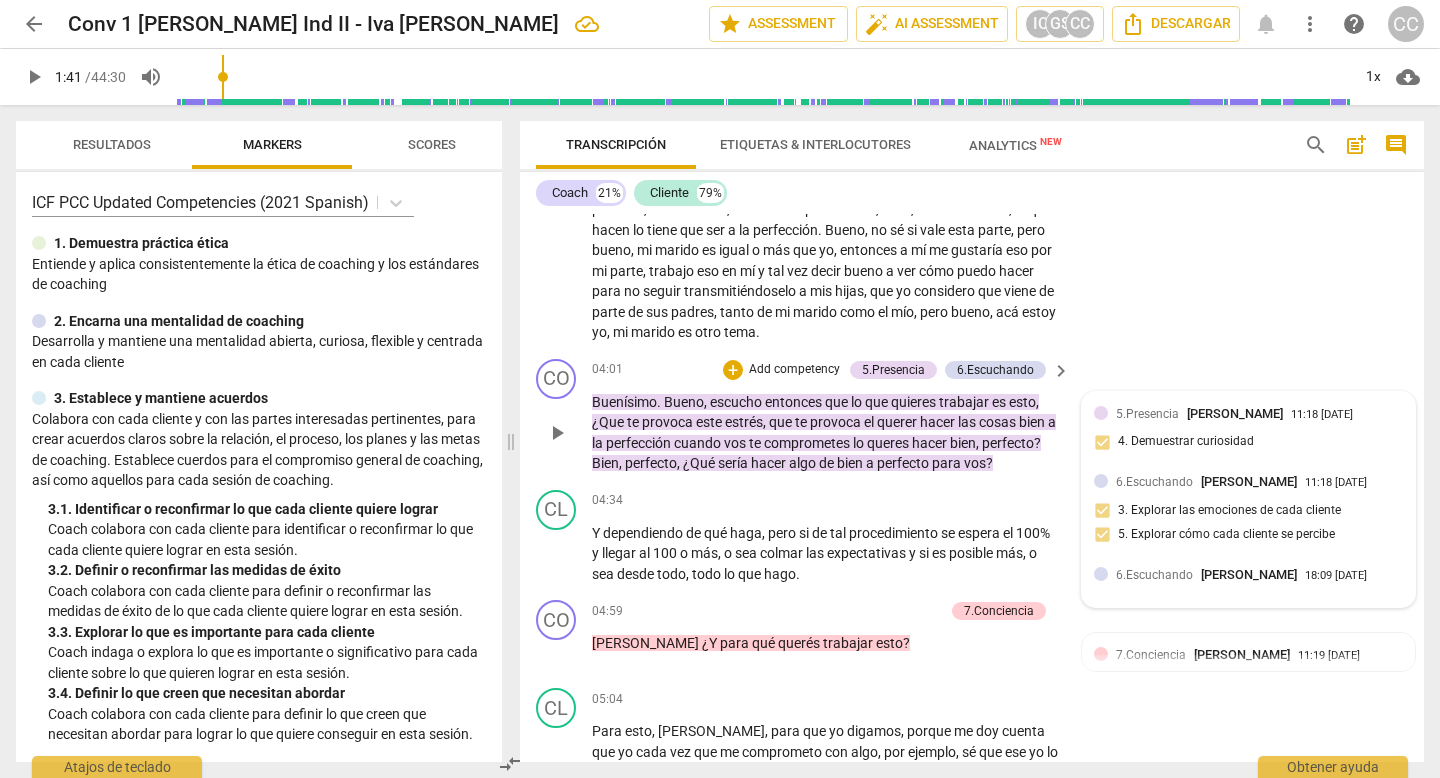click on "6.Escuchando [PERSON_NAME]" at bounding box center [1210, 574] 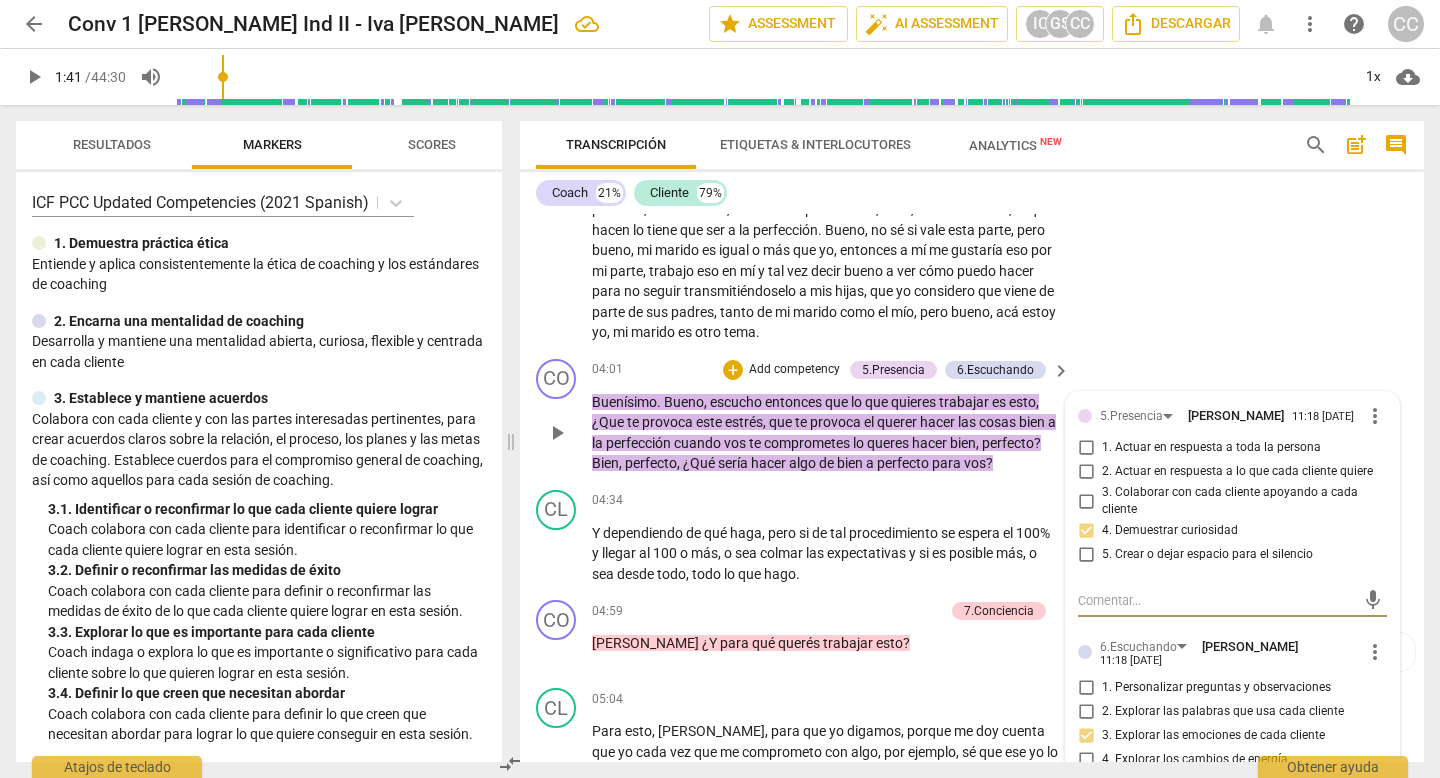 click on "5.Presencia [PERSON_NAME] 11:18 [DATE] more_vert 1. Actuar en respuesta a toda la persona  2. Actuar en respuesta a lo que cada cliente quiere 3. Colaborar con cada cliente apoyando a cada cliente 4. Demuestrar curiosidad 5. Crear o dejar espacio para el silencio" at bounding box center [1232, 490] 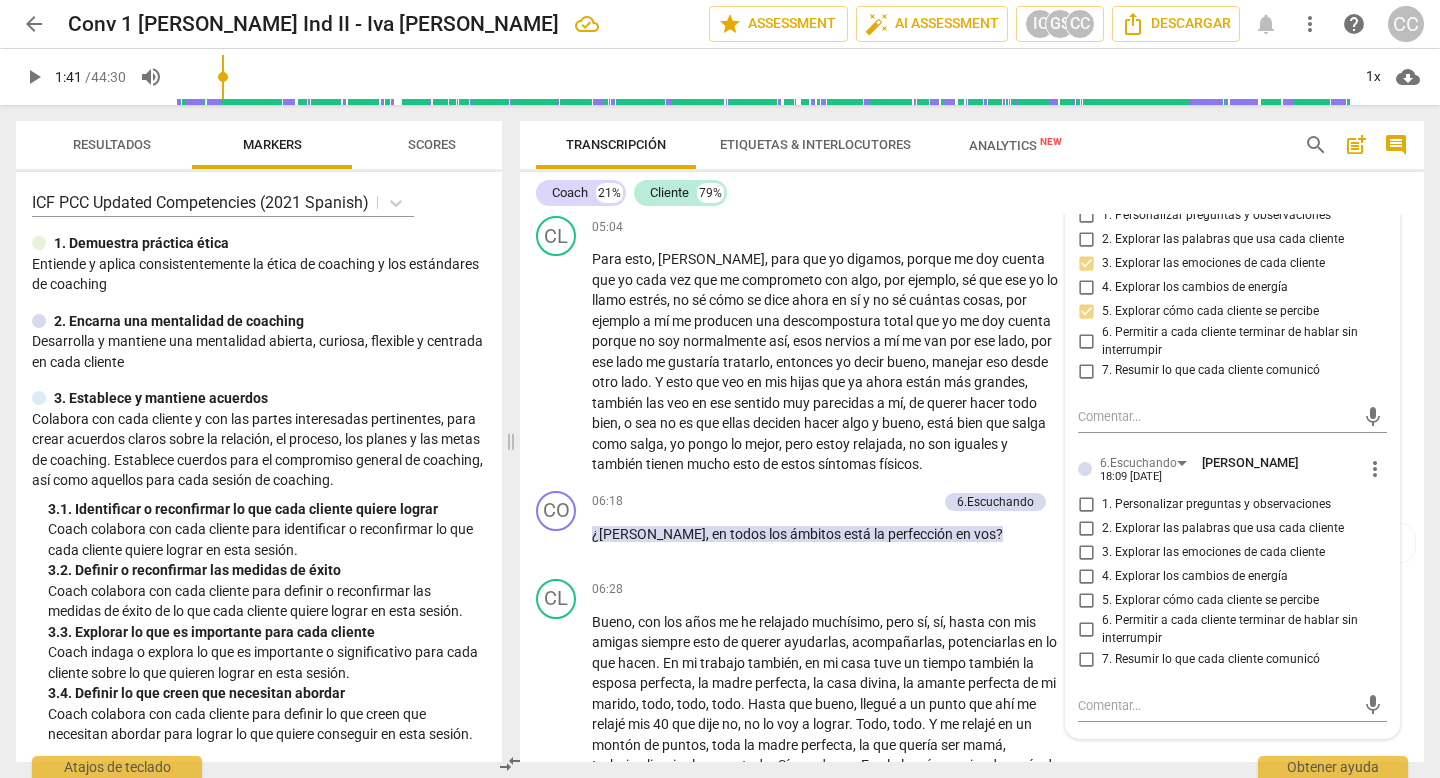 scroll, scrollTop: 1962, scrollLeft: 0, axis: vertical 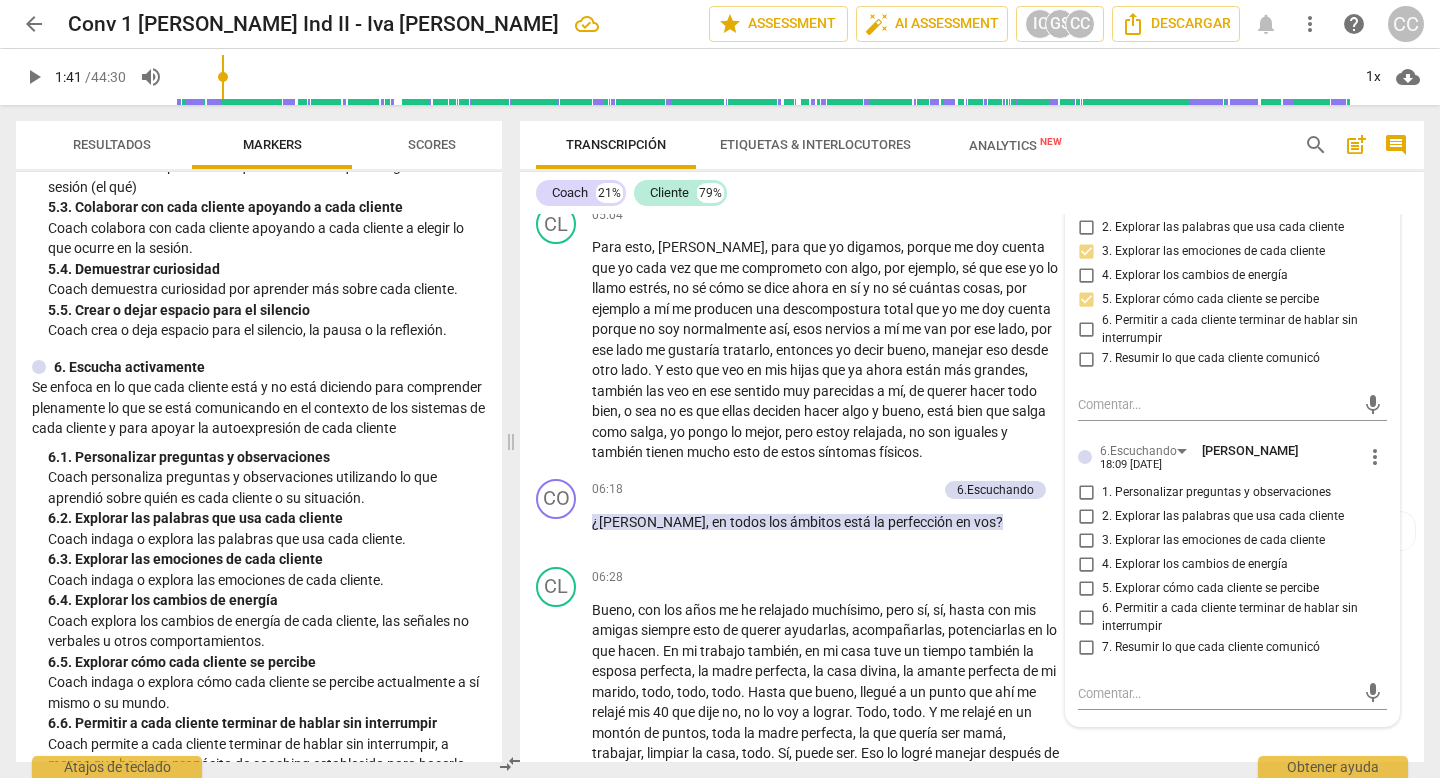 click on "1. Personalizar preguntas y observaciones" at bounding box center (1086, 492) 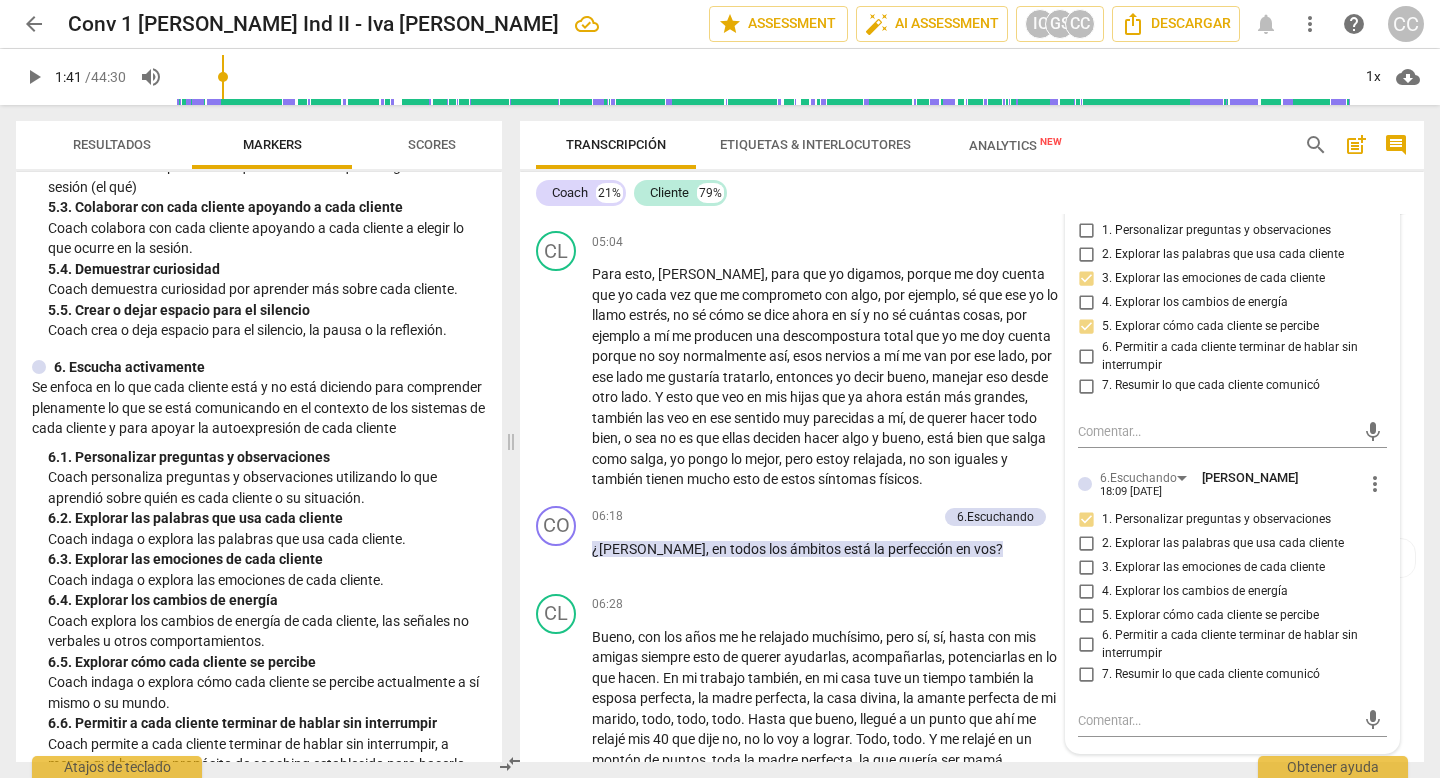 scroll, scrollTop: 1949, scrollLeft: 0, axis: vertical 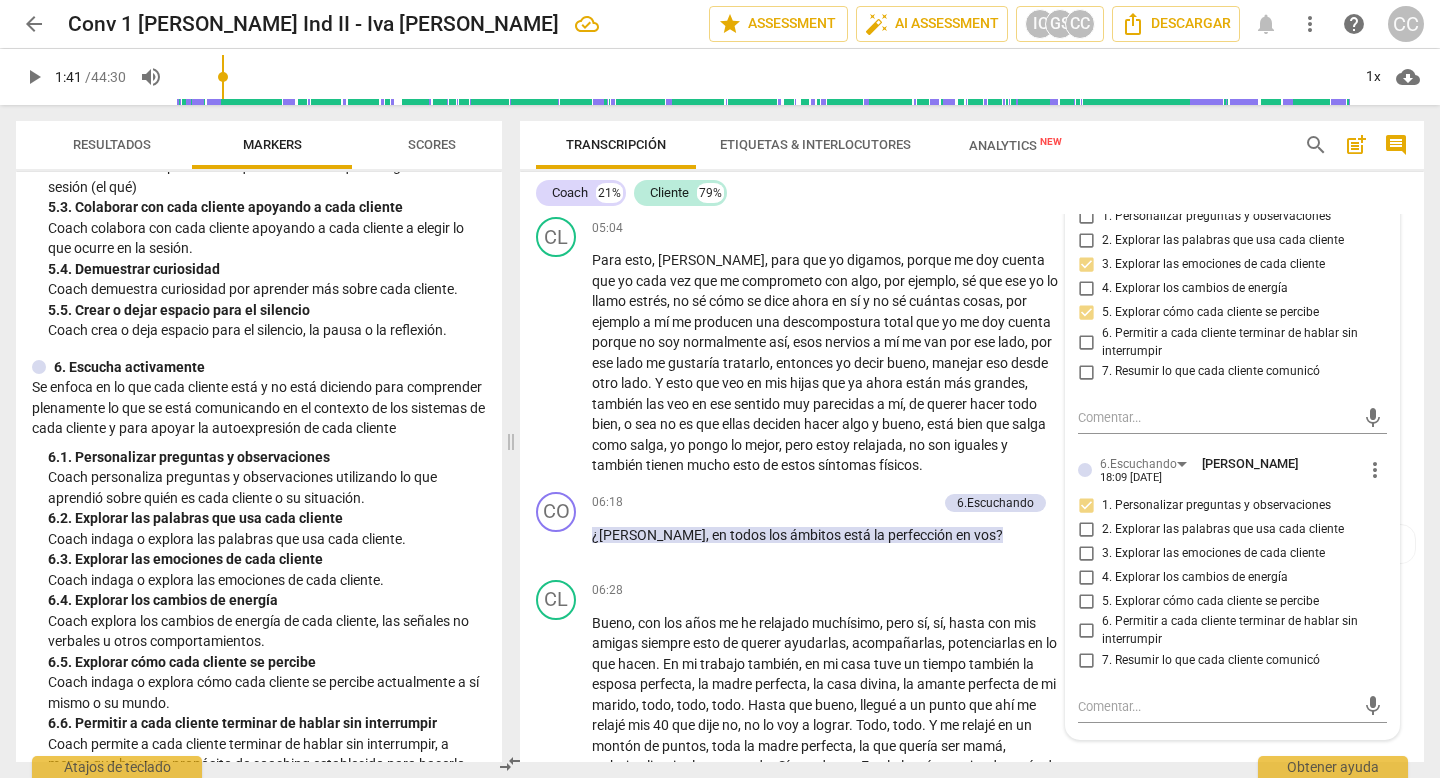 click on "2. Explorar las palabras que usa cada cliente" at bounding box center (1086, 529) 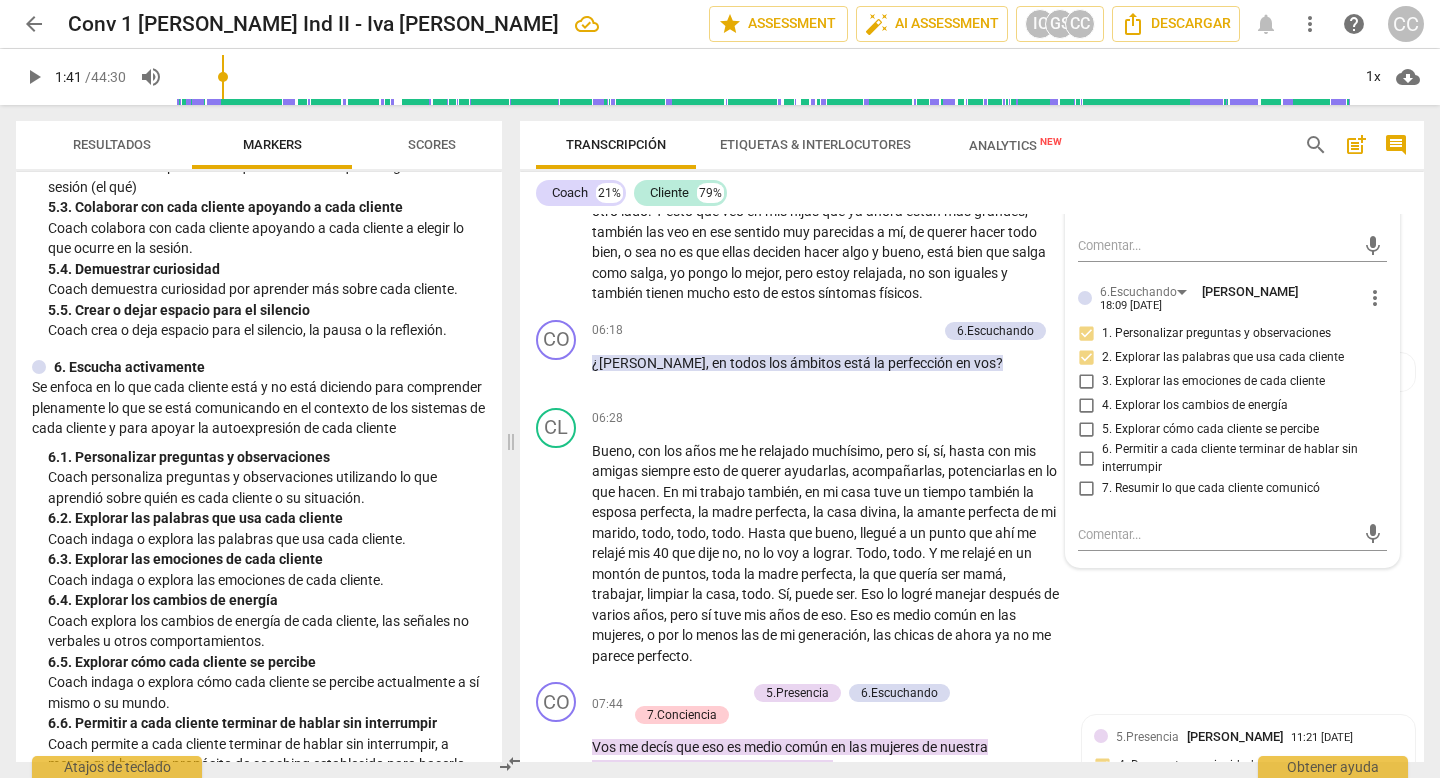 scroll, scrollTop: 2130, scrollLeft: 0, axis: vertical 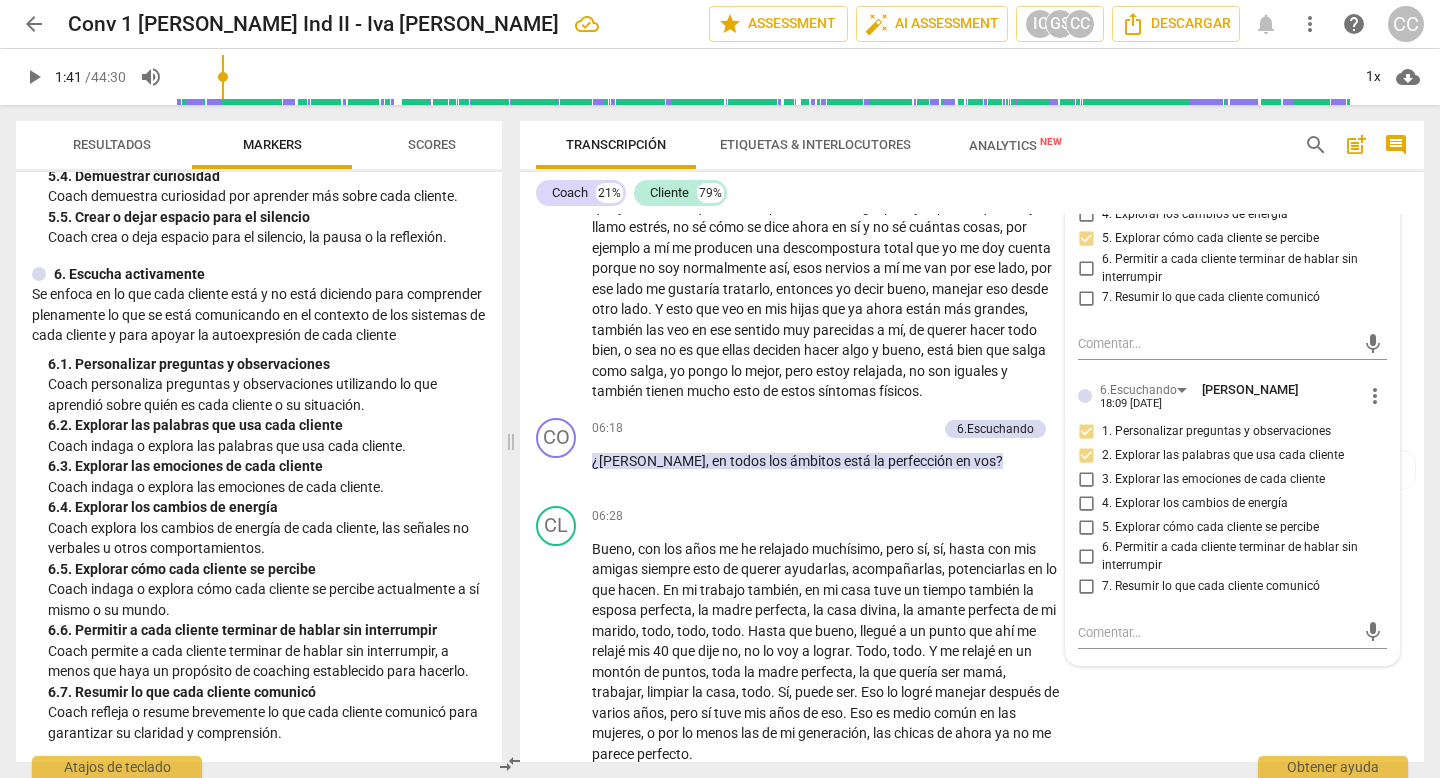 click on "6. Permitir a cada cliente terminar de hablar sin interrumpir" at bounding box center (1086, 557) 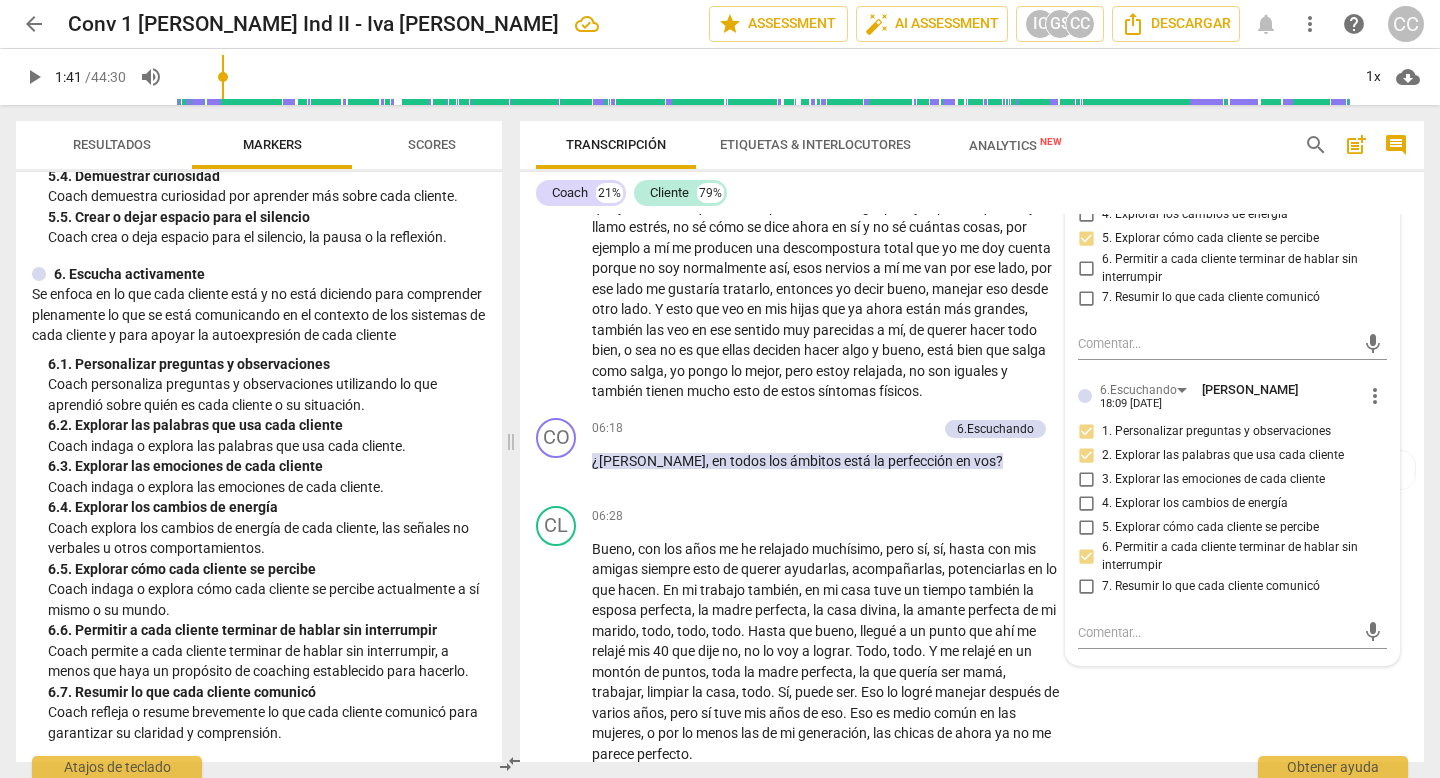 click on "5. Explorar cómo cada cliente se percibe" at bounding box center (1086, 527) 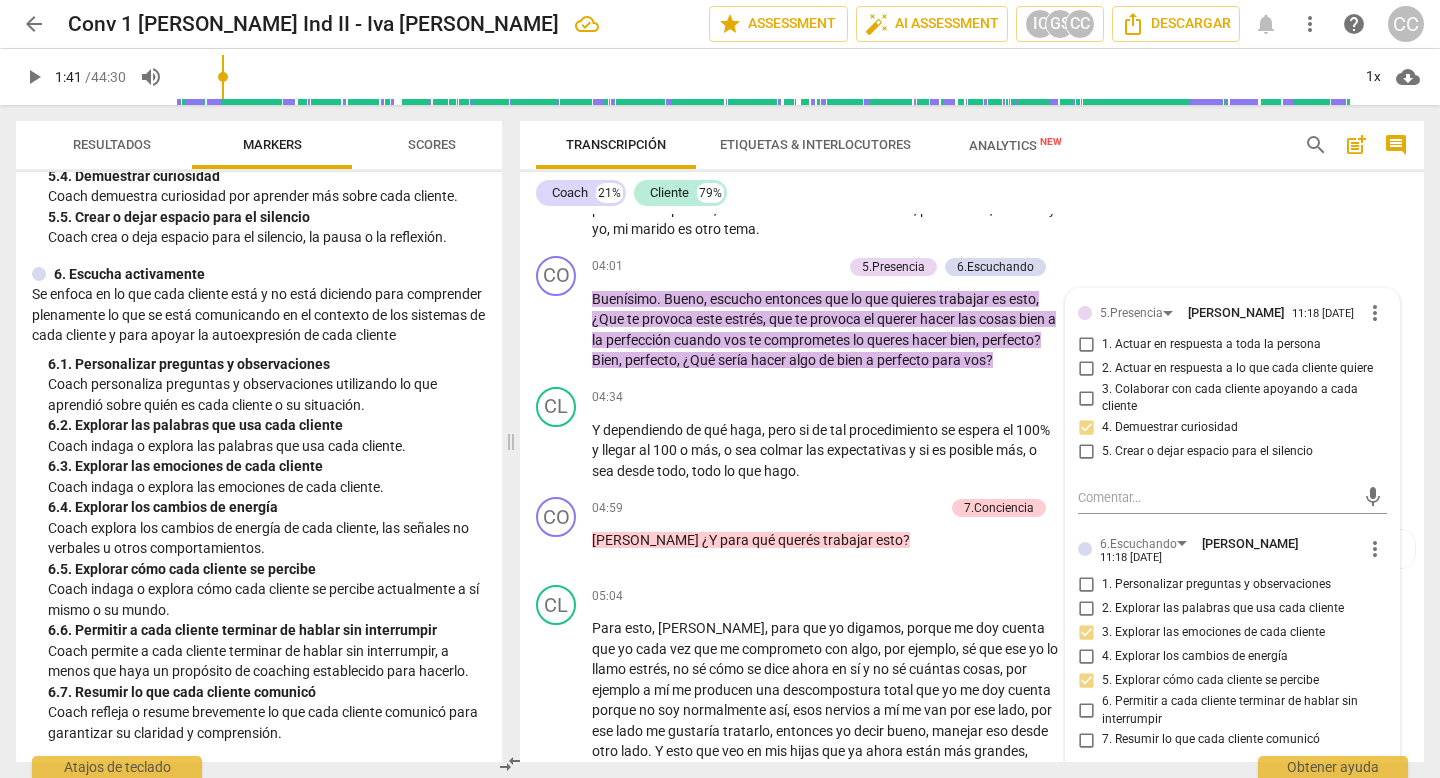 scroll, scrollTop: 1580, scrollLeft: 0, axis: vertical 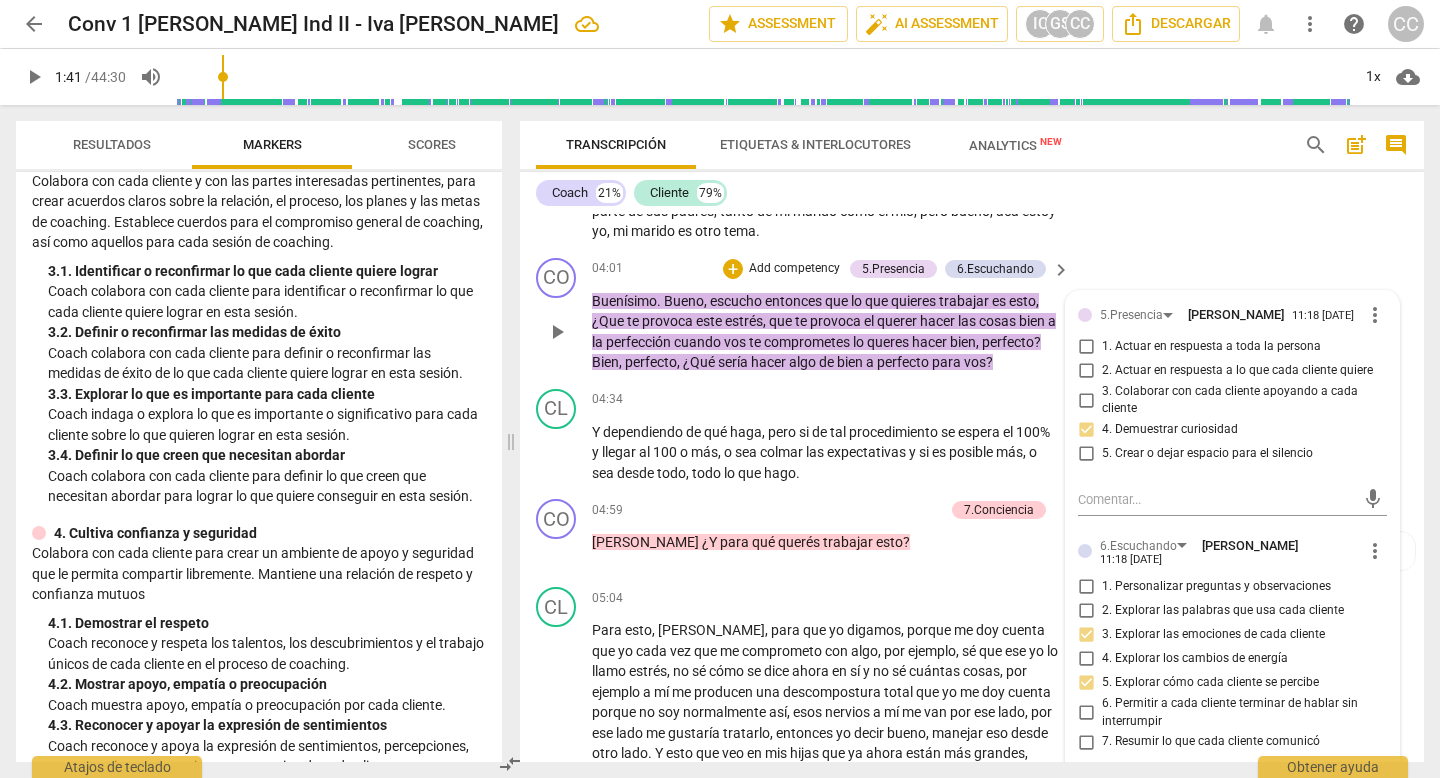 click on "Add competency" at bounding box center [794, 269] 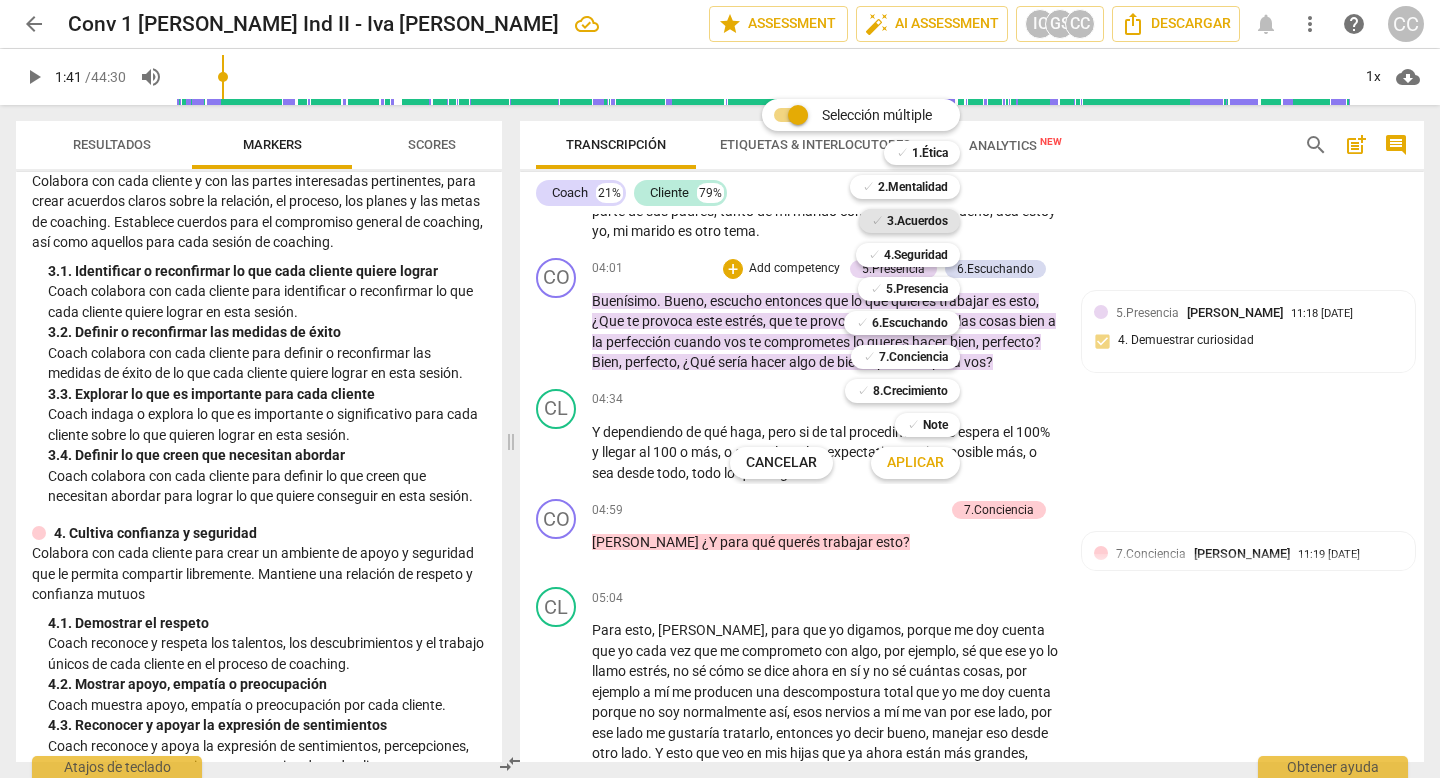 click on "3.Acuerdos" at bounding box center [917, 221] 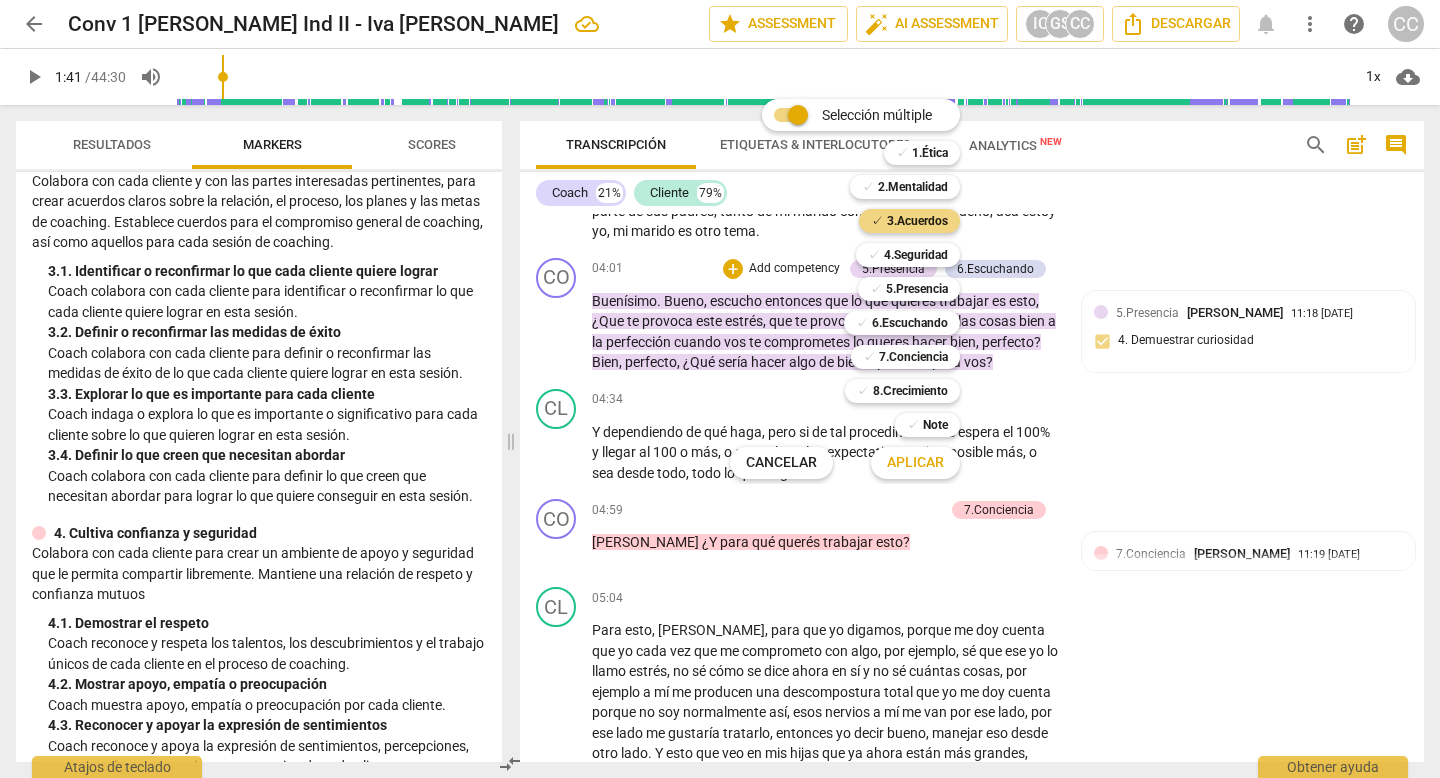 click on "Aplicar" at bounding box center [915, 463] 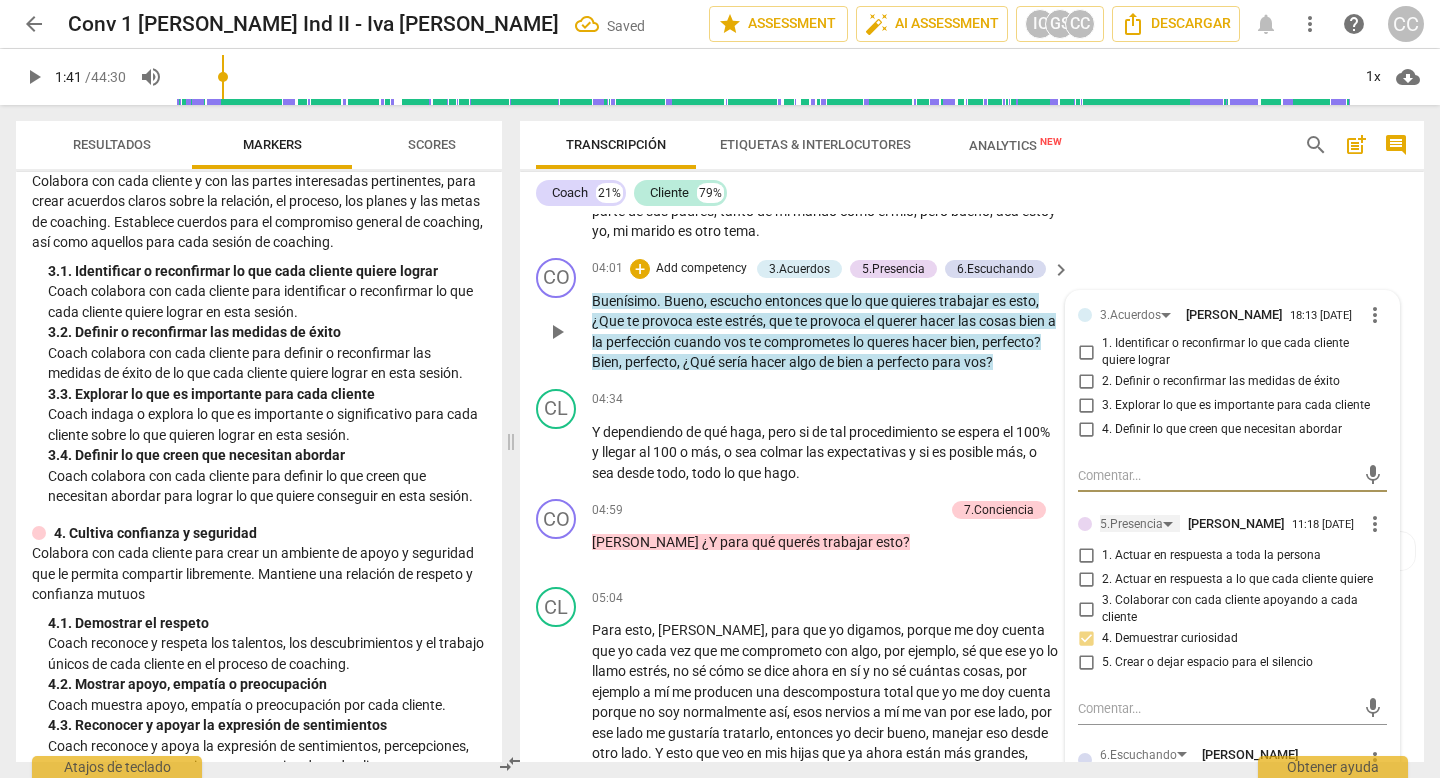 scroll, scrollTop: 1583, scrollLeft: 0, axis: vertical 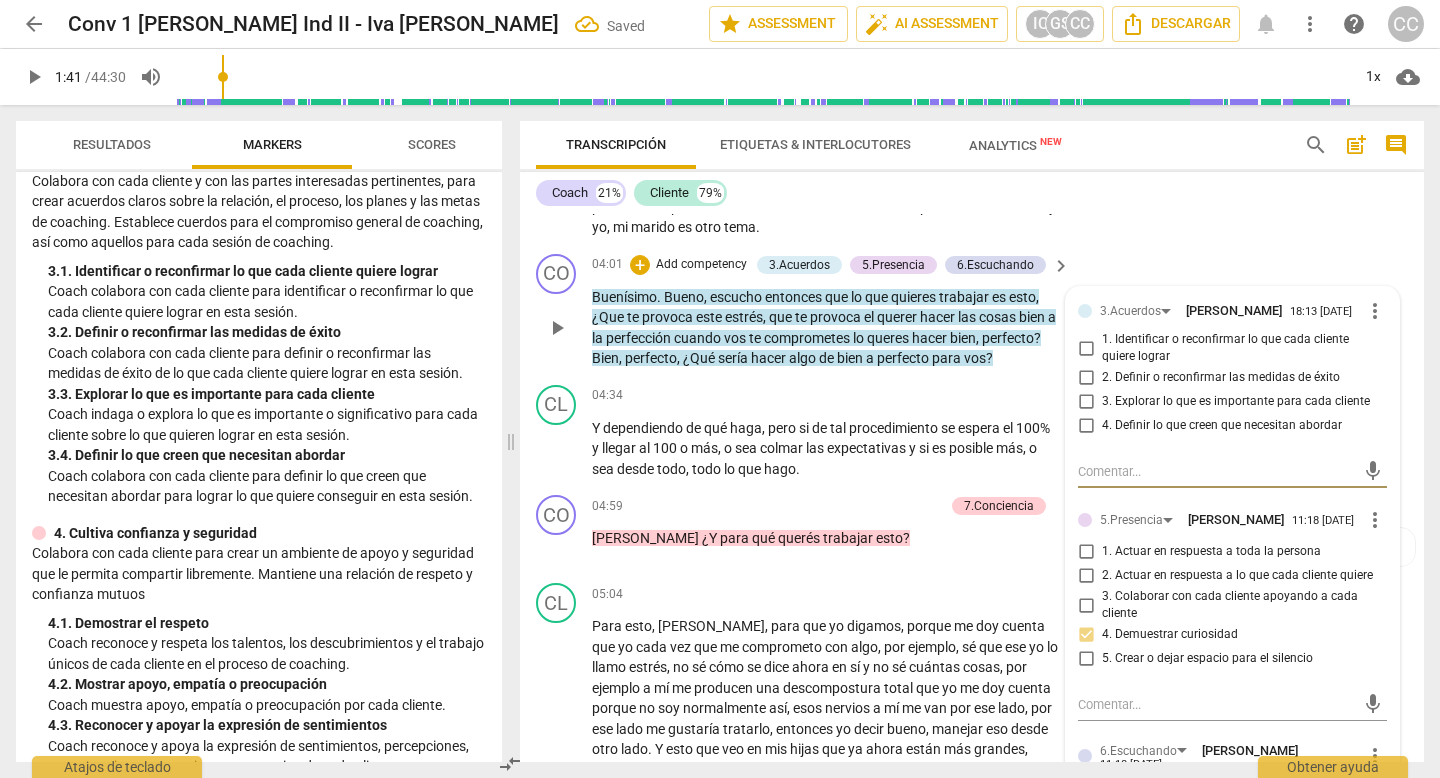 click on "1. Identificar o reconfirmar lo que cada cliente quiere lograr" at bounding box center [1086, 348] 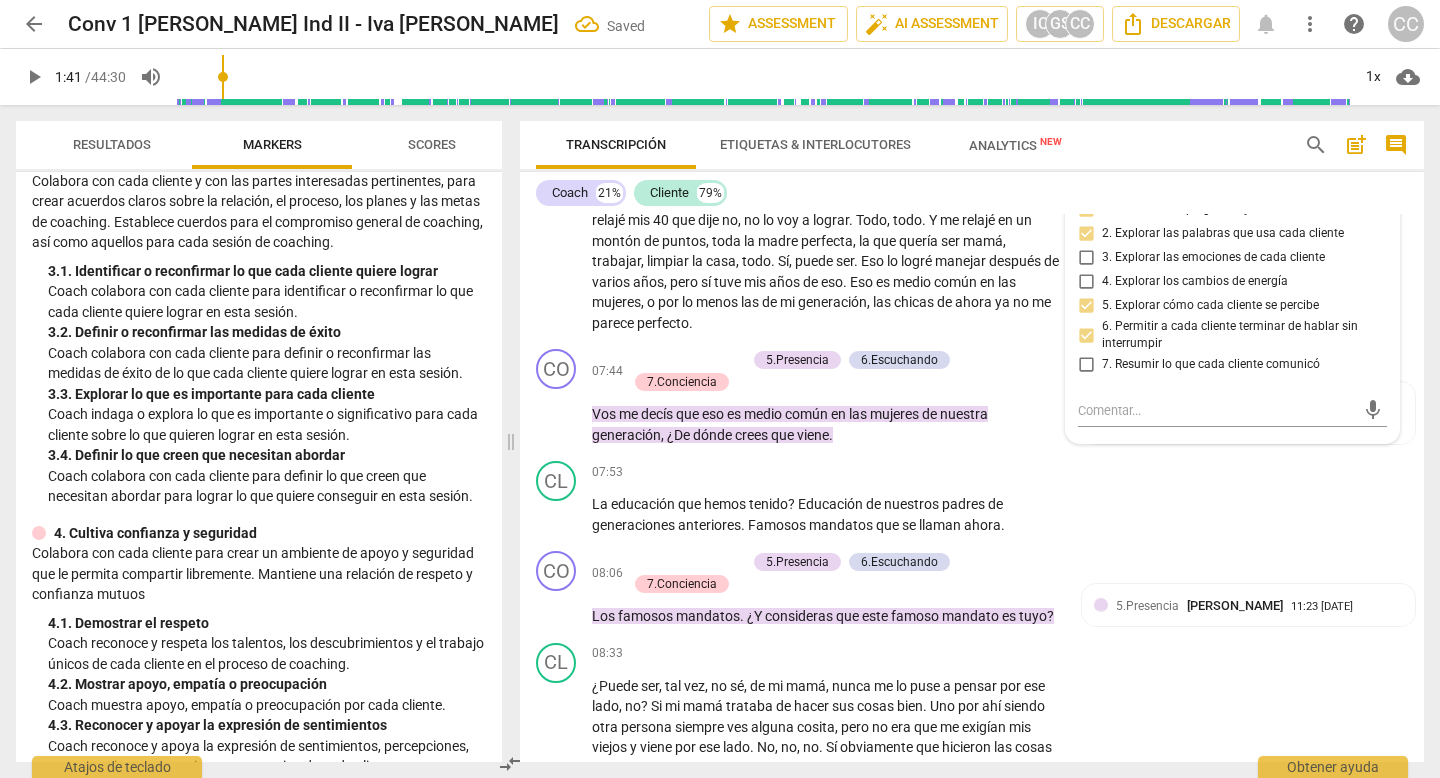 scroll, scrollTop: 2458, scrollLeft: 0, axis: vertical 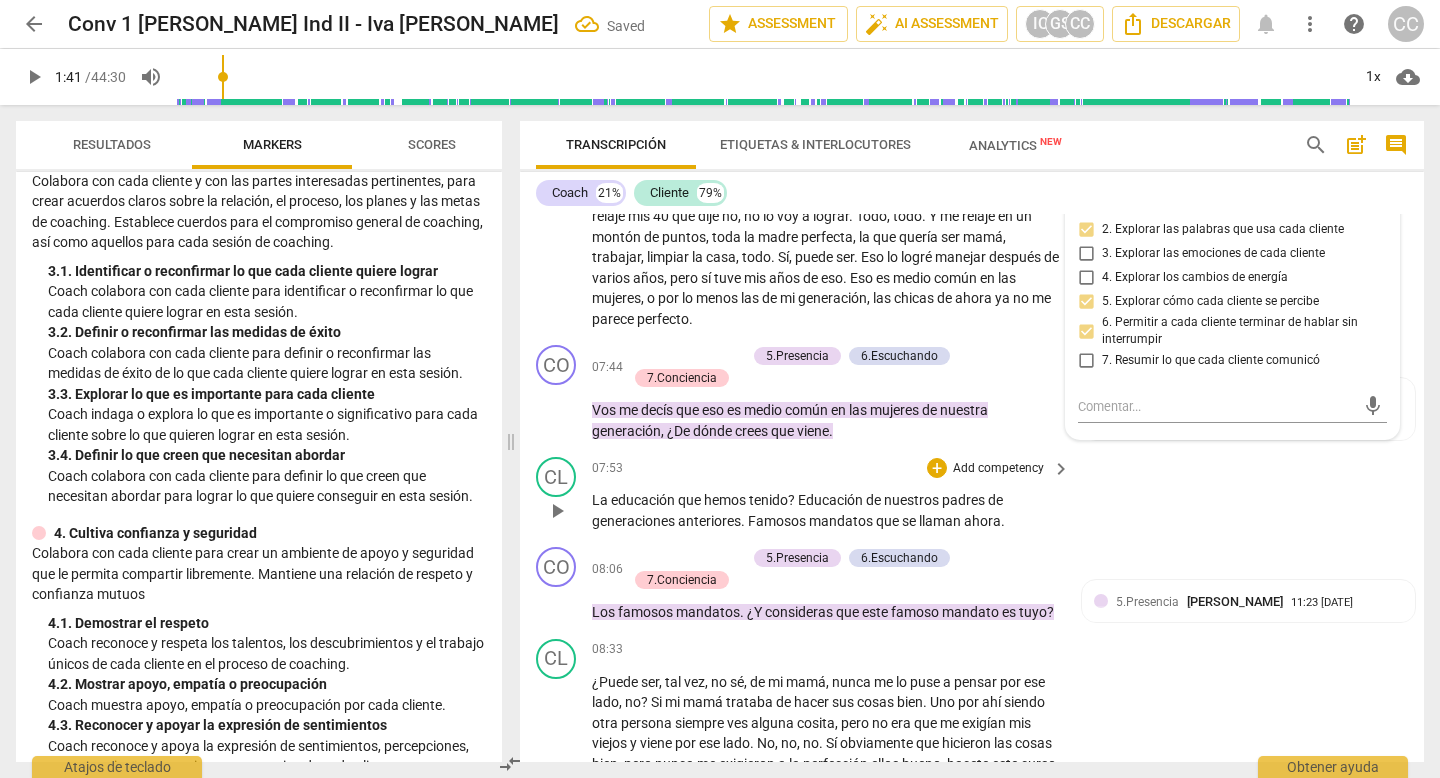 click on "CL play_arrow pause 07:53 + Add competency keyboard_arrow_right La   educación   que   hemos   tenido ?   Educación   de   nuestros   padres   de   generaciones   anteriores .   Famosos   mandatos   que   se   llaman   ahora ." at bounding box center (972, 494) 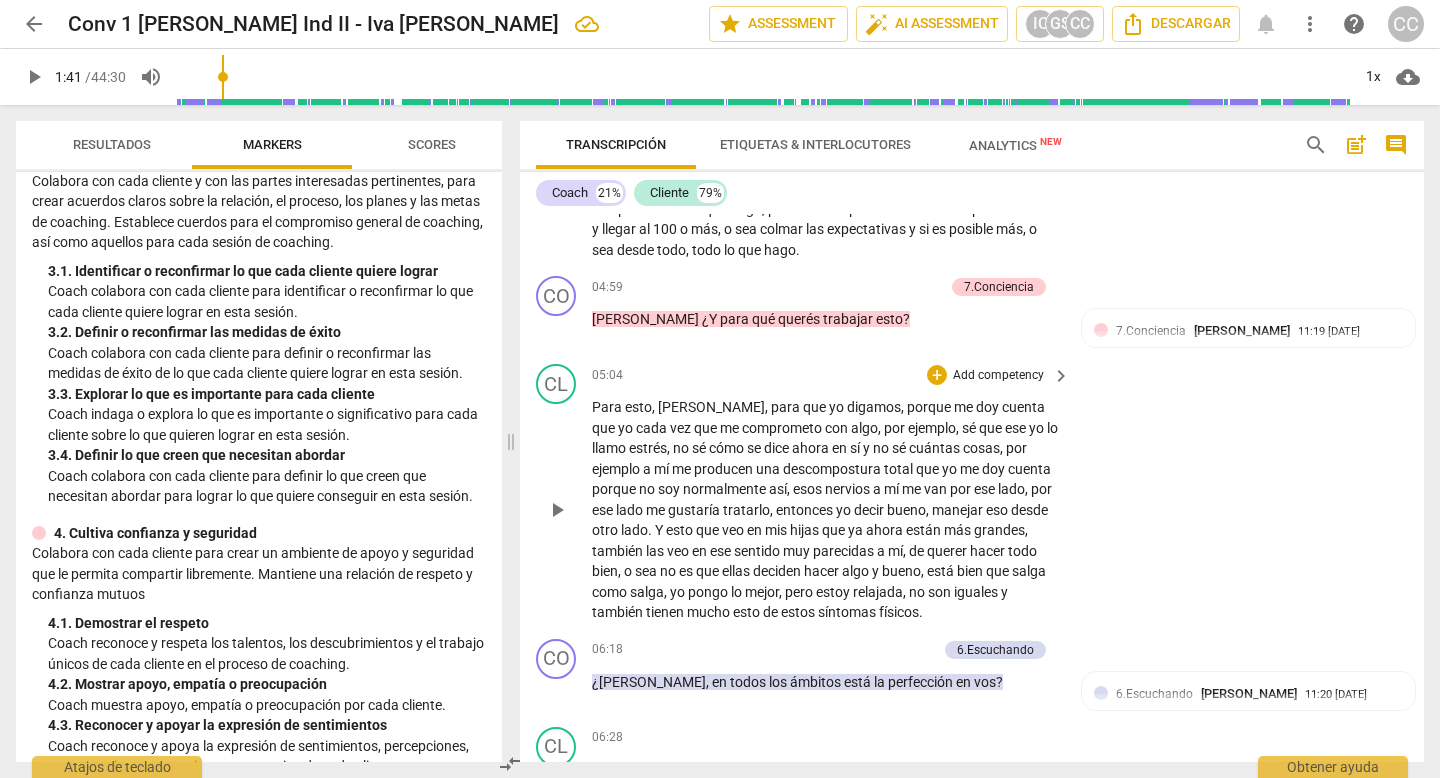 scroll, scrollTop: 1792, scrollLeft: 0, axis: vertical 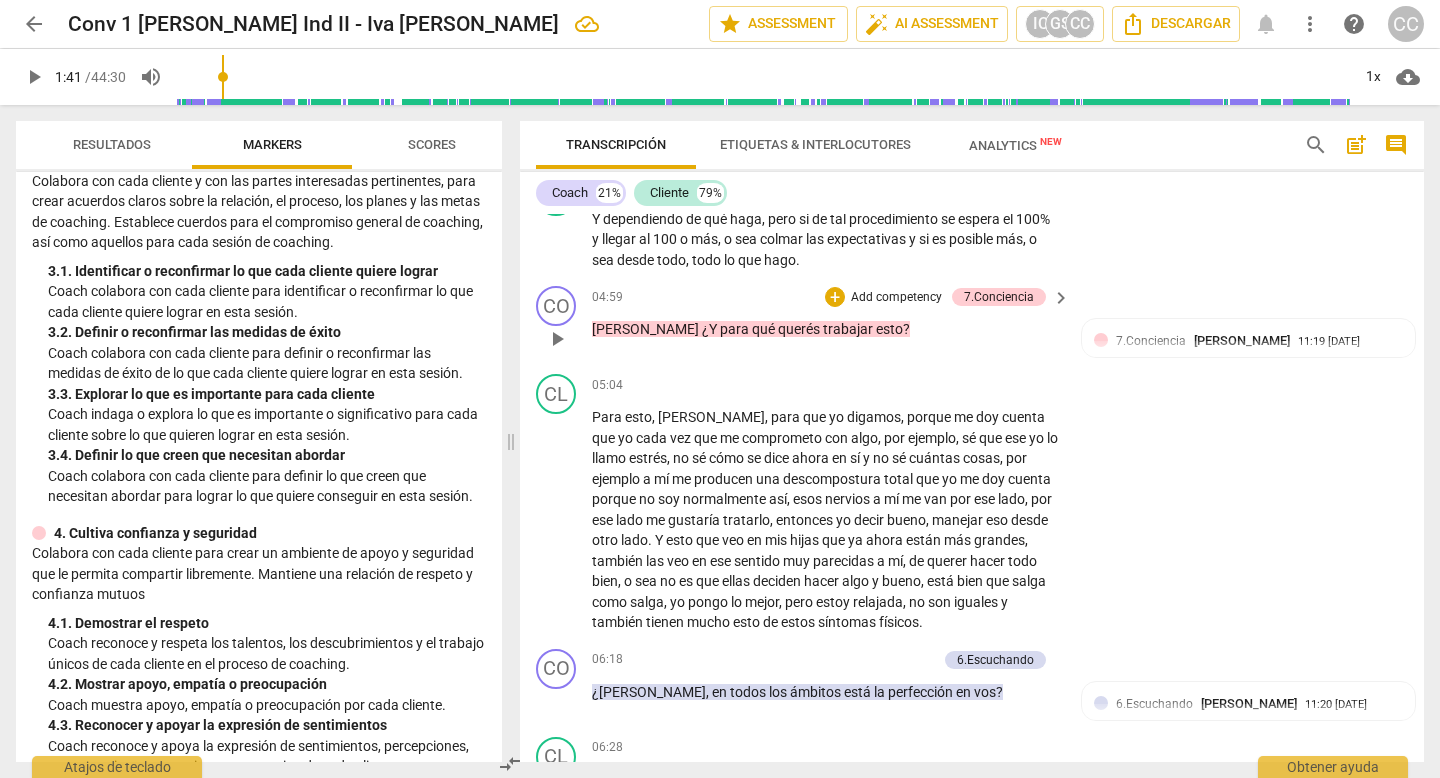 click on "Add competency" at bounding box center [896, 298] 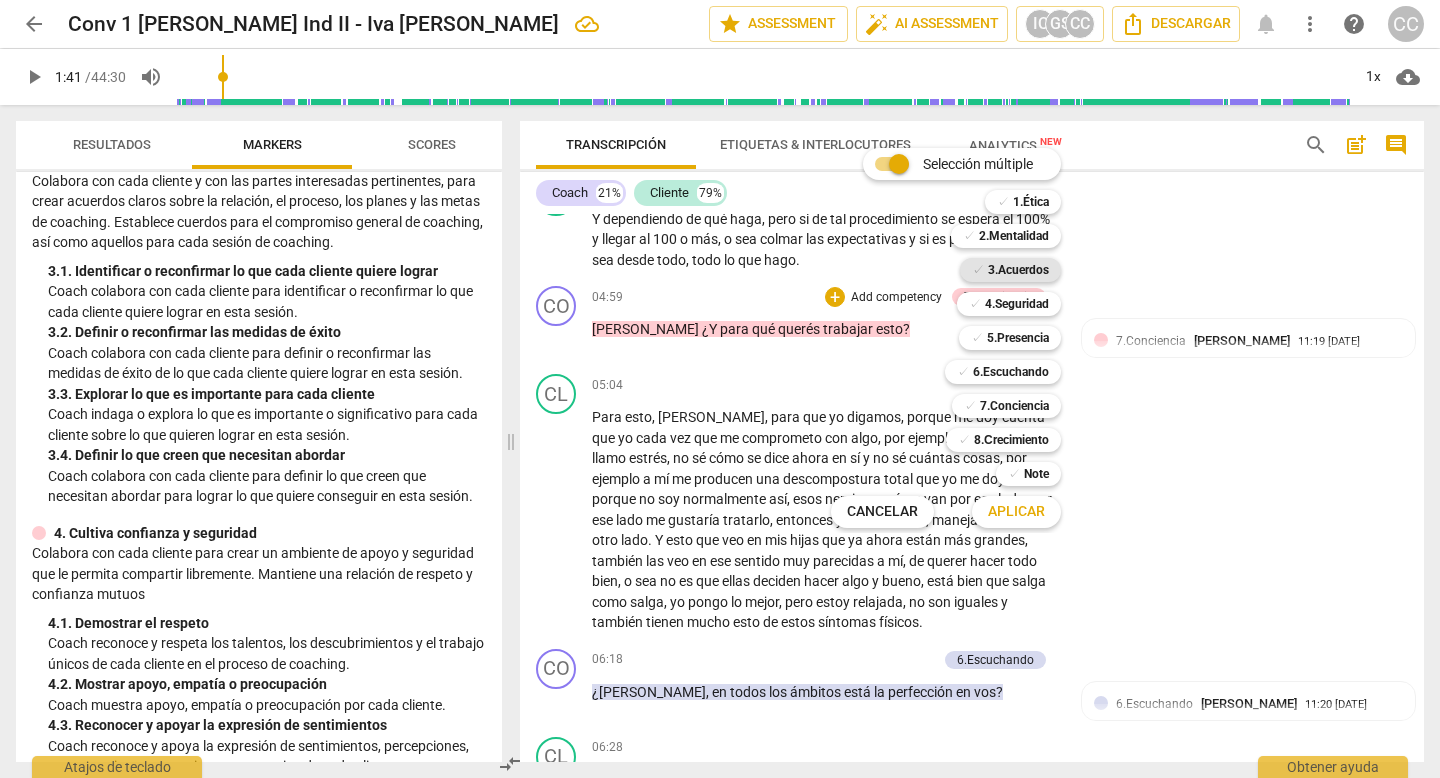 click on "3.Acuerdos" at bounding box center (1018, 270) 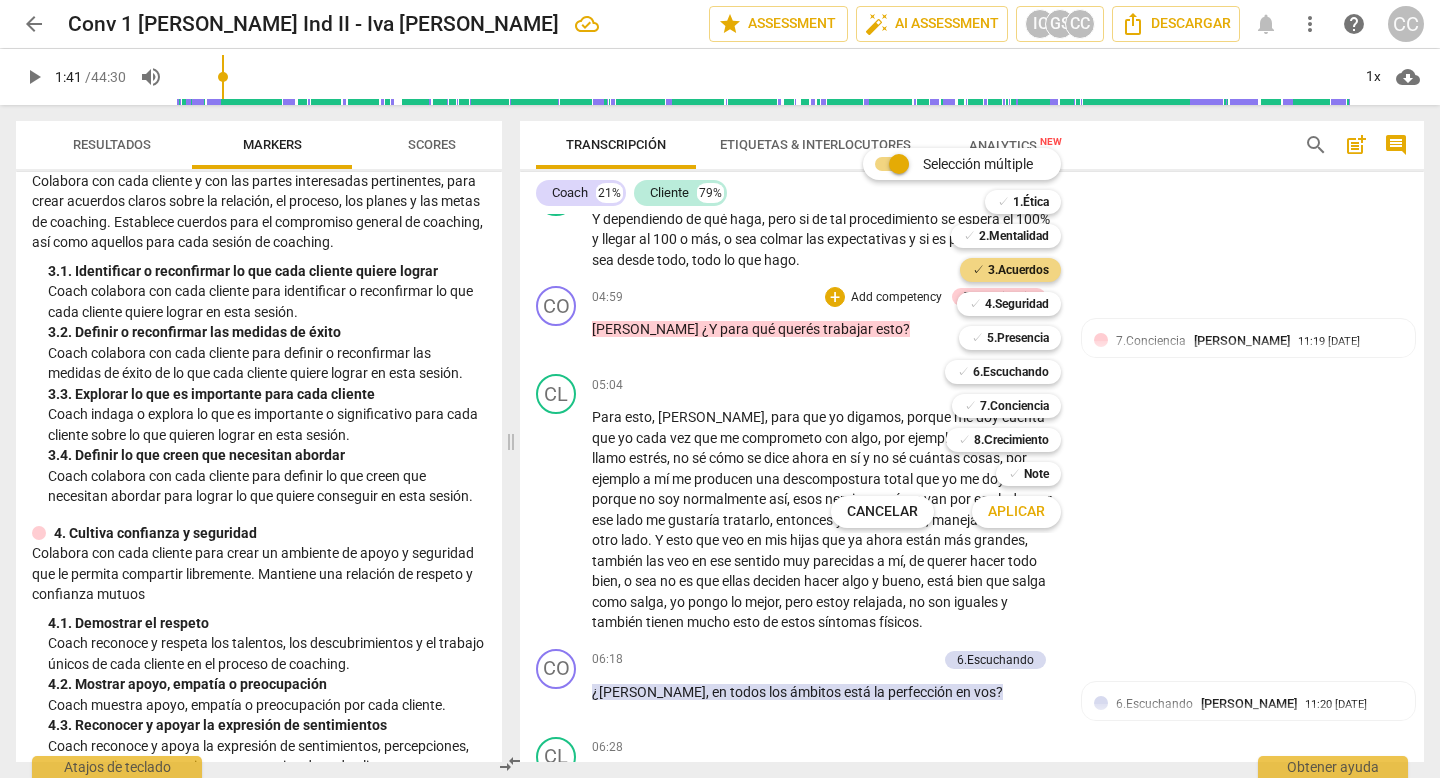 click on "Aplicar" at bounding box center [1016, 512] 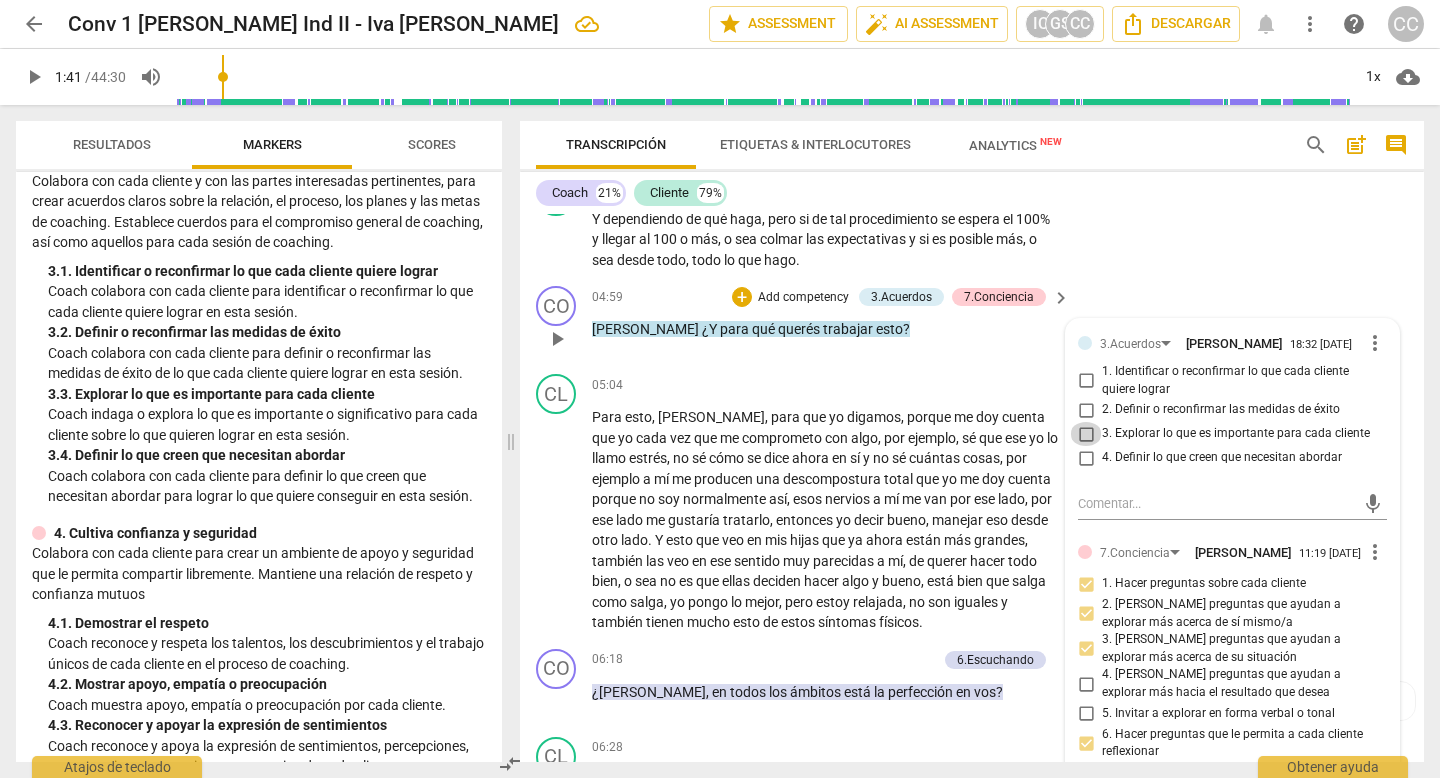 click on "3. Explorar lo que es importante para cada cliente" at bounding box center (1086, 434) 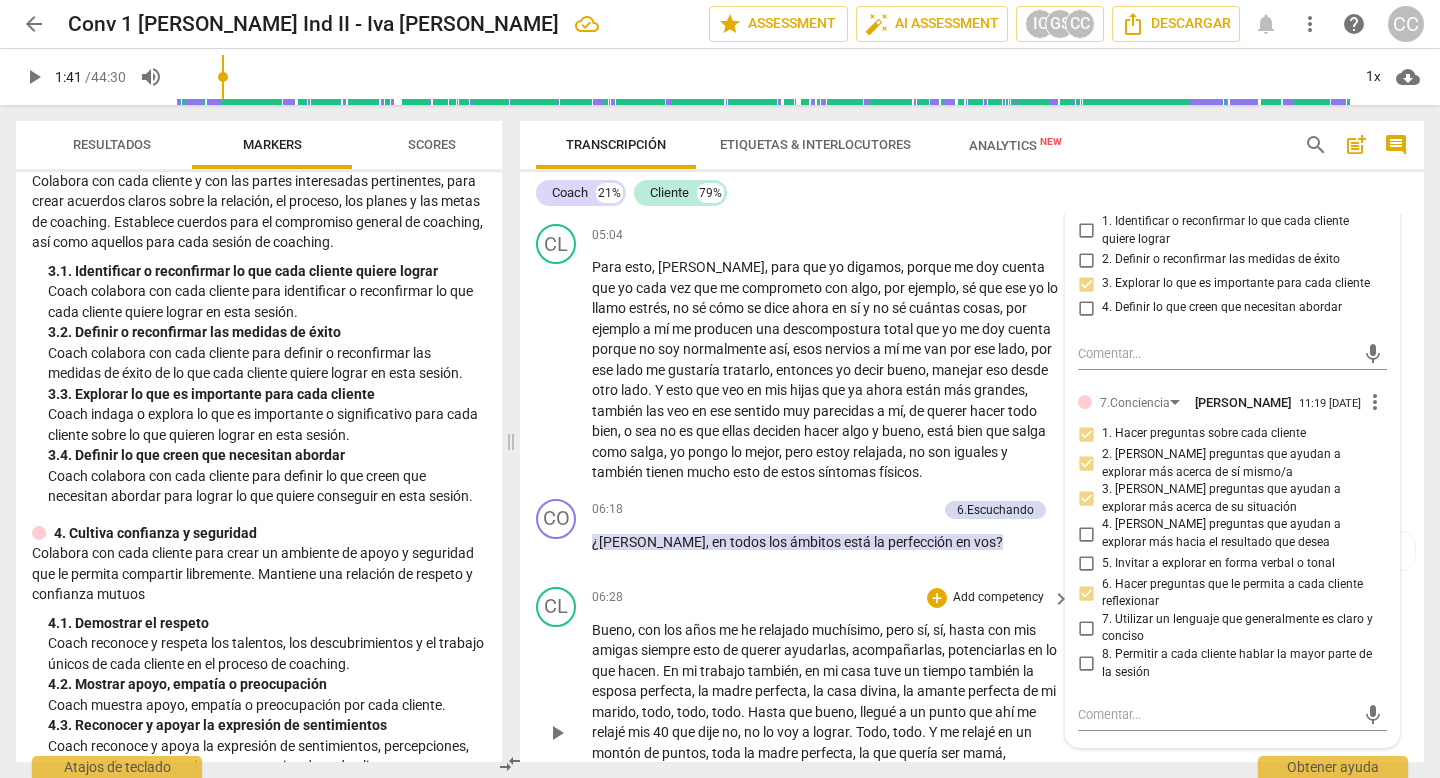 scroll, scrollTop: 1930, scrollLeft: 0, axis: vertical 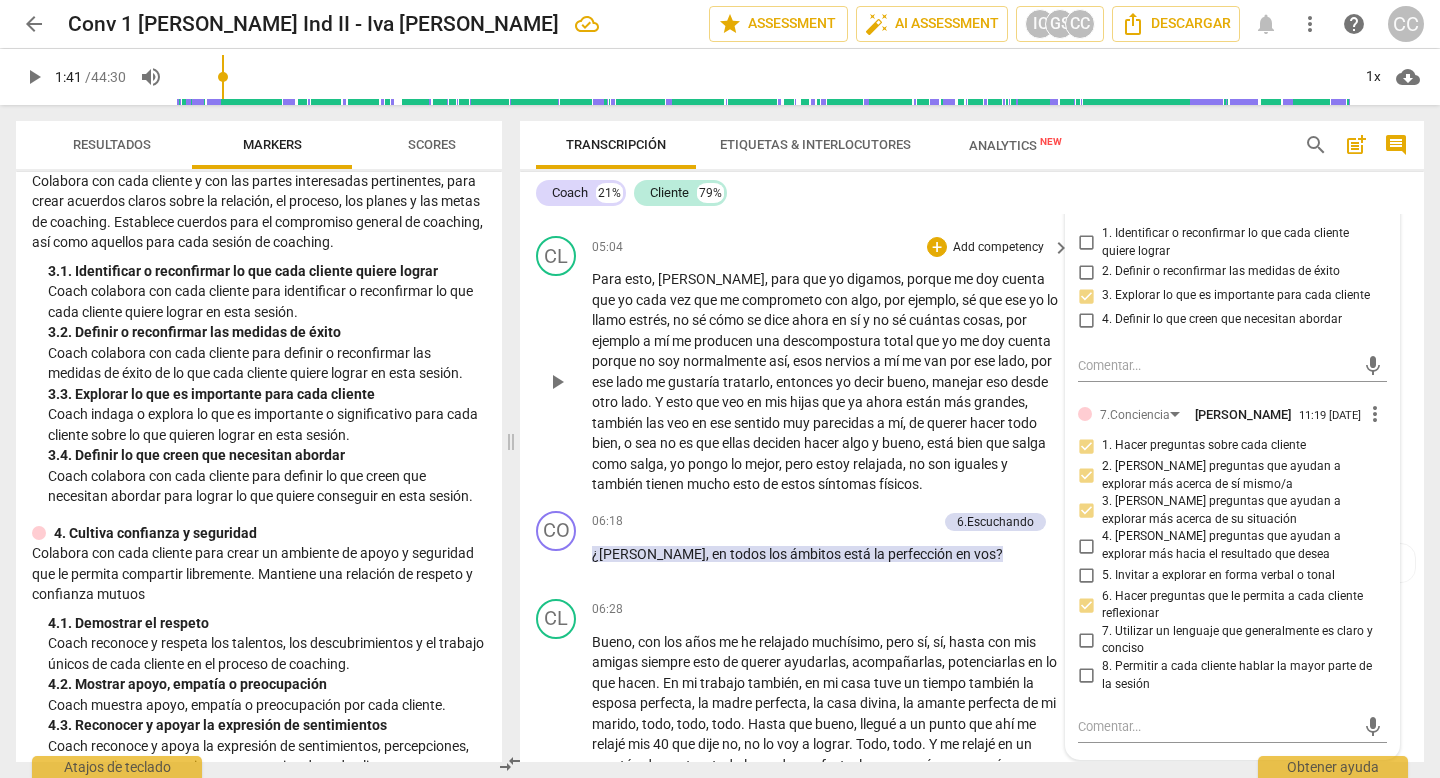 click on "05:04 + Add competency keyboard_arrow_right" at bounding box center [832, 247] 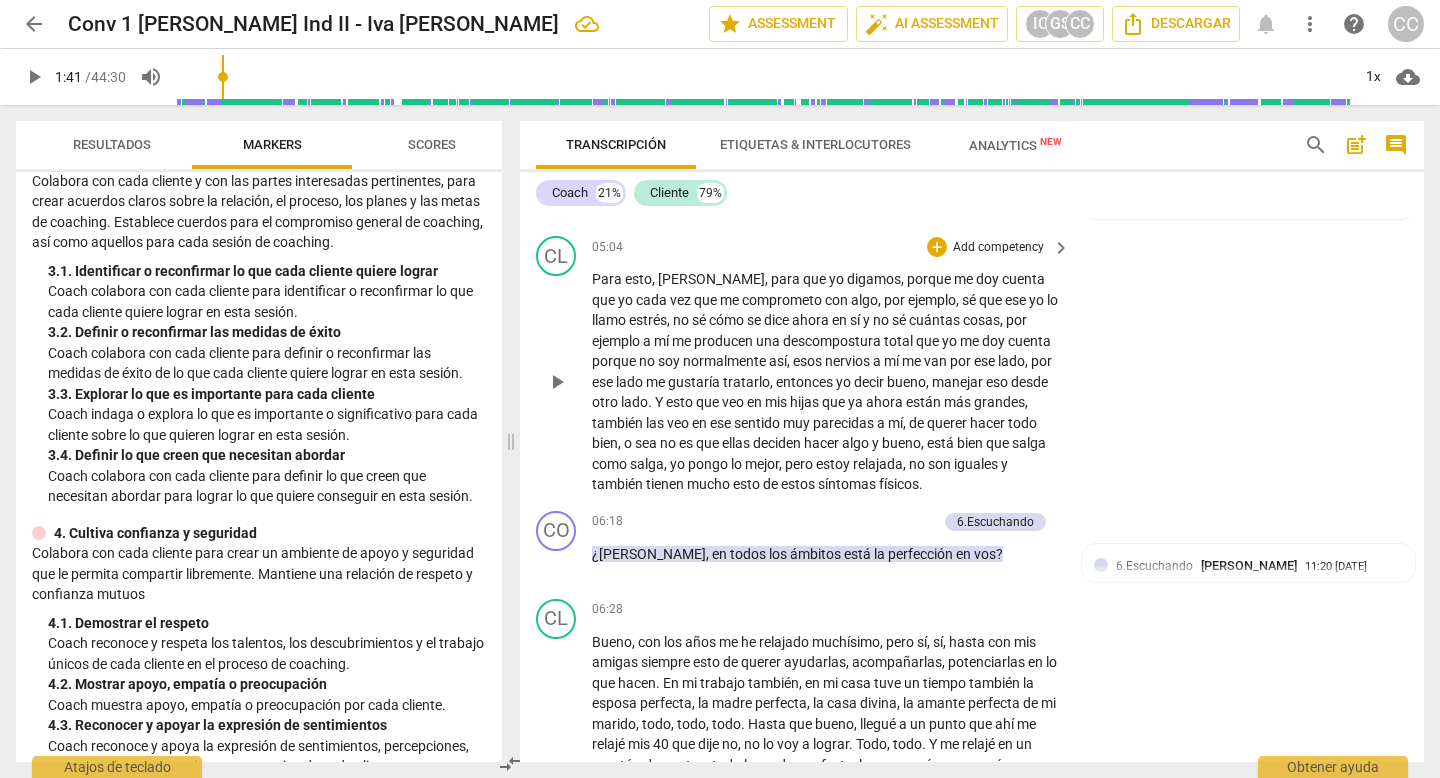 scroll, scrollTop: 2047, scrollLeft: 0, axis: vertical 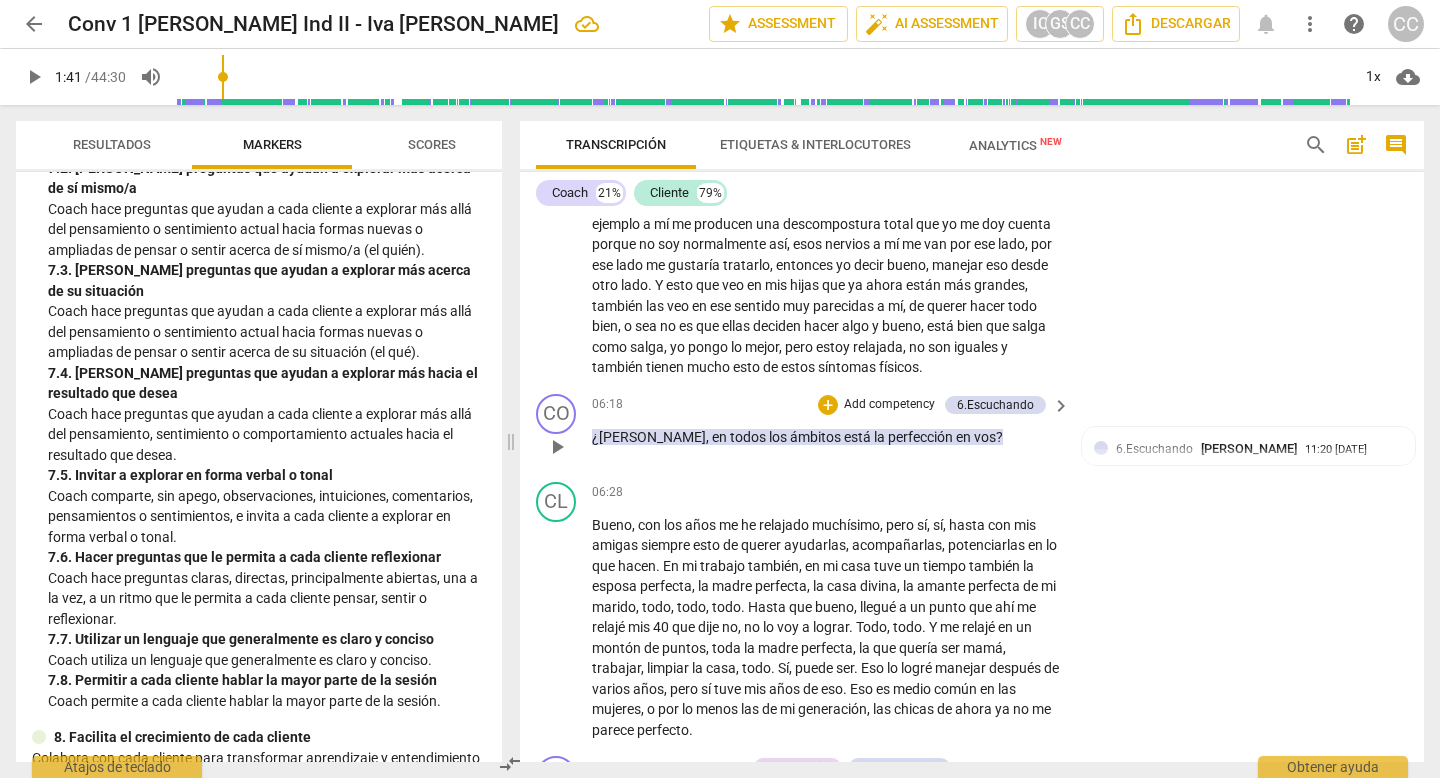 click on "Add competency" at bounding box center (889, 405) 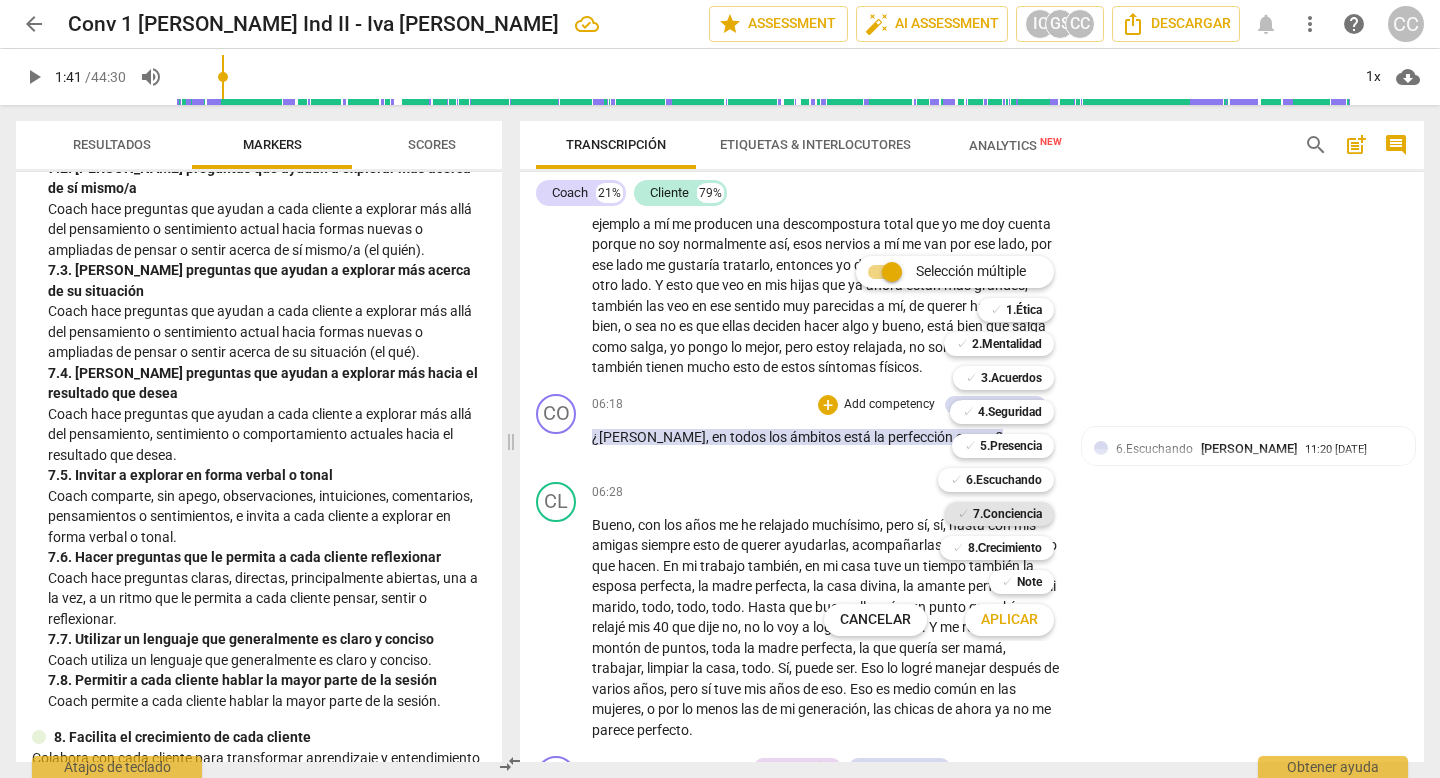 click on "7.Conciencia" at bounding box center [1007, 514] 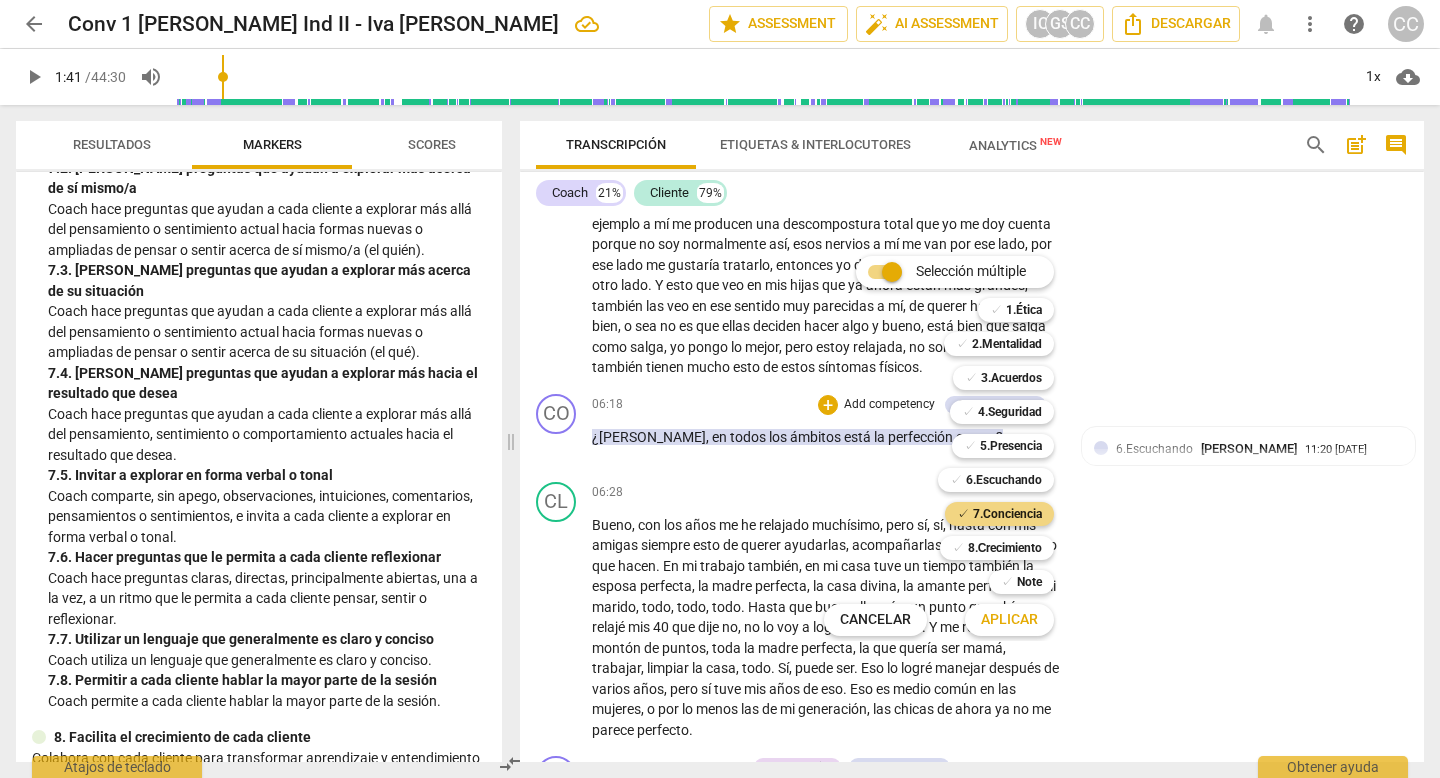 click on "Aplicar" at bounding box center [1009, 620] 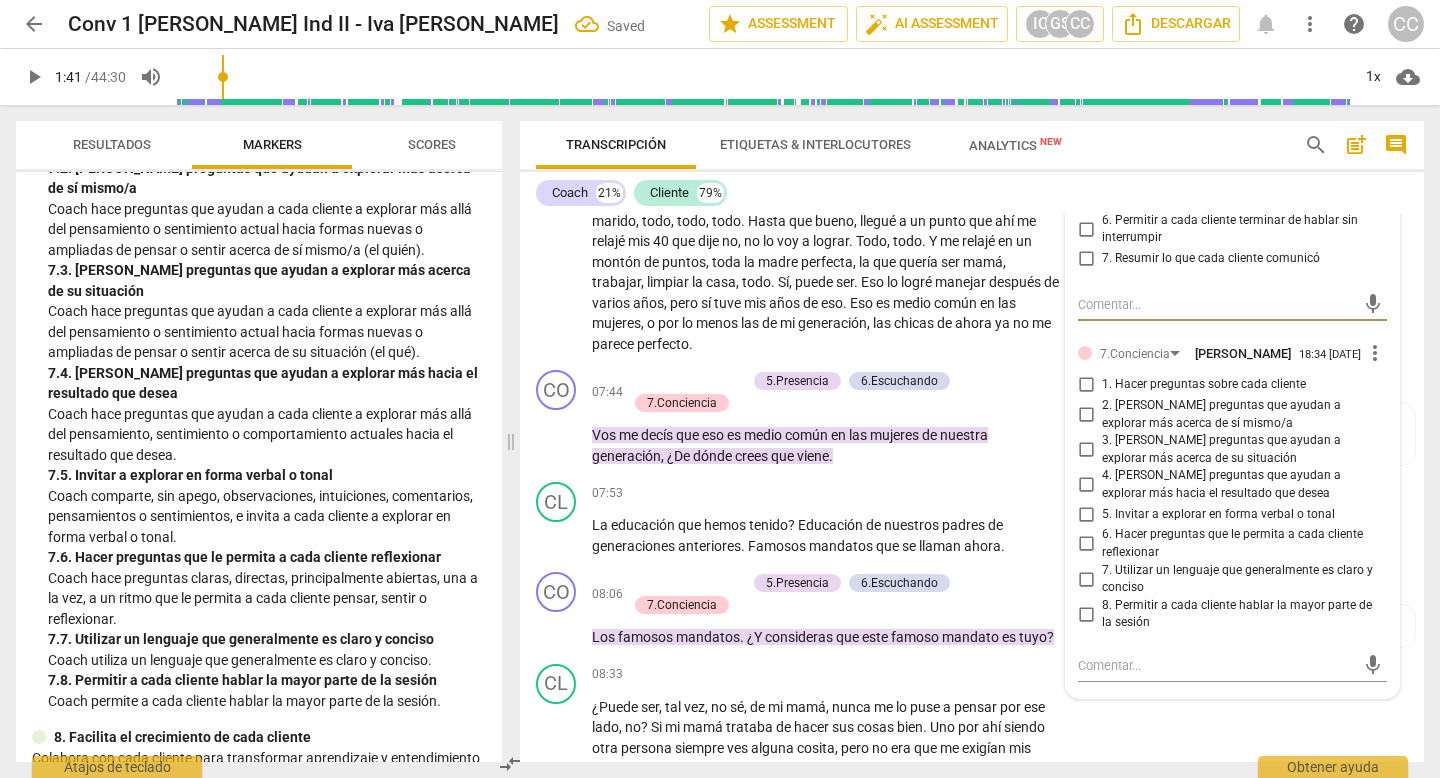 scroll, scrollTop: 2436, scrollLeft: 0, axis: vertical 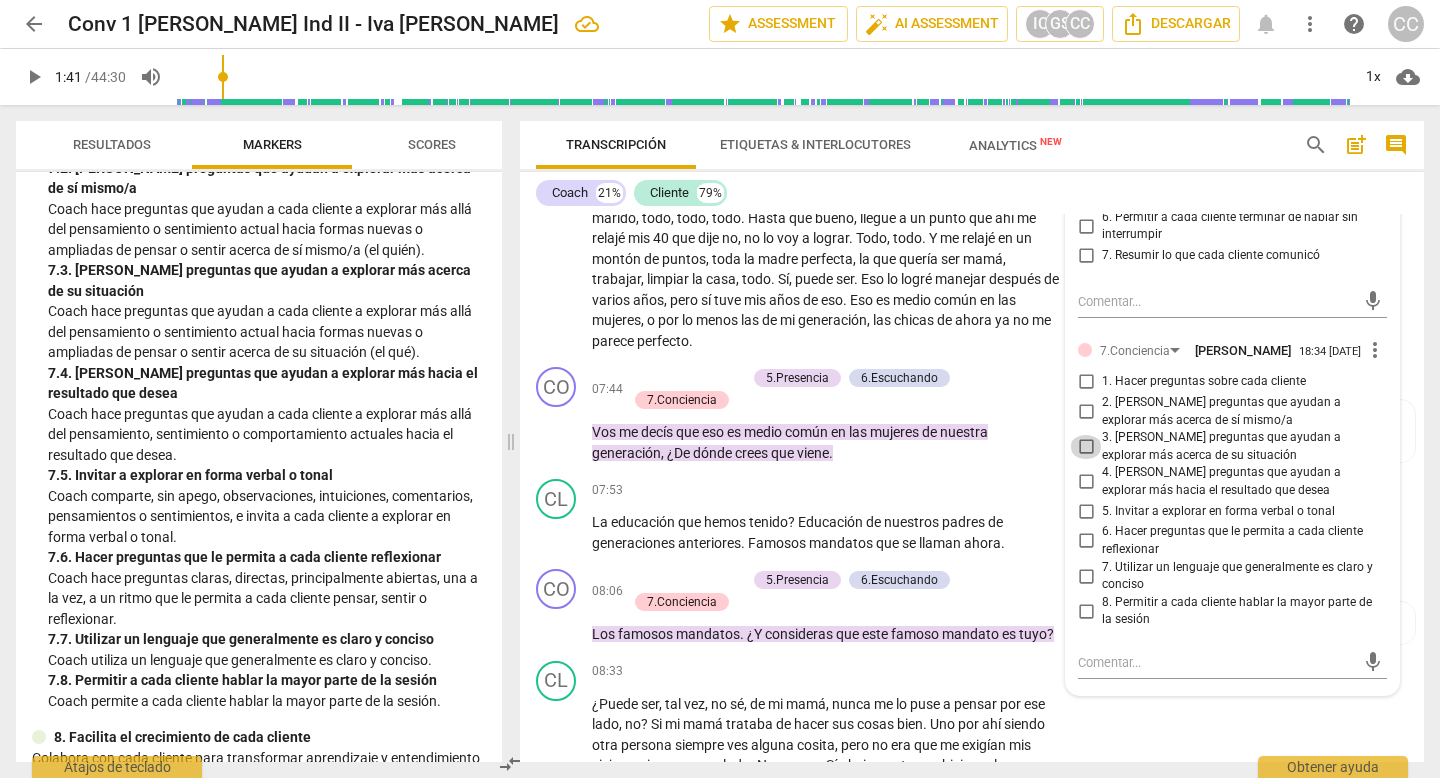 click on "3. [PERSON_NAME] preguntas que ayudan a explorar más acerca de su situación" at bounding box center [1086, 447] 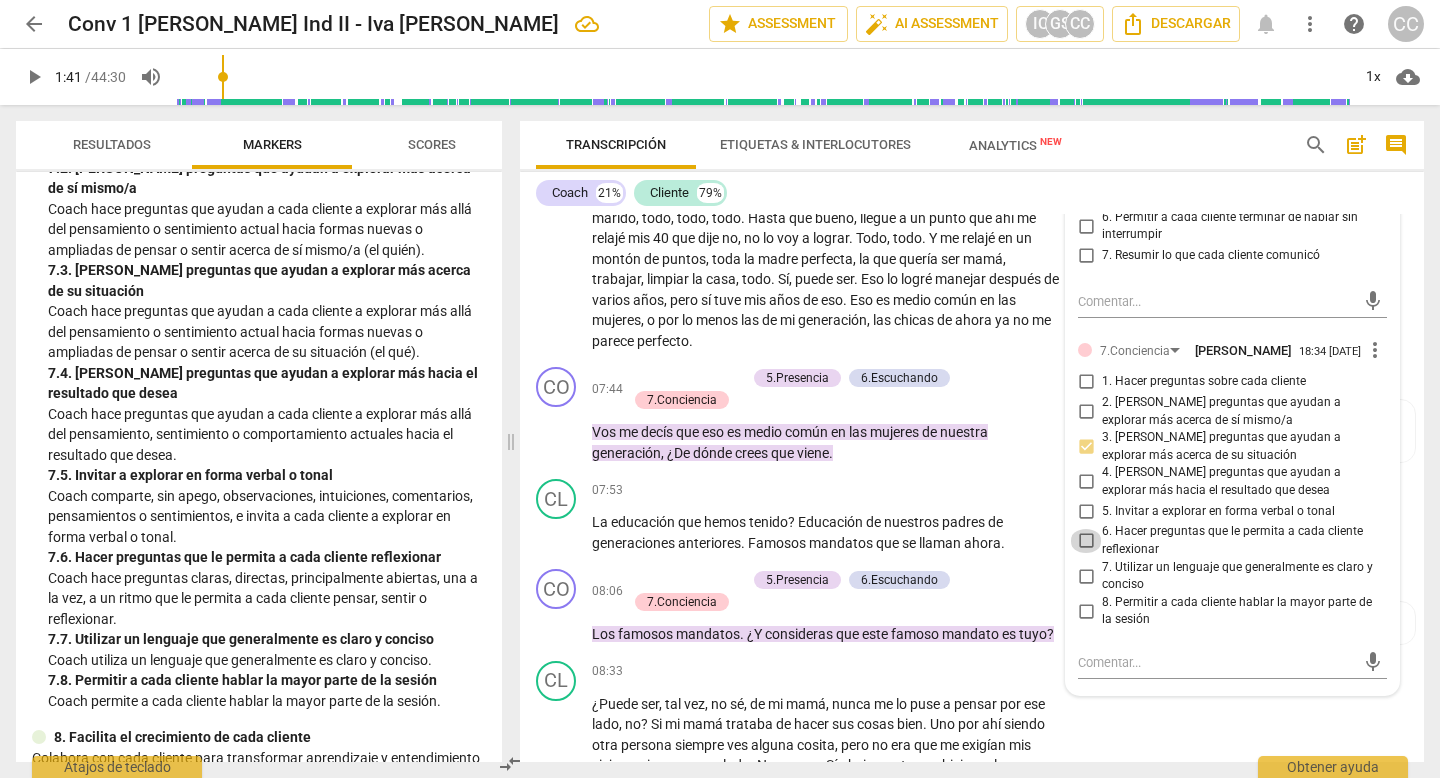click on "6. Hacer preguntas que le permita a cada cliente reflexionar" at bounding box center (1086, 541) 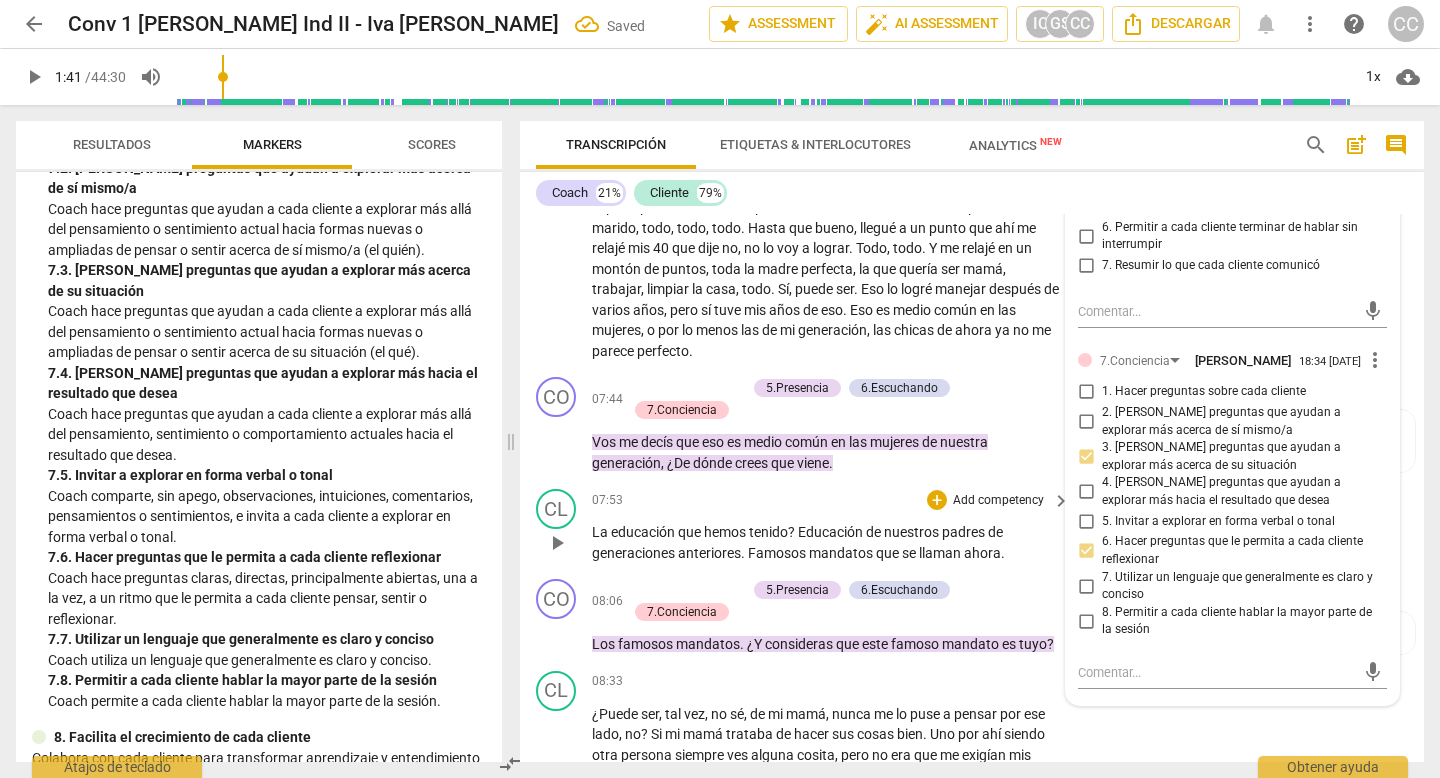 scroll, scrollTop: 2431, scrollLeft: 0, axis: vertical 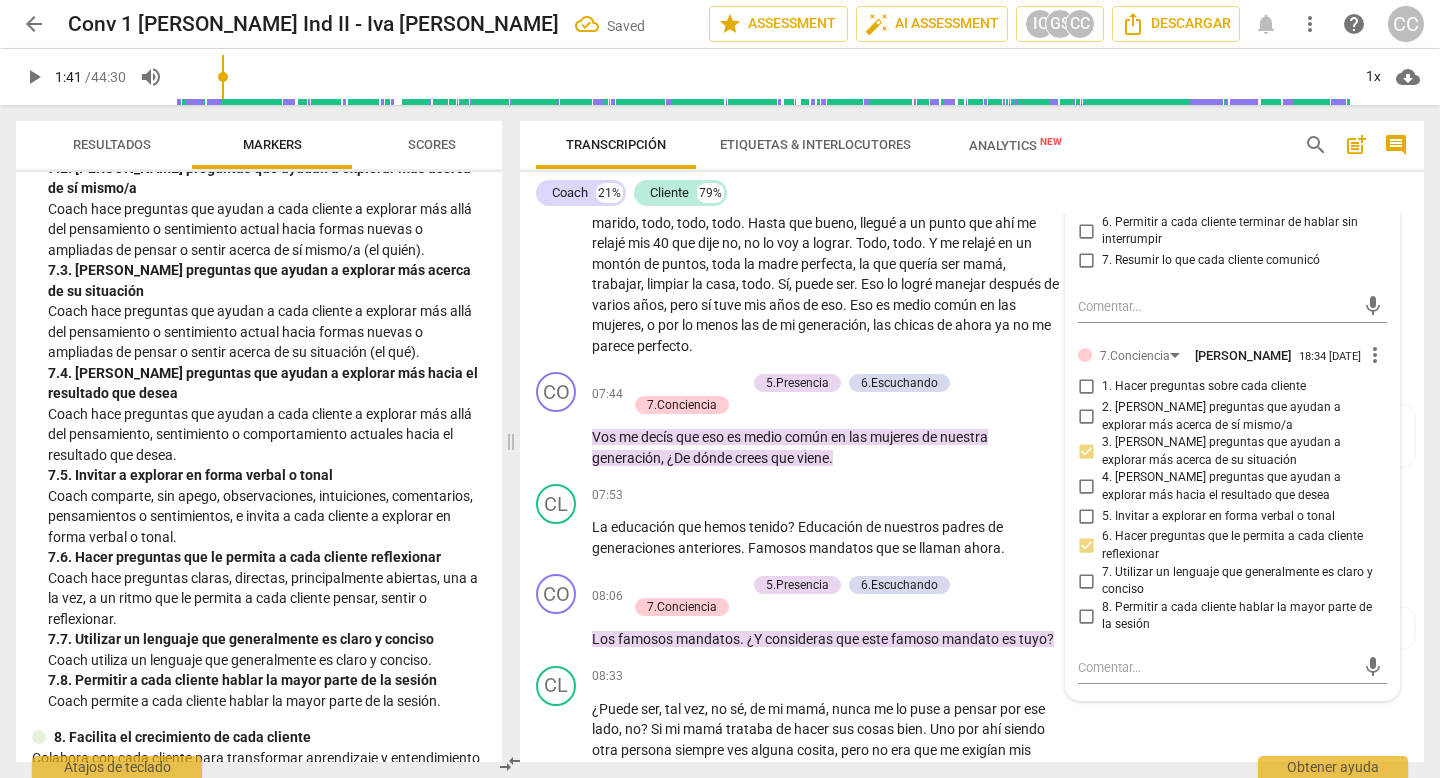 click on "8. Permitir a cada cliente hablar la mayor parte de la sesión" at bounding box center (1086, 616) 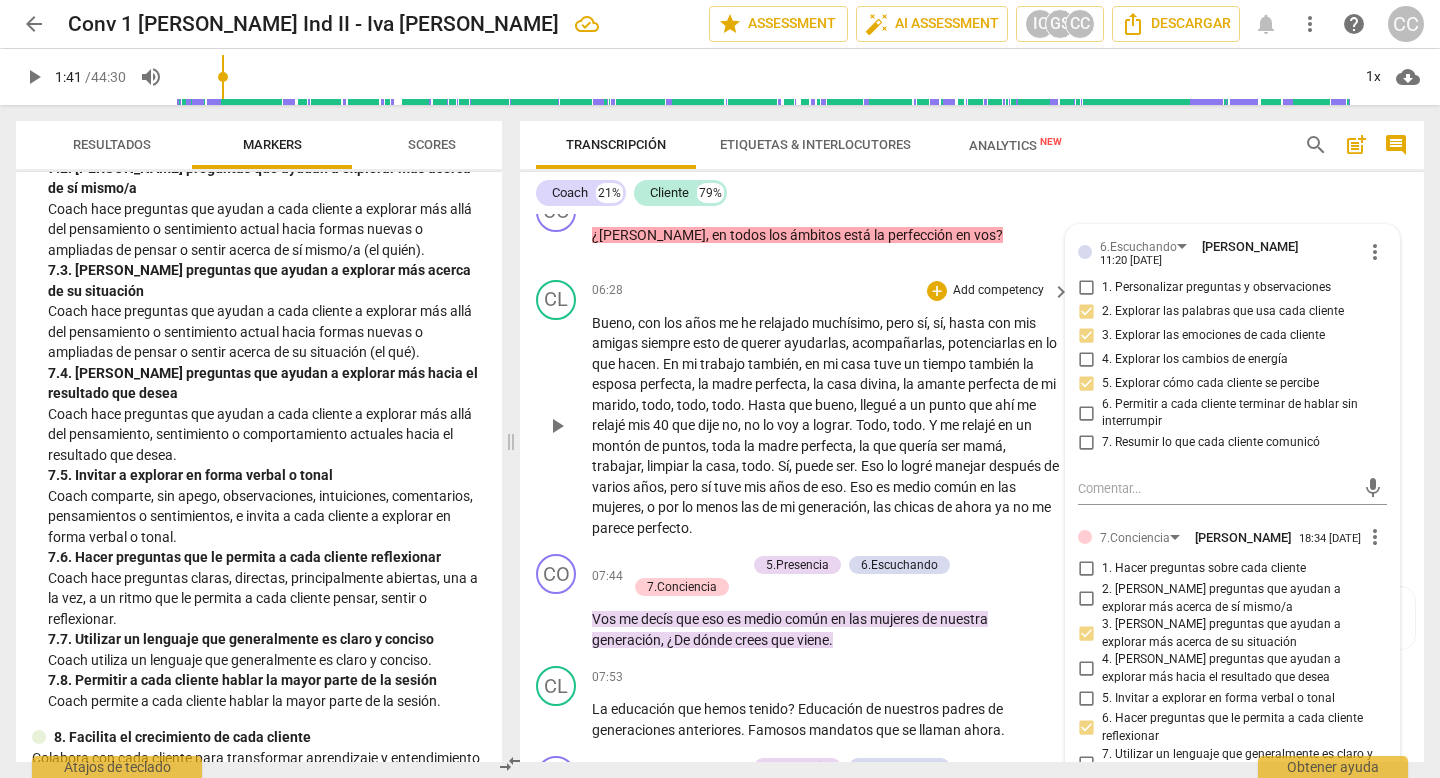 scroll, scrollTop: 2237, scrollLeft: 0, axis: vertical 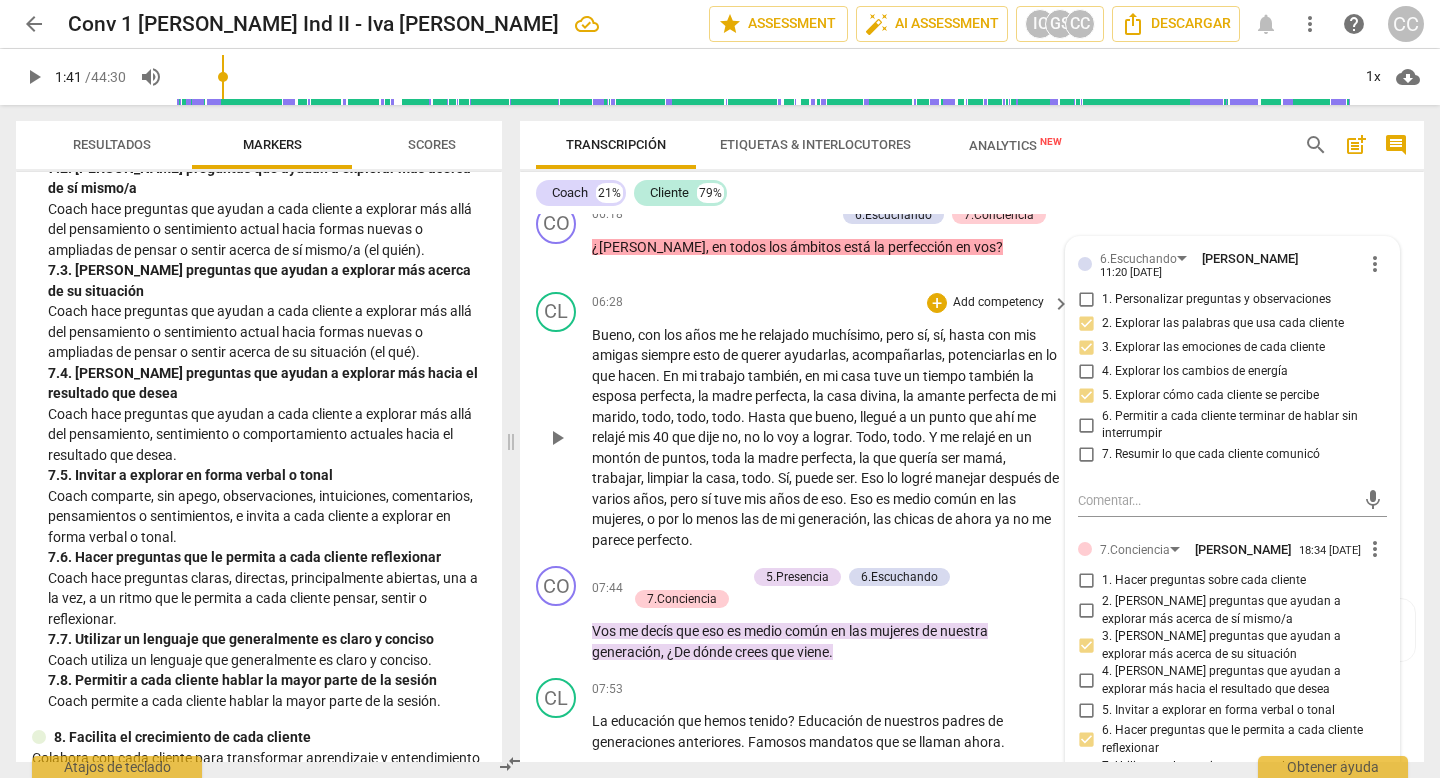 click on "CL play_arrow pause 06:28 + Add competency keyboard_arrow_right Bueno ,   con   los   años   me   he   relajado   muchísimo ,   pero   sí ,   sí ,   hasta   con   mis   amigas   siempre   esto   de   querer   ayudarlas ,   acompañarlas ,   potenciarlas   en   lo   que   hacen .   En   mi   trabajo   también ,   en   mi   casa   tuve   un   tiempo   también   la   esposa   perfecta ,   la   madre   perfecta ,   la   casa   divina ,   la   amante   perfecta   de   mi   marido ,   todo ,   todo ,   todo .   Hasta   que   bueno ,   llegué   a   un   punto   que   ahí   me   relajé   mis   40   que   dije   no ,   no   lo   voy   a   lograr .   Todo ,   todo .   Y   me   relajé   en   un   montón   de   puntos ,   toda   la   madre   perfecta ,   la   que   quería   ser   mamá ,   trabajar ,   limpiar   la   casa ,   todo .   Sí ,   puede   ser .   Eso   lo   logré   manejar   después   de   varios   años ,   pero   sí   tuve   mis   años   de   eso .   Eso   es   medio   común   en   las   ," at bounding box center [972, 421] 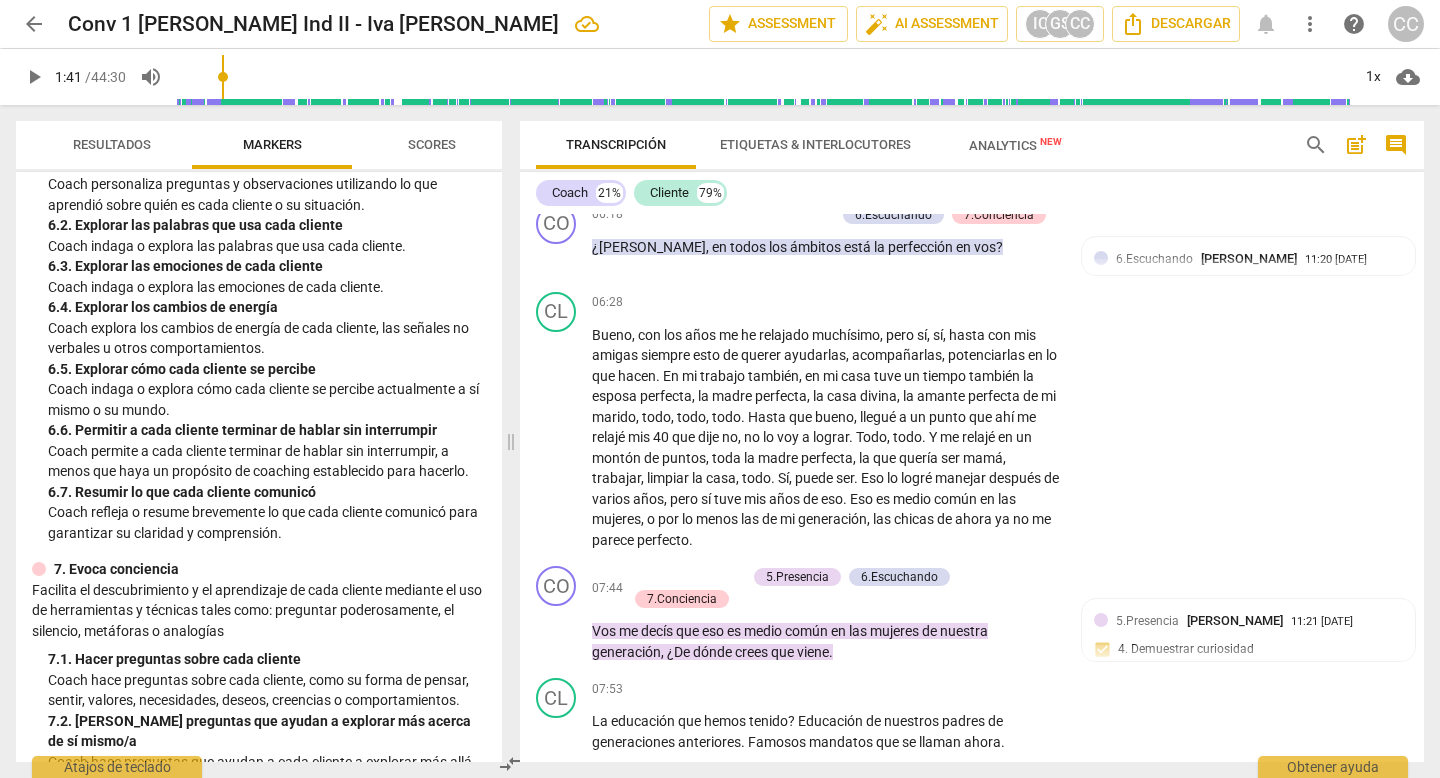 scroll, scrollTop: 1374, scrollLeft: 0, axis: vertical 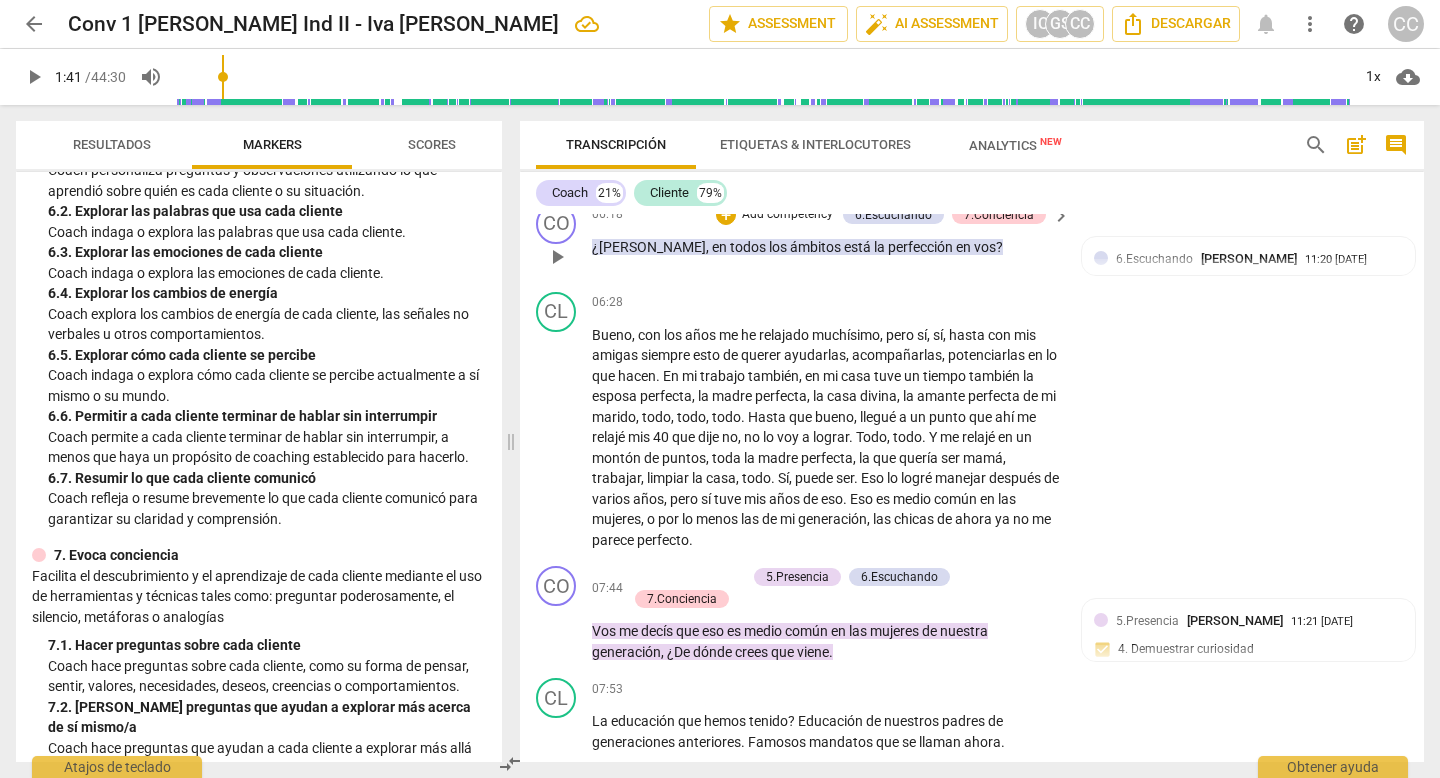 click on "Add competency" at bounding box center [787, 215] 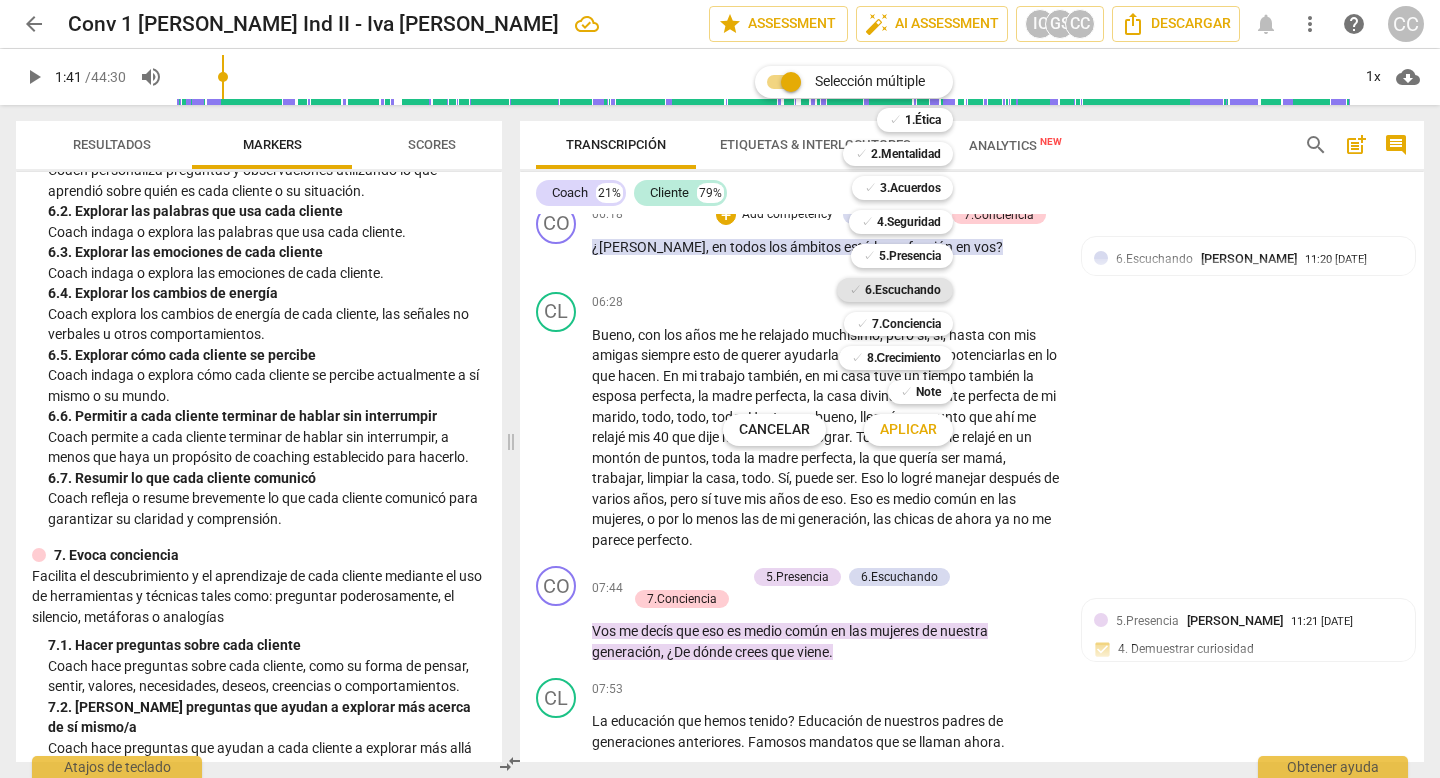 click on "6.Escuchando" at bounding box center (903, 290) 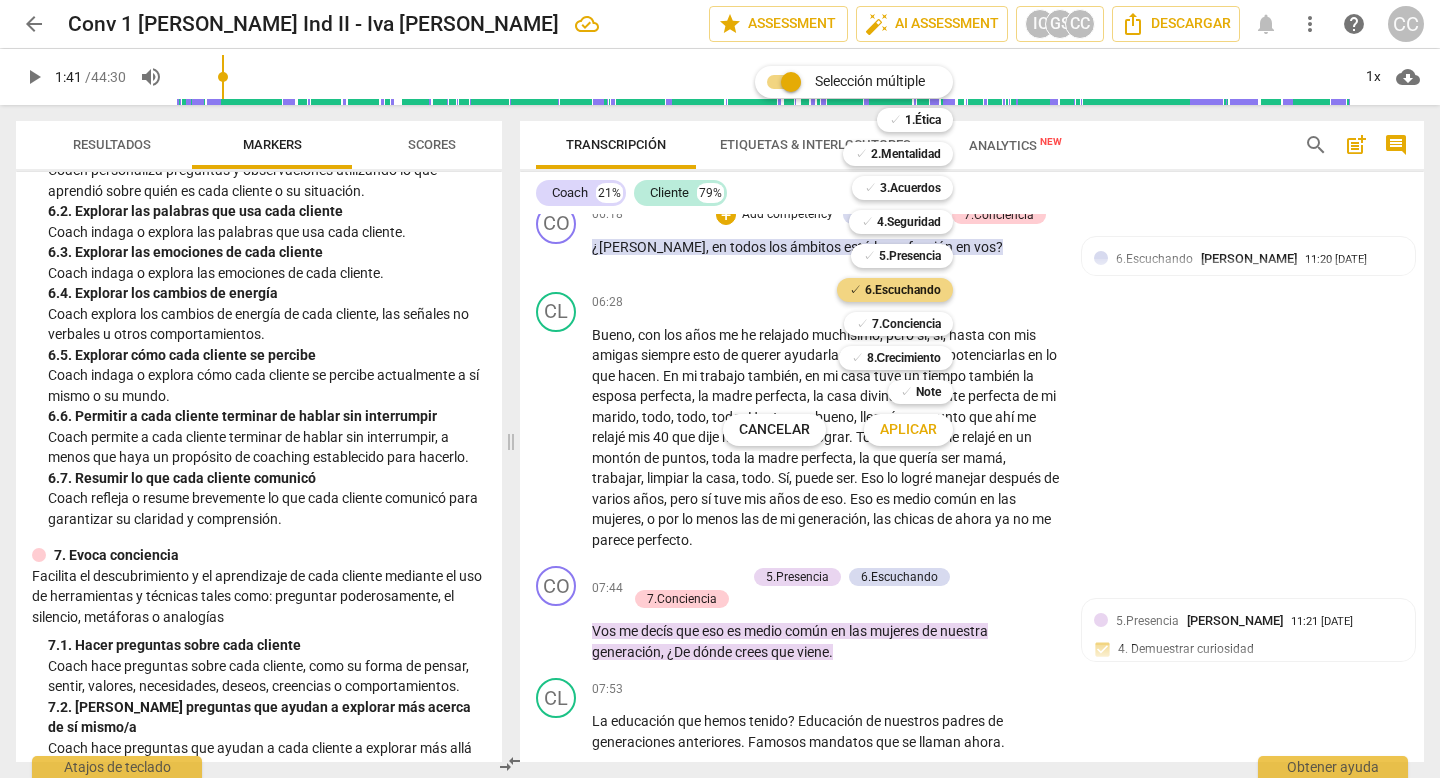 click on "Aplicar" at bounding box center (908, 430) 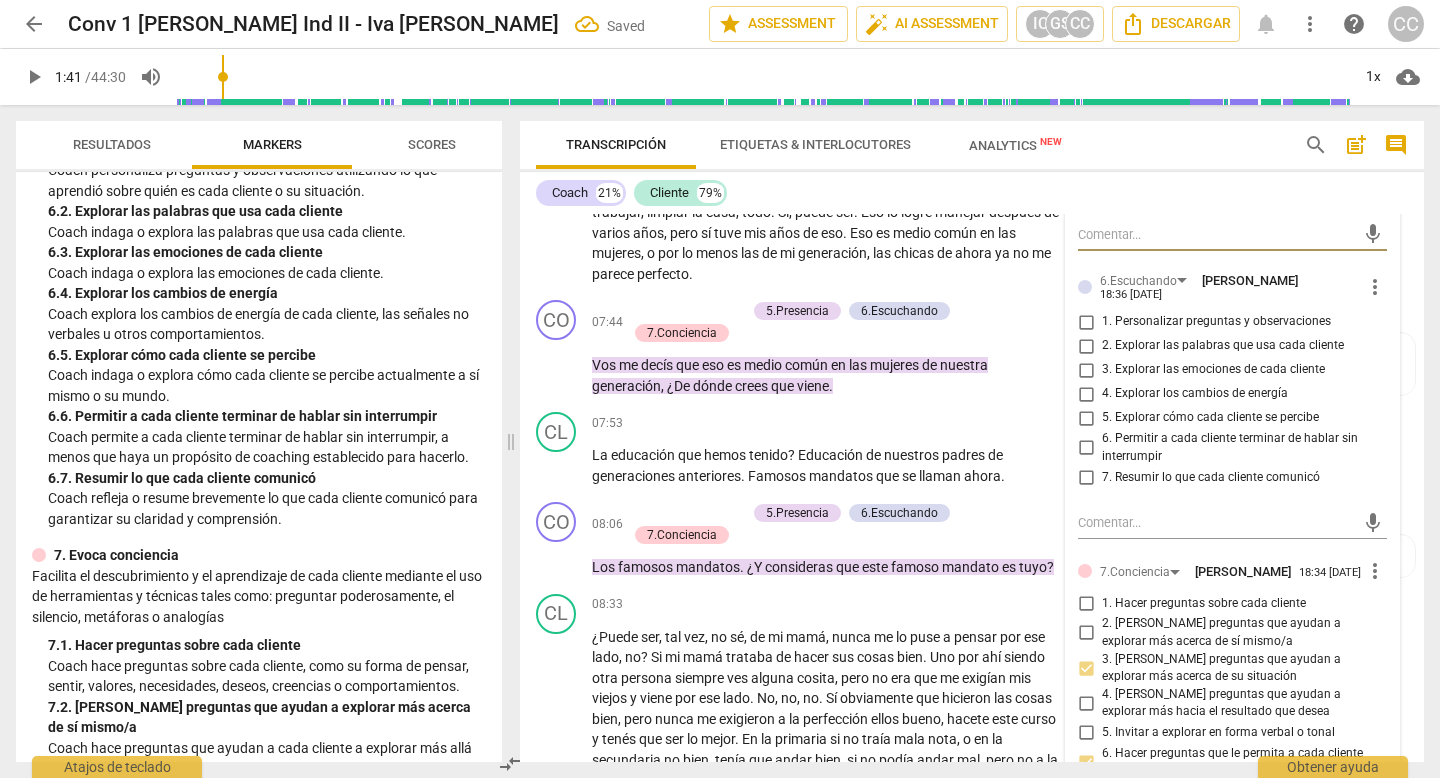 scroll, scrollTop: 2505, scrollLeft: 0, axis: vertical 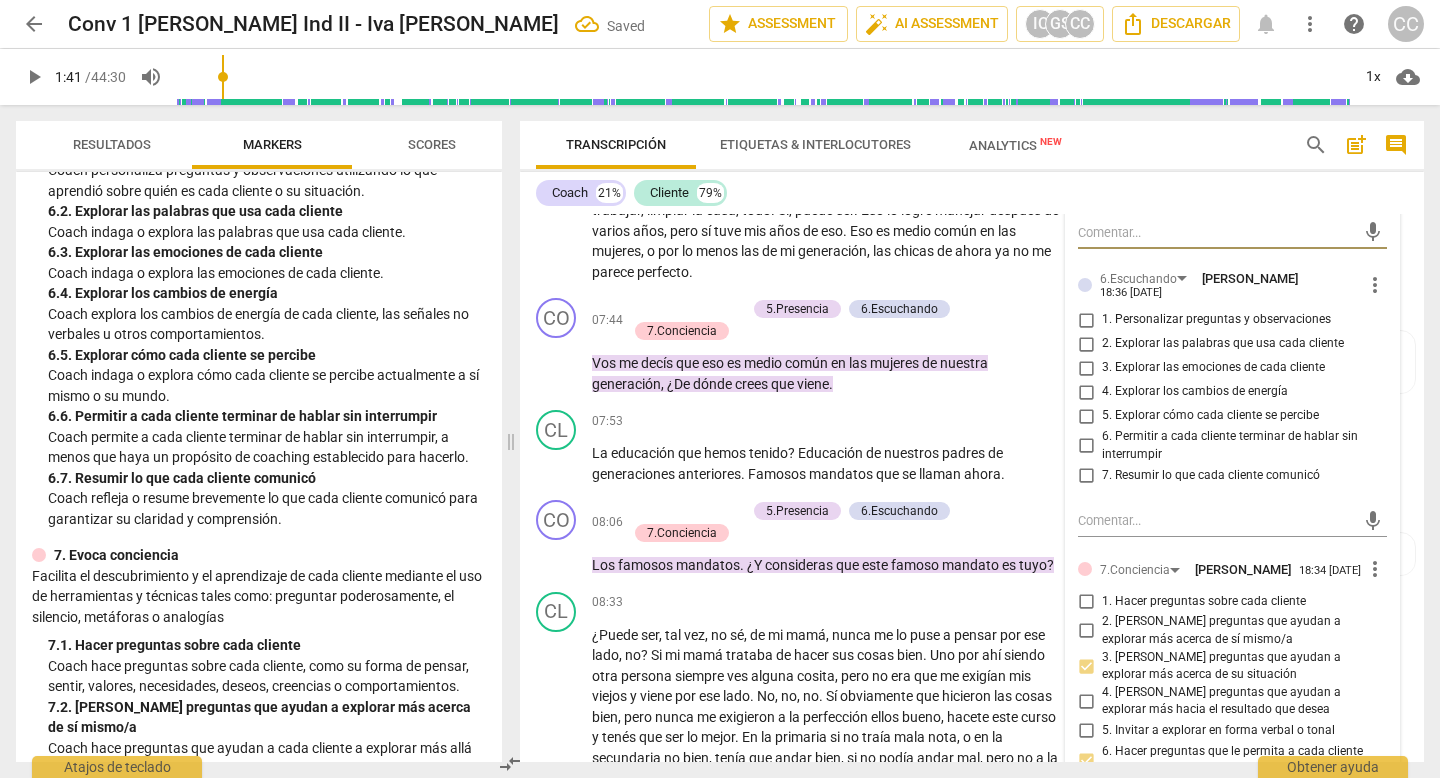 click on "1. Personalizar preguntas y observaciones" at bounding box center [1086, 320] 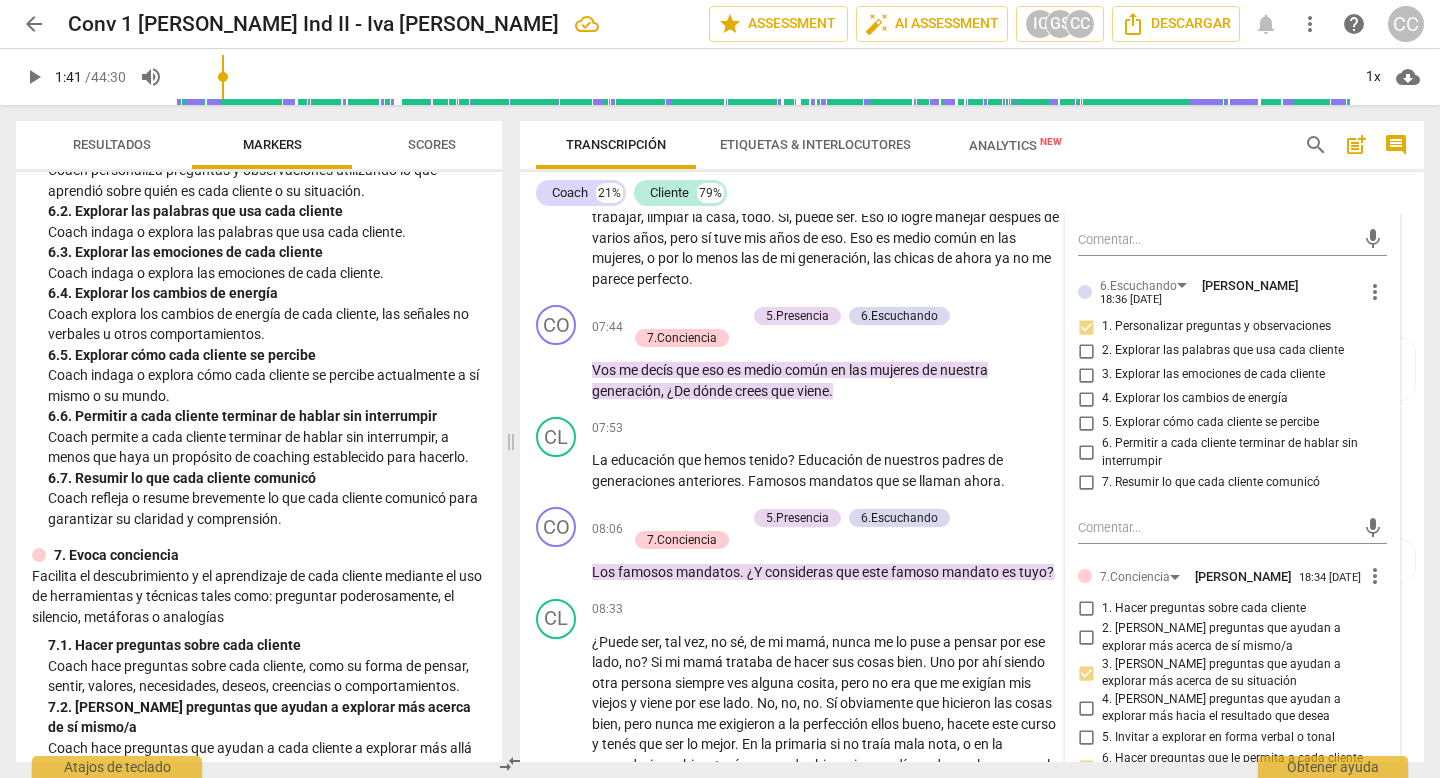 scroll, scrollTop: 2543, scrollLeft: 0, axis: vertical 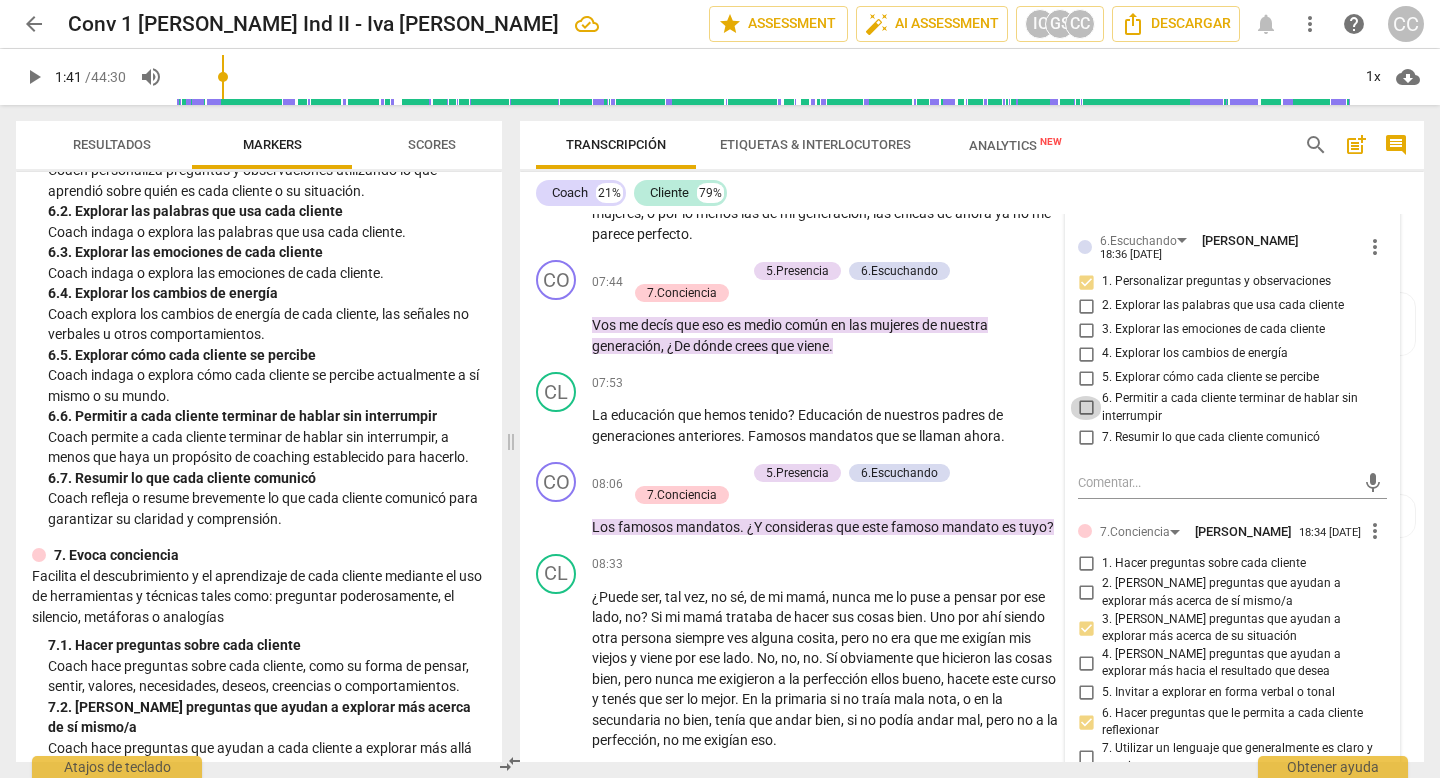 click on "6. Permitir a cada cliente terminar de hablar sin interrumpir" at bounding box center (1086, 408) 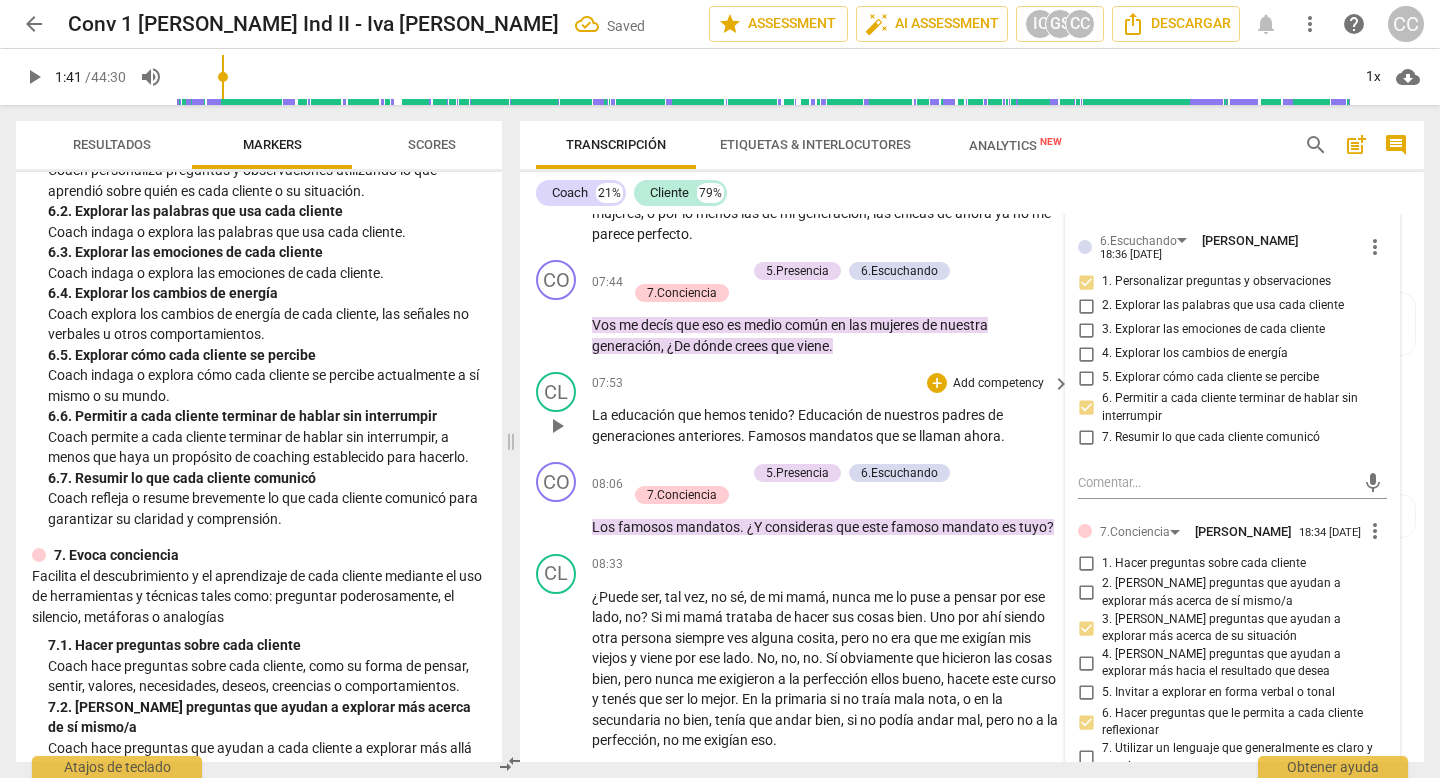 click on "07:53 + Add competency keyboard_arrow_right" at bounding box center [832, 383] 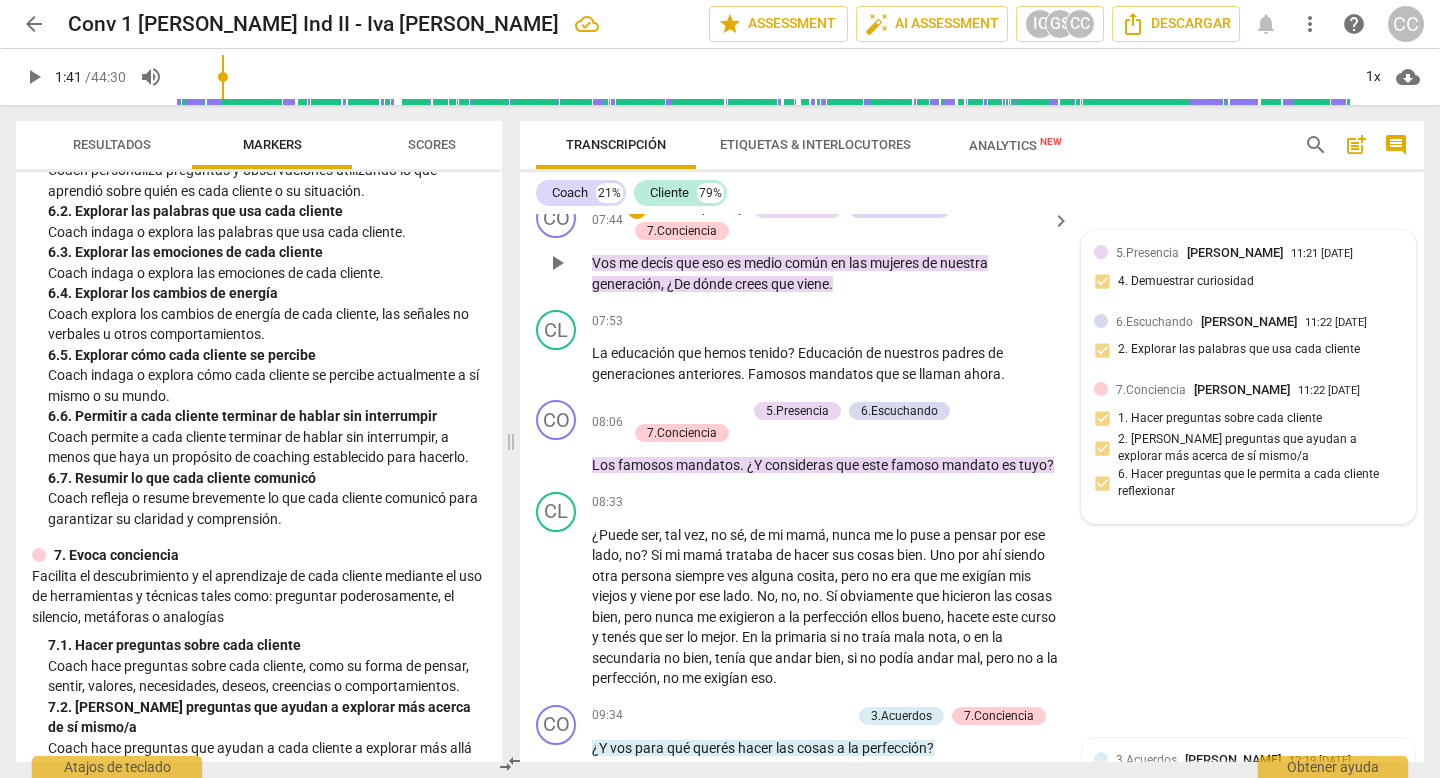 scroll, scrollTop: 2618, scrollLeft: 0, axis: vertical 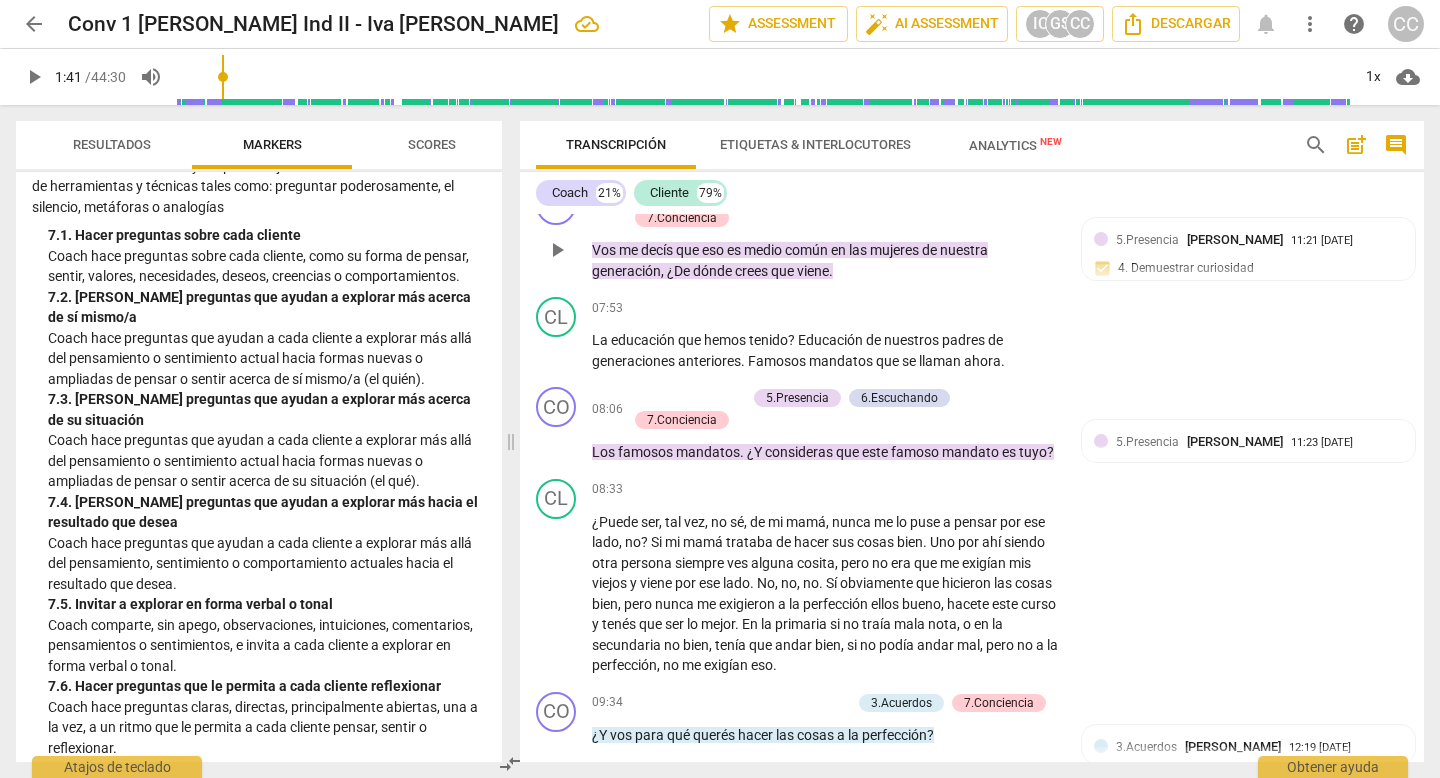 click on "Add competency" at bounding box center [698, 197] 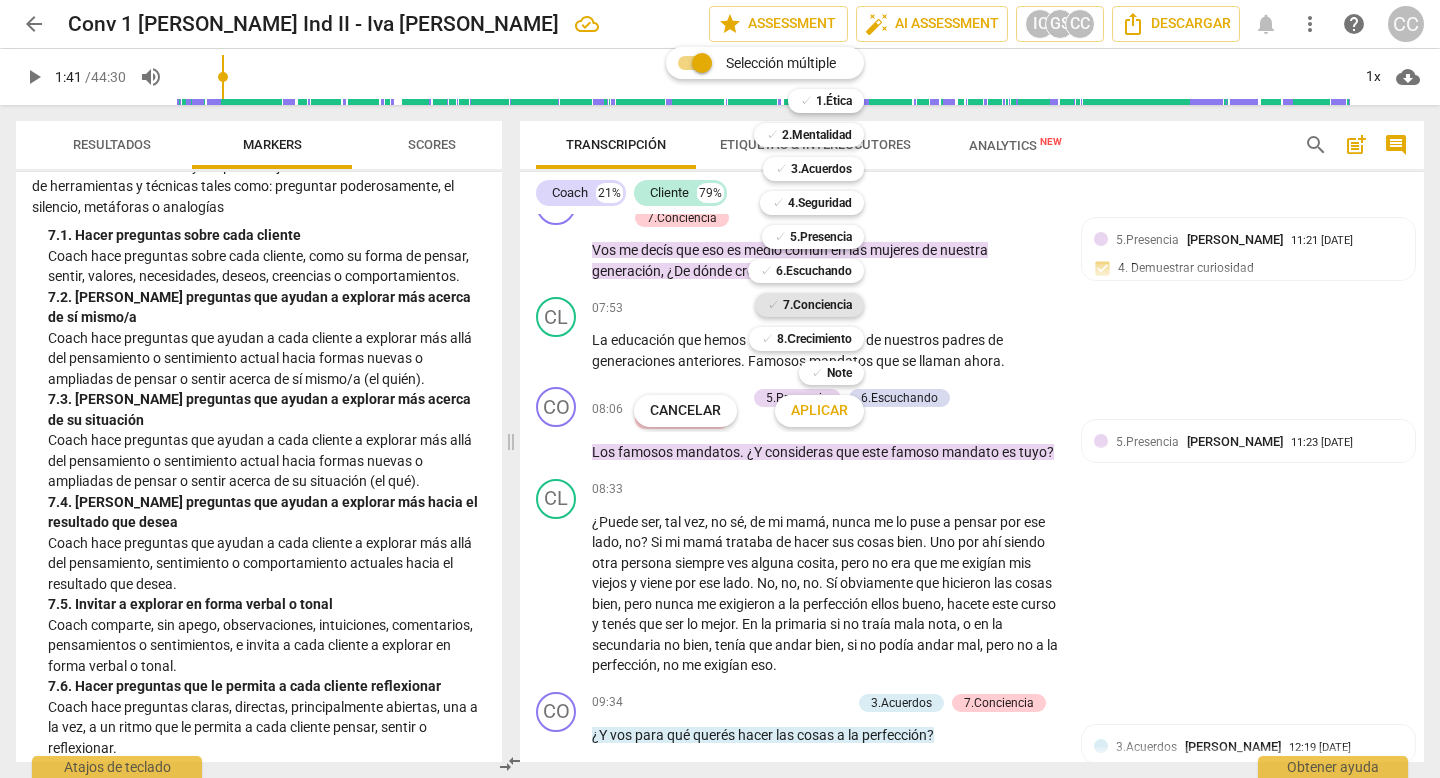 click on "7.Conciencia" at bounding box center (817, 305) 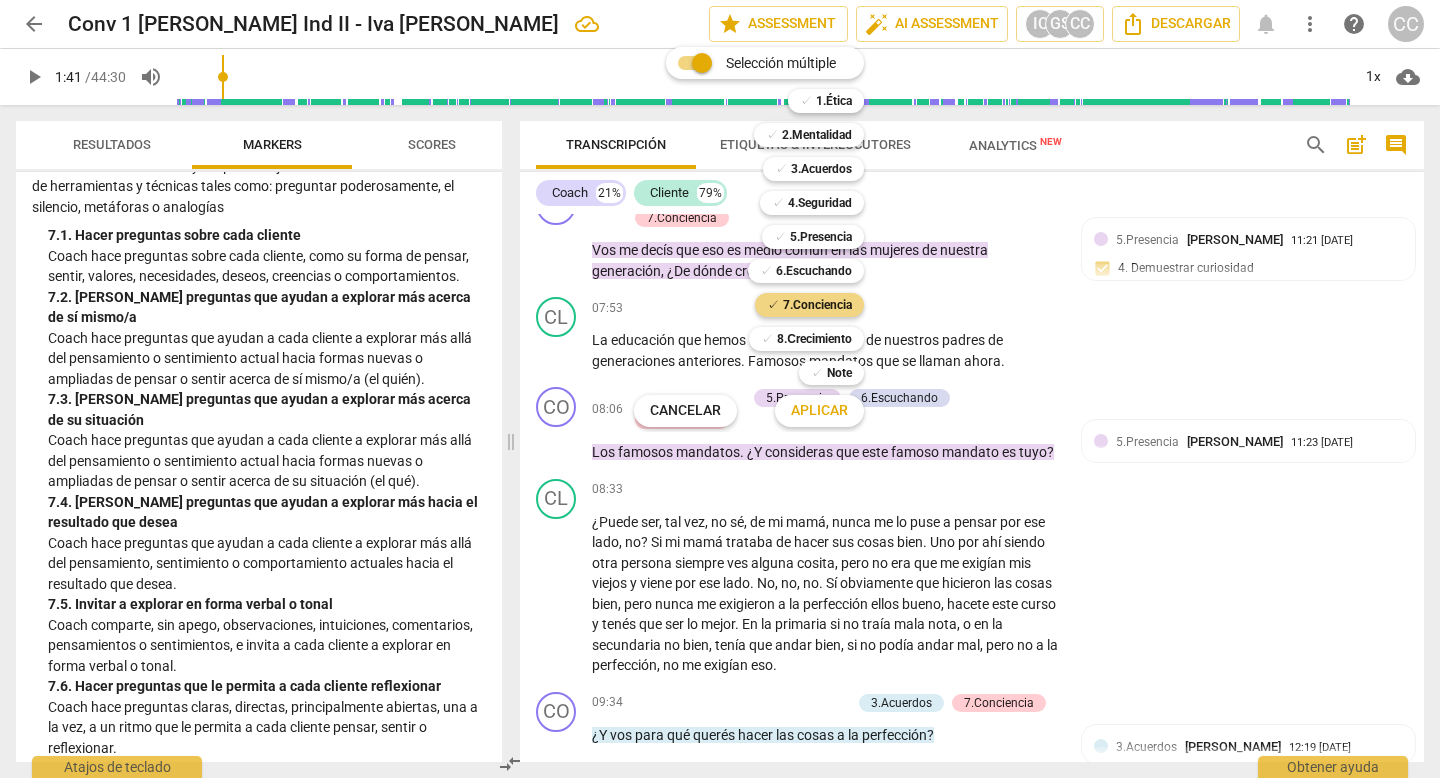 click on "Aplicar" at bounding box center [819, 411] 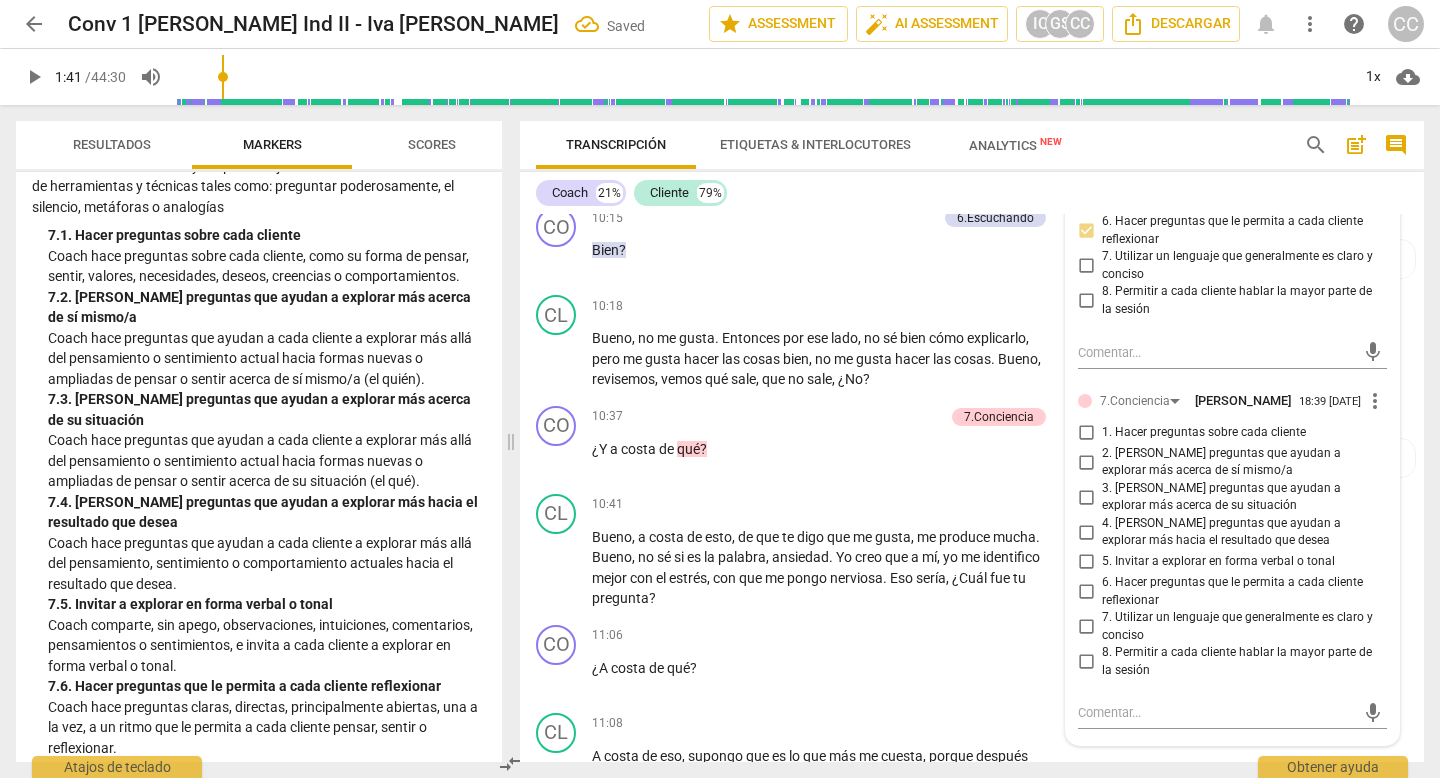 scroll, scrollTop: 3472, scrollLeft: 0, axis: vertical 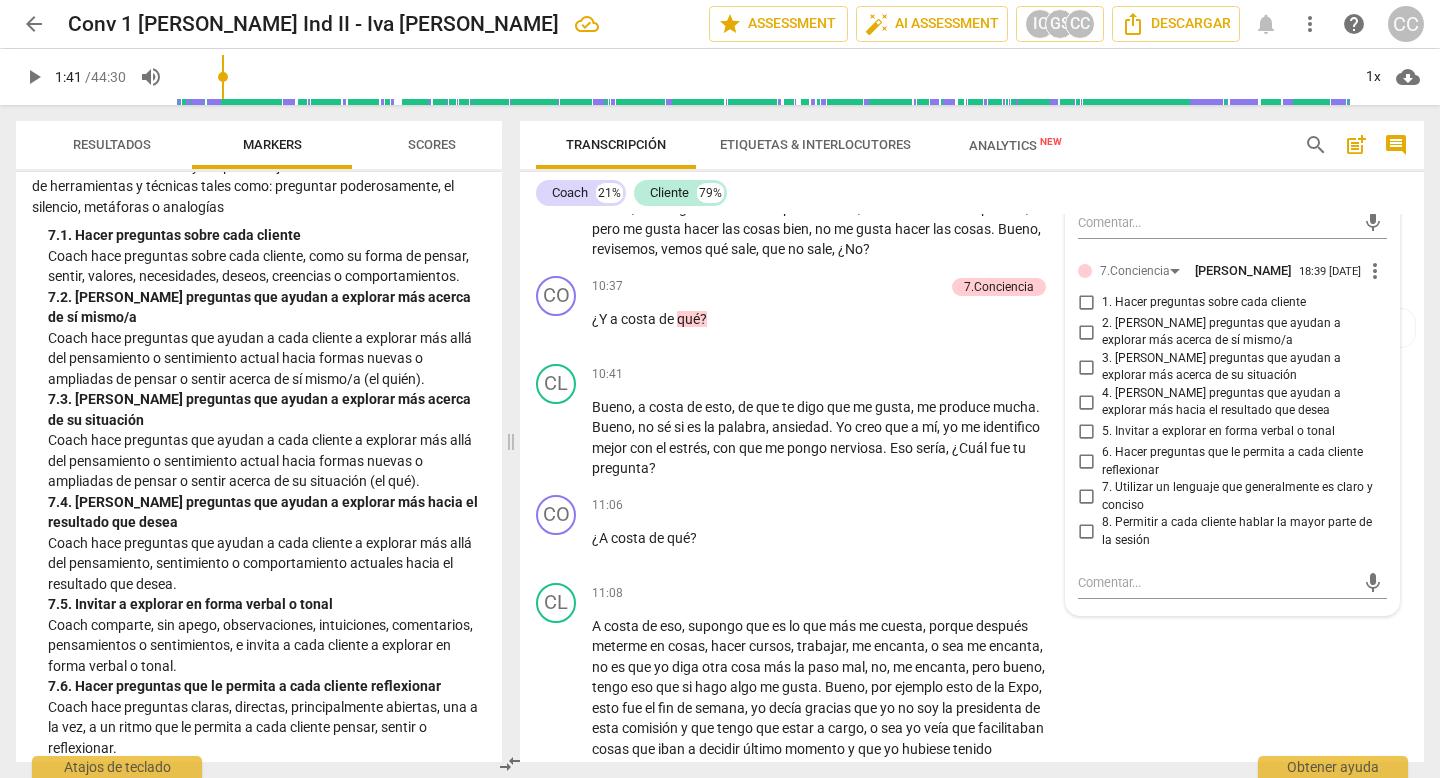 click on "3. [PERSON_NAME] preguntas que ayudan a explorar más acerca de su situación" at bounding box center (1086, 367) 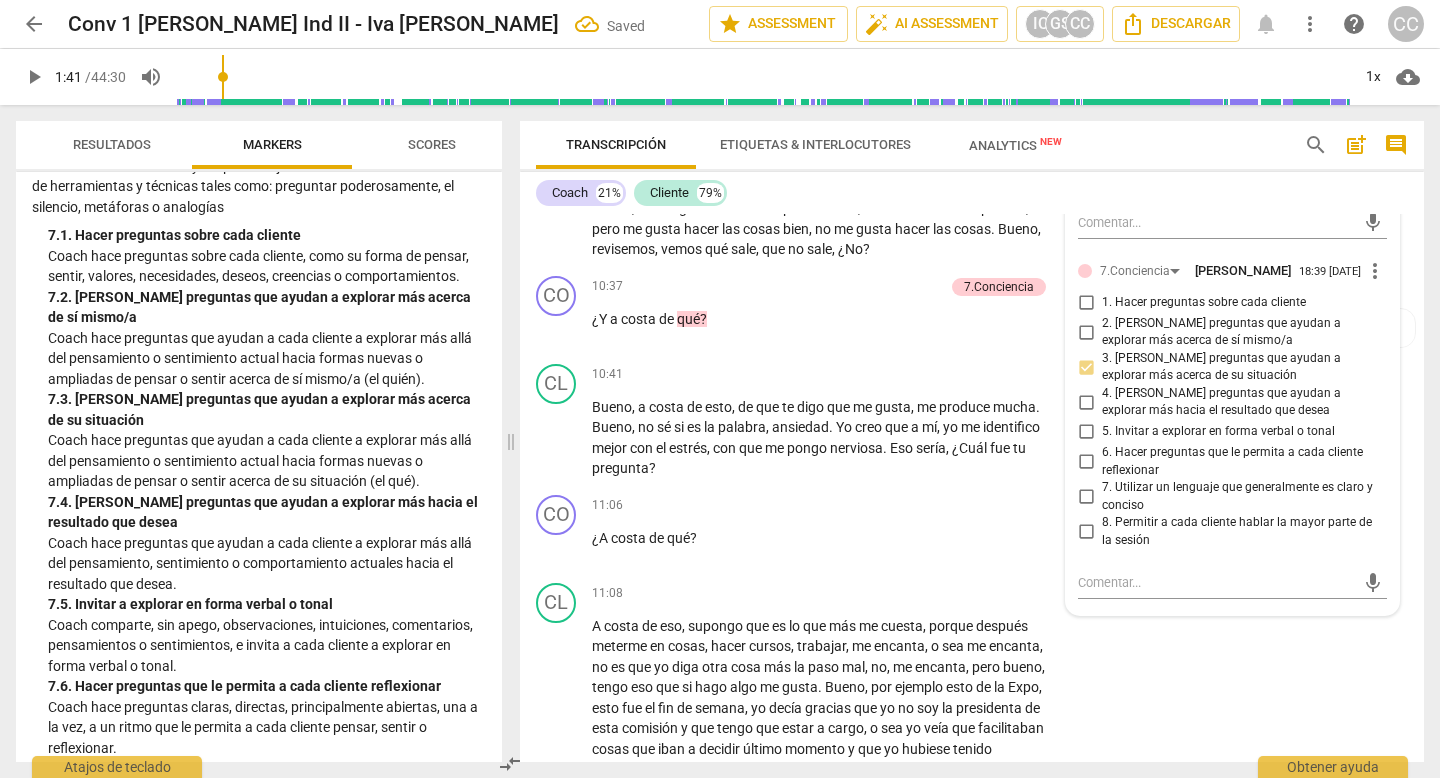 click on "6. Hacer preguntas que le permita a cada cliente reflexionar" at bounding box center (1086, 462) 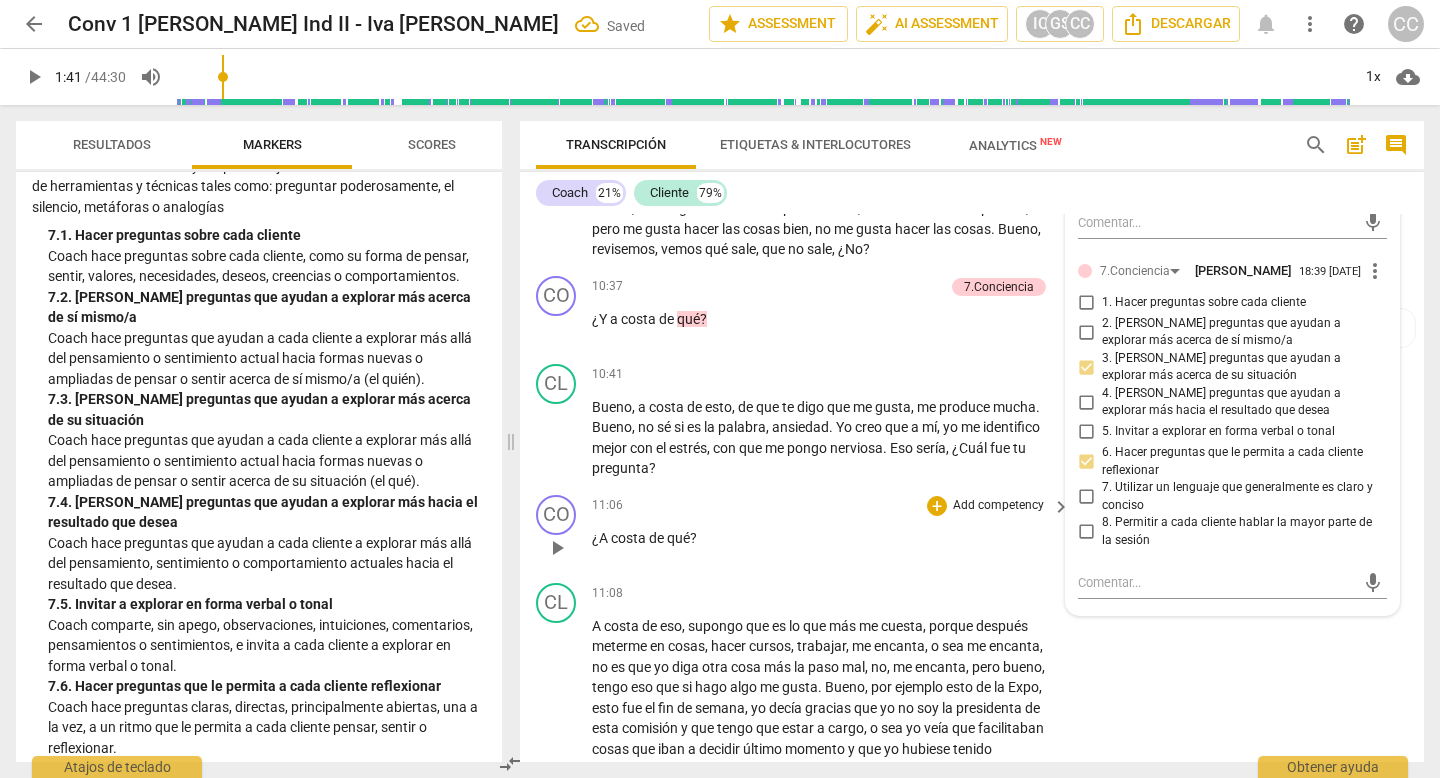 click on "¿[PERSON_NAME]   de   qué ?" at bounding box center (826, 538) 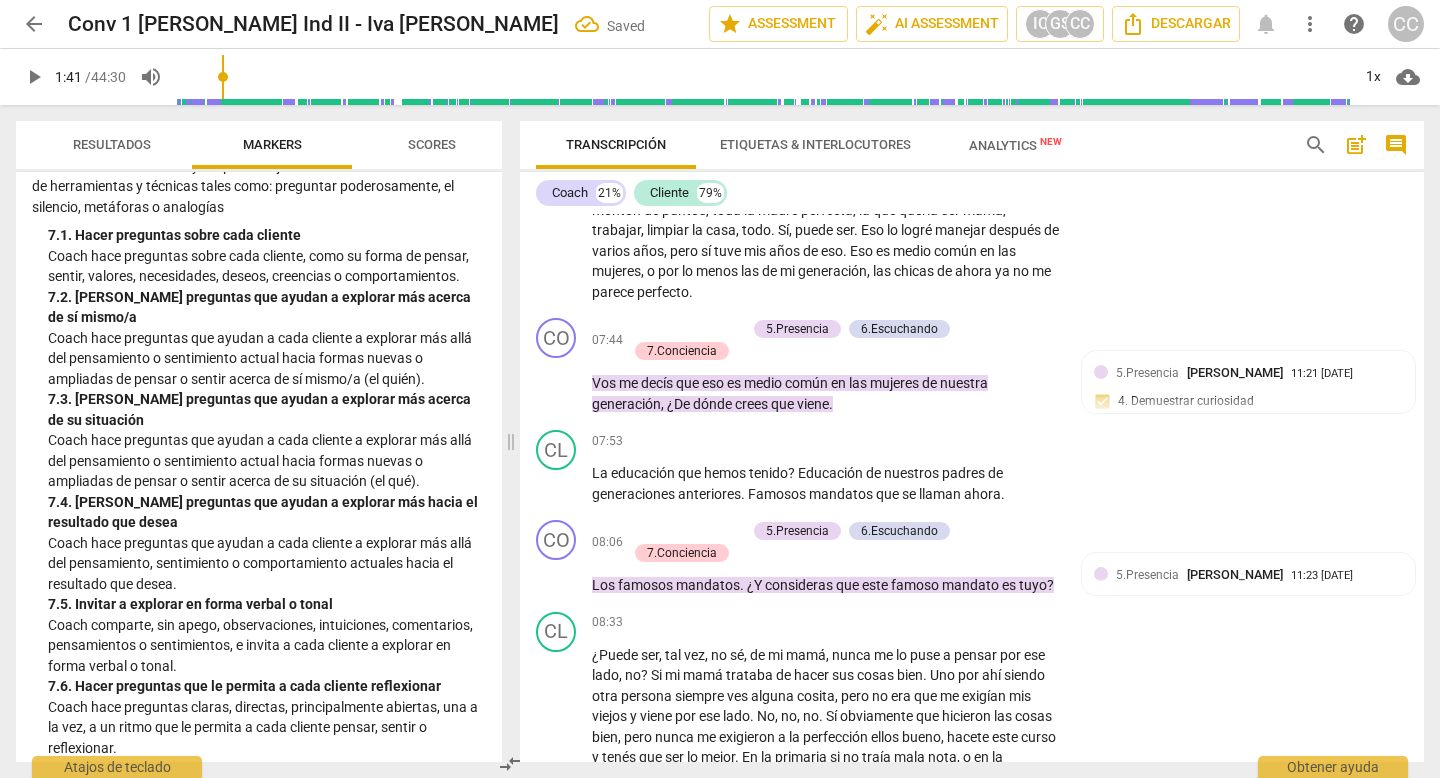 scroll, scrollTop: 2474, scrollLeft: 0, axis: vertical 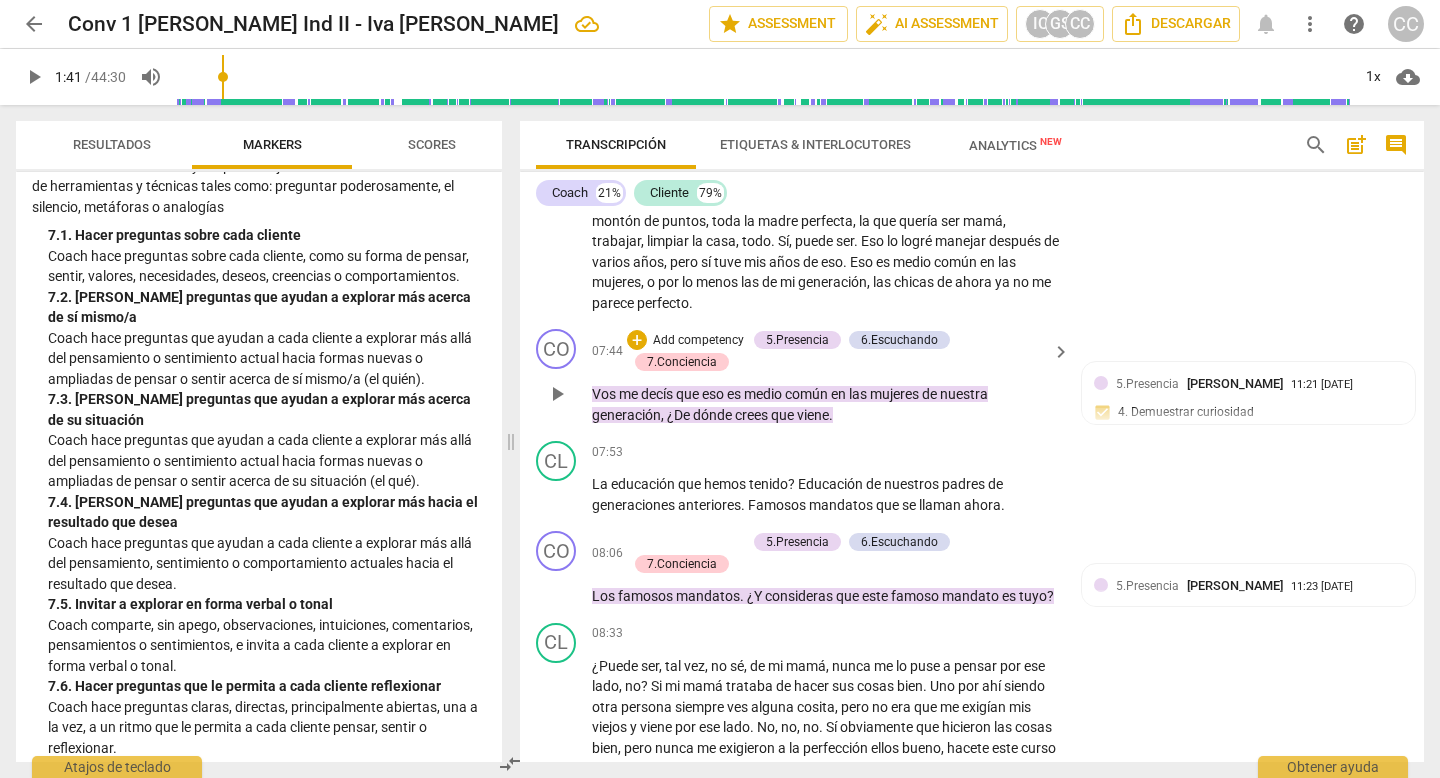 click on "Add competency" at bounding box center (698, 341) 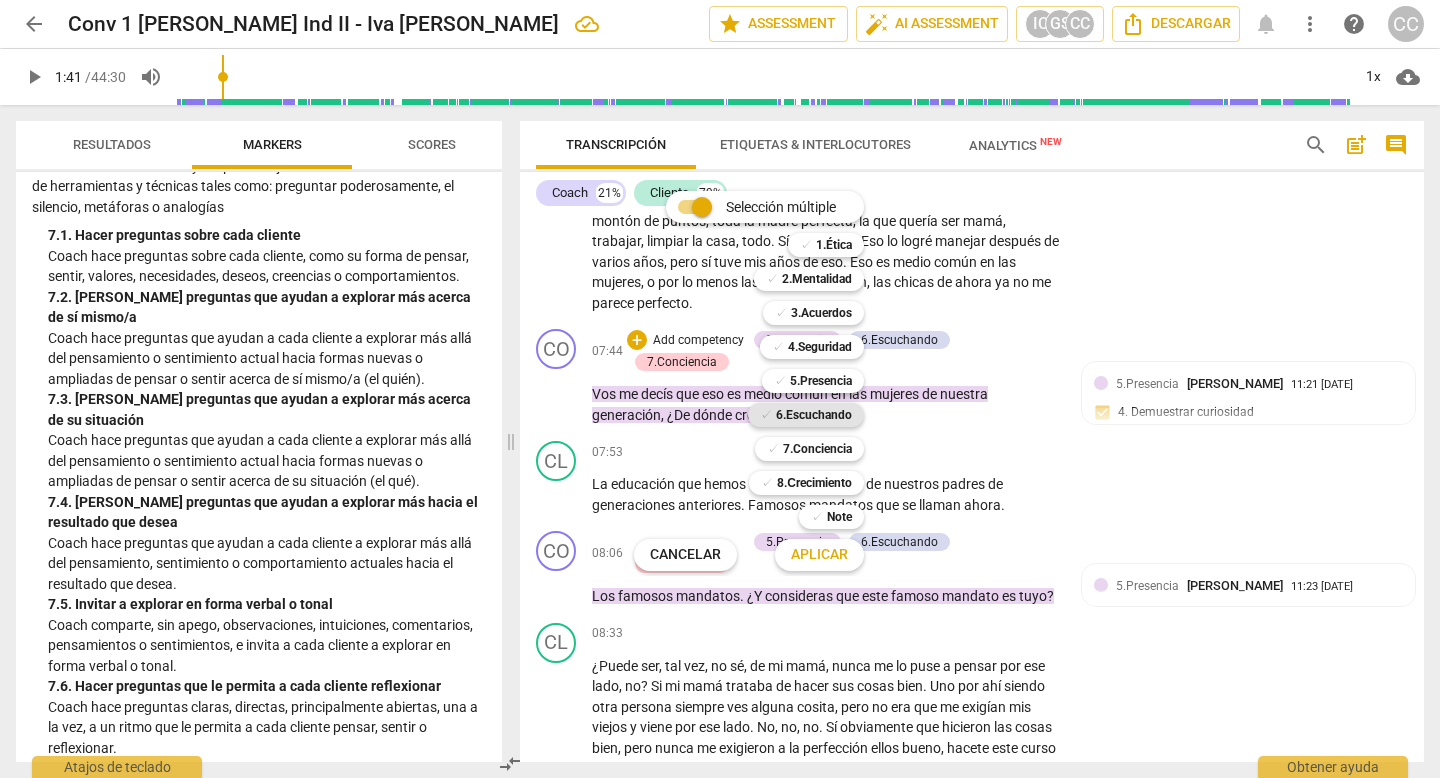 click on "6.Escuchando" at bounding box center (814, 415) 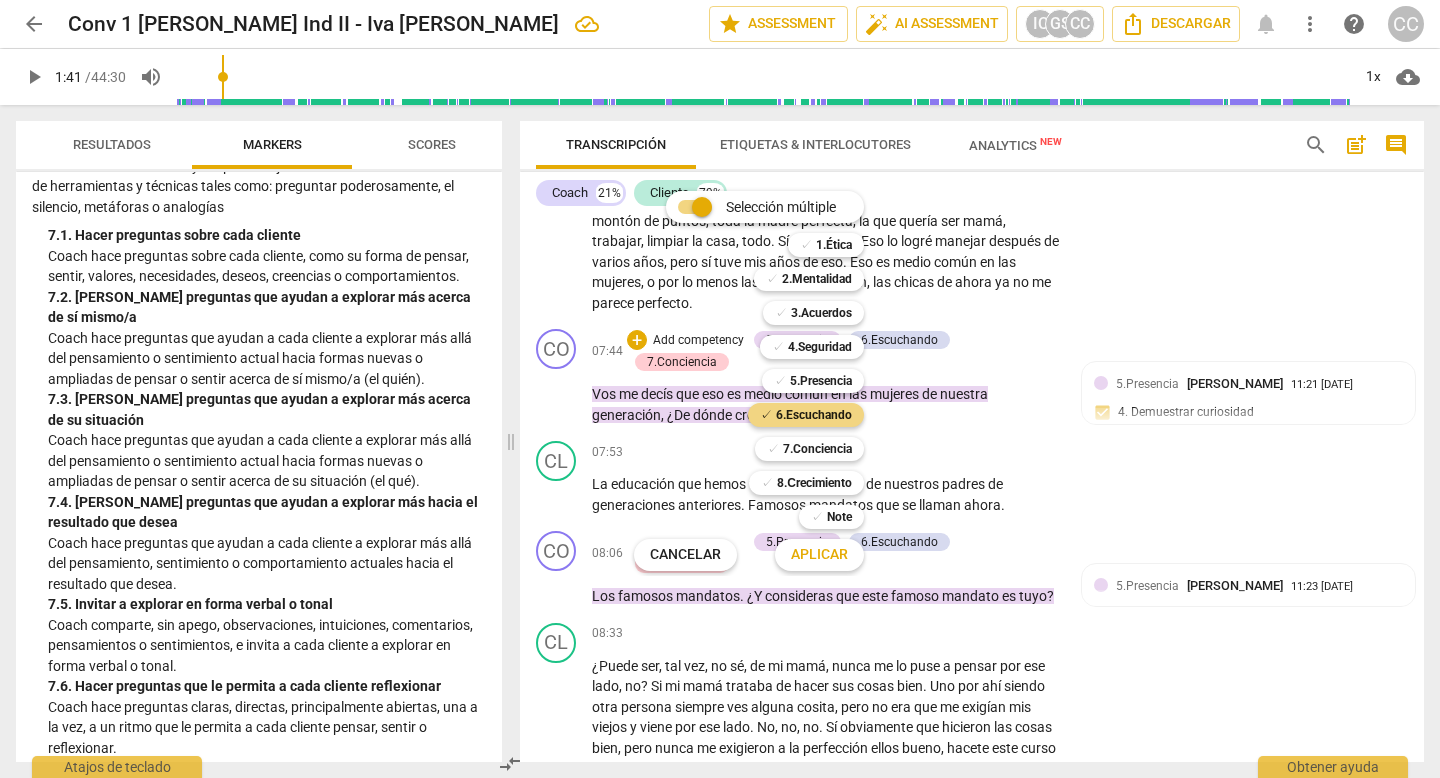 click on "Aplicar" at bounding box center [819, 555] 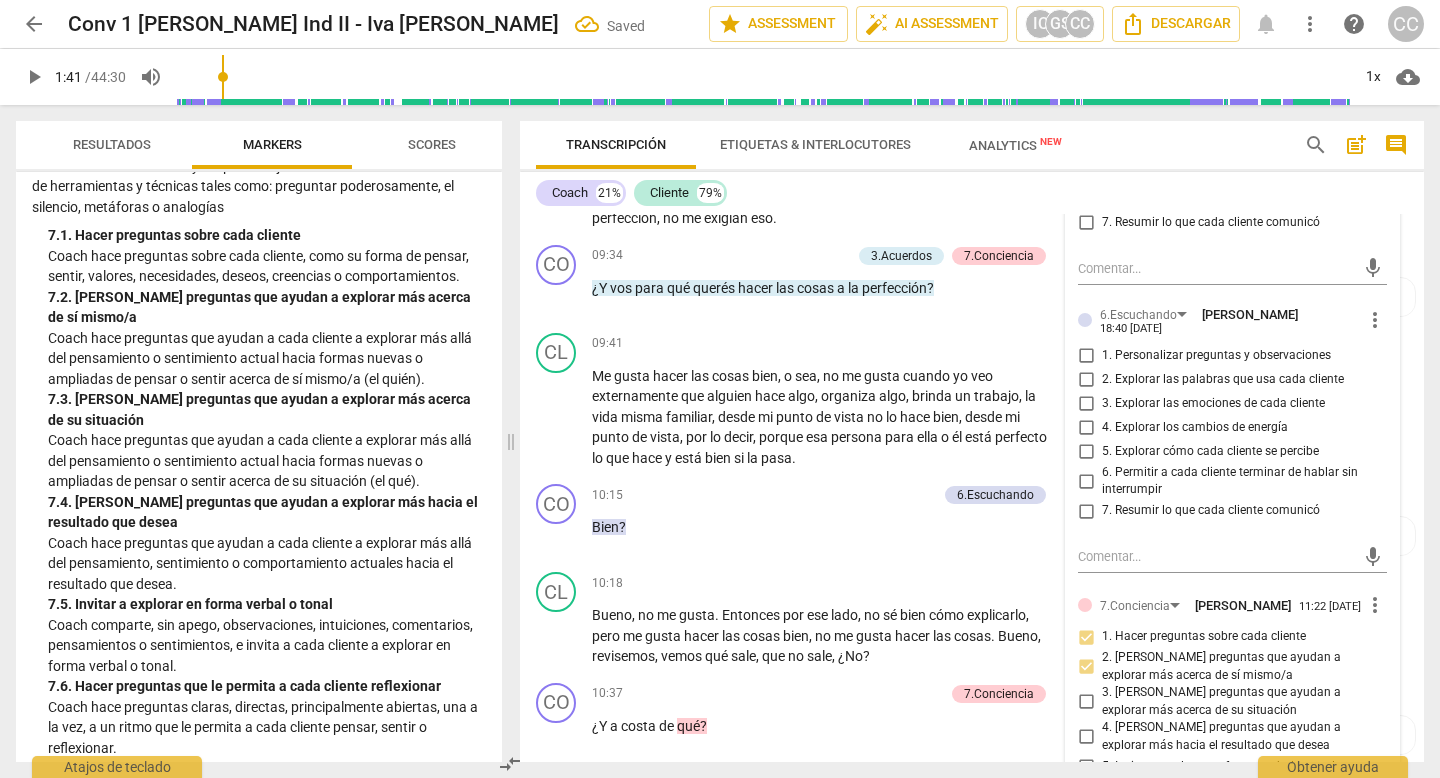 scroll, scrollTop: 3066, scrollLeft: 0, axis: vertical 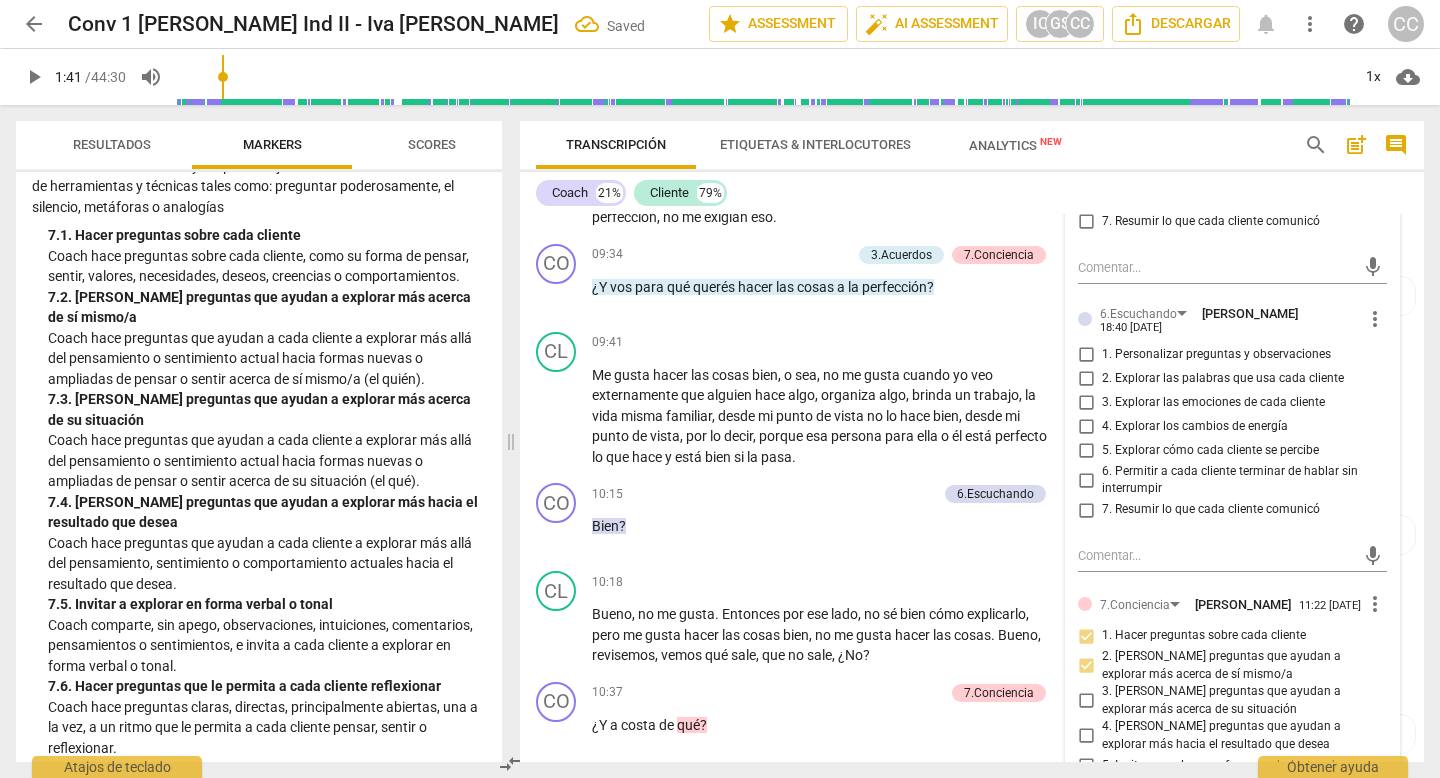 click on "2. Explorar las palabras que usa cada cliente" at bounding box center [1086, 379] 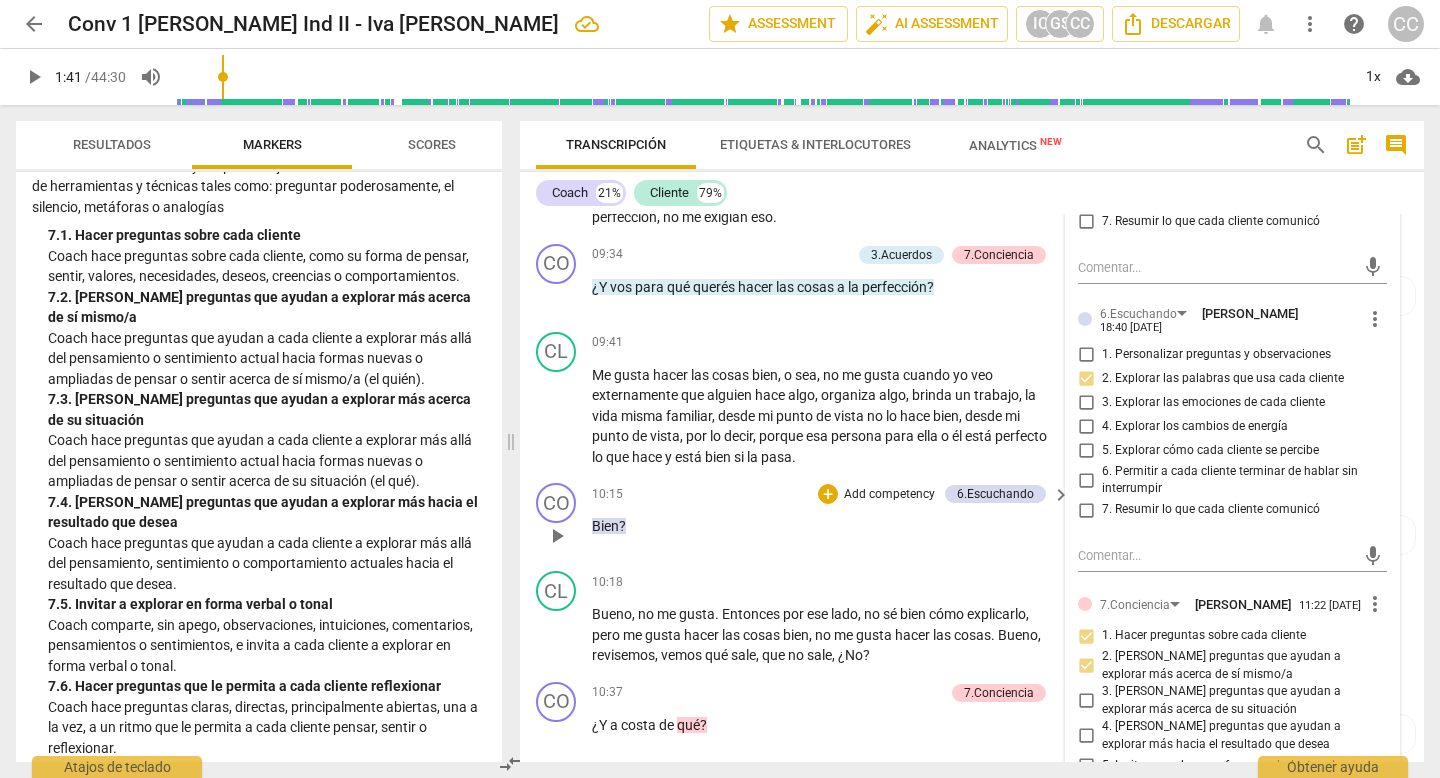 click on "Bien ?" at bounding box center [826, 526] 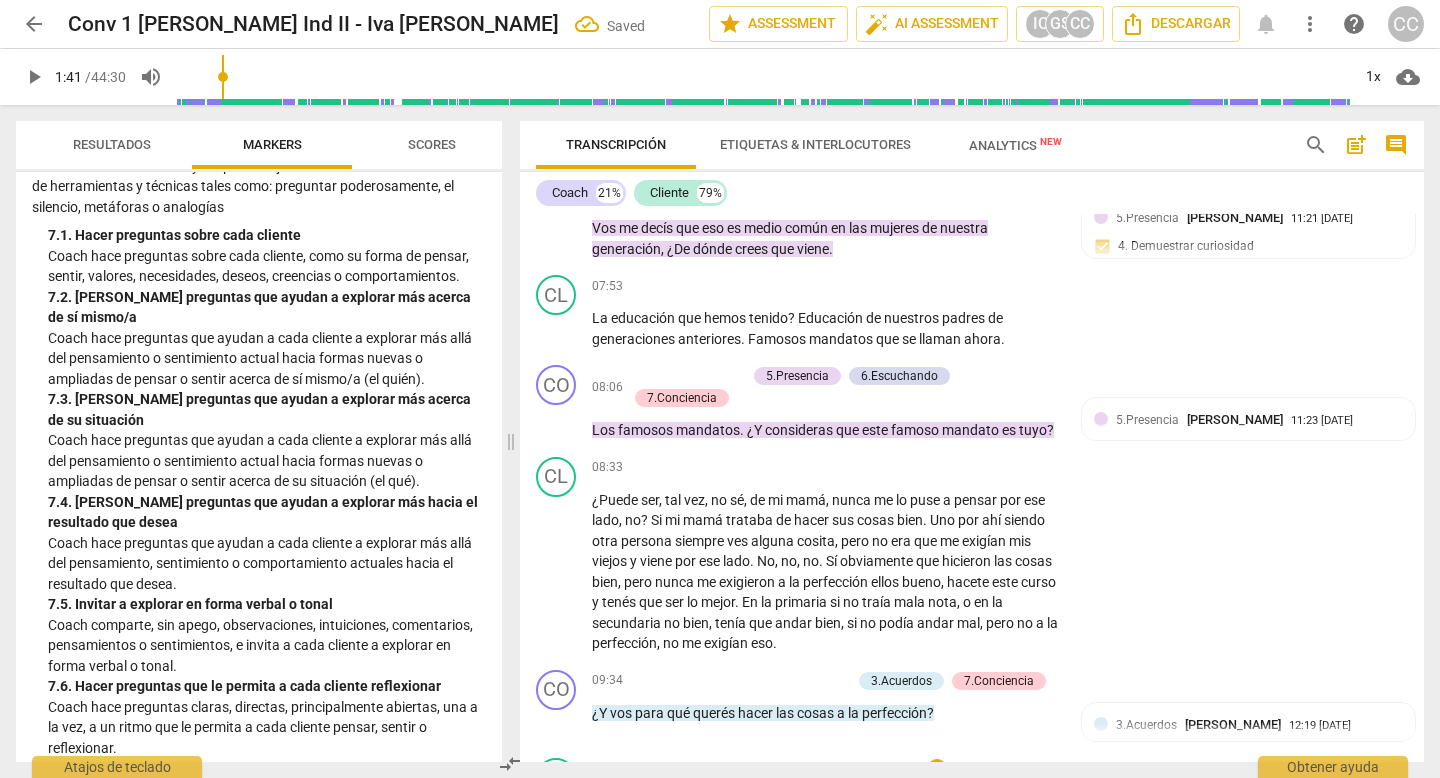 scroll, scrollTop: 2602, scrollLeft: 0, axis: vertical 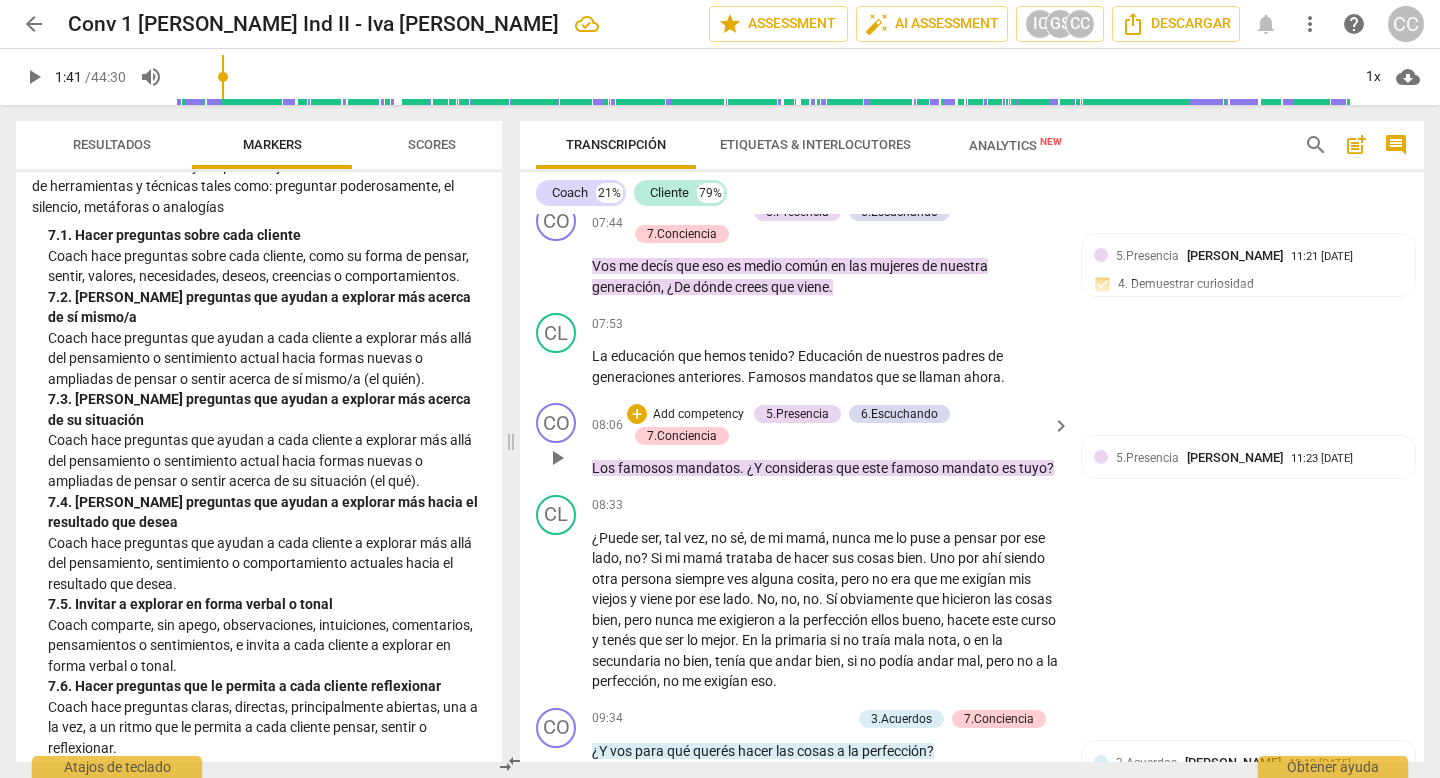 click on "Add competency" at bounding box center [698, 415] 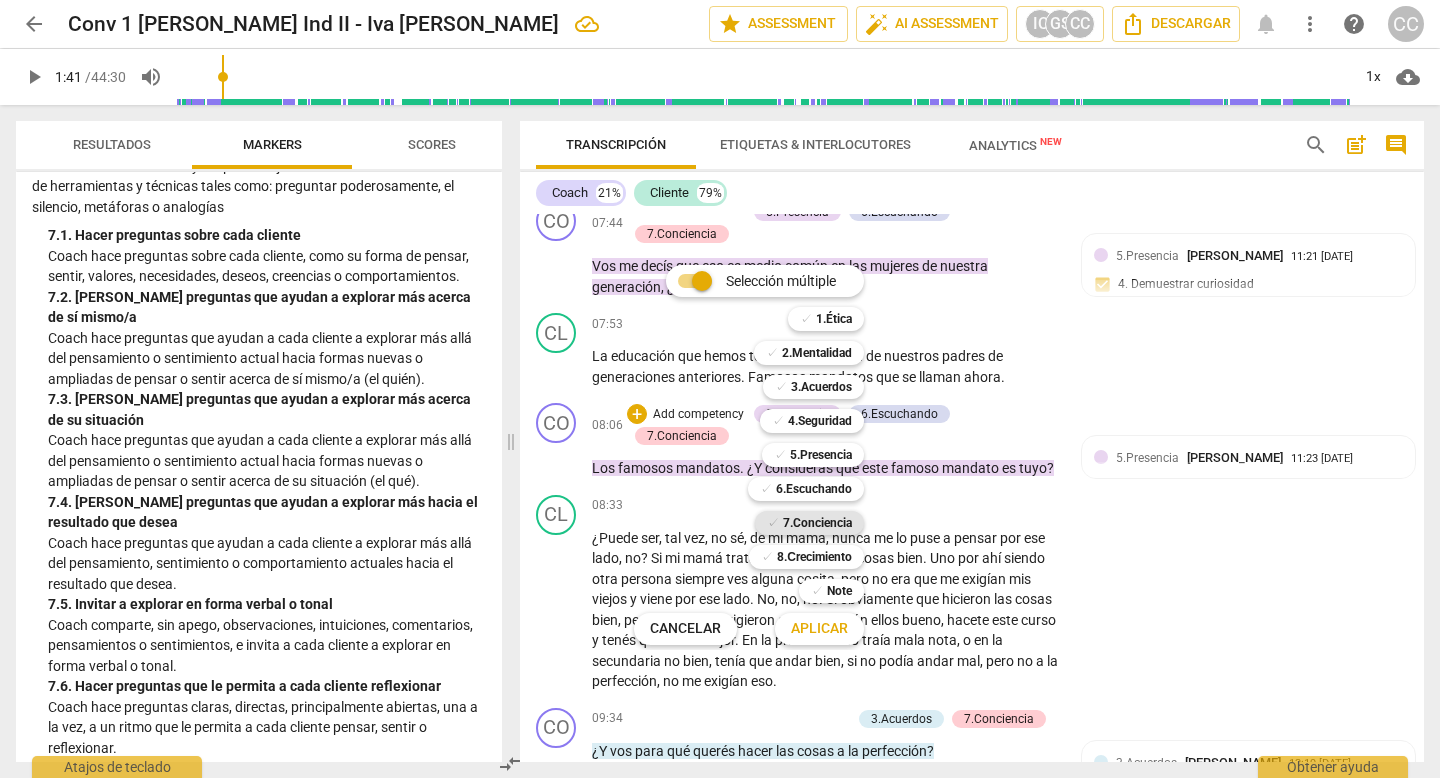 click on "7.Conciencia" at bounding box center [817, 523] 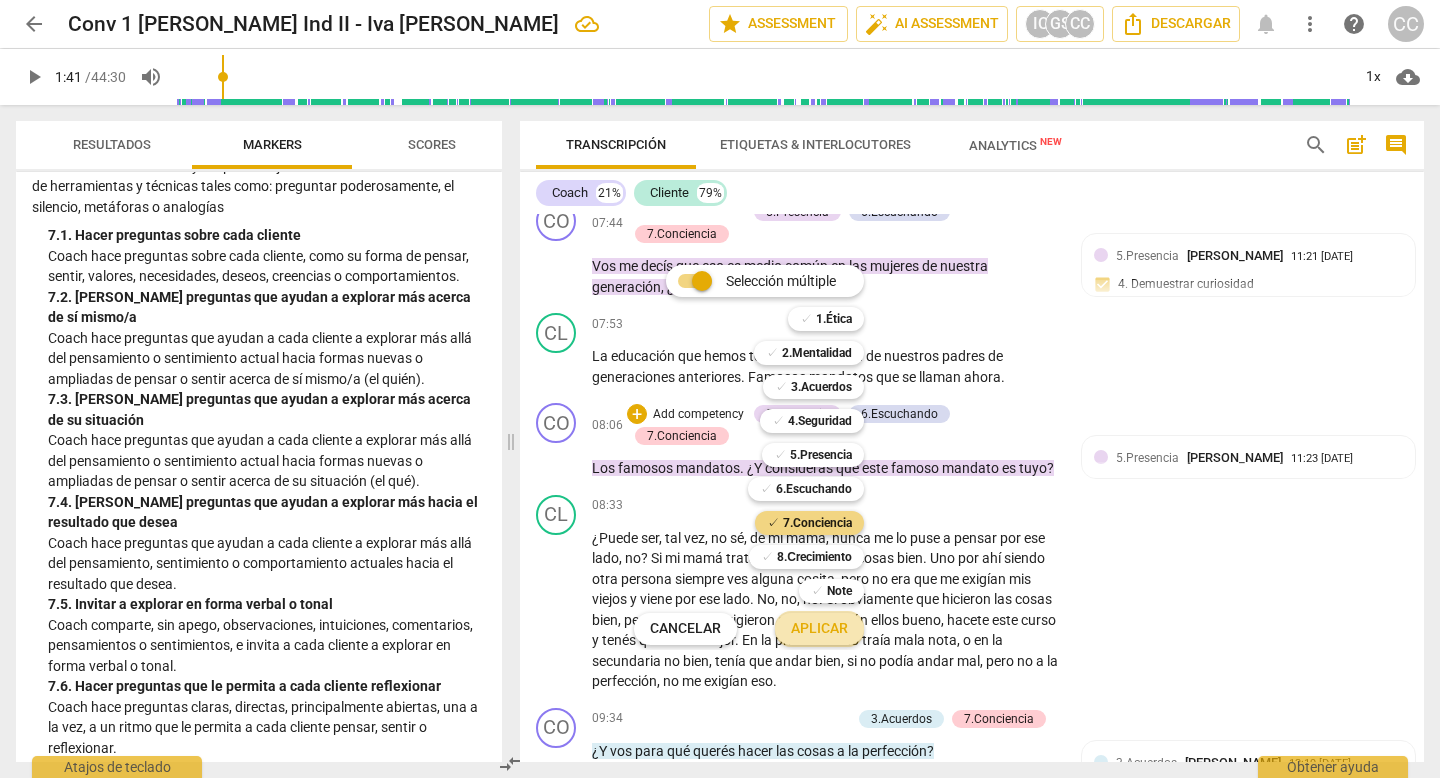 click on "Aplicar" at bounding box center [819, 629] 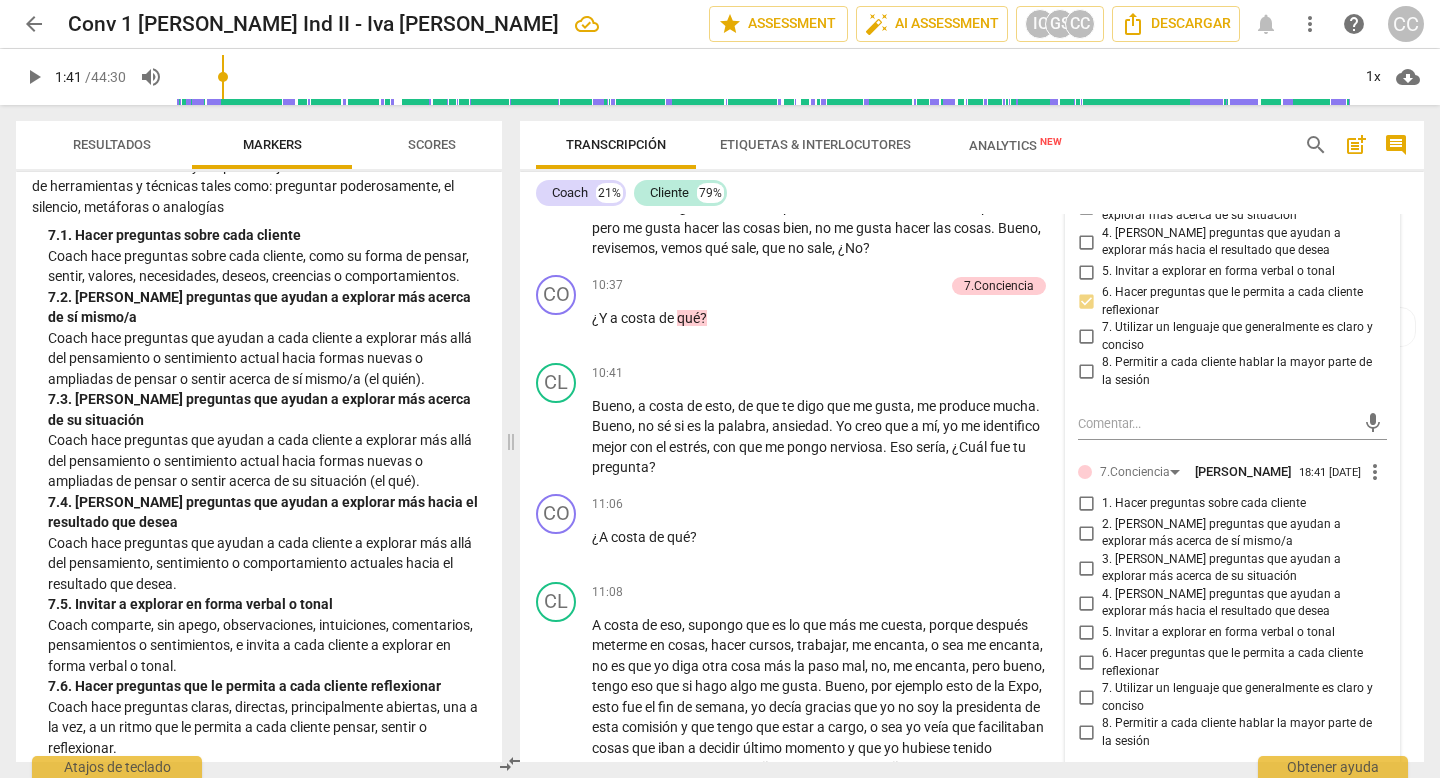 scroll, scrollTop: 3629, scrollLeft: 0, axis: vertical 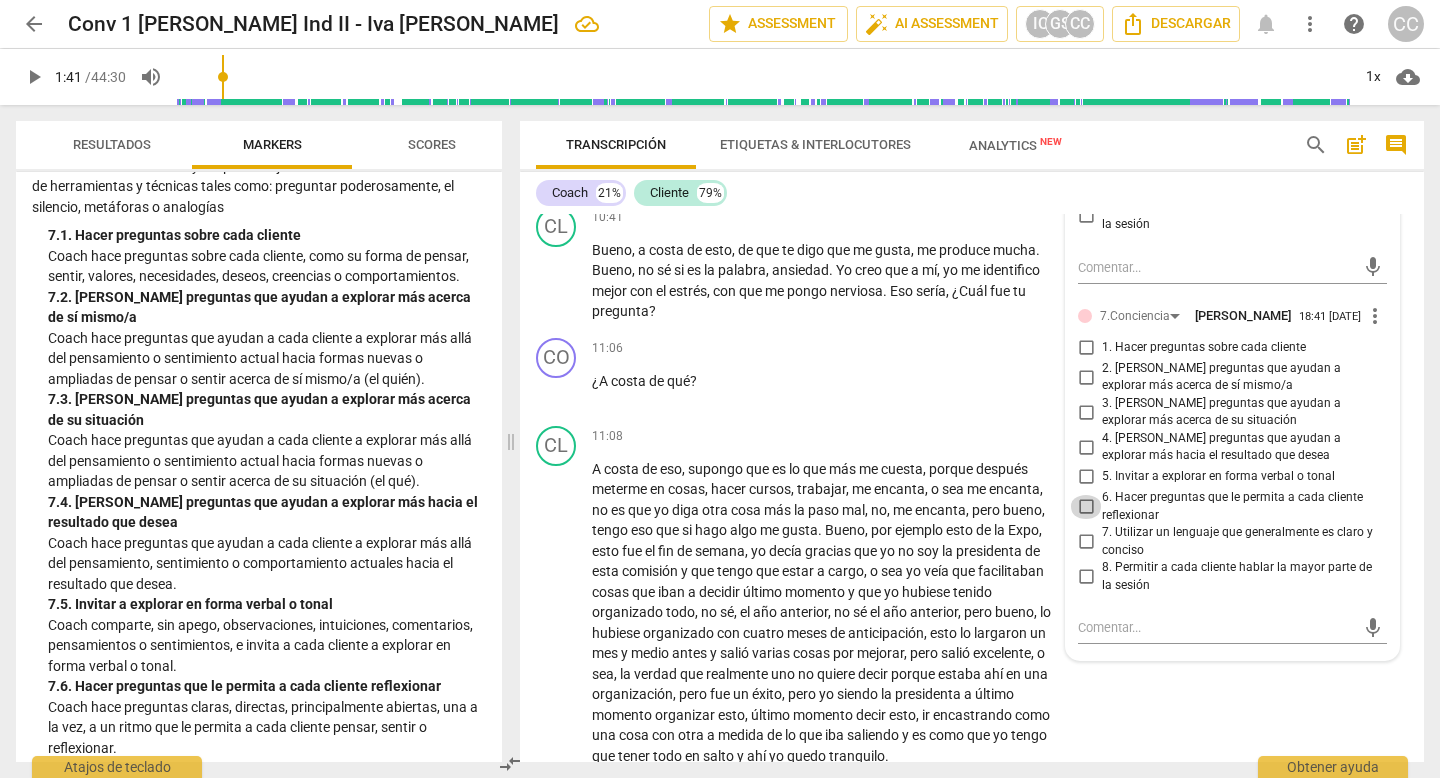 click on "6. Hacer preguntas que le permita a cada cliente reflexionar" at bounding box center [1086, 507] 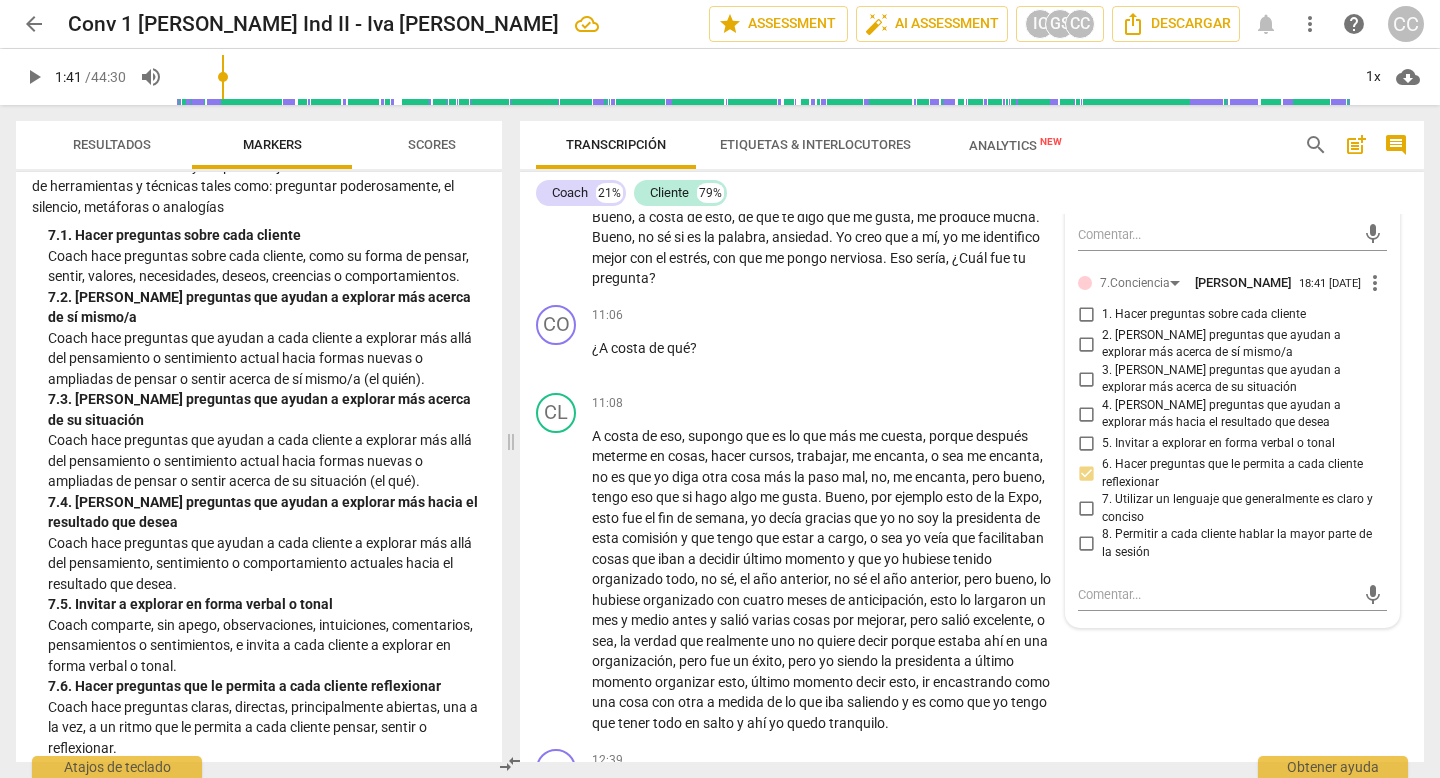 scroll, scrollTop: 3665, scrollLeft: 0, axis: vertical 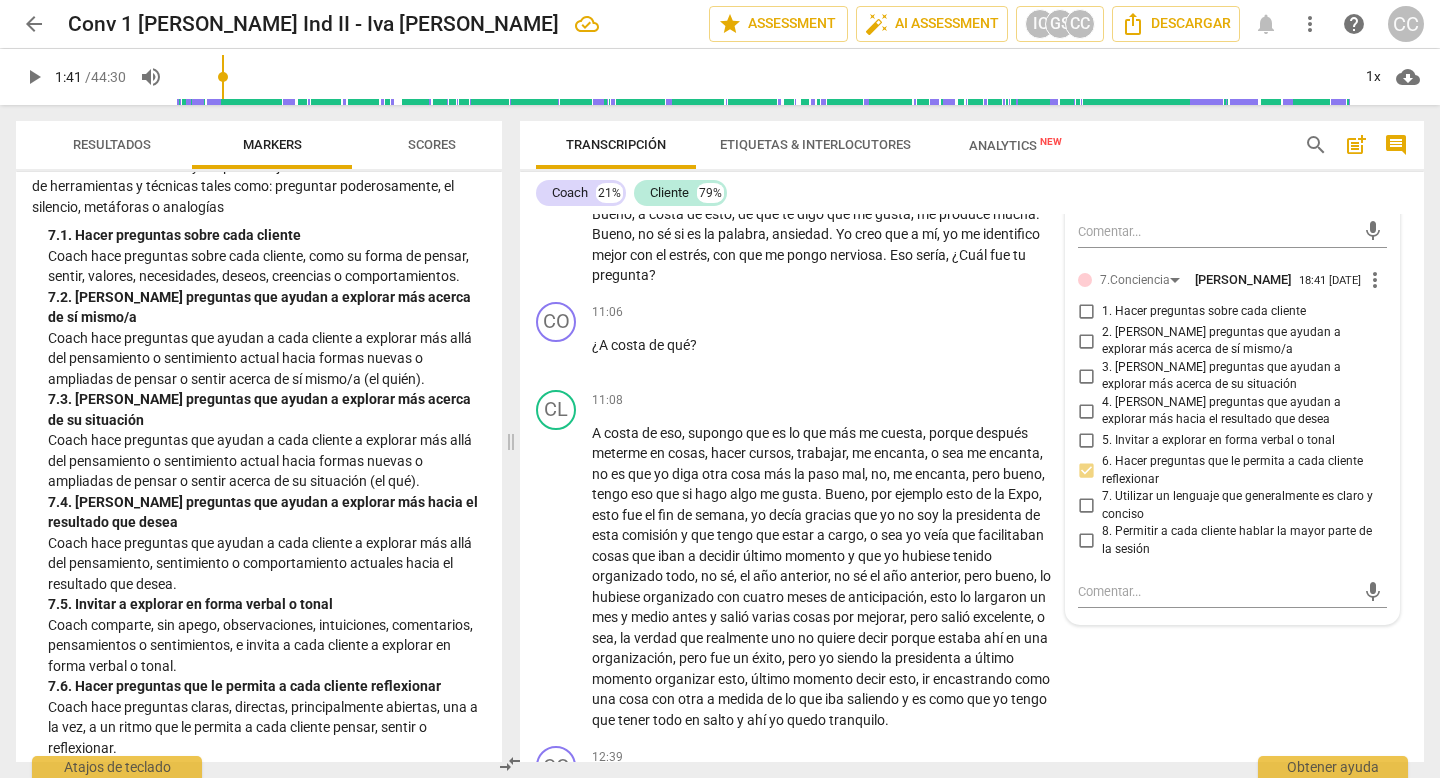 click on "3. [PERSON_NAME] preguntas que ayudan a explorar más acerca de su situación" at bounding box center (1086, 376) 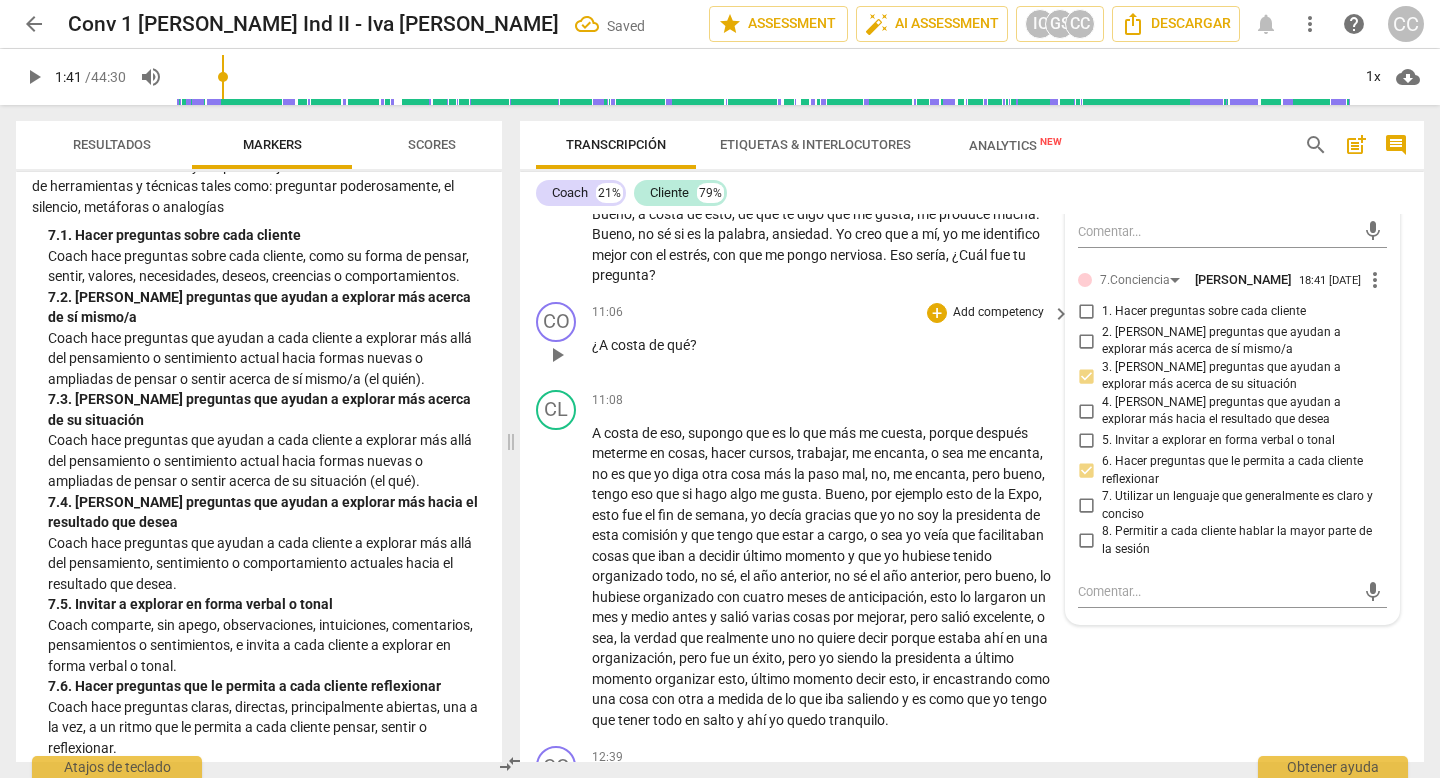 click on "11:06 + Add competency keyboard_arrow_right ¿[PERSON_NAME]   de   qué ?" at bounding box center (832, 338) 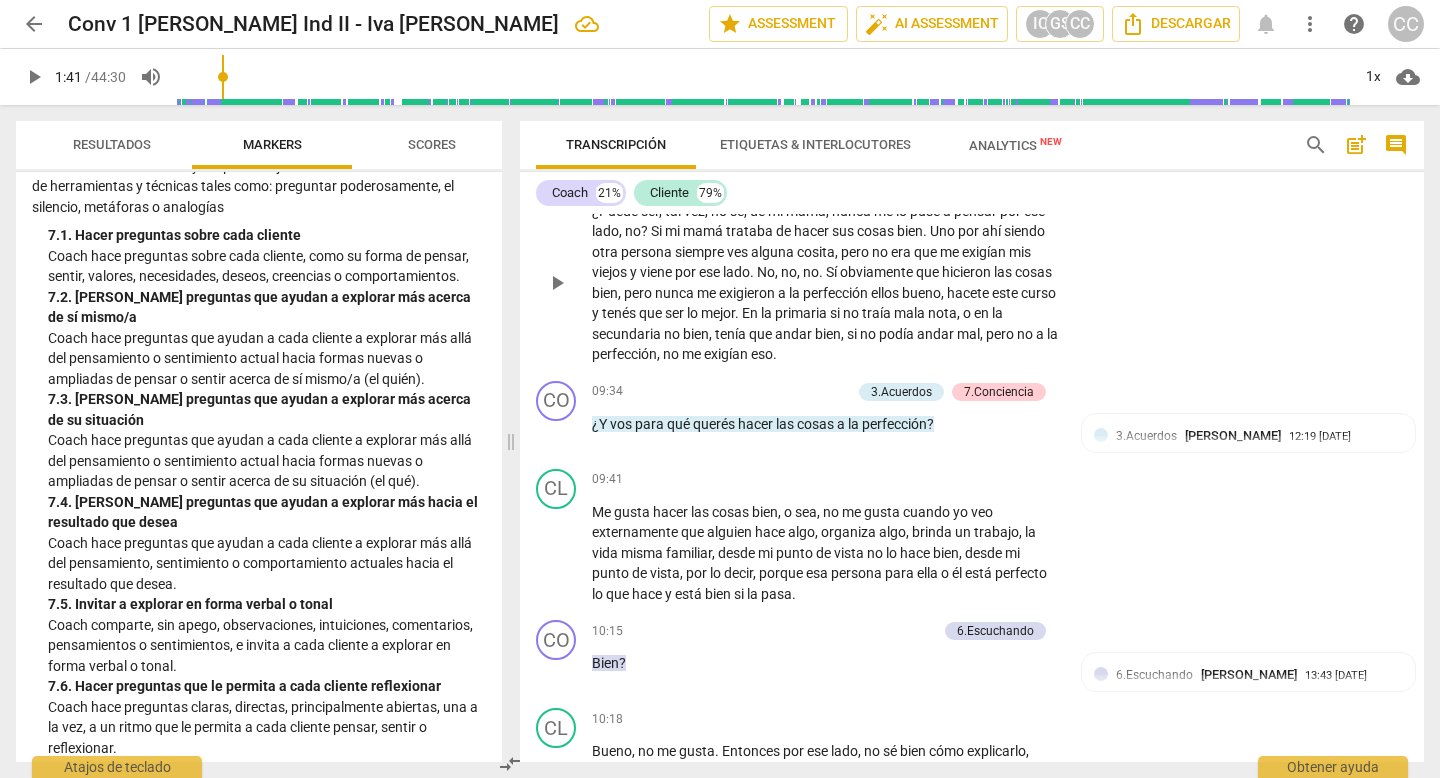 scroll, scrollTop: 2972, scrollLeft: 0, axis: vertical 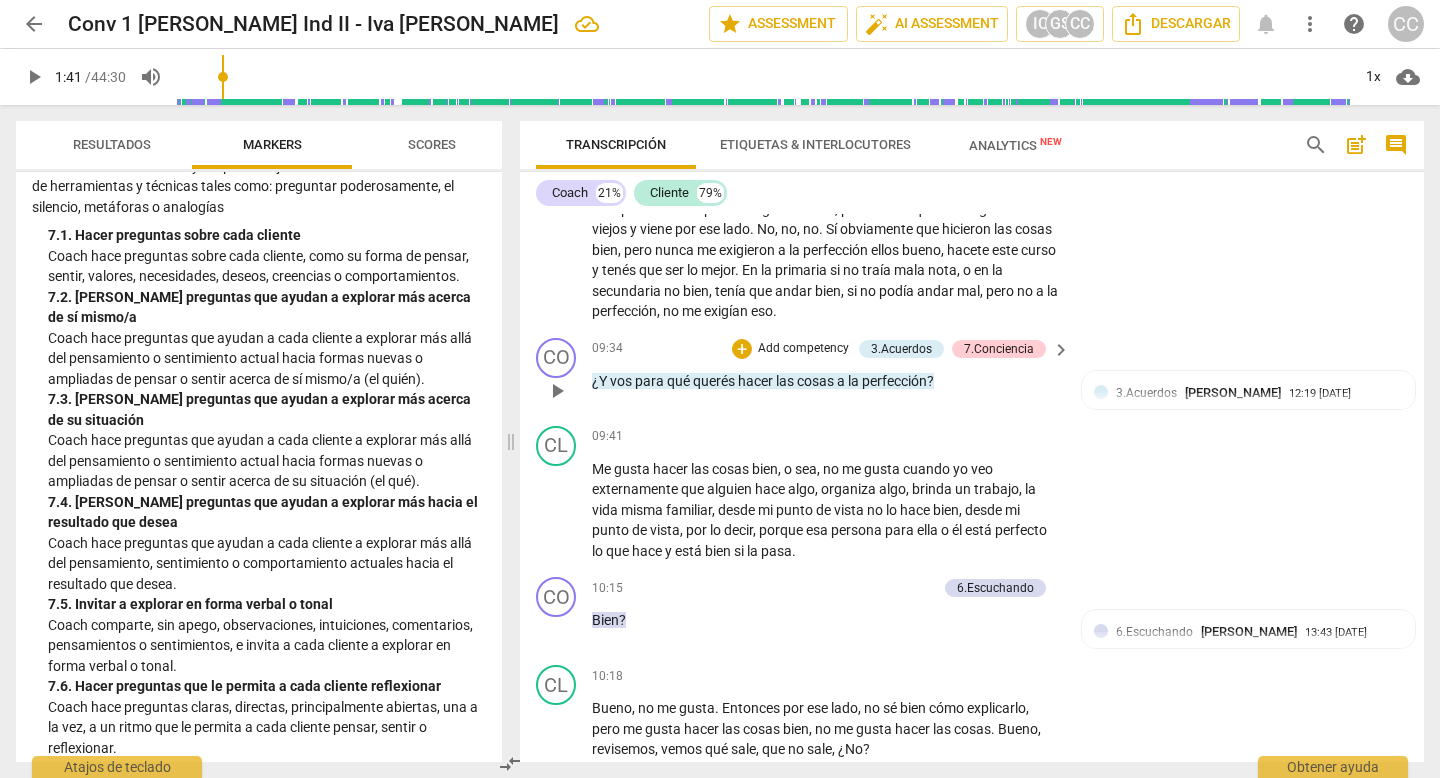 click on "Add competency" at bounding box center [803, 349] 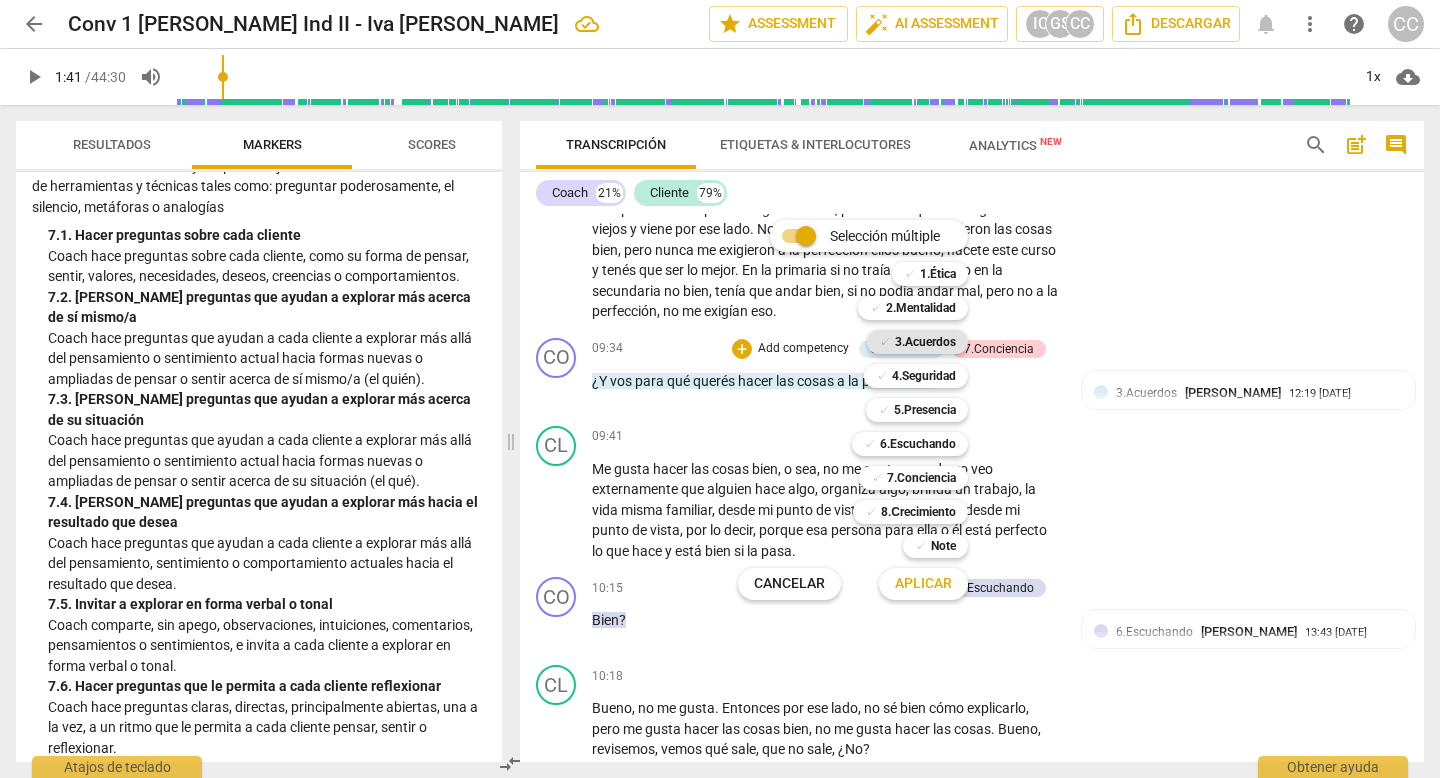 click on "3.Acuerdos" at bounding box center (925, 342) 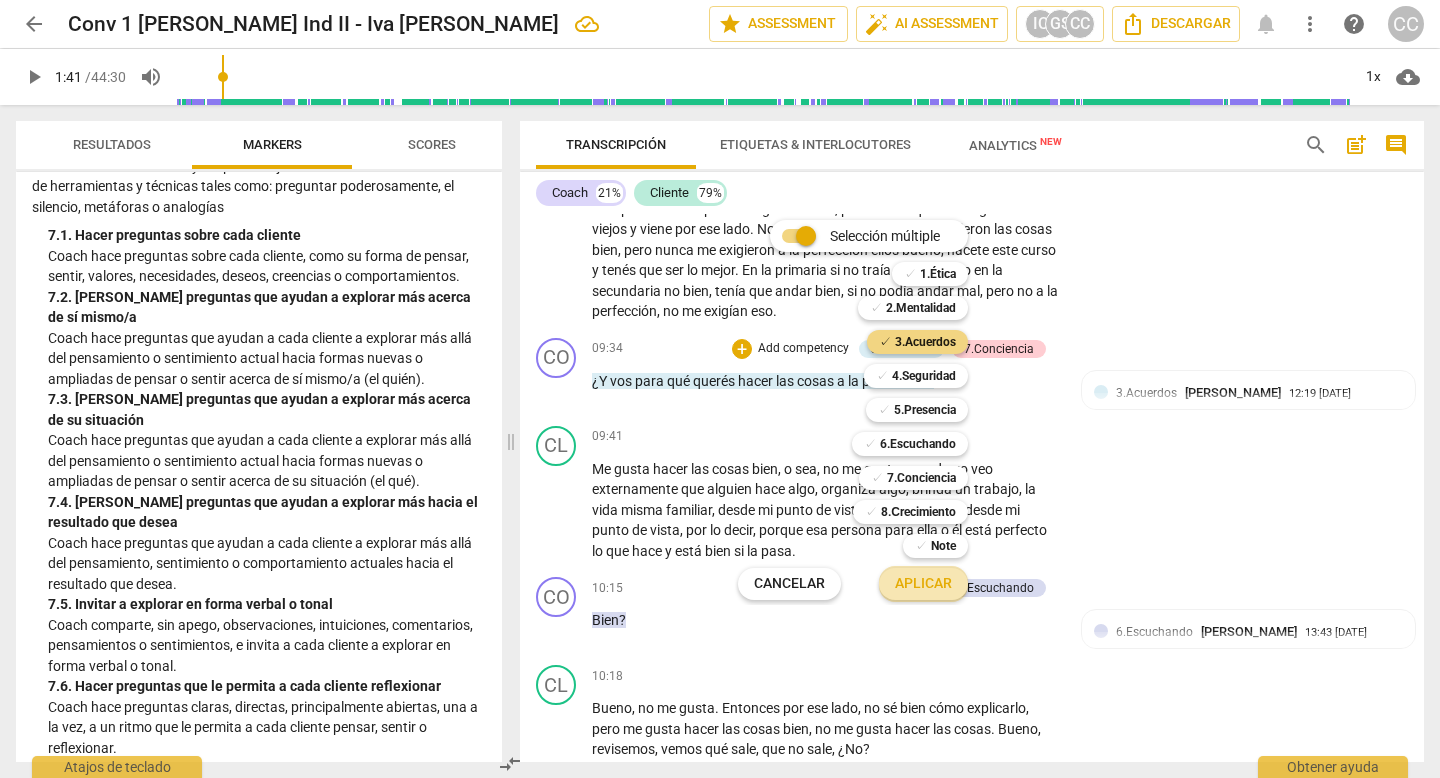 click on "Aplicar" at bounding box center [923, 584] 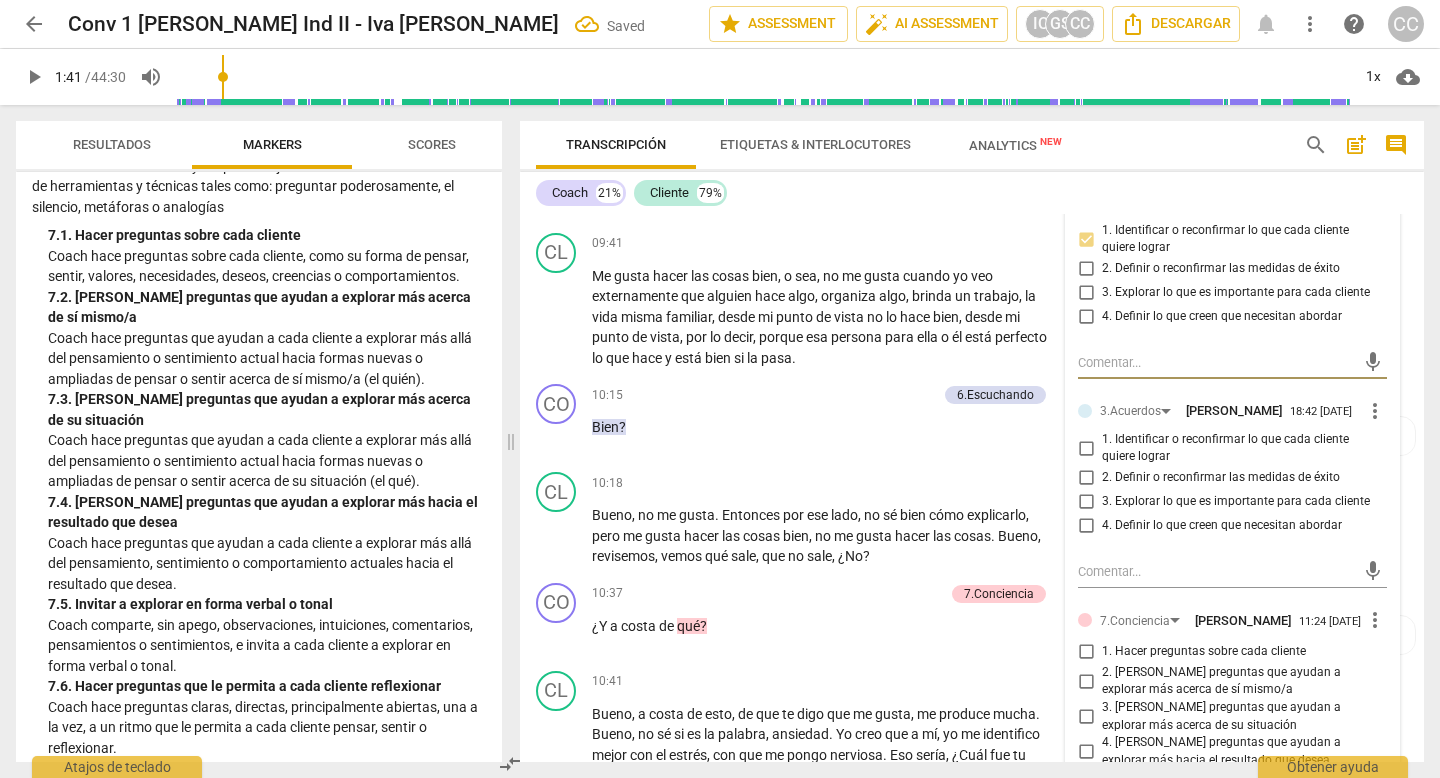 scroll, scrollTop: 3292, scrollLeft: 0, axis: vertical 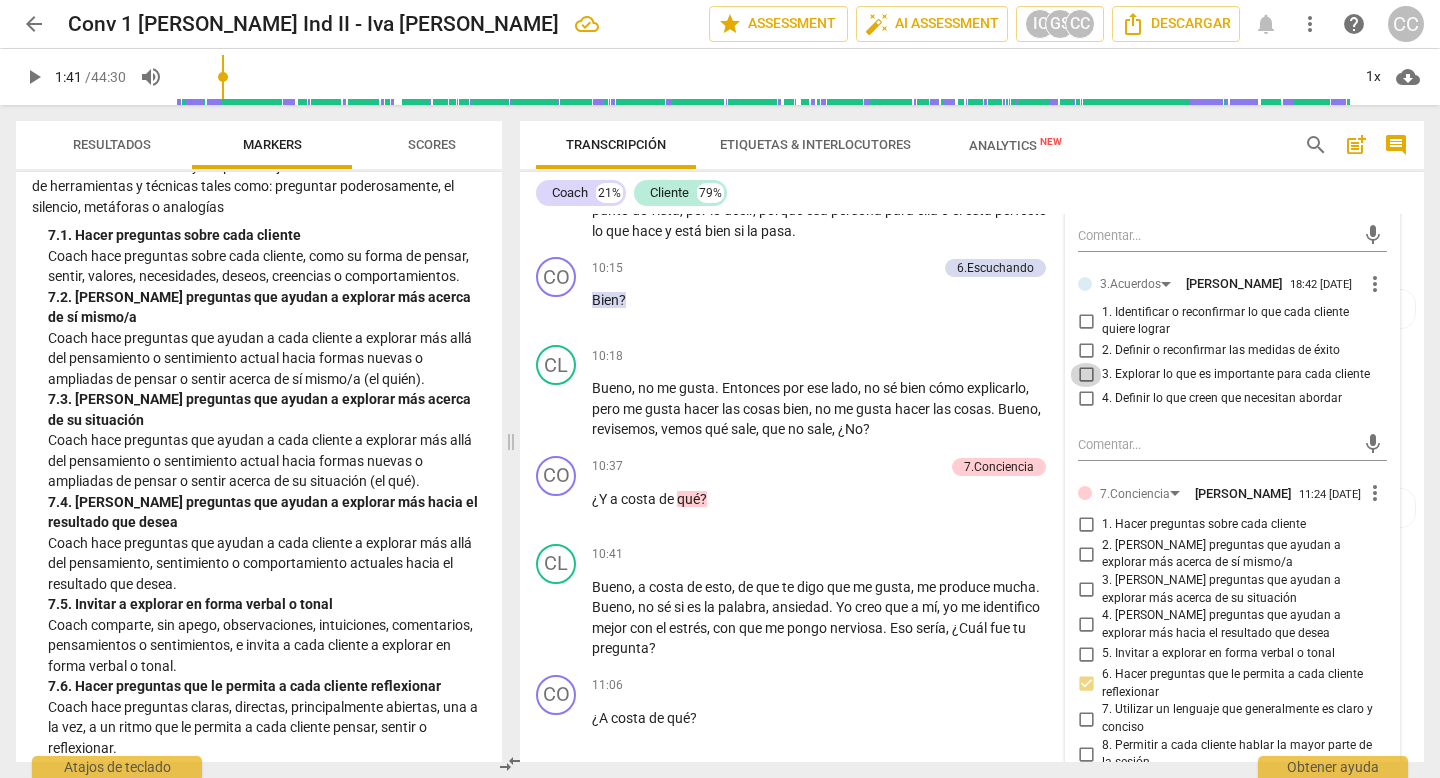 click on "3. Explorar lo que es importante para cada cliente" at bounding box center (1086, 375) 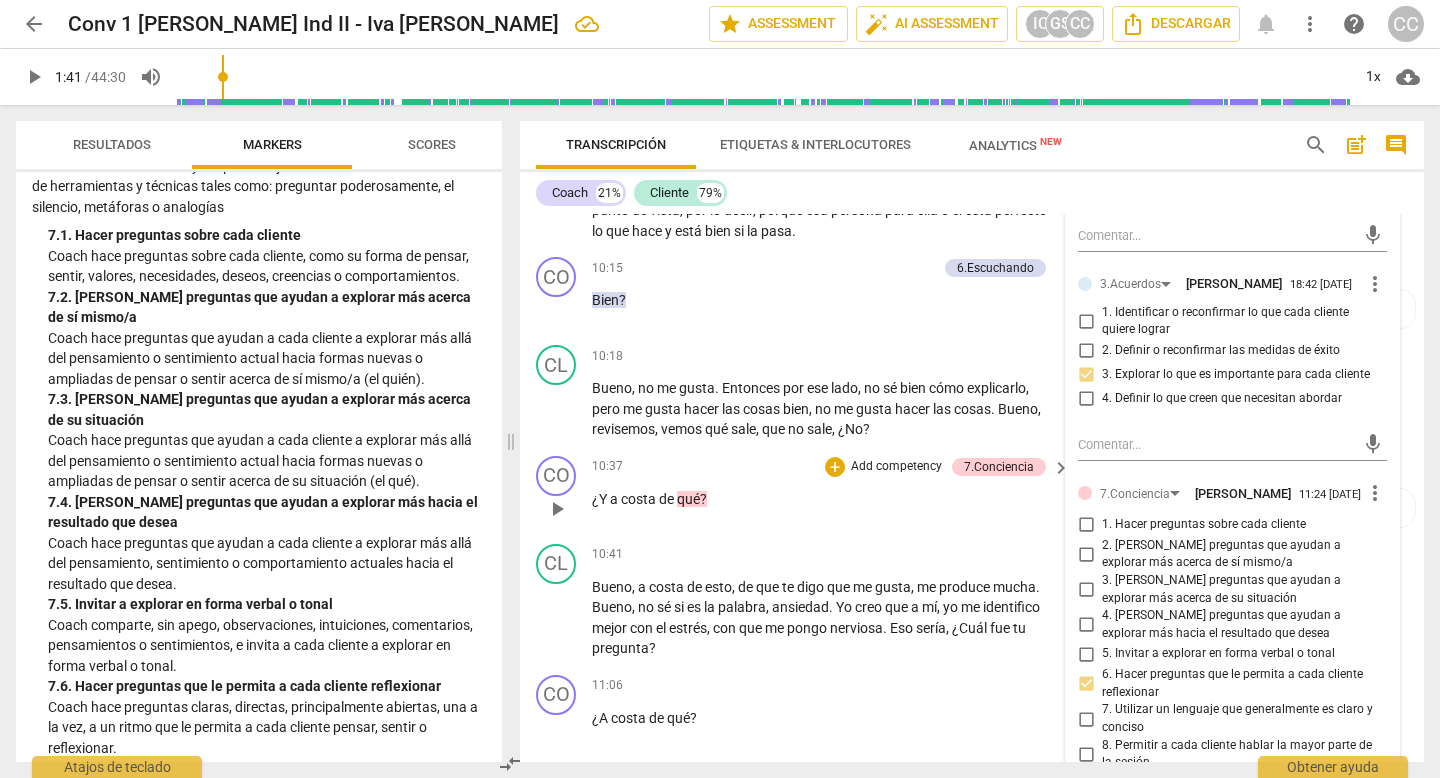 click on "¿Y   [PERSON_NAME]   de   qué ?" at bounding box center (826, 499) 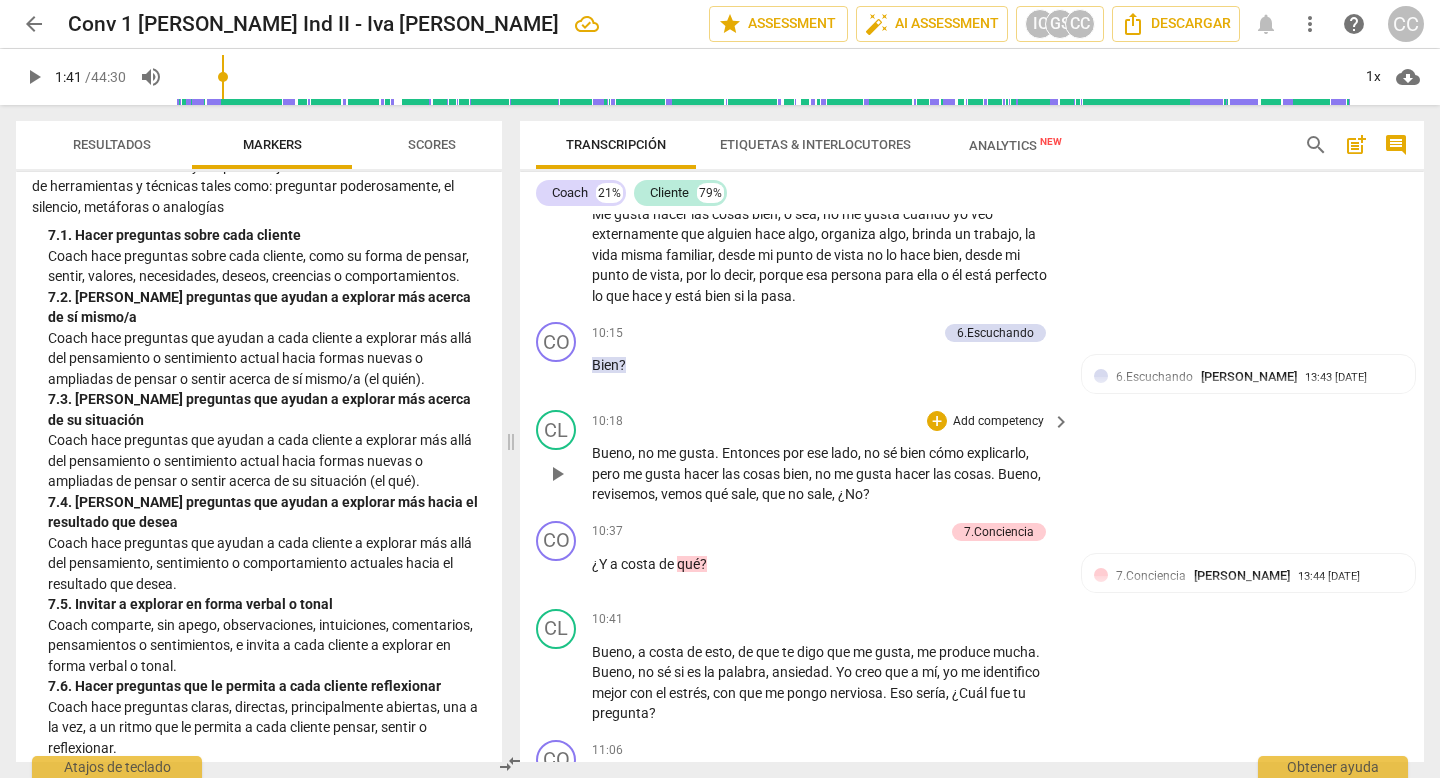 scroll, scrollTop: 3229, scrollLeft: 0, axis: vertical 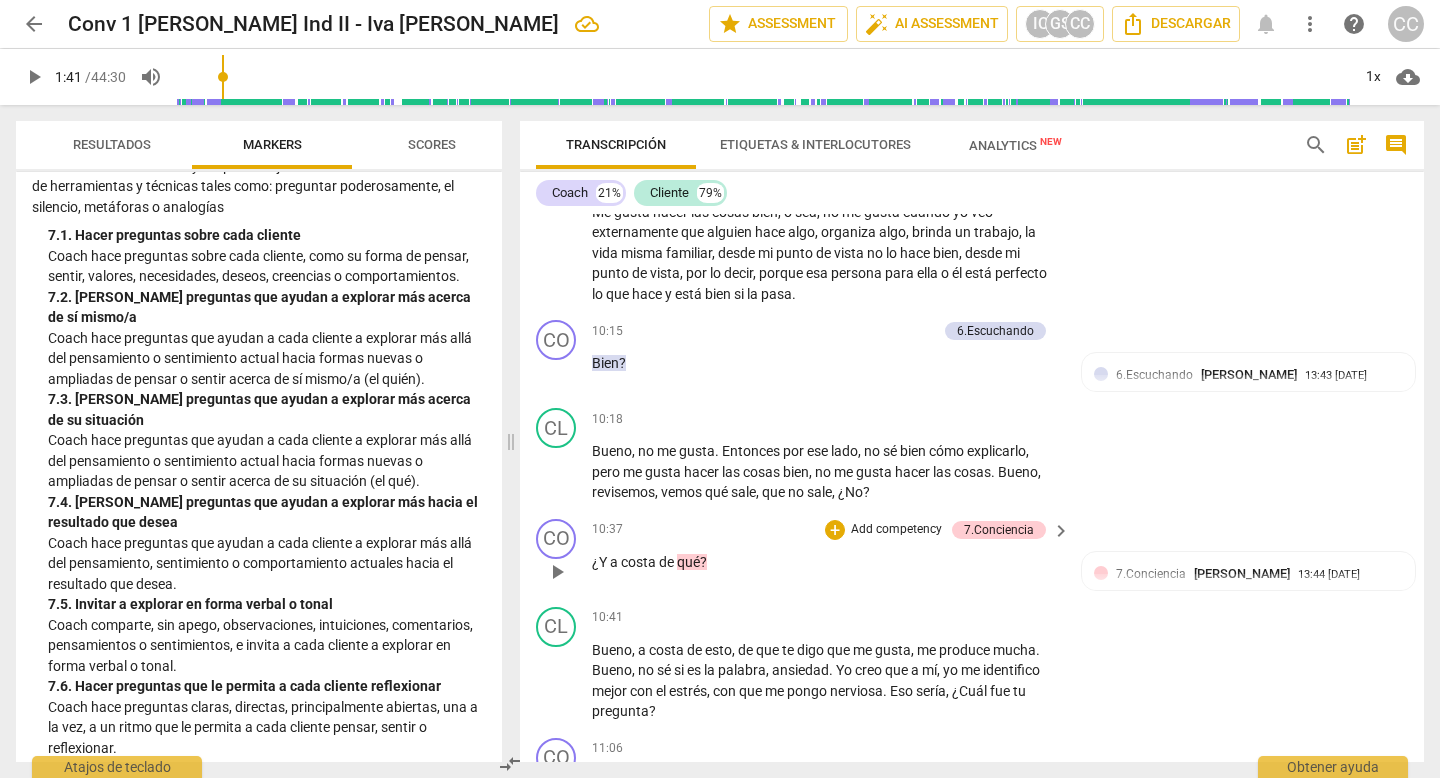 click on "Add competency" at bounding box center (896, 530) 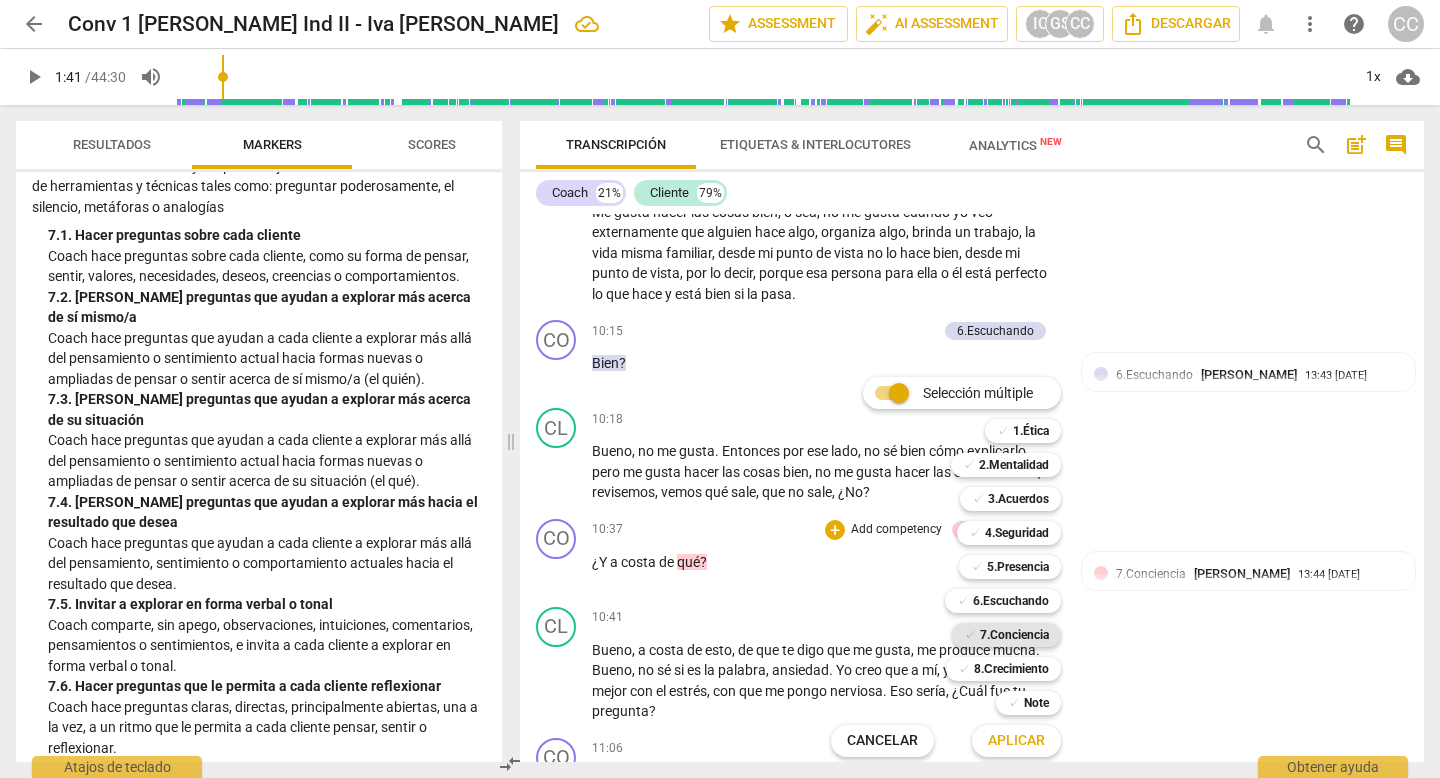 click on "7.Conciencia" at bounding box center [1014, 635] 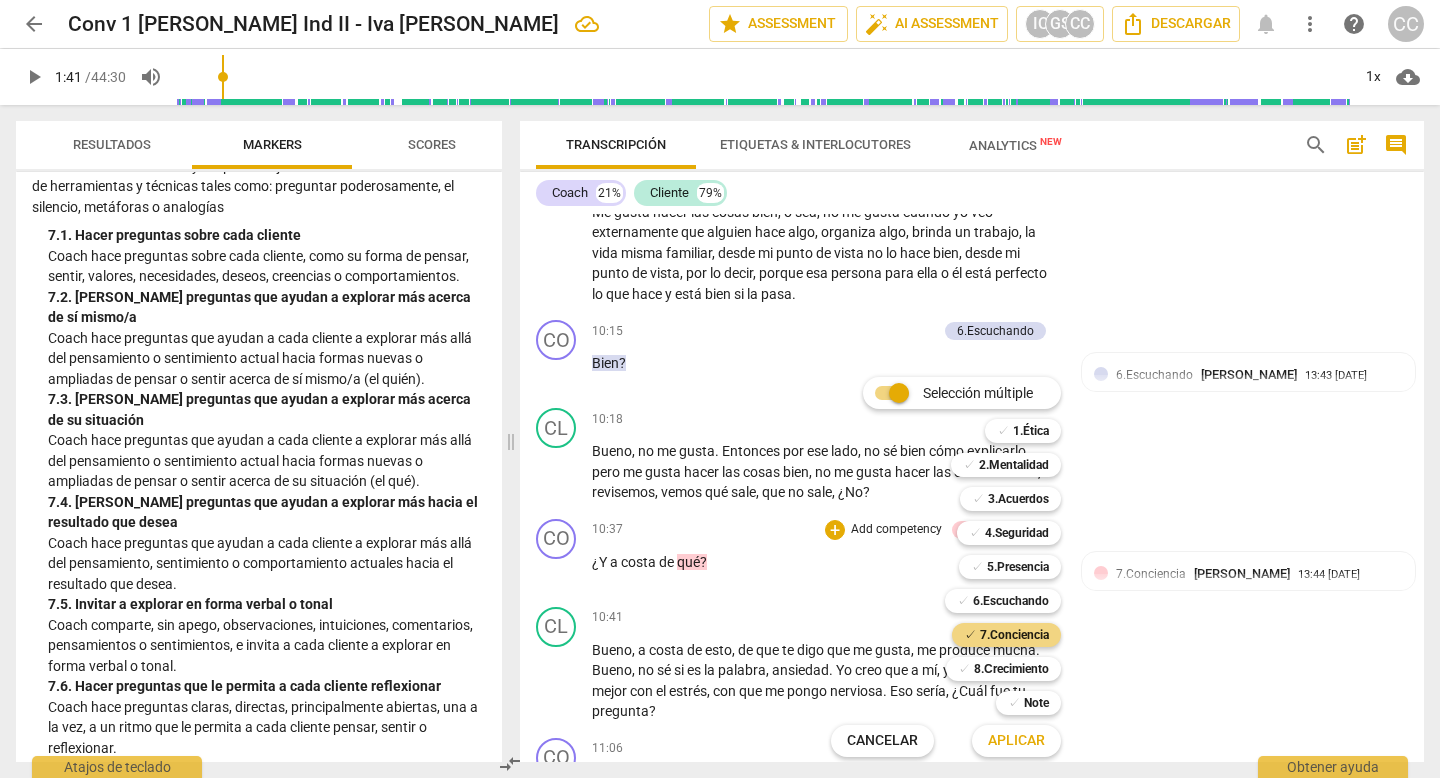 click on "Aplicar" at bounding box center [1016, 741] 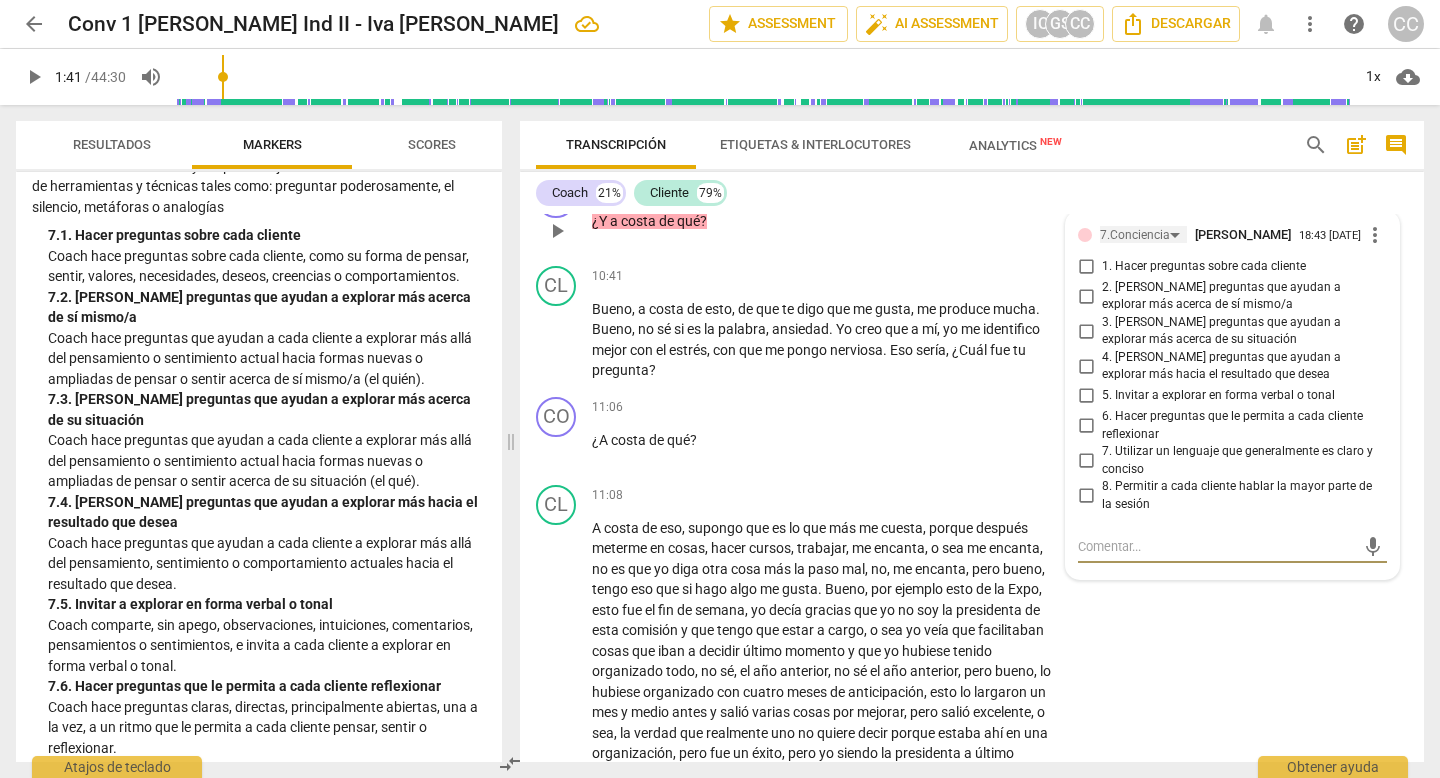 scroll, scrollTop: 3553, scrollLeft: 0, axis: vertical 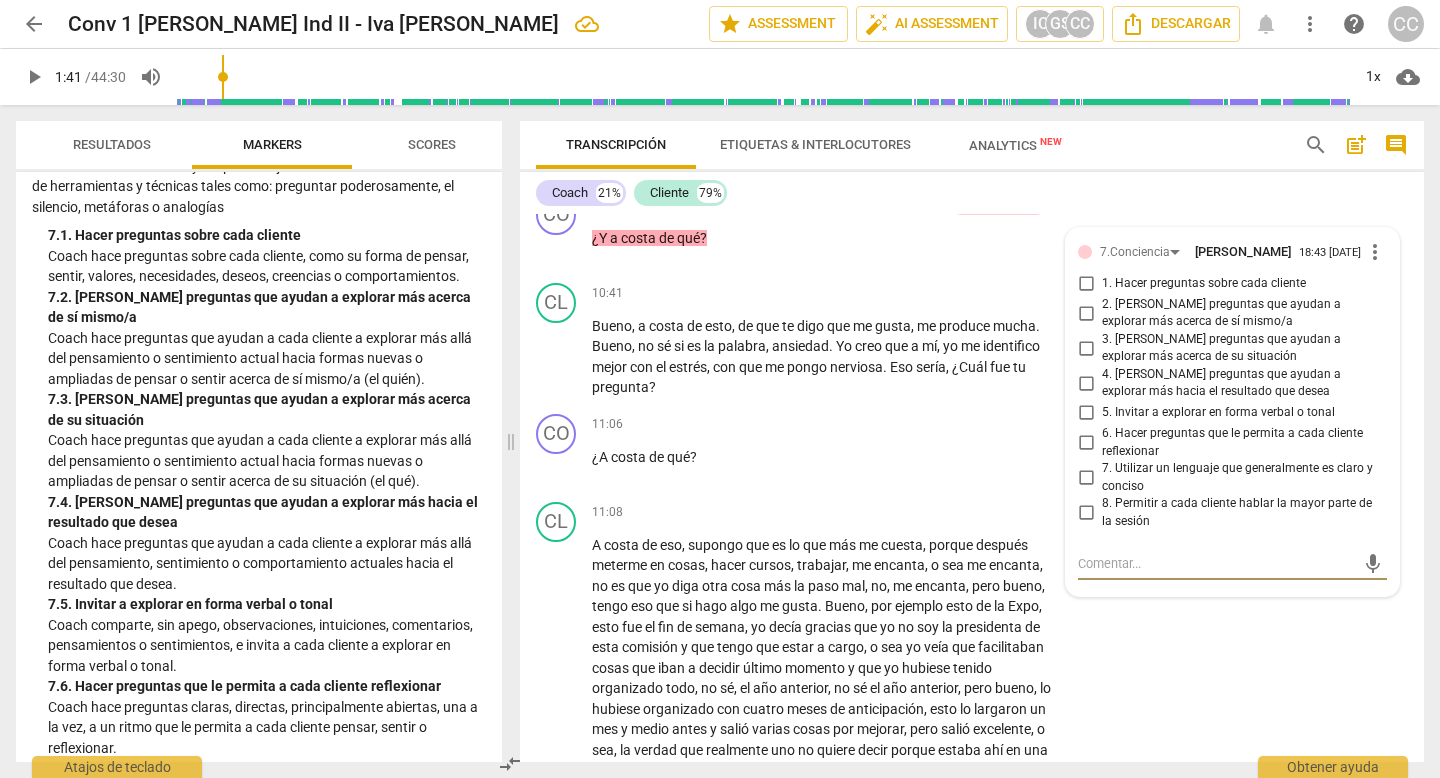 type on "101" 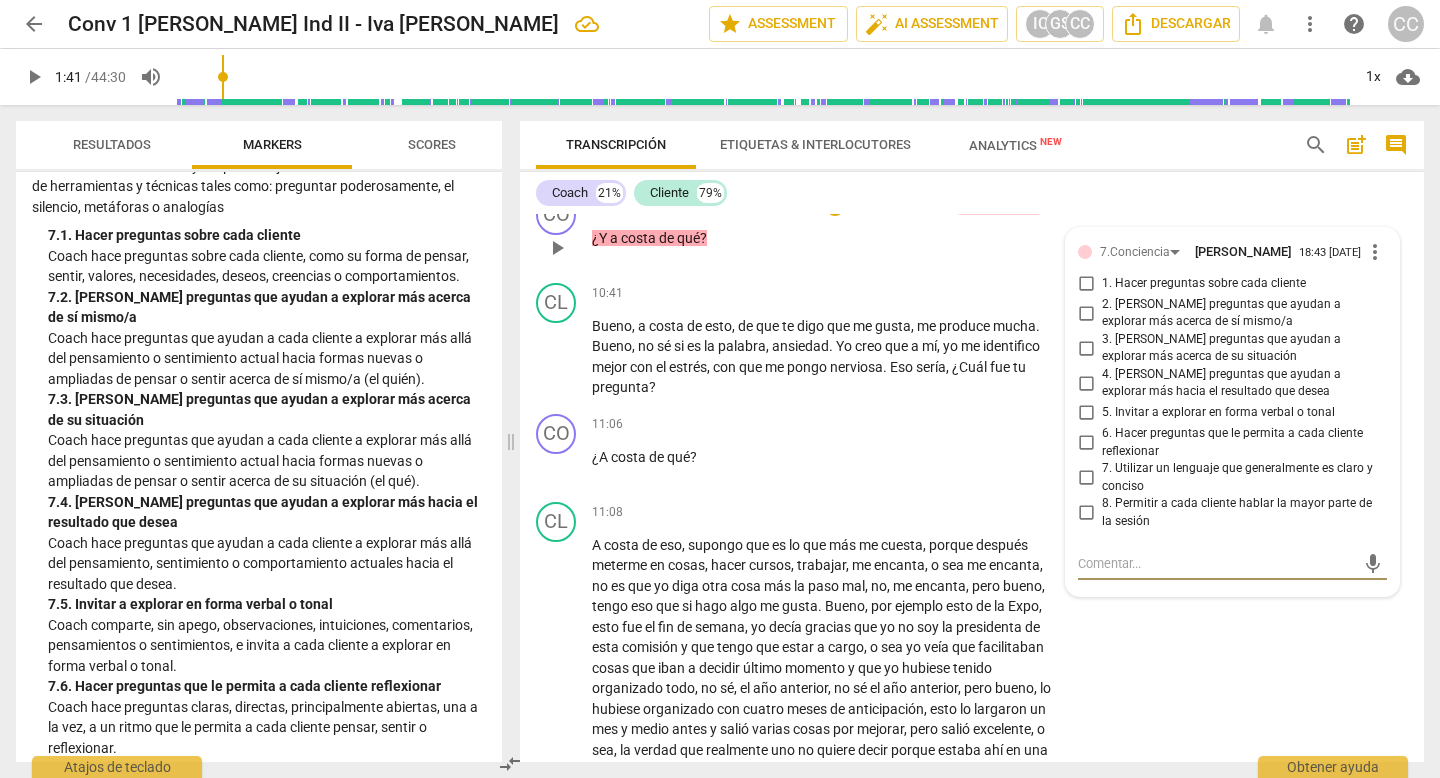 click on "3. [PERSON_NAME] preguntas que ayudan a explorar más acerca de su situación" at bounding box center [1086, 348] 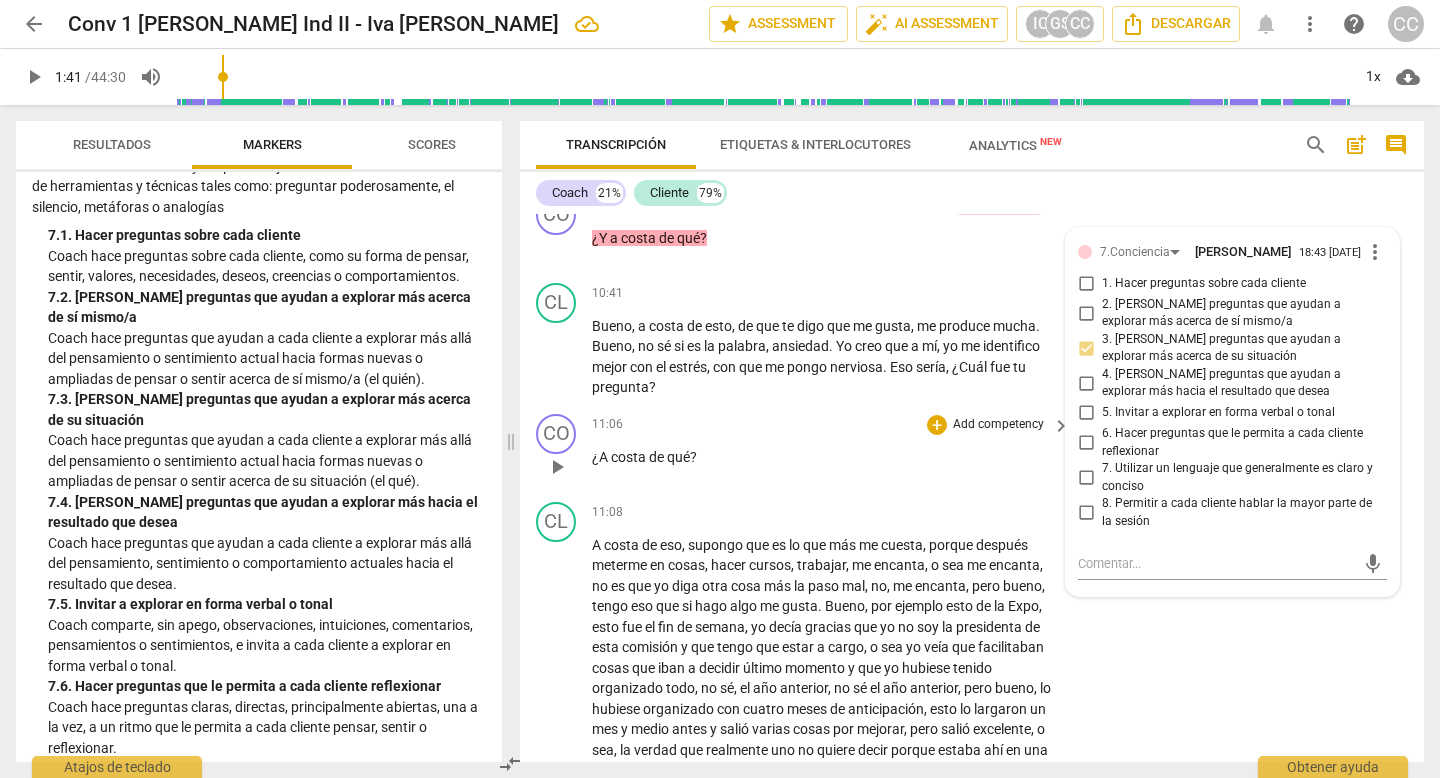 click on "¿[PERSON_NAME]   de   qué ?" at bounding box center (826, 457) 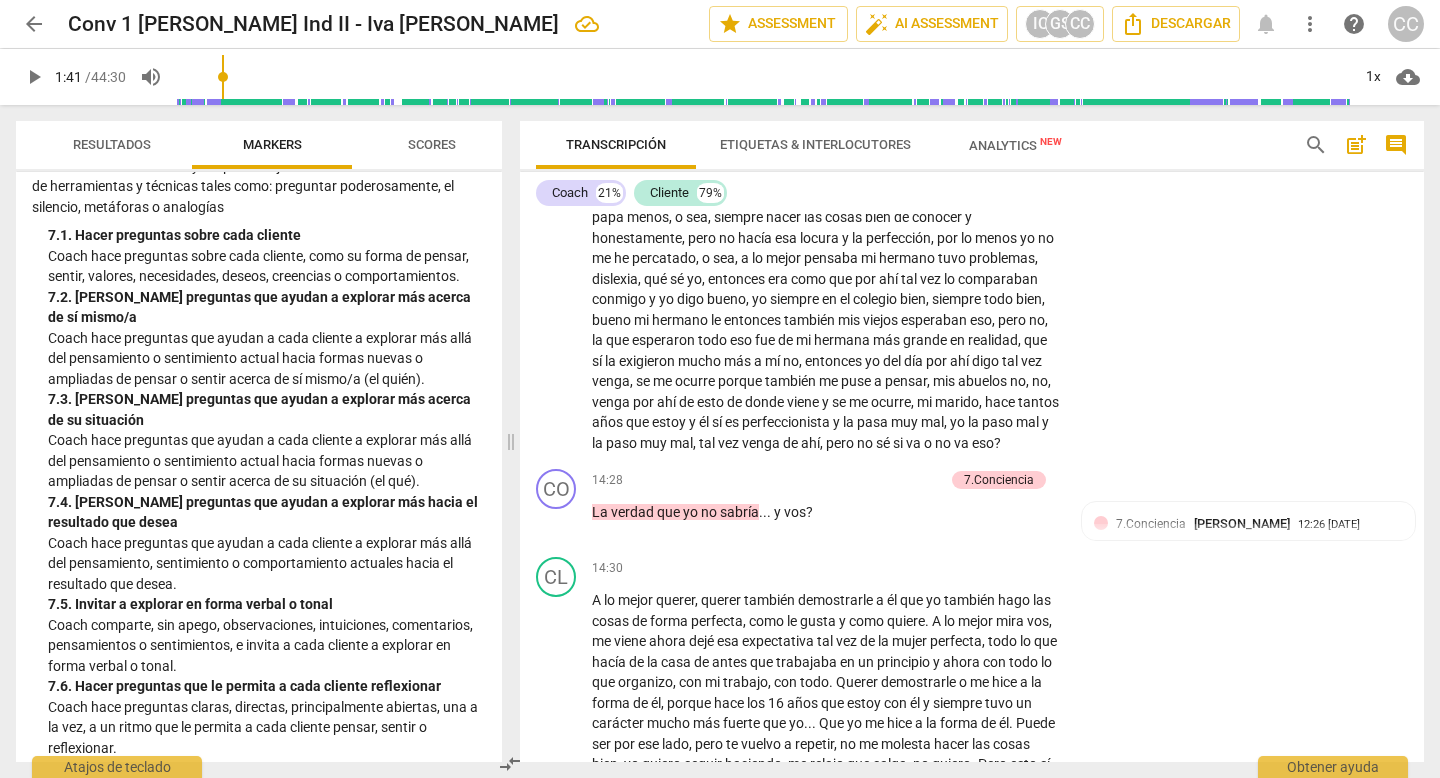 scroll, scrollTop: 4449, scrollLeft: 0, axis: vertical 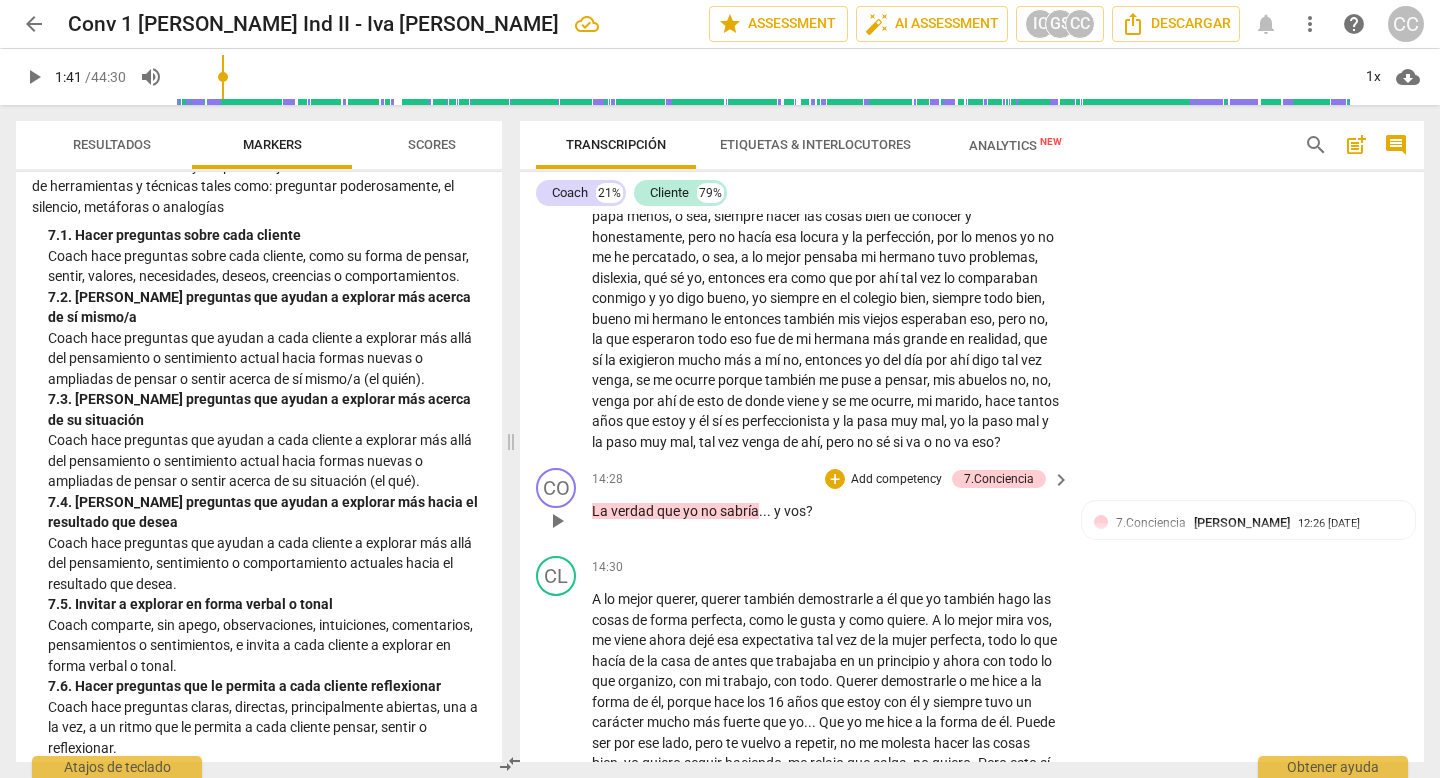 click on "Add competency" at bounding box center (896, 480) 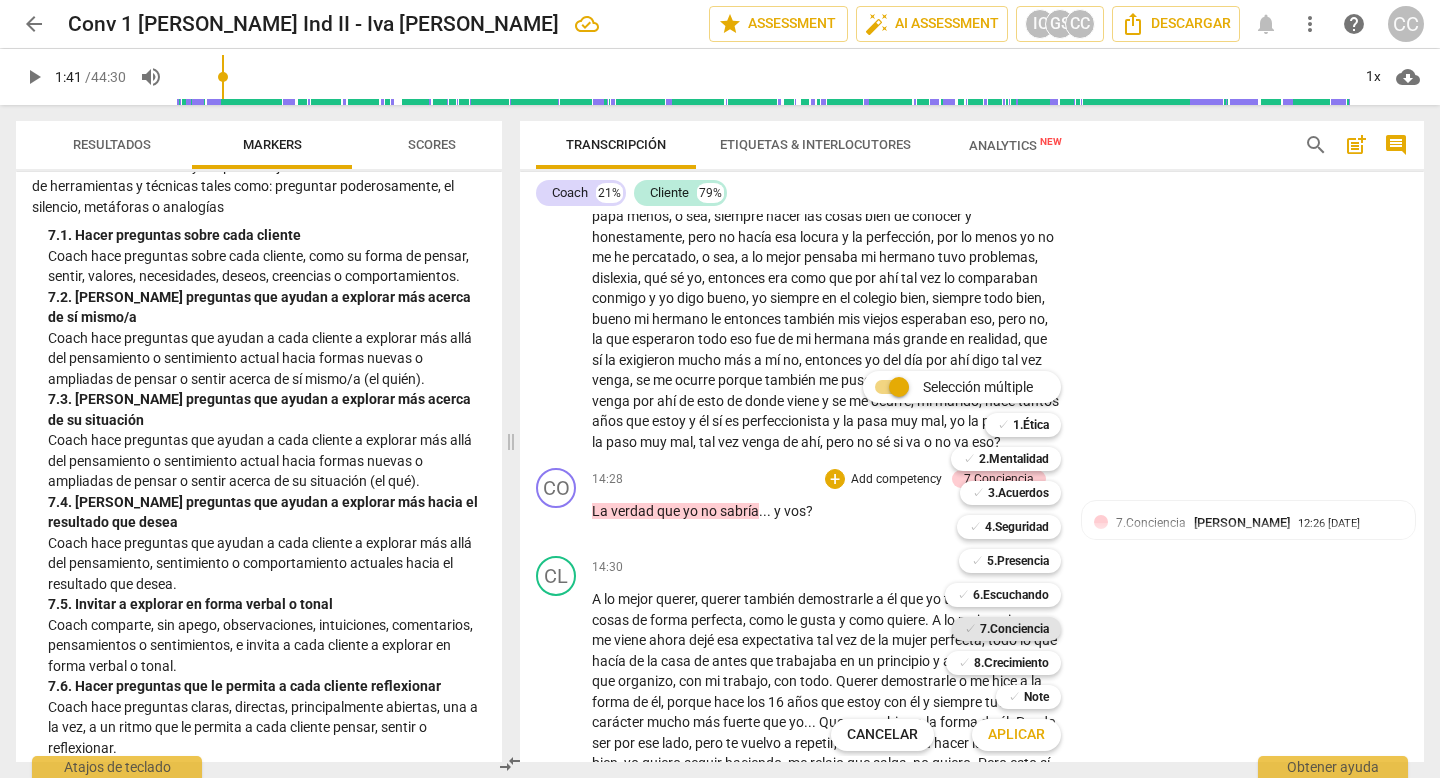 click on "7.Conciencia" at bounding box center [1014, 629] 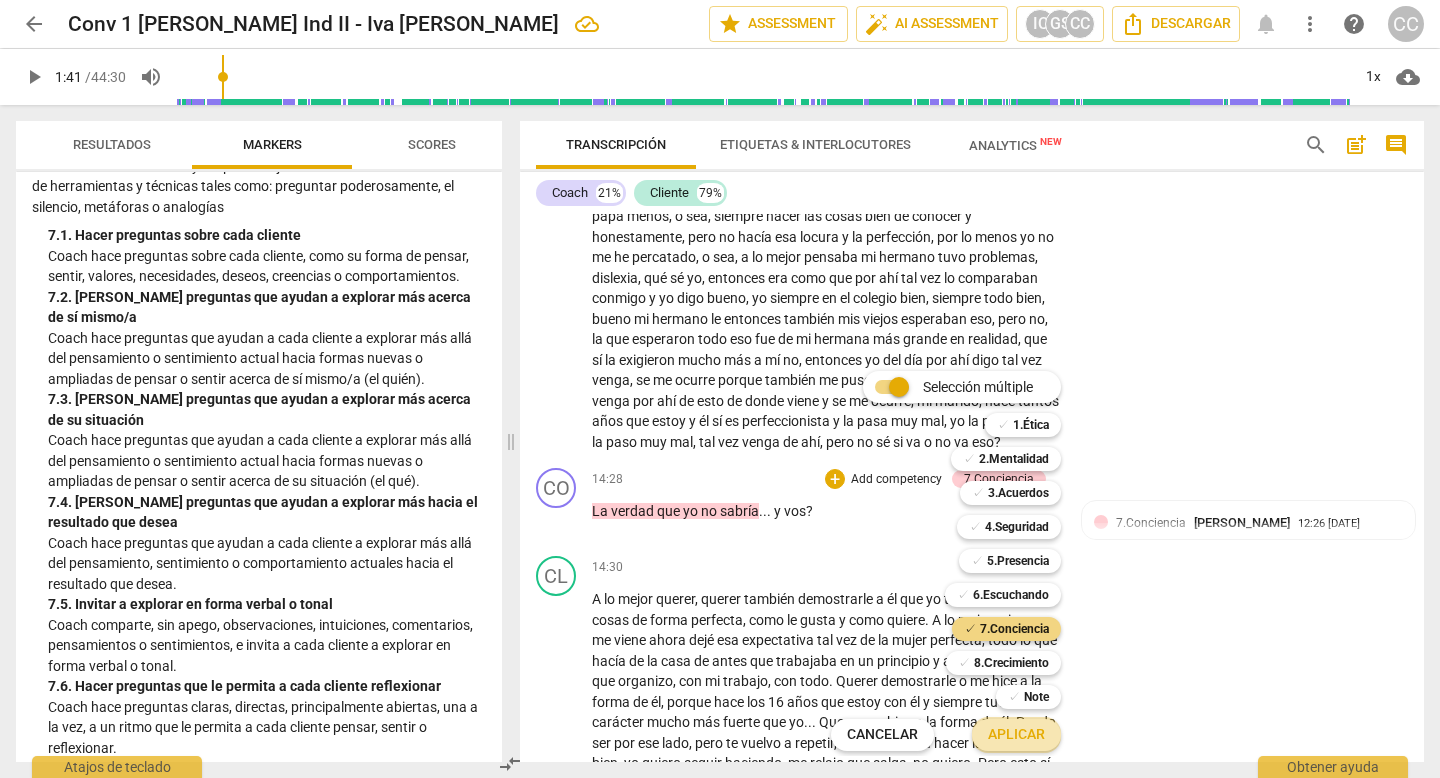 click on "Aplicar" at bounding box center [1016, 735] 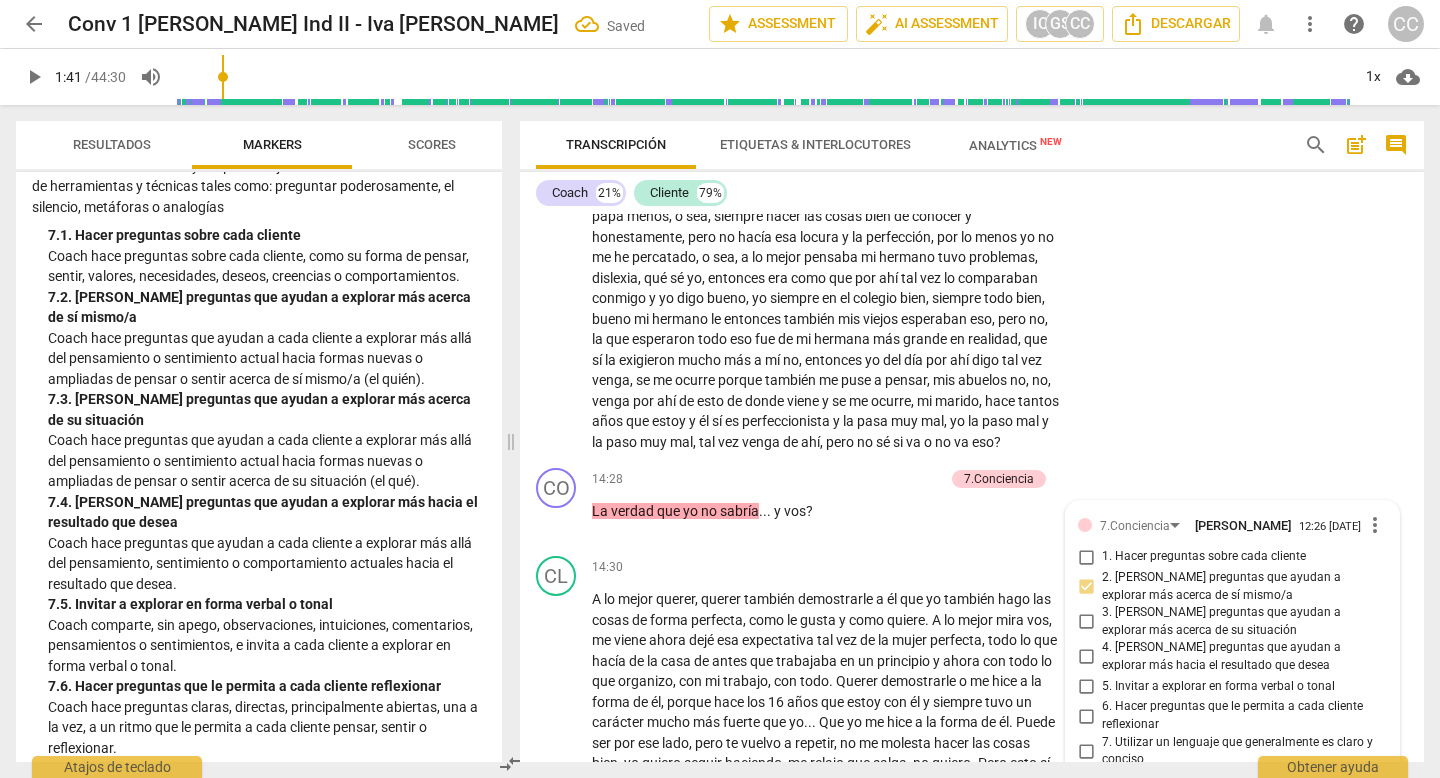 scroll, scrollTop: 4888, scrollLeft: 0, axis: vertical 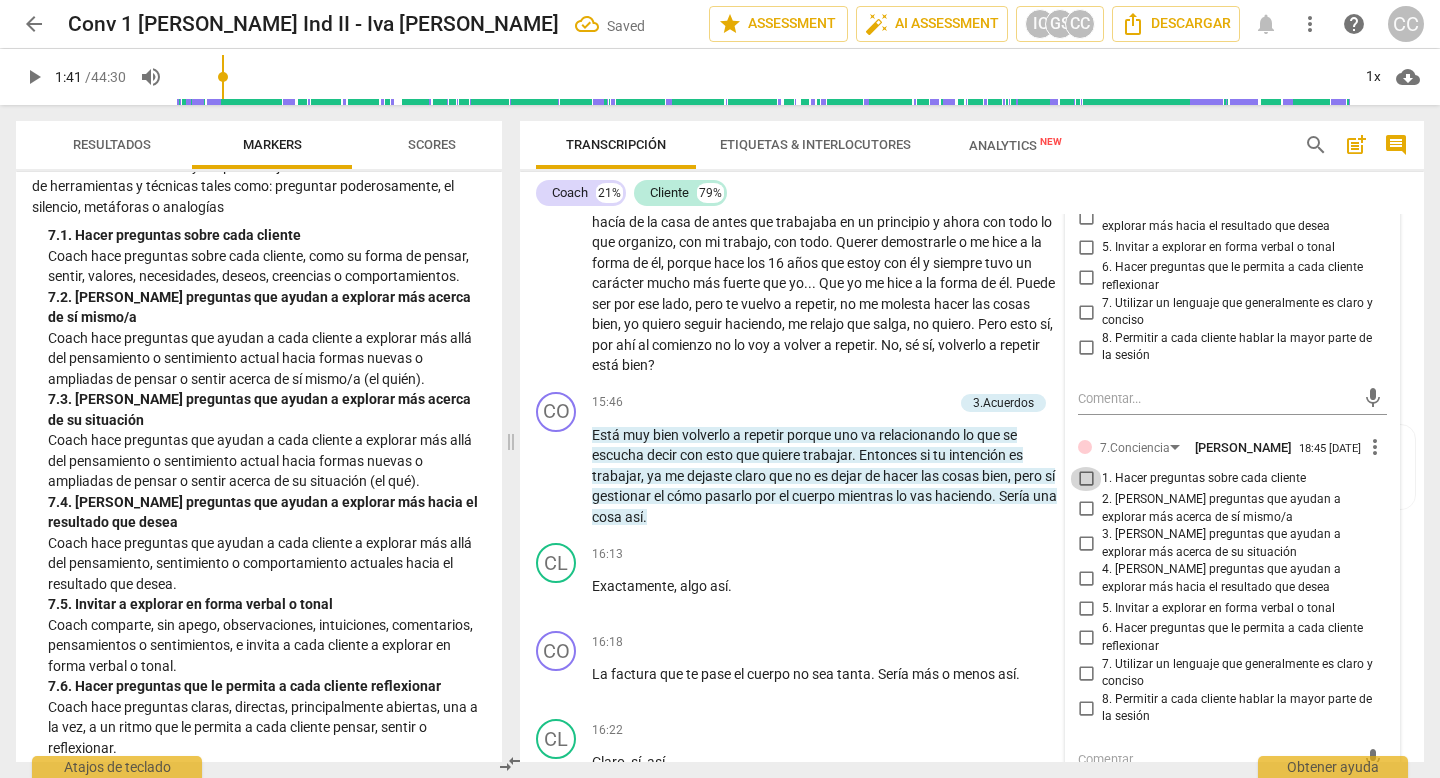 click on "1. Hacer preguntas sobre cada cliente" at bounding box center [1086, 479] 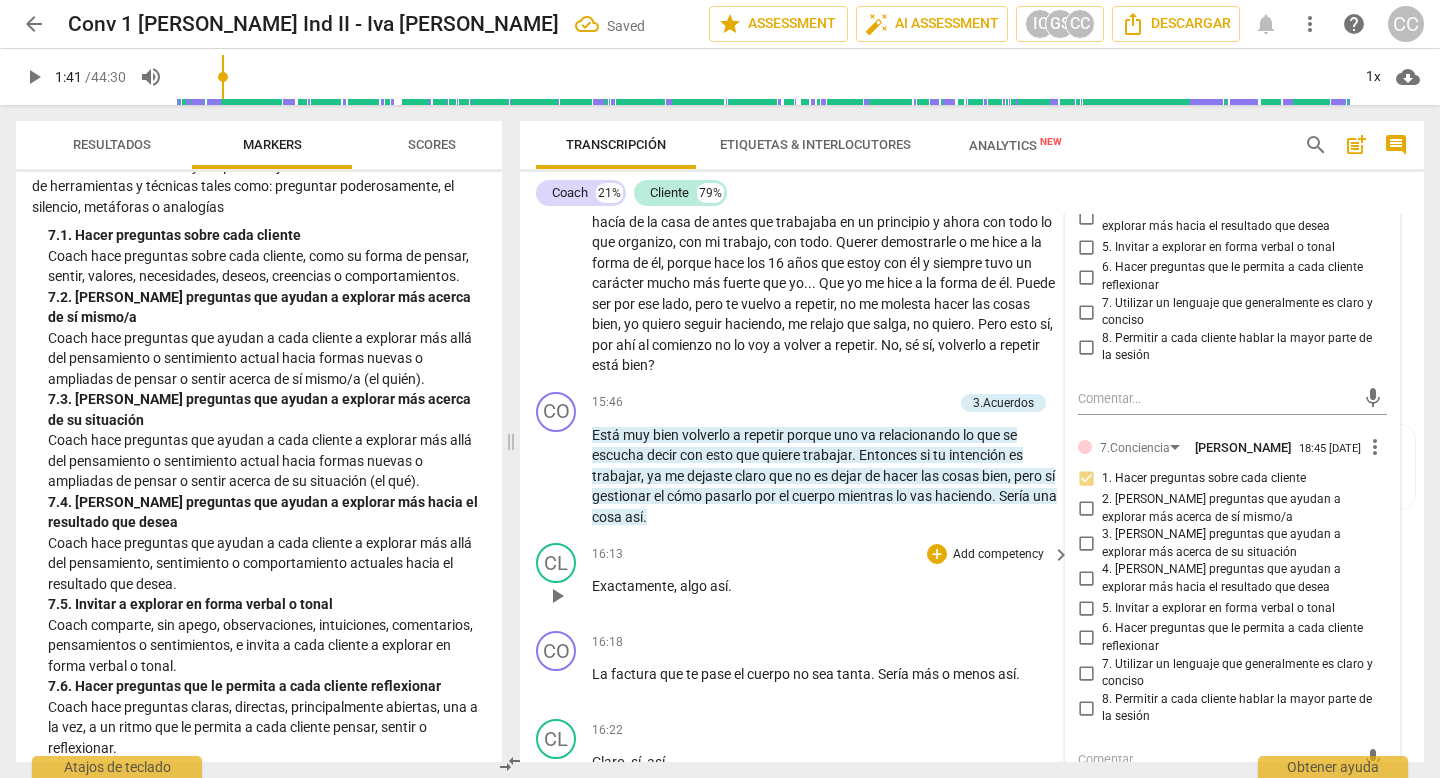 click on "CL play_arrow pause 16:13 + Add competency keyboard_arrow_right Exactamente ,   algo   así ." at bounding box center (972, 579) 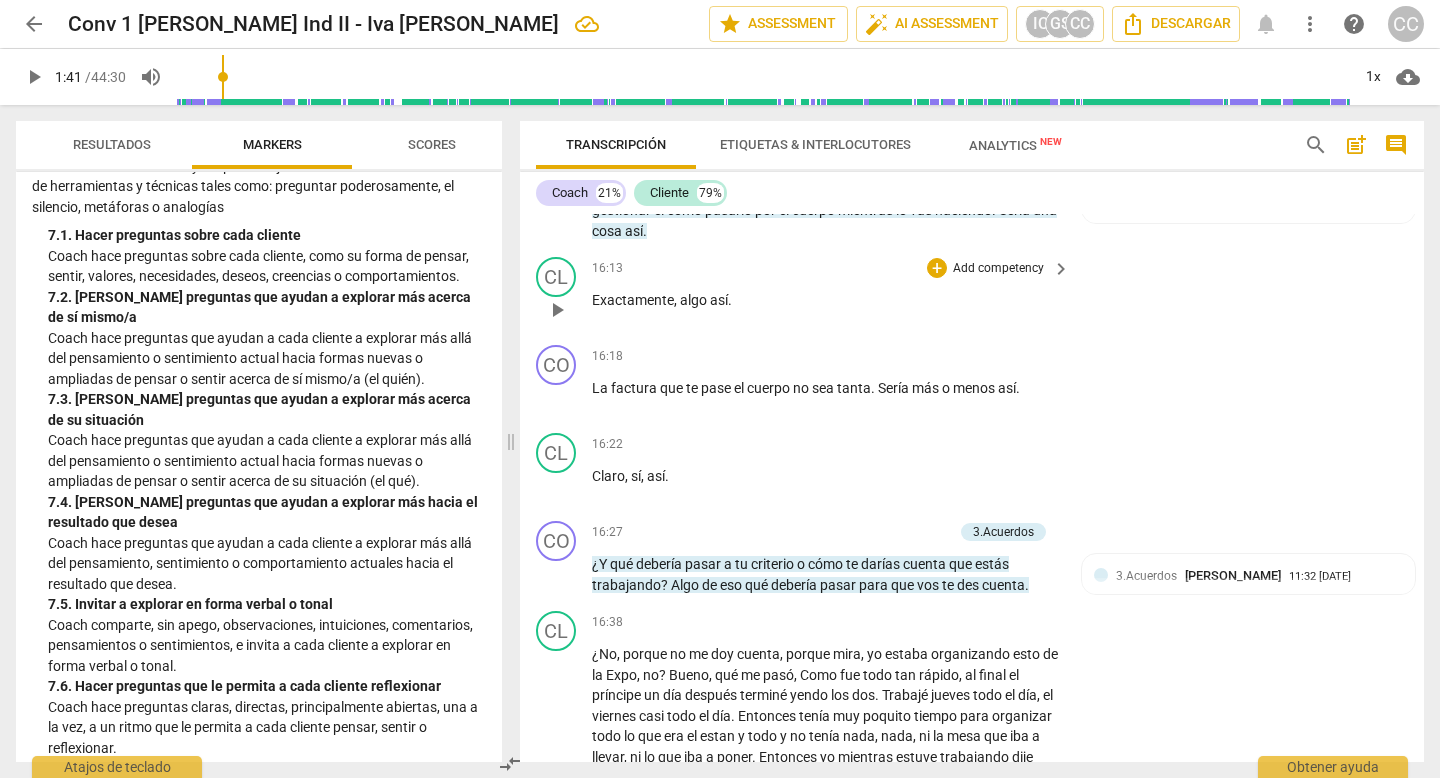 scroll, scrollTop: 5181, scrollLeft: 0, axis: vertical 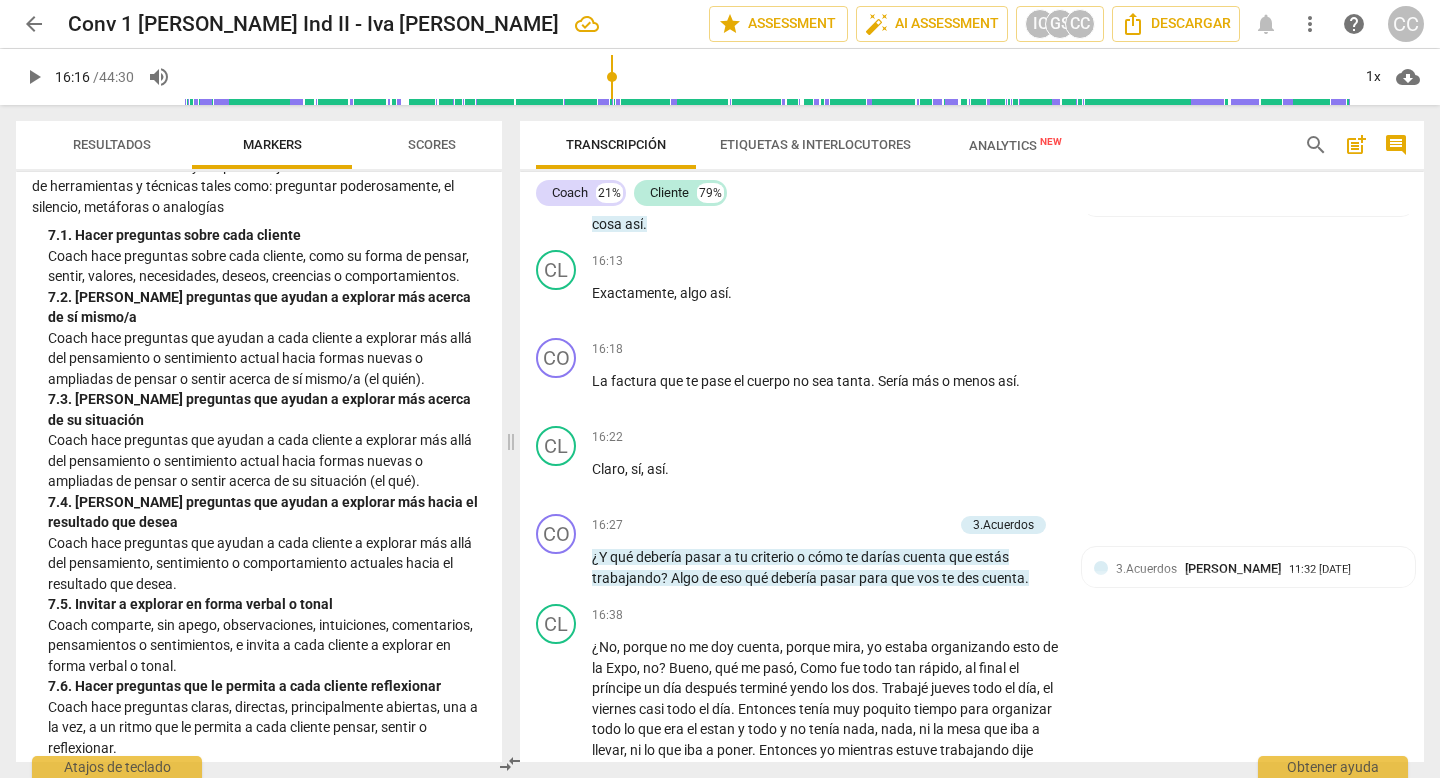 drag, startPoint x: 224, startPoint y: 68, endPoint x: 612, endPoint y: 76, distance: 388.08246 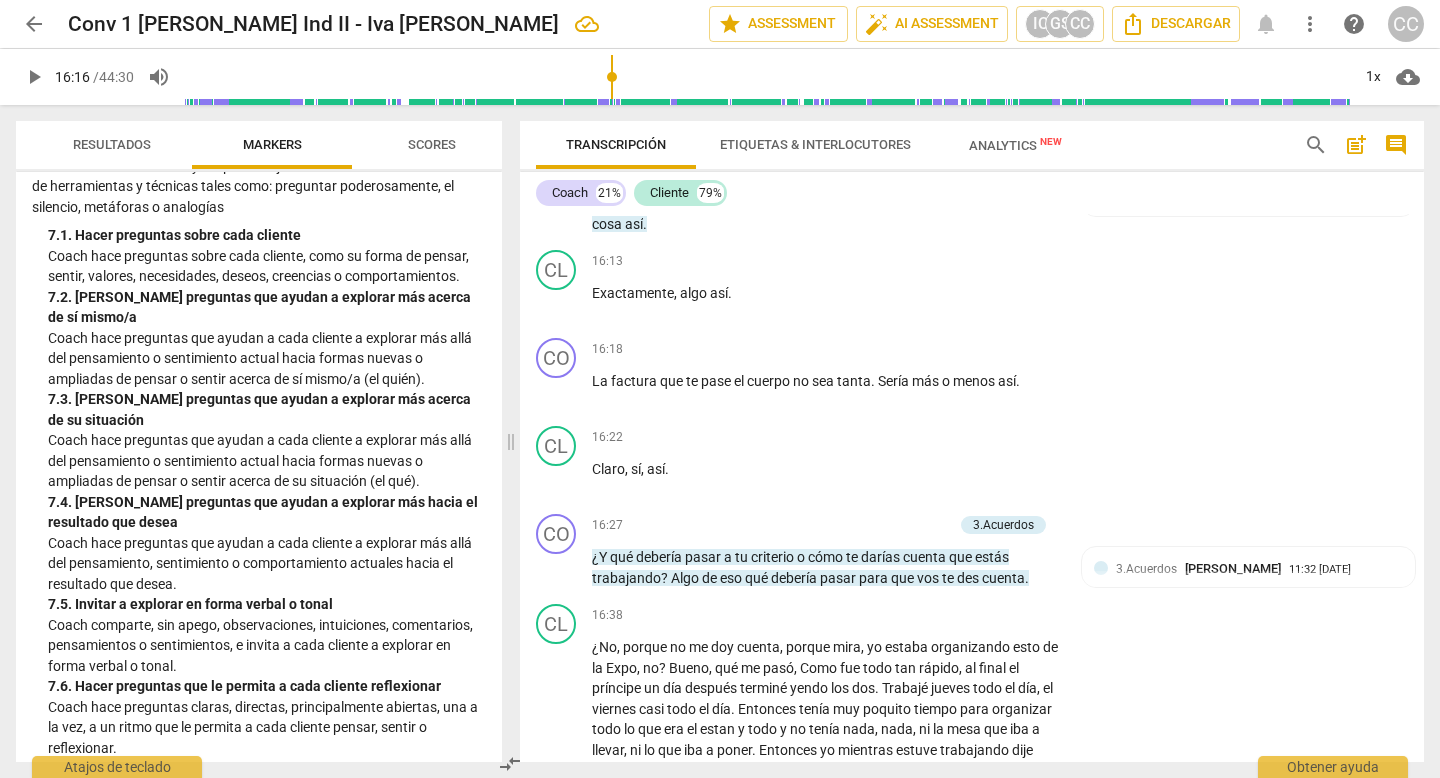 click at bounding box center [767, 77] 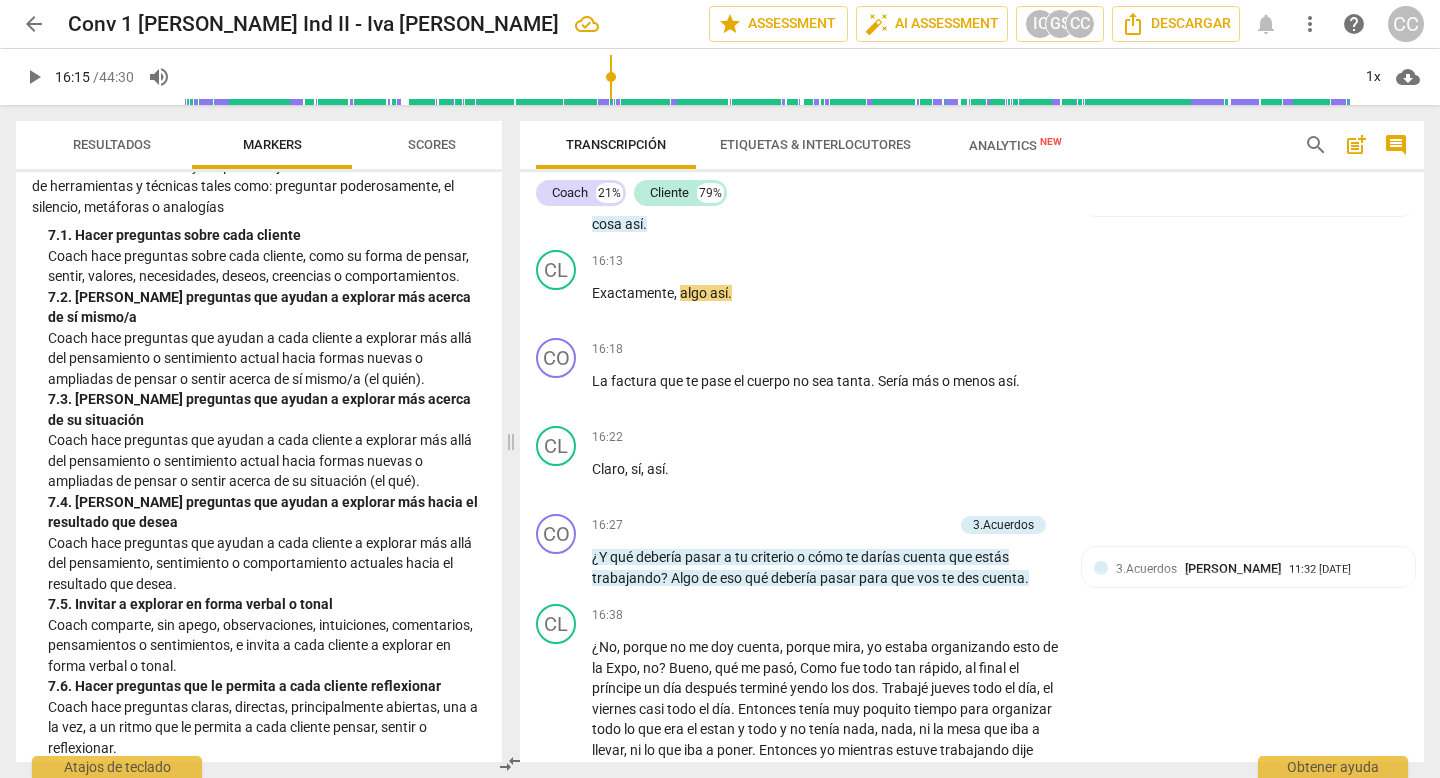 click on "play_arrow" at bounding box center [34, 77] 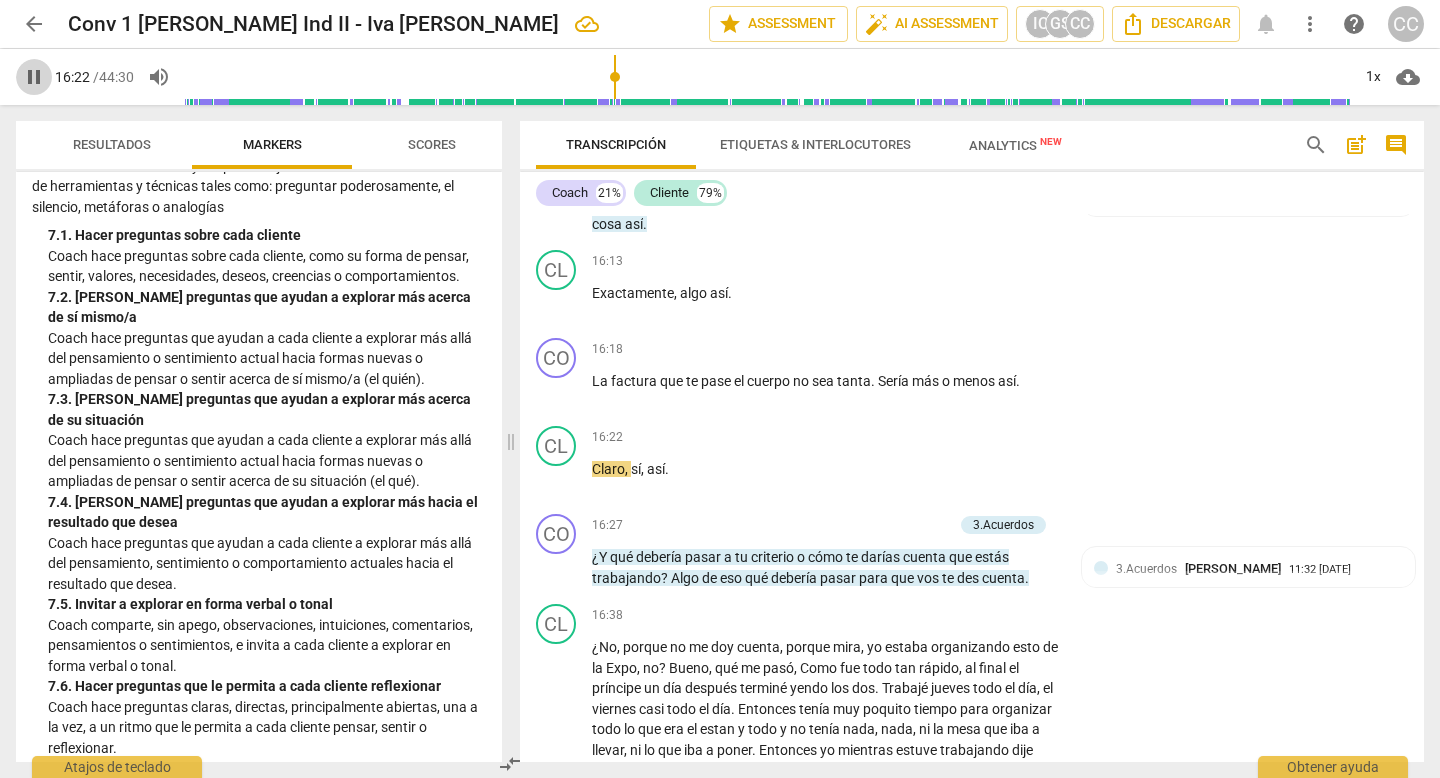 click on "pause" at bounding box center [34, 77] 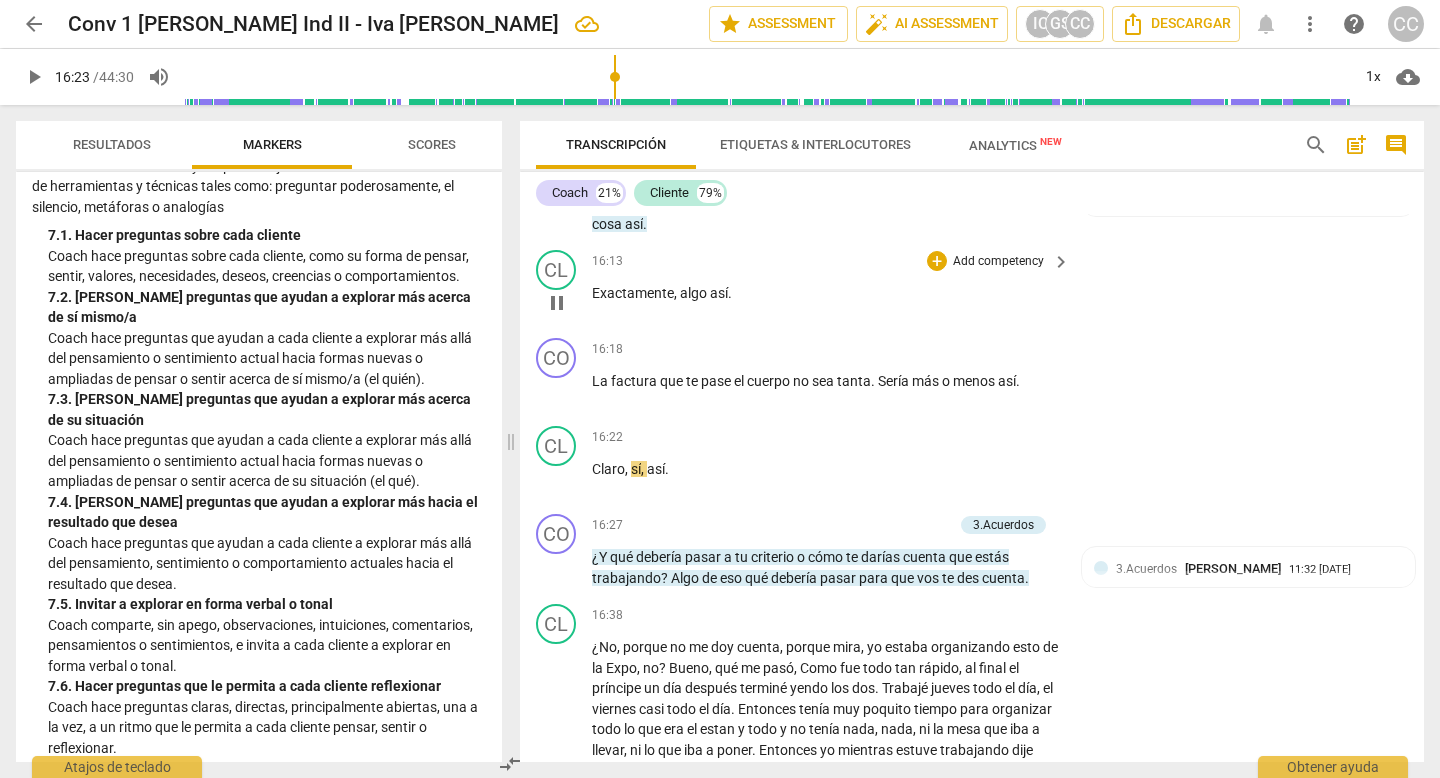 type on "983" 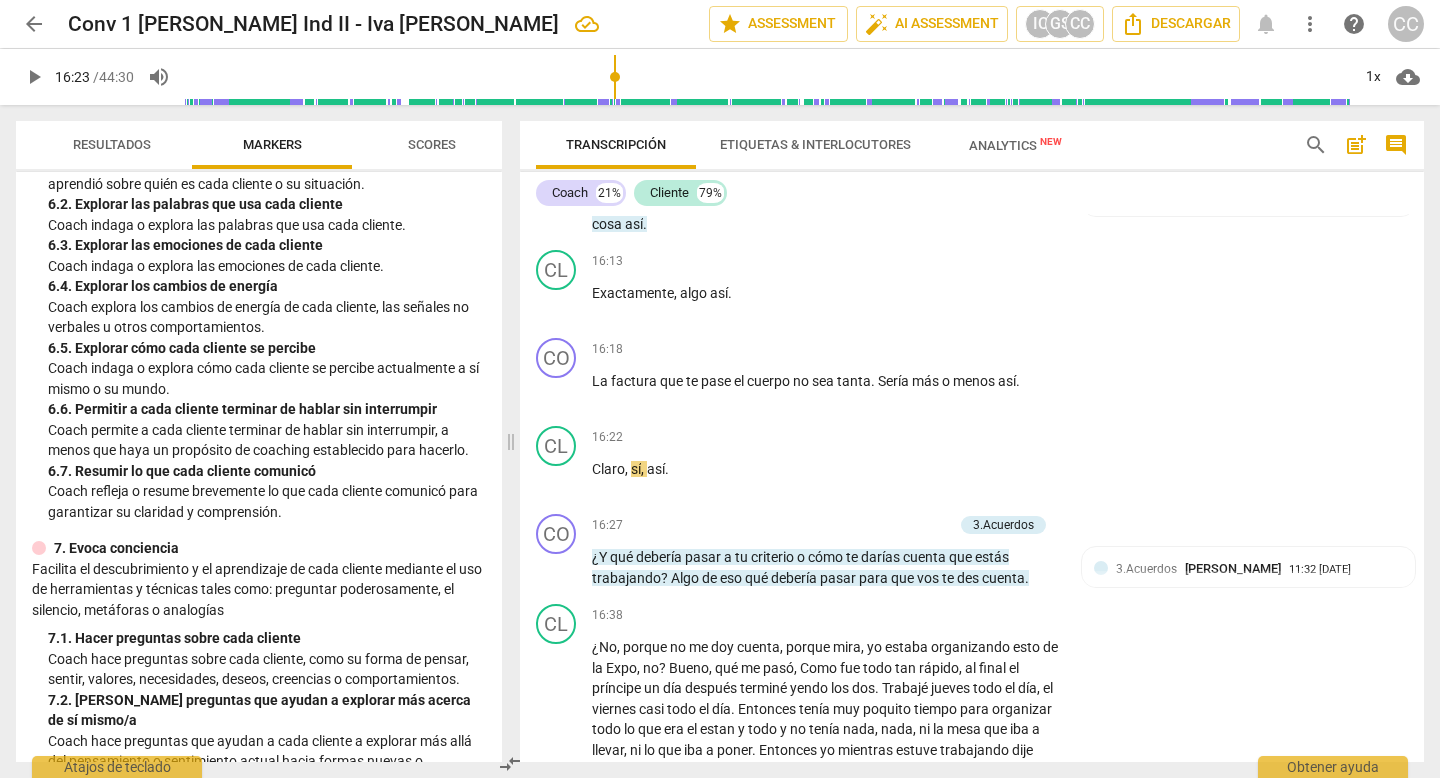 scroll, scrollTop: 1371, scrollLeft: 0, axis: vertical 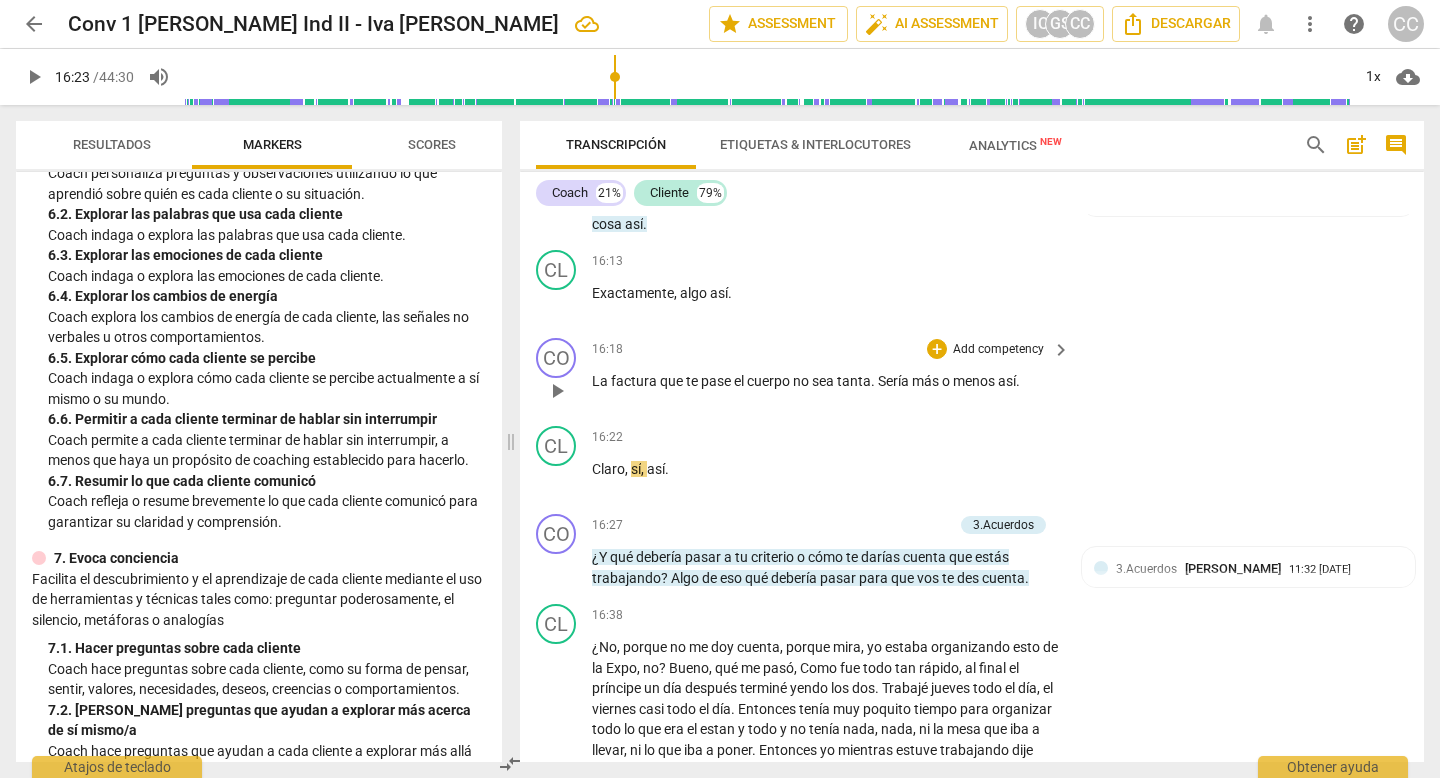 click on "Add competency" at bounding box center (998, 350) 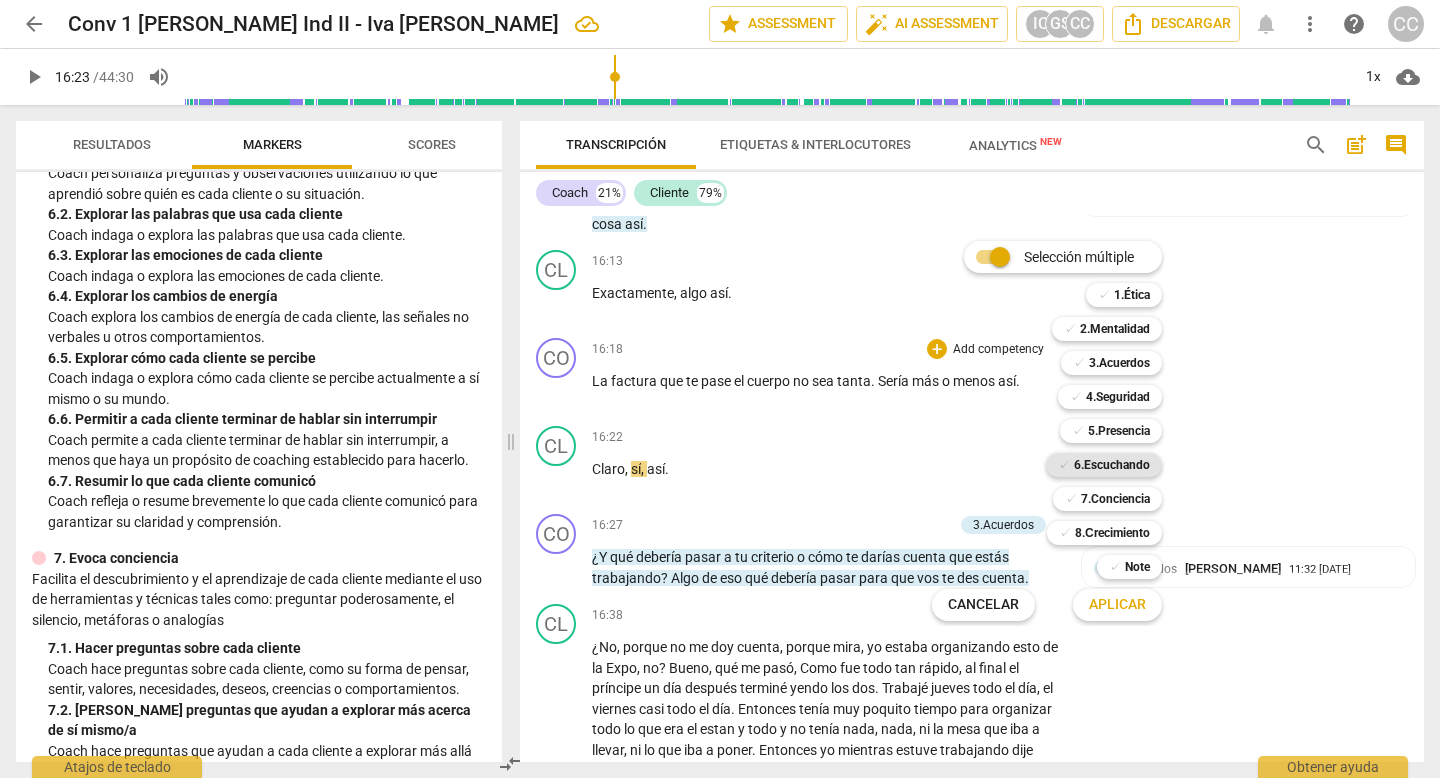 click on "6.Escuchando" at bounding box center [1112, 465] 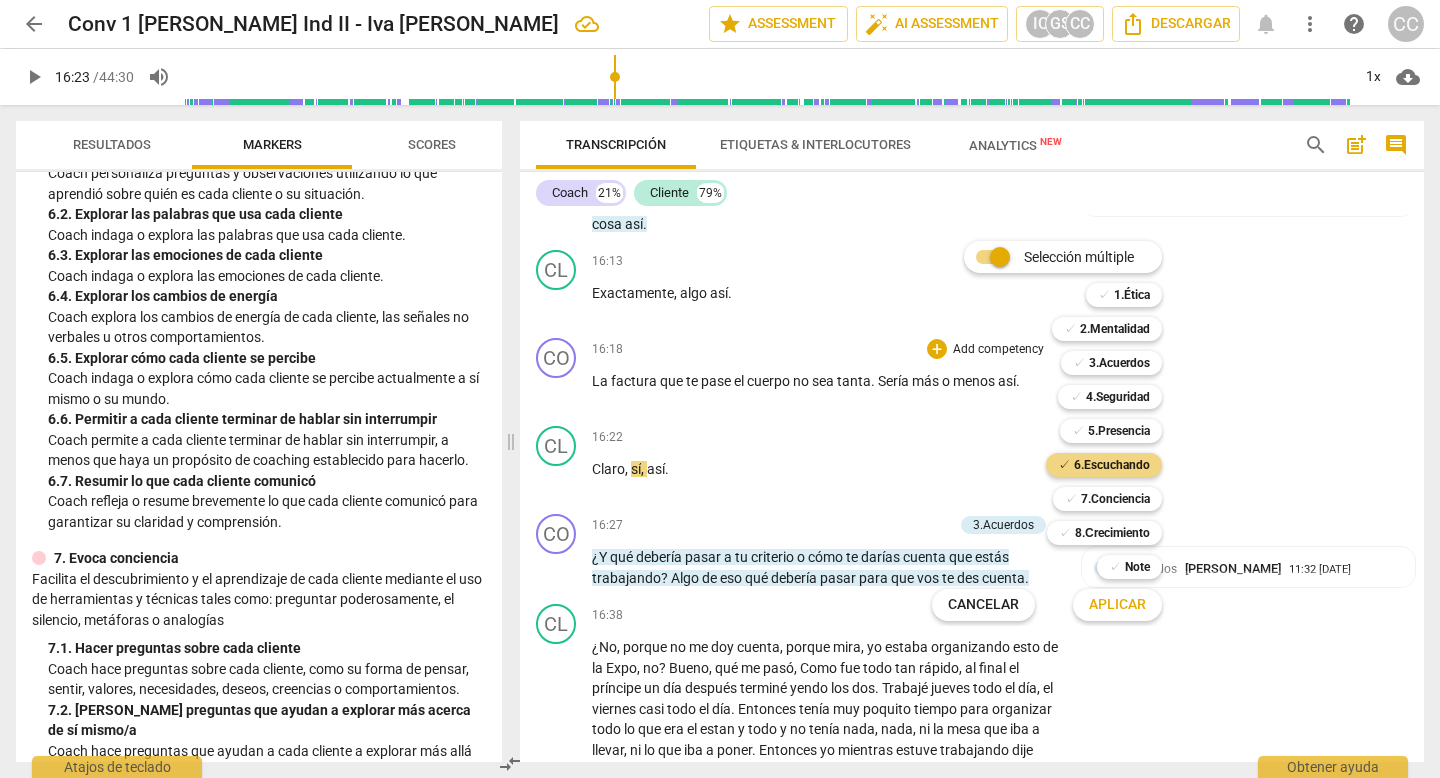 click on "Aplicar" at bounding box center (1117, 605) 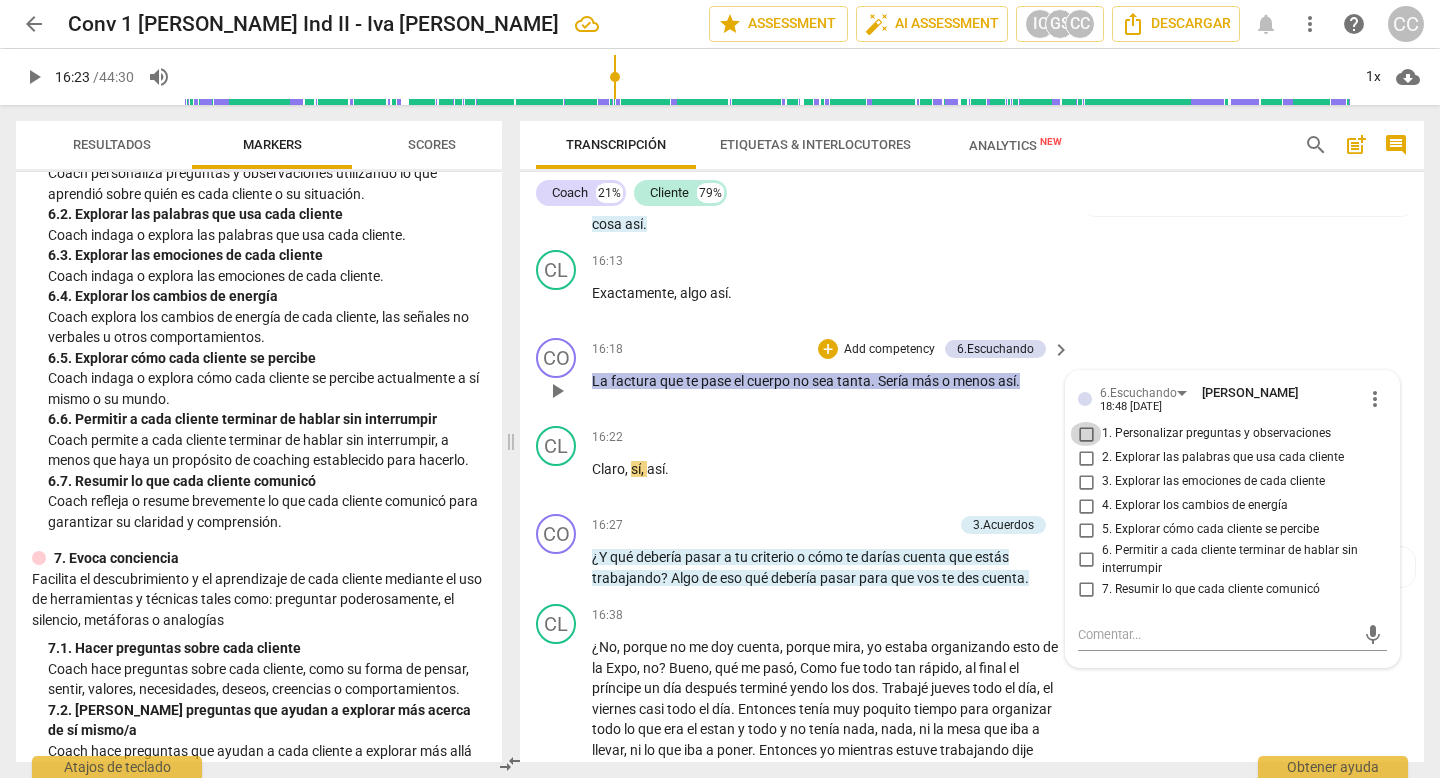 click on "1. Personalizar preguntas y observaciones" at bounding box center [1086, 434] 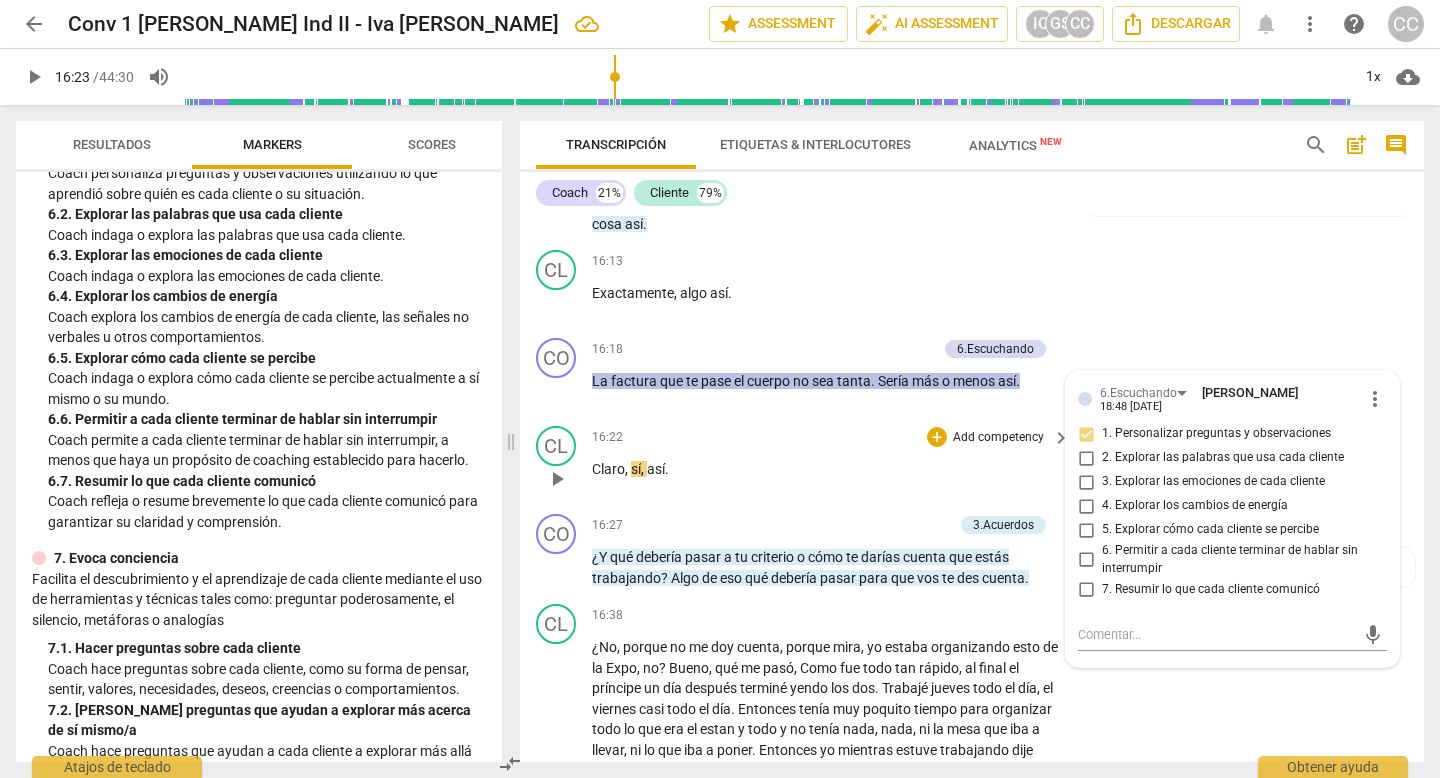 click on "Claro ,   sí ,   así ." at bounding box center (826, 469) 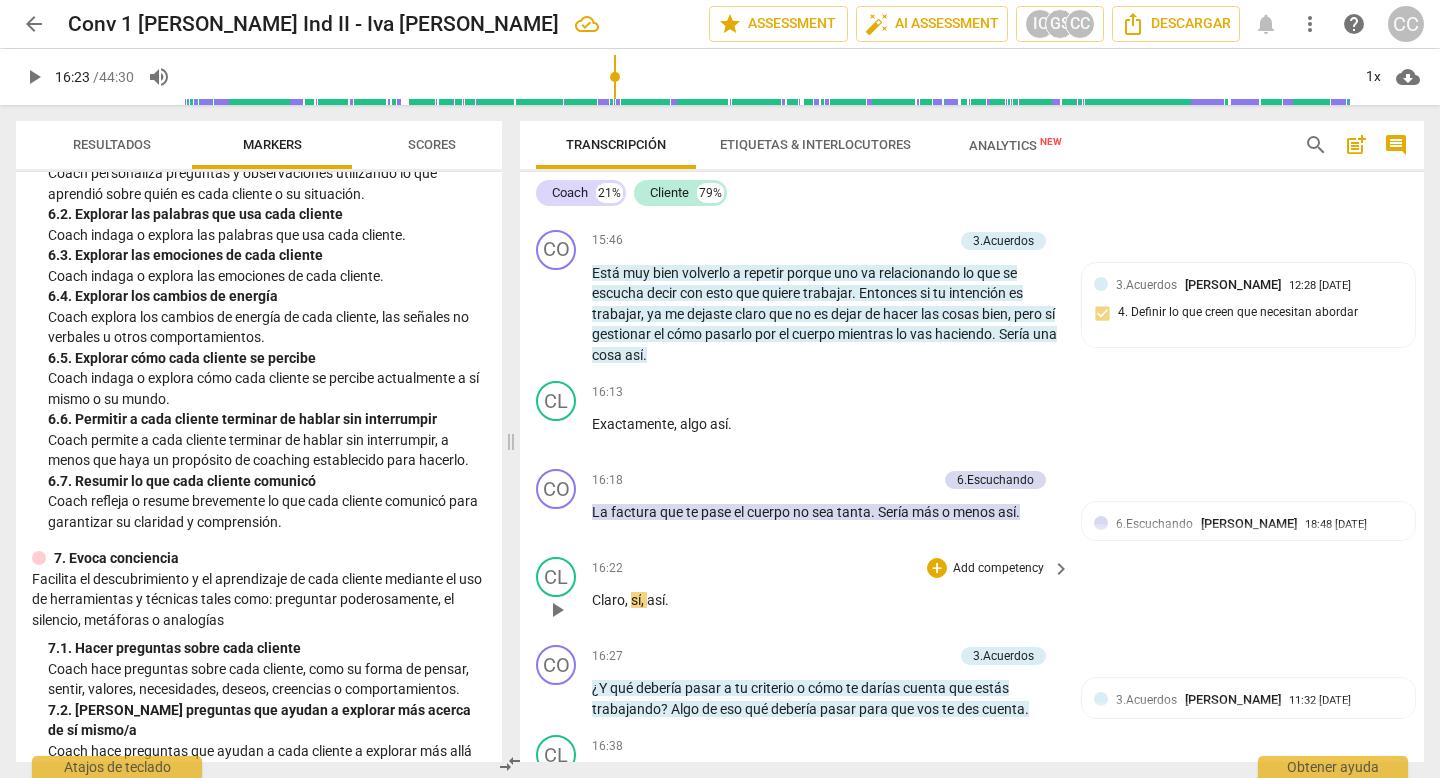 scroll, scrollTop: 5041, scrollLeft: 0, axis: vertical 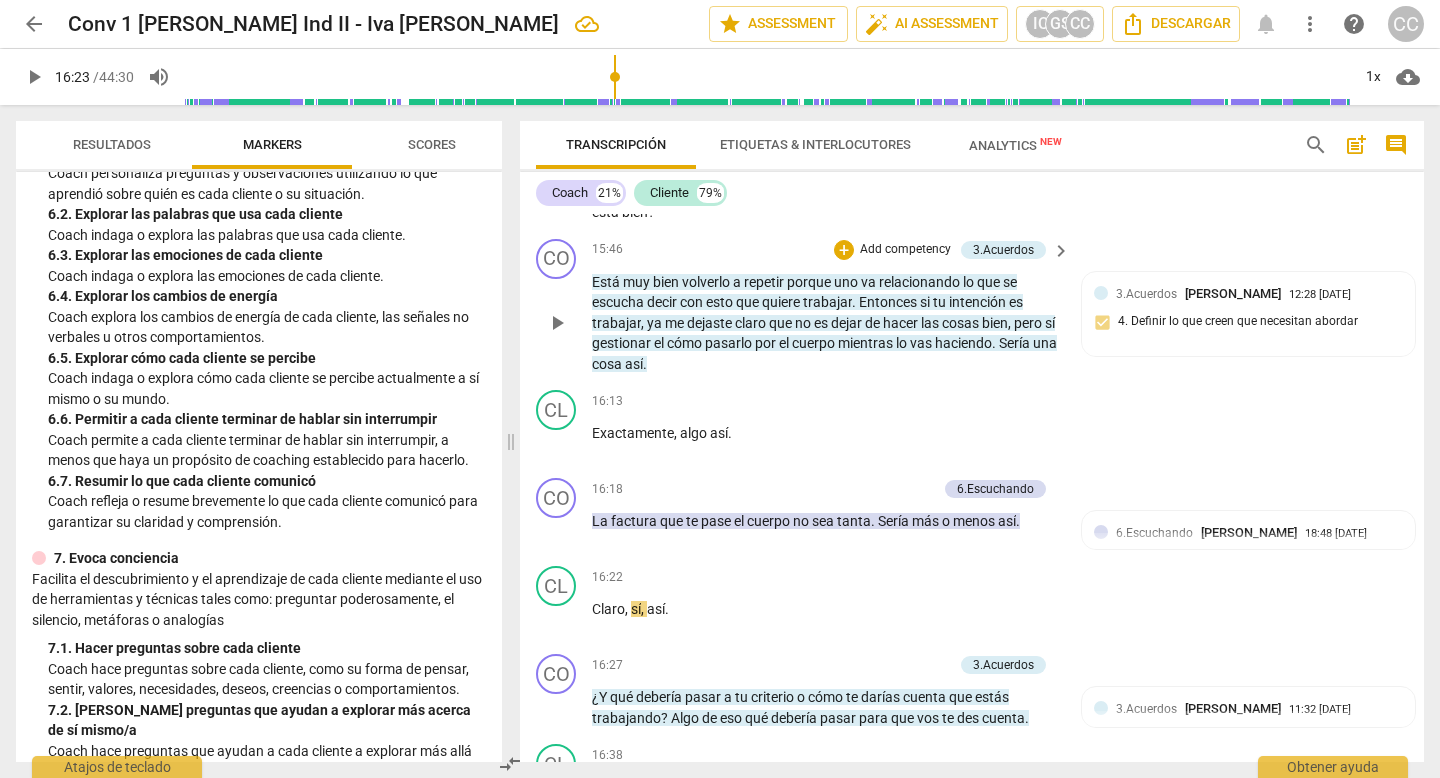 click on "Add competency" at bounding box center (905, 250) 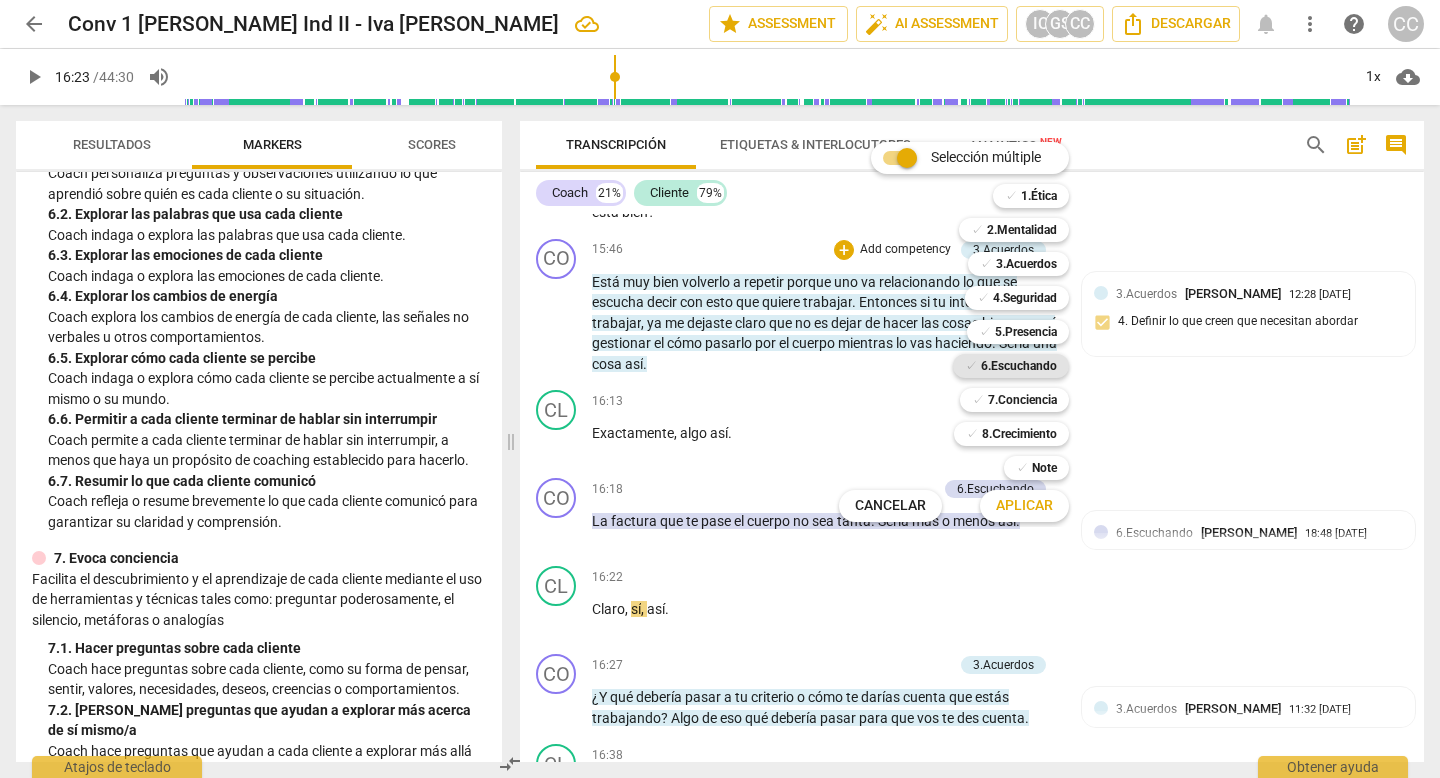 click on "6.Escuchando" at bounding box center (1019, 366) 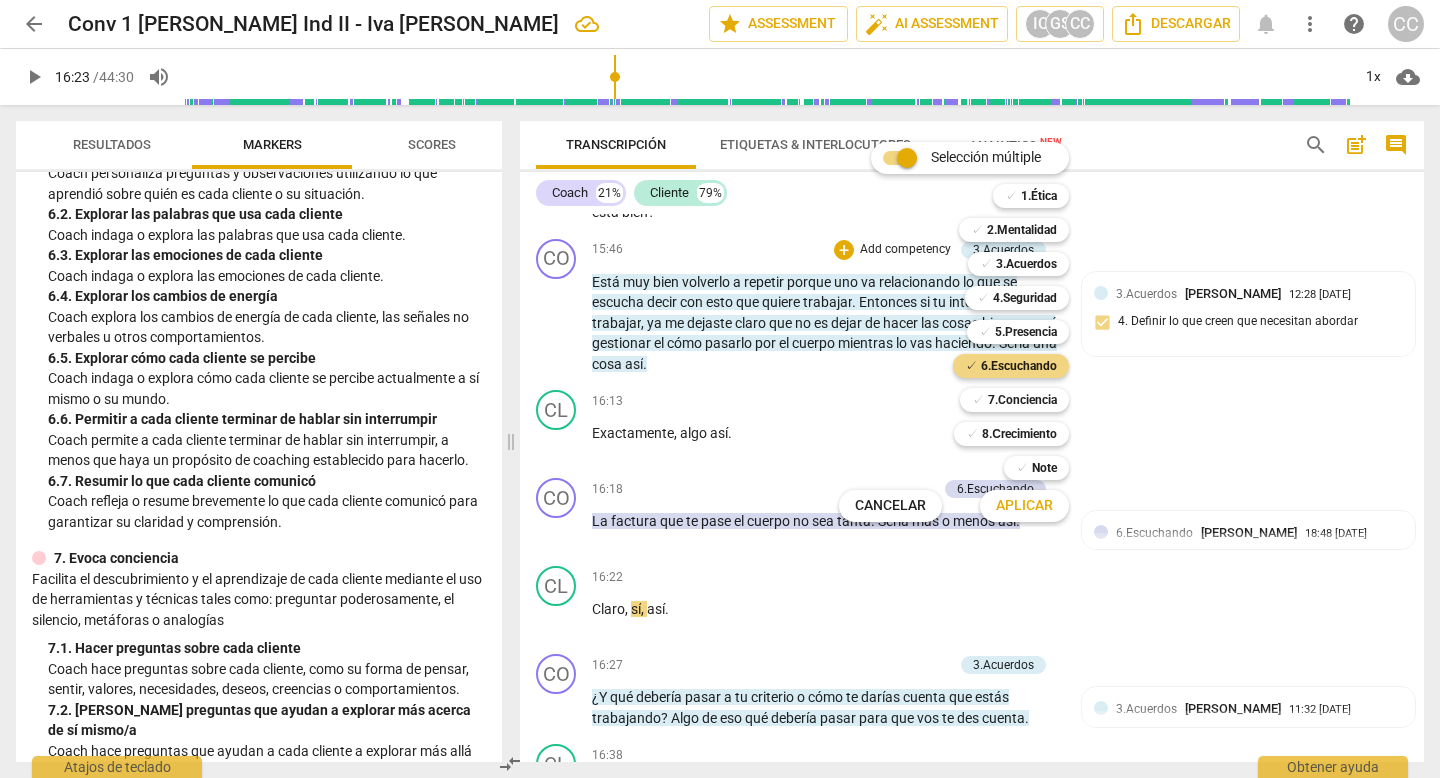 click on "Aplicar" at bounding box center [1024, 506] 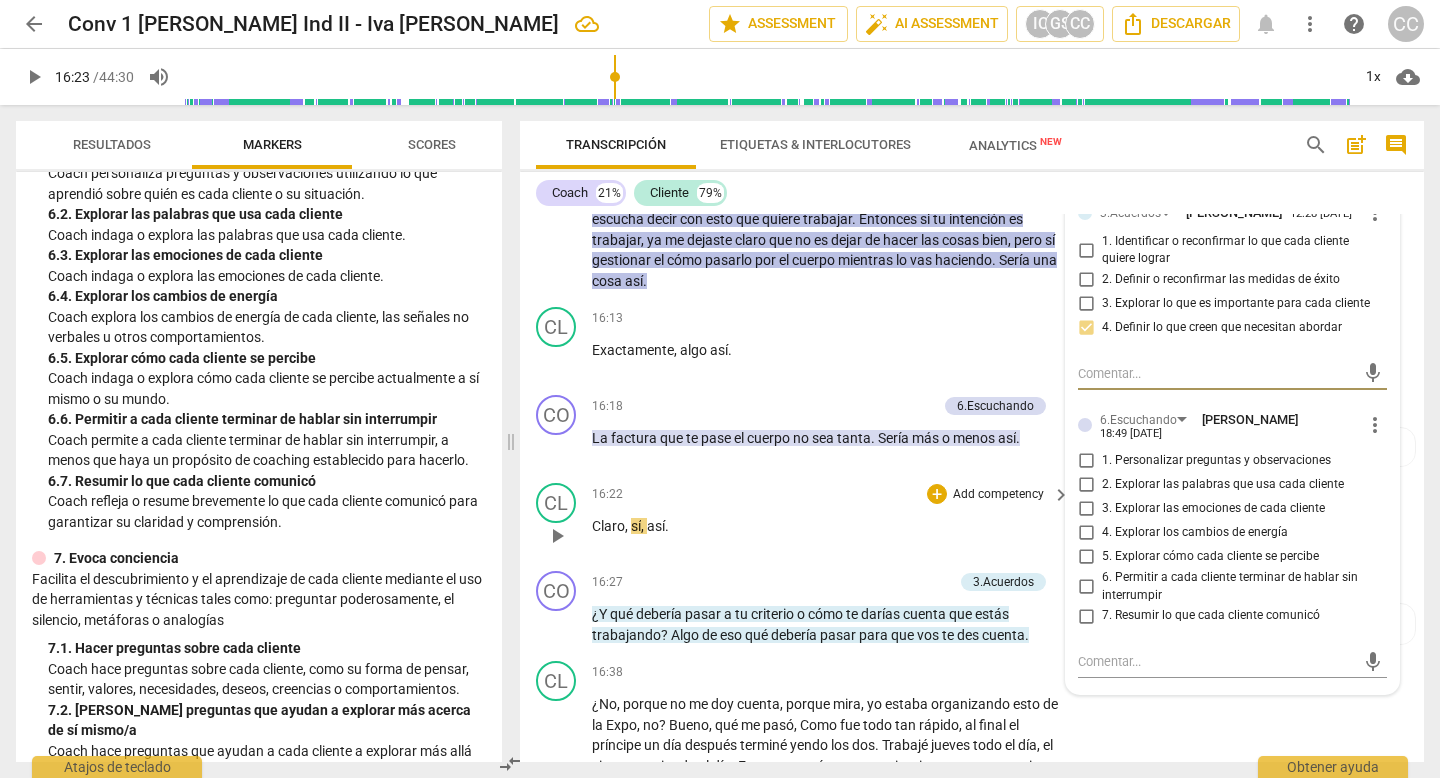 scroll, scrollTop: 5123, scrollLeft: 0, axis: vertical 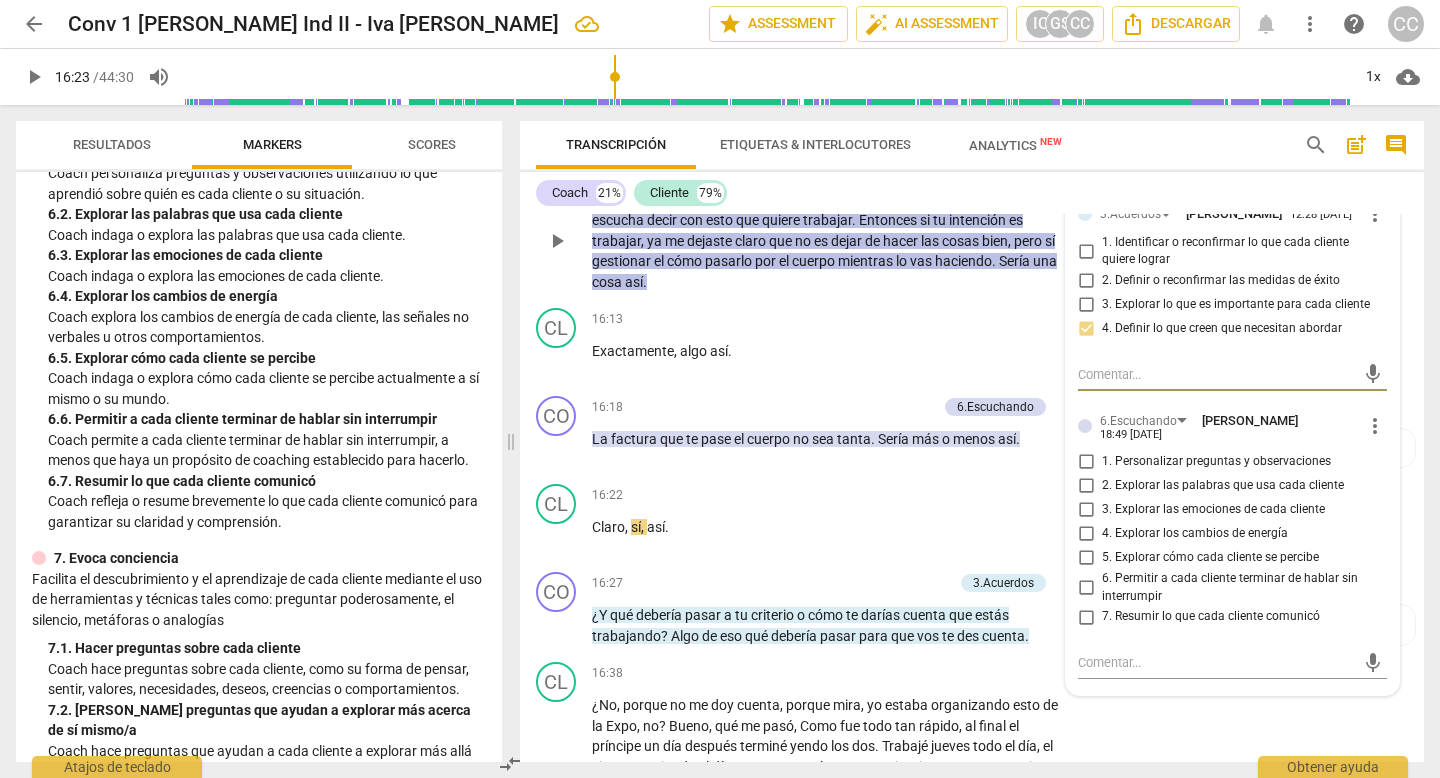 click on "3. Explorar las emociones de cada cliente" at bounding box center [1086, 510] 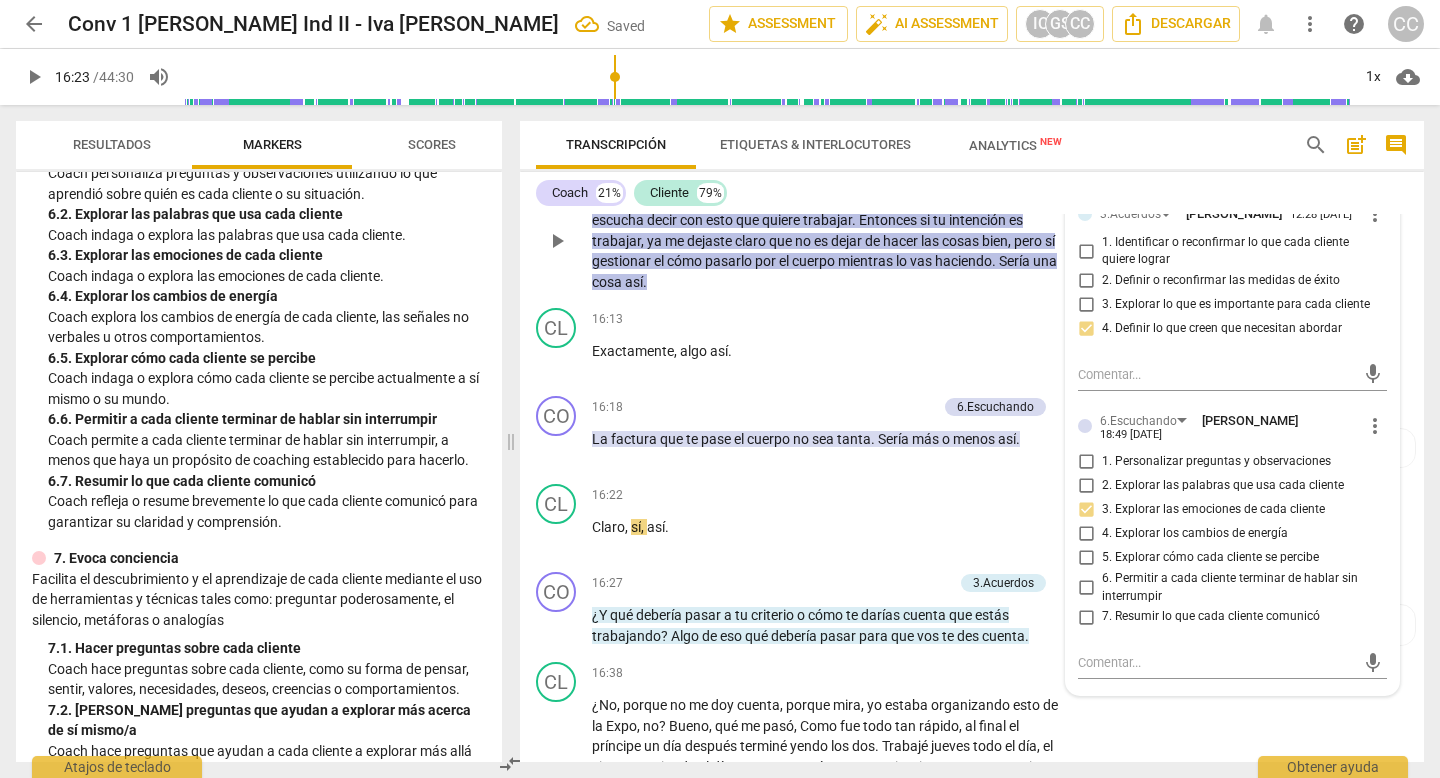 click on "1. Personalizar preguntas y observaciones" at bounding box center [1086, 462] 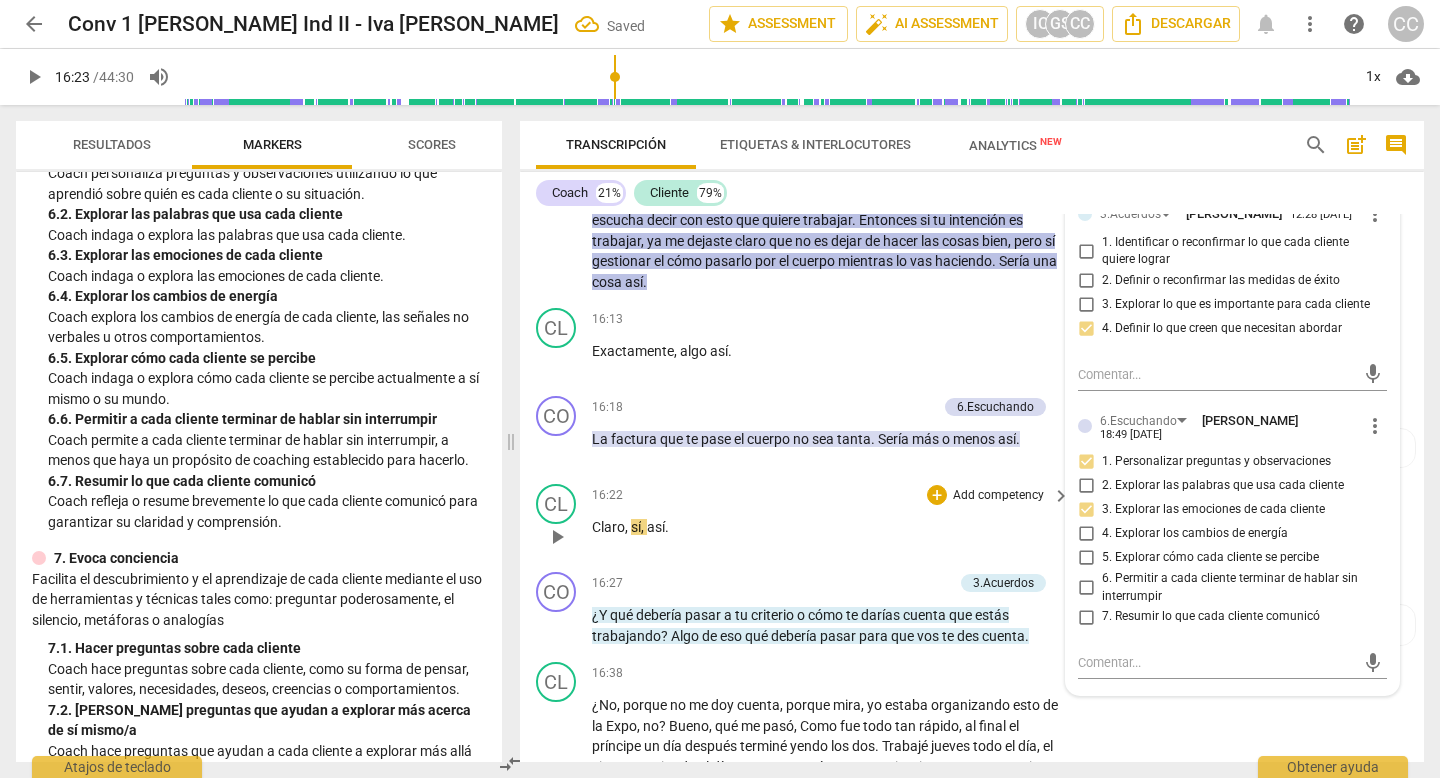 click on "Claro ,   sí ,   así ." at bounding box center [826, 527] 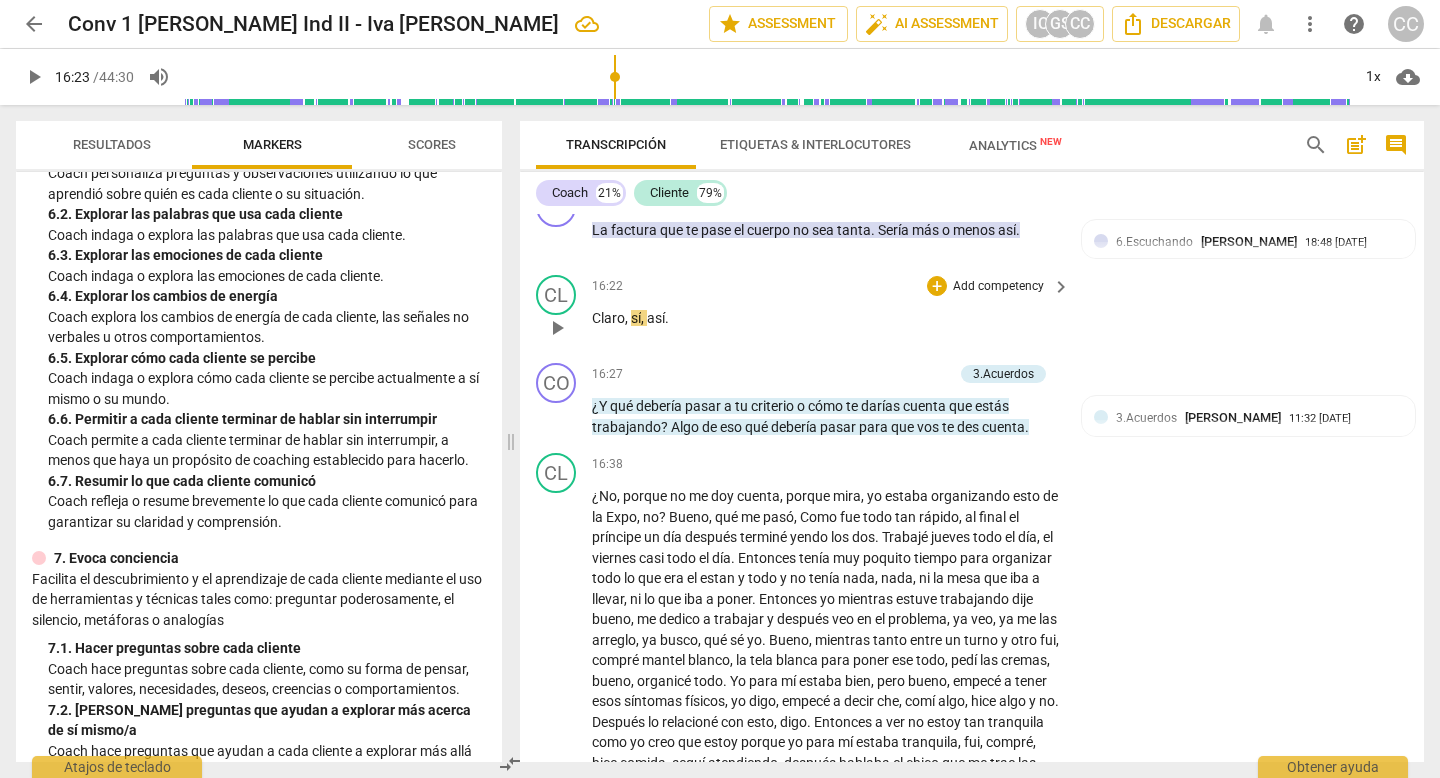 scroll, scrollTop: 5377, scrollLeft: 0, axis: vertical 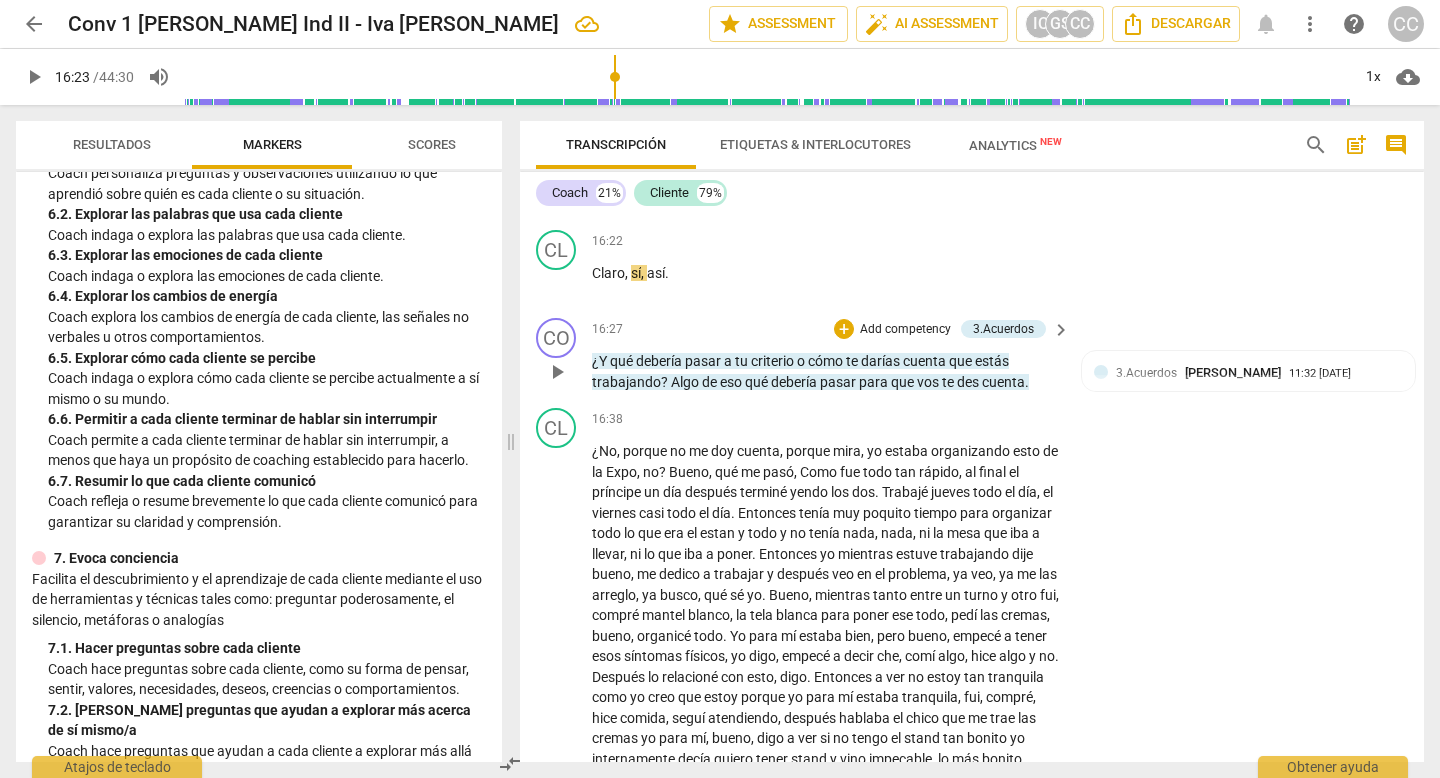 click on "Add competency" at bounding box center (905, 330) 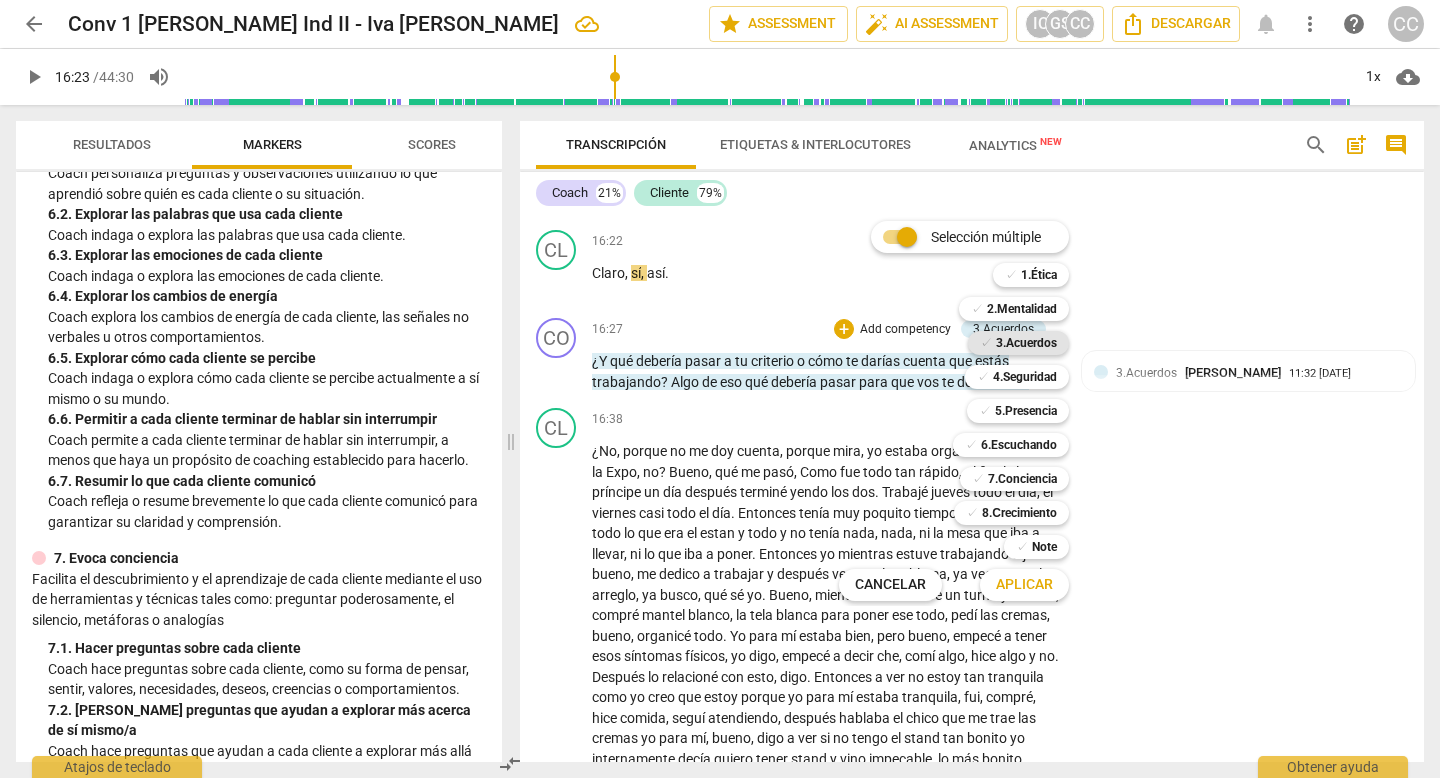click on "3.Acuerdos" at bounding box center (1026, 343) 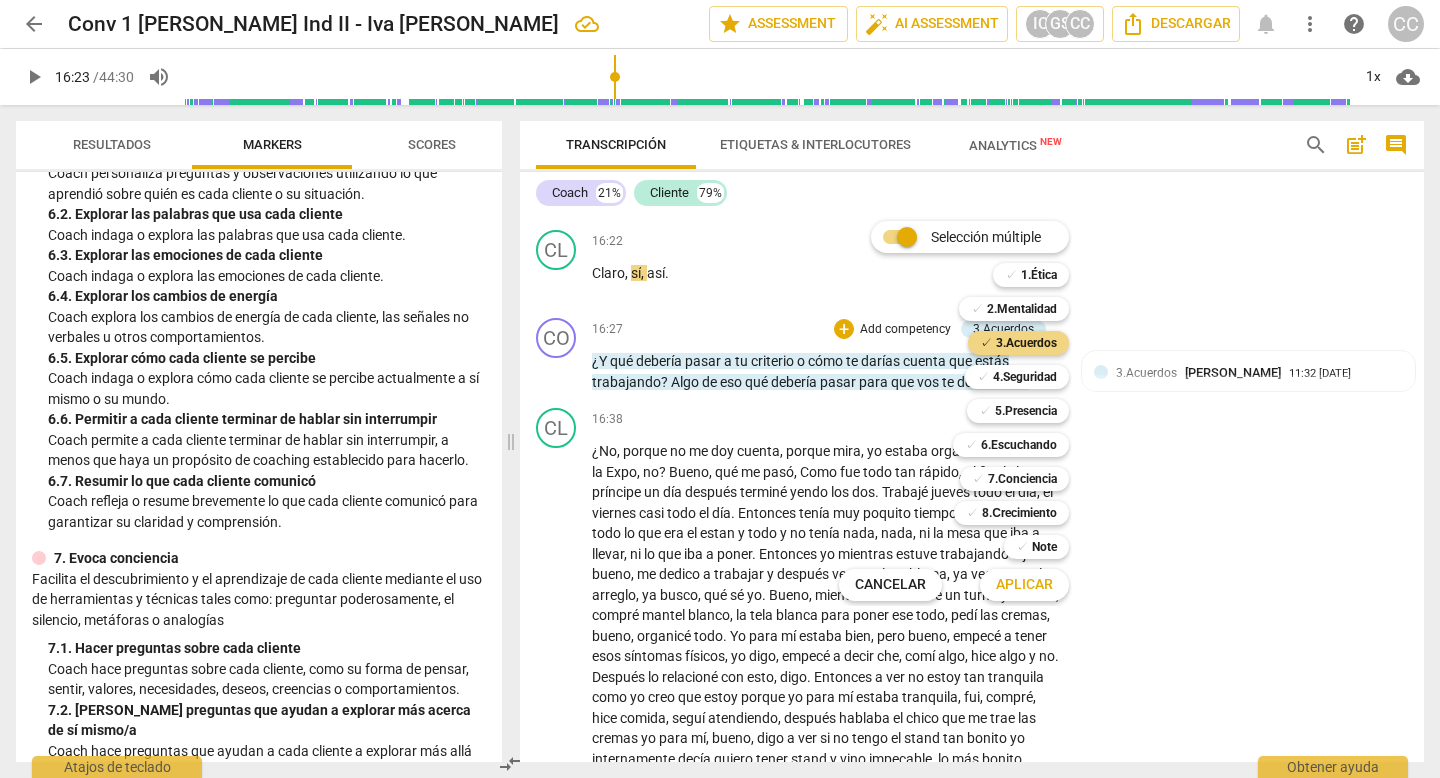 click on "Aplicar" at bounding box center [1024, 585] 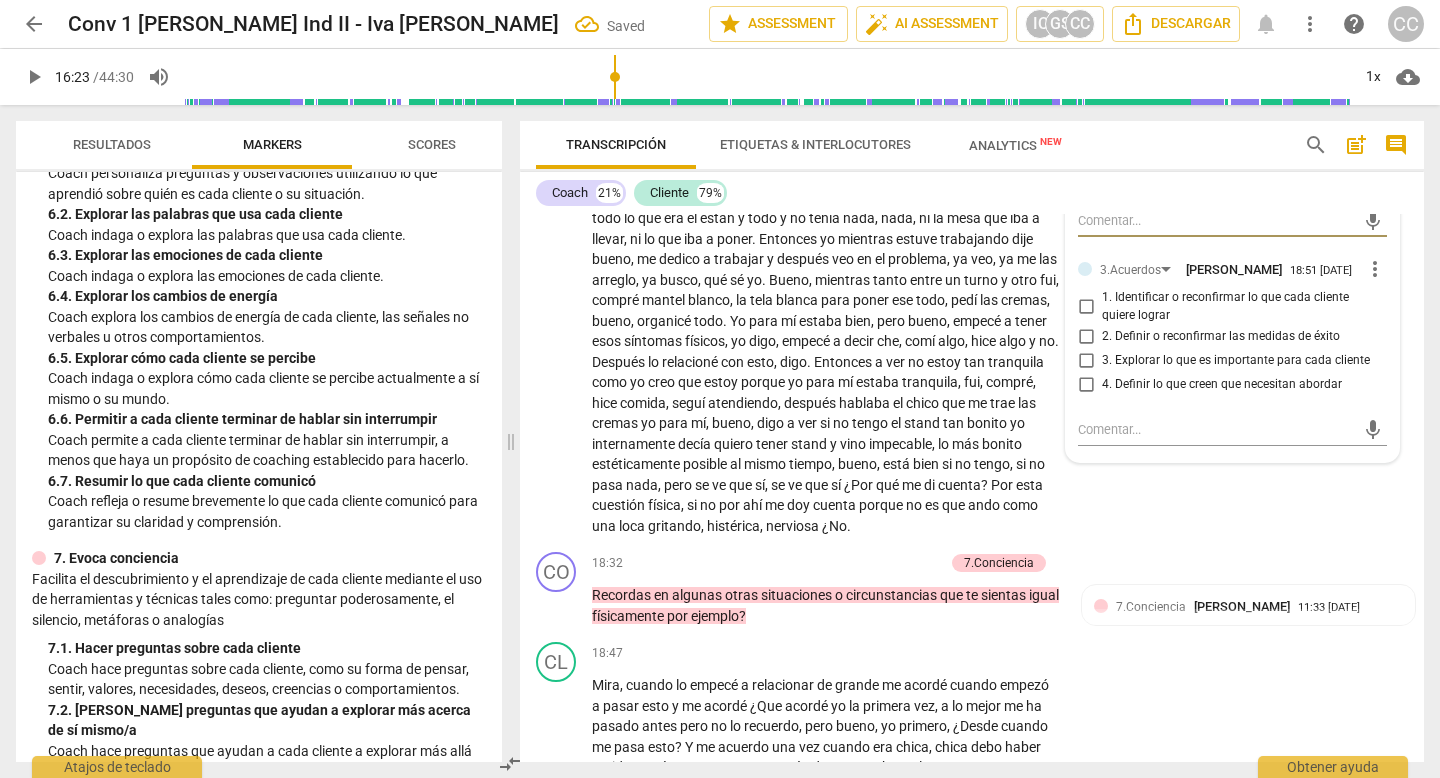 scroll, scrollTop: 5767, scrollLeft: 0, axis: vertical 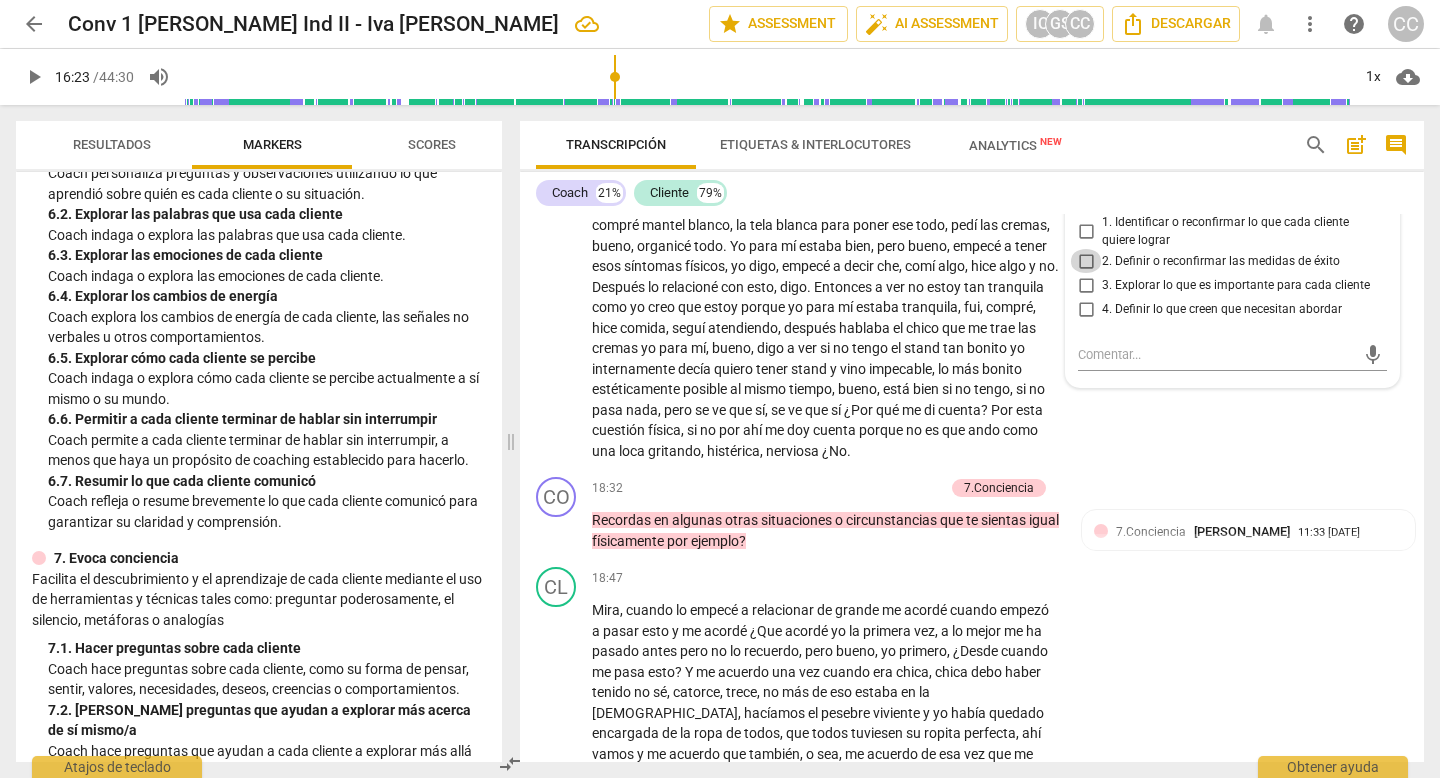 click on "2. Definir o reconfirmar las medidas de éxito" at bounding box center (1086, 261) 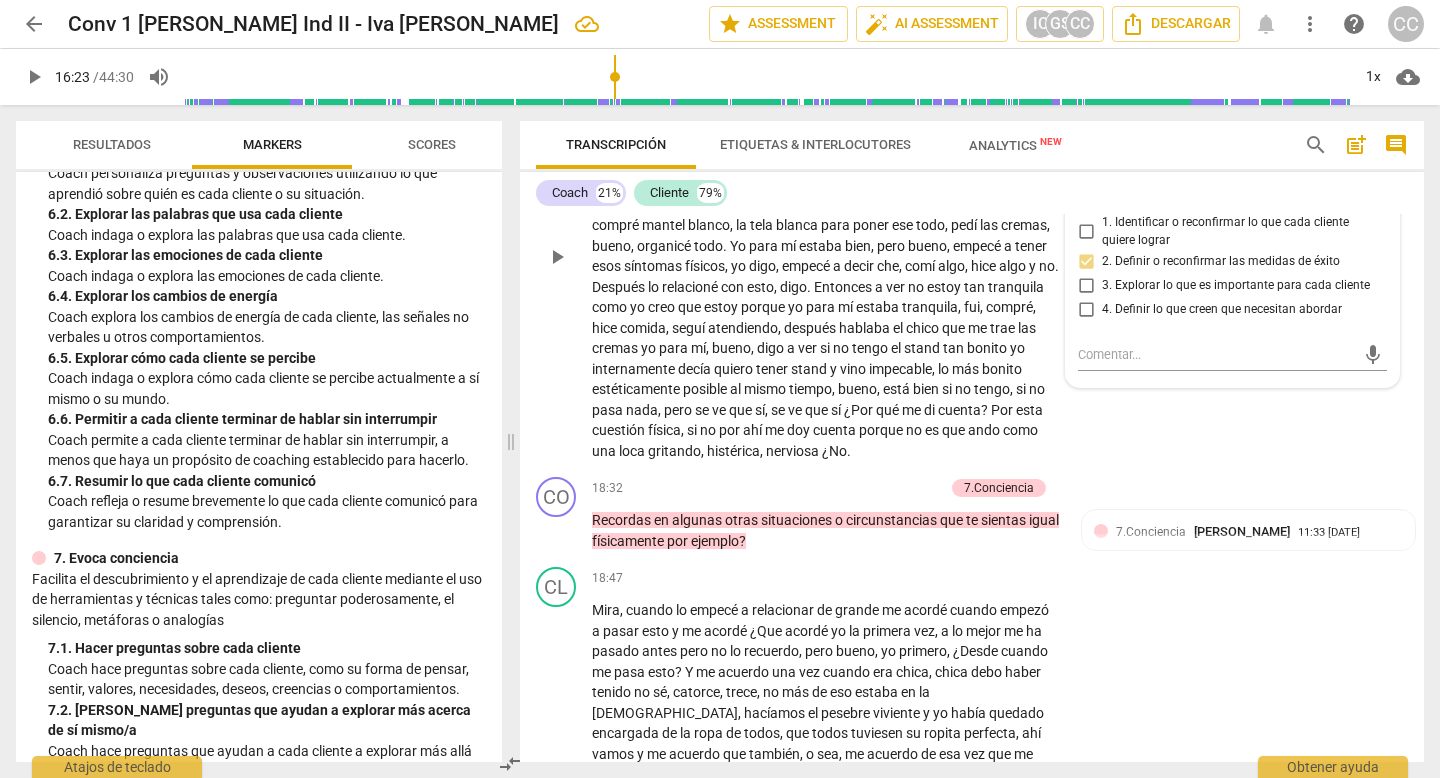 click on "CL play_arrow pause 16:38 + Add competency keyboard_arrow_right ¿No ,   porque   no   me   doy   cuenta ,   porque   mira ,   yo   estaba   organizando   esto   de   la   Expo ,   no ?   [PERSON_NAME] ,   qué   me   pasó ,   [PERSON_NAME]   fue   todo   tan   rápido ,   al   final   el   príncipe   un   día   después   terminé   yendo   los   dos .   Trabajé   [DATE]   todo   el   día ,   el   [DATE]   casi   todo   el   día .   Entonces   tenía   muy   poquito   tiempo   para   organizar   todo   lo   que   era   el   estan   y   todo   y   no   tenía   nada ,   nada ,   ni   la   mesa   que   iba   a   llevar ,   ni   lo   que   iba   a   poner .   Entonces   yo   mientras   estuve   trabajando   dije   bueno ,   me   dedico   a   trabajar   y   después   veo   en   el   problema ,   ya   veo ,   ya   me   las   arreglo ,   ya   busco ,   qué   sé   yo .   [PERSON_NAME] ,   mientras   tanto   entre   un   turno   y   otro   fui ,   compré   mantel   blanco ,   la   tela   blanca   para   poner   ese   todo ," at bounding box center [972, 239] 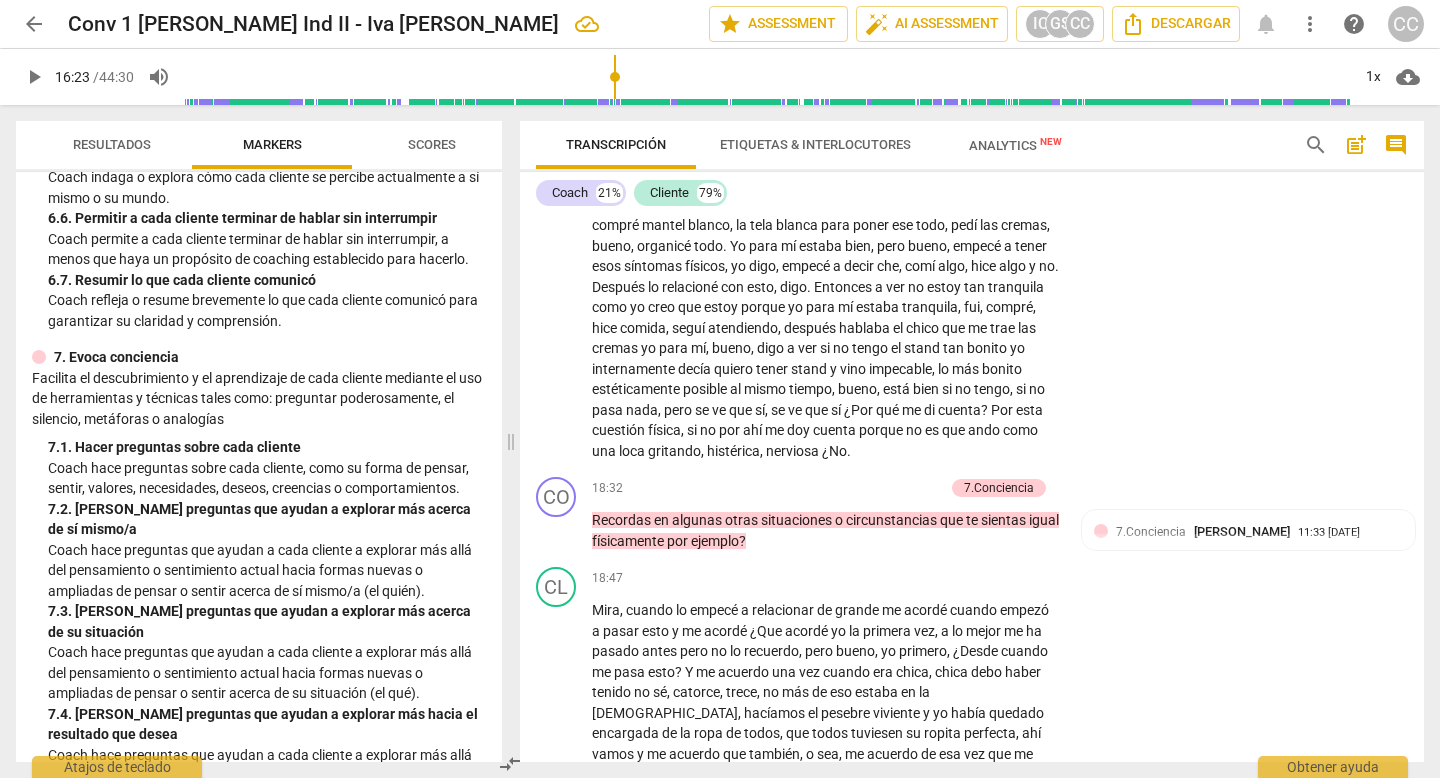 scroll, scrollTop: 1591, scrollLeft: 0, axis: vertical 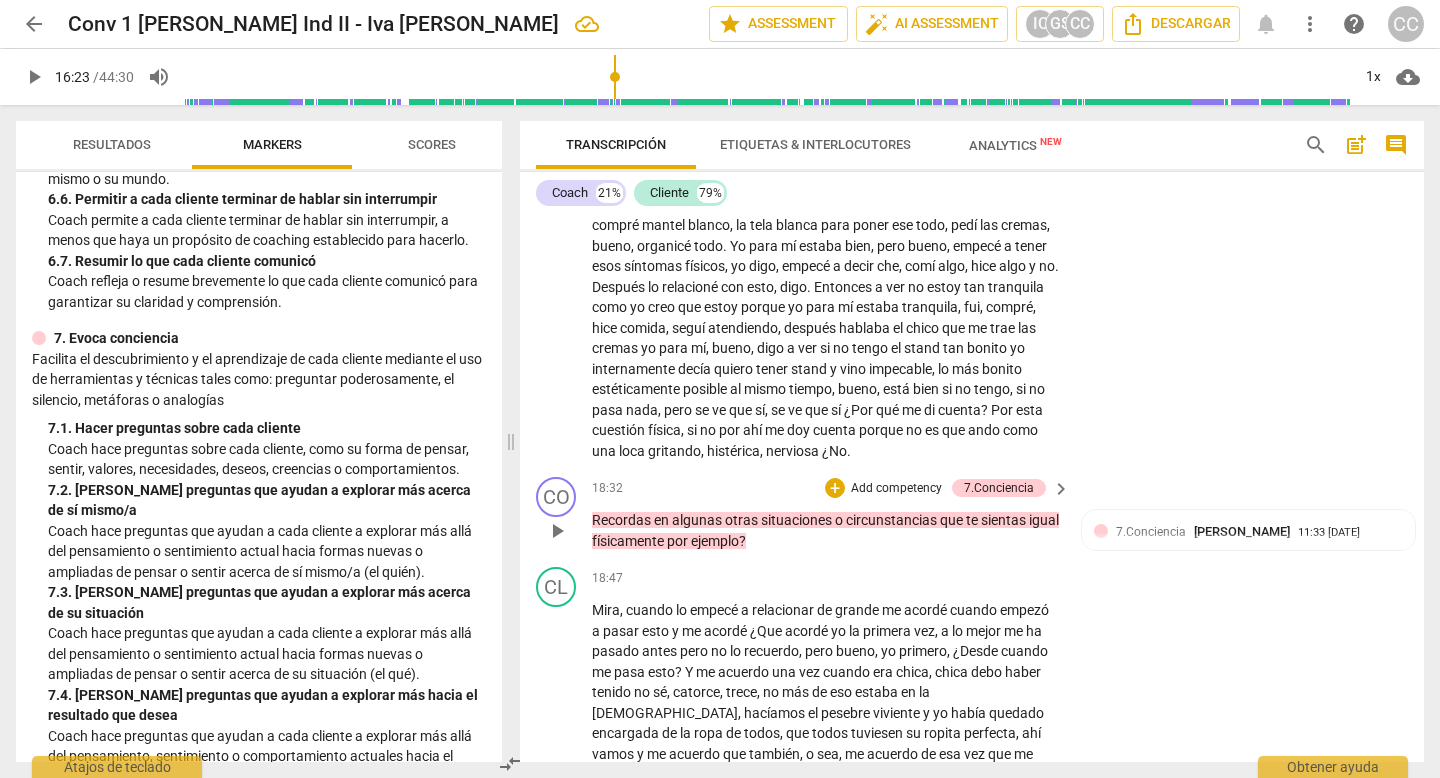 click on "Add competency" at bounding box center [896, 489] 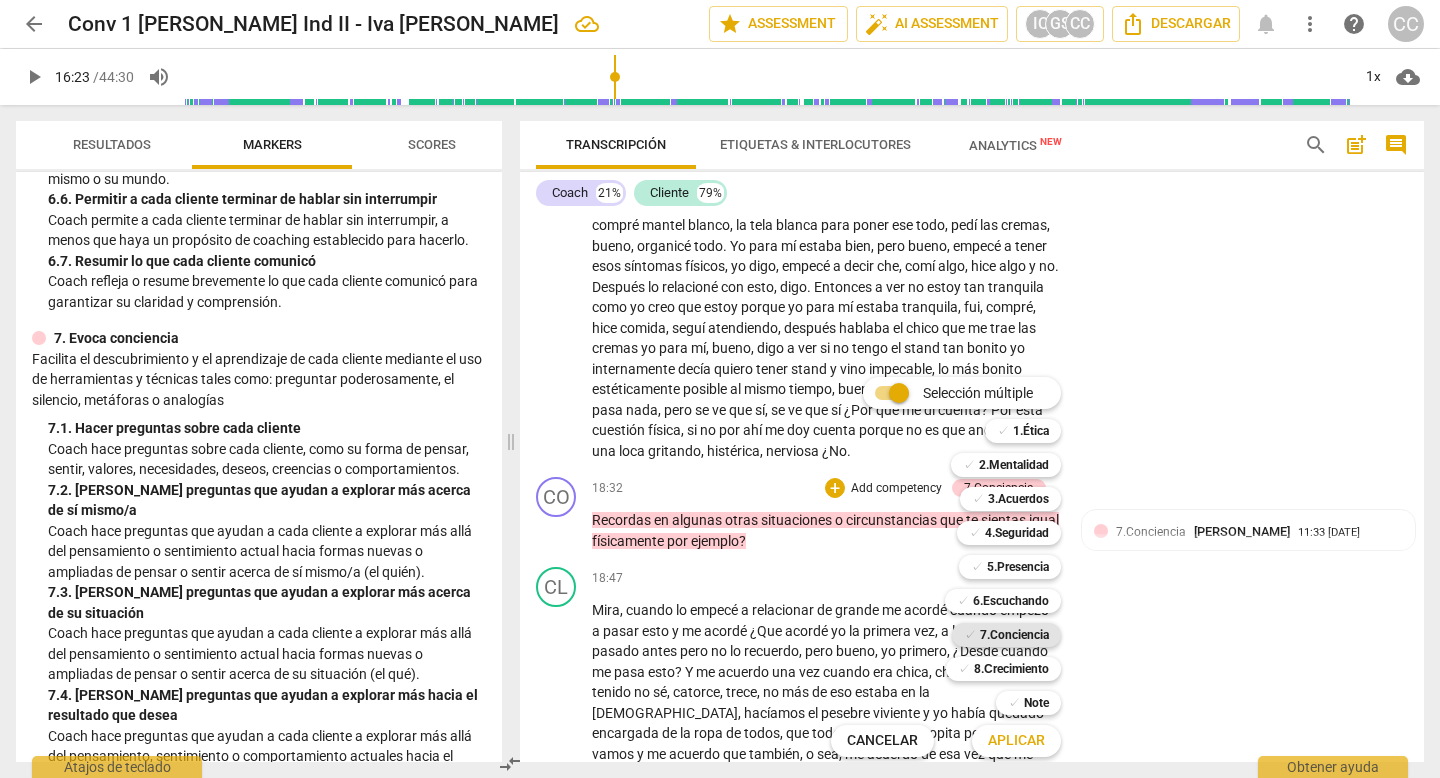 click on "7.Conciencia" at bounding box center (1014, 635) 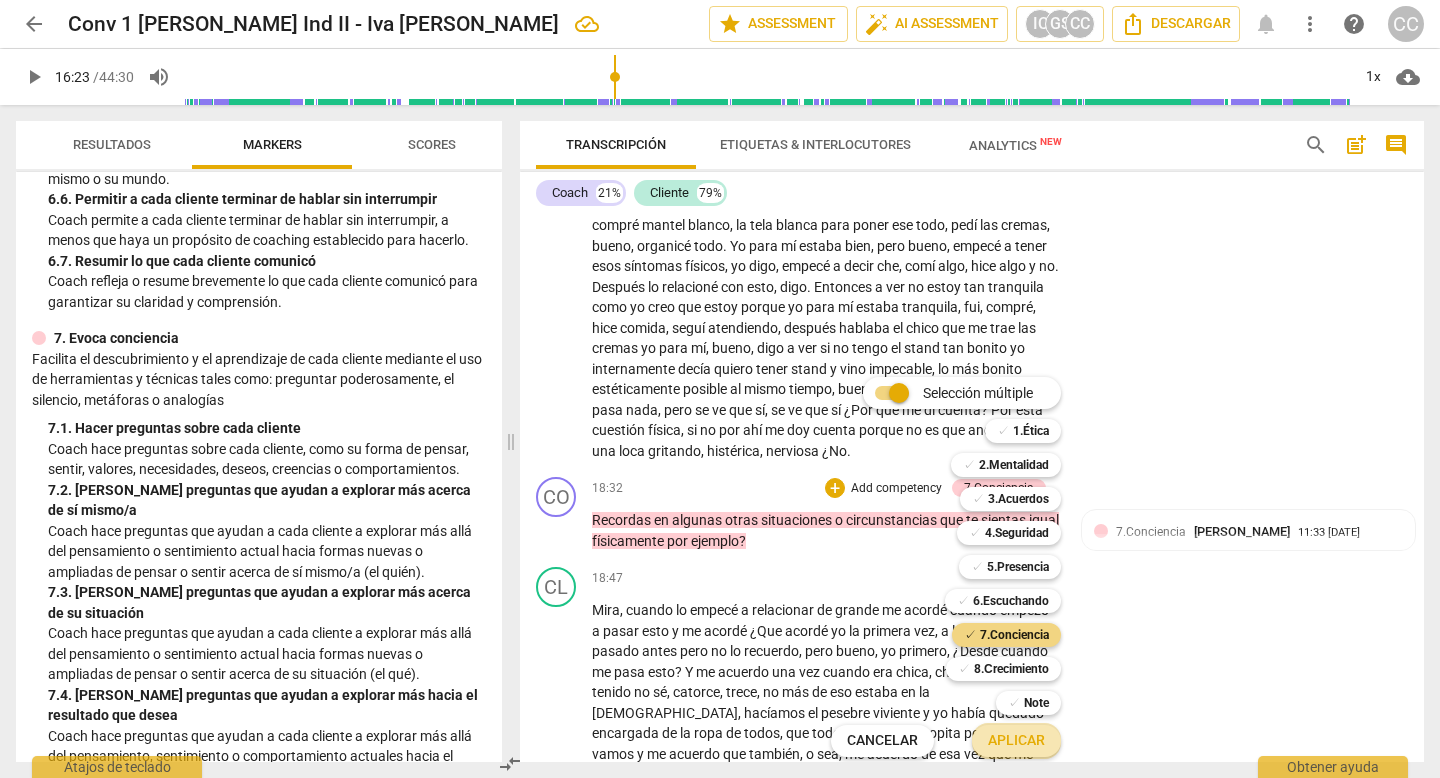 click on "Aplicar" at bounding box center [1016, 741] 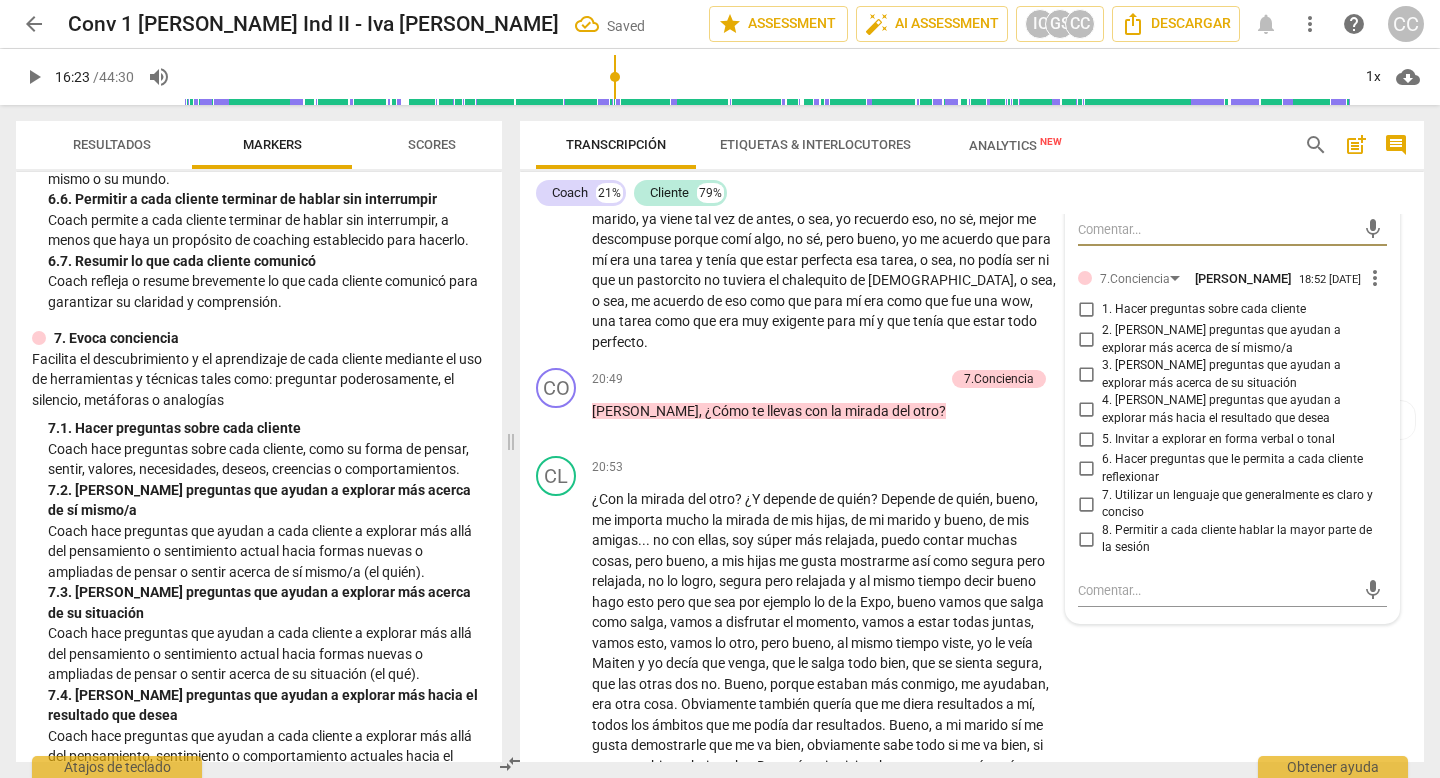 scroll, scrollTop: 6388, scrollLeft: 0, axis: vertical 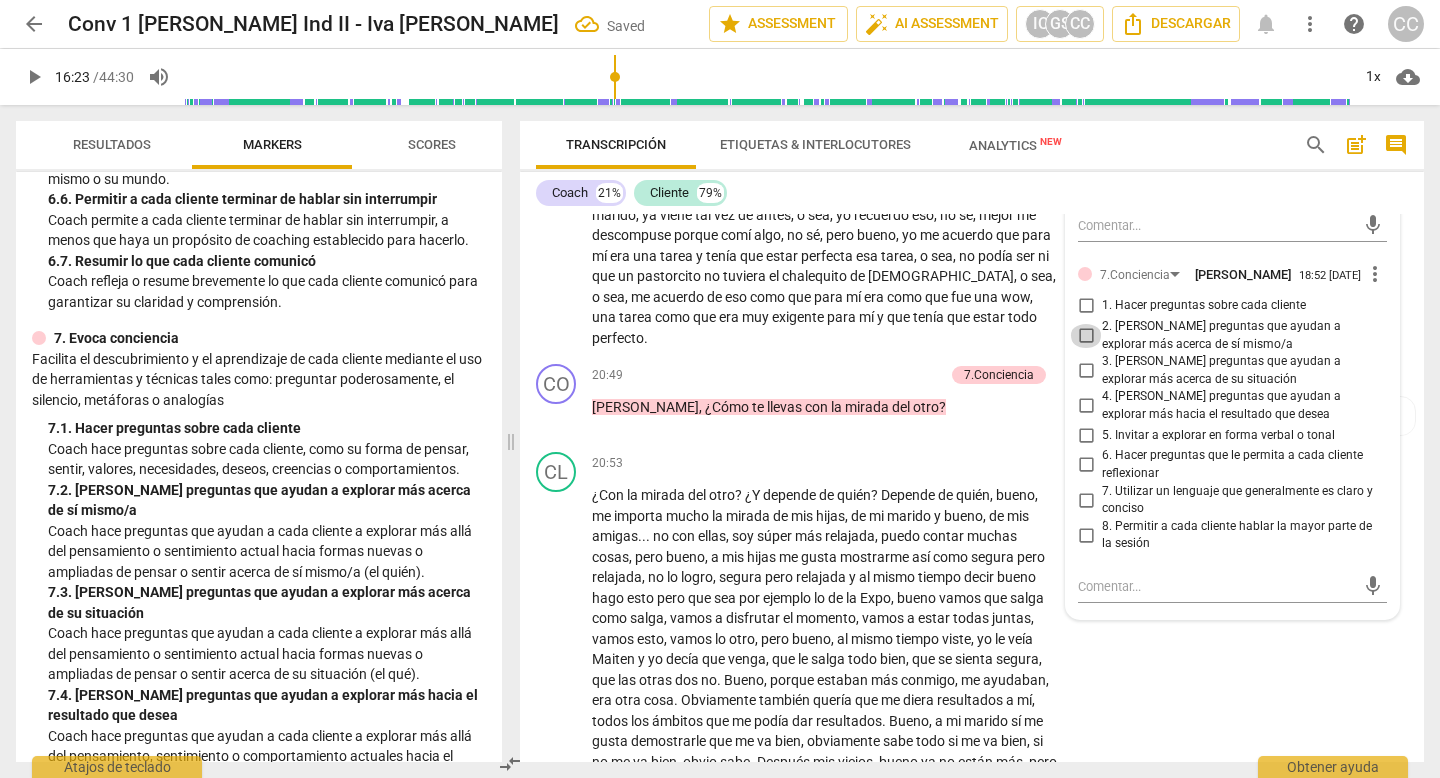 click on "2. [PERSON_NAME] preguntas que ayudan a explorar más acerca de sí mismo/a" at bounding box center (1086, 336) 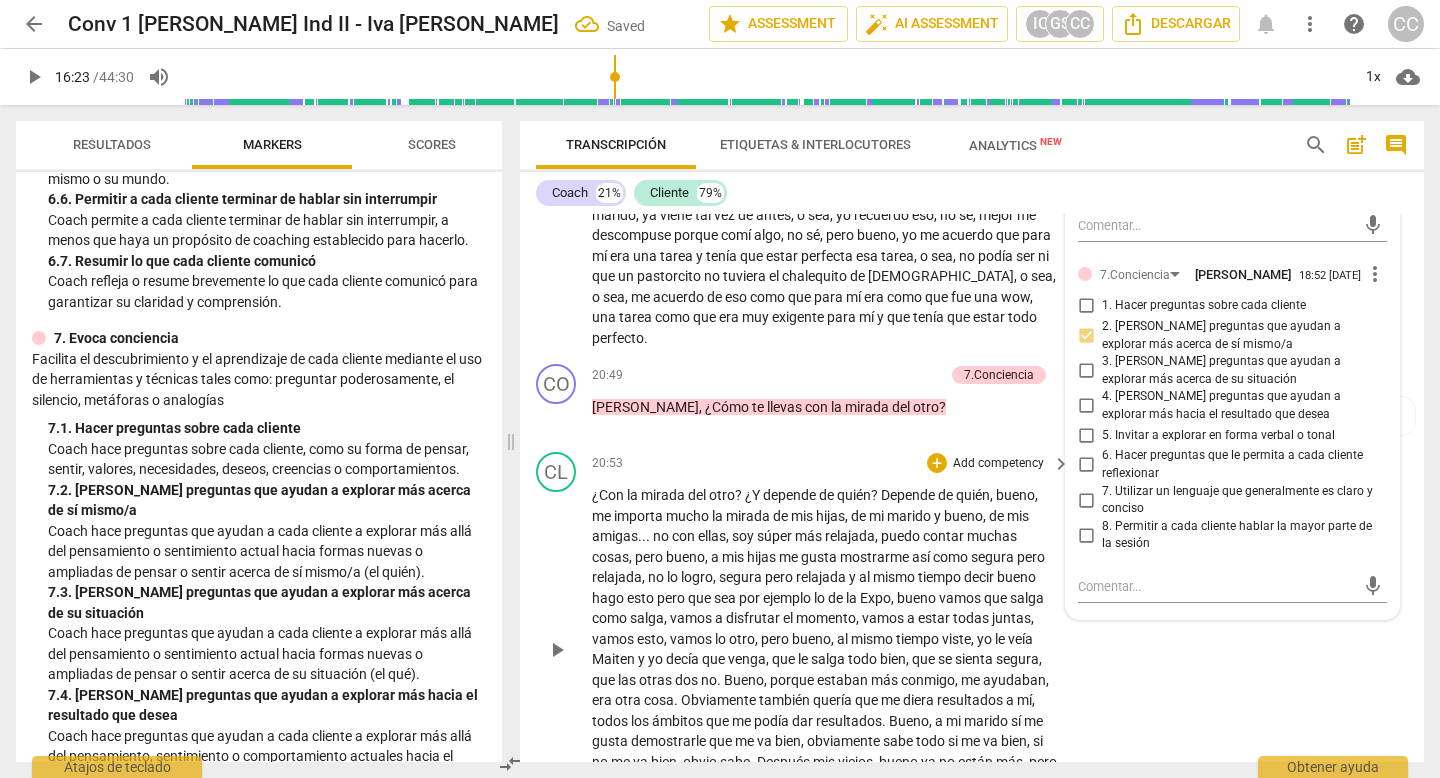click on "20:53 + Add competency keyboard_arrow_right" at bounding box center [832, 463] 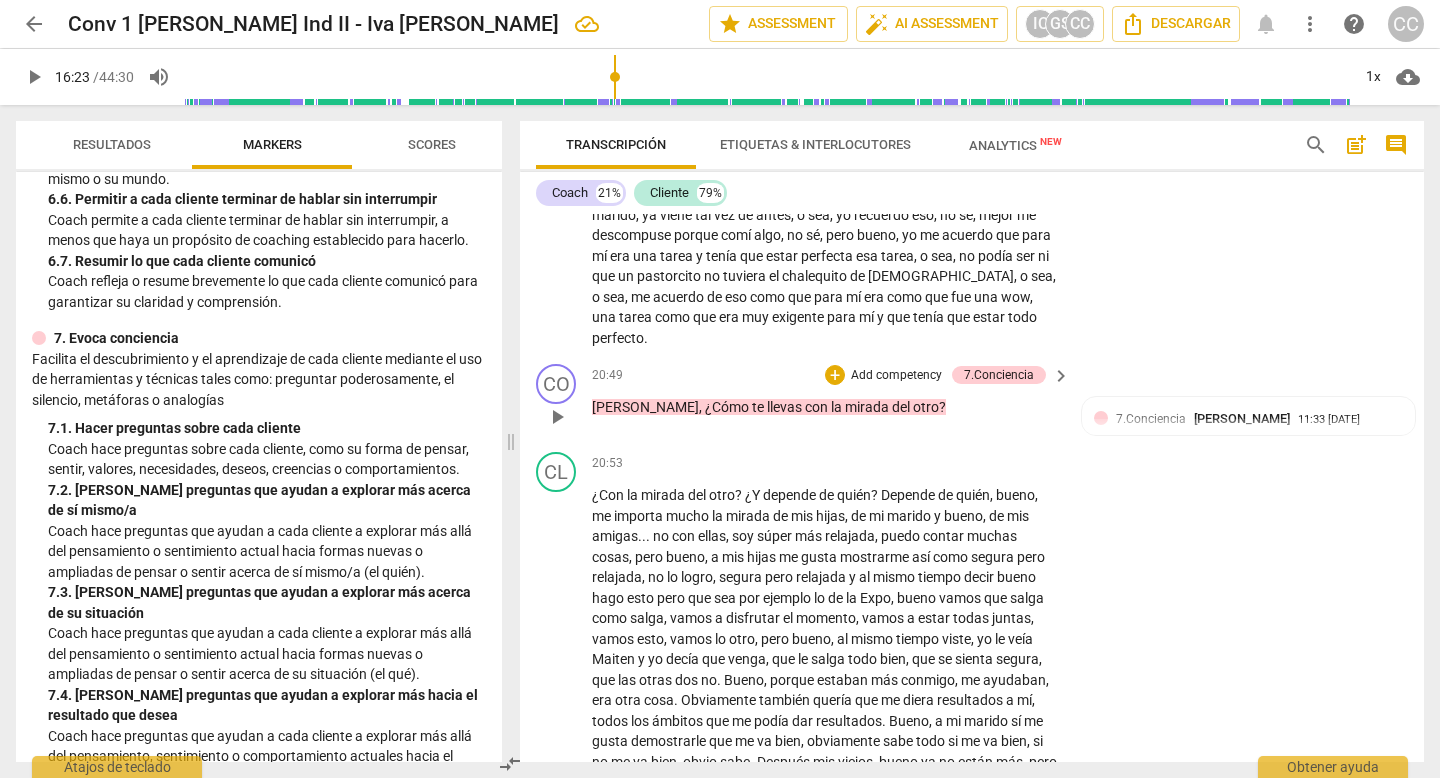 click on "Add competency" at bounding box center (896, 376) 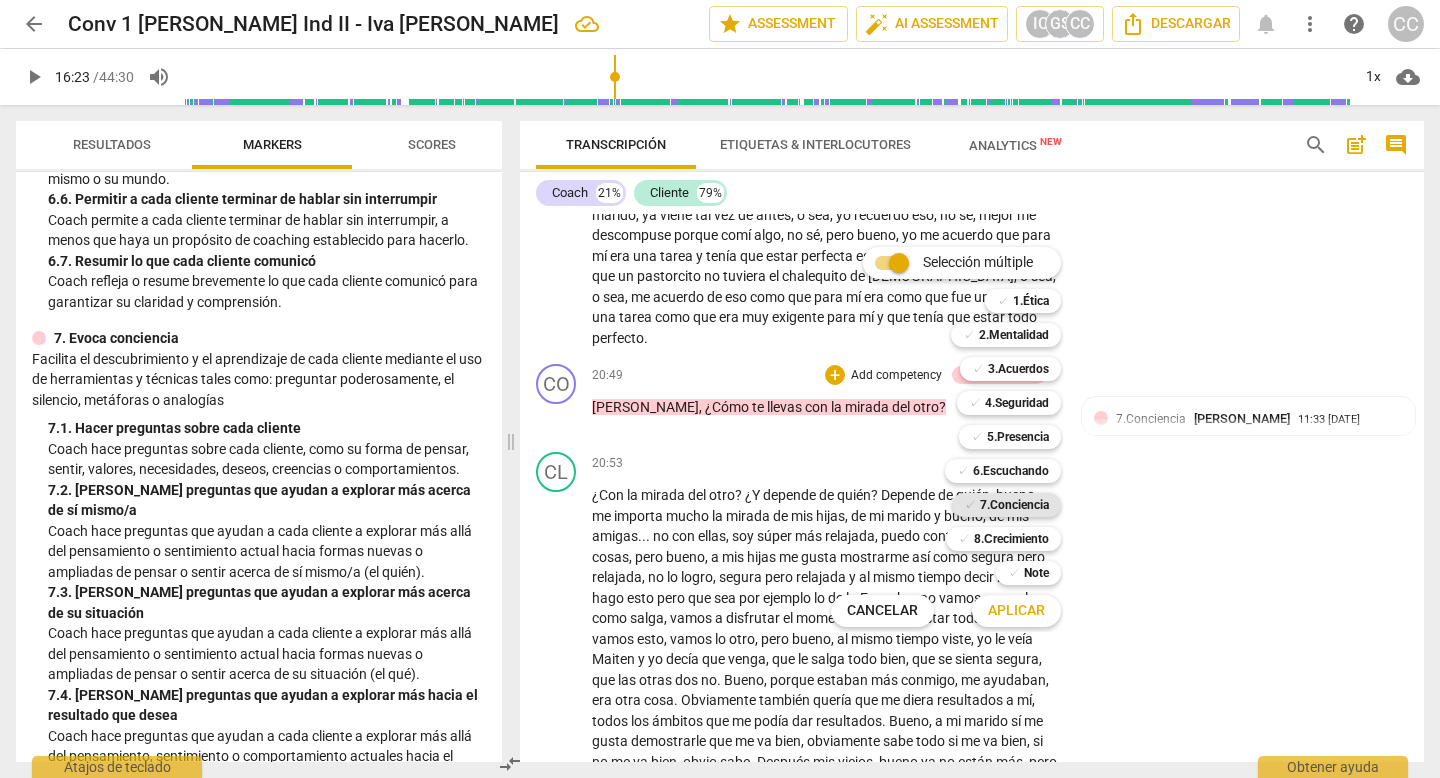 click on "7.Conciencia" at bounding box center (1014, 505) 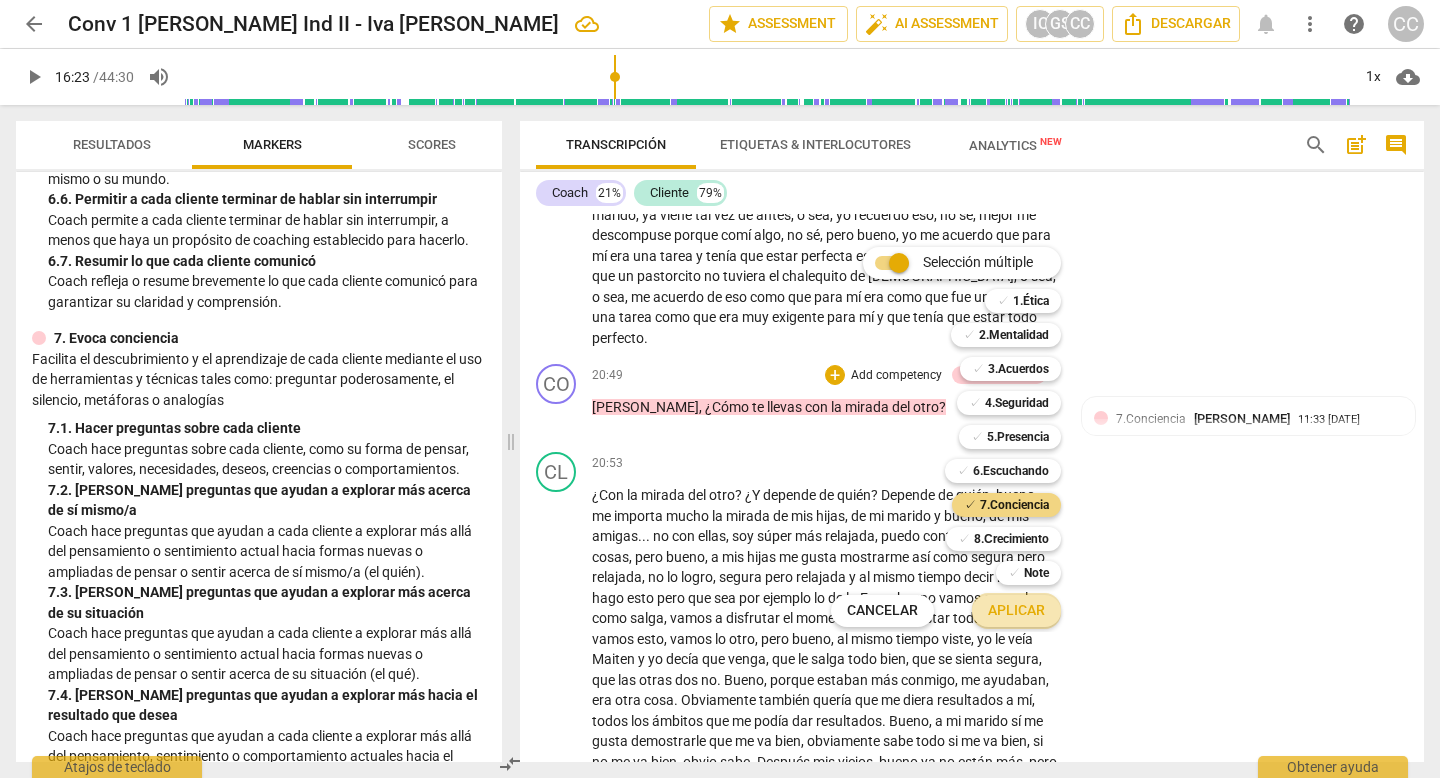 click on "Aplicar" at bounding box center [1016, 611] 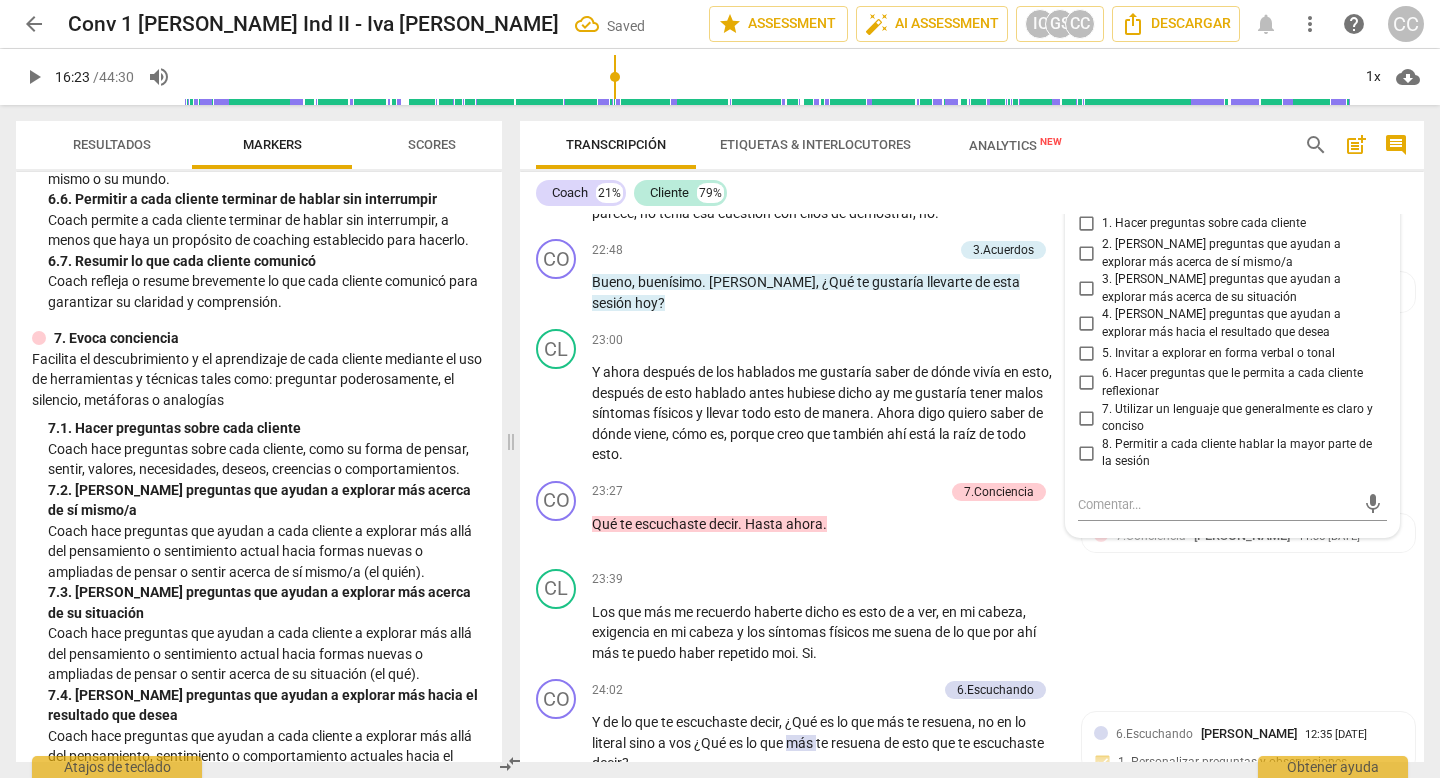 scroll, scrollTop: 6959, scrollLeft: 0, axis: vertical 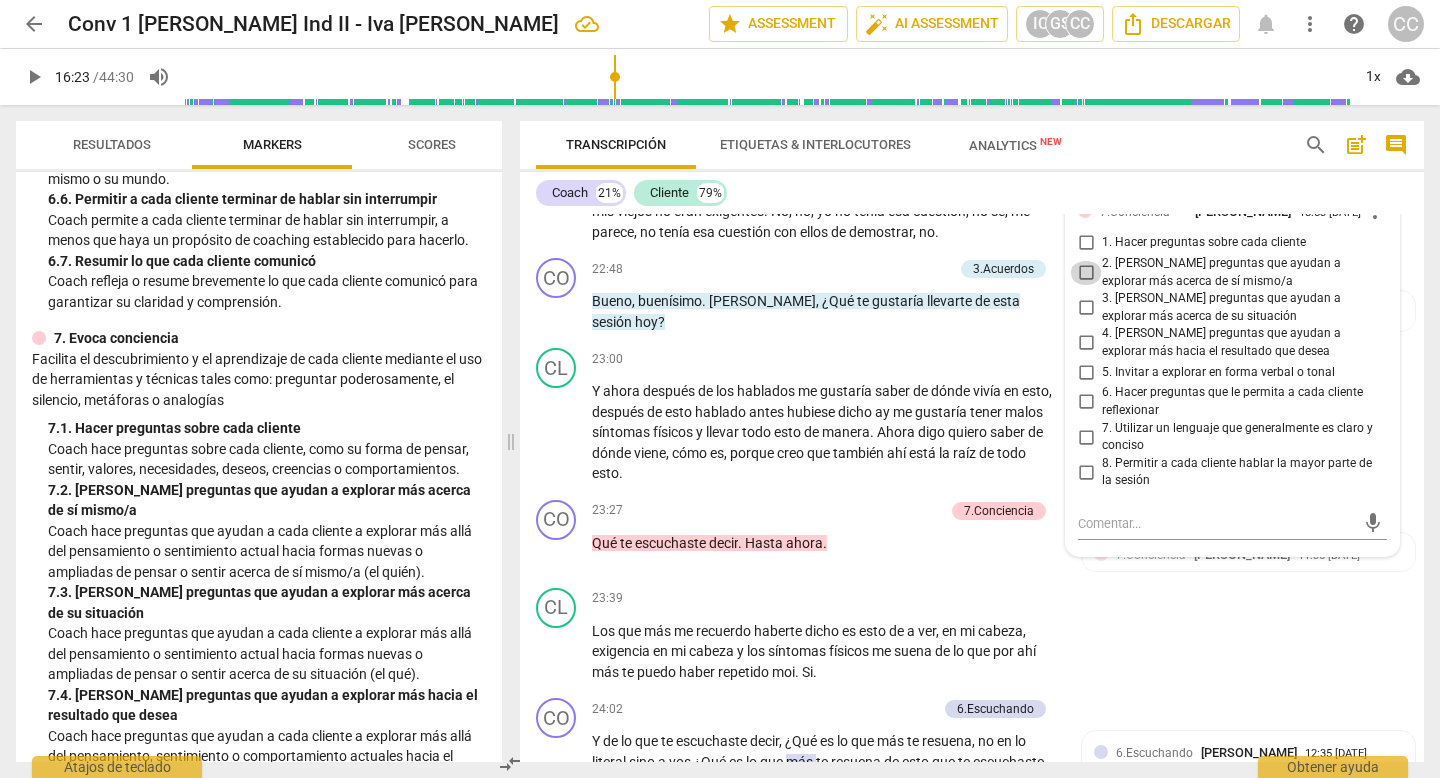 click on "2. [PERSON_NAME] preguntas que ayudan a explorar más acerca de sí mismo/a" at bounding box center [1086, 273] 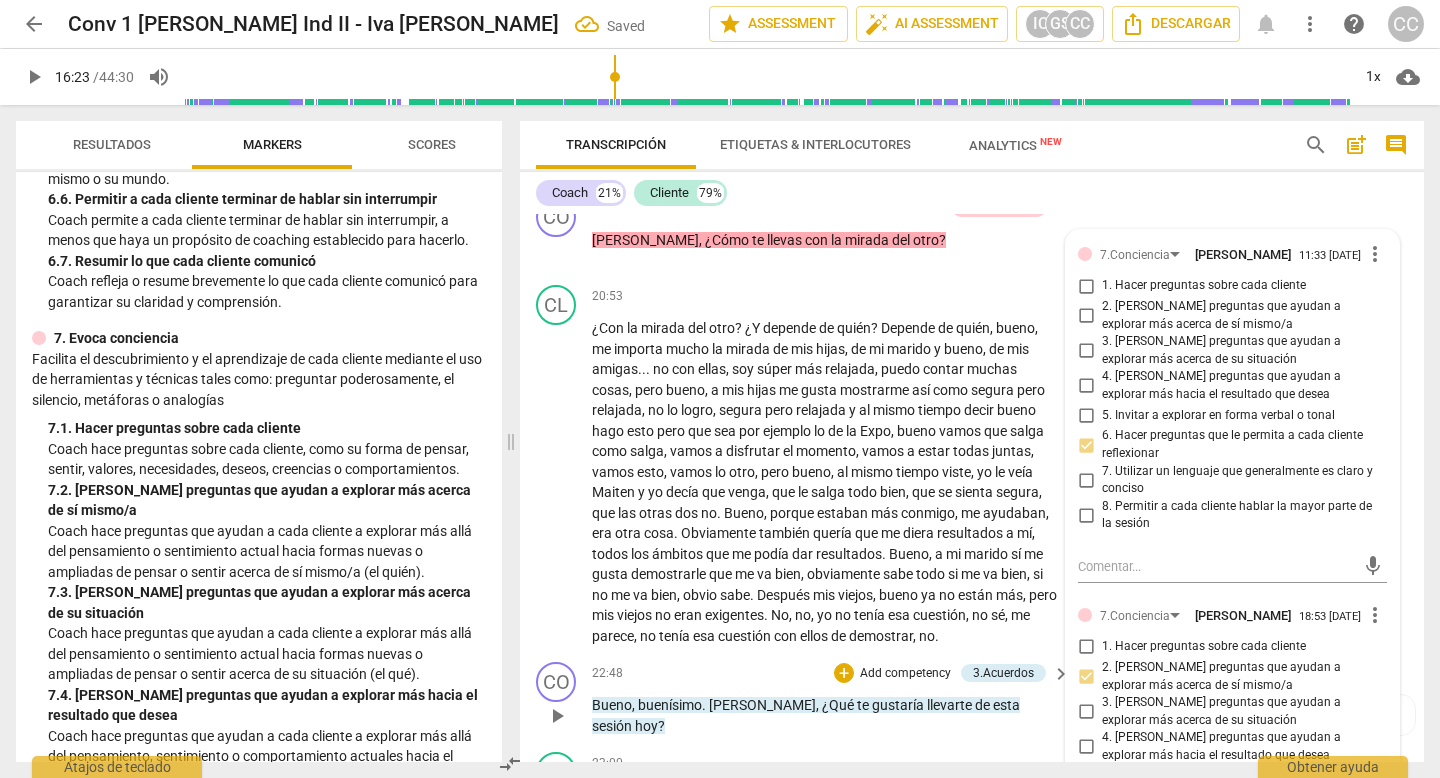 scroll, scrollTop: 6538, scrollLeft: 0, axis: vertical 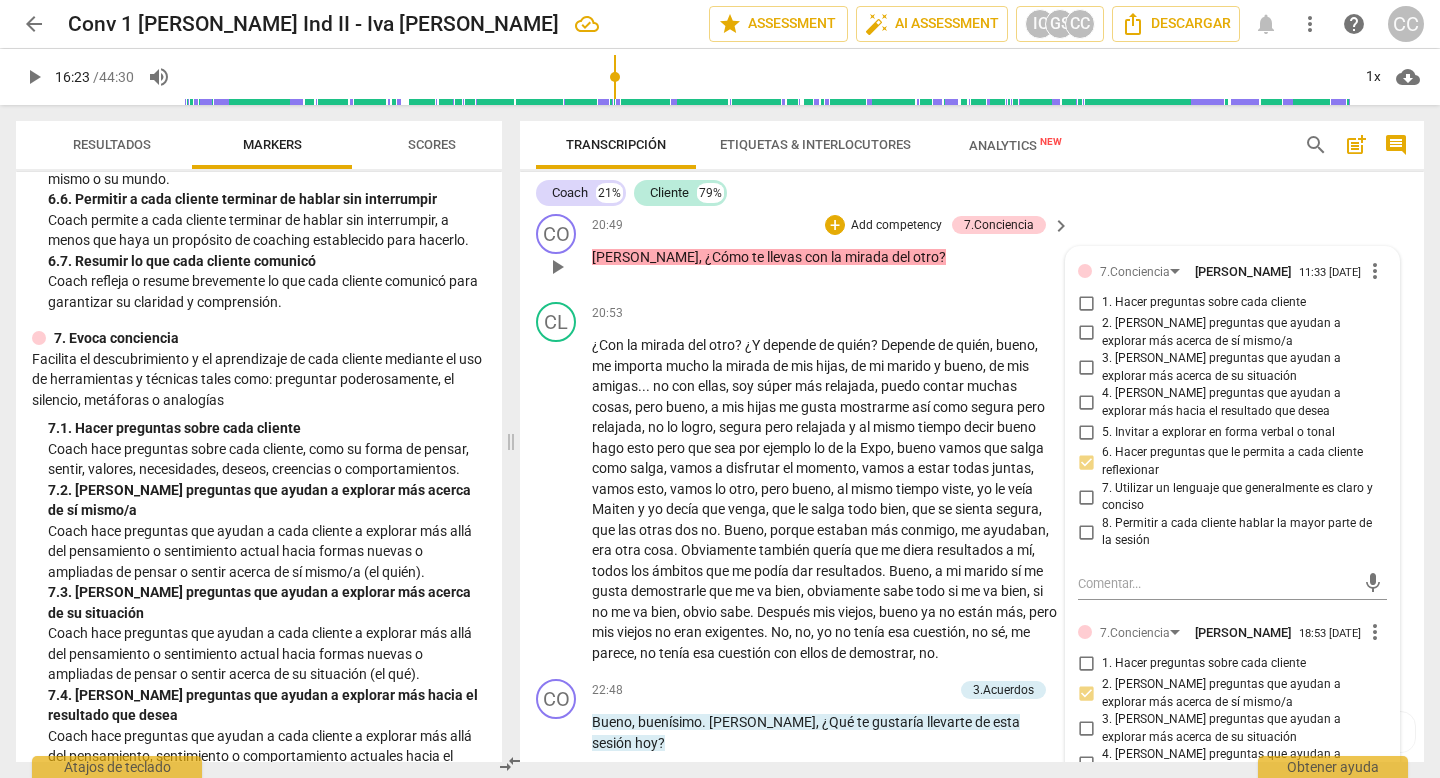 click on "20:49 + Add competency 7.Conciencia keyboard_arrow_right [PERSON_NAME] ,   ¿Cómo   te   llevas   con   la   mirada   del   otro ?" at bounding box center [832, 250] 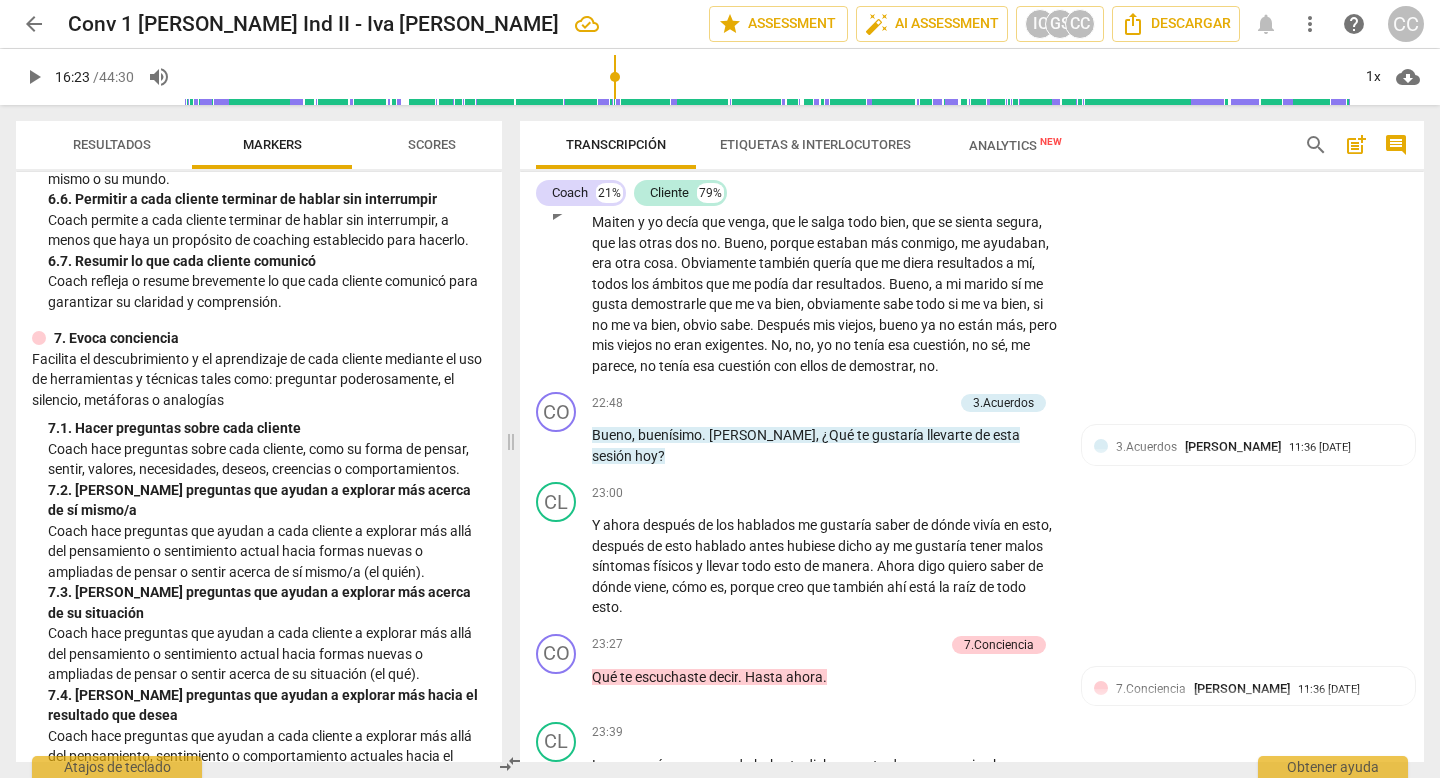 scroll, scrollTop: 6830, scrollLeft: 0, axis: vertical 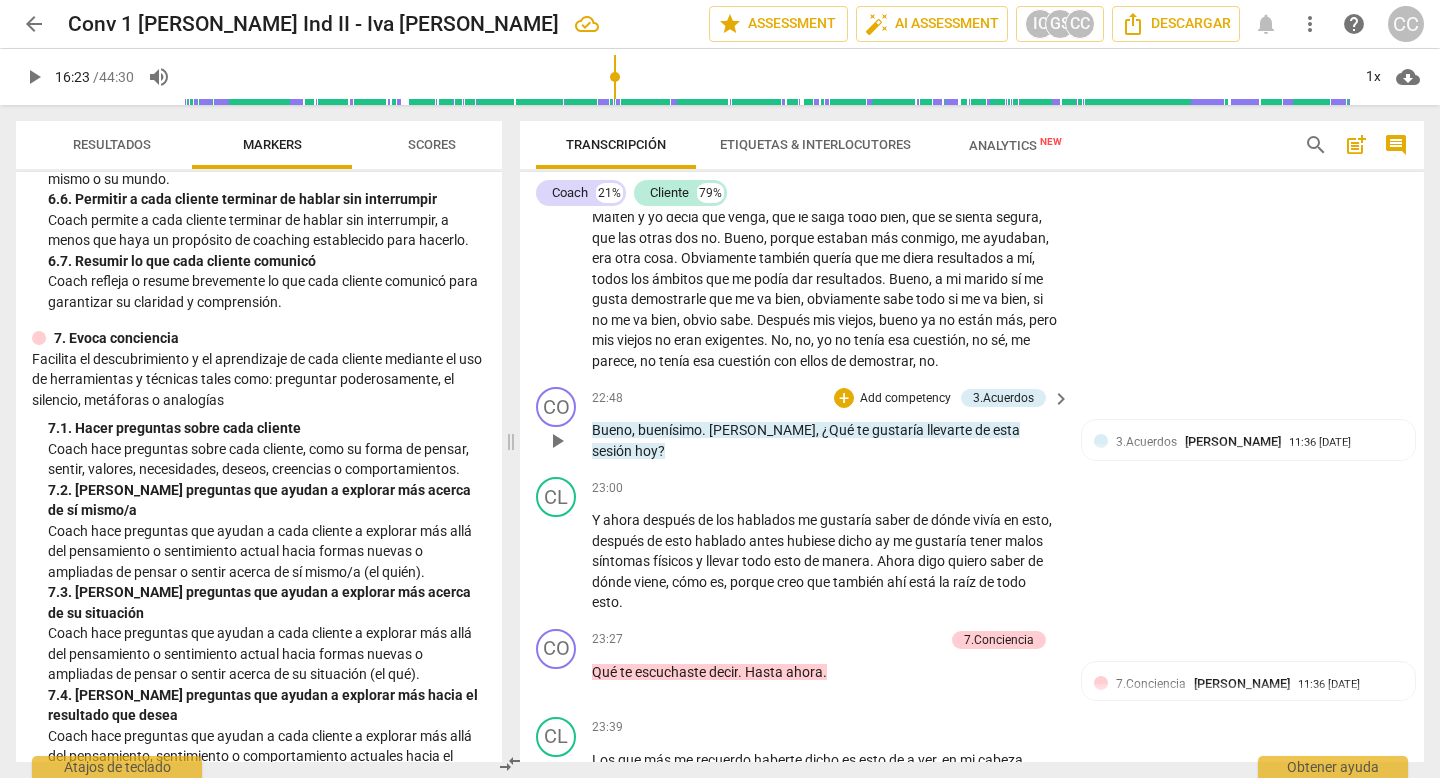 click on "Add competency" at bounding box center [905, 399] 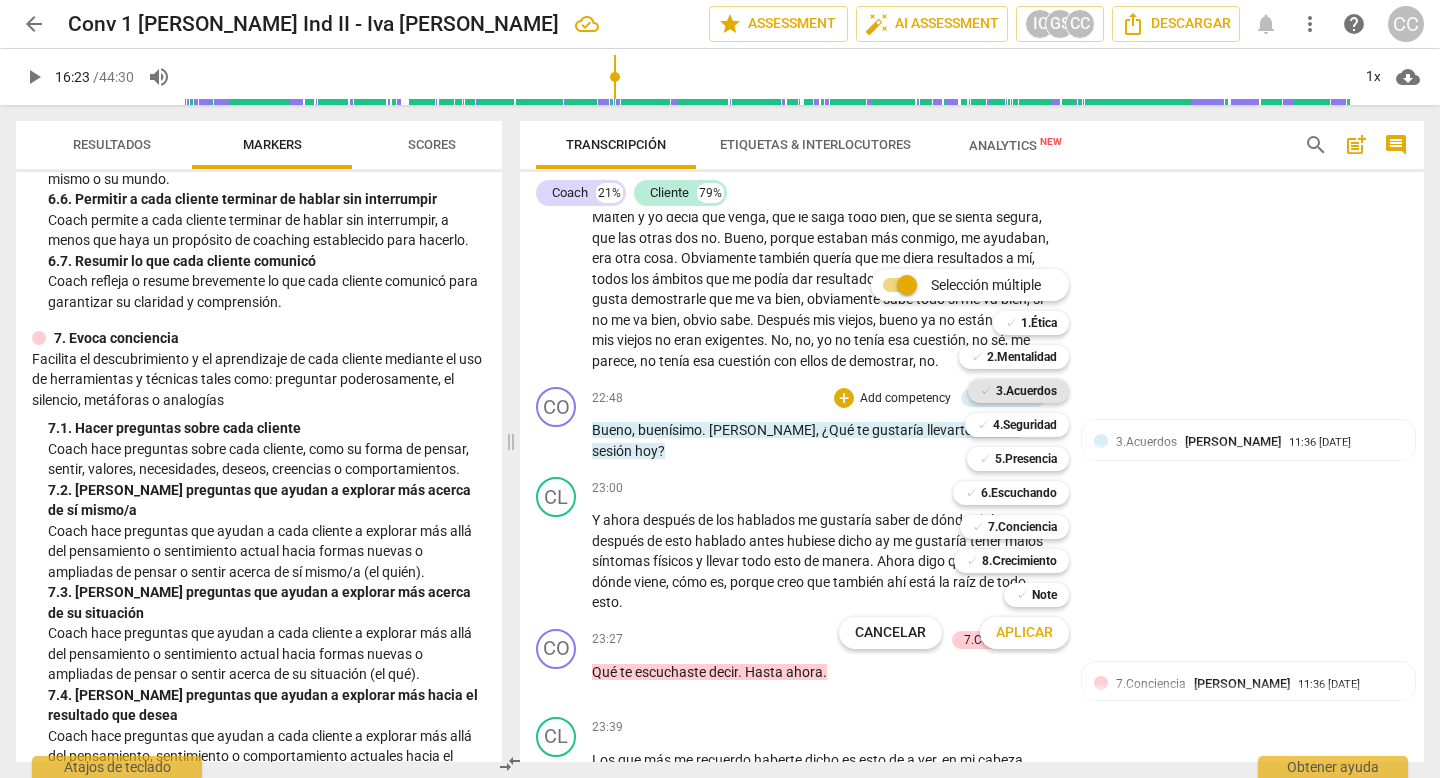 click on "3.Acuerdos" at bounding box center [1026, 391] 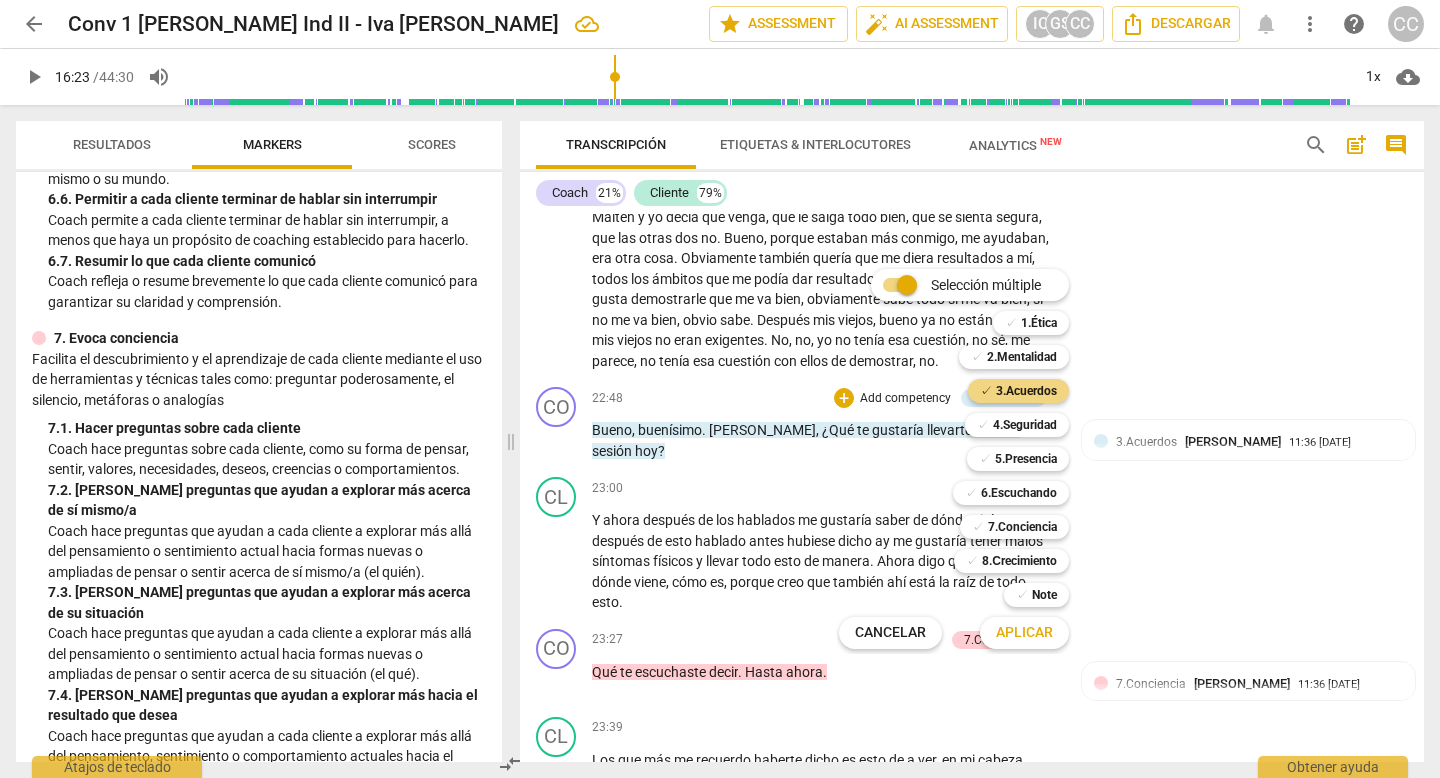 click on "Aplicar" at bounding box center (1024, 633) 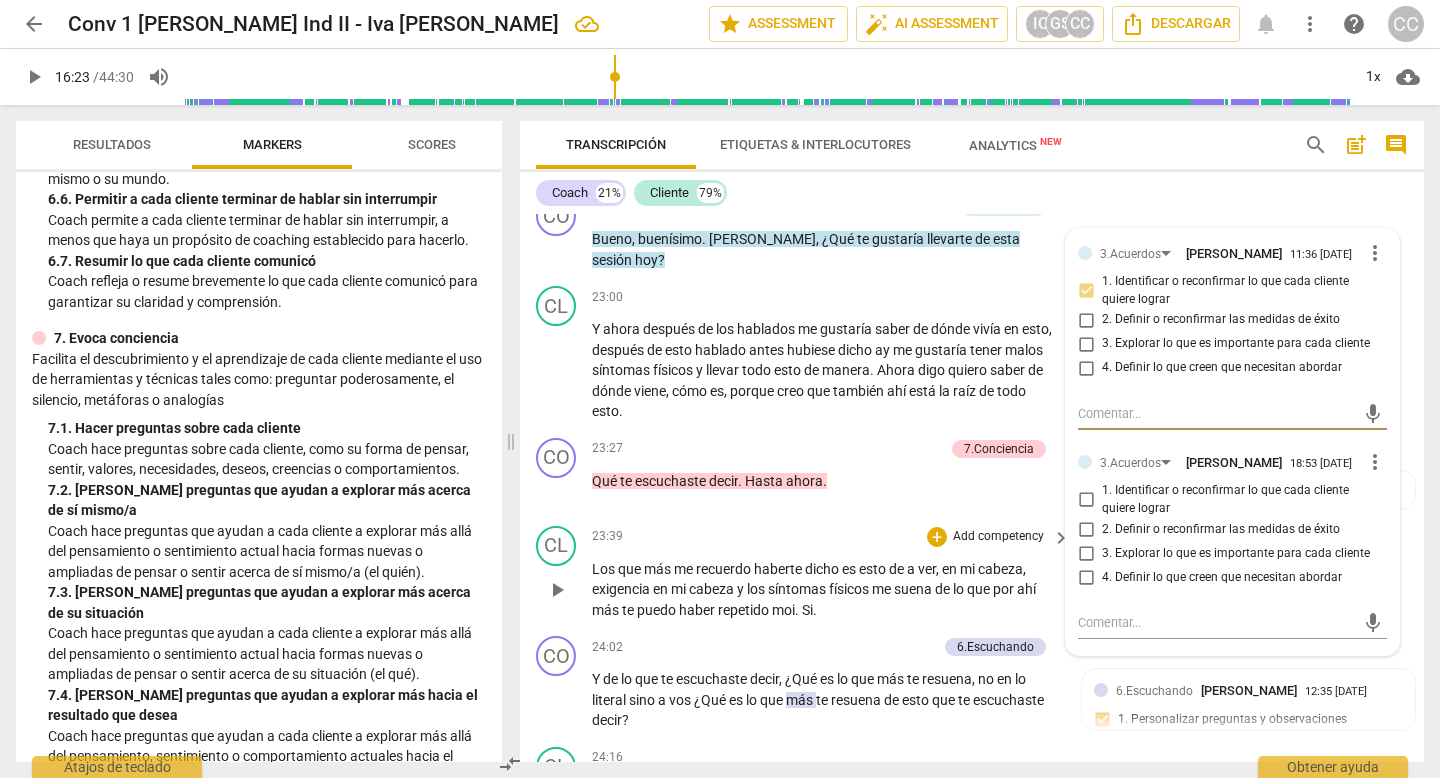 scroll, scrollTop: 7019, scrollLeft: 0, axis: vertical 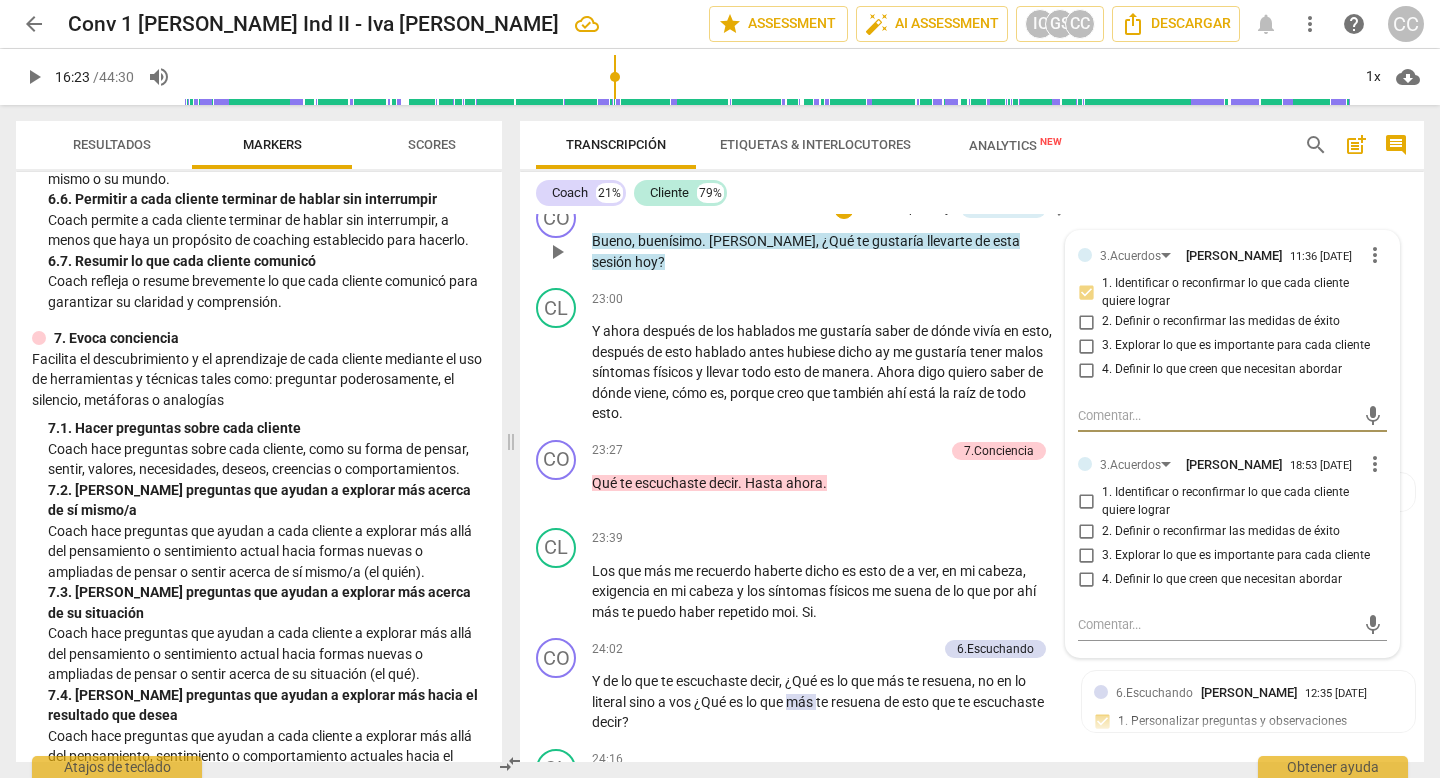 click on "2. Definir o reconfirmar las medidas de éxito" at bounding box center (1086, 531) 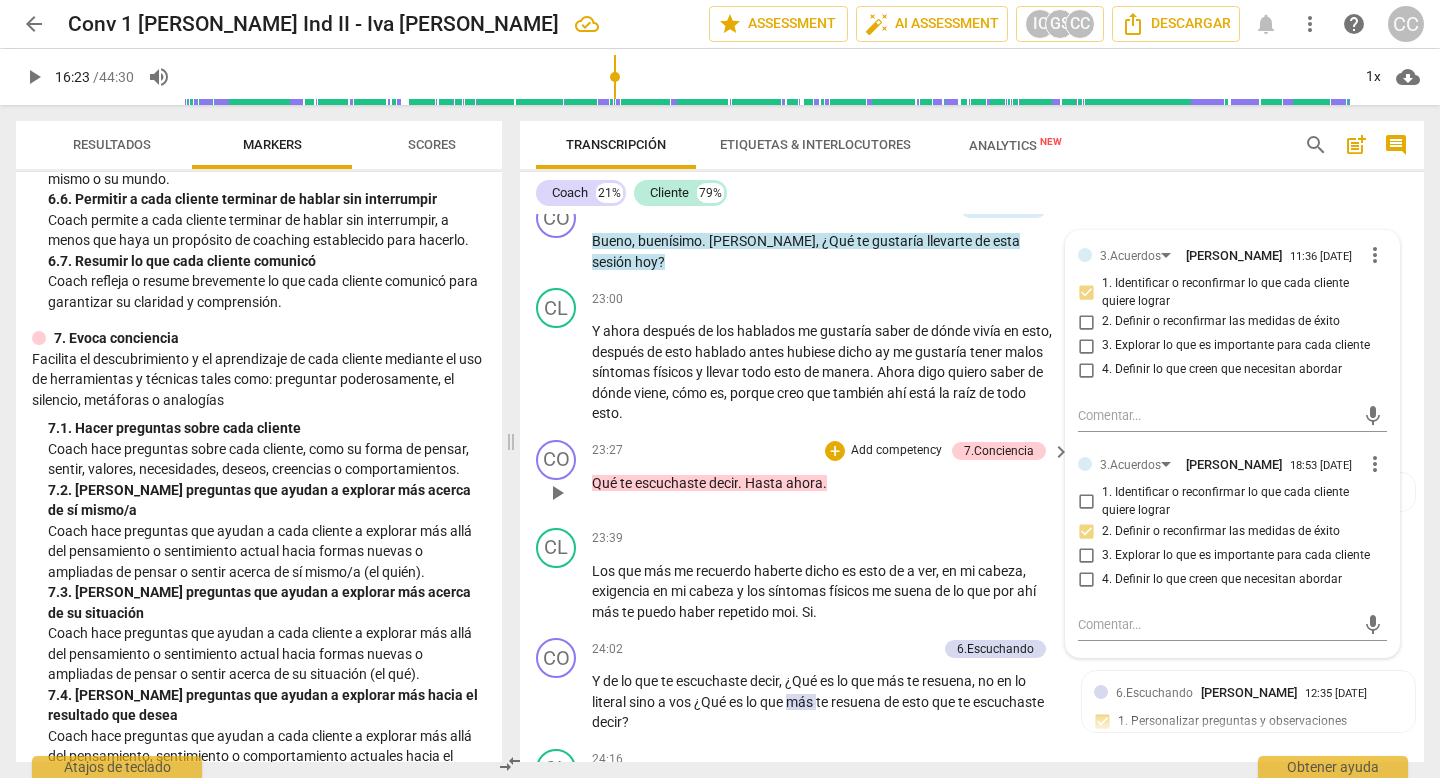 click on "CO play_arrow pause 23:27 + Add competency 7.Conciencia keyboard_arrow_right Qué   te   escuchaste   decir .   Hasta   ahora . 7.Conciencia [PERSON_NAME] 11:36 [DATE] 2. [PERSON_NAME] preguntas que ayudan a explorar más acerca de sí mismo/a  3. [PERSON_NAME] preguntas que ayudan a explorar más acerca de su situación 6. Hacer preguntas que le permita a cada cliente reflexionar" at bounding box center (972, 476) 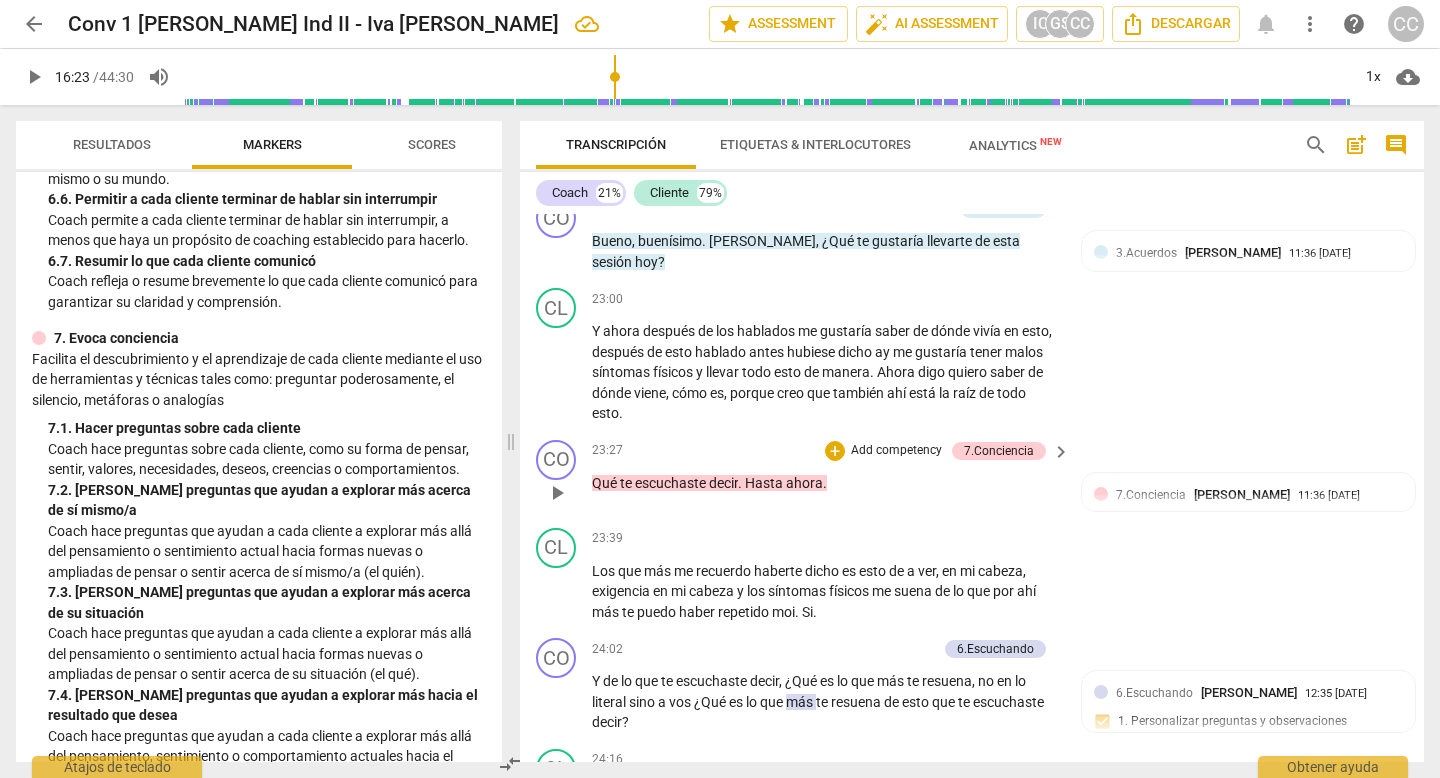 click on "Add competency" at bounding box center [896, 451] 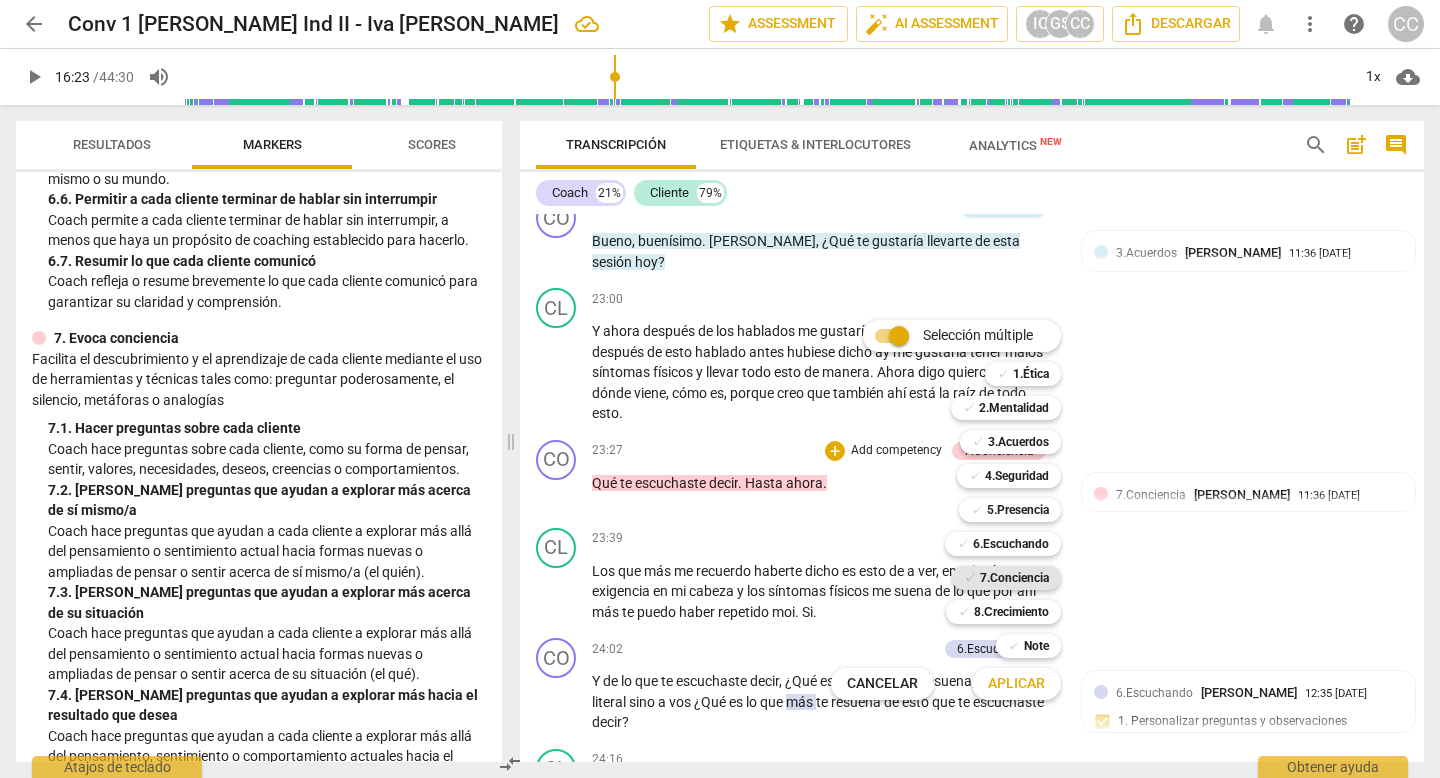 click on "7.Conciencia" at bounding box center (1014, 578) 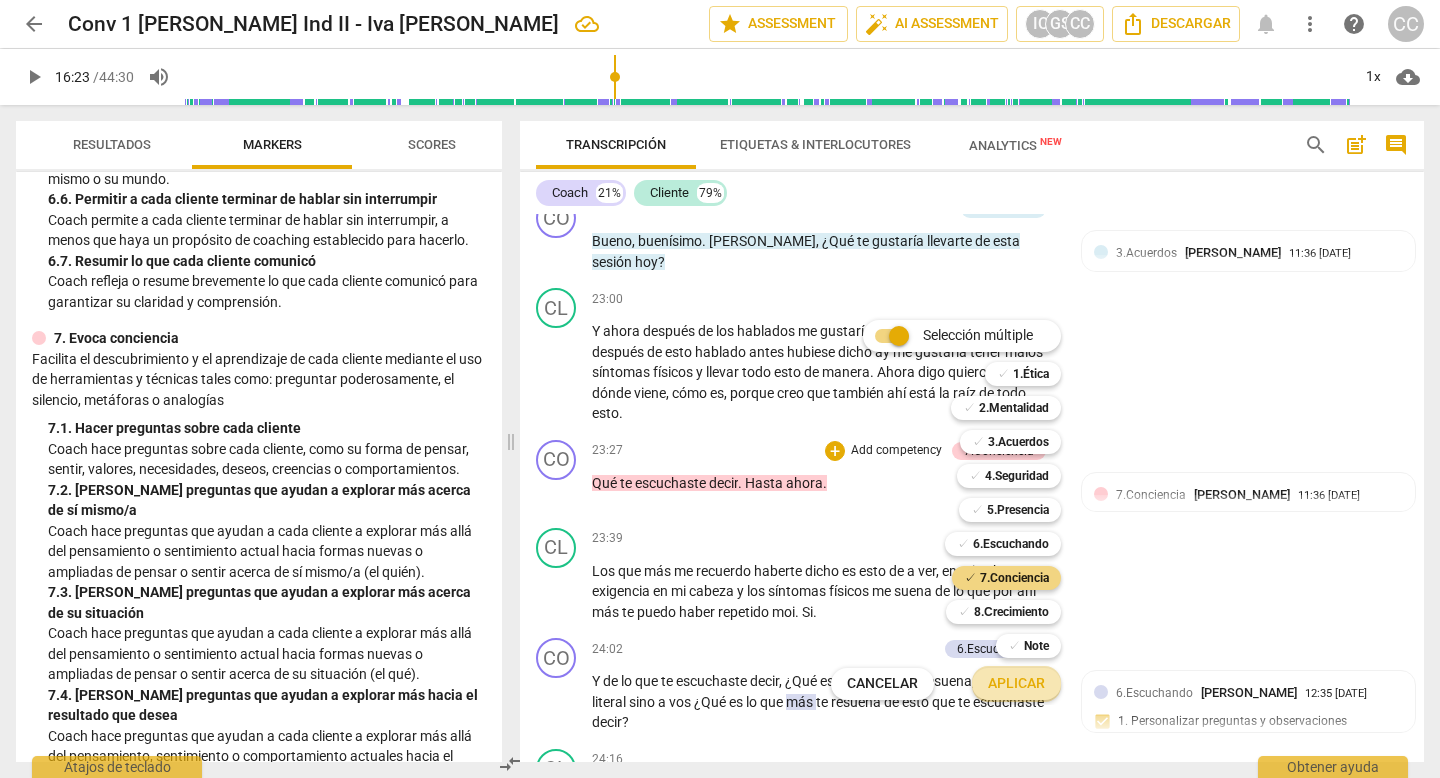 click on "Aplicar" at bounding box center (1016, 684) 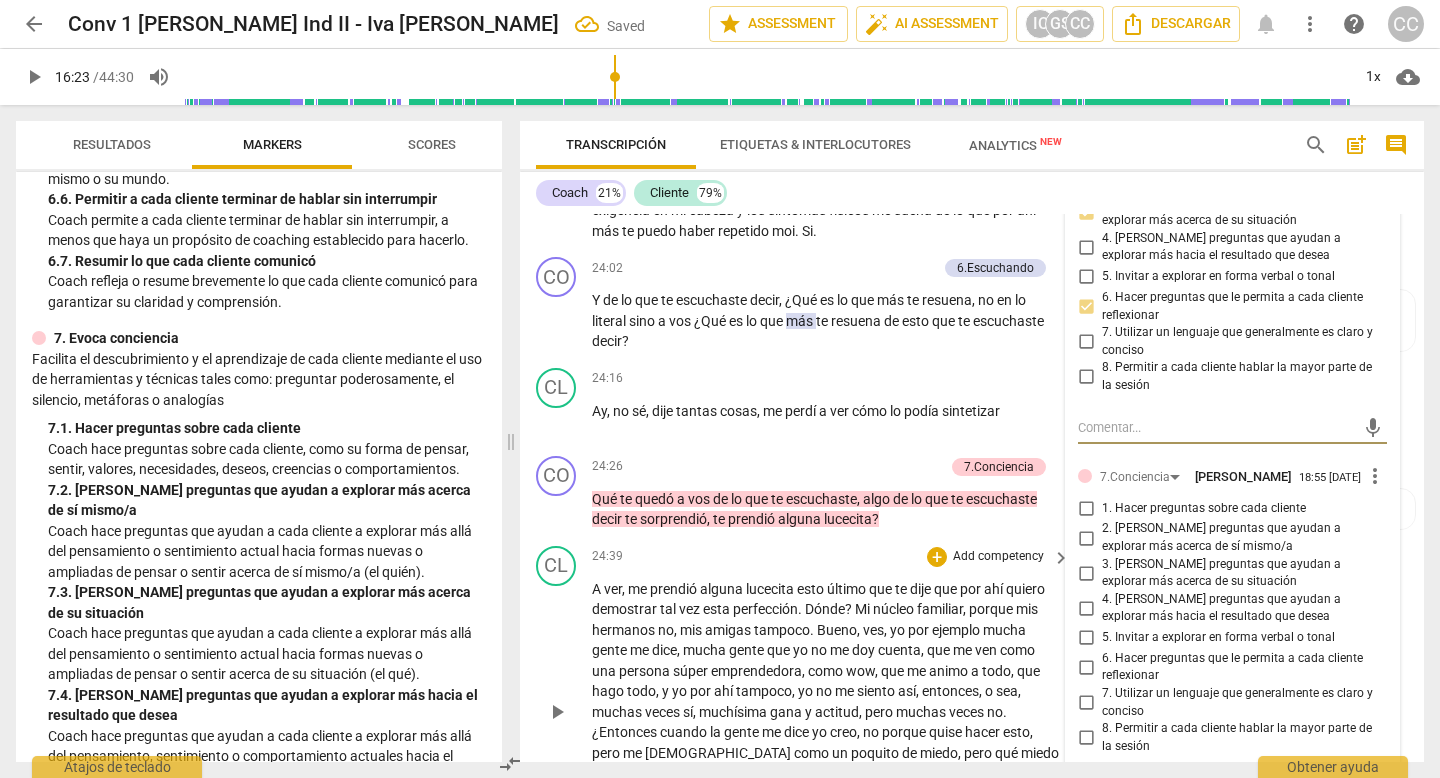 scroll, scrollTop: 7308, scrollLeft: 0, axis: vertical 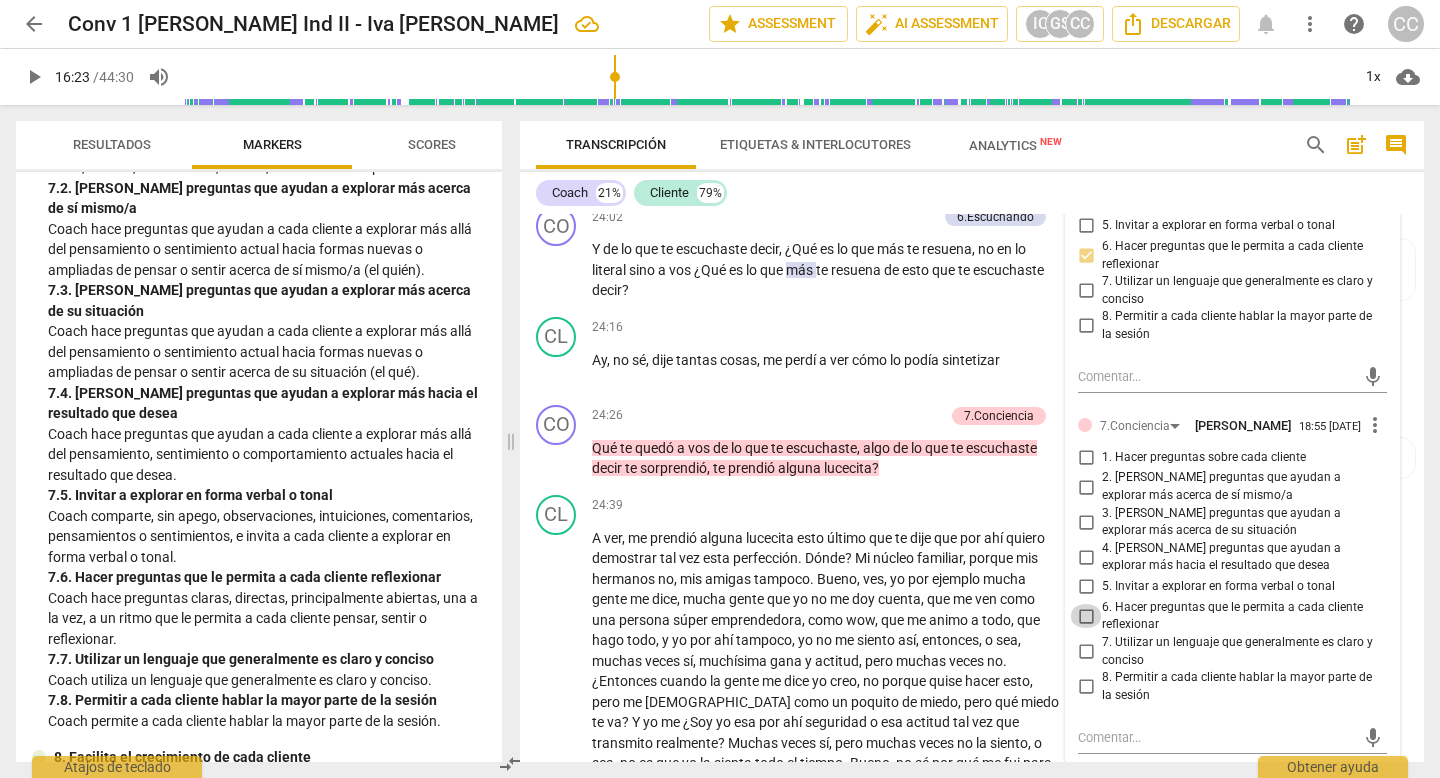 click on "6. Hacer preguntas que le permita a cada cliente reflexionar" at bounding box center [1086, 616] 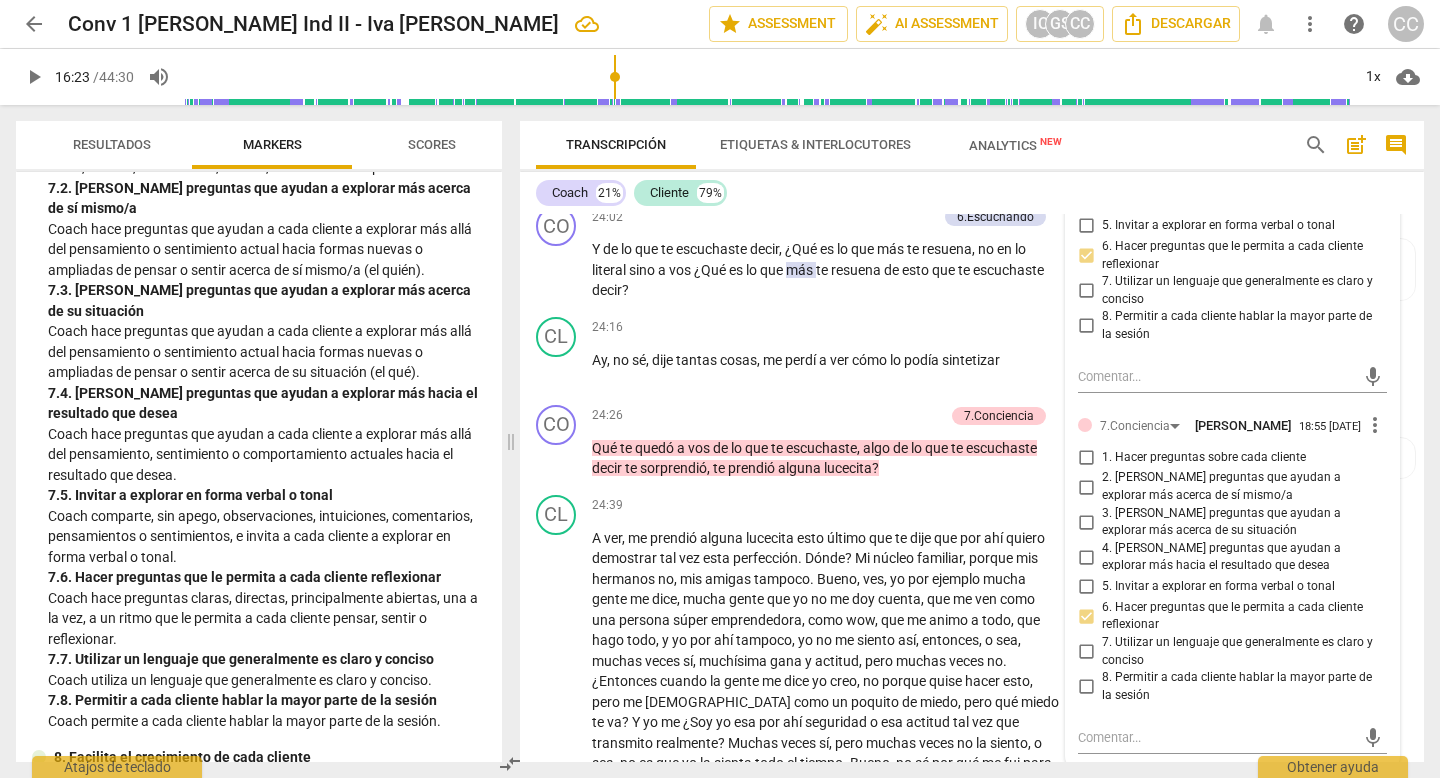 click on "3. [PERSON_NAME] preguntas que ayudan a explorar más acerca de su situación" at bounding box center (1086, 522) 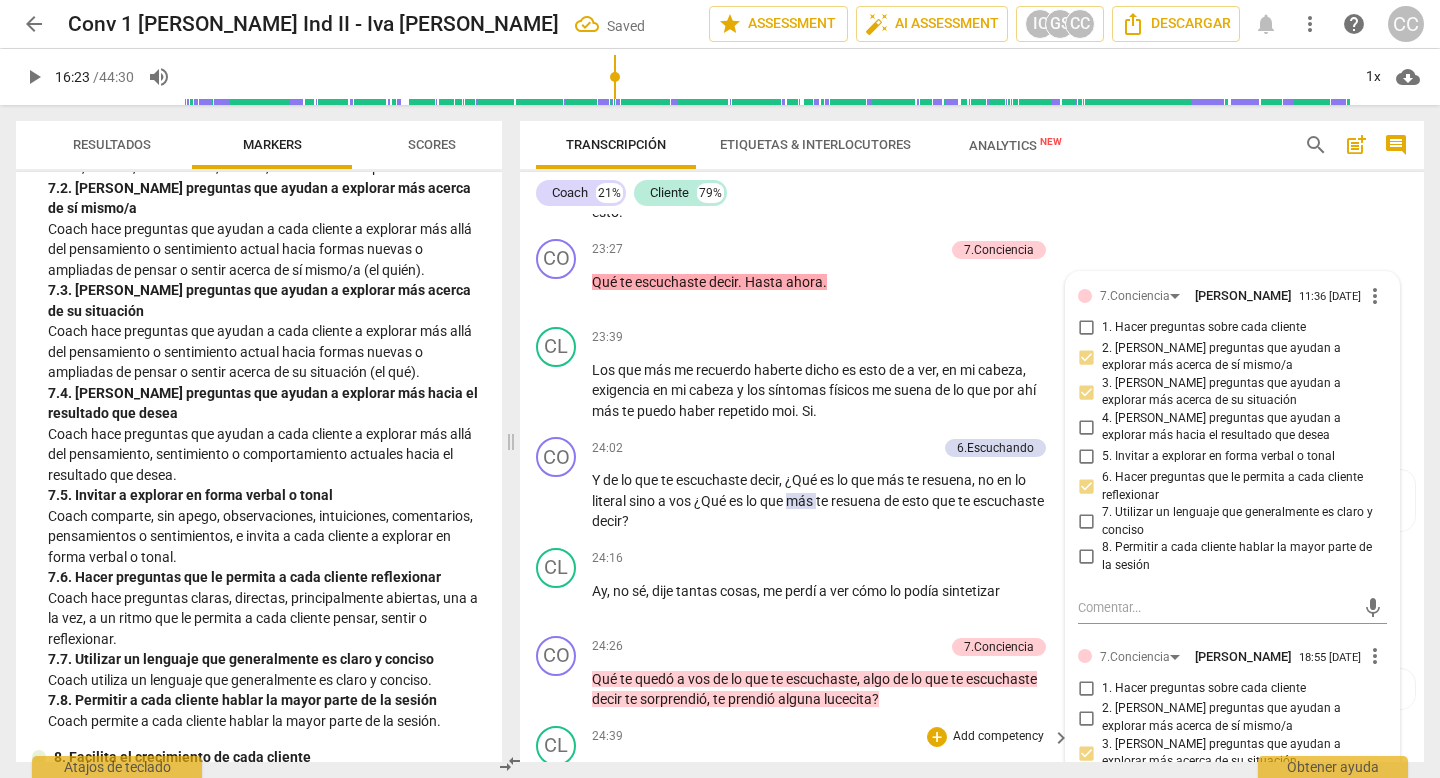 scroll, scrollTop: 7137, scrollLeft: 0, axis: vertical 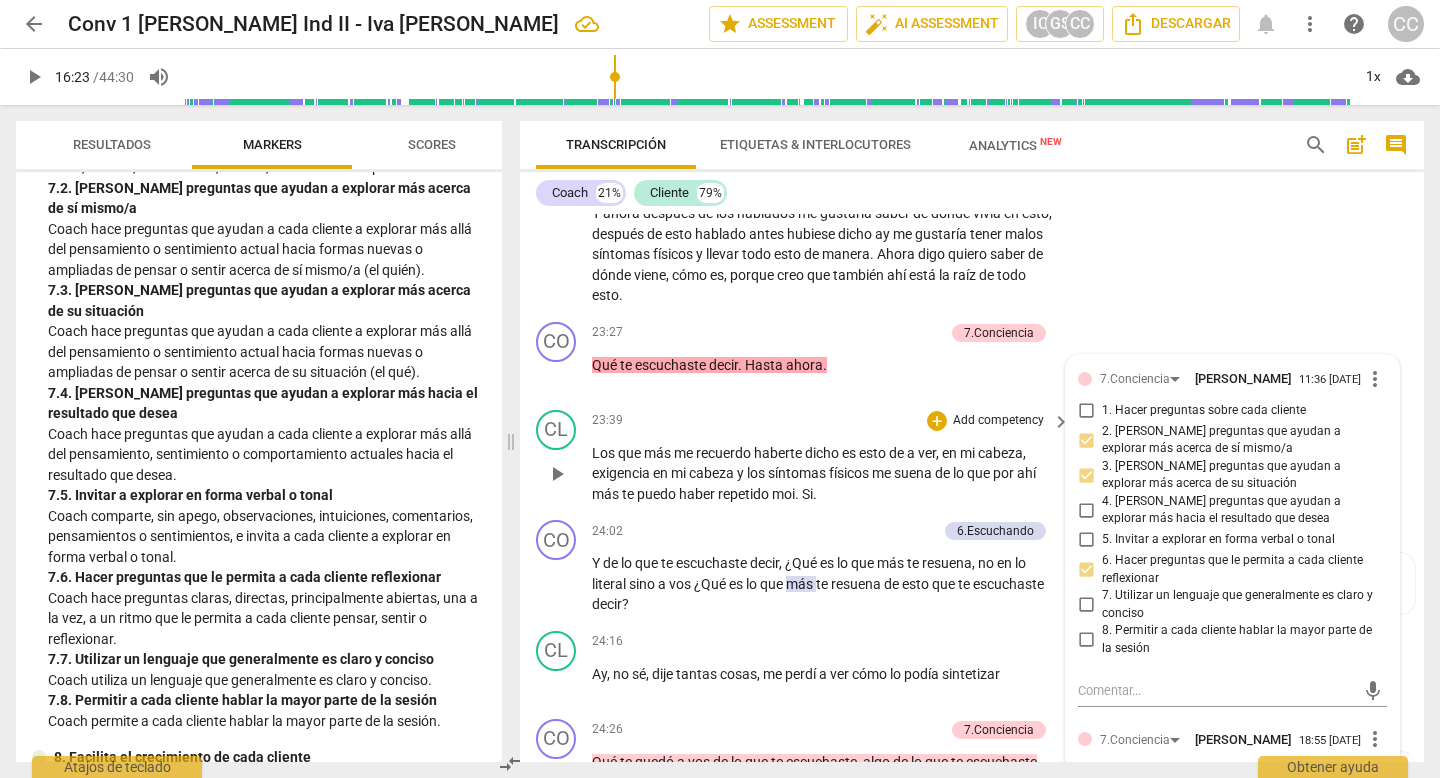 click on "23:39 + Add competency keyboard_arrow_right" at bounding box center [832, 421] 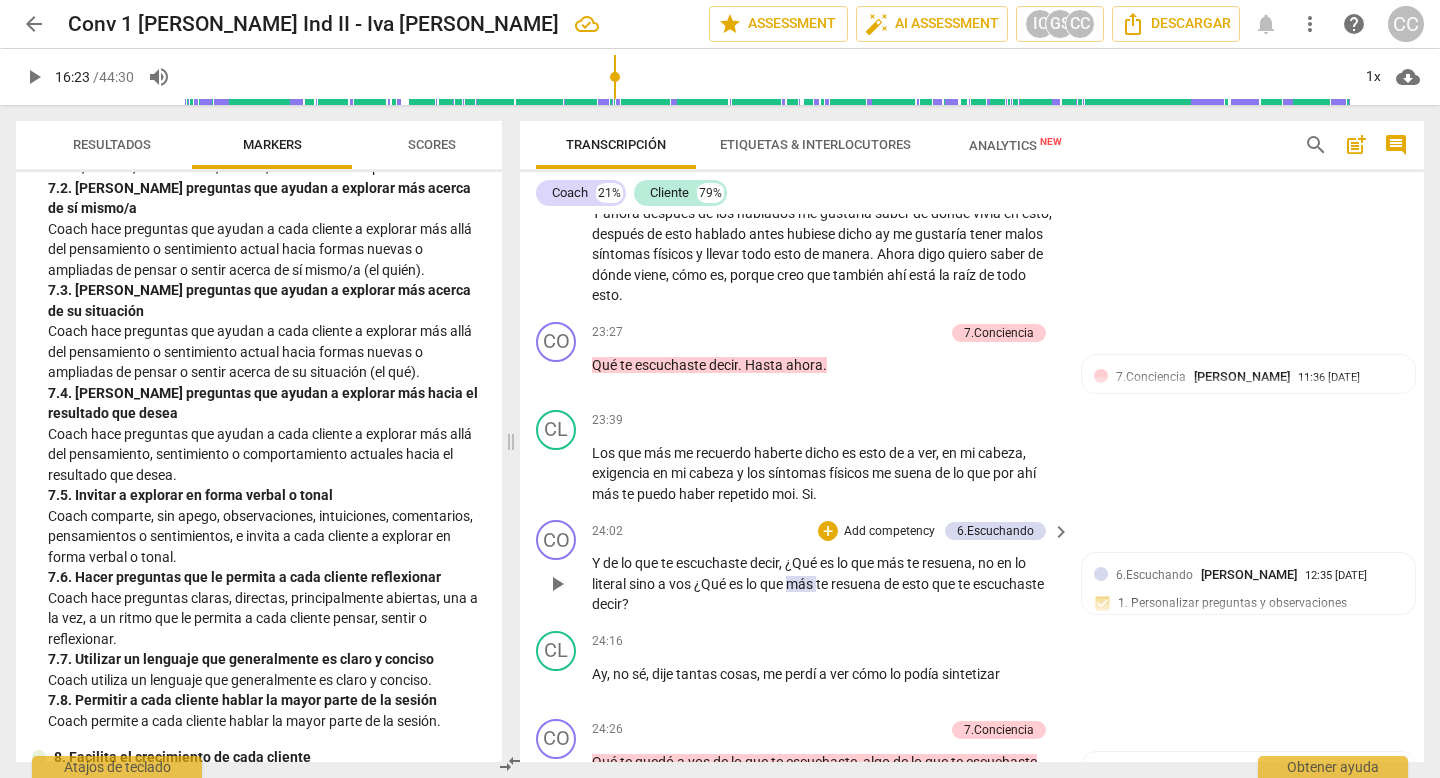 click on "Add competency" at bounding box center [889, 532] 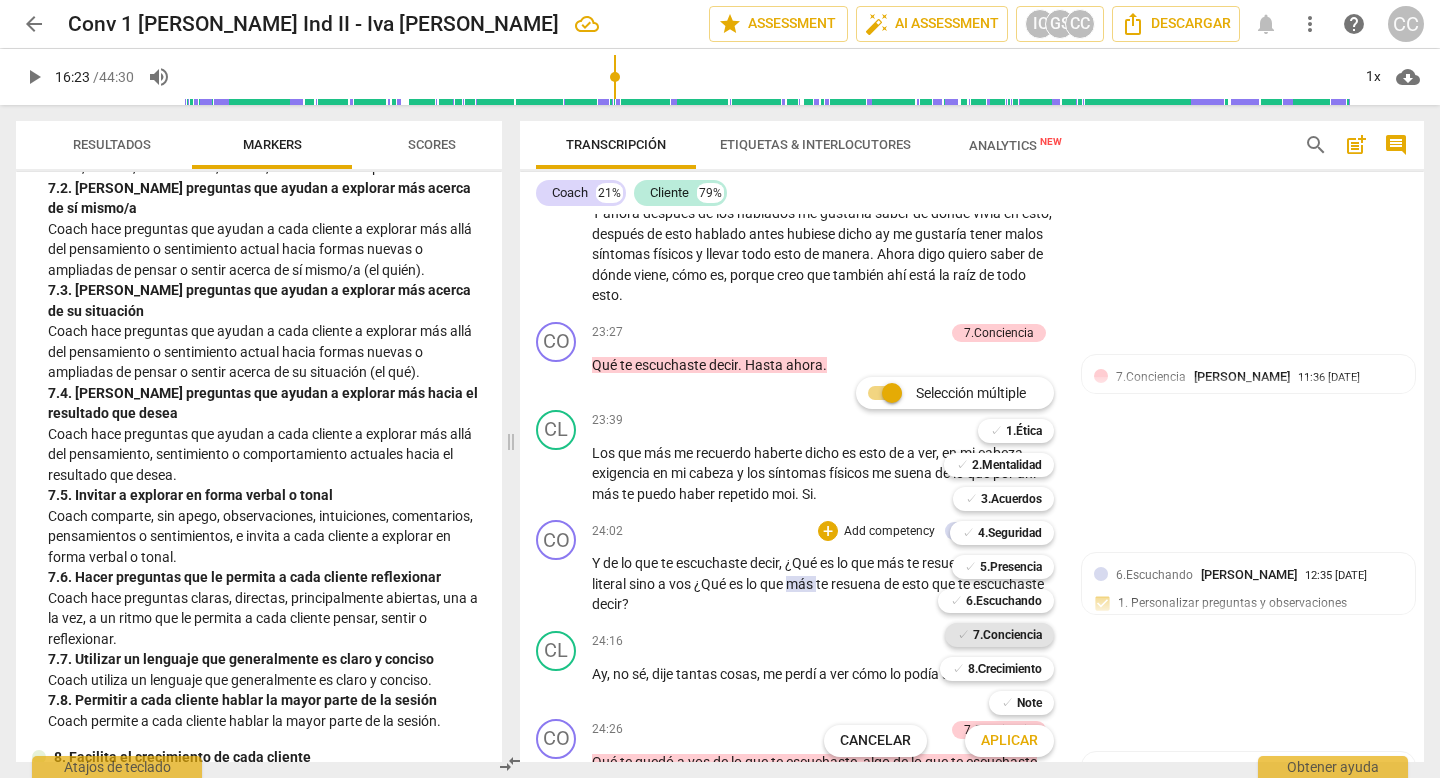 click on "7.Conciencia" at bounding box center (1007, 635) 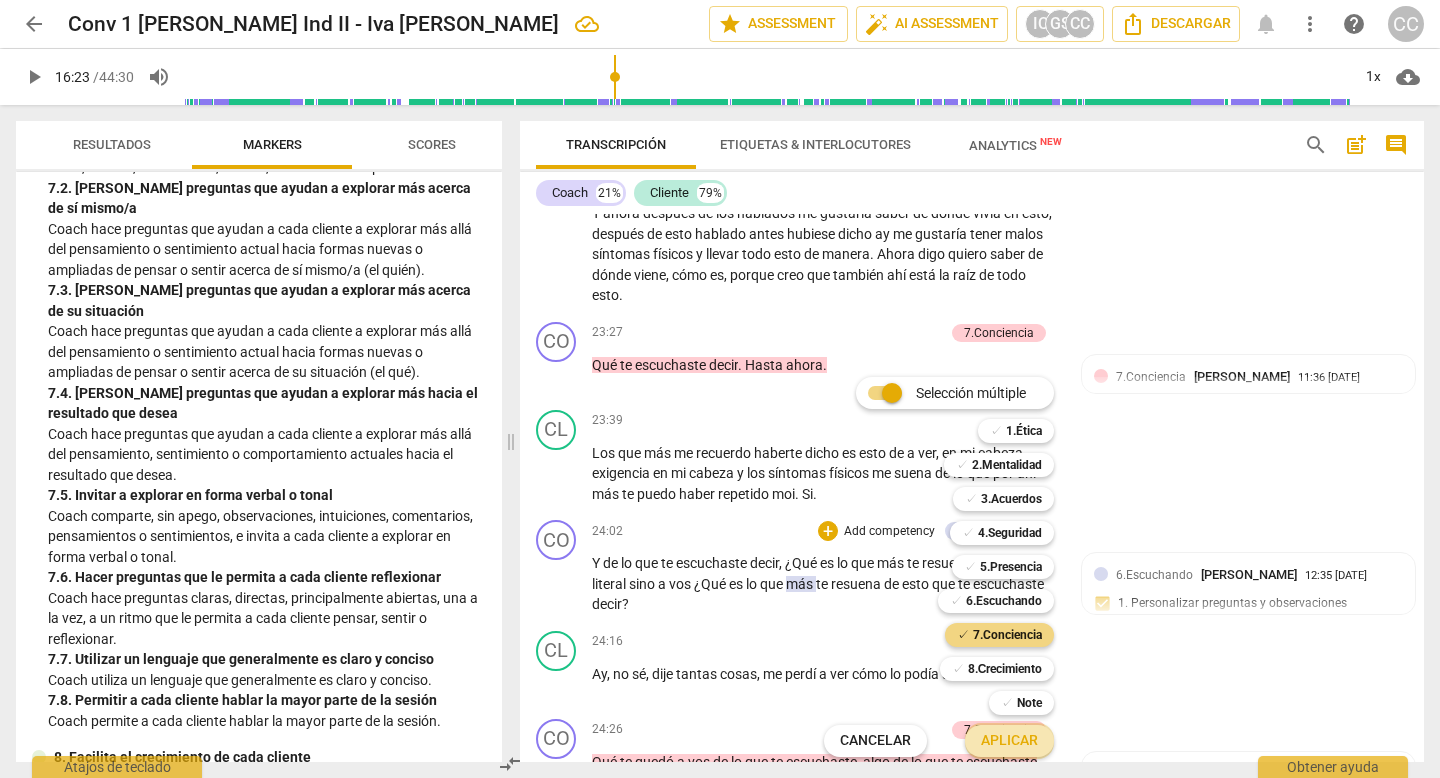 click on "Aplicar" at bounding box center (1009, 741) 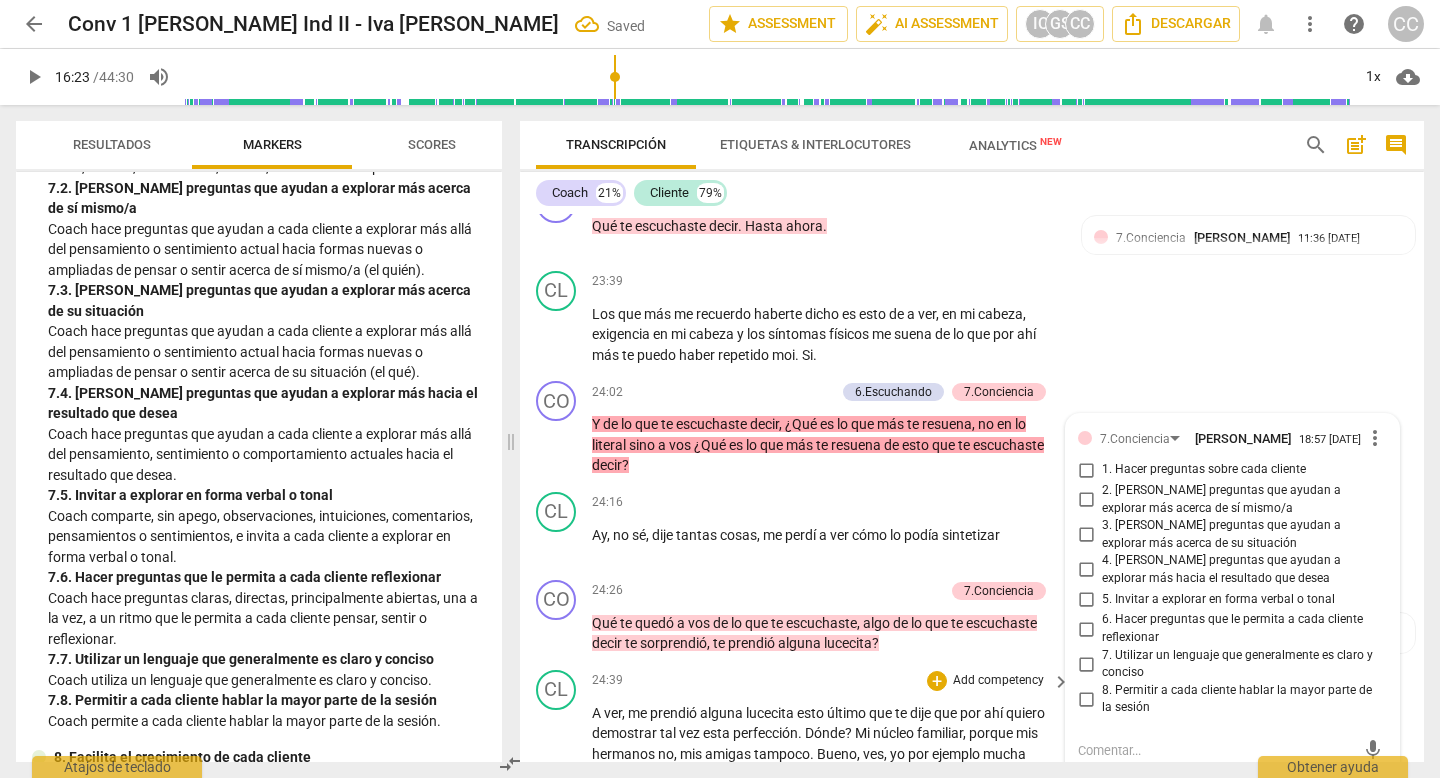 scroll, scrollTop: 7234, scrollLeft: 0, axis: vertical 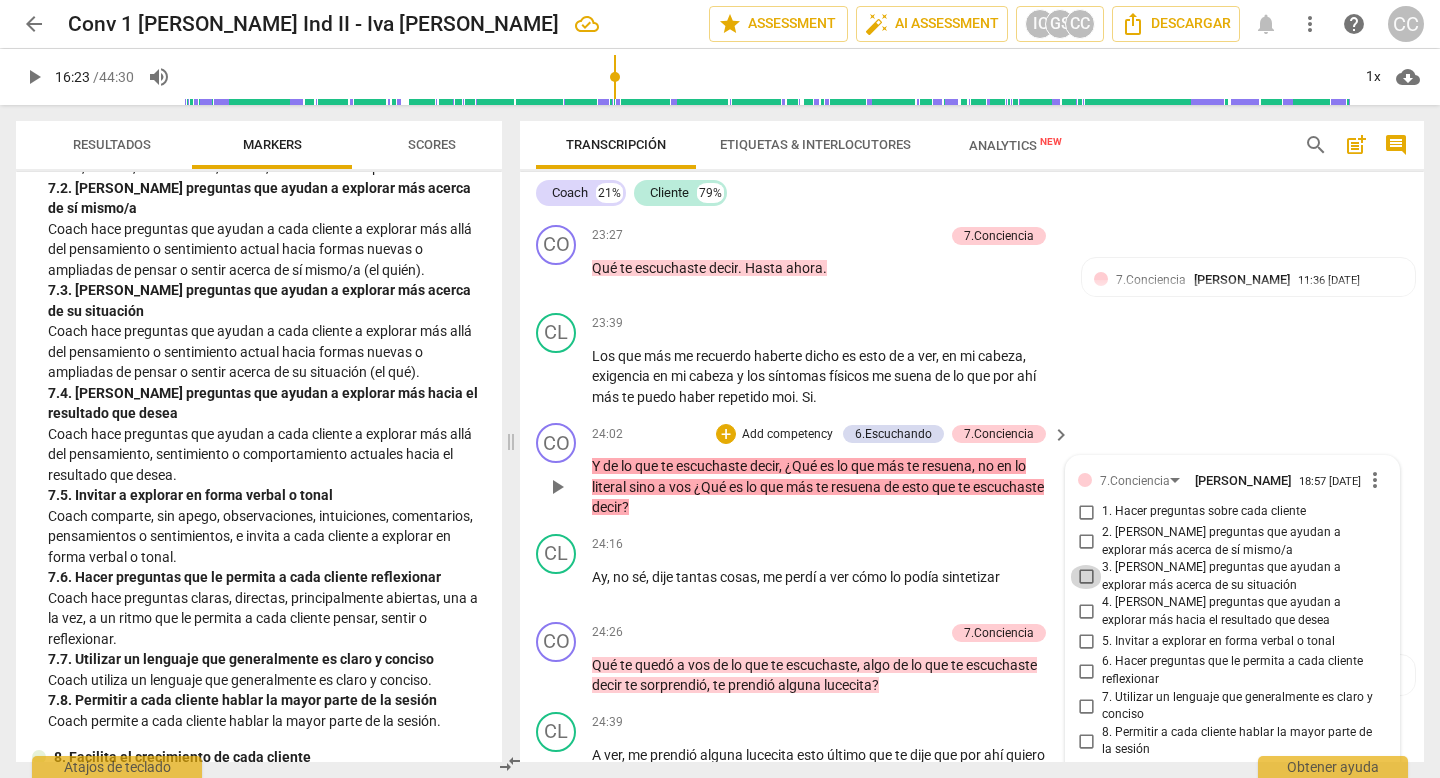 click on "3. [PERSON_NAME] preguntas que ayudan a explorar más acerca de su situación" at bounding box center [1086, 577] 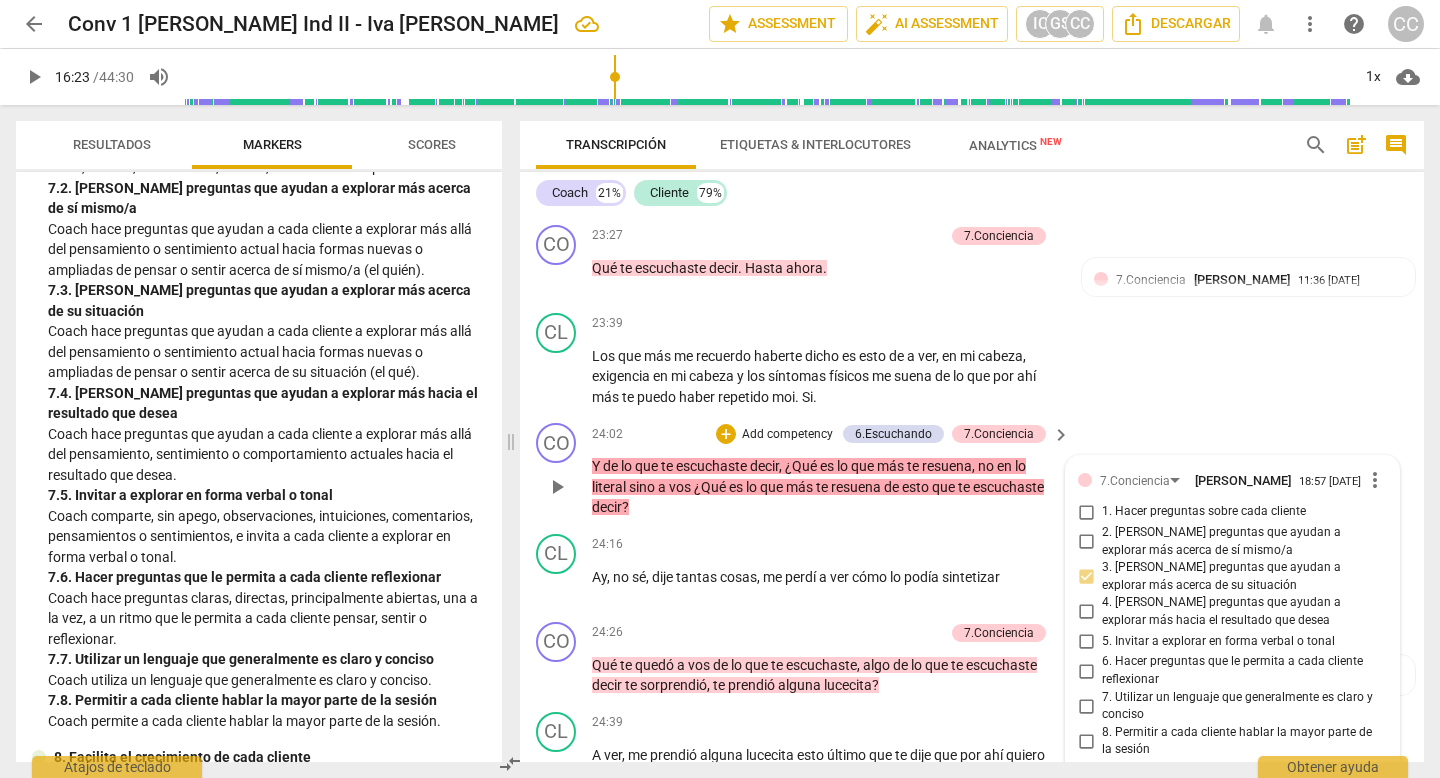 scroll, scrollTop: 7265, scrollLeft: 0, axis: vertical 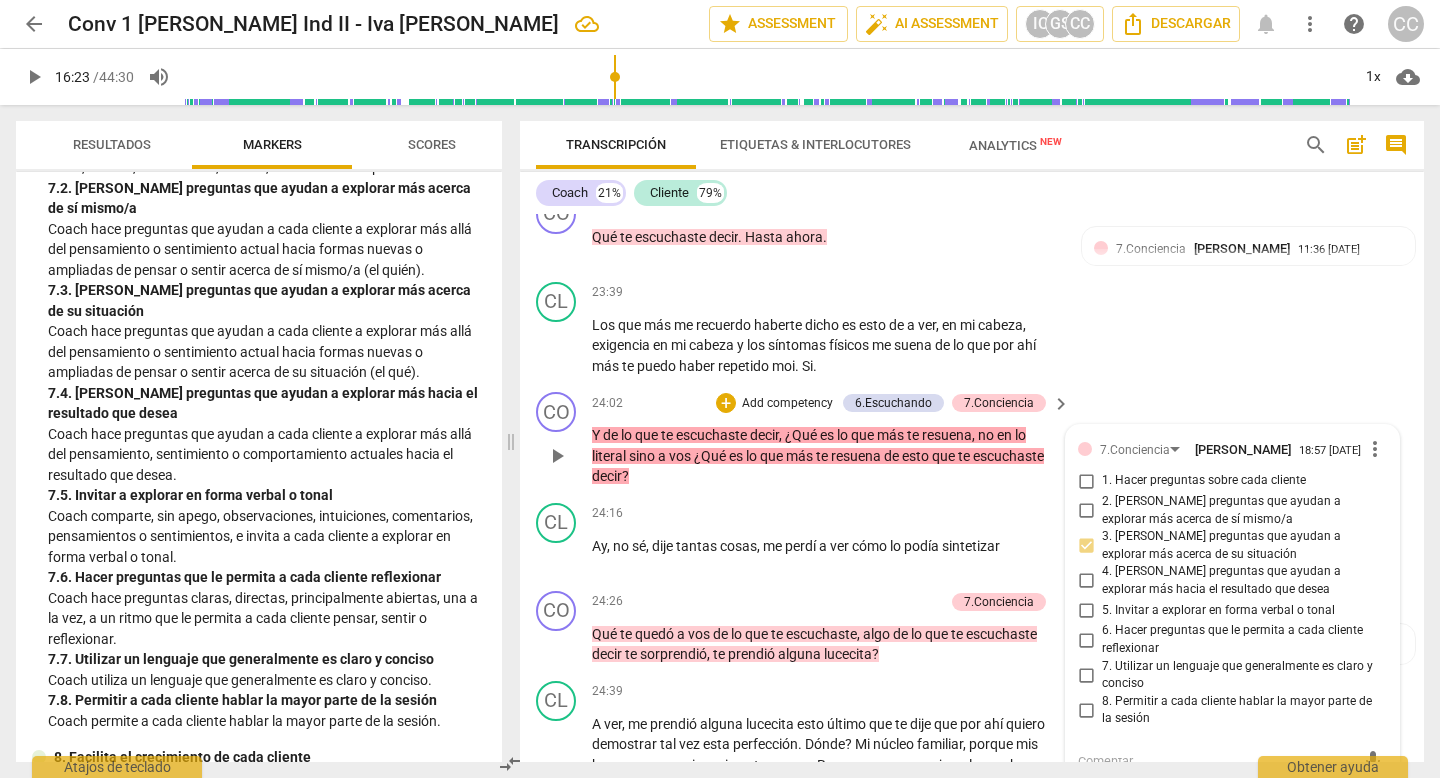 click on "6. Hacer preguntas que le permita a cada cliente reflexionar" at bounding box center (1086, 640) 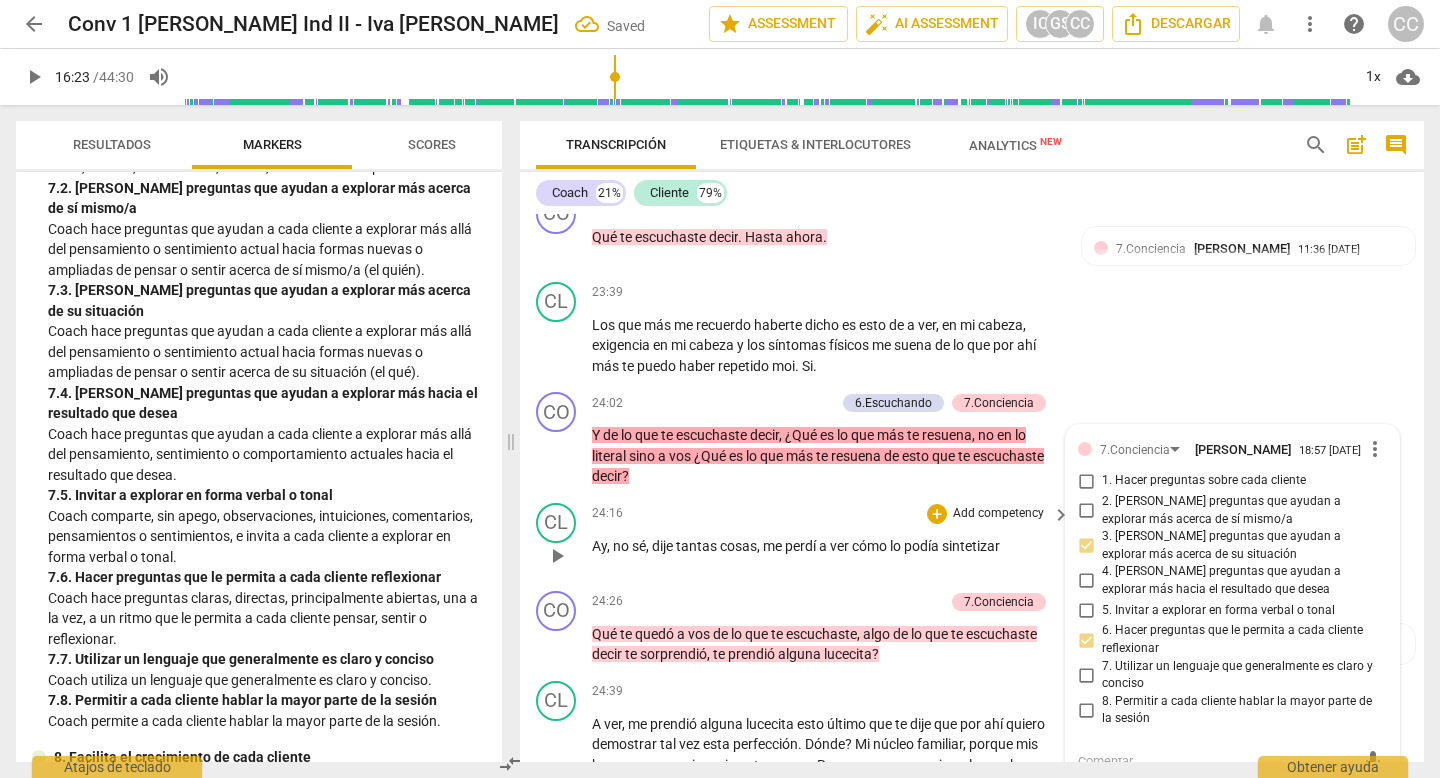 scroll, scrollTop: 7297, scrollLeft: 0, axis: vertical 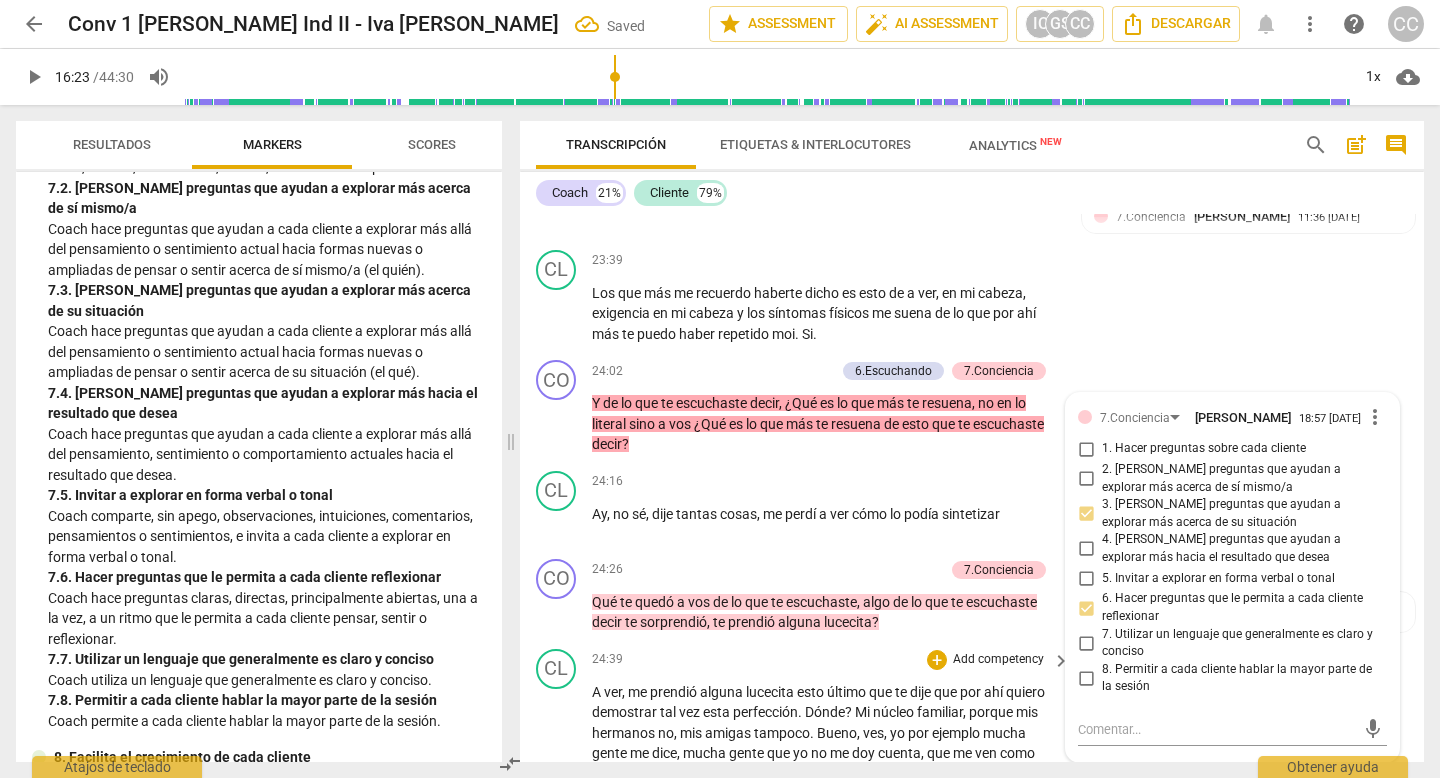 click on "24:39 + Add competency keyboard_arrow_right" at bounding box center [832, 660] 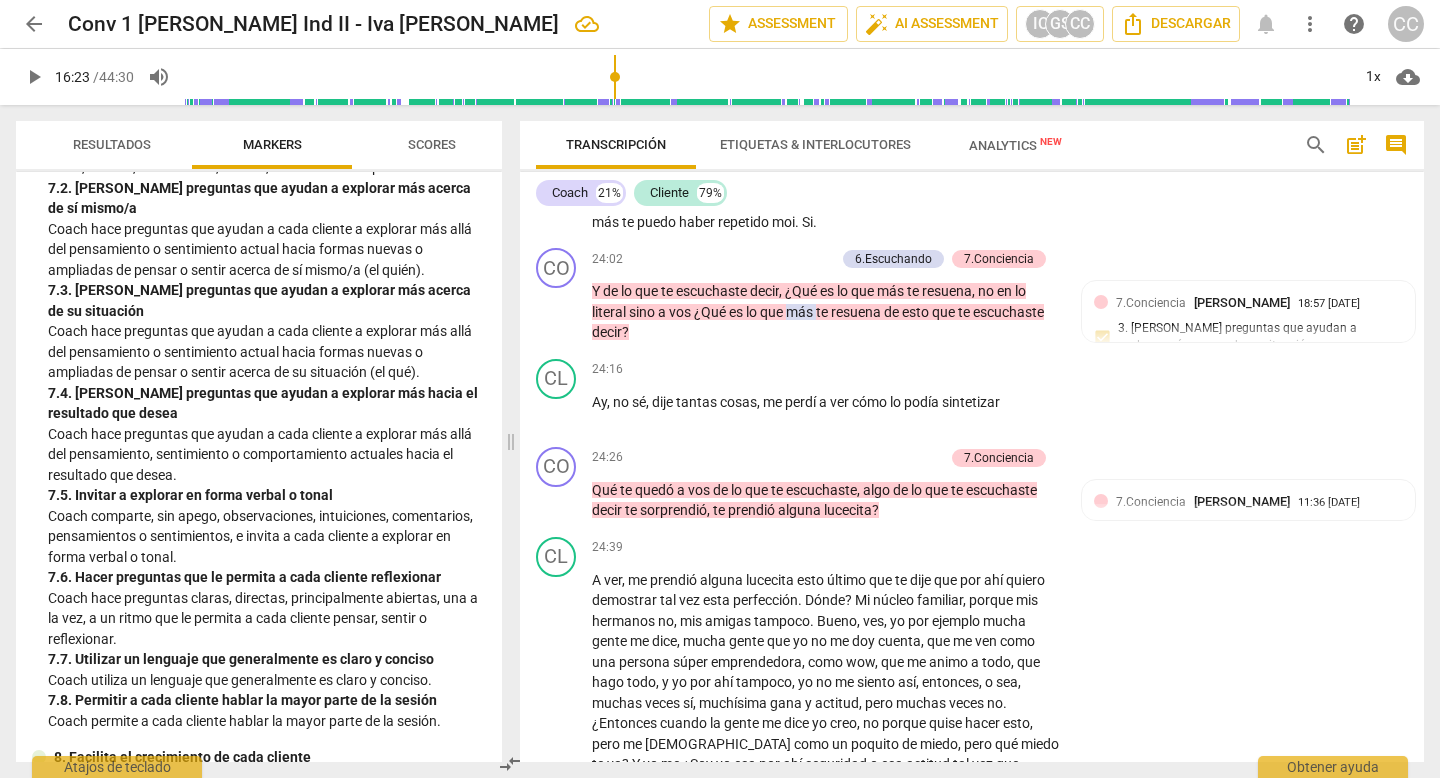 scroll, scrollTop: 7421, scrollLeft: 0, axis: vertical 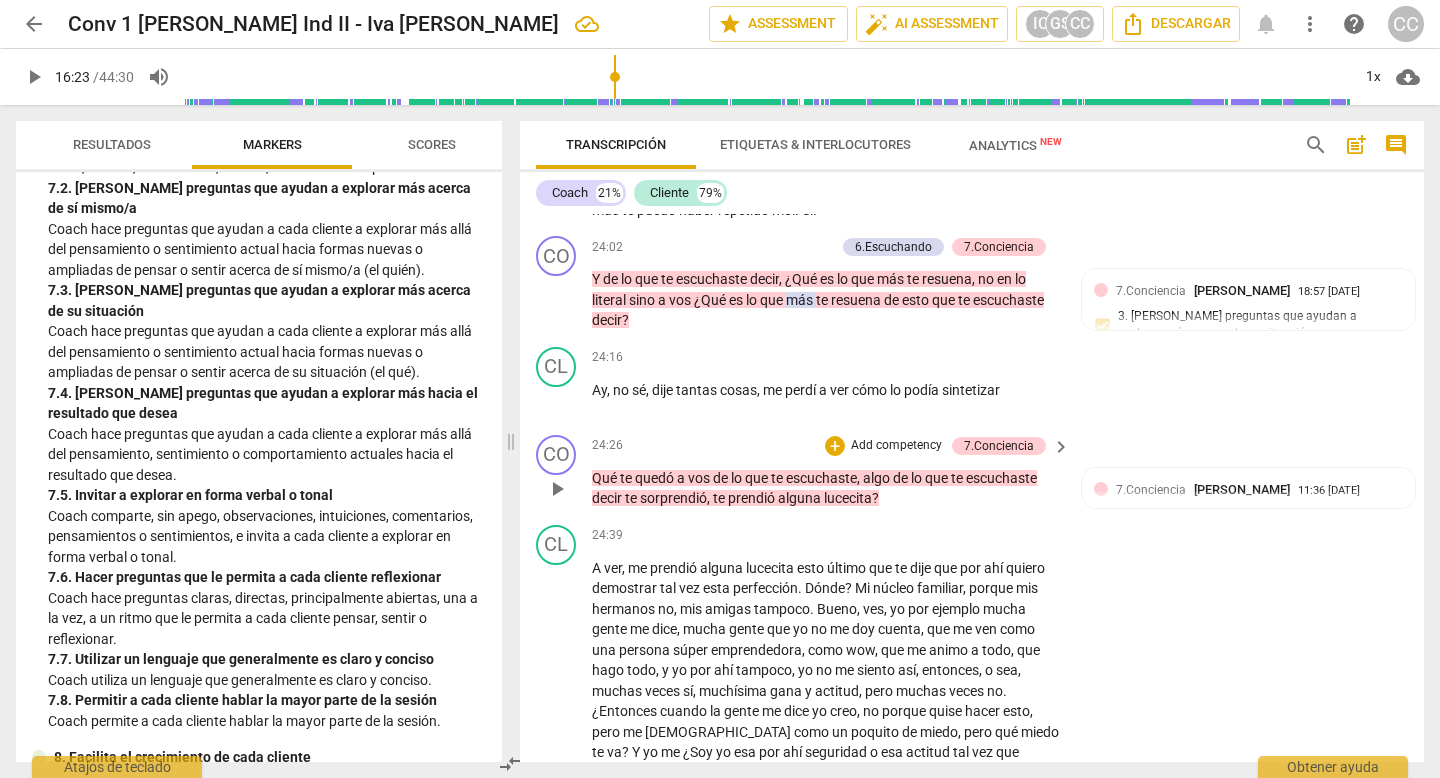 click on "Add competency" at bounding box center (896, 446) 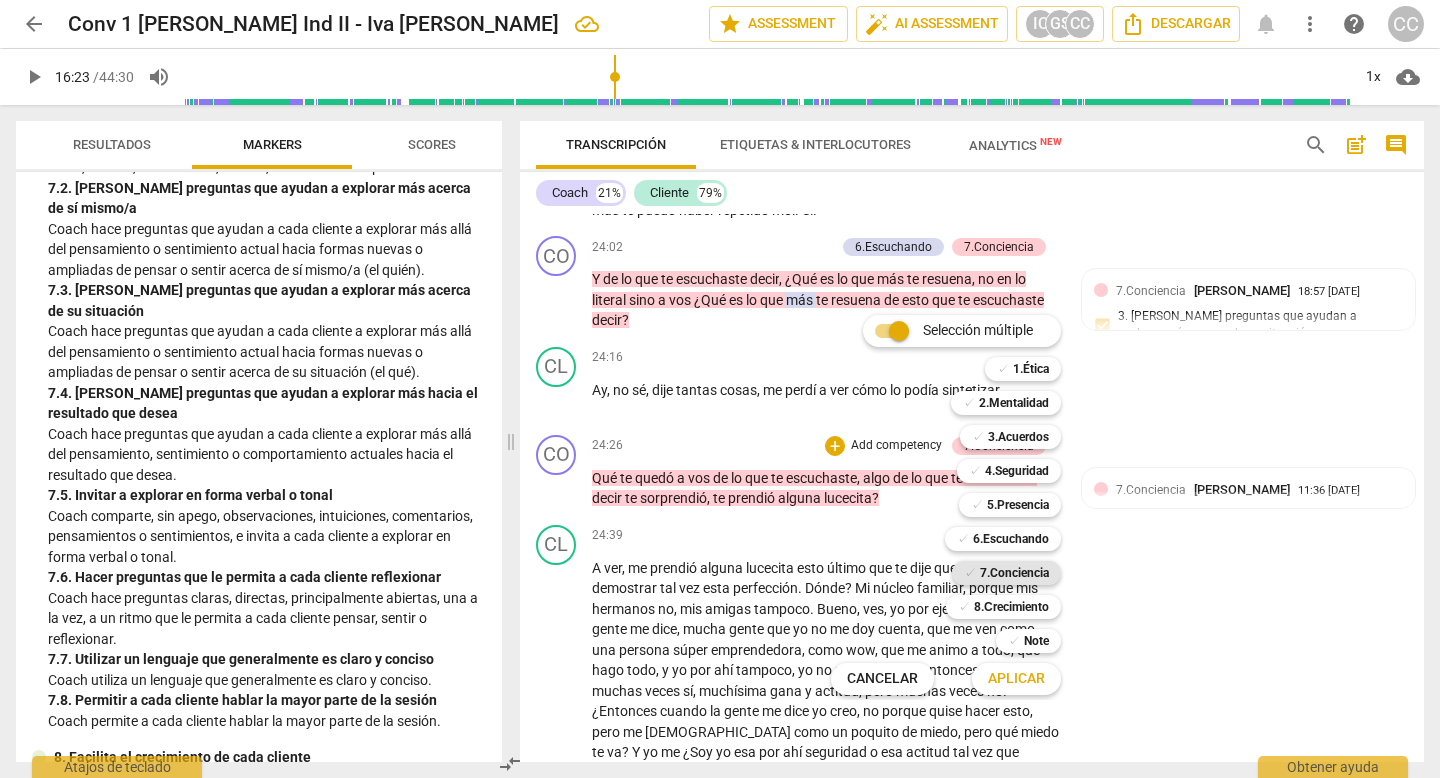 click on "7.Conciencia" at bounding box center [1014, 573] 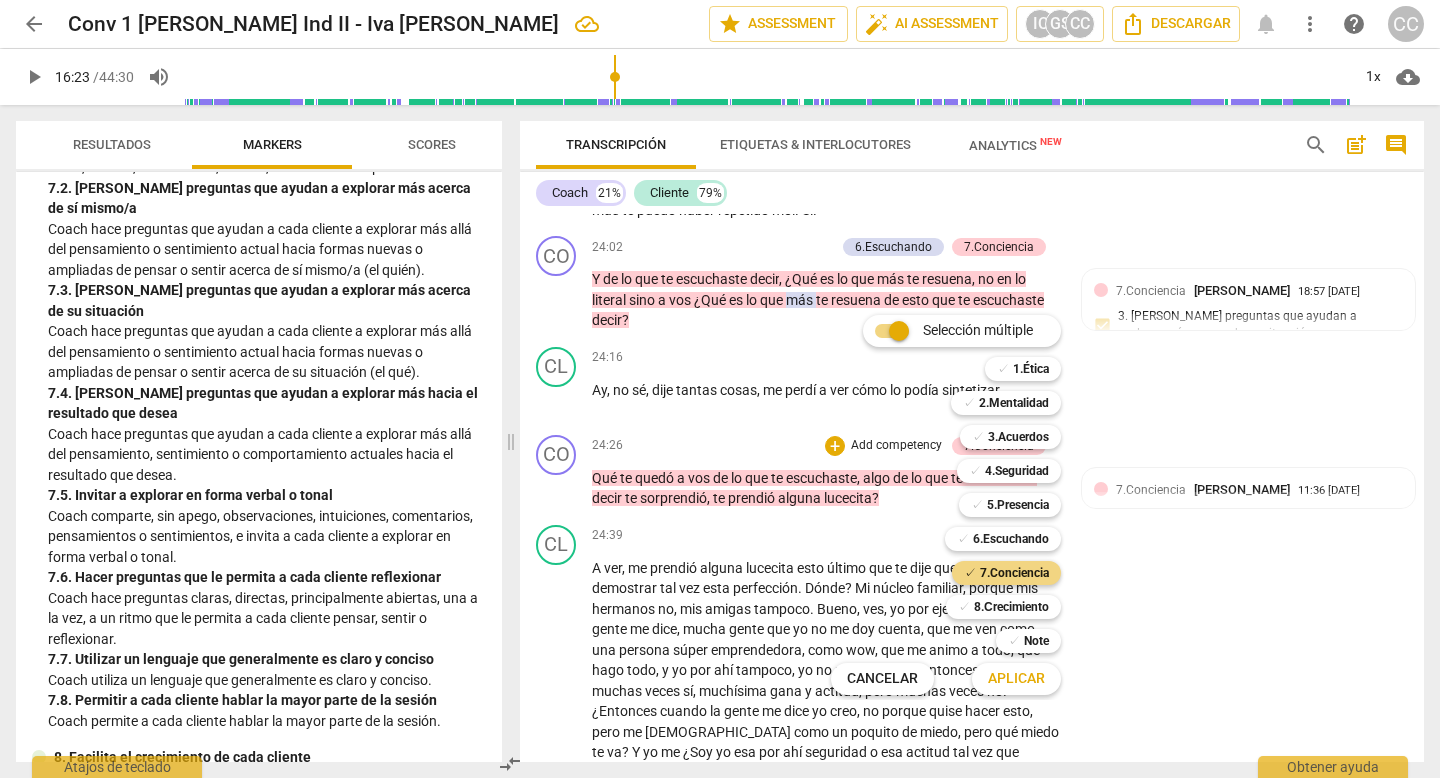 click on "Aplicar" at bounding box center [1016, 679] 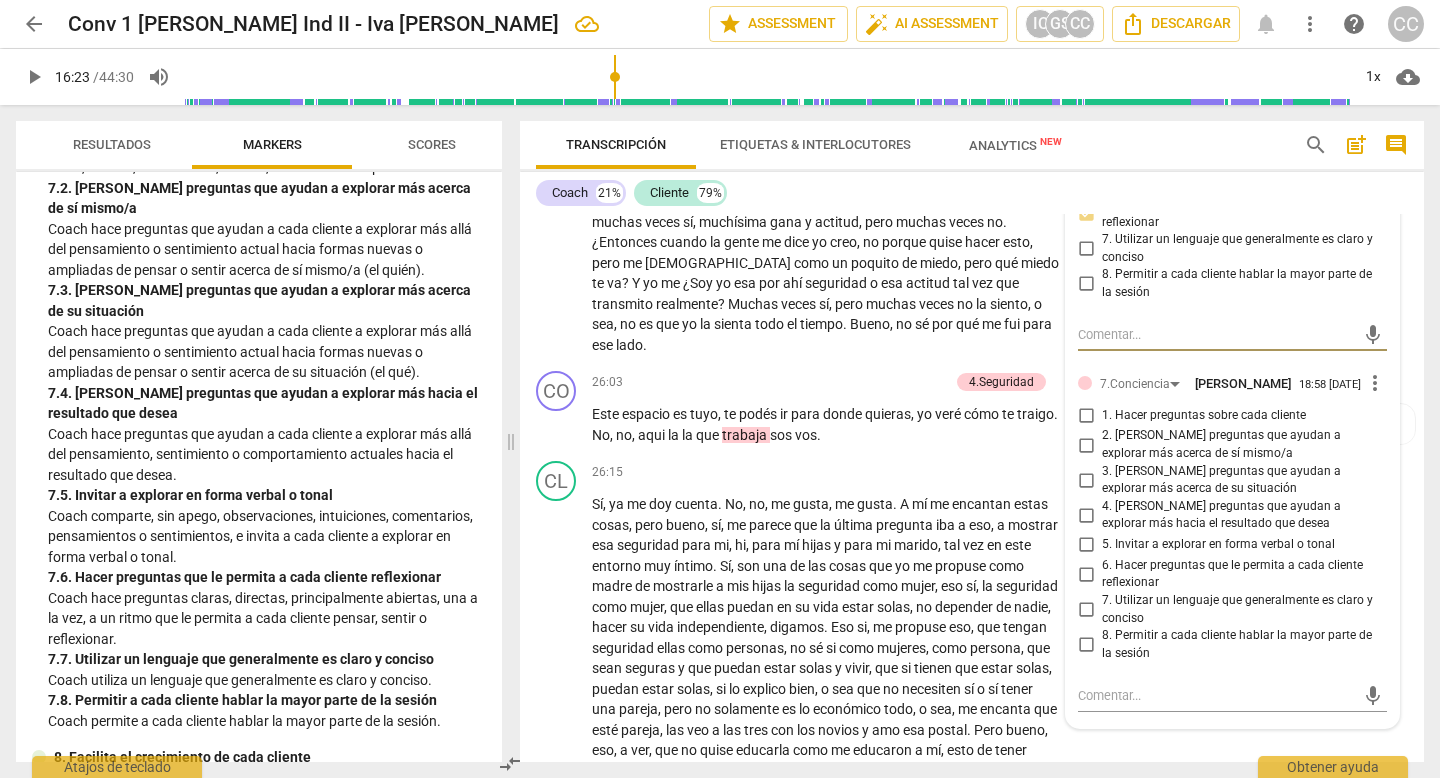 scroll, scrollTop: 7902, scrollLeft: 0, axis: vertical 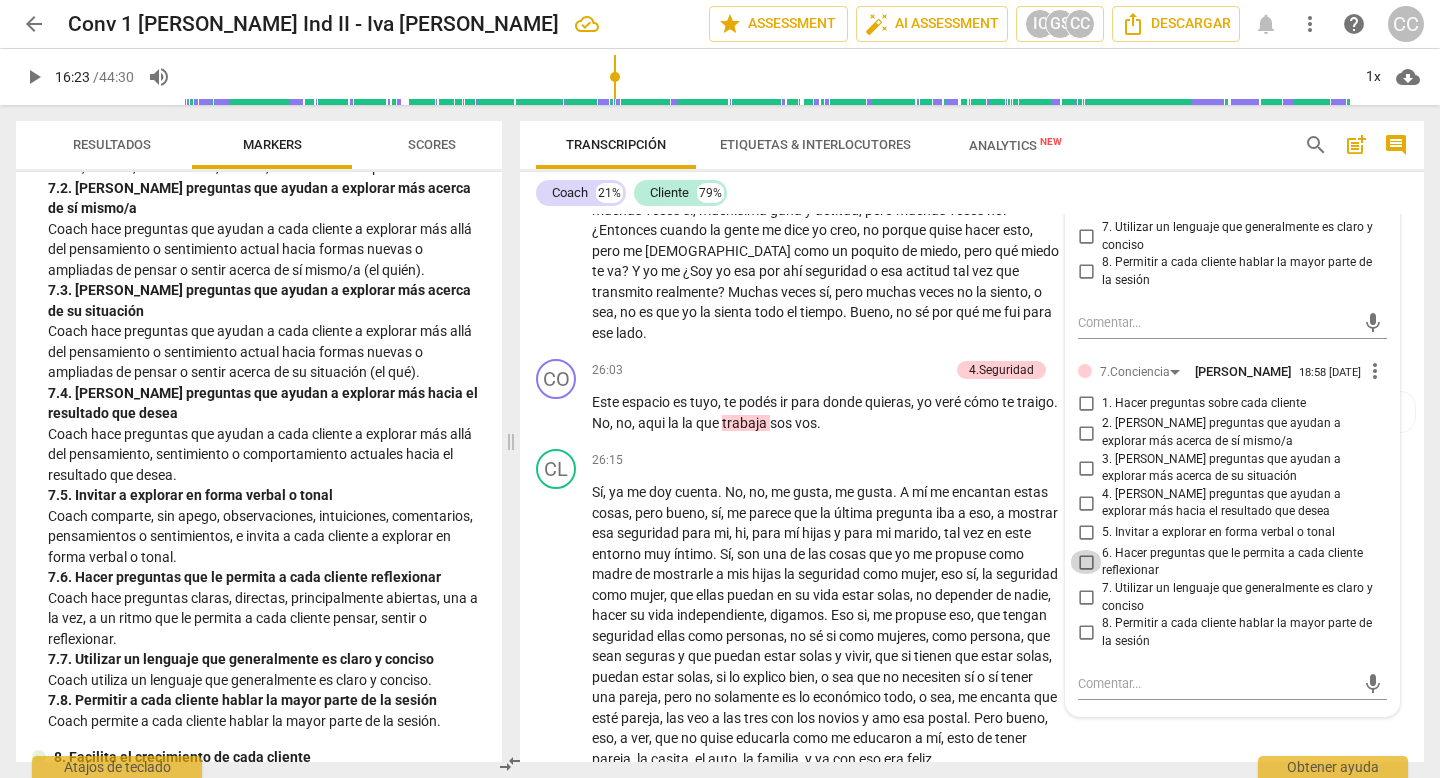 click on "6. Hacer preguntas que le permita a cada cliente reflexionar" at bounding box center (1086, 562) 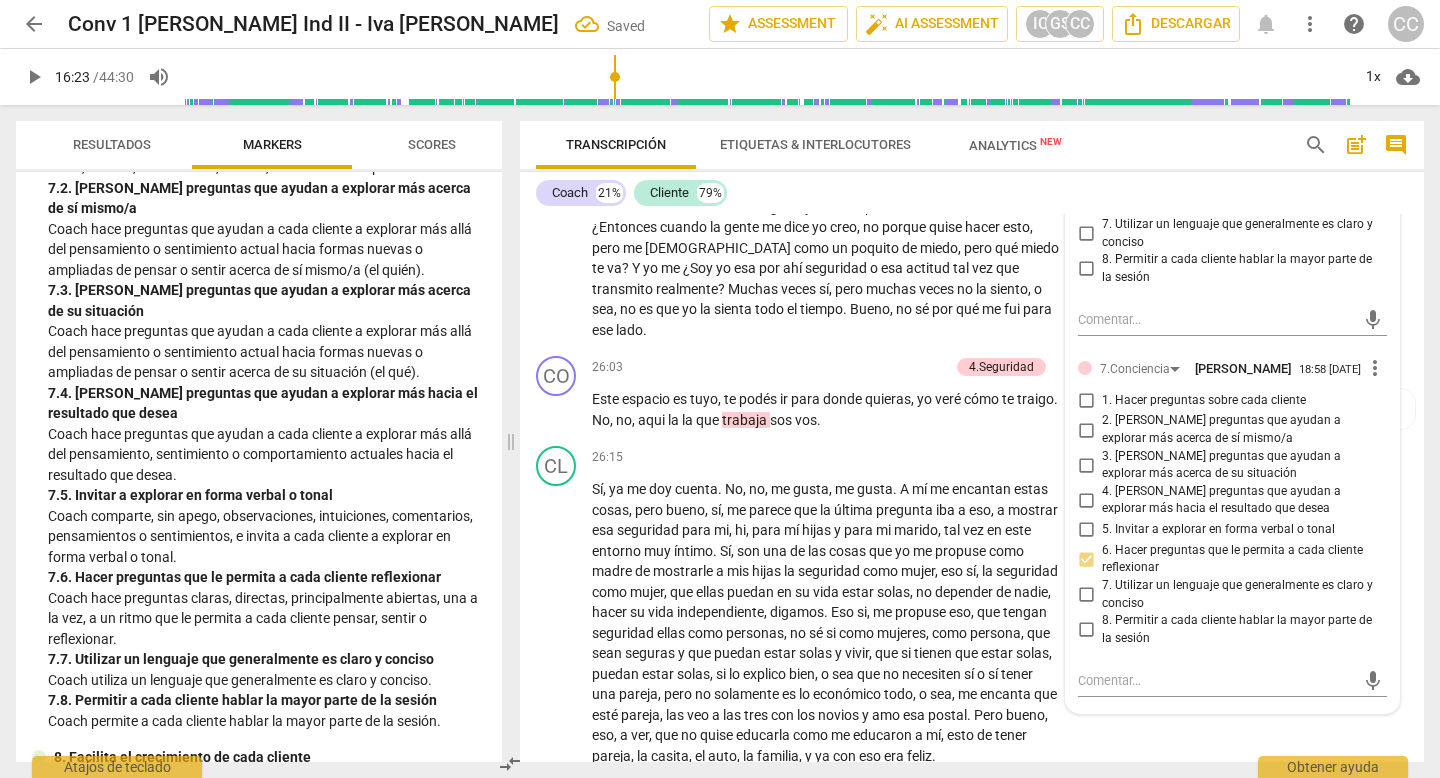 scroll, scrollTop: 7971, scrollLeft: 0, axis: vertical 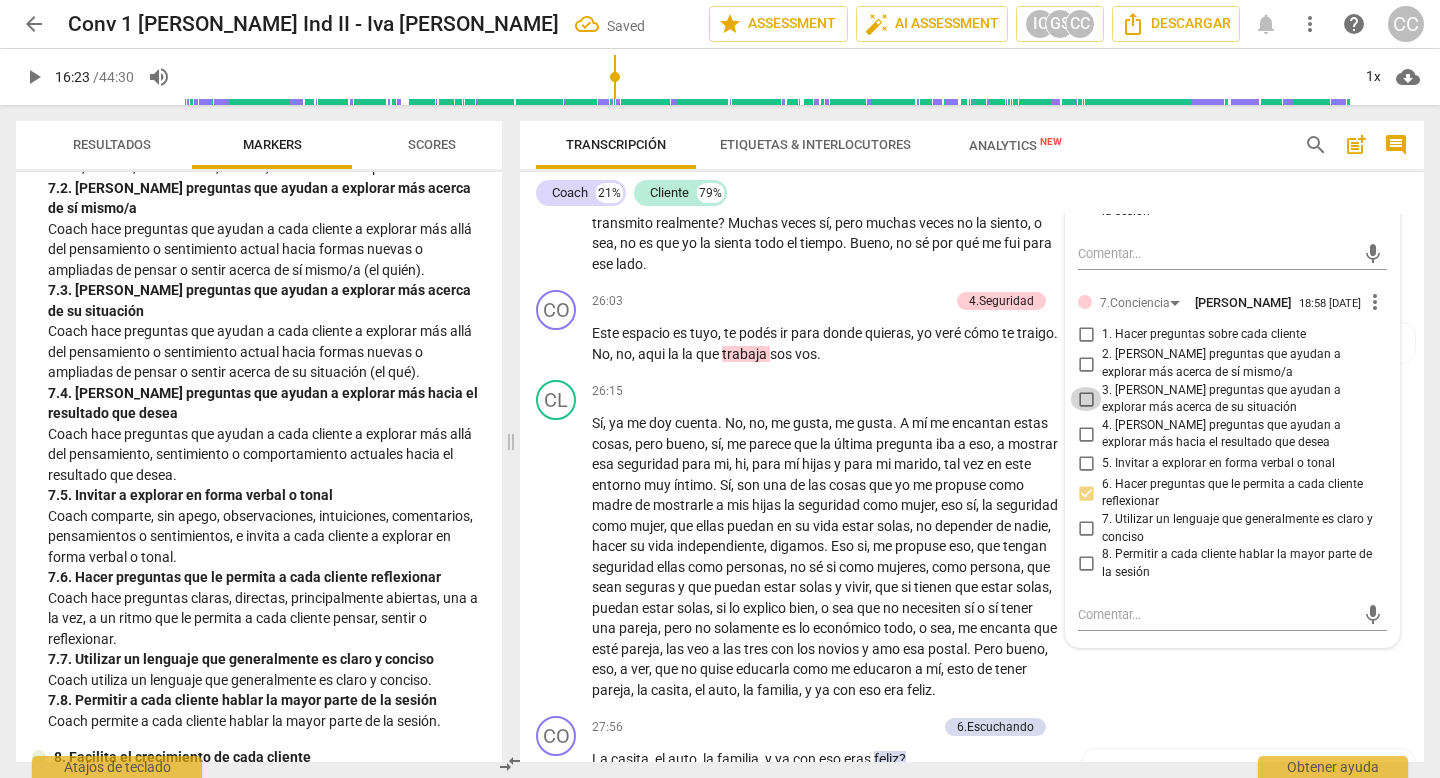 click on "3. [PERSON_NAME] preguntas que ayudan a explorar más acerca de su situación" at bounding box center [1086, 399] 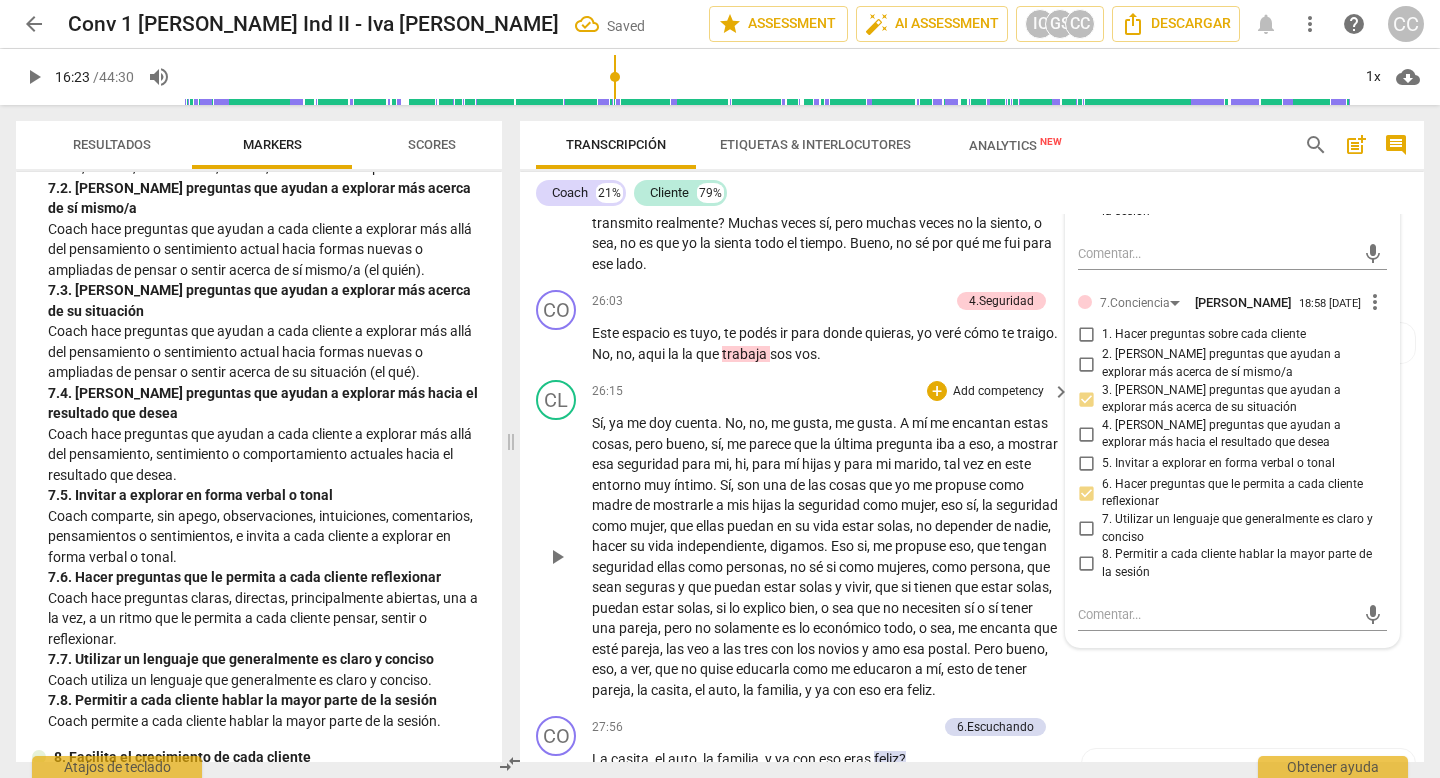 click on "26:15 + Add competency keyboard_arrow_right" at bounding box center [832, 391] 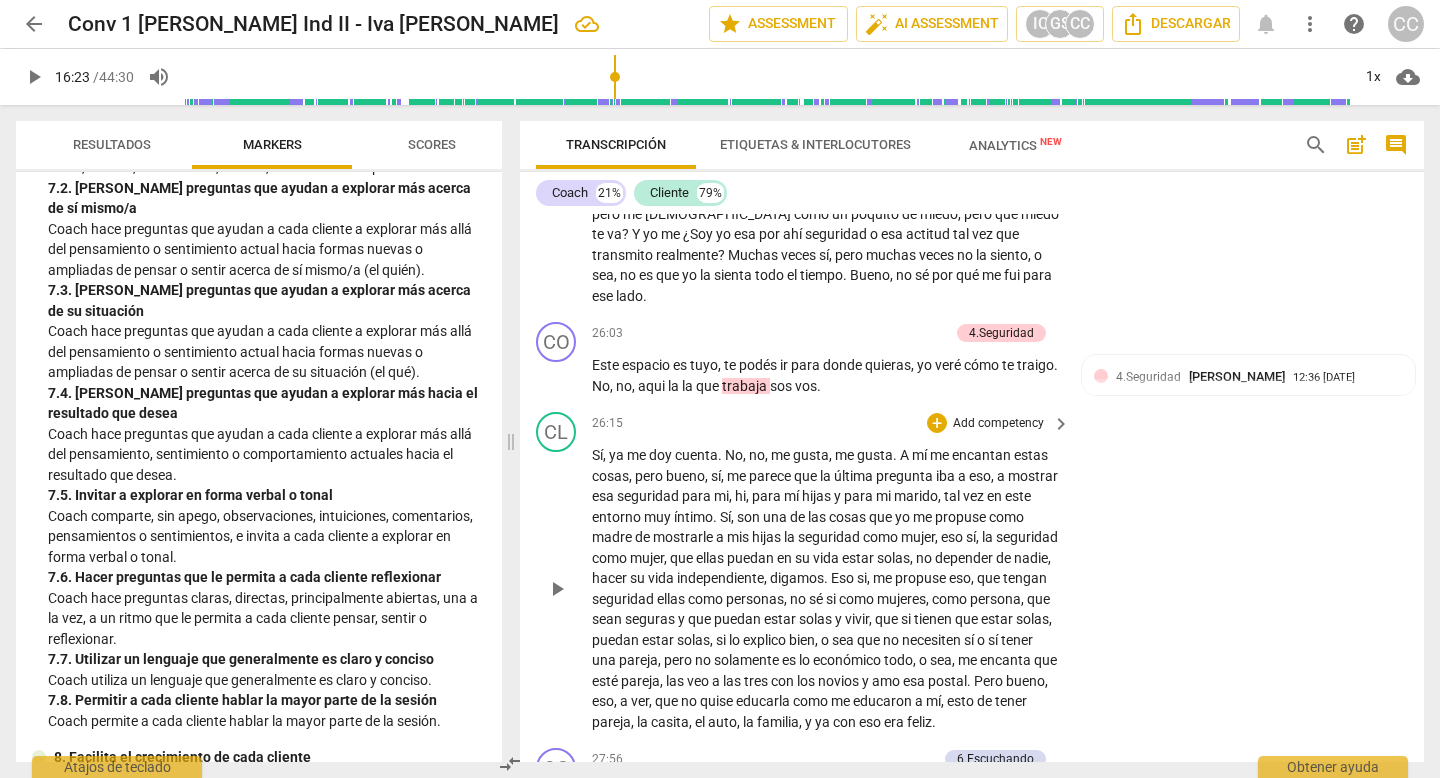 scroll, scrollTop: 7931, scrollLeft: 0, axis: vertical 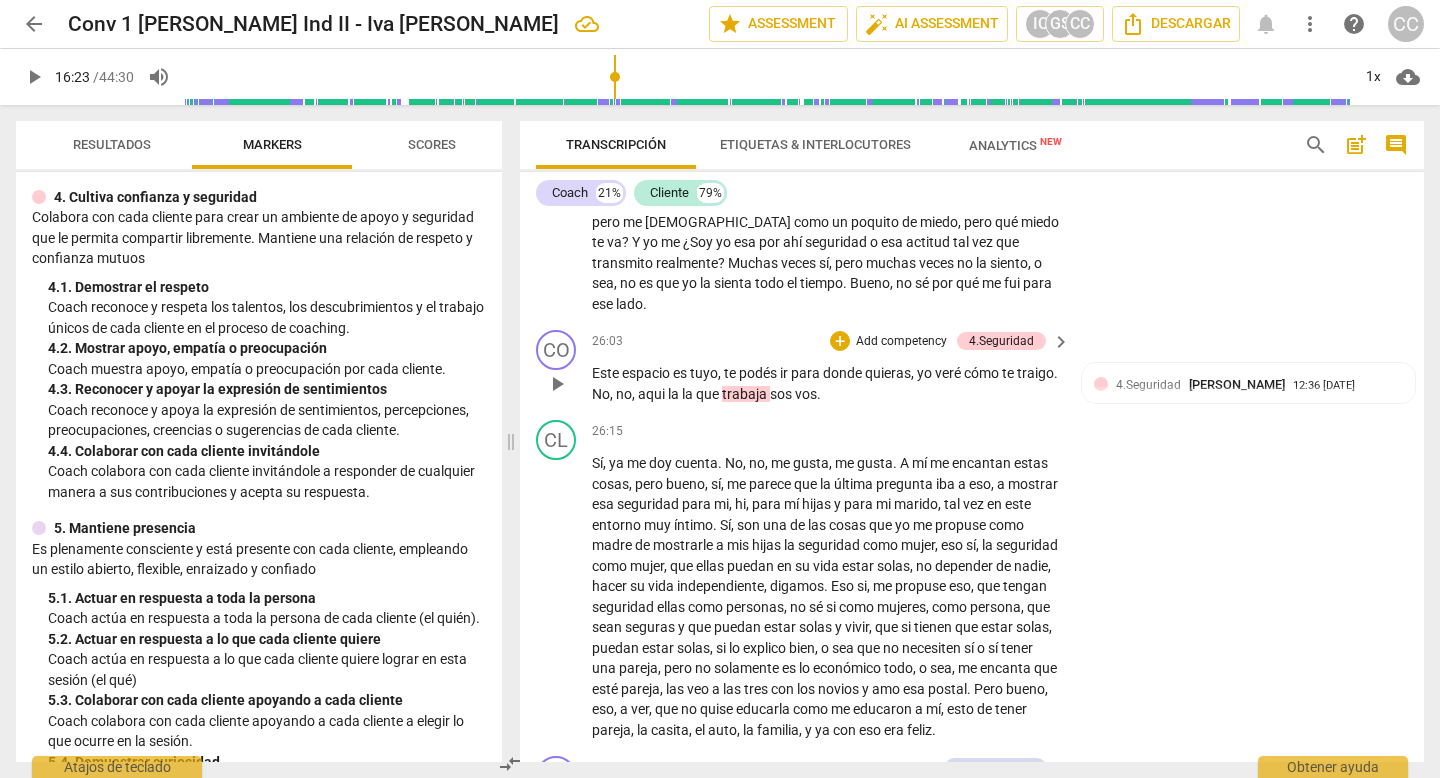 click on "Add competency" at bounding box center (901, 342) 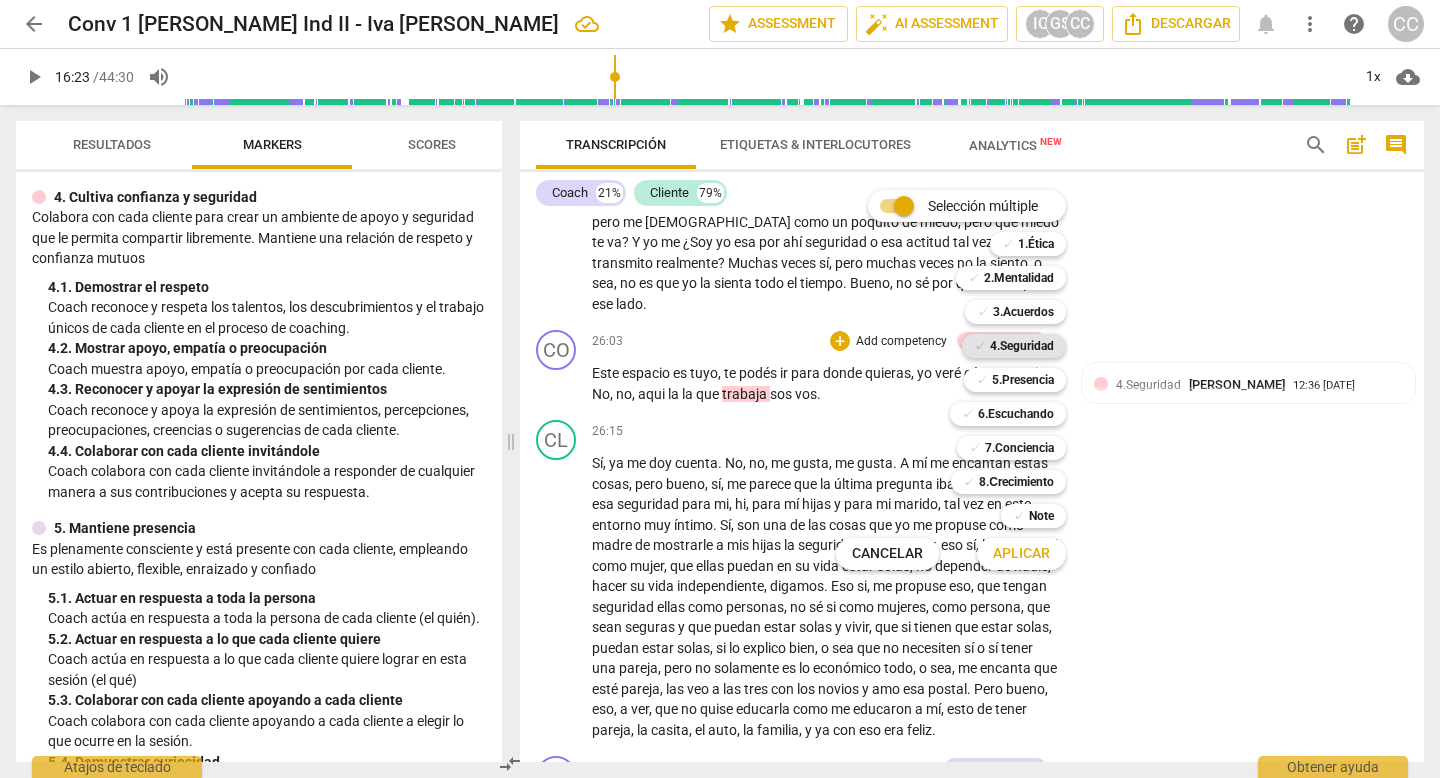 click on "4.Seguridad" at bounding box center (1022, 346) 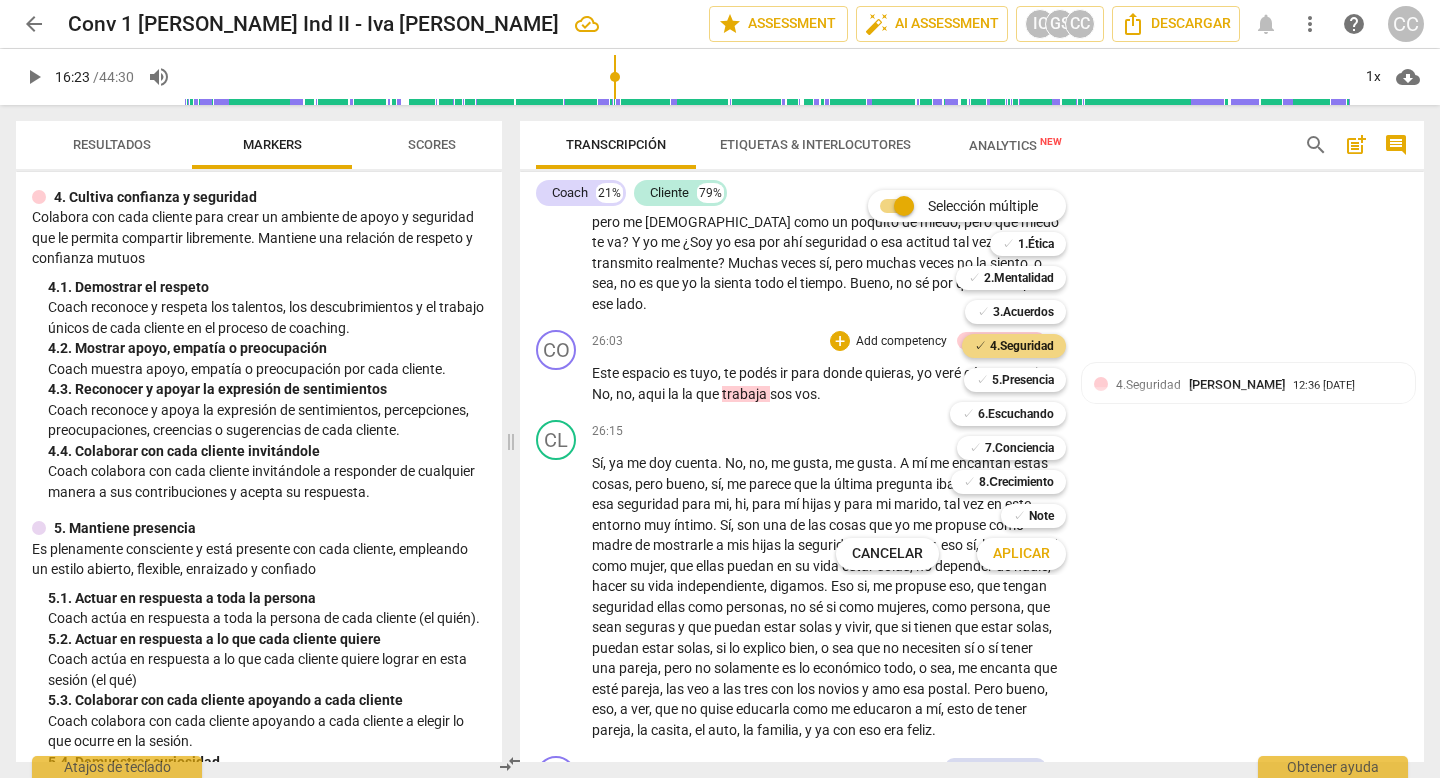 click on "Aplicar" at bounding box center [1021, 554] 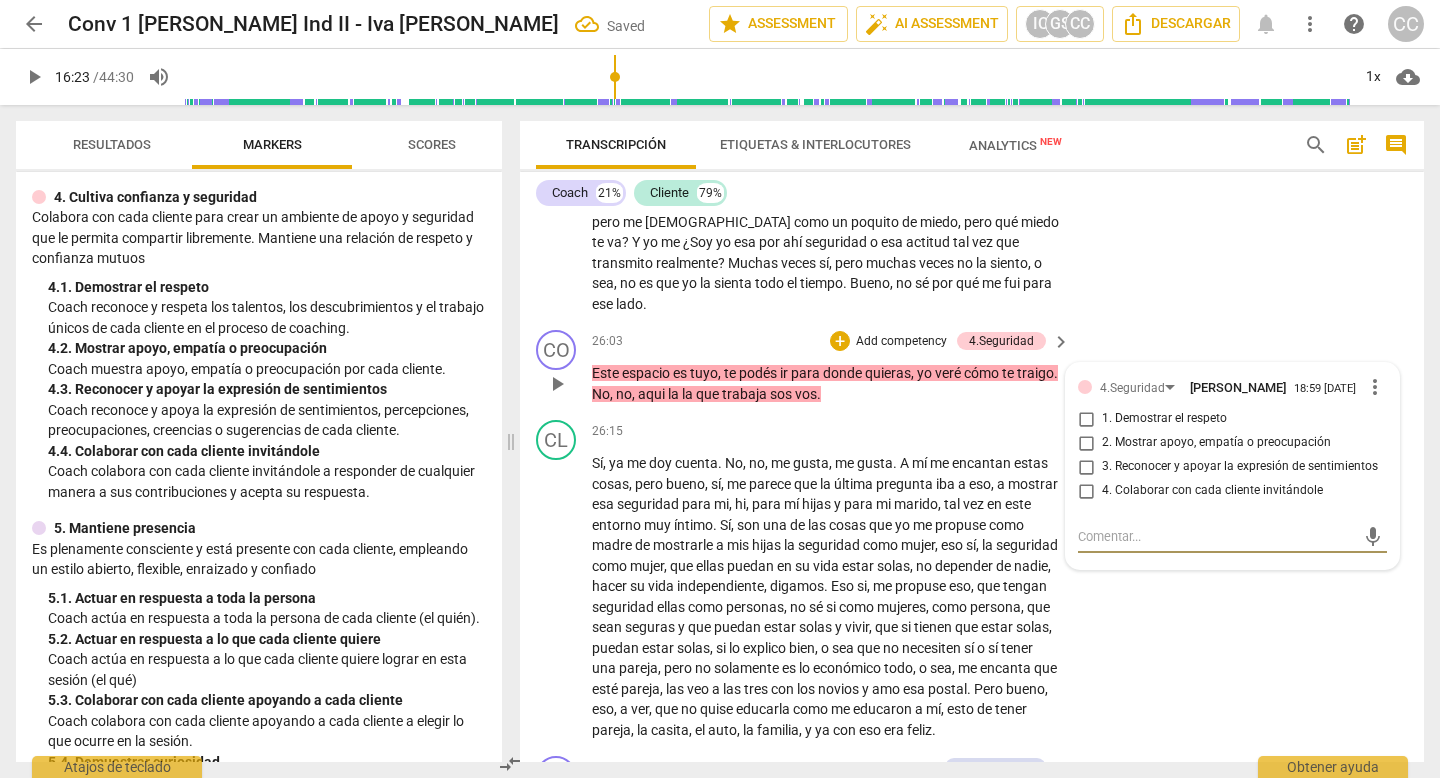click on "4. Colaborar con cada cliente invitándole" at bounding box center (1086, 491) 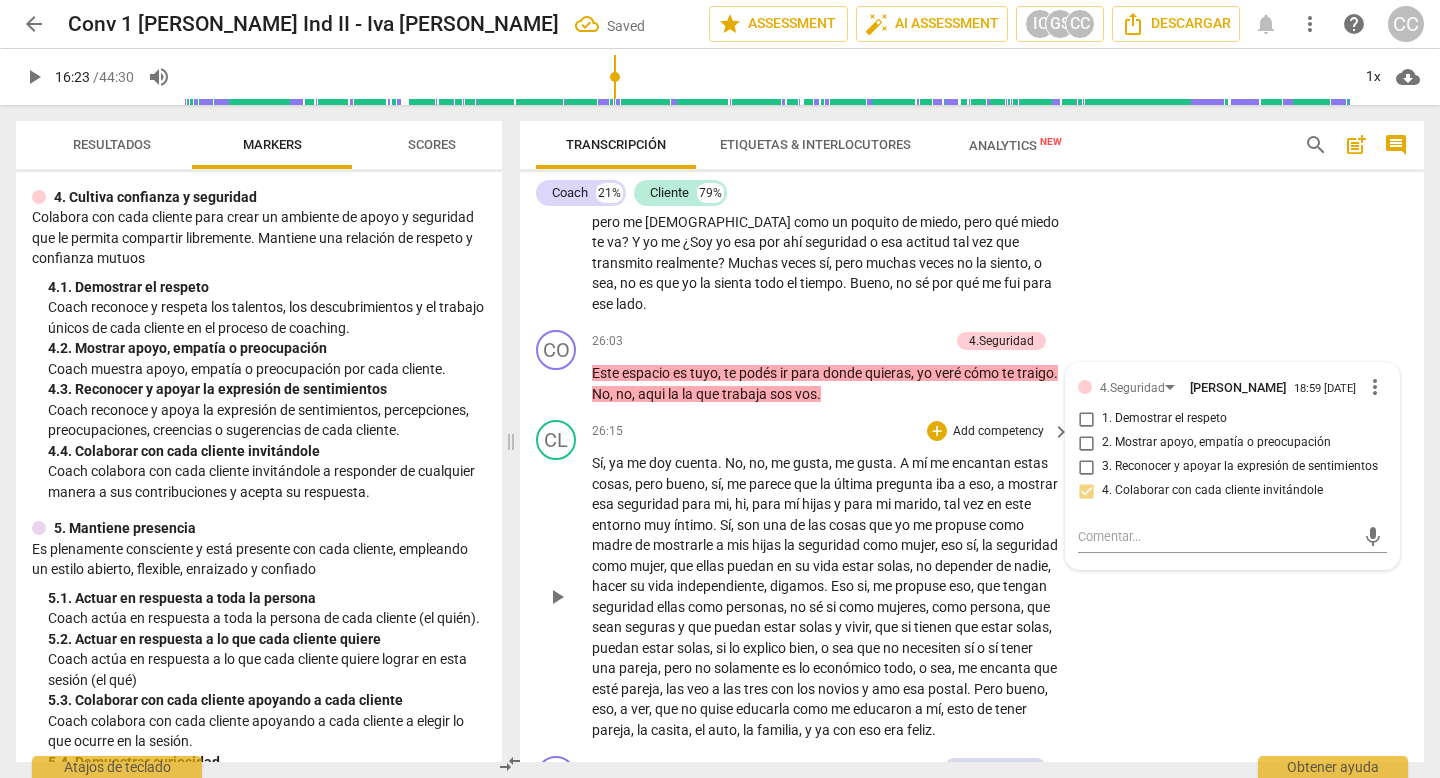 click on "26:15 + Add competency keyboard_arrow_right" at bounding box center [832, 431] 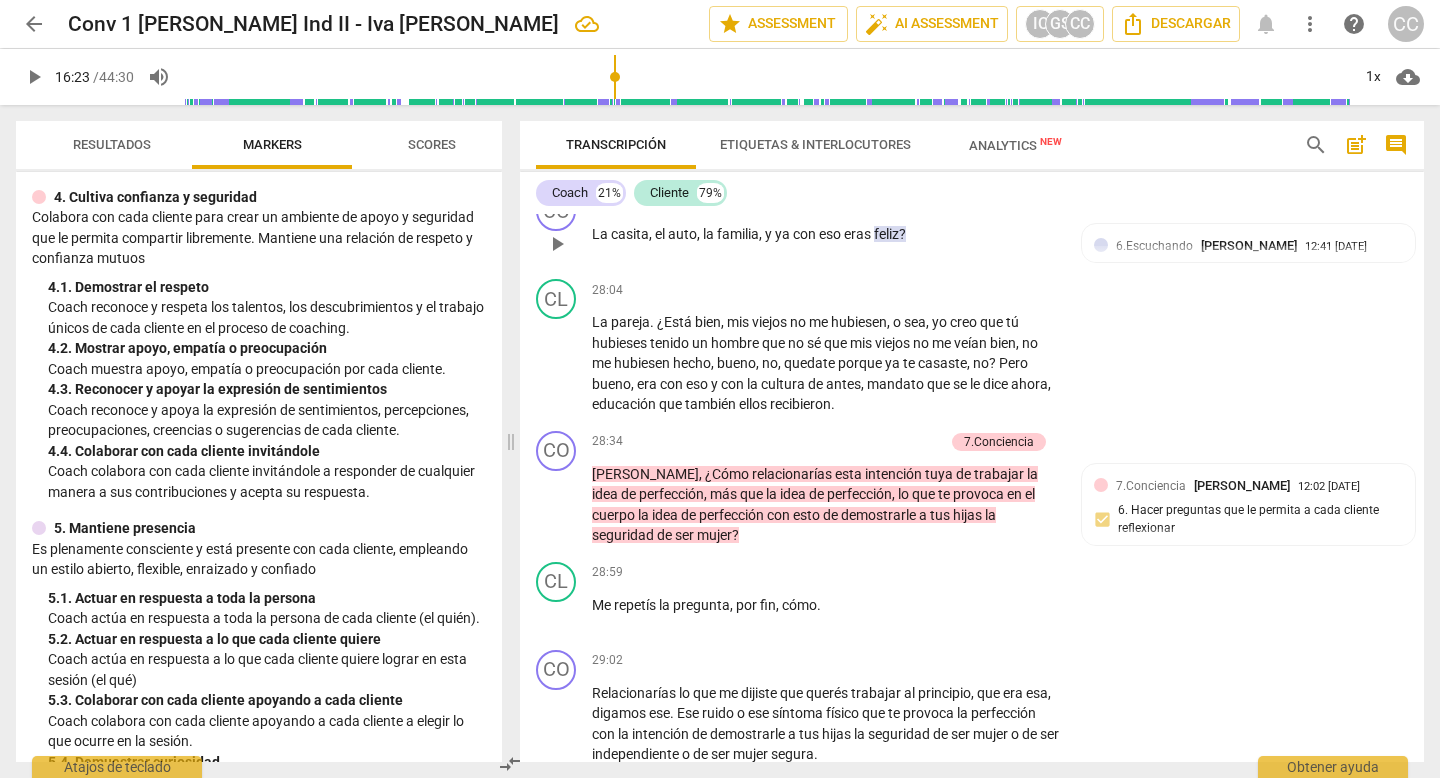 scroll, scrollTop: 8497, scrollLeft: 0, axis: vertical 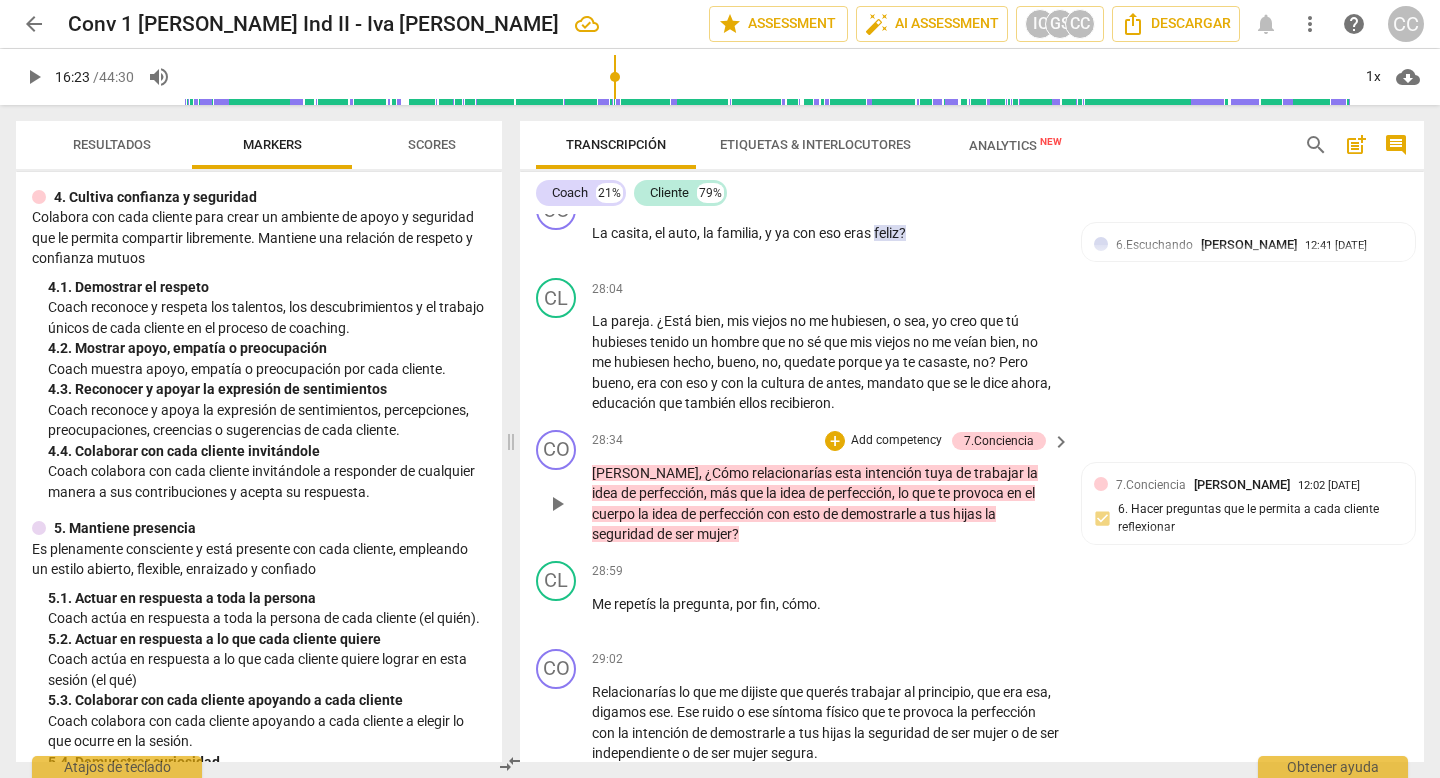 click on "Add competency" at bounding box center [896, 441] 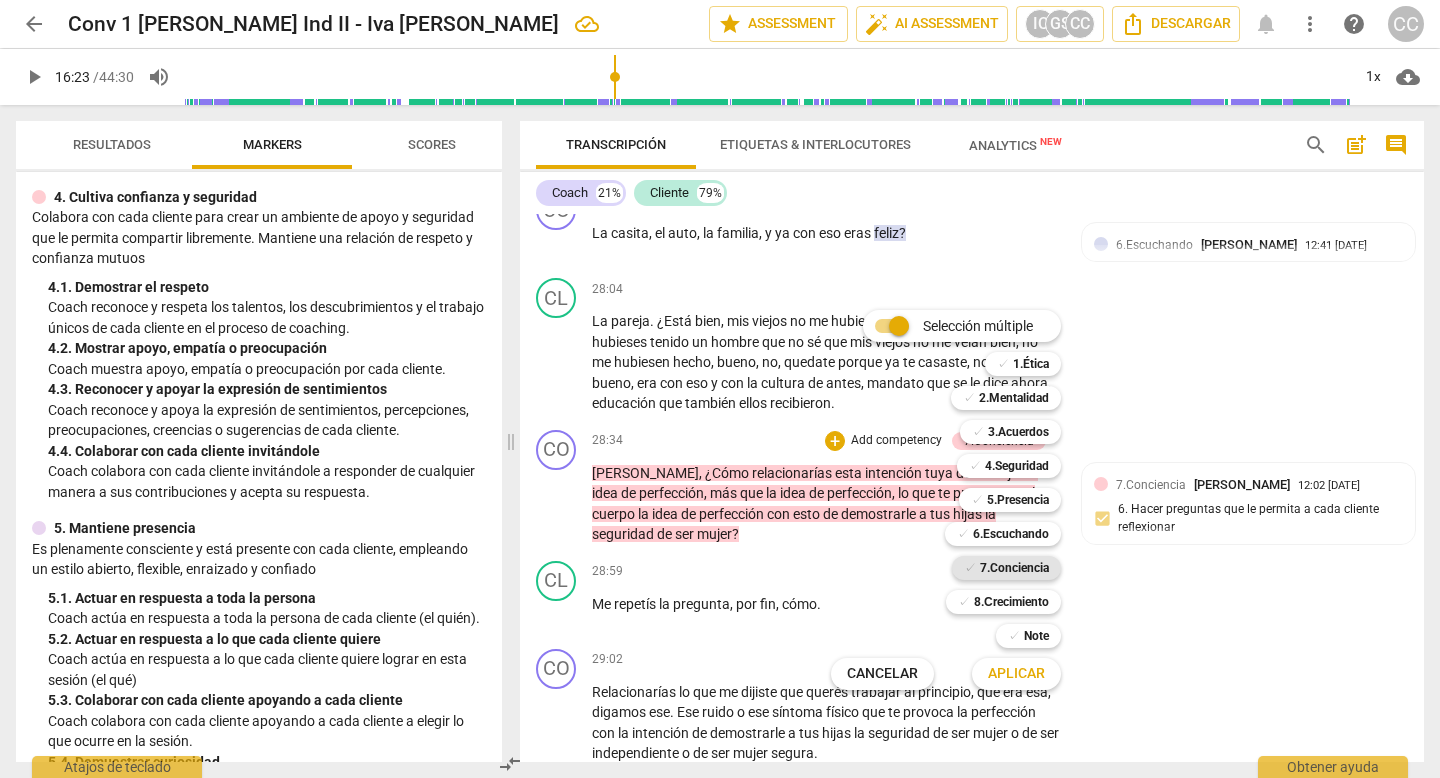 click on "7.Conciencia" at bounding box center [1014, 568] 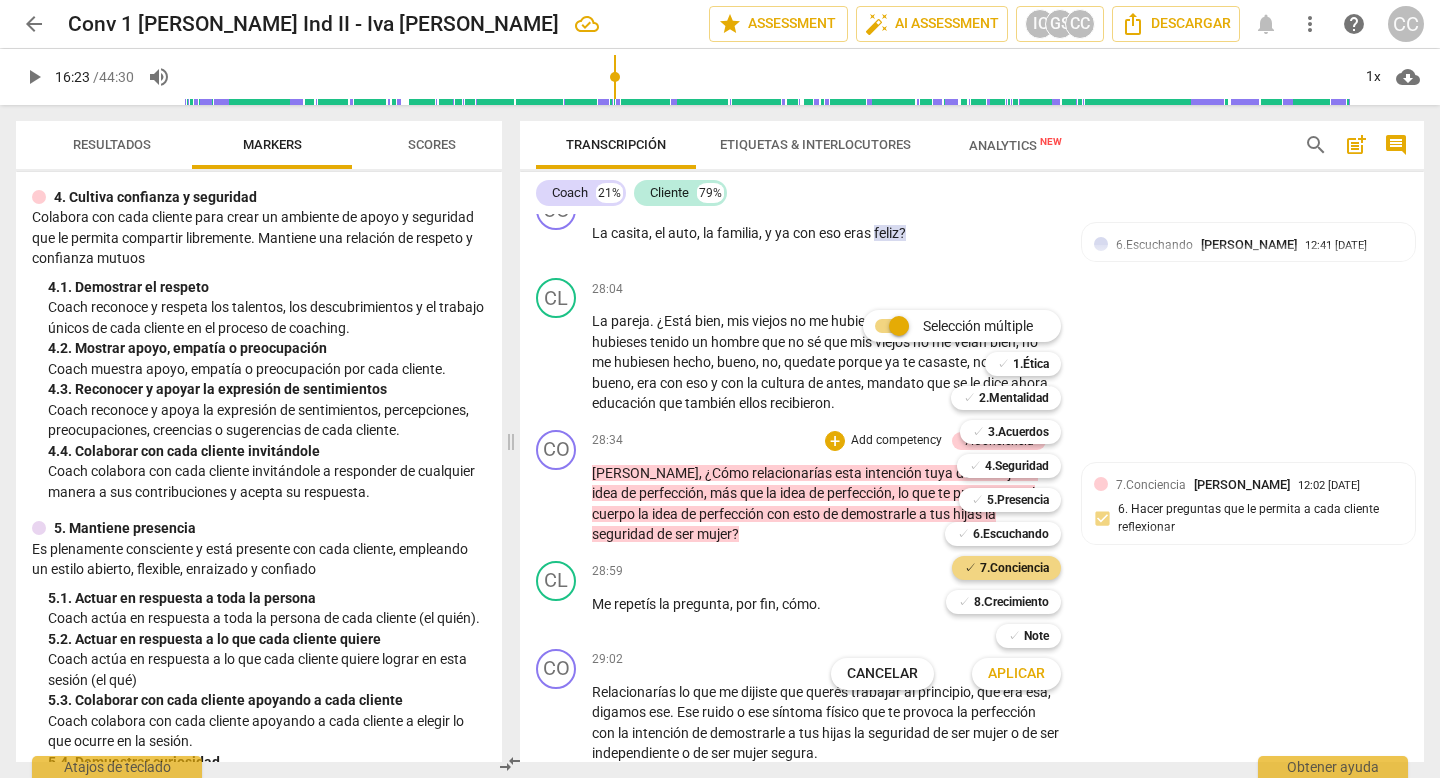 click on "Aplicar" at bounding box center (1016, 674) 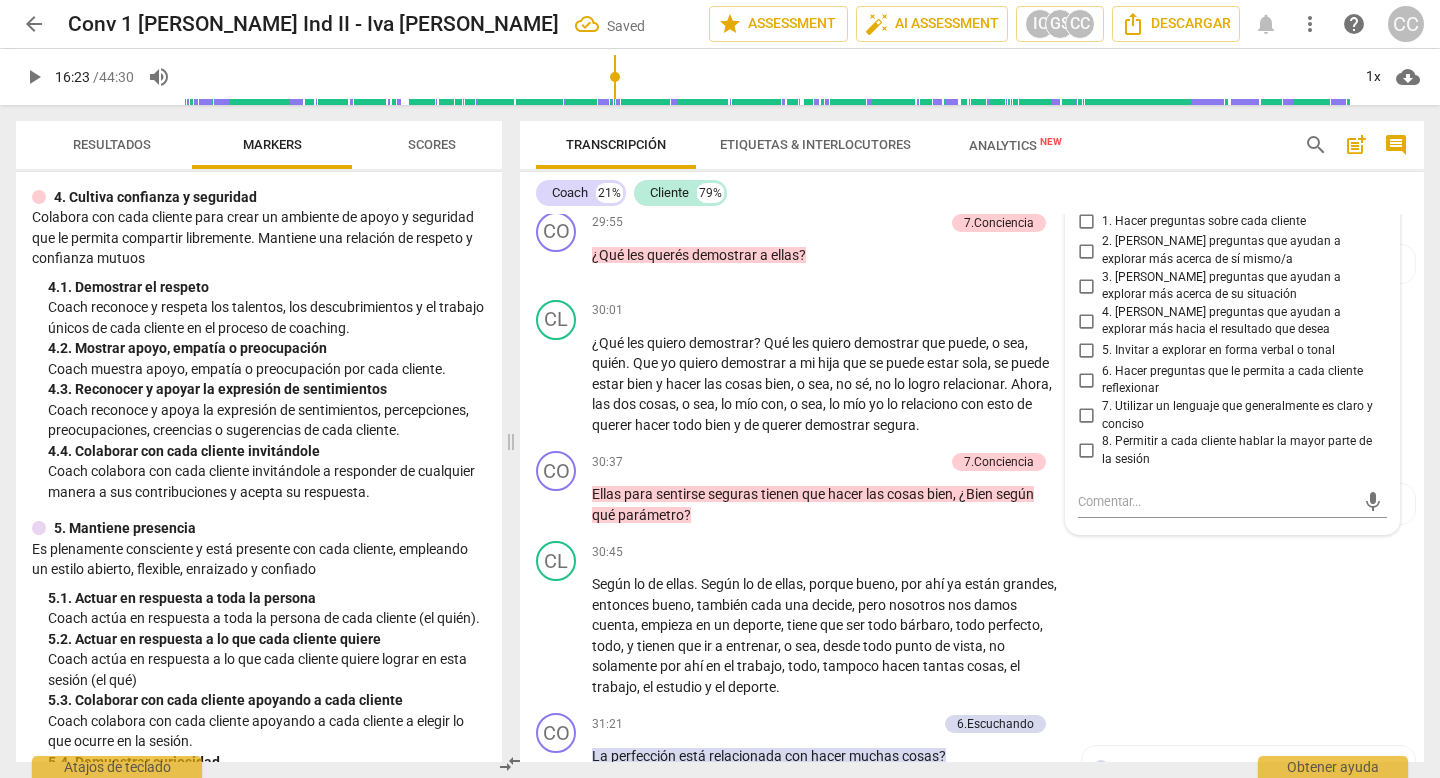 scroll, scrollTop: 9162, scrollLeft: 0, axis: vertical 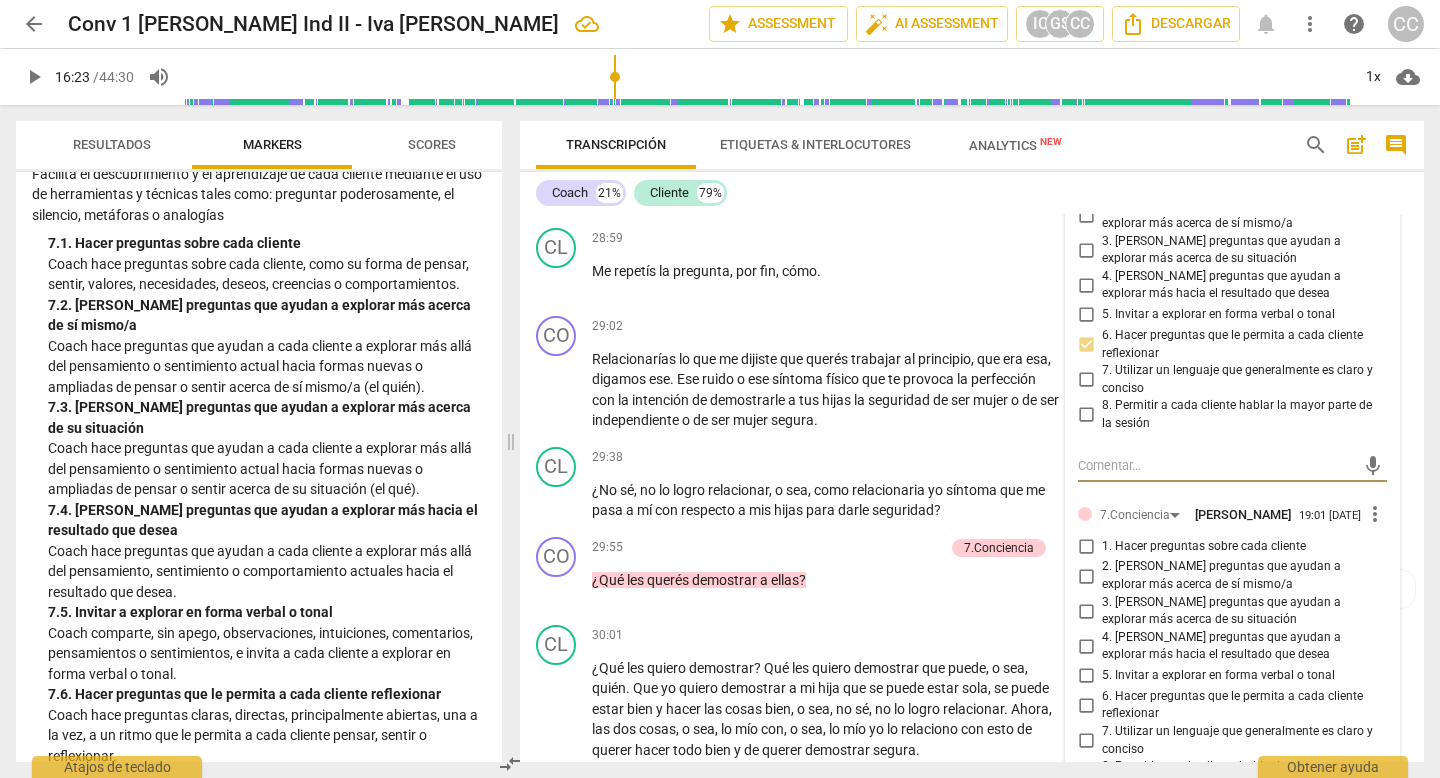 click on "2. [PERSON_NAME] preguntas que ayudan a explorar más acerca de sí mismo/a" at bounding box center (1086, 576) 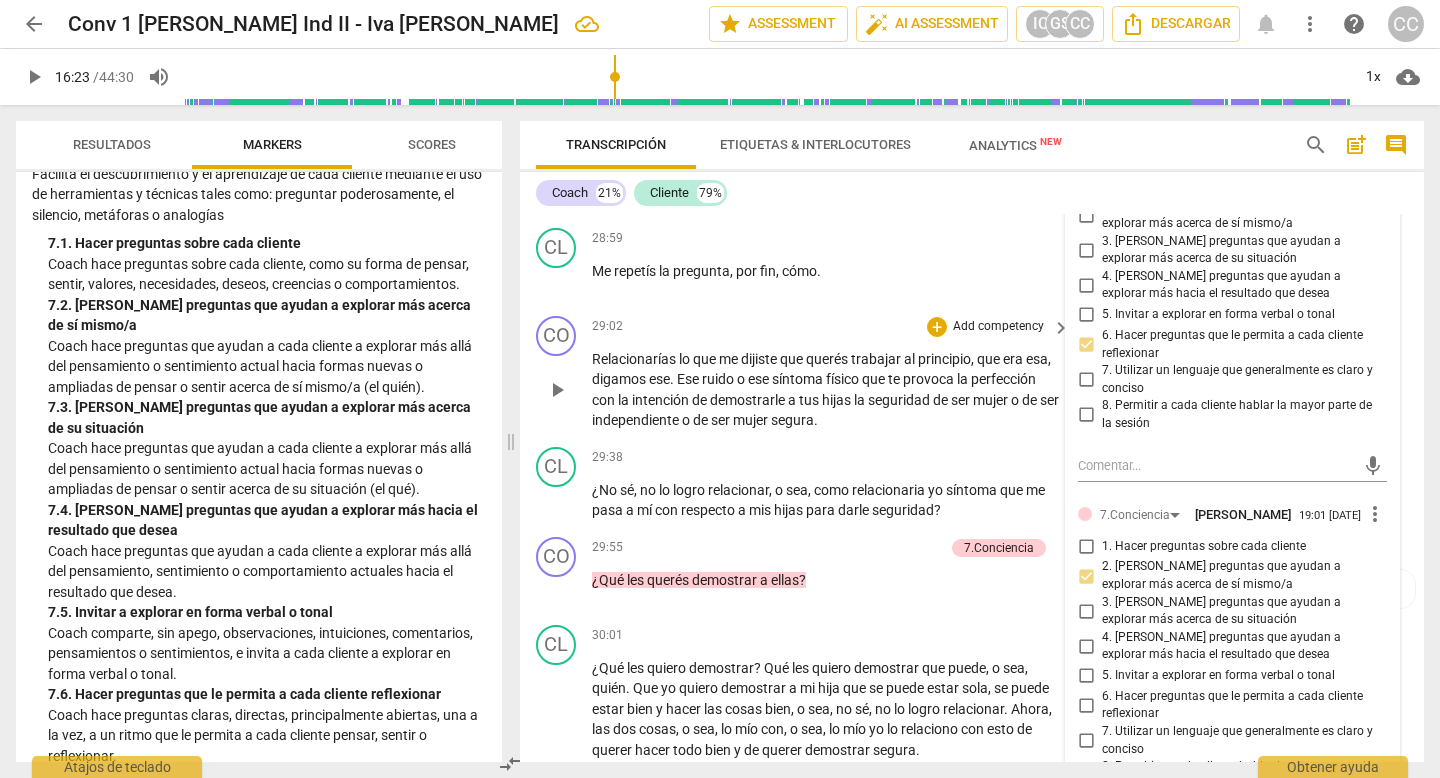click on "29:02 + Add competency keyboard_arrow_right" at bounding box center [832, 327] 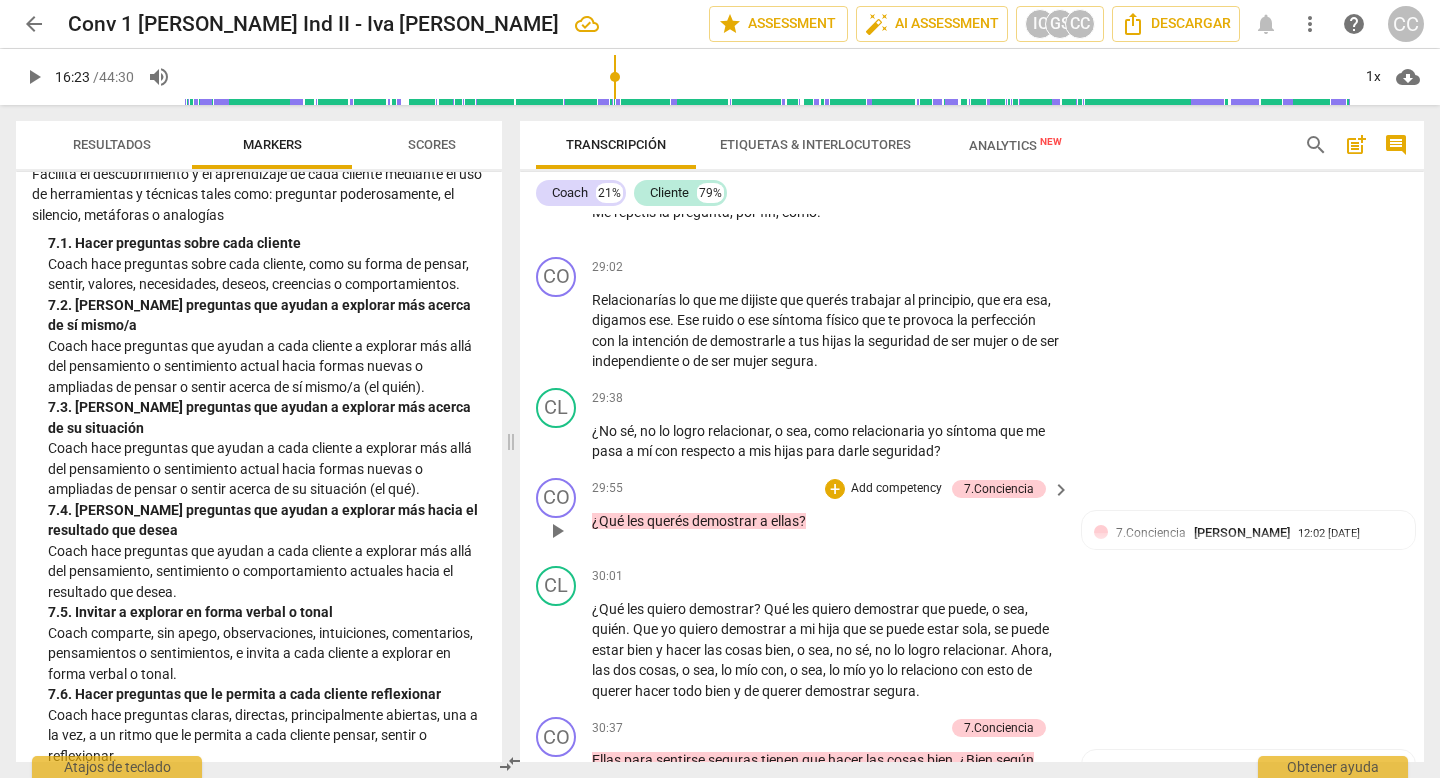 scroll, scrollTop: 8900, scrollLeft: 0, axis: vertical 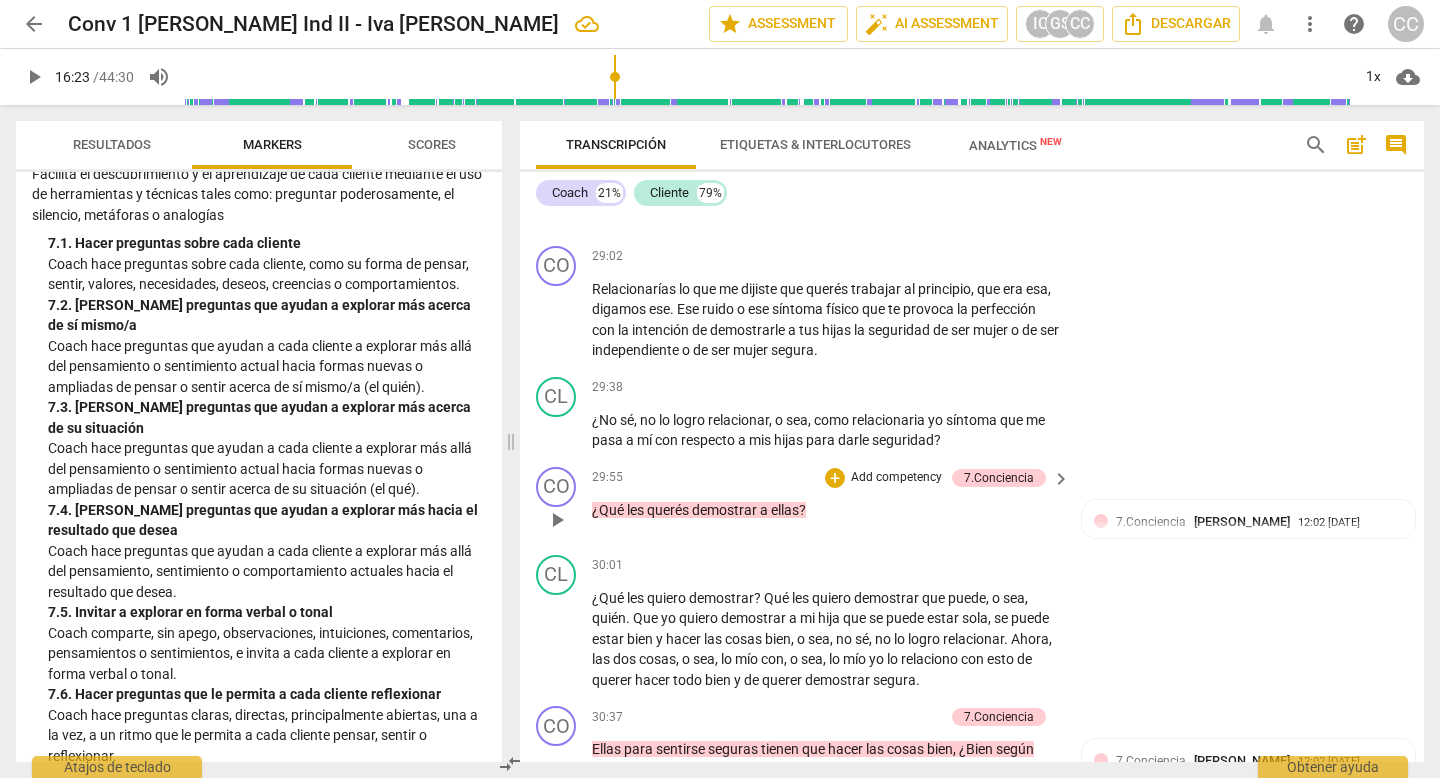 click on "Add competency" at bounding box center (896, 478) 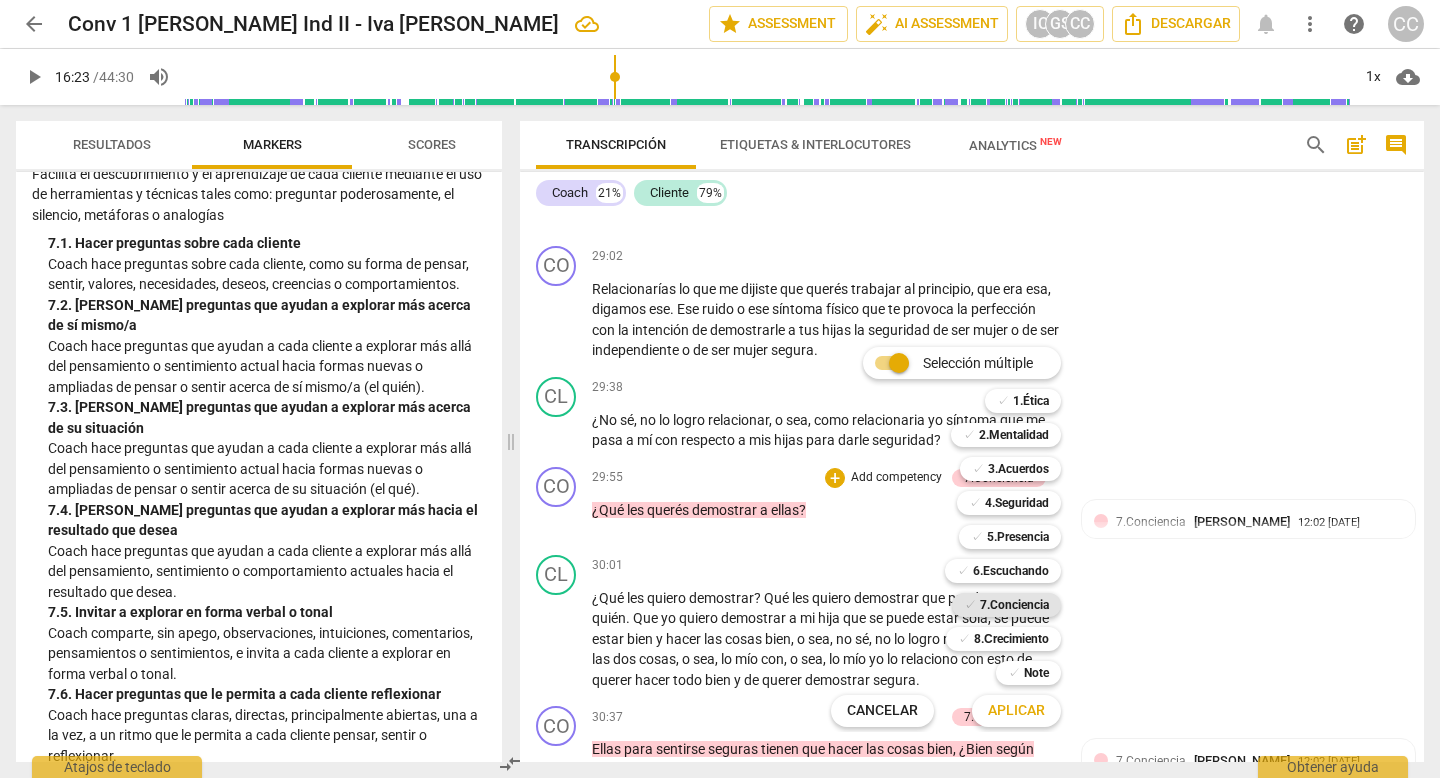 click on "7.Conciencia" at bounding box center (1014, 605) 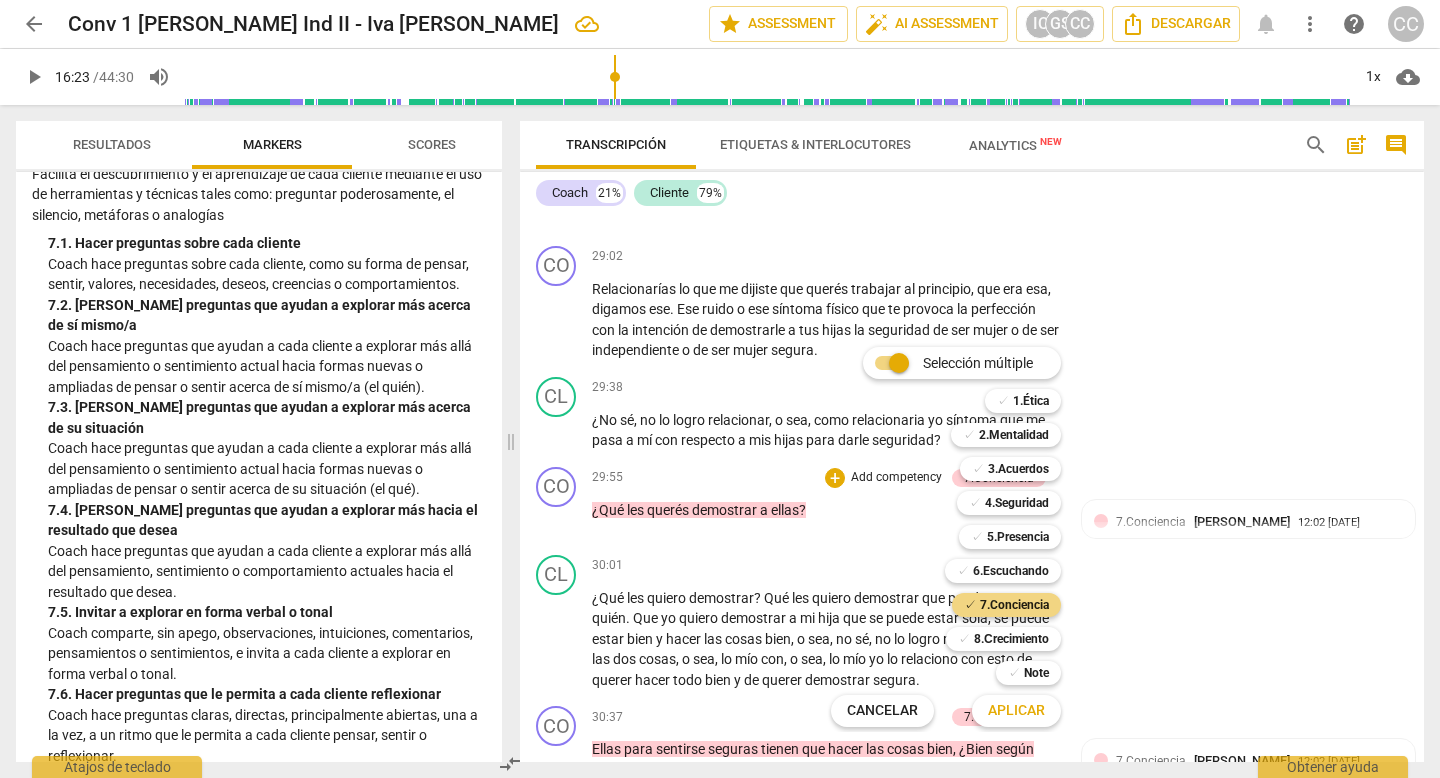 click on "Aplicar" at bounding box center [1016, 711] 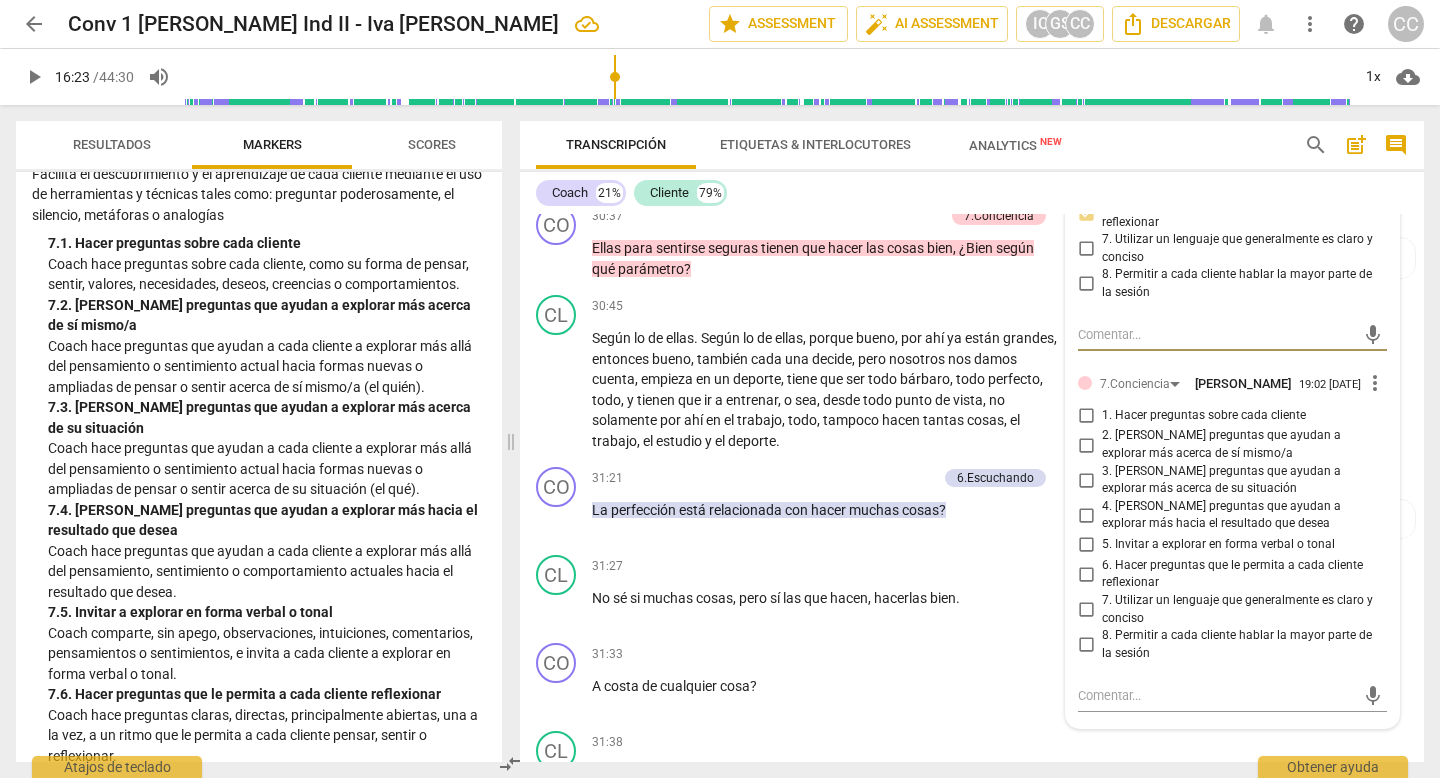 scroll, scrollTop: 9402, scrollLeft: 0, axis: vertical 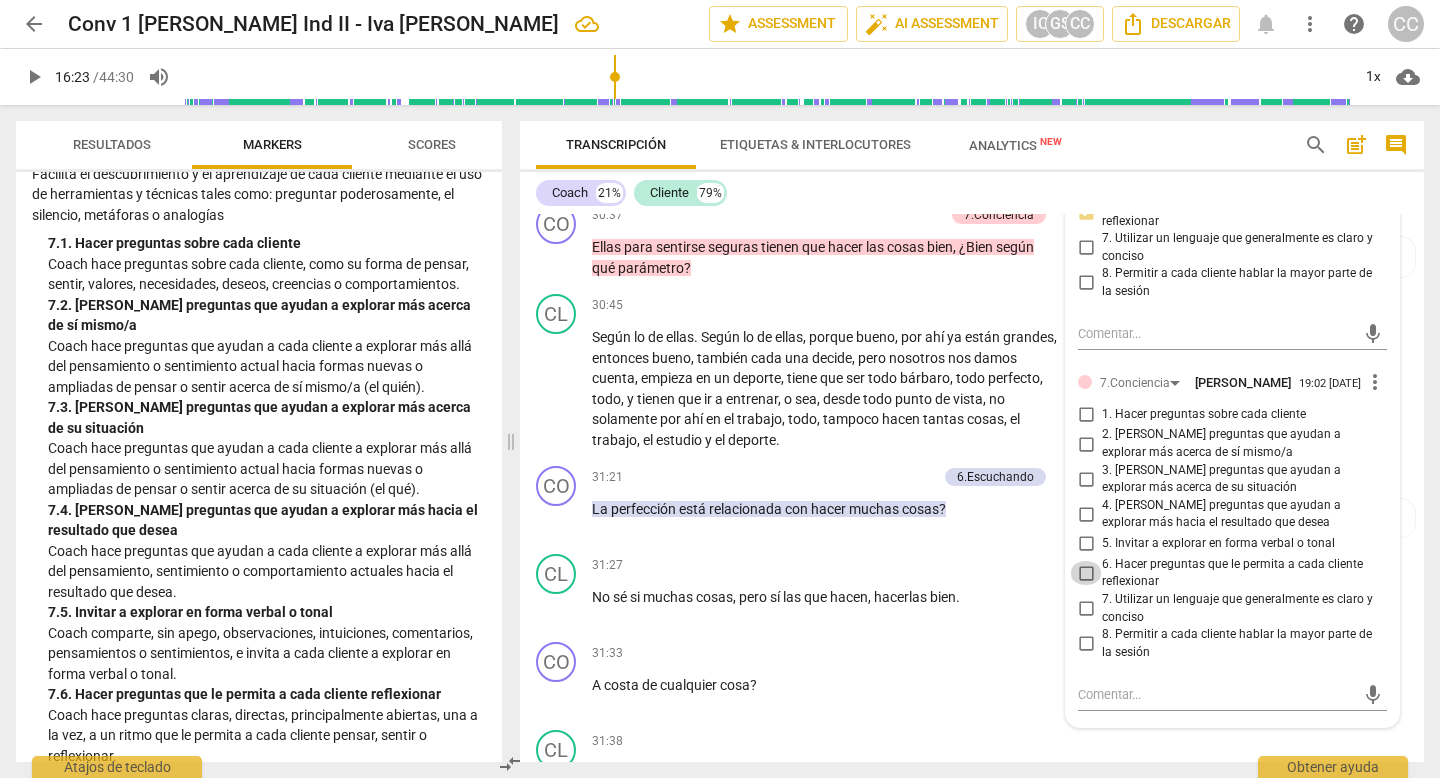 click on "6. Hacer preguntas que le permita a cada cliente reflexionar" at bounding box center [1086, 573] 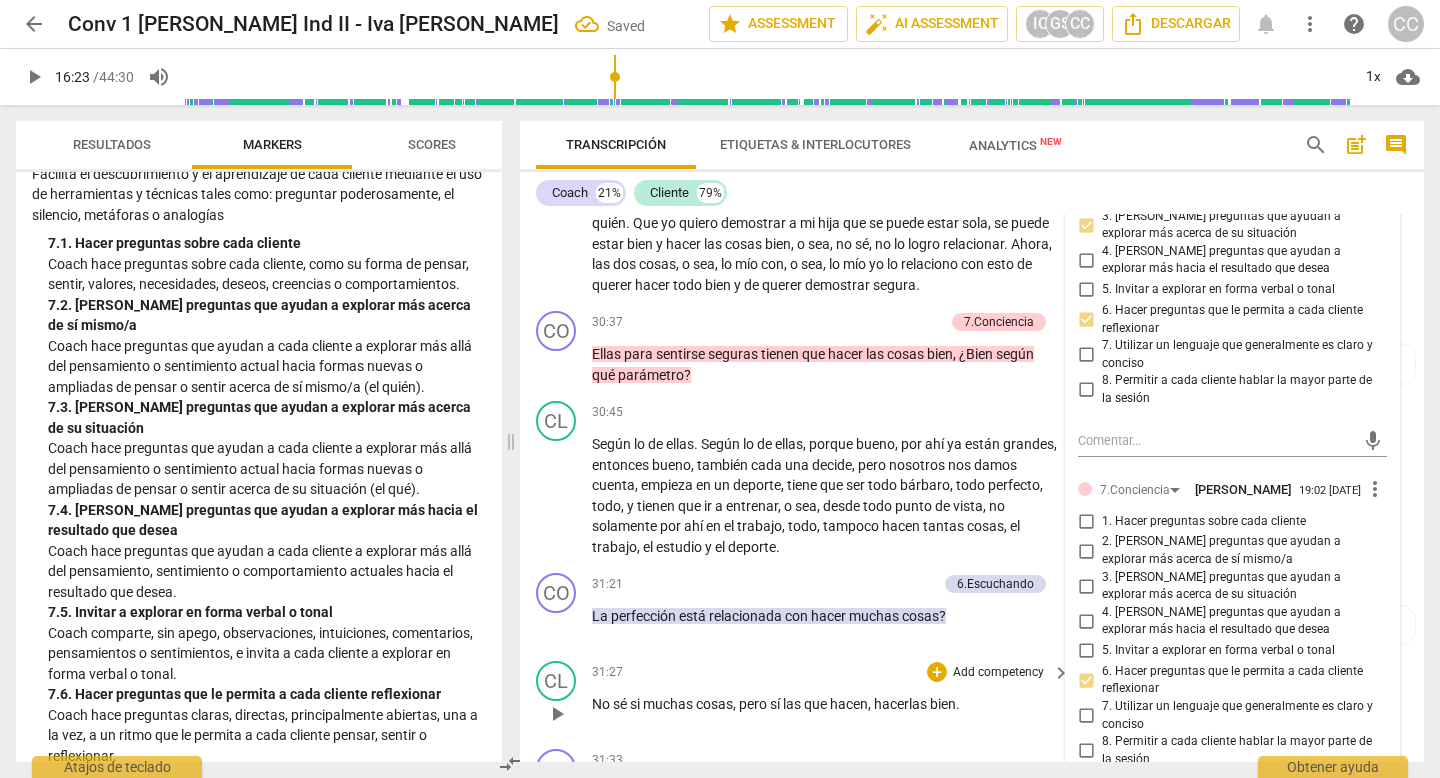 scroll, scrollTop: 9407, scrollLeft: 0, axis: vertical 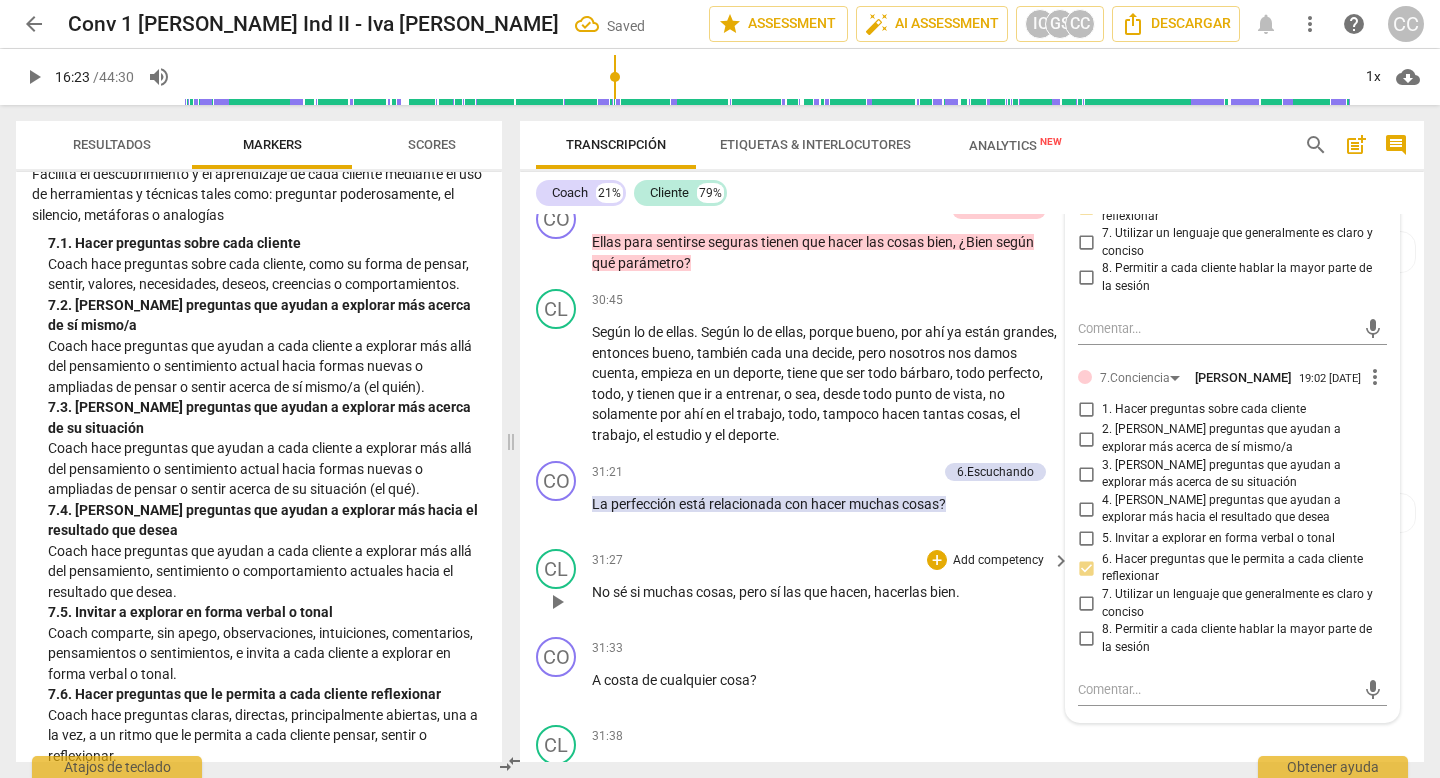 click on "31:27 + Add competency keyboard_arrow_right" at bounding box center (832, 560) 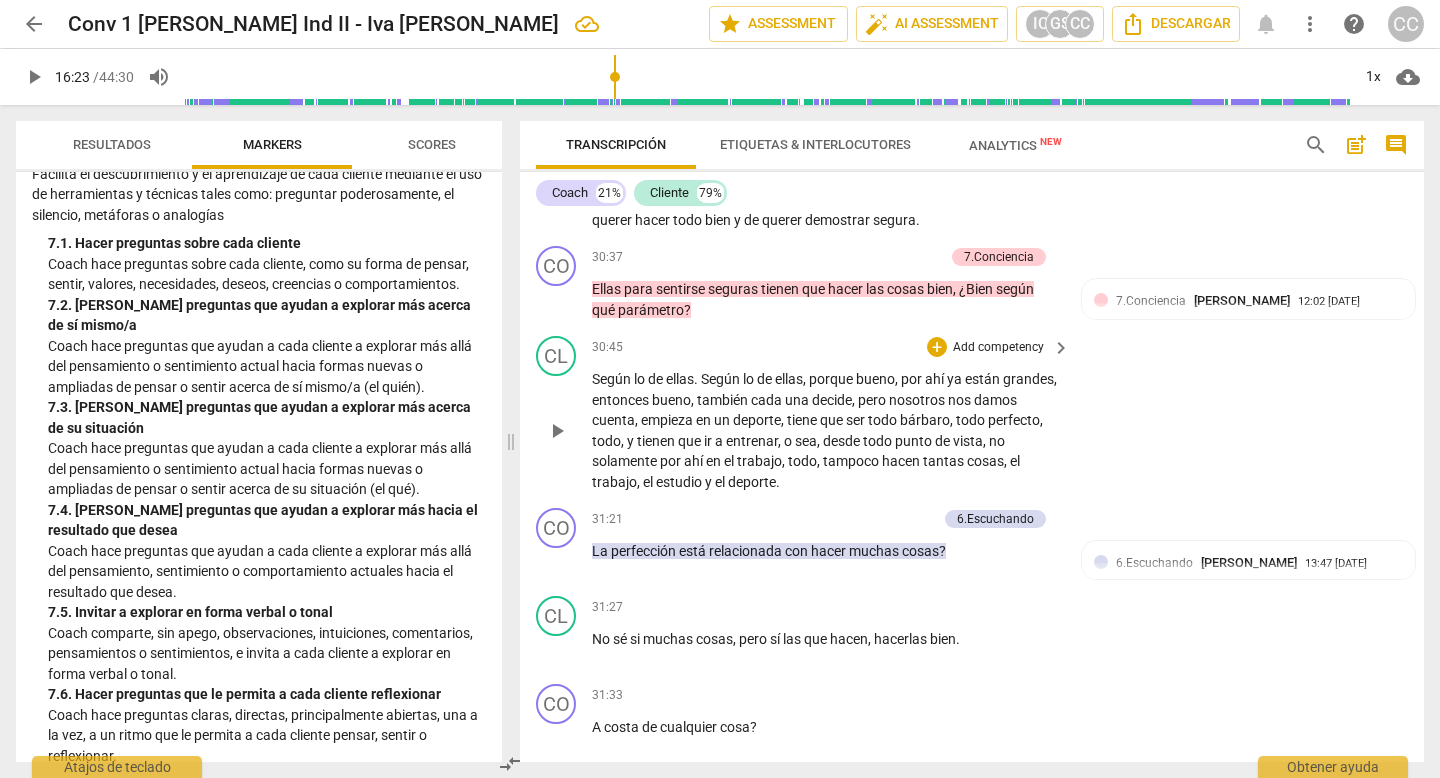 scroll, scrollTop: 9355, scrollLeft: 0, axis: vertical 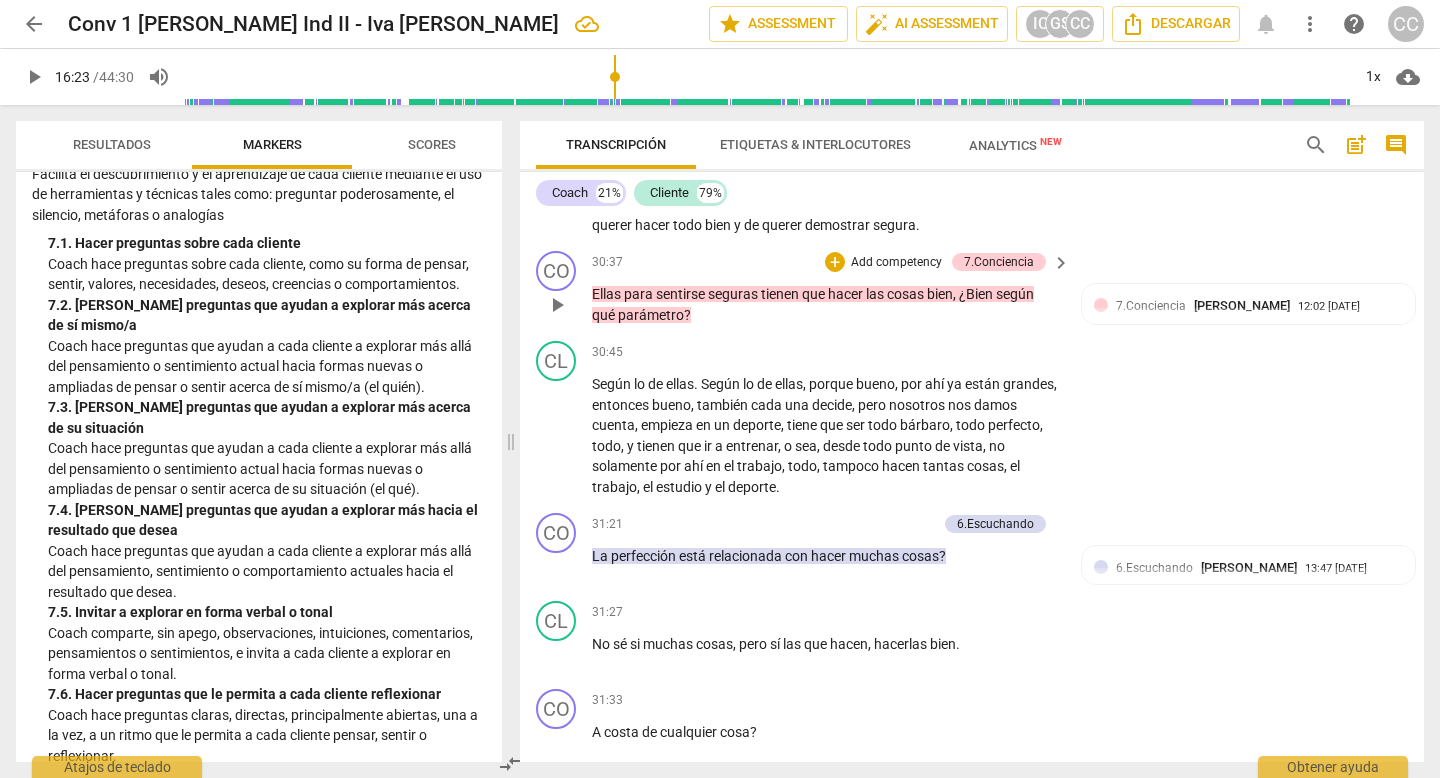 click on "Add competency" at bounding box center [896, 263] 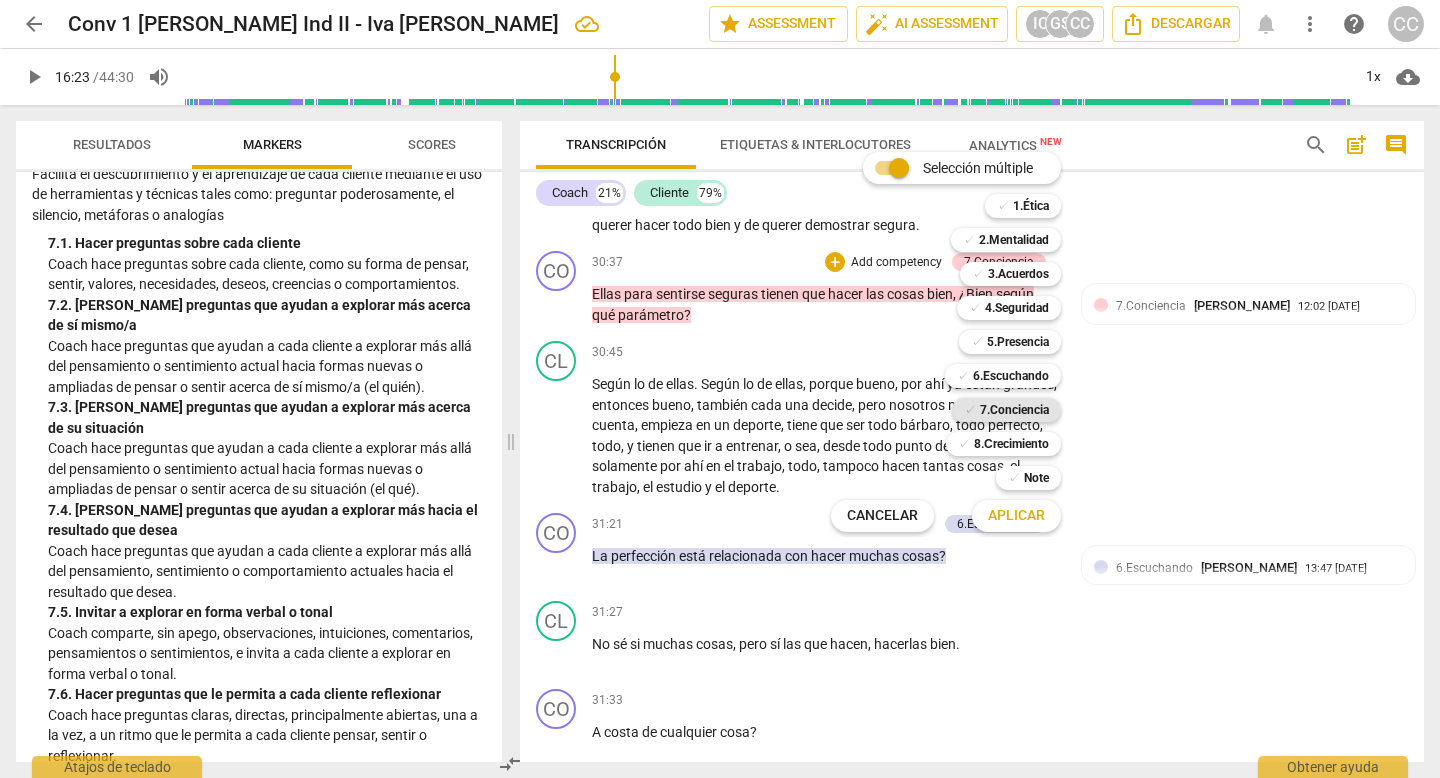click on "7.Conciencia" at bounding box center [1014, 410] 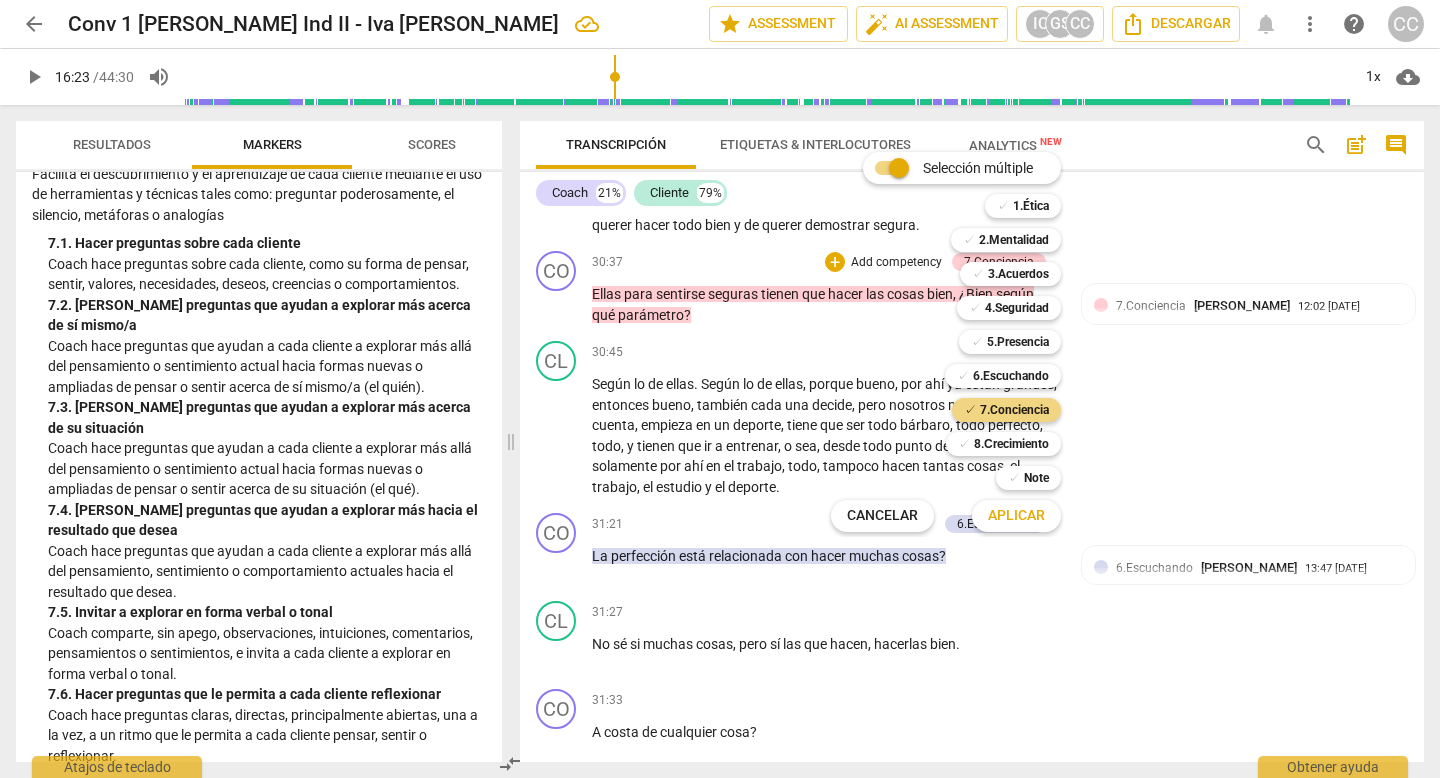 click on "Aplicar" at bounding box center [1016, 516] 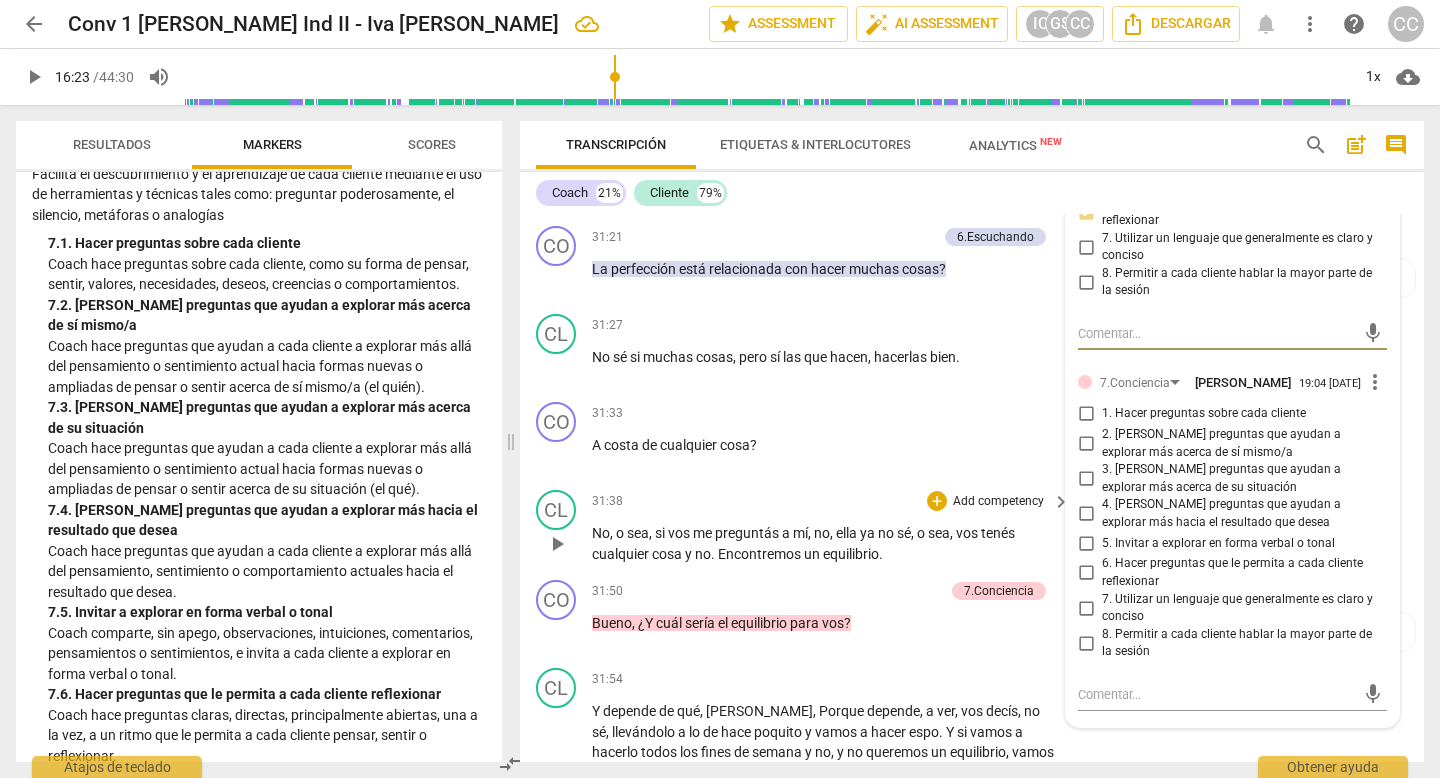 scroll, scrollTop: 9742, scrollLeft: 0, axis: vertical 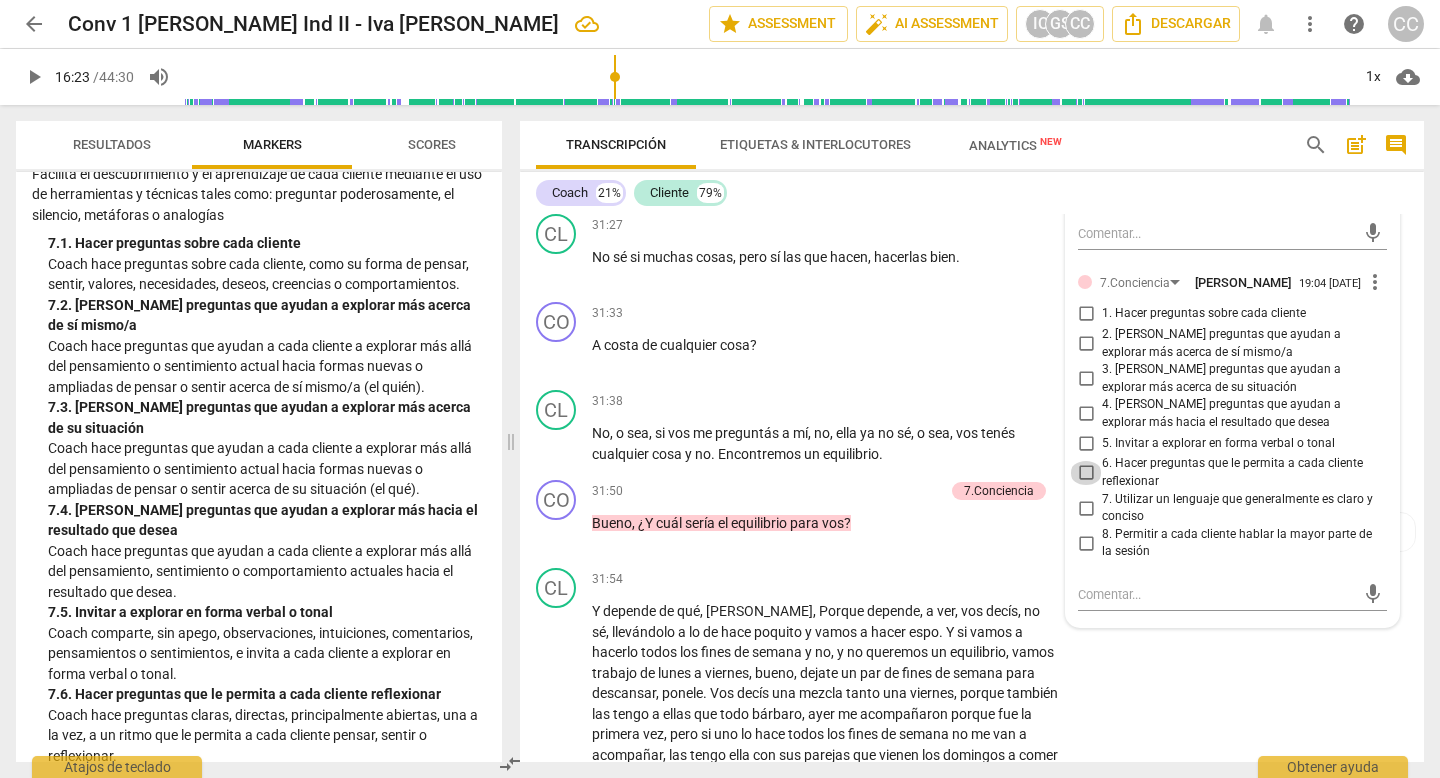 click on "6. Hacer preguntas que le permita a cada cliente reflexionar" at bounding box center [1086, 473] 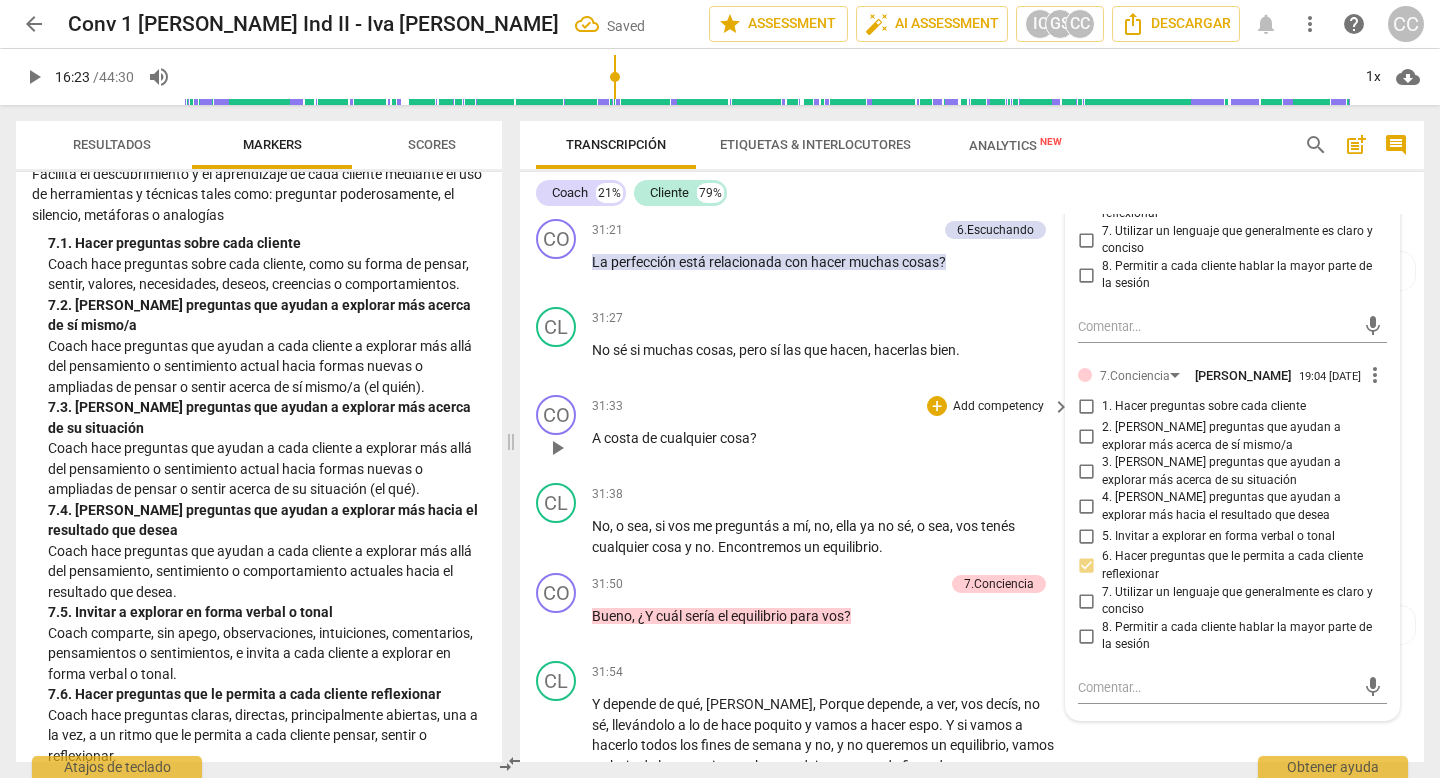 scroll, scrollTop: 9653, scrollLeft: 0, axis: vertical 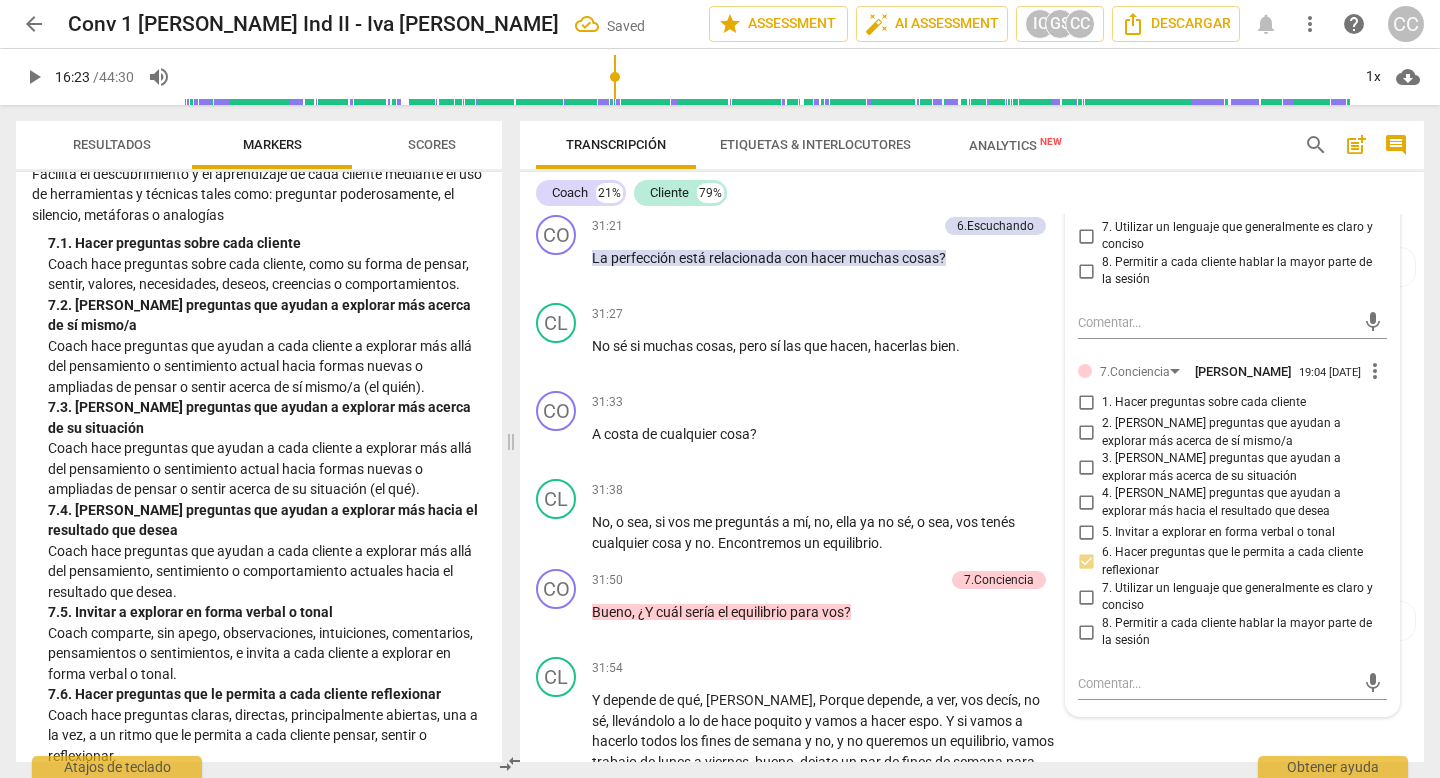 click on "3. [PERSON_NAME] preguntas que ayudan a explorar más acerca de su situación" at bounding box center (1086, 468) 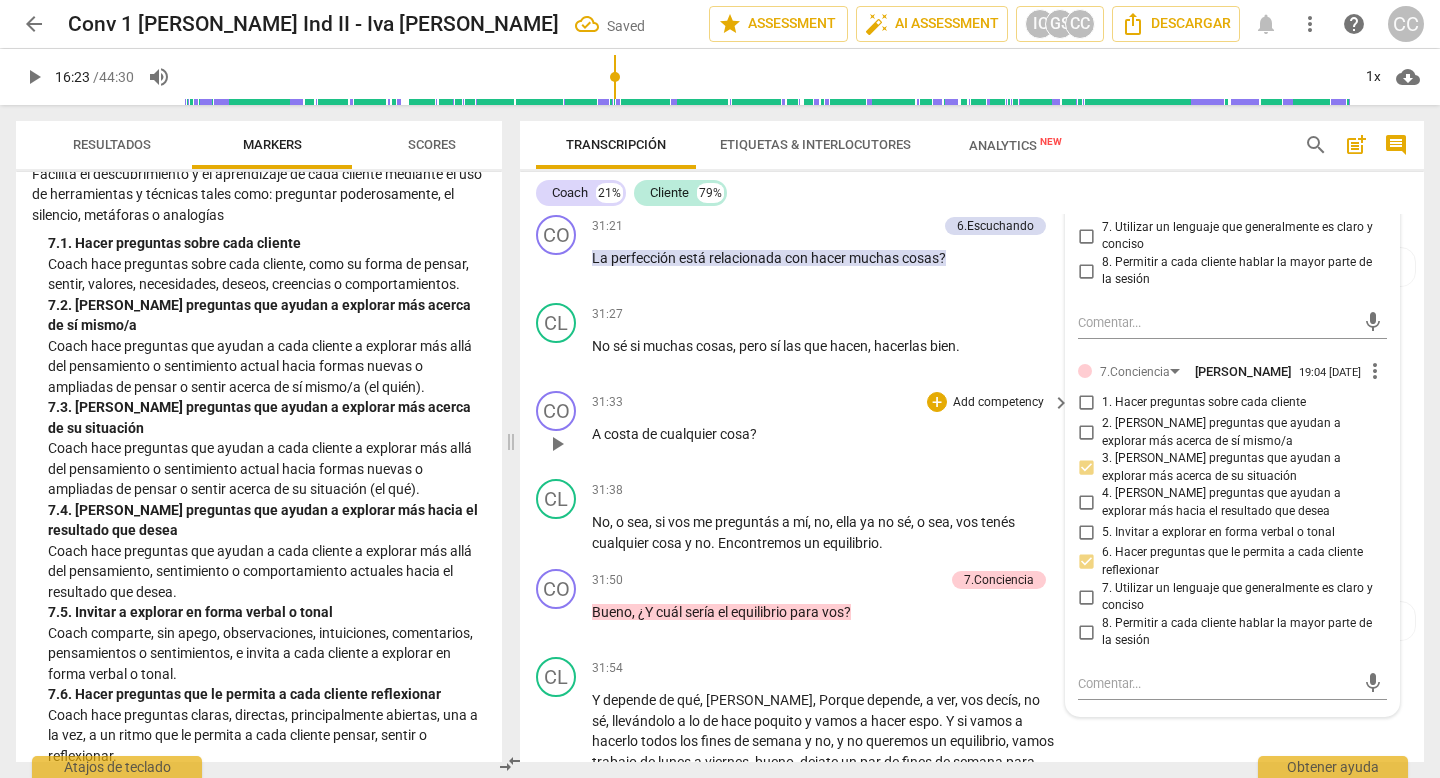 click on "31:33 + Add competency keyboard_arrow_right" at bounding box center (832, 402) 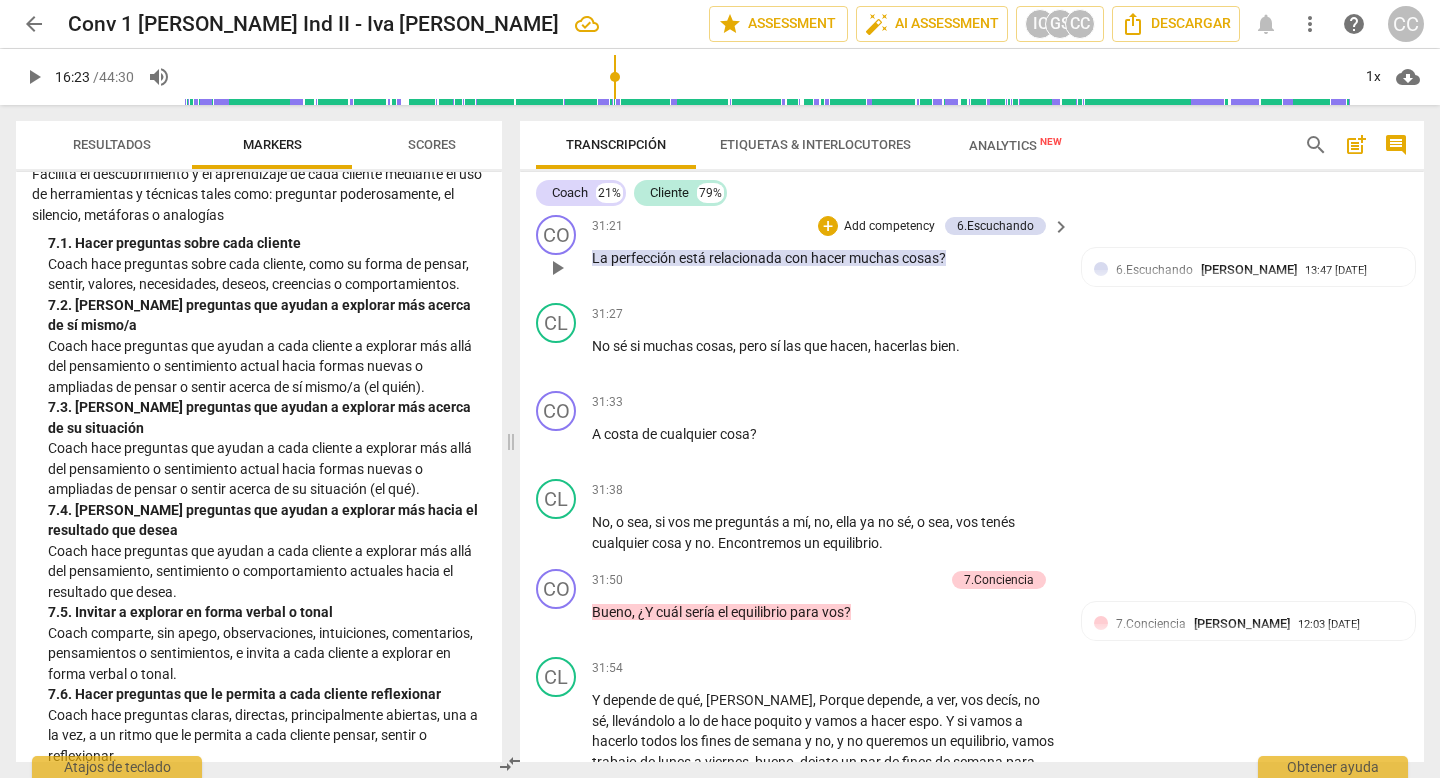 click on "Add competency" at bounding box center (889, 227) 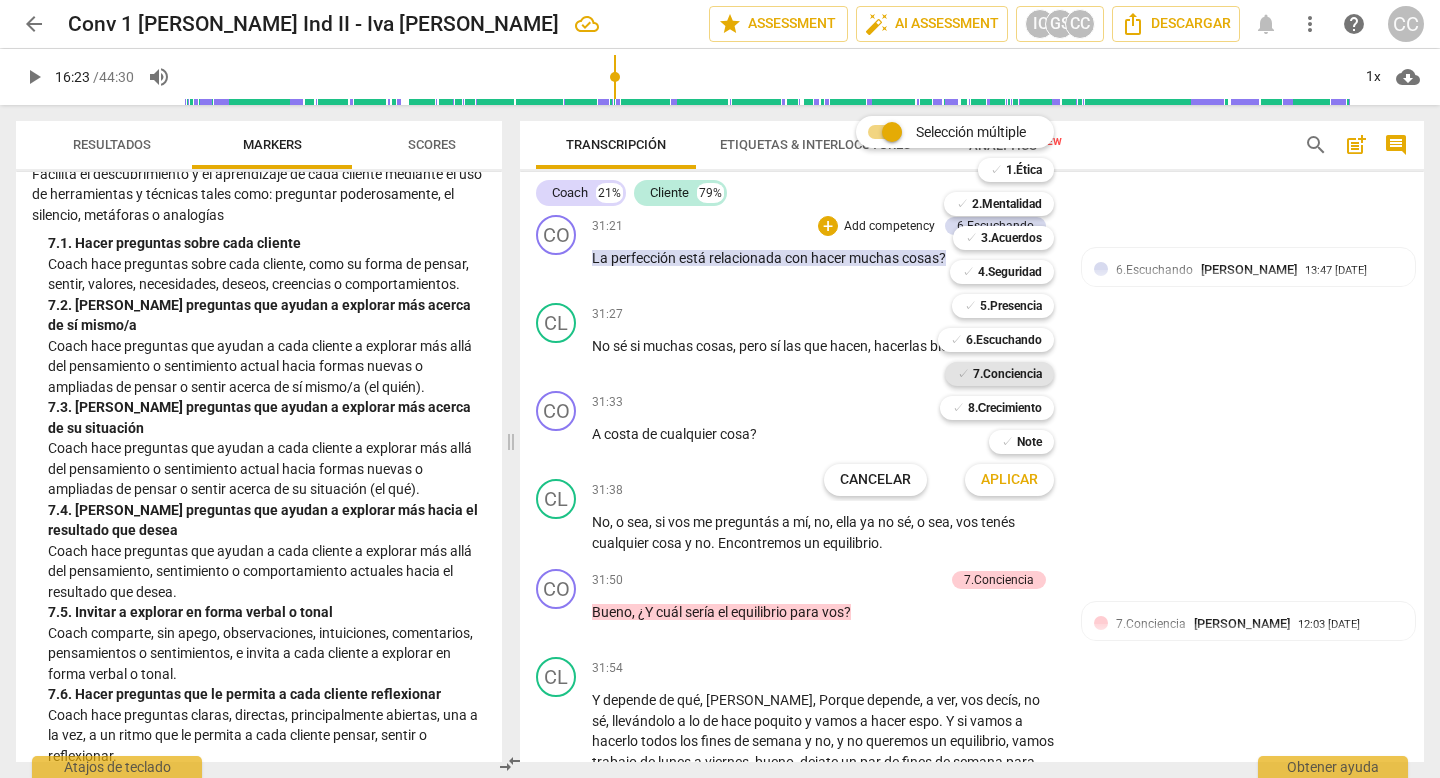 click on "7.Conciencia" at bounding box center [1007, 374] 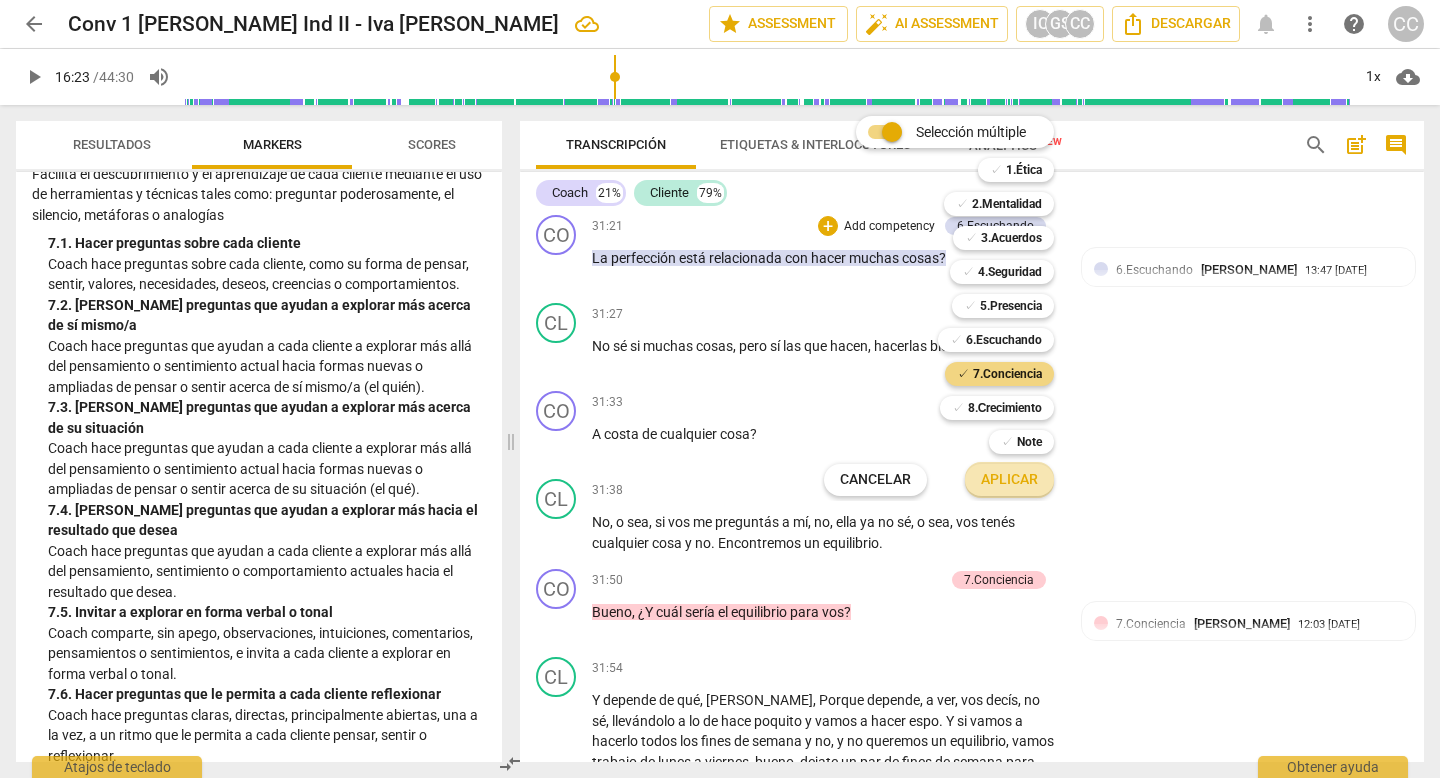 click on "Aplicar" at bounding box center [1009, 480] 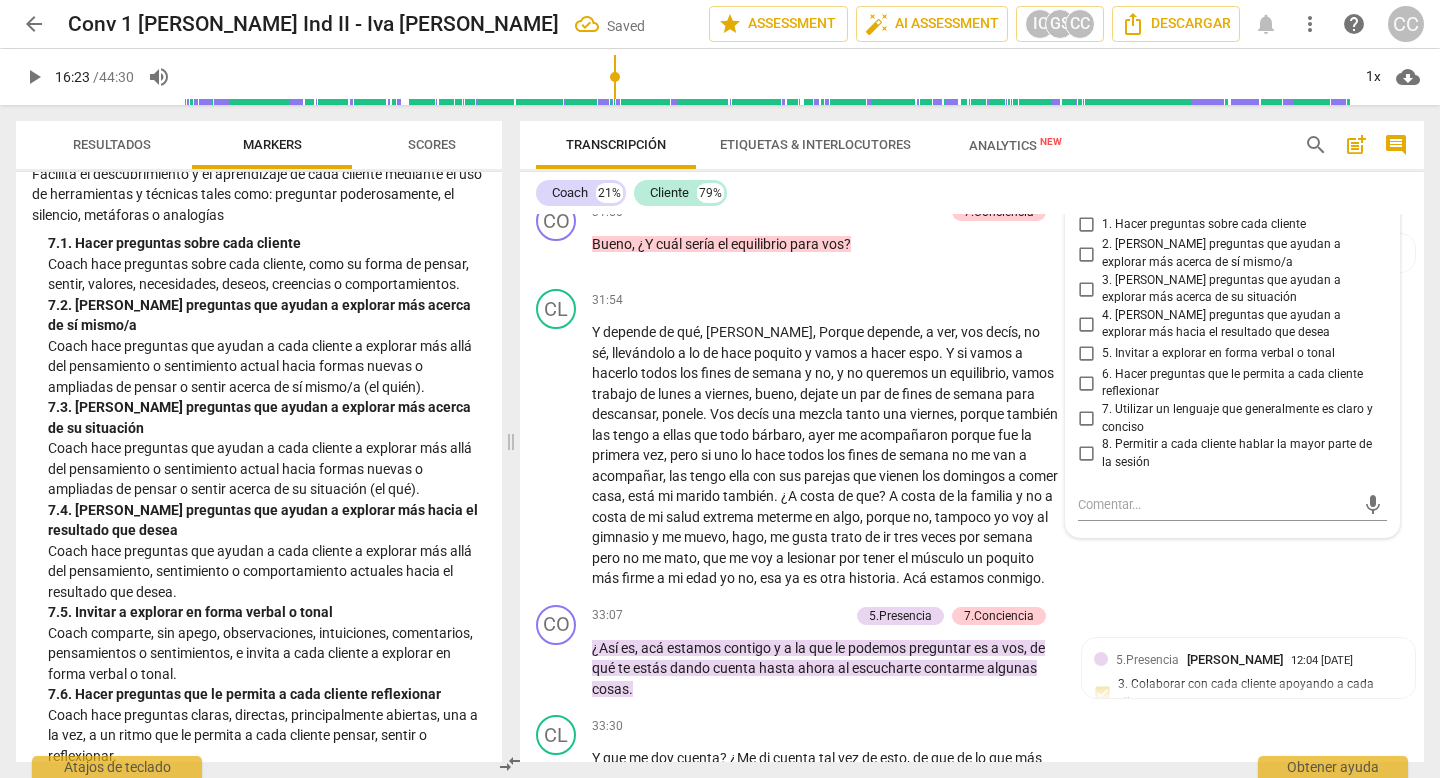 scroll, scrollTop: 10070, scrollLeft: 0, axis: vertical 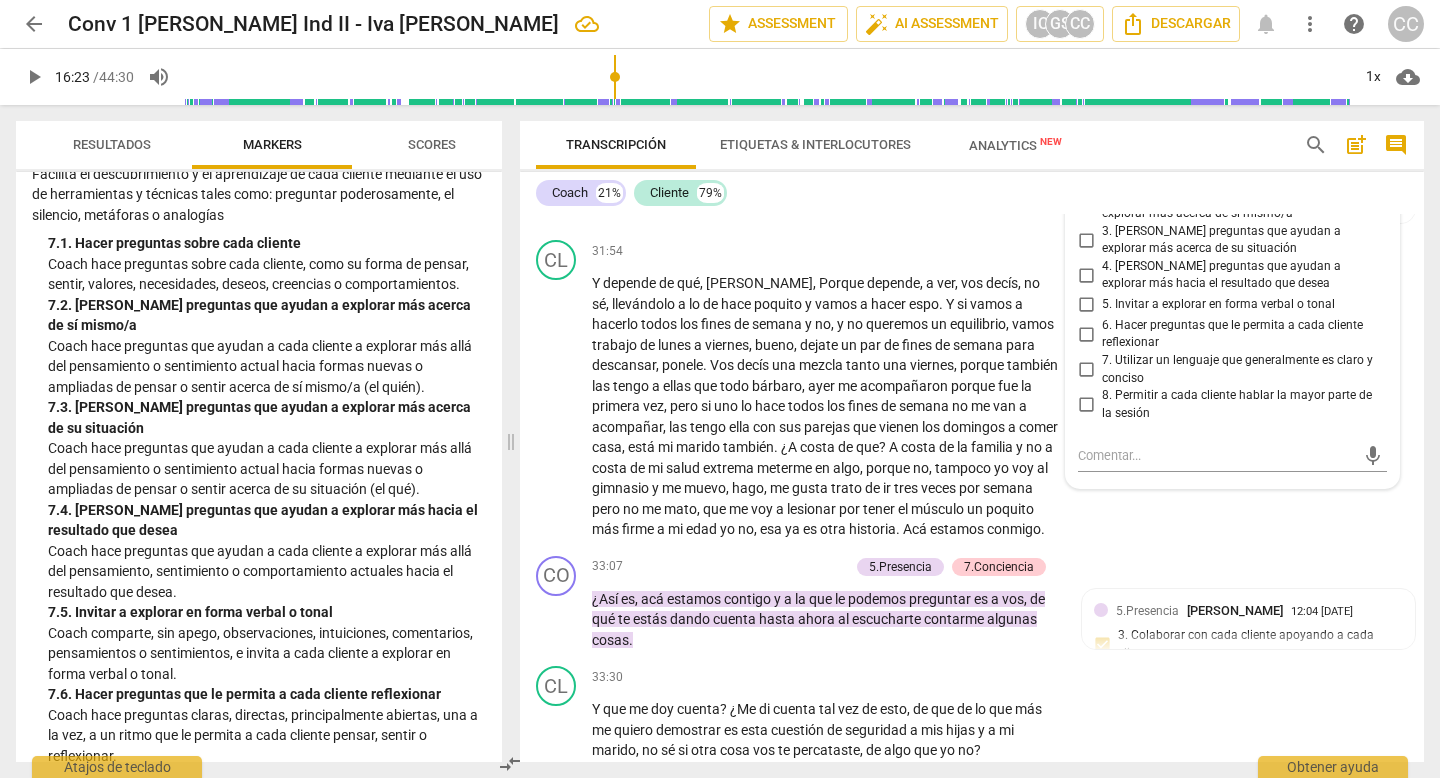 click on "6. Hacer preguntas que le permita a cada cliente reflexionar" at bounding box center (1086, 334) 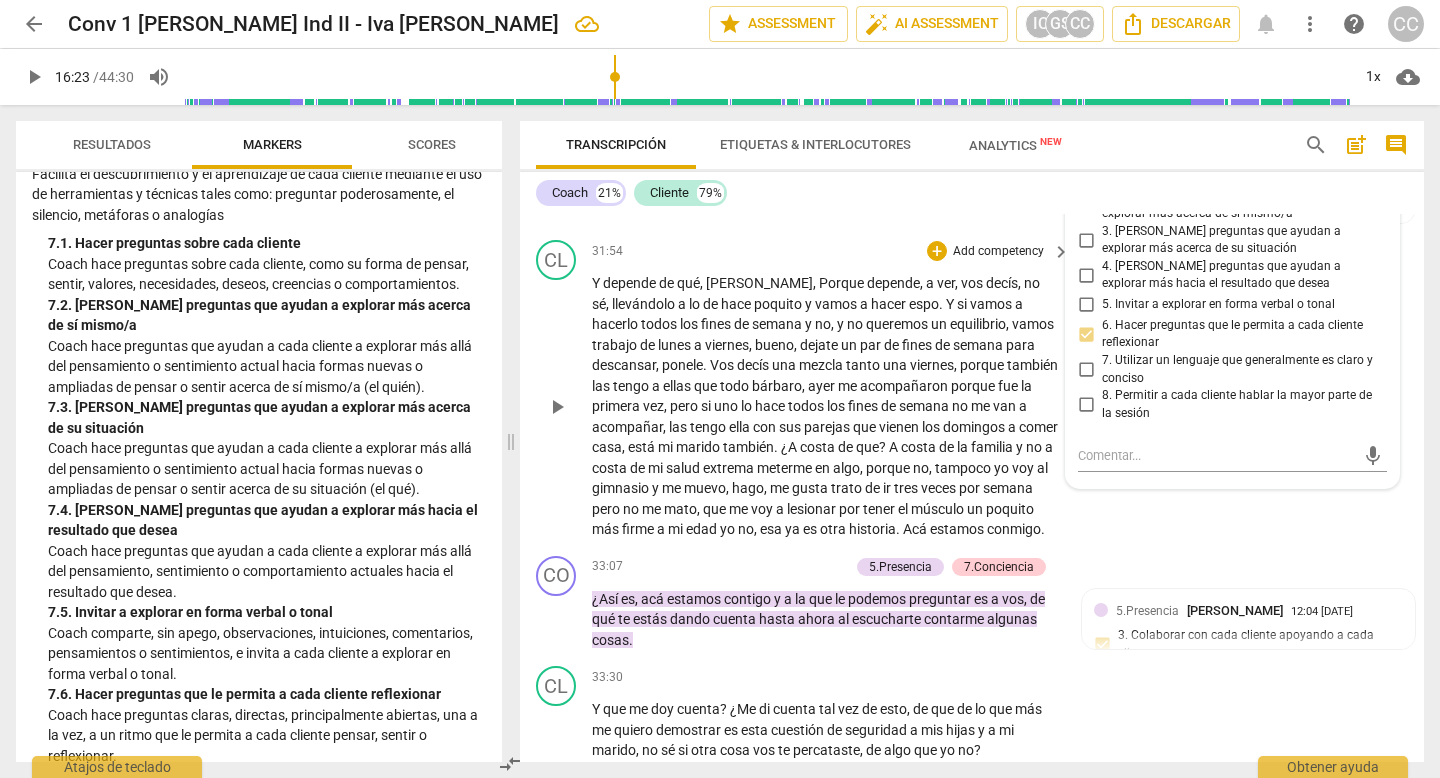 click on "31:54 + Add competency keyboard_arrow_right" at bounding box center (832, 251) 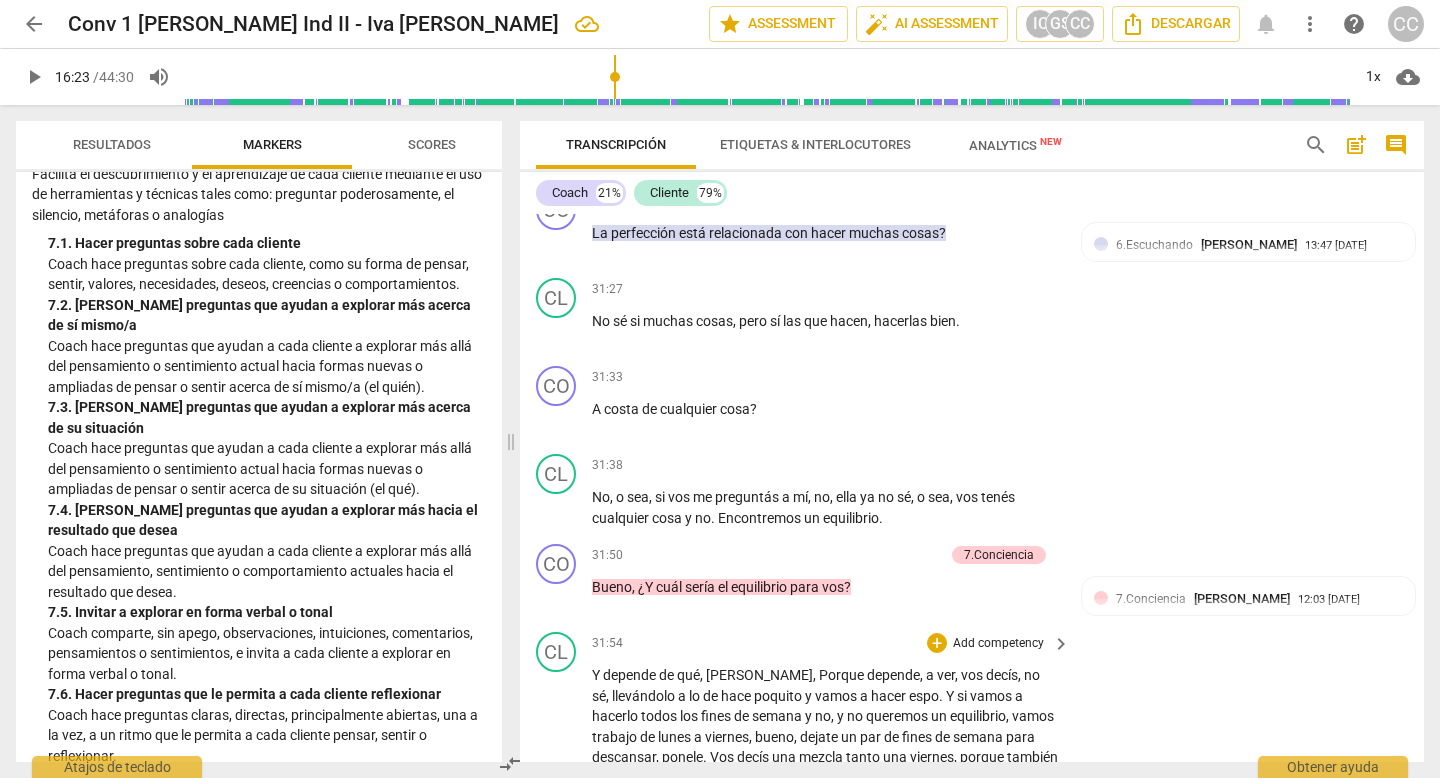 scroll, scrollTop: 9684, scrollLeft: 0, axis: vertical 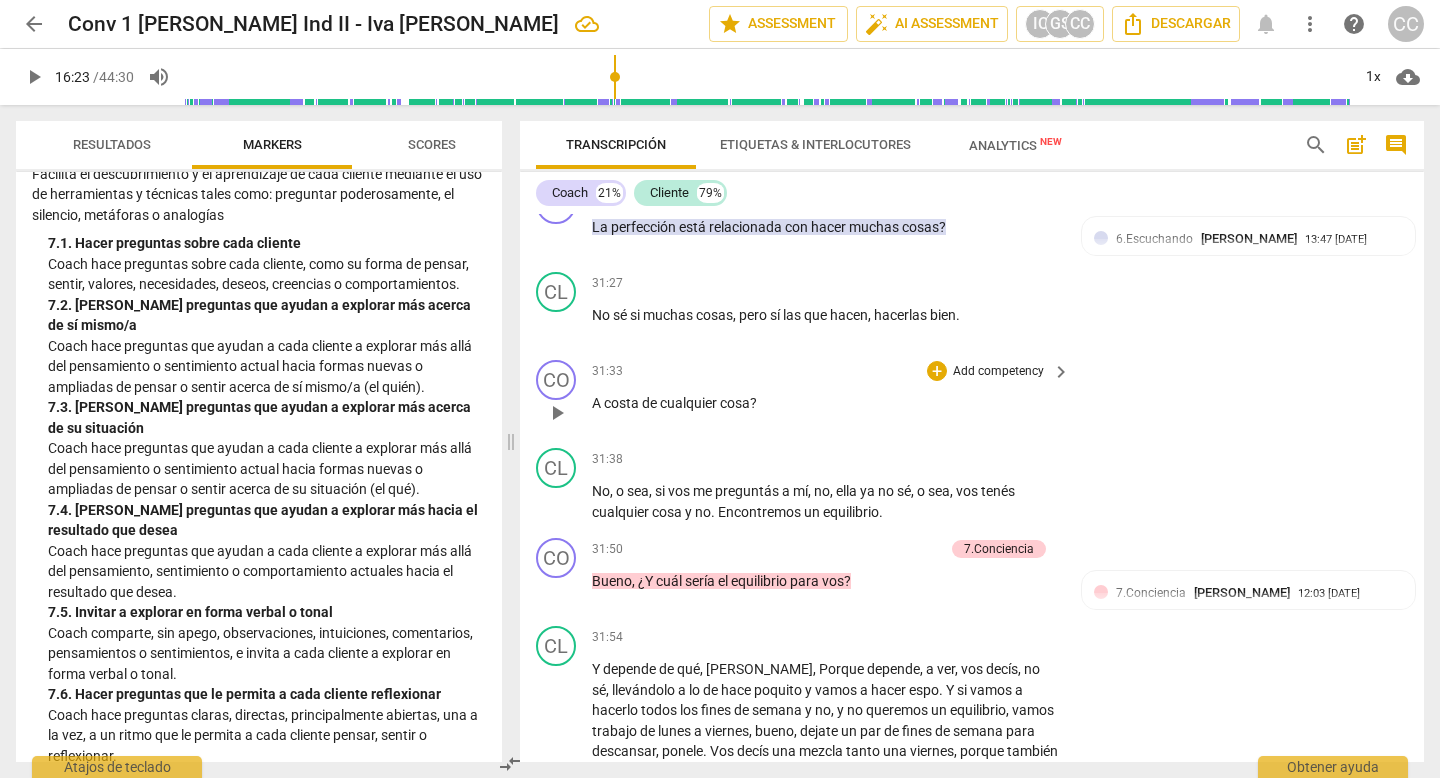 click on "Add competency" at bounding box center [998, 372] 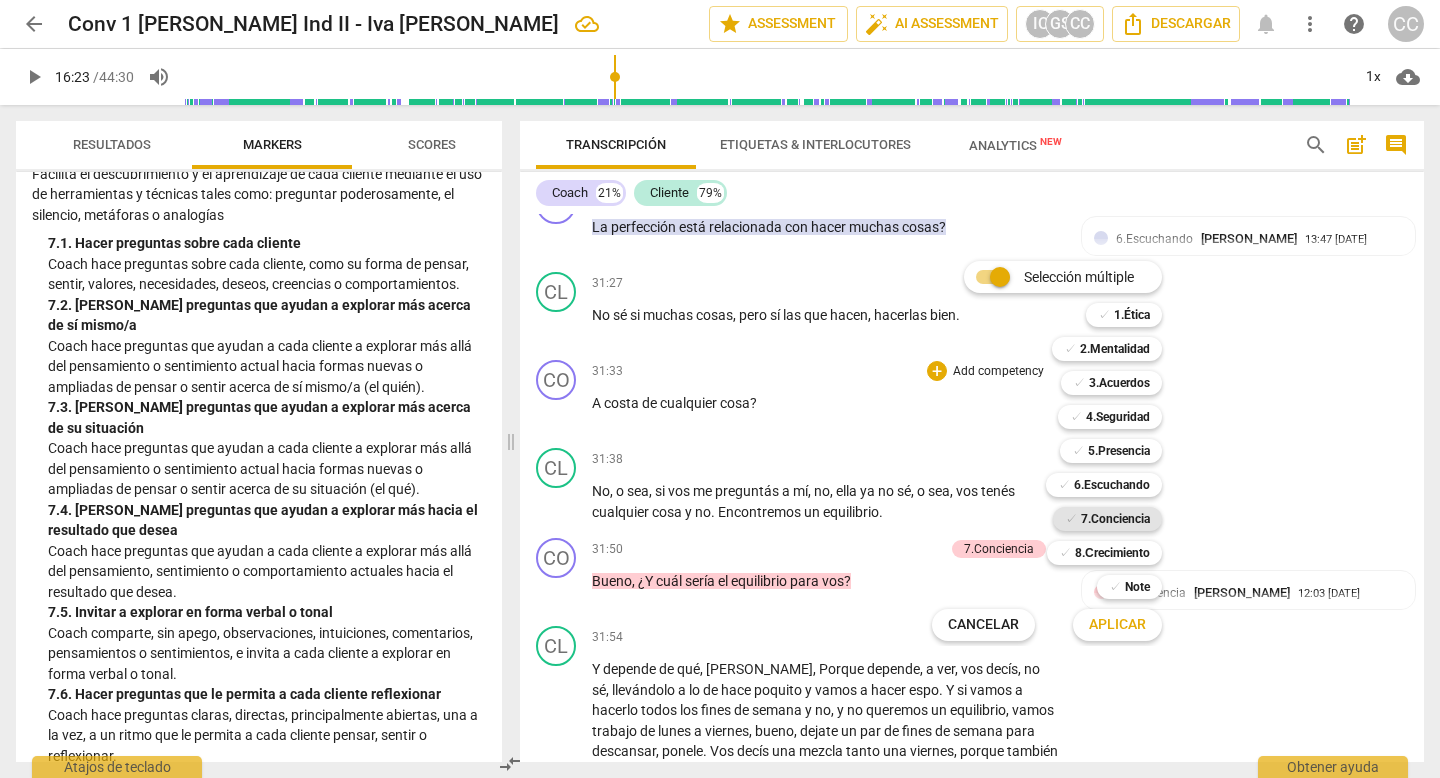 click on "7.Conciencia" at bounding box center [1115, 519] 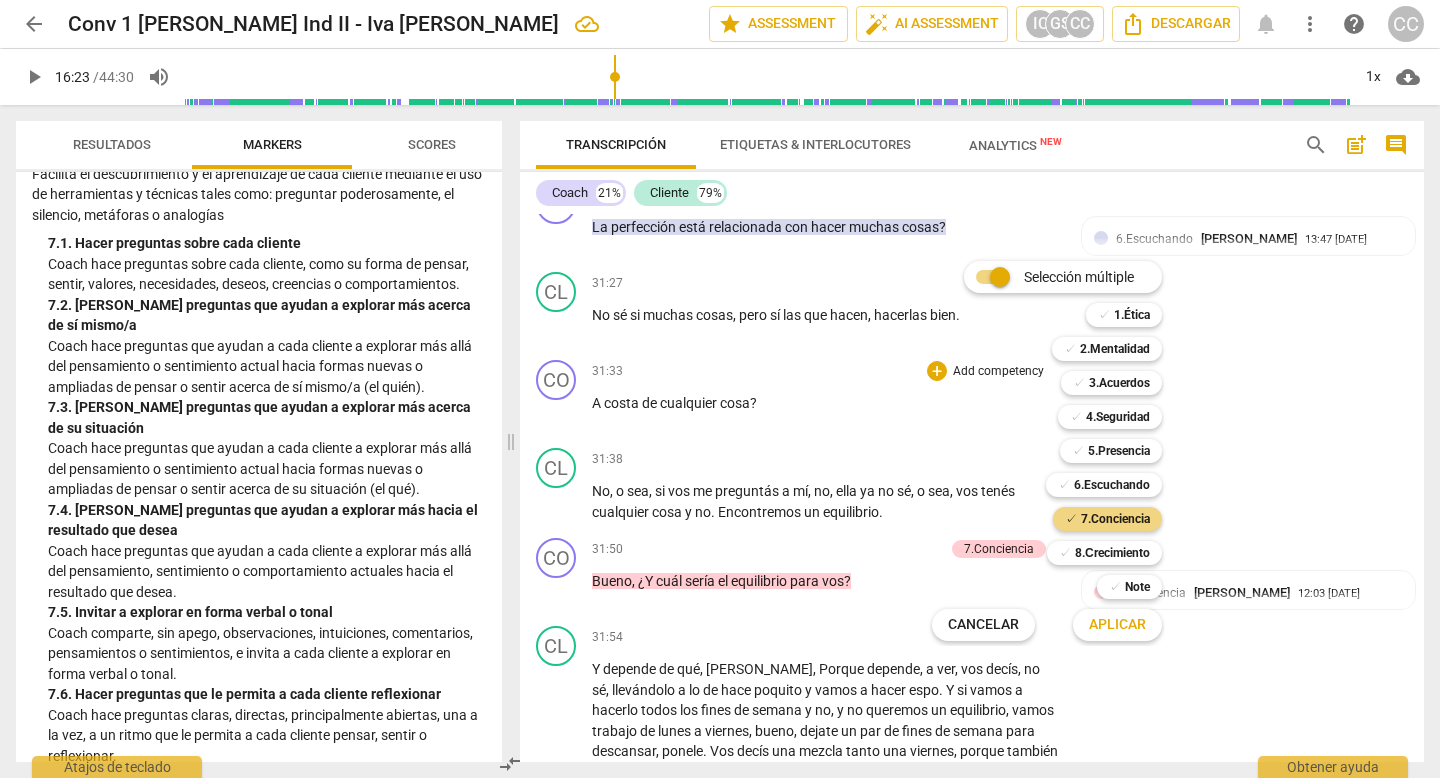 click on "Aplicar" at bounding box center [1117, 625] 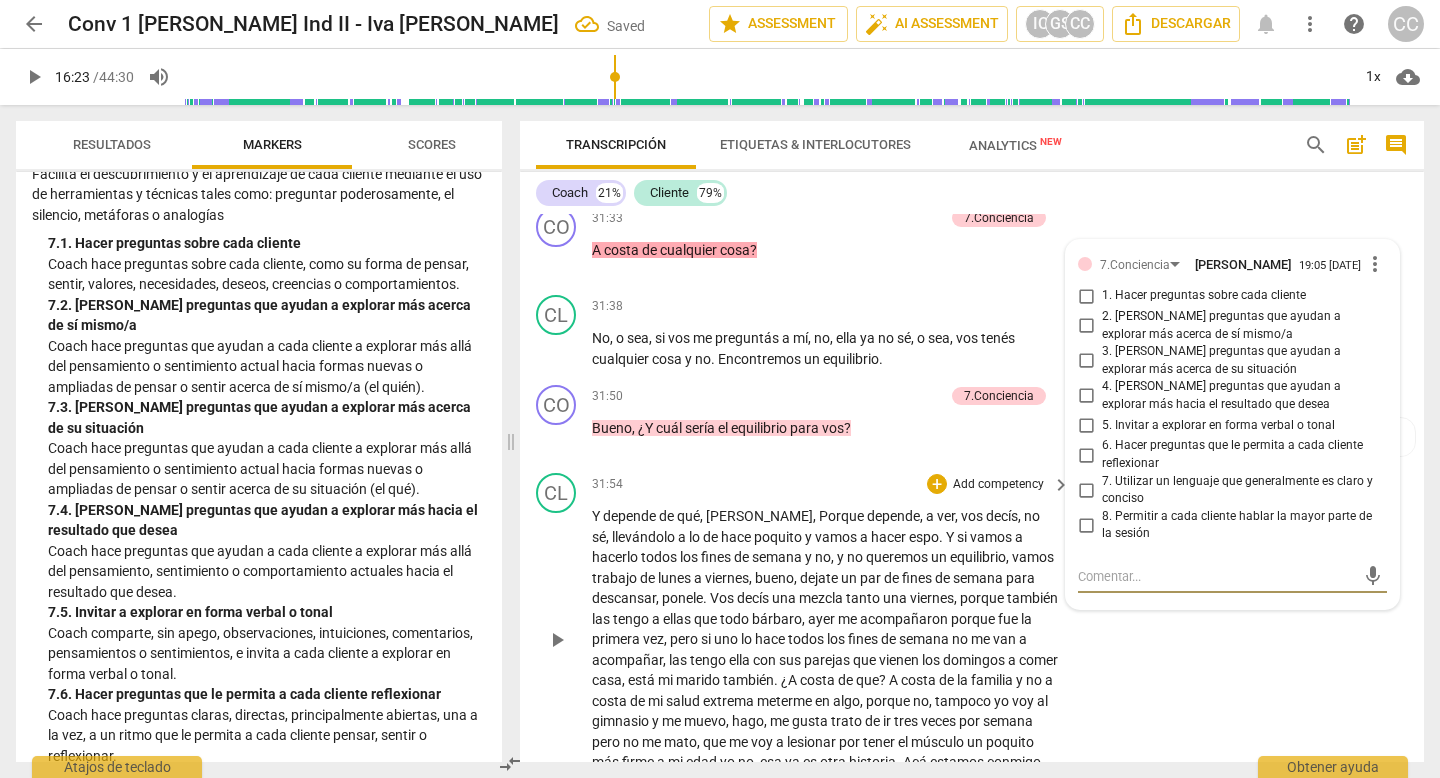 scroll, scrollTop: 9745, scrollLeft: 0, axis: vertical 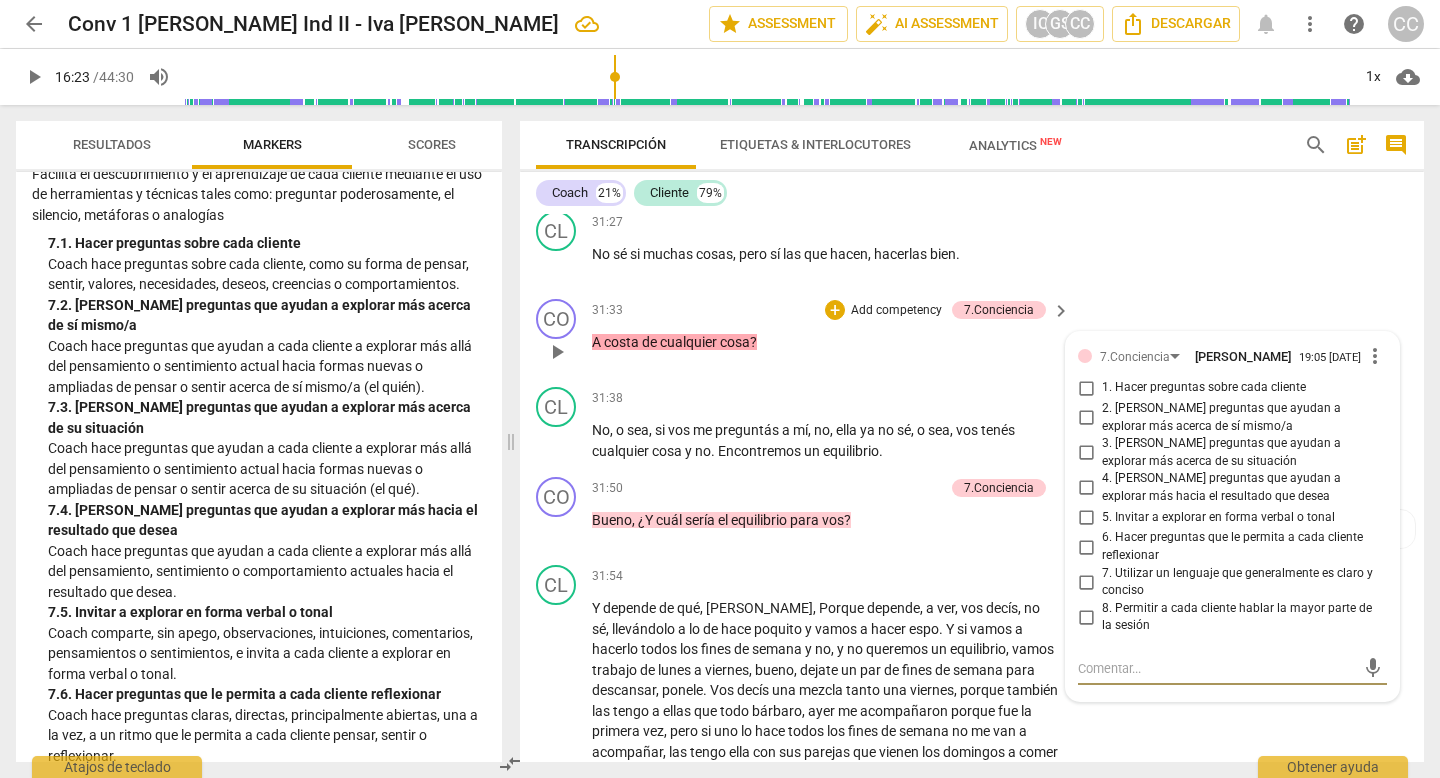 click on "2. [PERSON_NAME] preguntas que ayudan a explorar más acerca de sí mismo/a" at bounding box center [1086, 418] 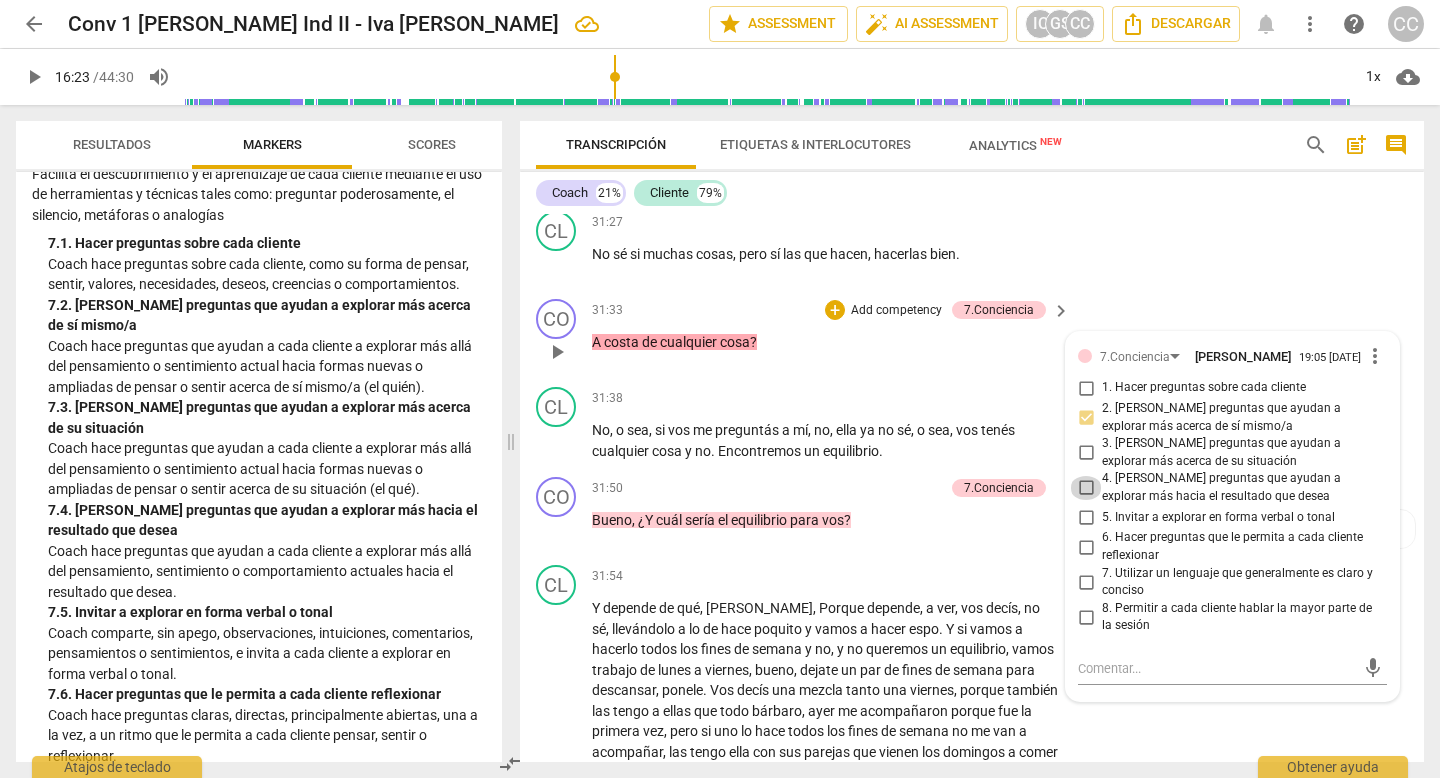 click on "4. [PERSON_NAME] preguntas que ayudan a explorar más hacia el resultado que desea" at bounding box center [1086, 488] 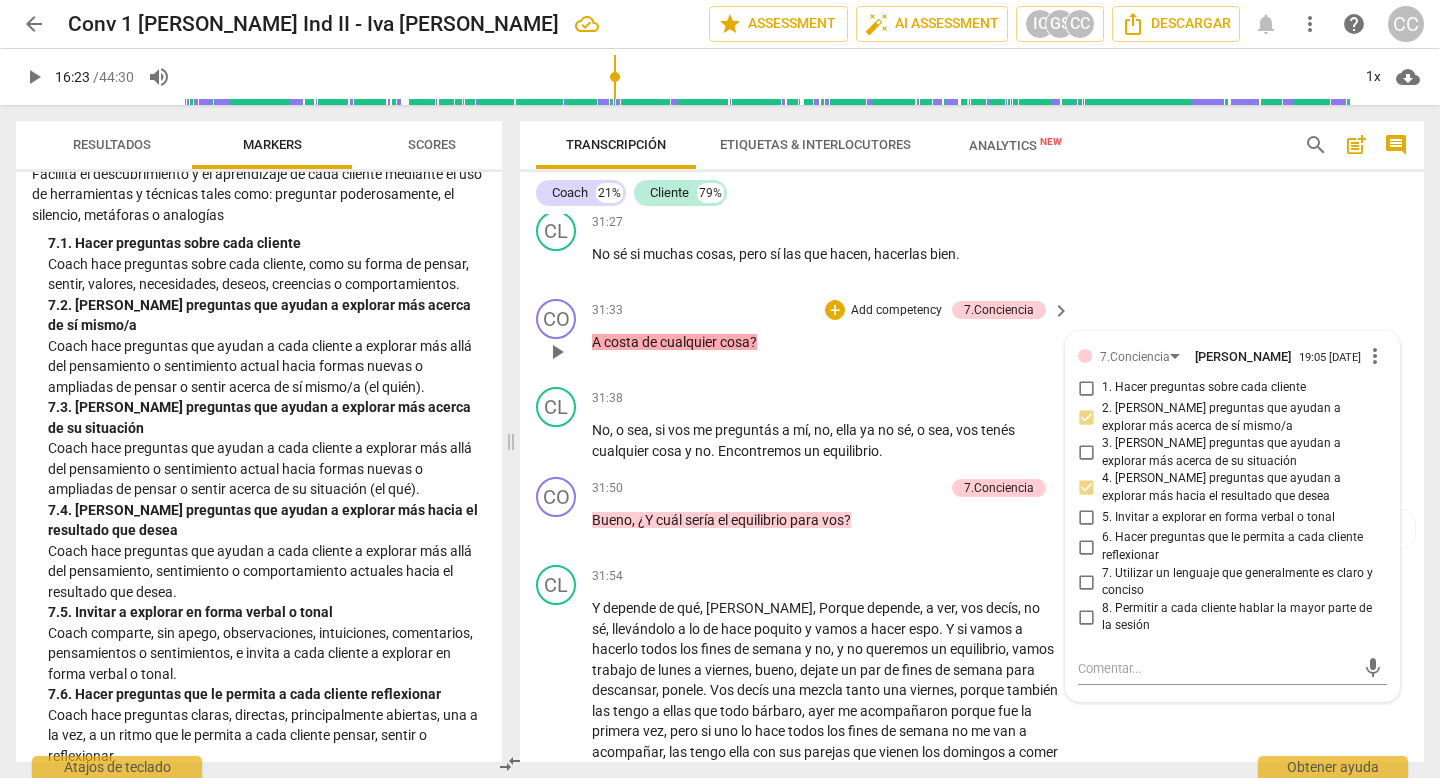 click on "CO play_arrow pause 31:33 + Add competency 7.Conciencia keyboard_arrow_right [PERSON_NAME]   de   cualquier   cosa ? 7.Conciencia [PERSON_NAME] 19:05 [DATE] more_vert 1. Hacer preguntas sobre cada cliente 2. [PERSON_NAME] preguntas que ayudan a explorar más acerca de sí mismo/a  3. [PERSON_NAME] preguntas que ayudan a explorar más acerca de su situación 4. [PERSON_NAME] preguntas que ayudan a explorar más hacia el resultado que desea 5. Invitar a explorar en forma verbal o tonal 6. Hacer preguntas que le permita a cada cliente reflexionar 7. Utilizar un lenguaje que generalmente es claro y conciso 8. Permitir a cada cliente hablar la mayor parte de la sesión mic" at bounding box center (972, 335) 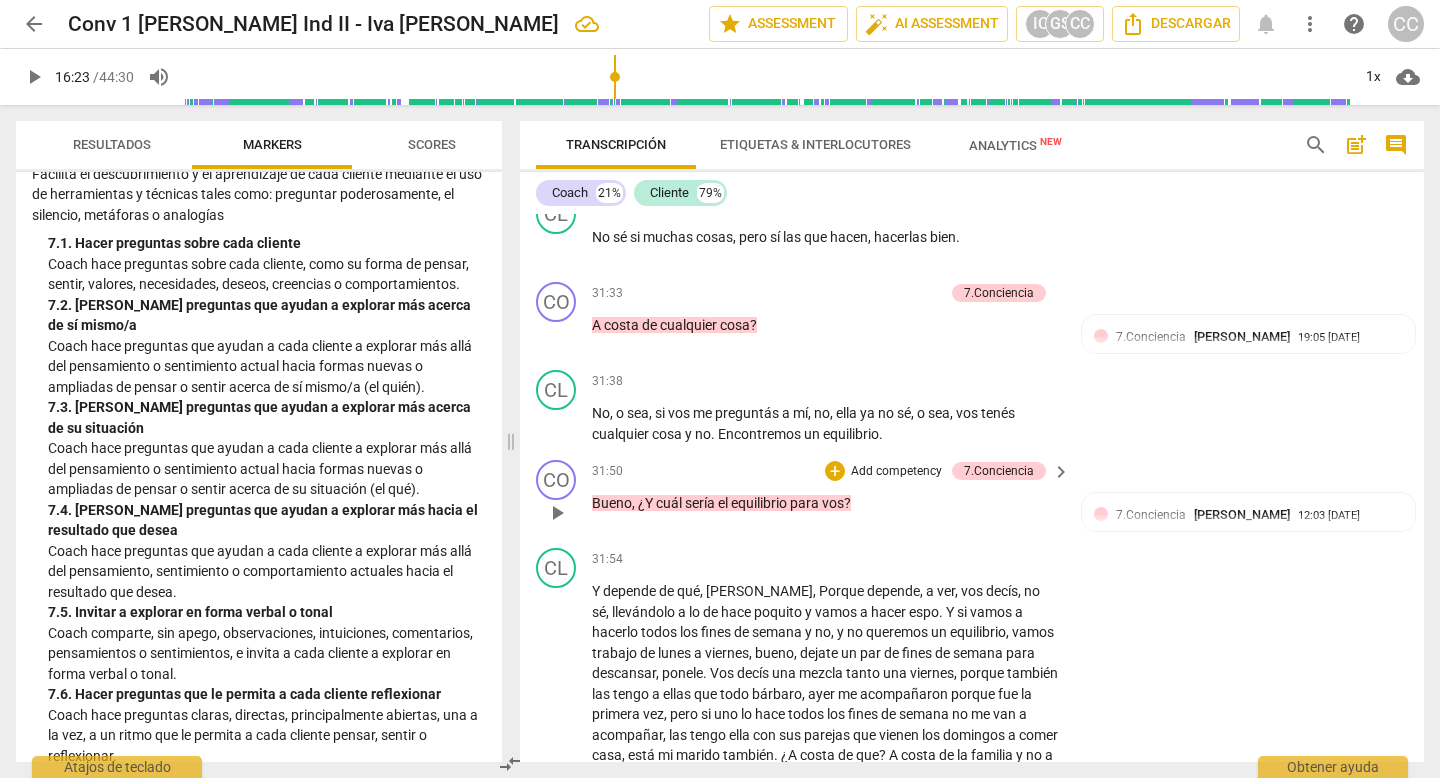 scroll, scrollTop: 9763, scrollLeft: 0, axis: vertical 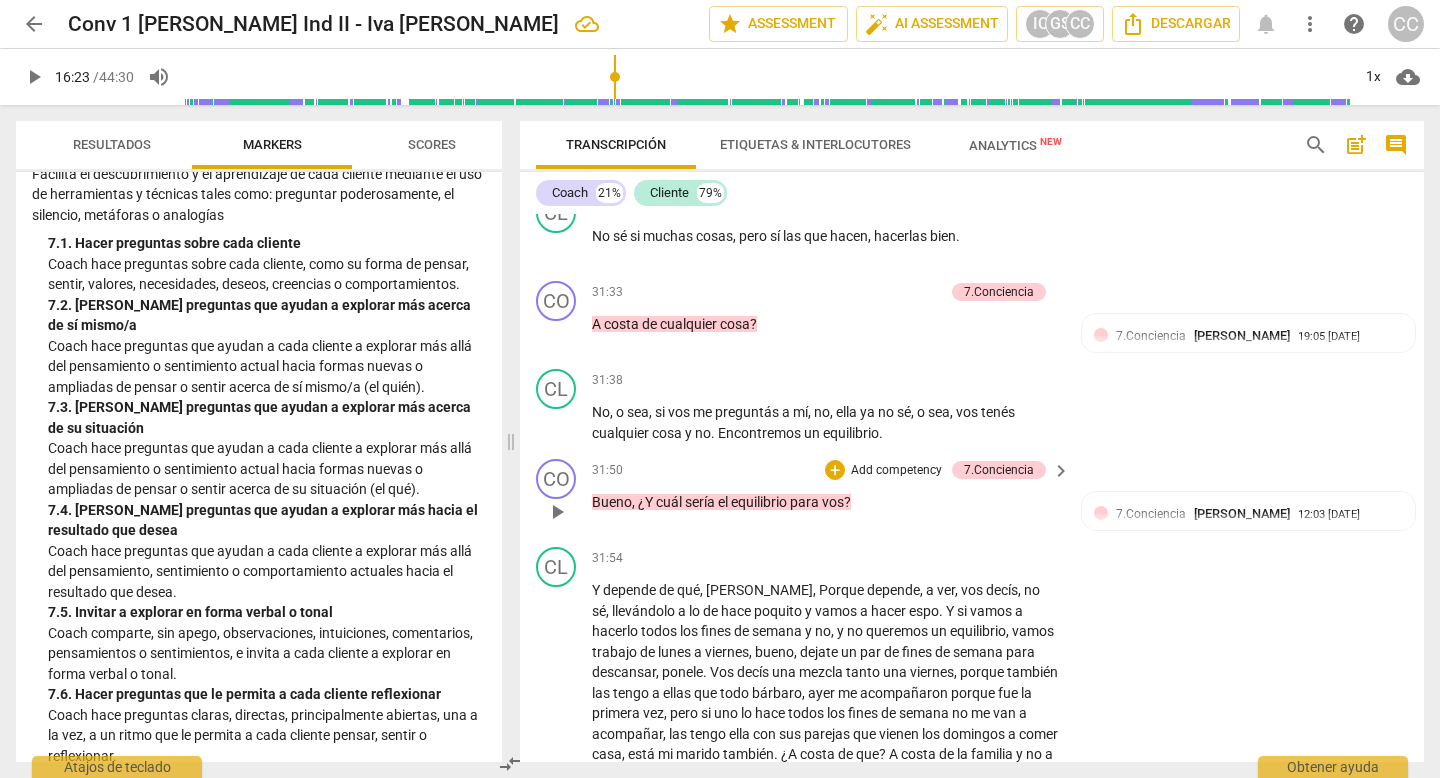 click on "Add competency" at bounding box center [896, 471] 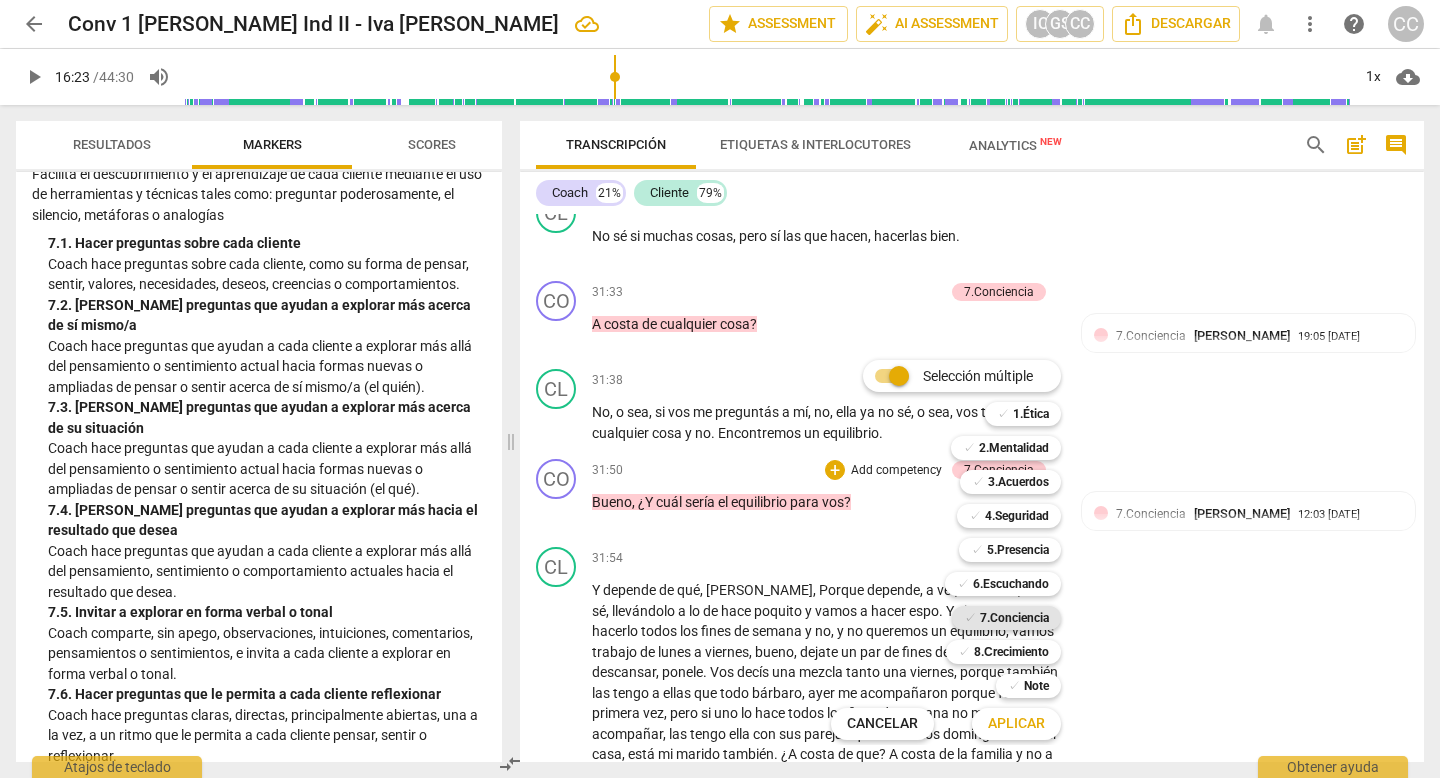 click on "7.Conciencia" at bounding box center (1014, 618) 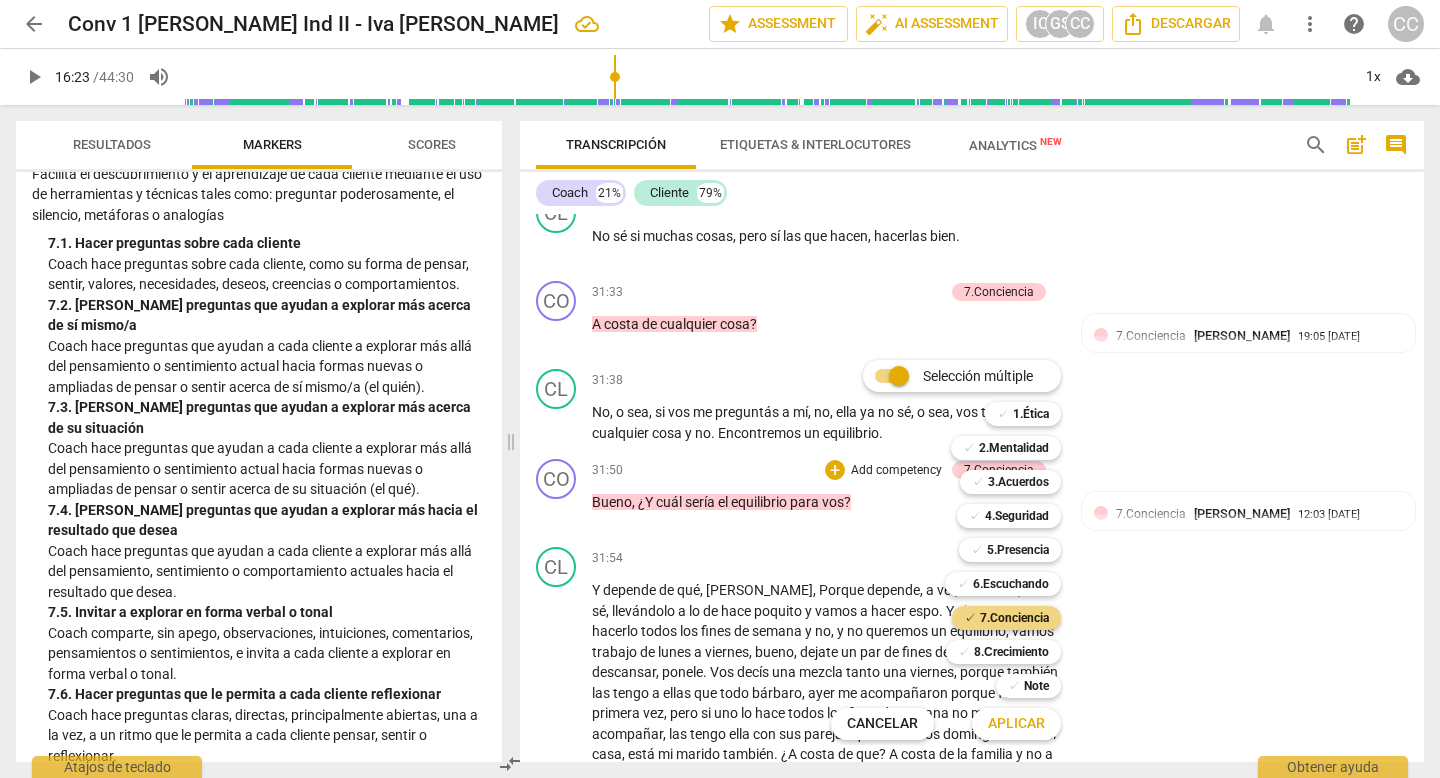 click on "Aplicar" at bounding box center [1016, 724] 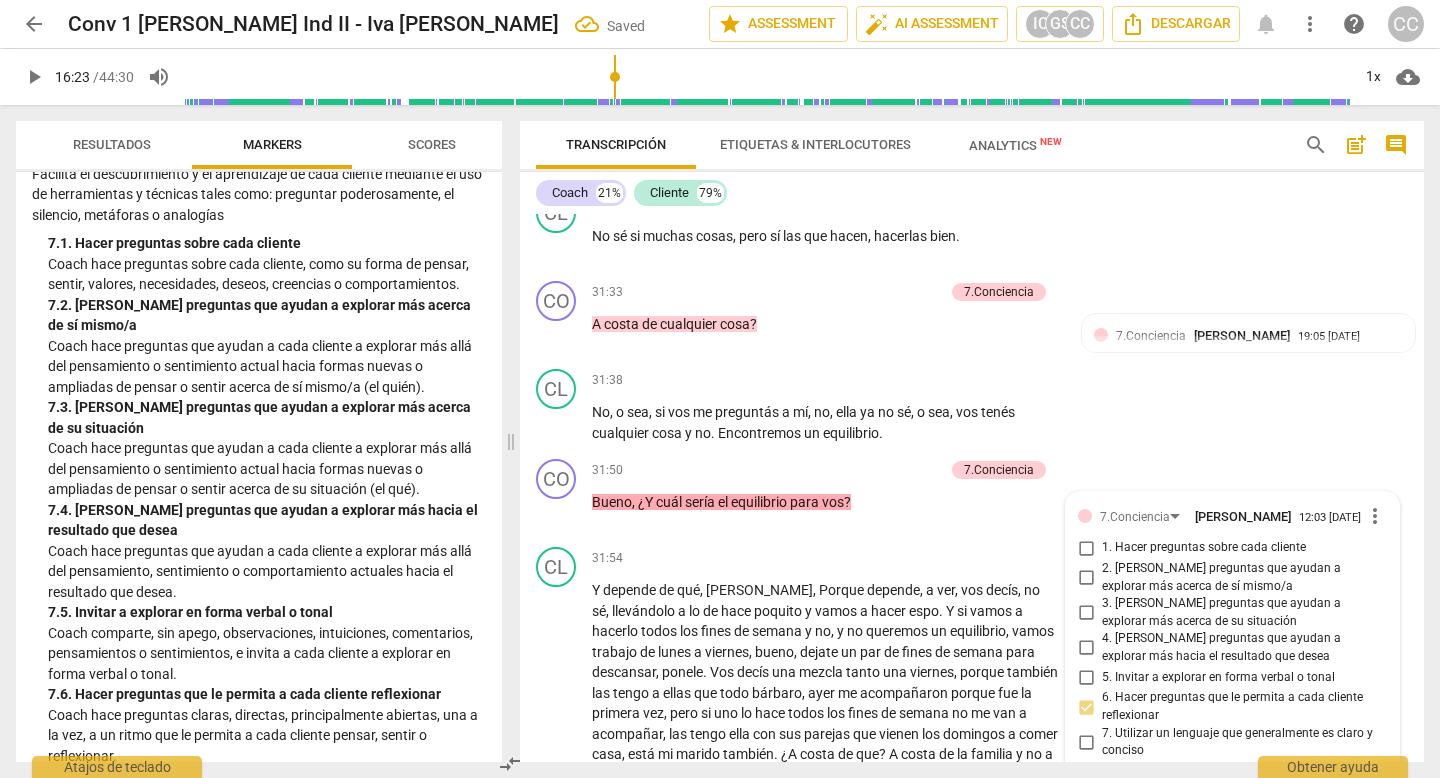 scroll, scrollTop: 10191, scrollLeft: 0, axis: vertical 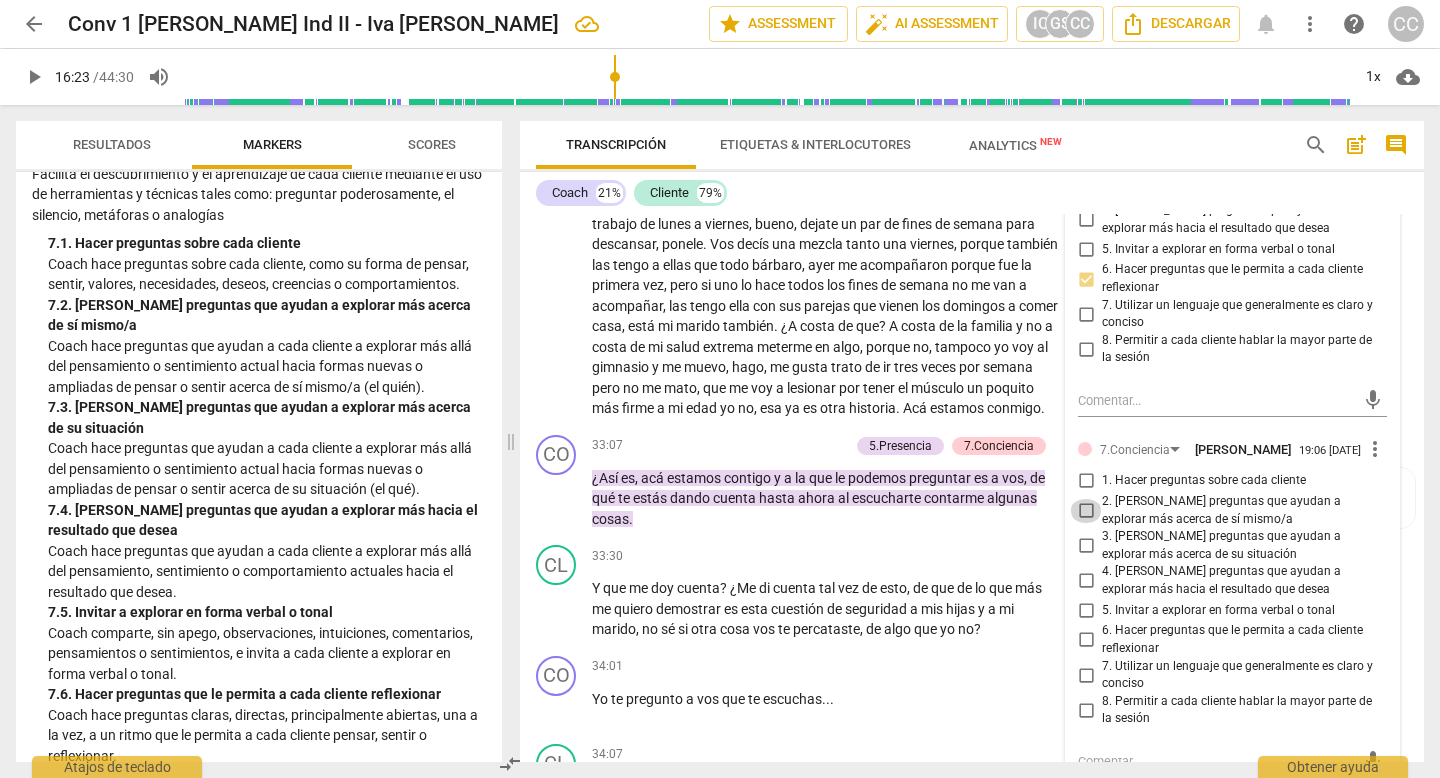 click on "2. [PERSON_NAME] preguntas que ayudan a explorar más acerca de sí mismo/a" at bounding box center [1086, 511] 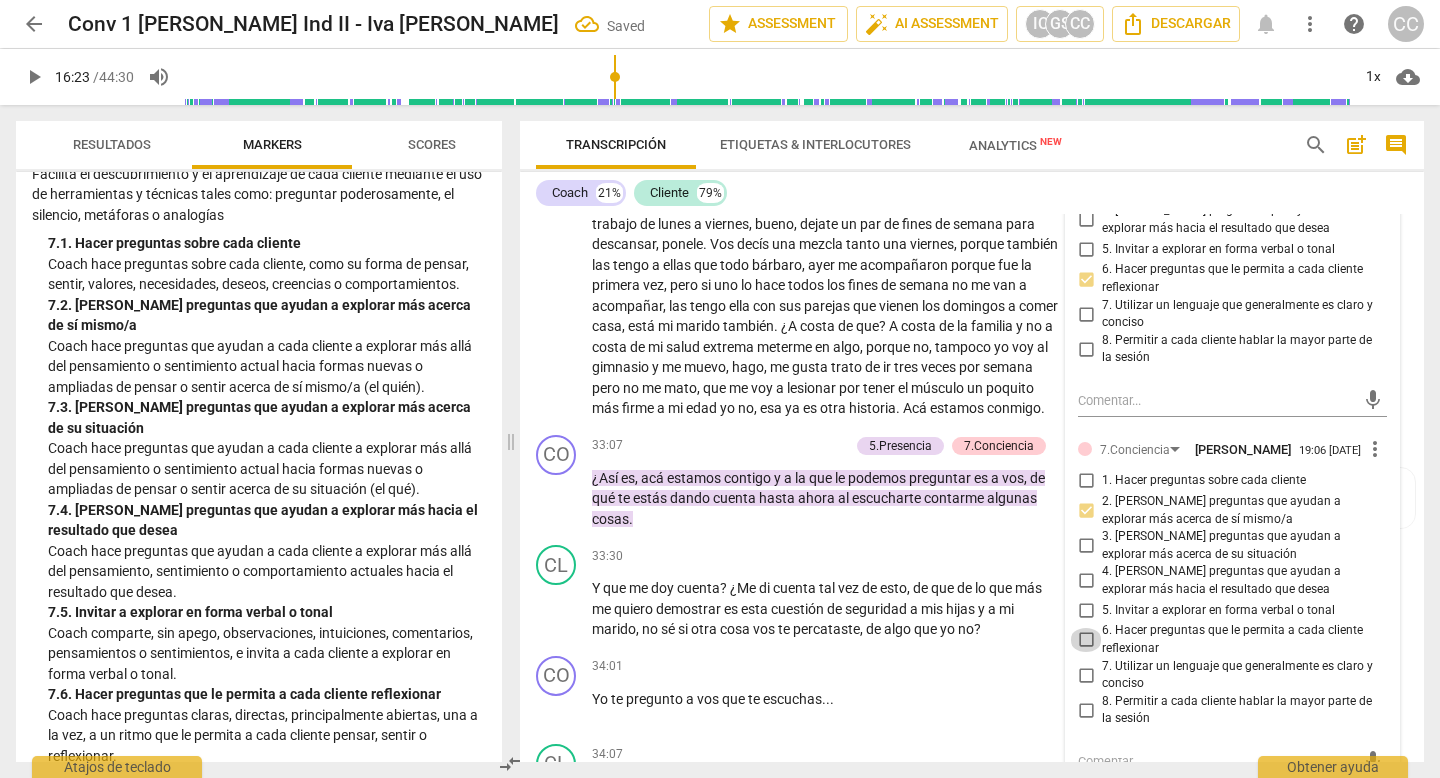 click on "6. Hacer preguntas que le permita a cada cliente reflexionar" at bounding box center (1086, 640) 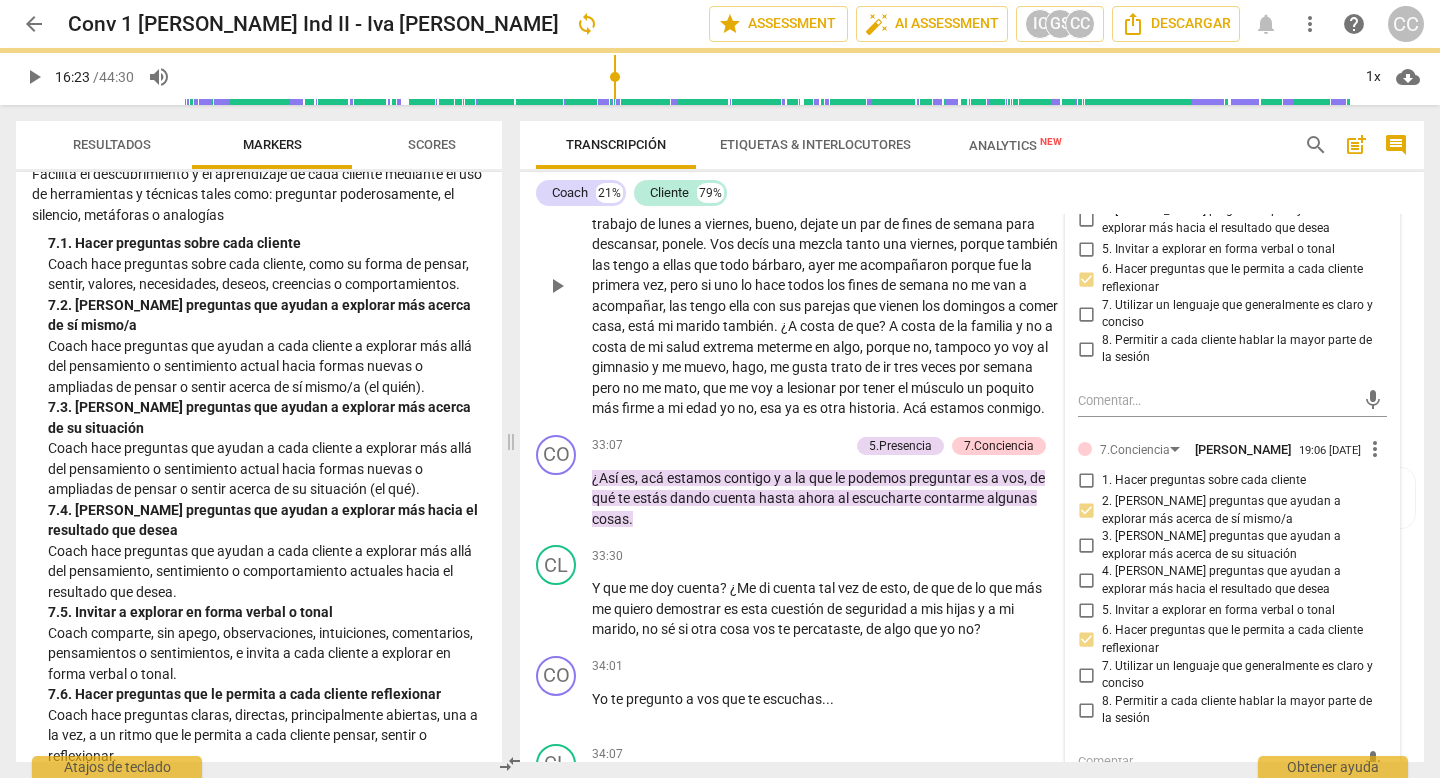 click on "Y   depende   de   qué ,   [PERSON_NAME] ,   [PERSON_NAME]   depende ,   a   ver ,   vos   decís ,   no   sé ,   llevándolo   a   lo   de   hace   poquito   y   vamos   a   hacer   espo .   Y   si   vamos   a   hacerlo   todos   los   fines   de   semana   y   no ,   y   no   queremos   un   equilibrio ,   vamos   trabajo   de   [DATE]   a   [DATE] ,   bueno ,   dejate   un   par   de   fines   de   semana   para   descansar ,   ponele .   Vos   decís   una   mezcla   tanto   una   [DATE] ,   porque   también   las   tengo   a   ellas   que   todo   bárbaro ,   [DATE]   me   acompañaron   porque   fue   la   primera   vez ,   pero   si   uno   lo   hace   todos   los   fines   de   semana   no   me   van   a   acompañar ,   las   tengo   ella   con   sus   parejas   que   vienen   los   [PERSON_NAME]   casa ,   está   mi   marido   también .   ¿[PERSON_NAME]   de   que ?   [PERSON_NAME]   de   la   familia   y   no   [PERSON_NAME]   de   mi   salud   extrema   meterme   en   algo ,   porque   no ,   tampoco   yo   voy" at bounding box center (826, 285) 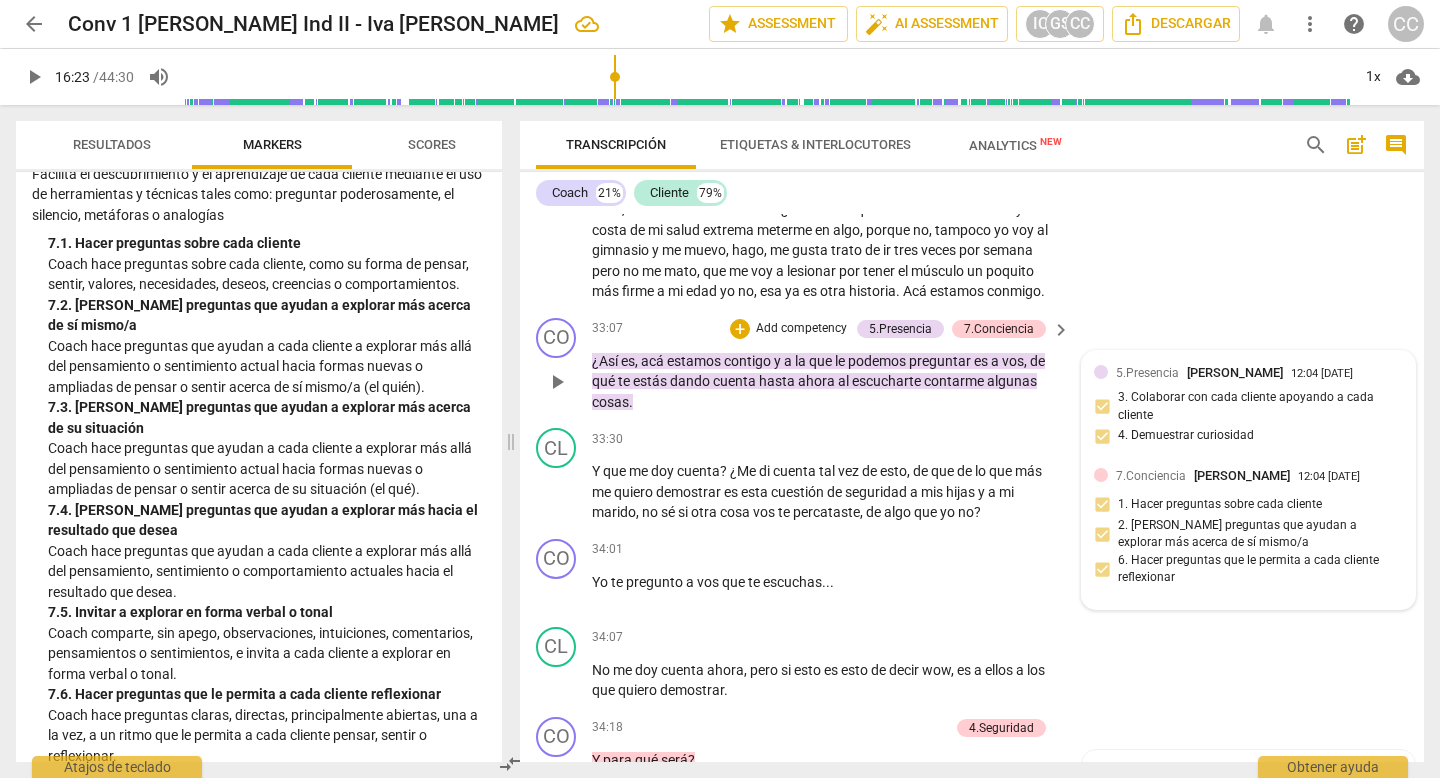 scroll, scrollTop: 10326, scrollLeft: 0, axis: vertical 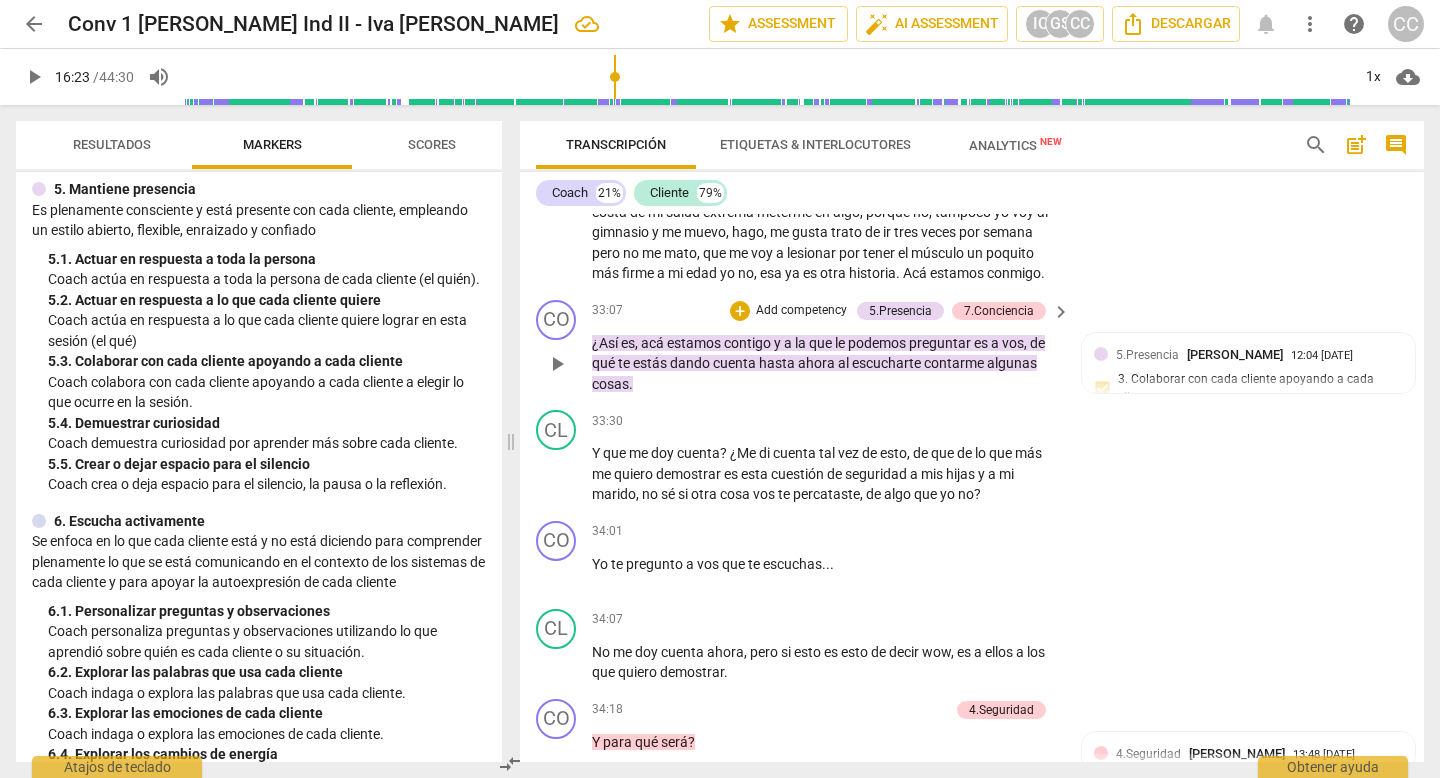click on "Add competency" at bounding box center (801, 311) 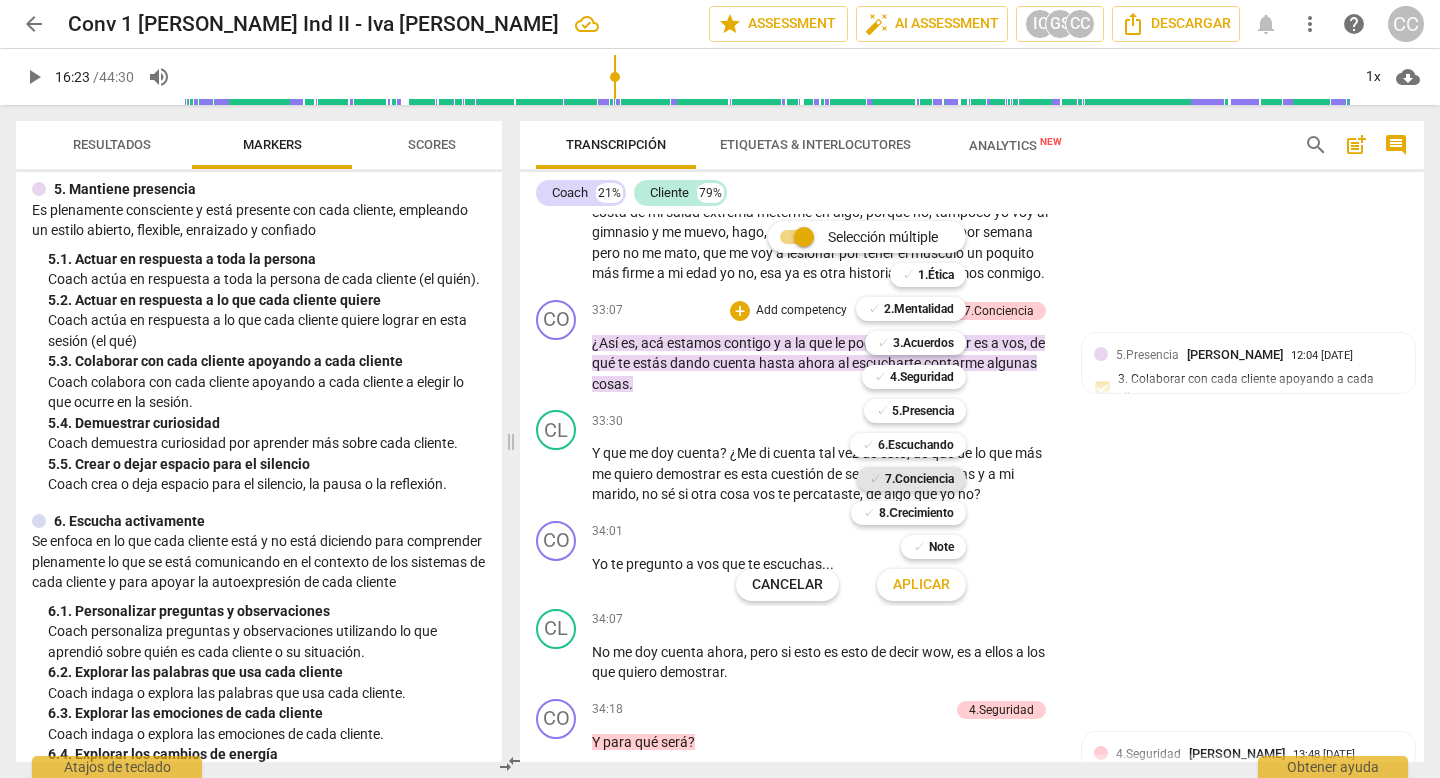 click on "7.Conciencia" at bounding box center (919, 479) 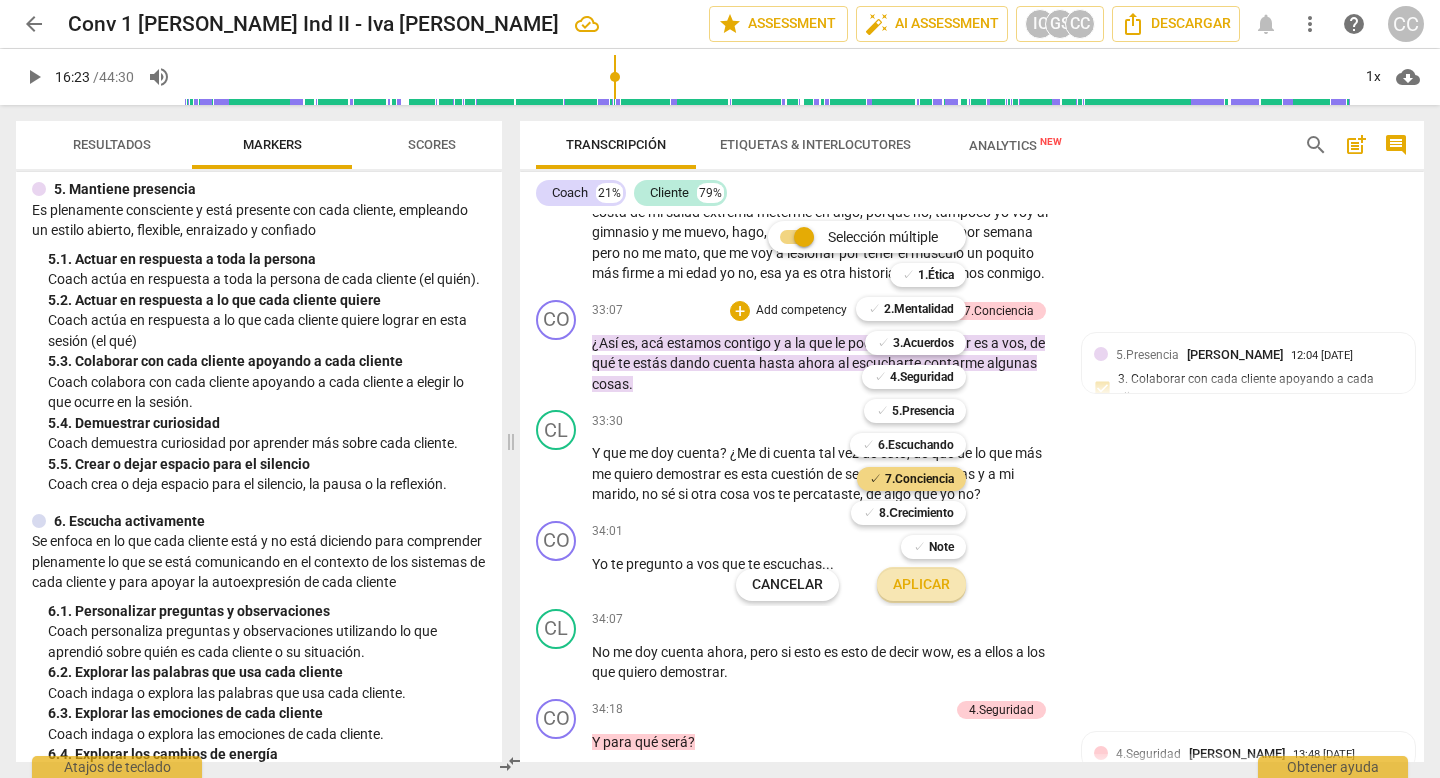 click on "Aplicar" at bounding box center (921, 585) 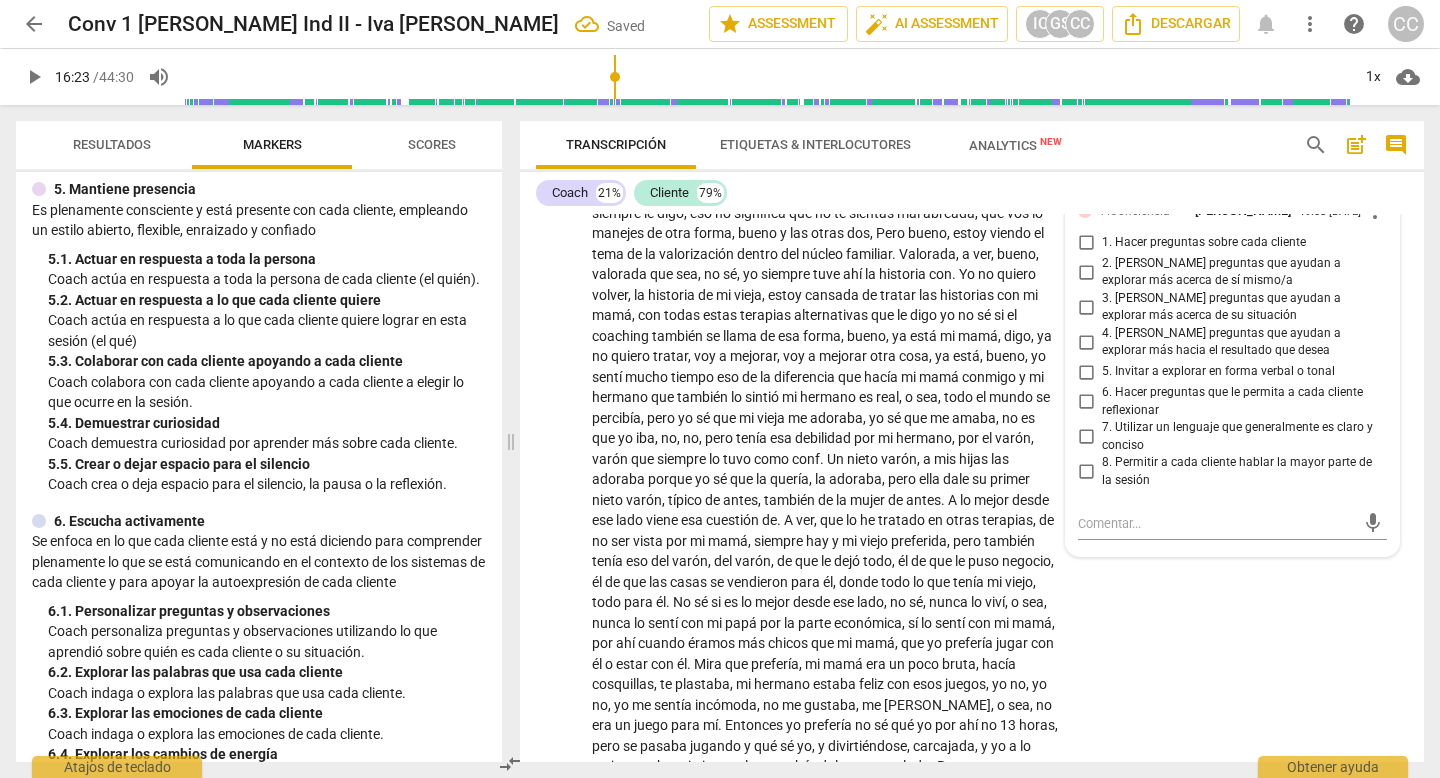 scroll, scrollTop: 11073, scrollLeft: 0, axis: vertical 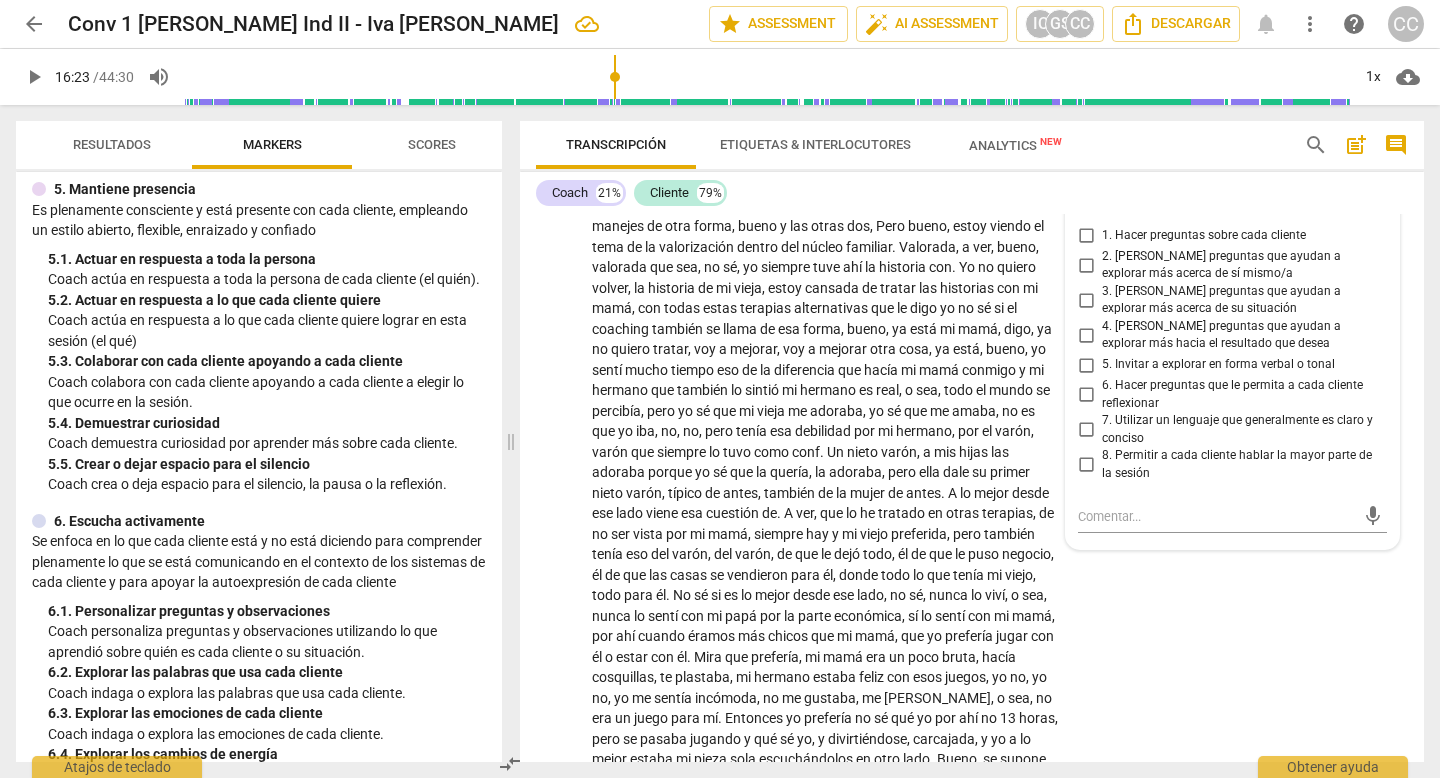 click on "6. Hacer preguntas que le permita a cada cliente reflexionar" at bounding box center (1086, 395) 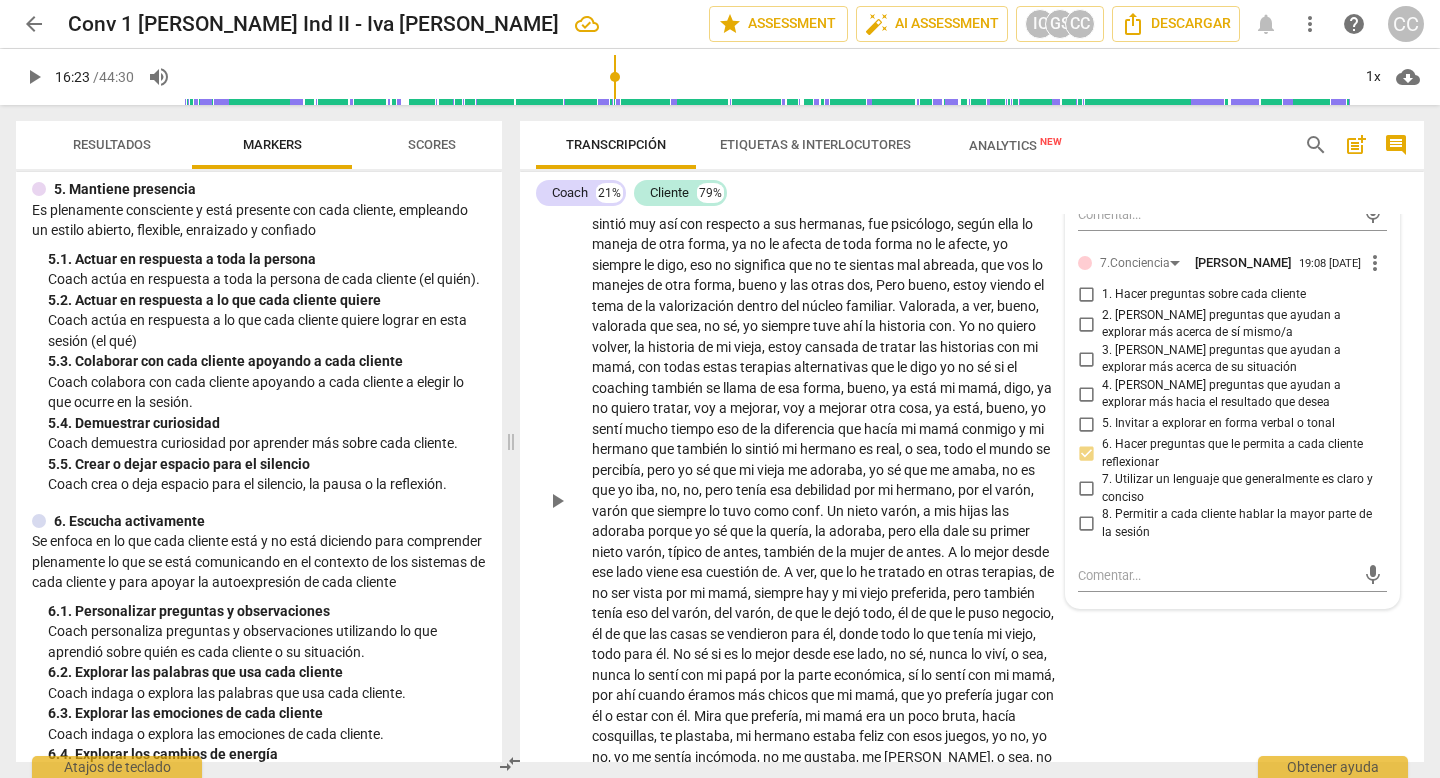scroll, scrollTop: 11024, scrollLeft: 0, axis: vertical 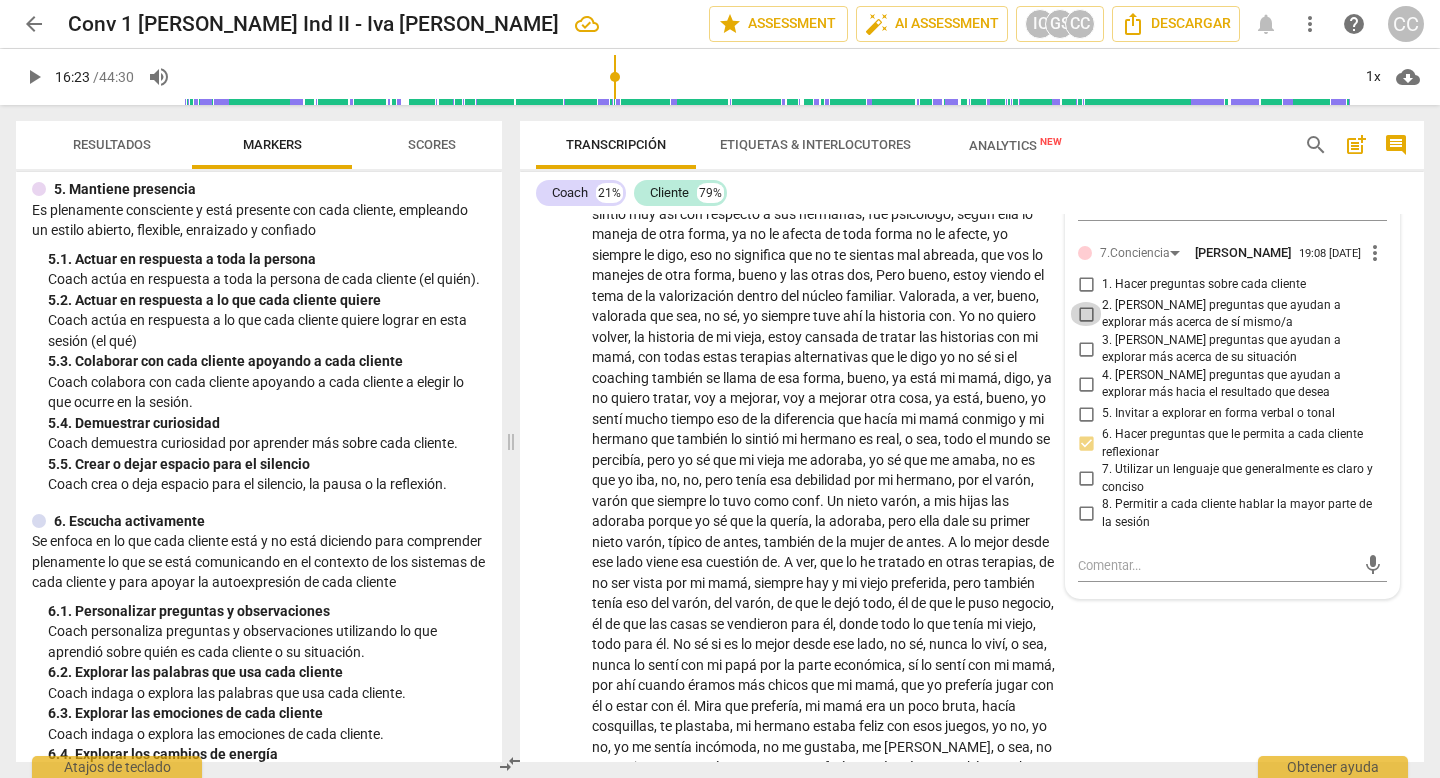 click on "2. [PERSON_NAME] preguntas que ayudan a explorar más acerca de sí mismo/a" at bounding box center (1086, 314) 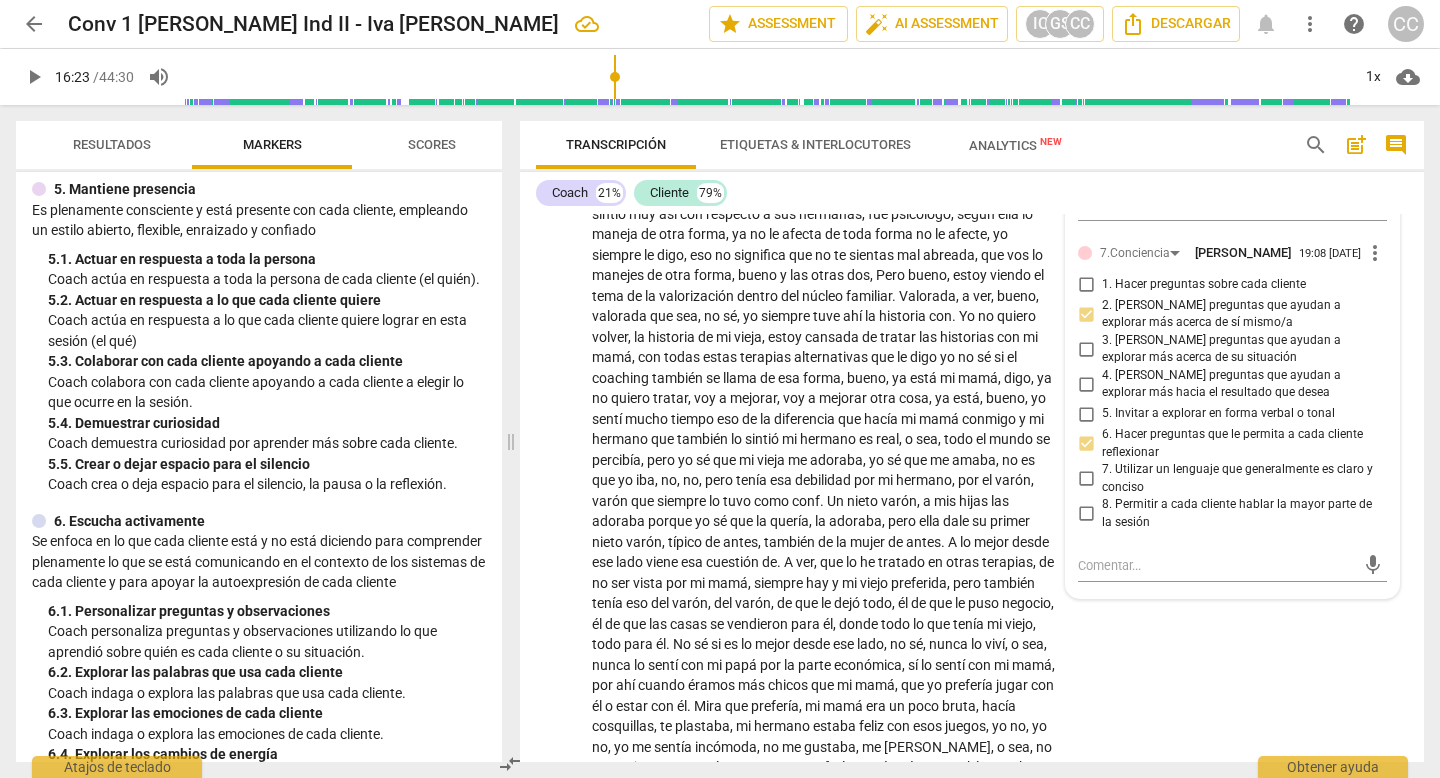 click on "Coach 21% Cliente 79%" at bounding box center [972, 193] 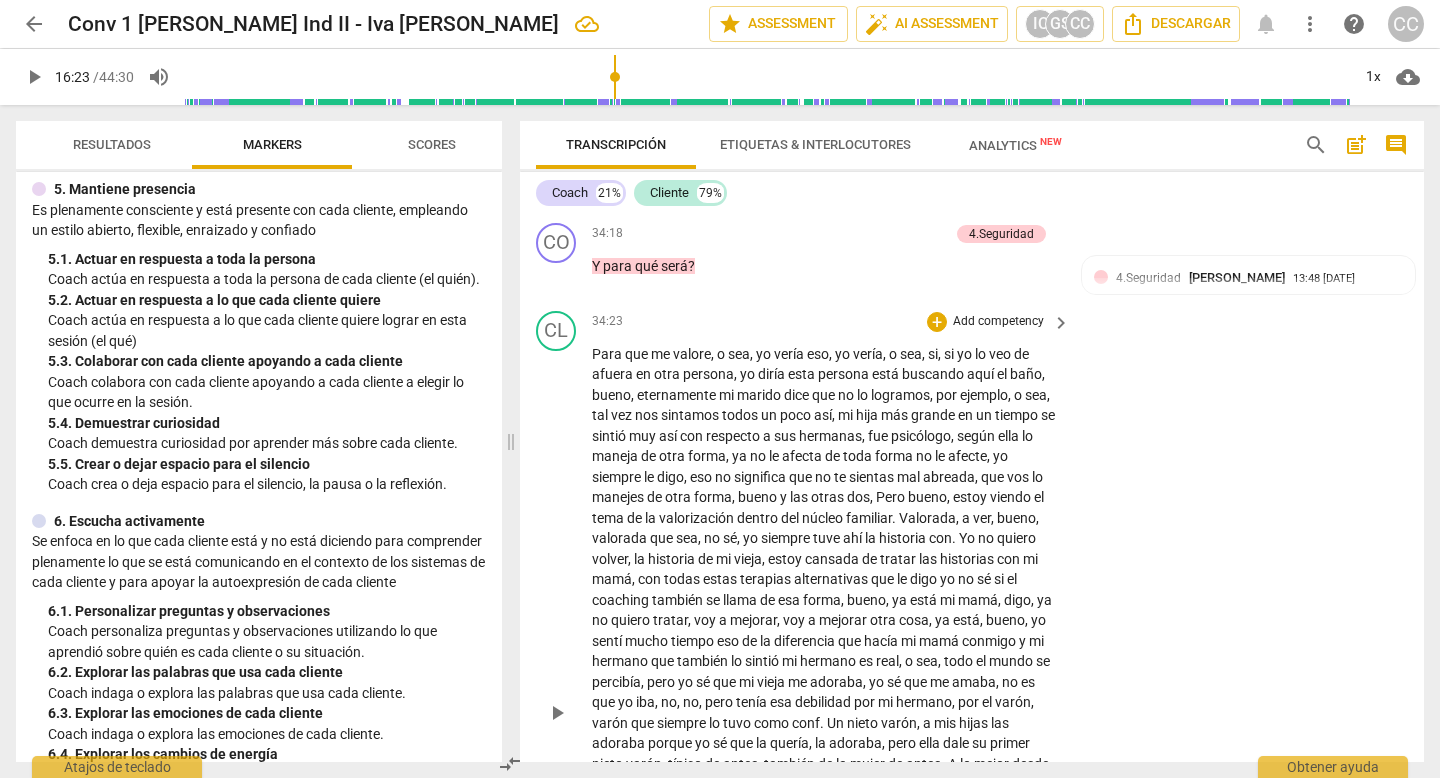 scroll, scrollTop: 10799, scrollLeft: 0, axis: vertical 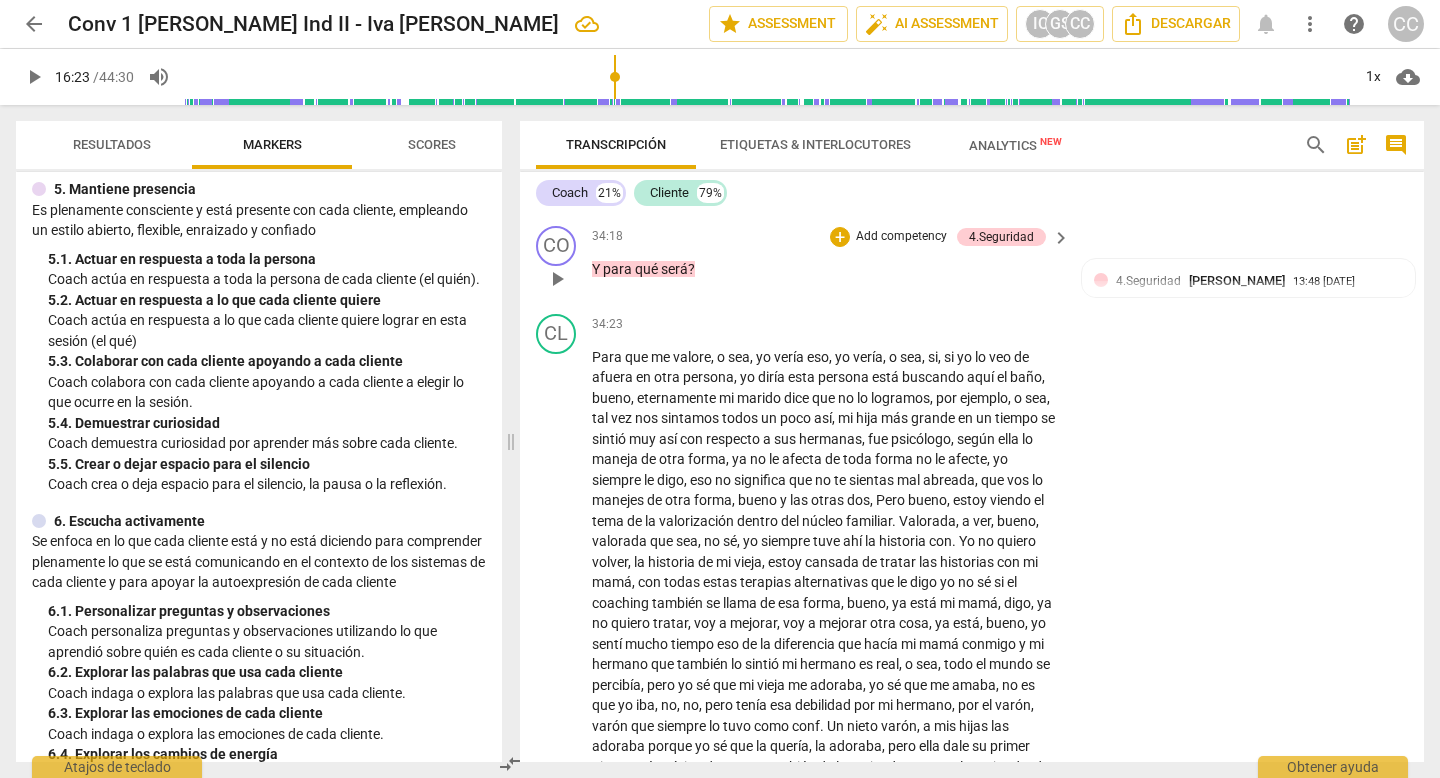 click on "Add competency" at bounding box center (901, 237) 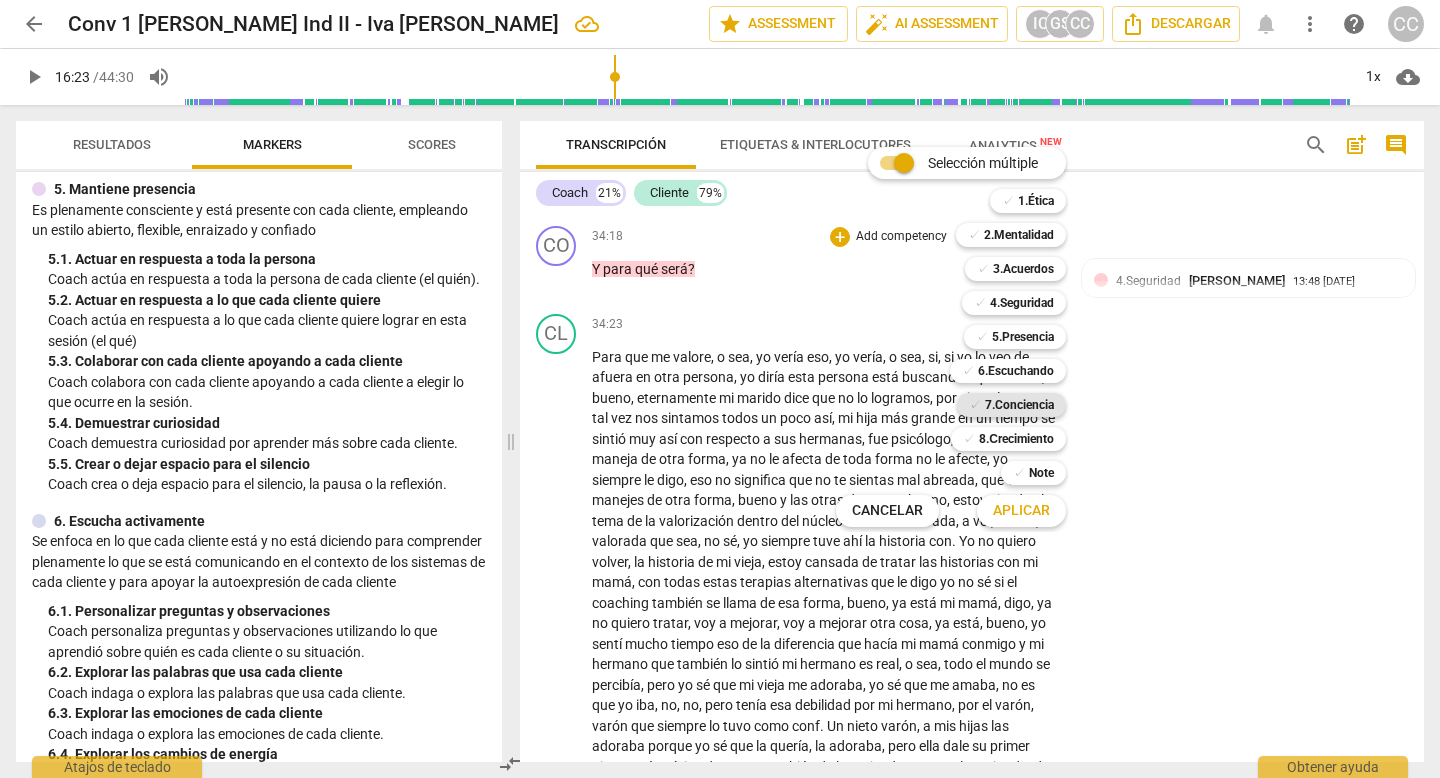 click on "7.Conciencia" at bounding box center (1019, 405) 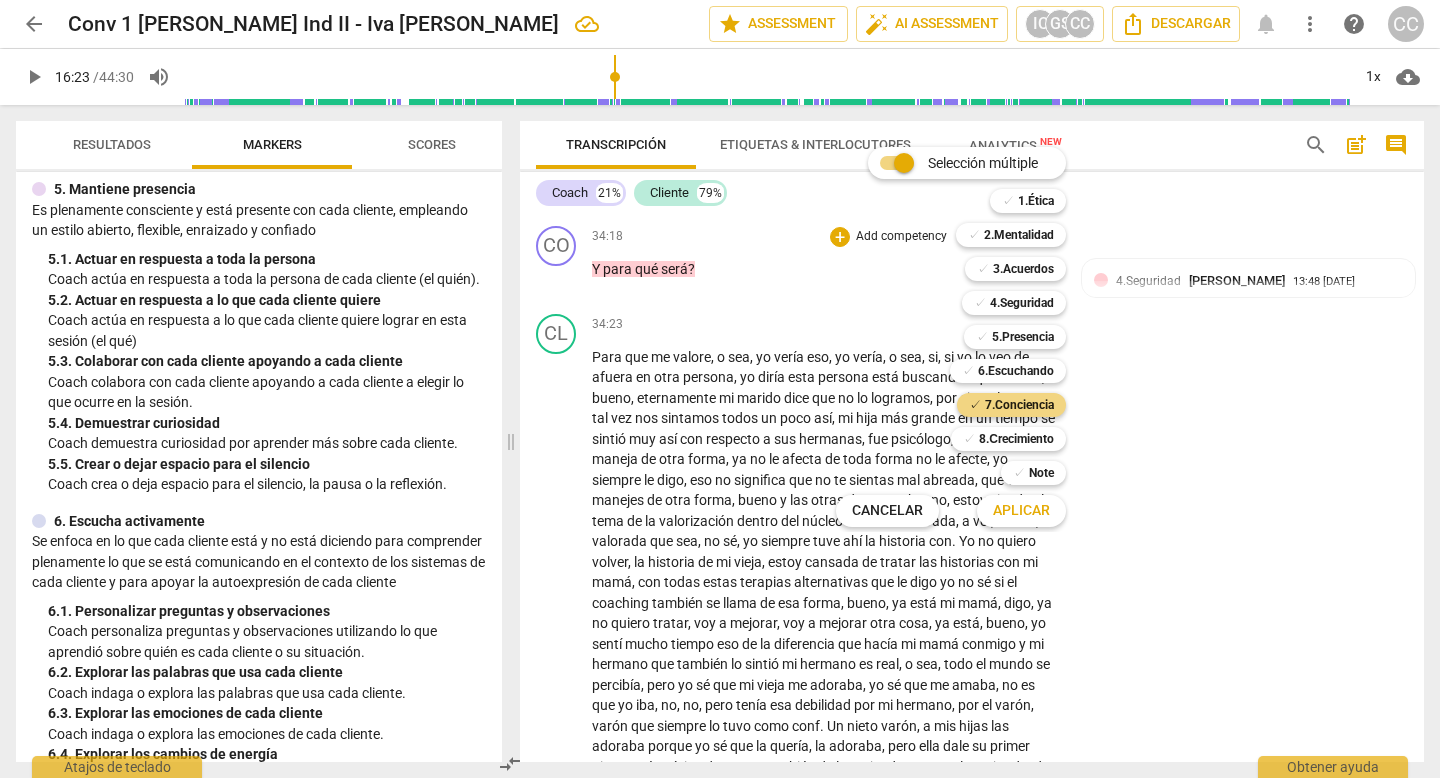 click on "Aplicar" at bounding box center [1021, 511] 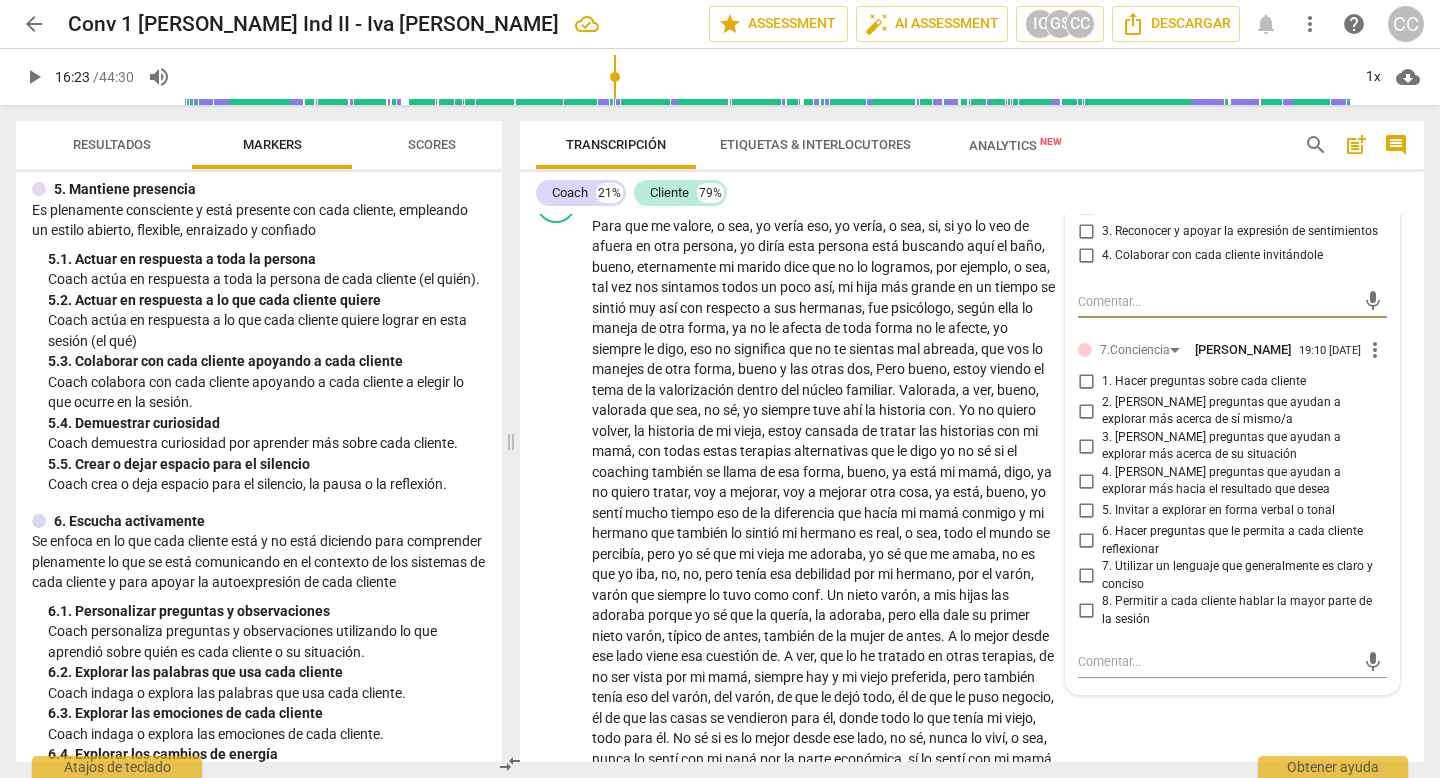 scroll, scrollTop: 10926, scrollLeft: 0, axis: vertical 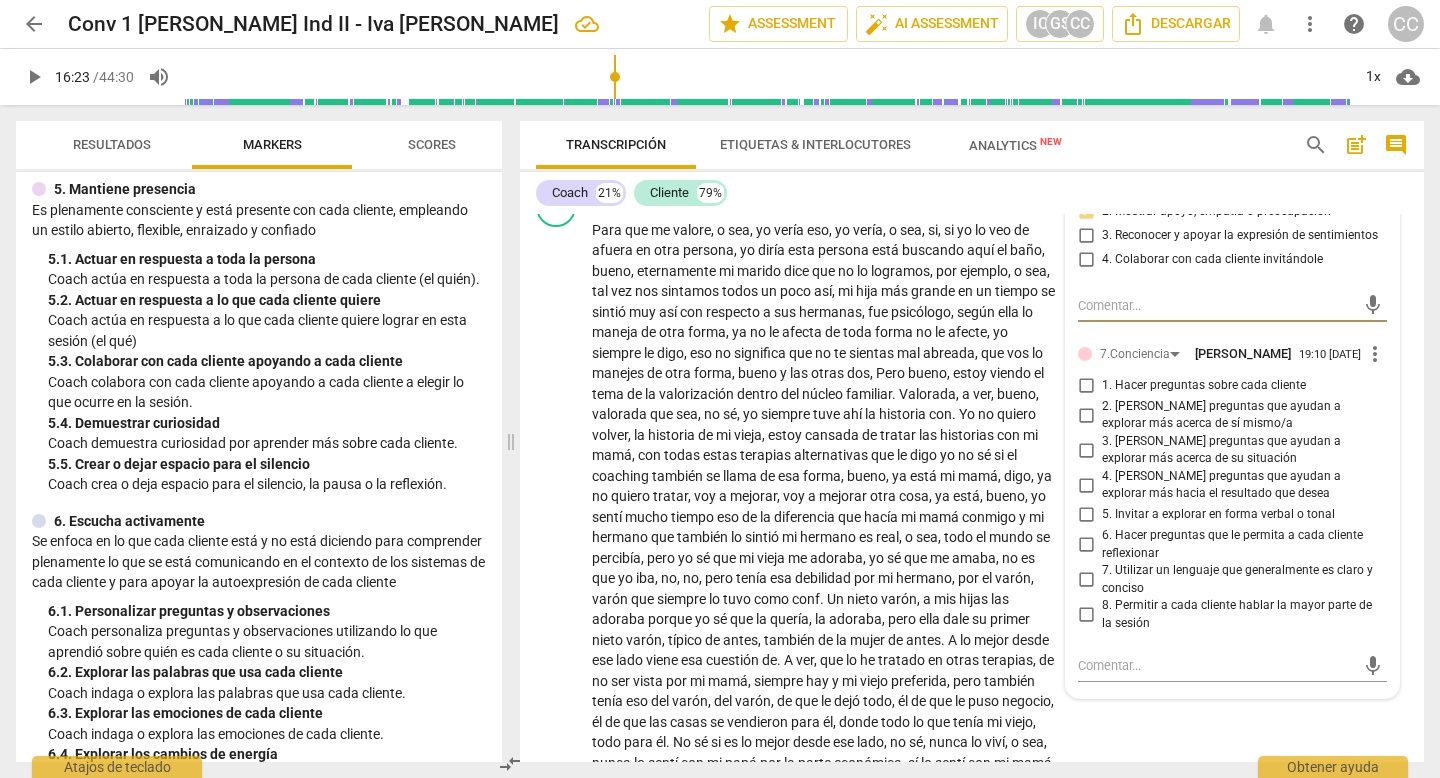click on "2. [PERSON_NAME] preguntas que ayudan a explorar más acerca de sí mismo/a" at bounding box center (1086, 415) 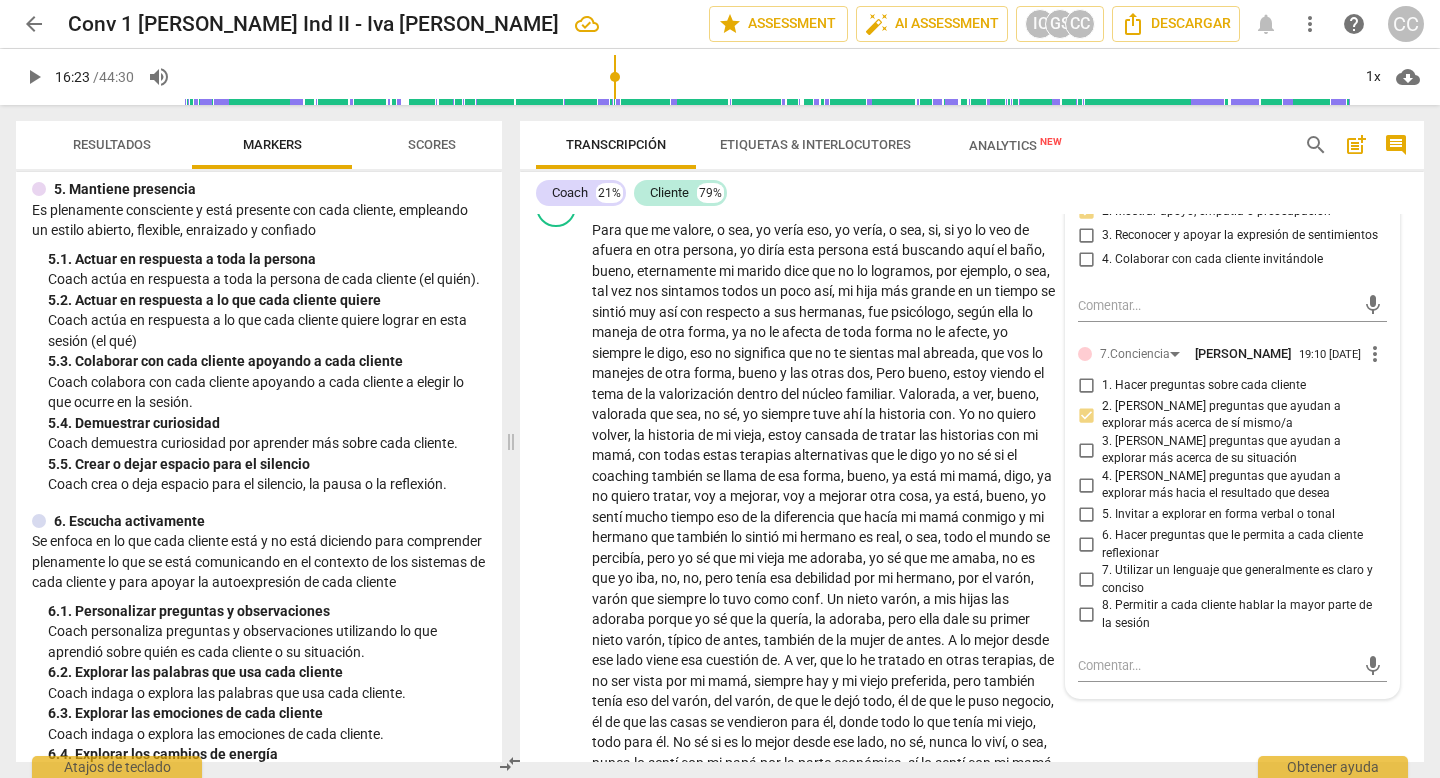 click on "CO play_arrow pause 34:18 + Add competency 4.Seguridad 7.Conciencia keyboard_arrow_right Y   para   qué   será ? 4.Seguridad [PERSON_NAME] 13:48 [DATE] more_vert 1. Demostrar el respeto 2. Mostrar apoyo, empatía o preocupación 3. Reconocer y apoyar la expresión de sentimientos 4. Colaborar con cada cliente invitándole  mic 7.Conciencia [PERSON_NAME] 19:10 [DATE] more_vert 1. Hacer preguntas sobre cada cliente 2. [PERSON_NAME] preguntas que ayudan a explorar más acerca de sí mismo/a  3. [PERSON_NAME] preguntas que ayudan a explorar más acerca de su situación 4. [PERSON_NAME] preguntas que ayudan a explorar más hacia el resultado que desea 5. Invitar a explorar en forma verbal o tonal 6. Hacer preguntas que le permita a cada cliente reflexionar 7. Utilizar un lenguaje que generalmente es claro y conciso 8. Permitir a cada cliente hablar la mayor parte de la sesión mic" at bounding box center [972, 135] 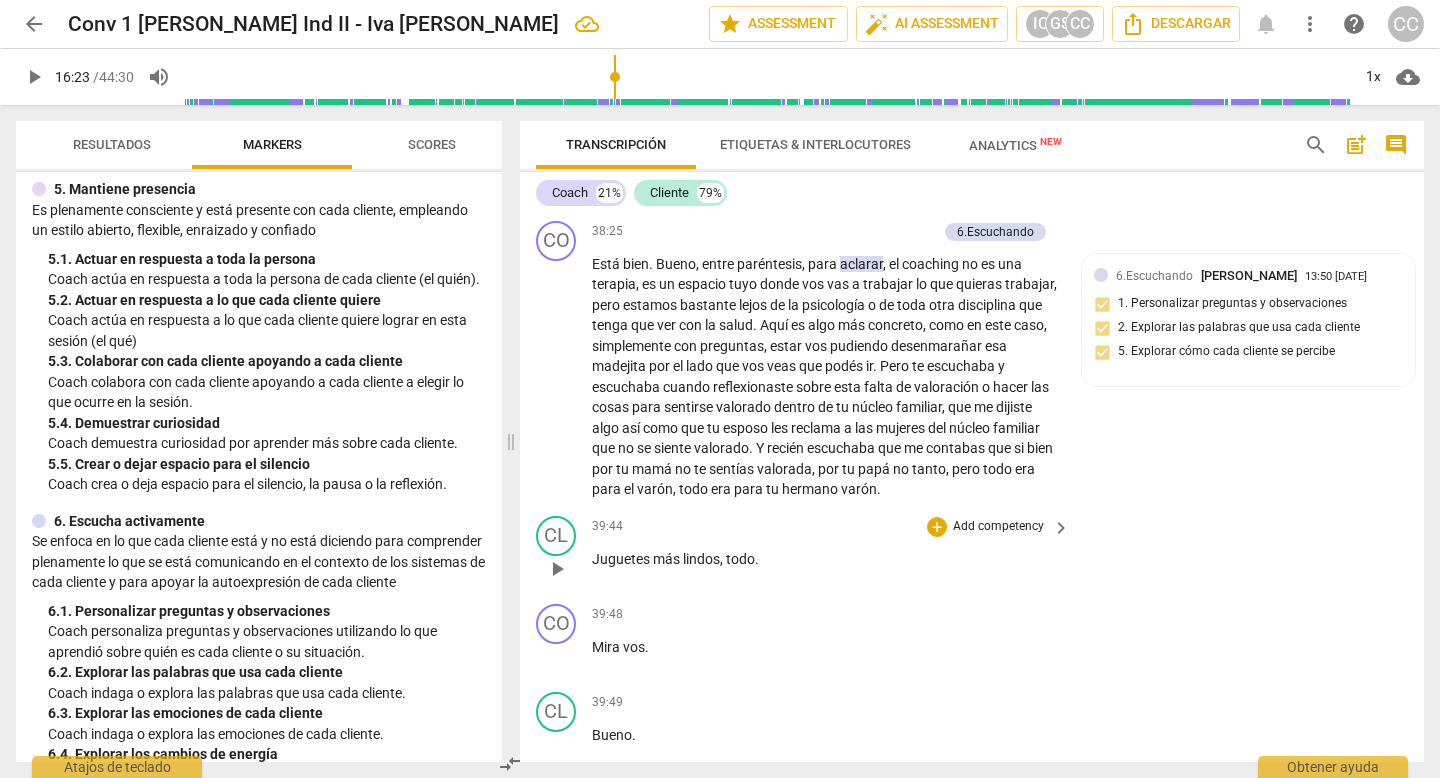 scroll, scrollTop: 11713, scrollLeft: 0, axis: vertical 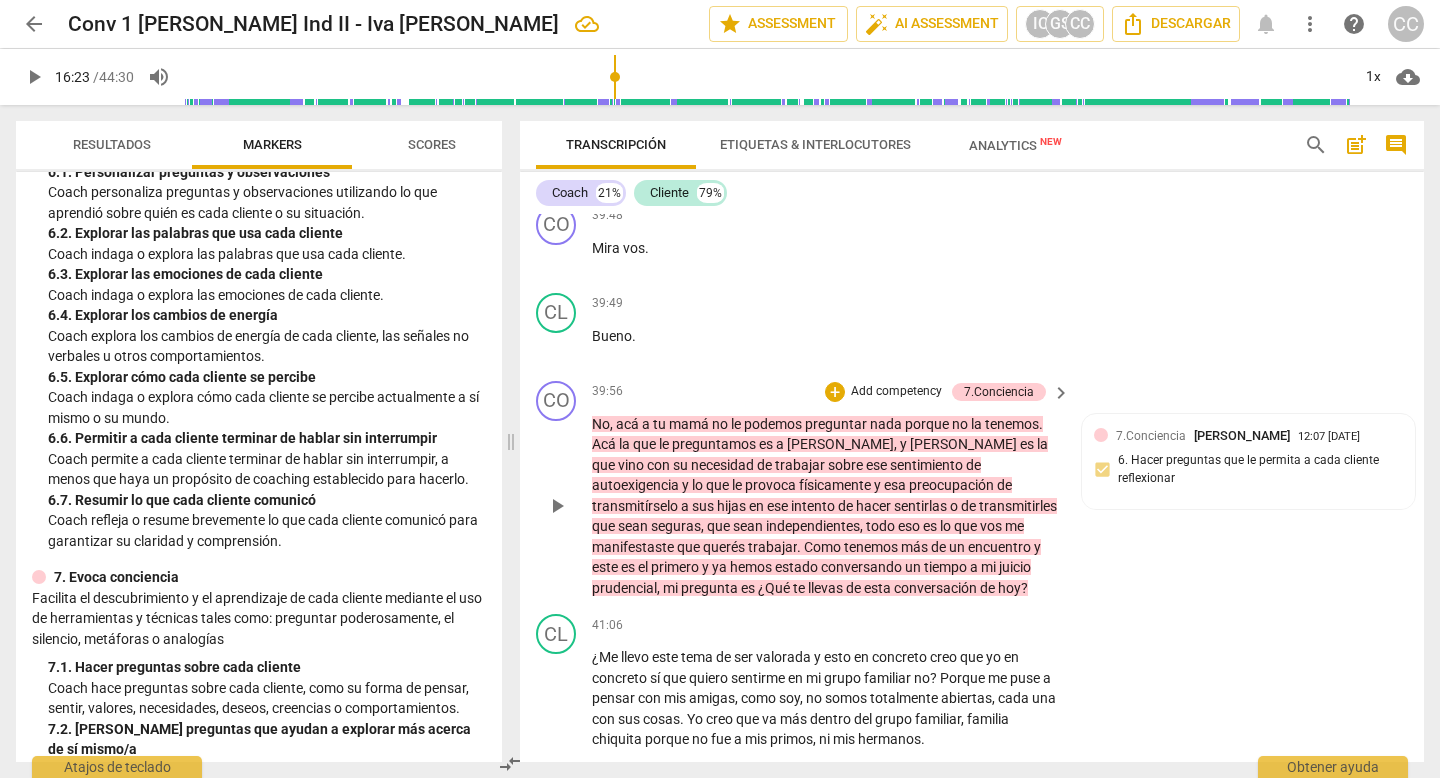 click on "Add competency" at bounding box center (896, 392) 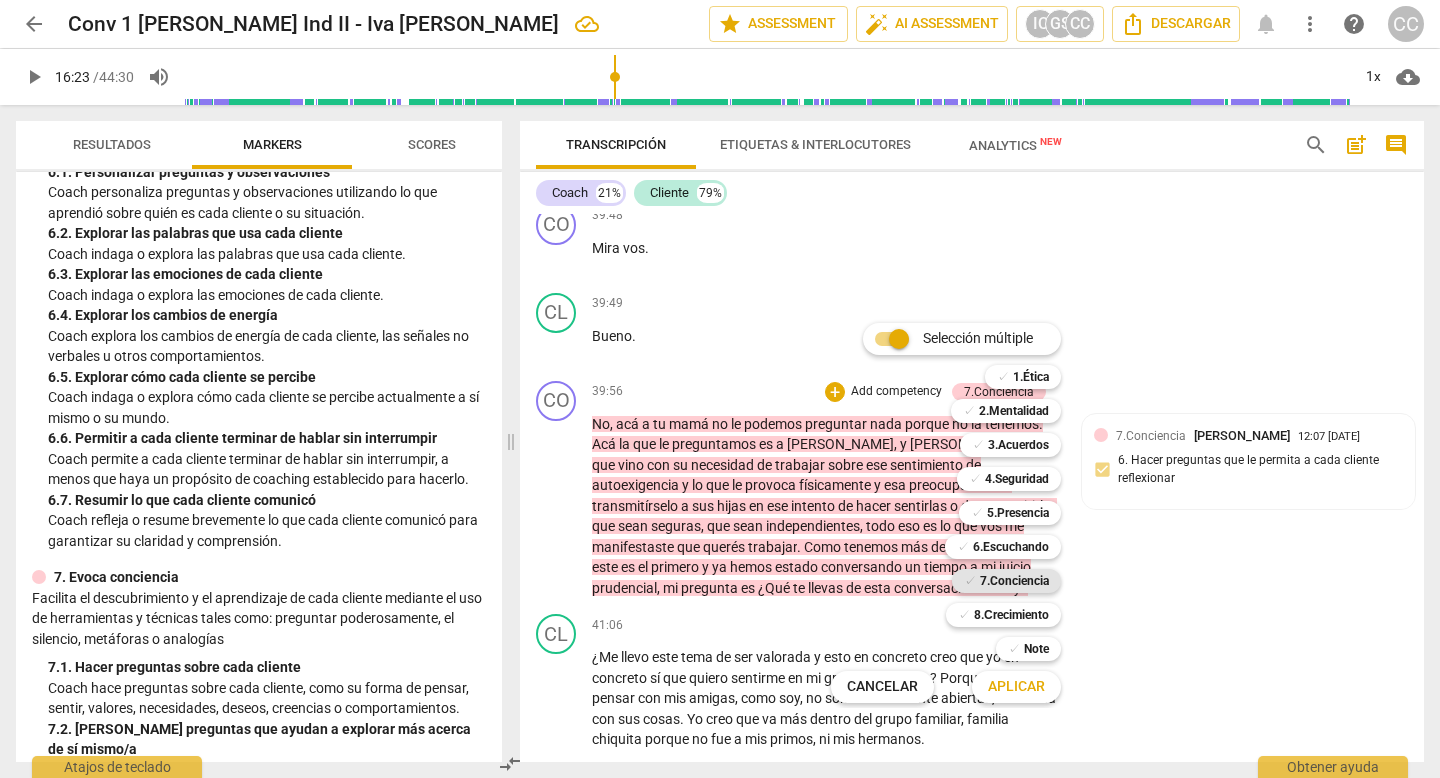 click on "7.Conciencia" at bounding box center (1014, 581) 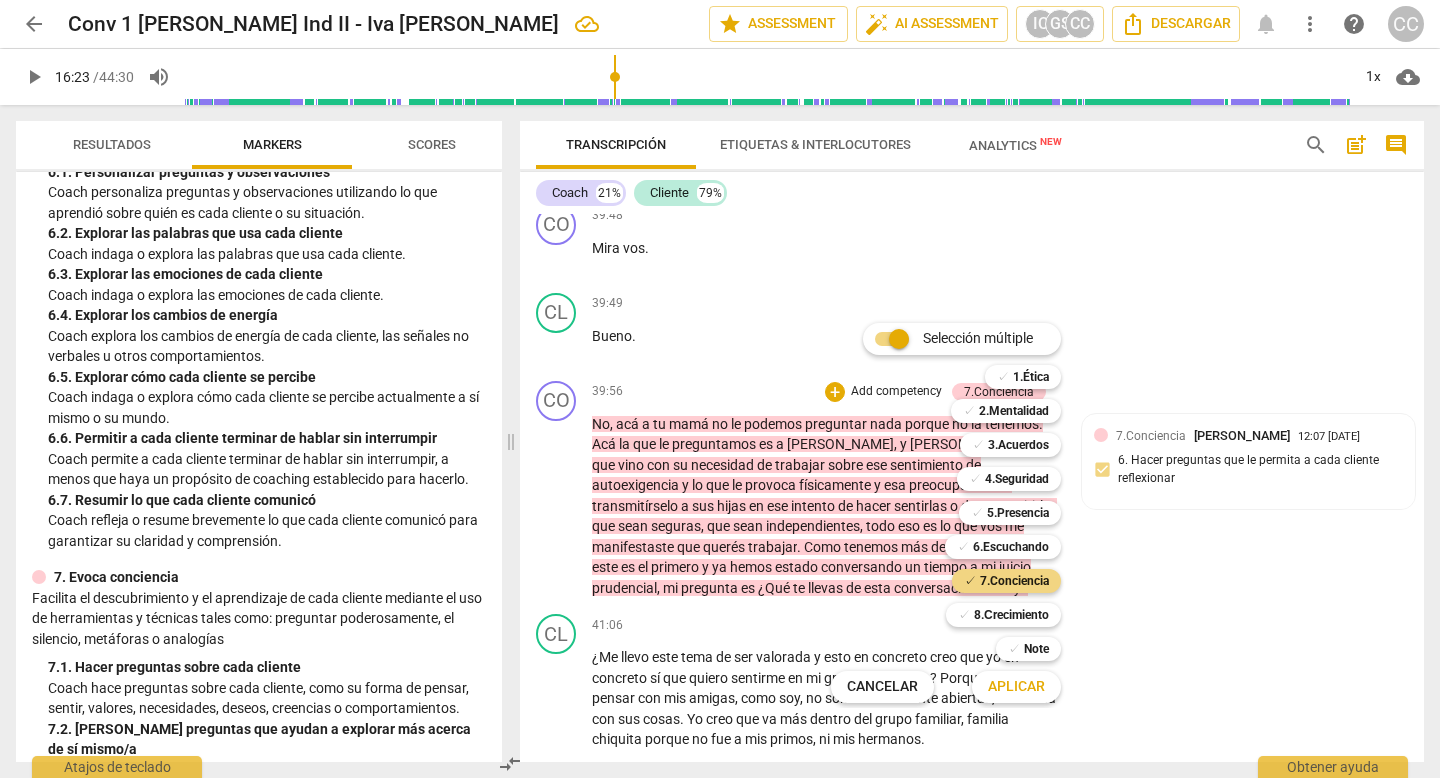 click on "Aplicar" at bounding box center [1016, 687] 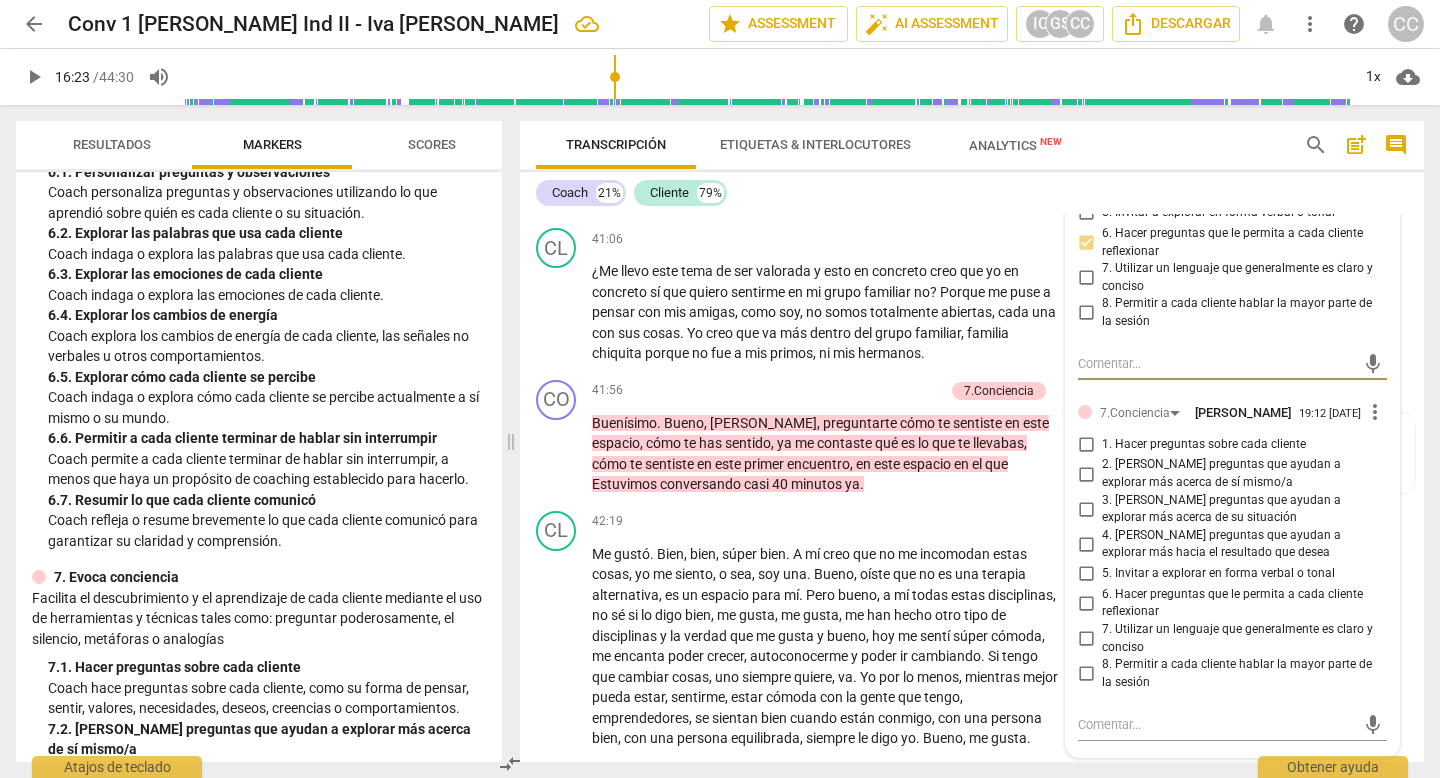 scroll, scrollTop: 12469, scrollLeft: 0, axis: vertical 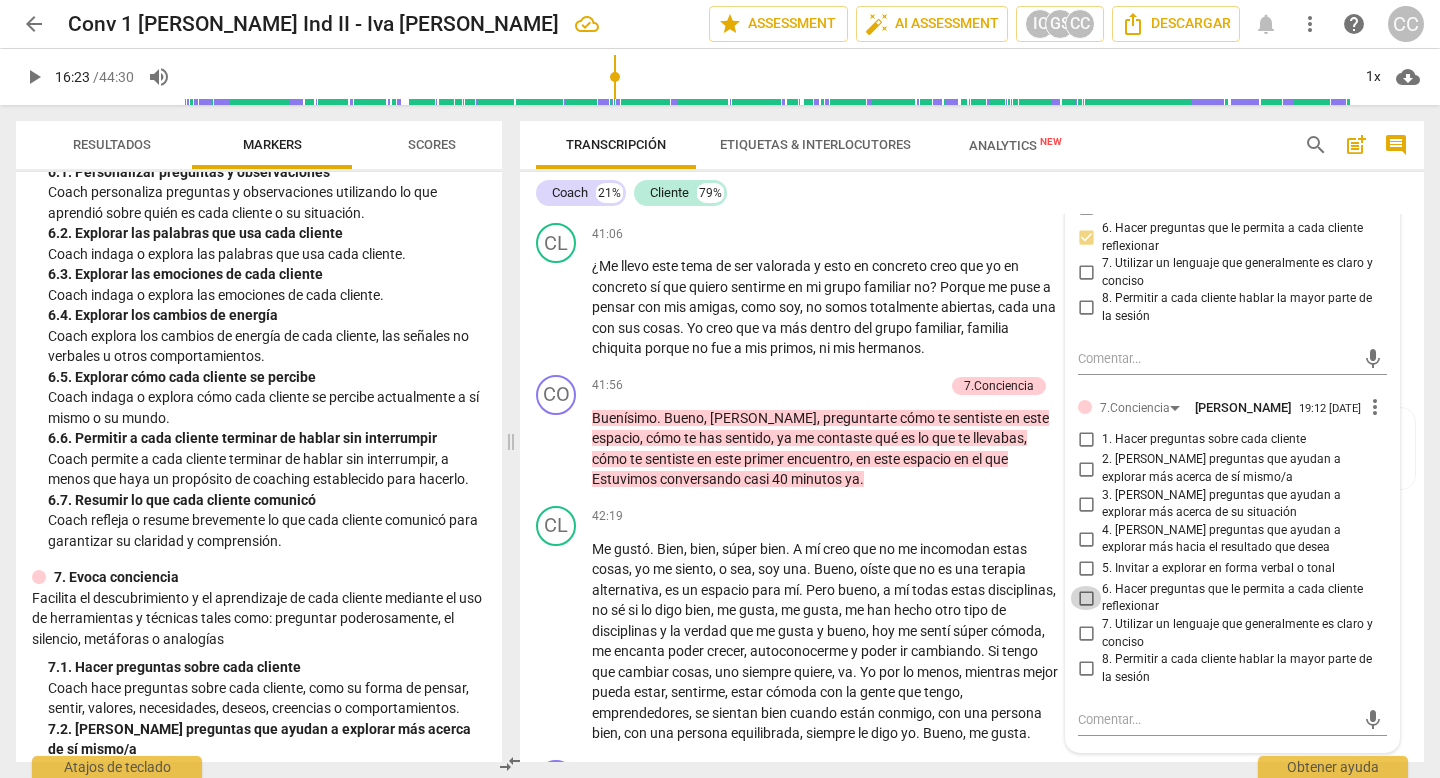 click on "6. Hacer preguntas que le permita a cada cliente reflexionar" at bounding box center [1086, 598] 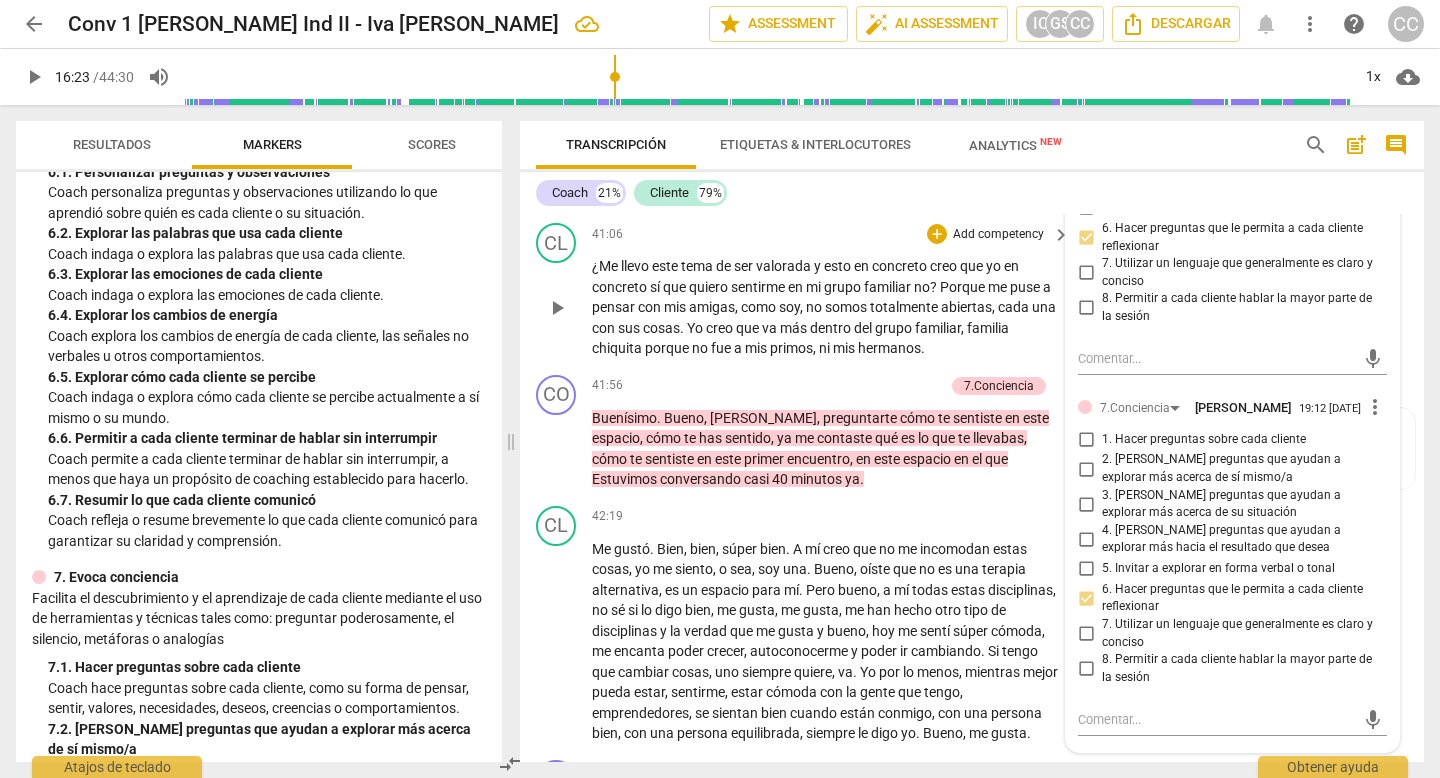 click on "41:06 + Add competency keyboard_arrow_right" at bounding box center (832, 234) 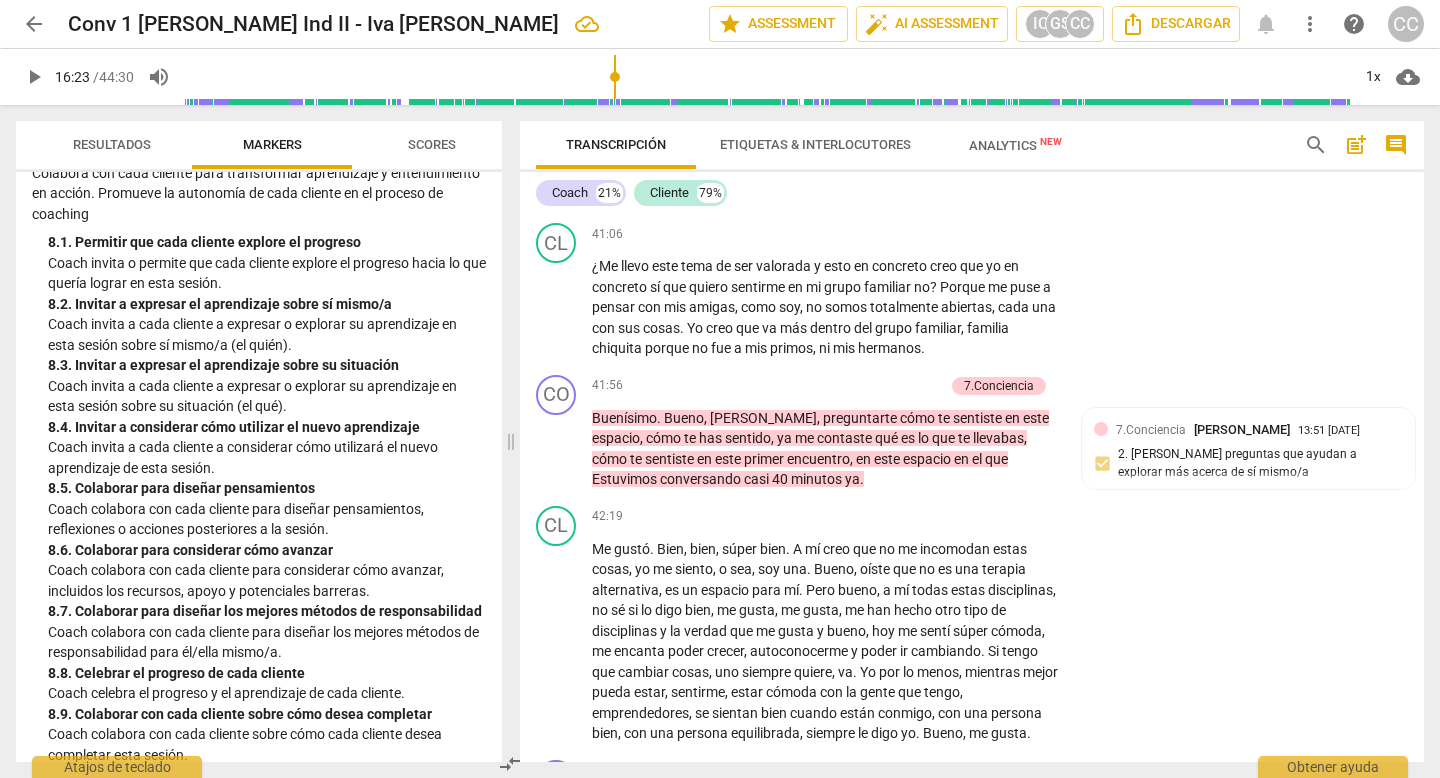 scroll, scrollTop: 2494, scrollLeft: 0, axis: vertical 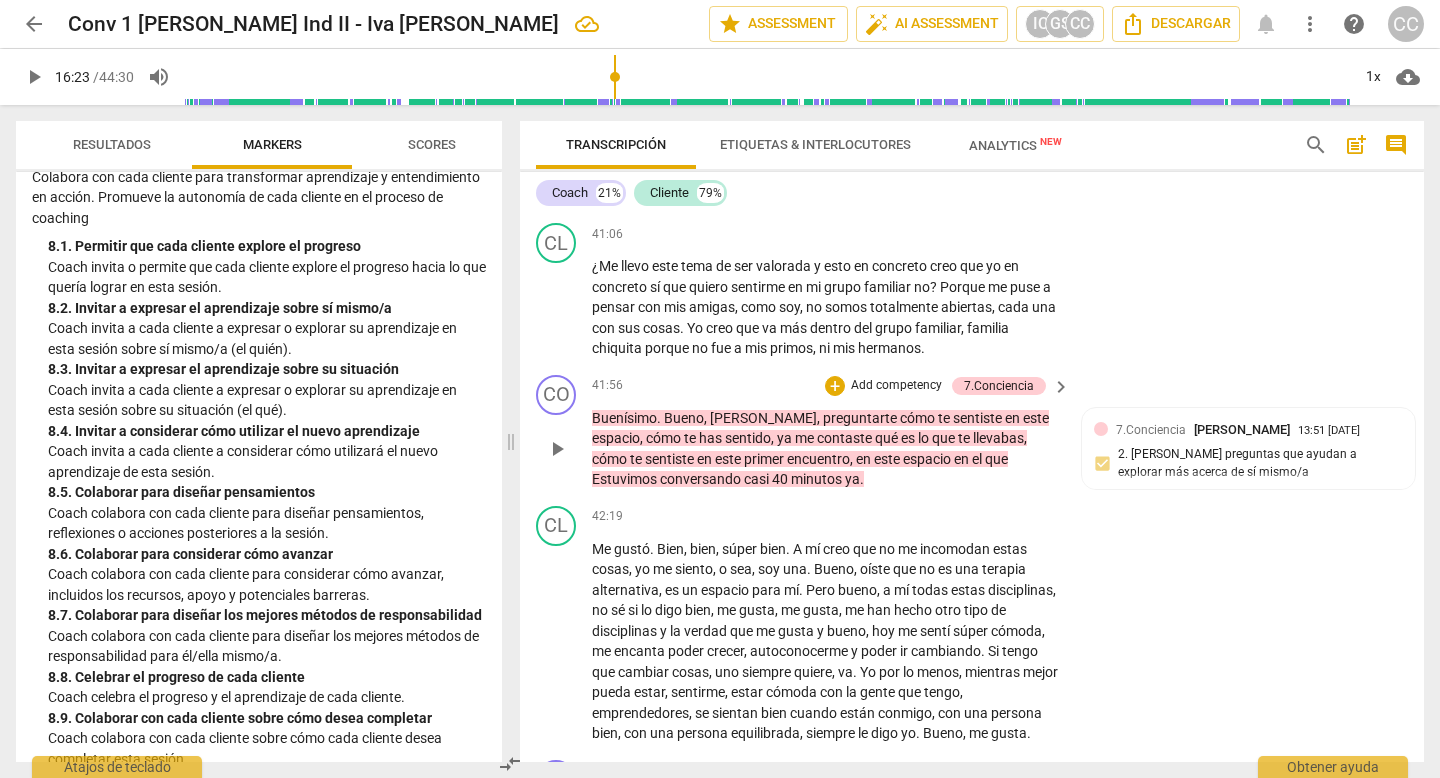 click on "Add competency" at bounding box center [896, 386] 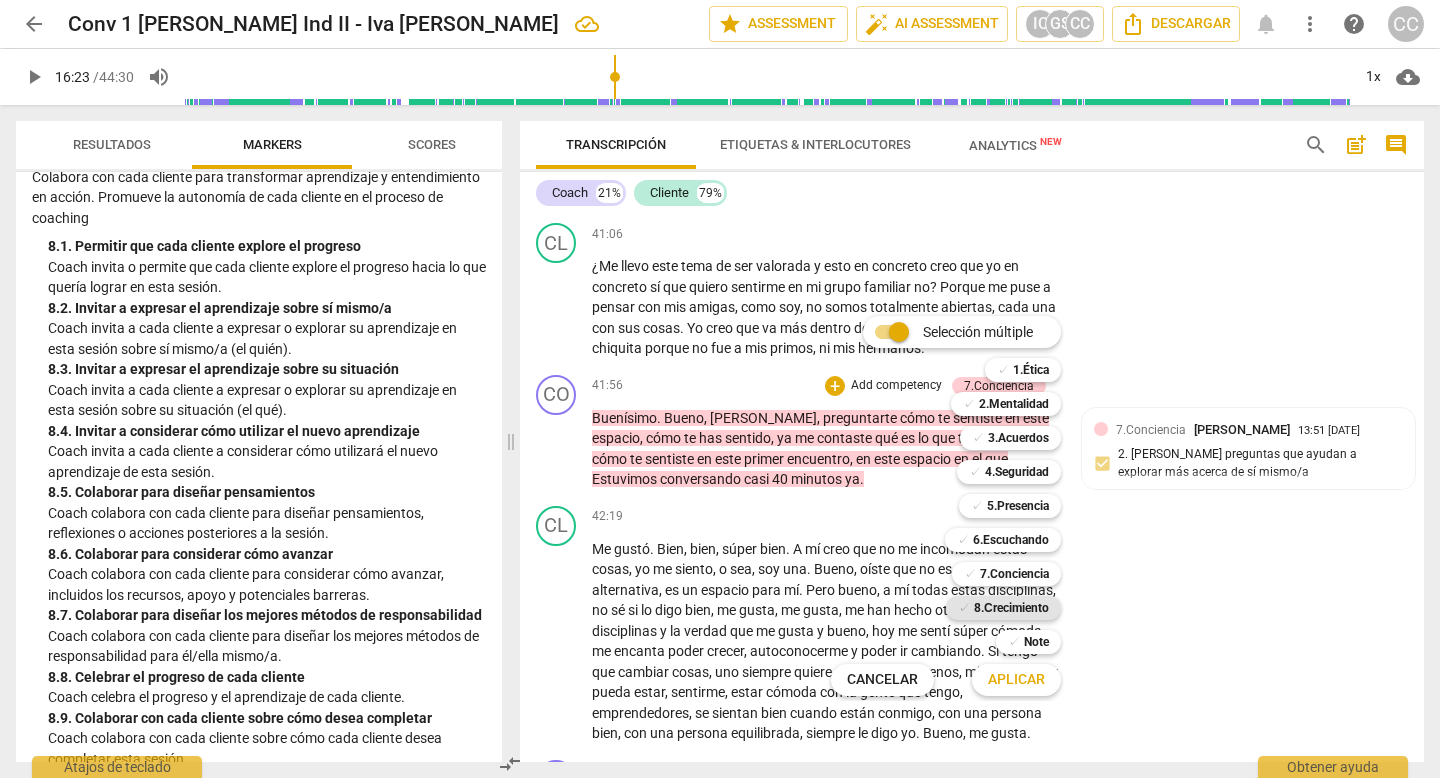 click on "8.Сrecimiento" at bounding box center (1011, 608) 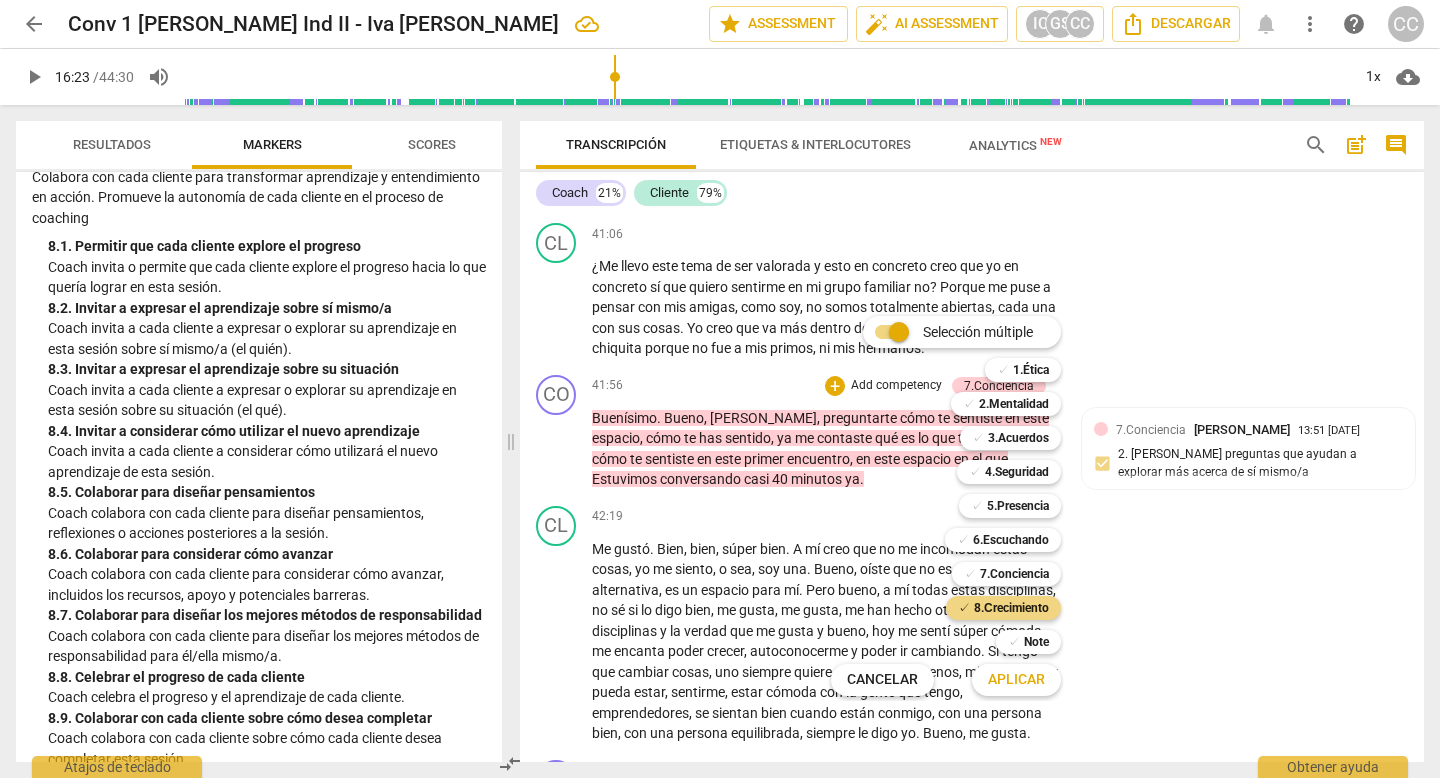 click on "Aplicar" at bounding box center [1016, 680] 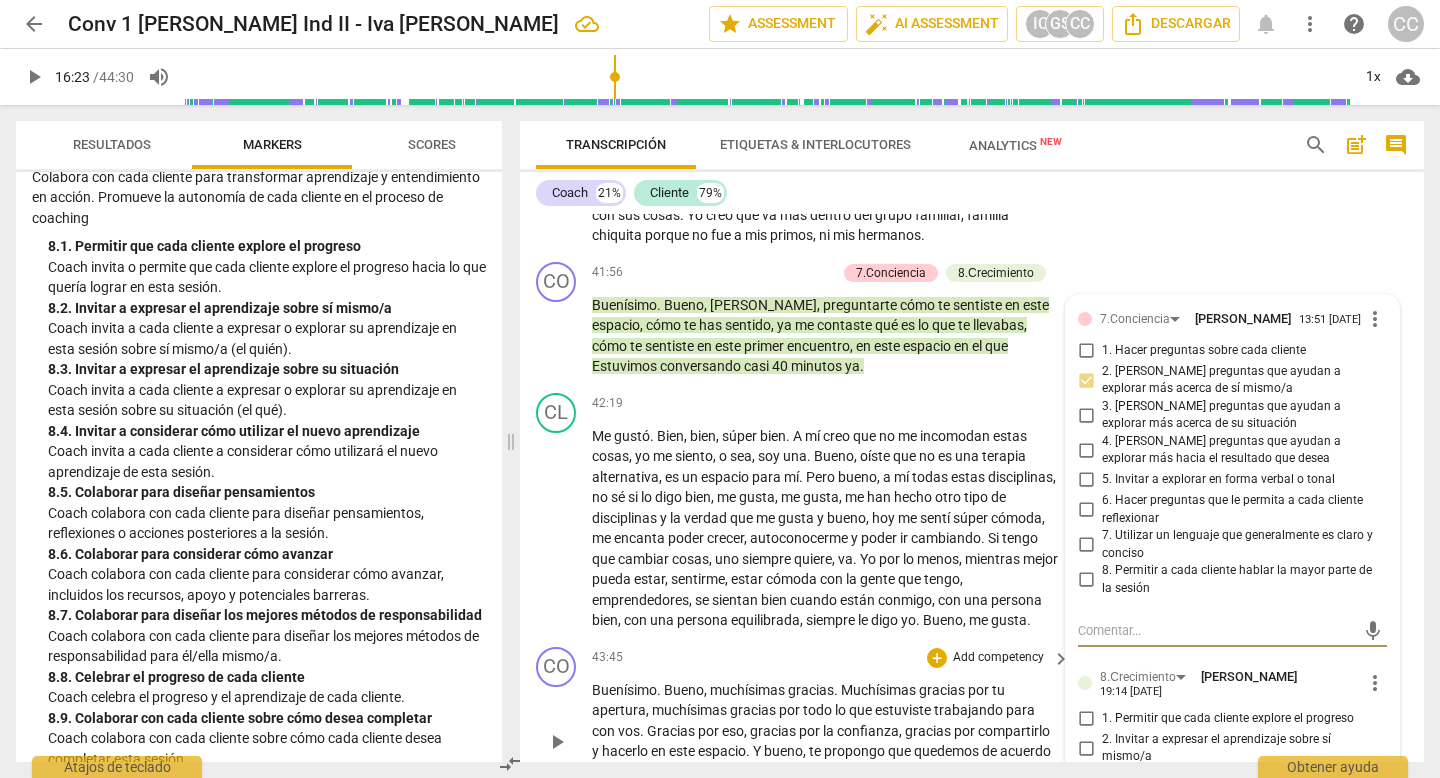 scroll, scrollTop: 12623, scrollLeft: 0, axis: vertical 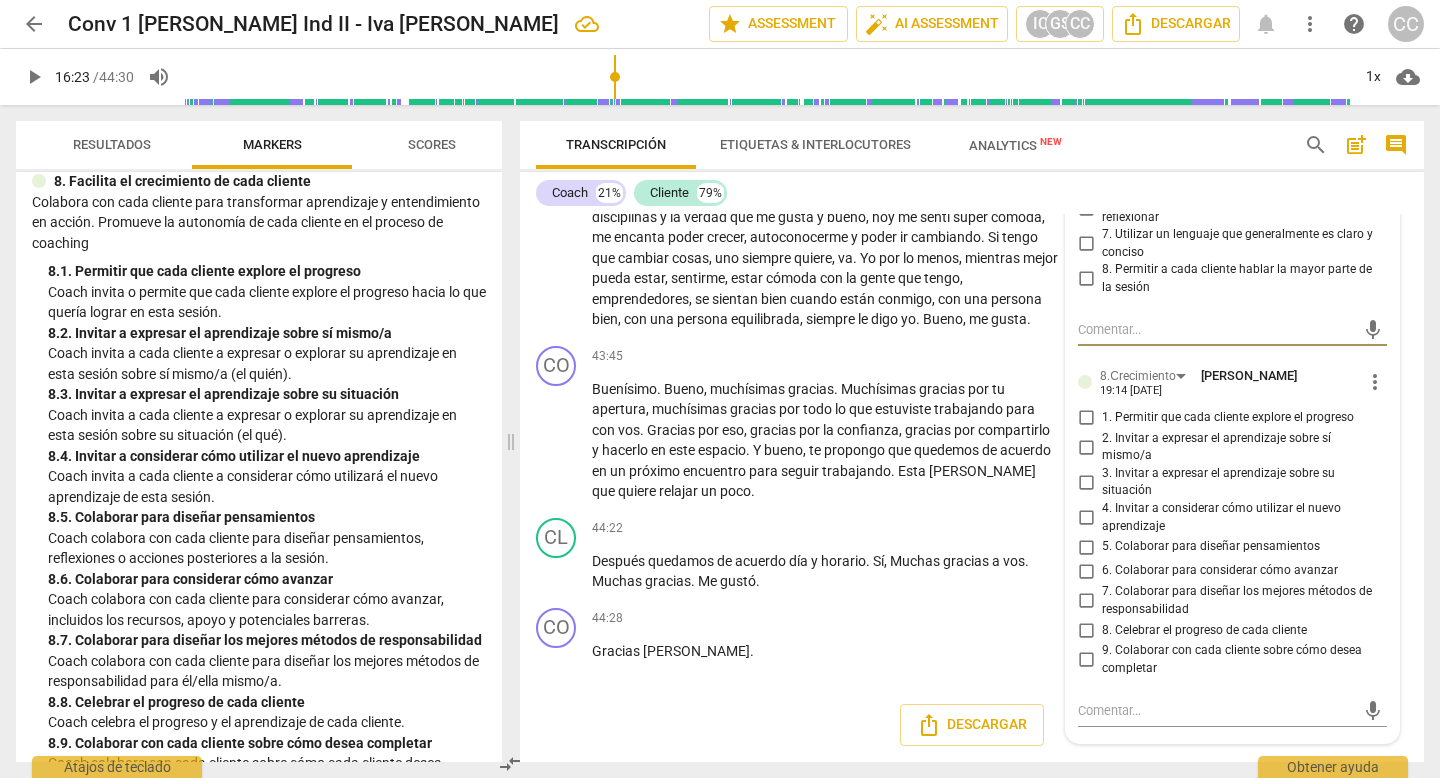 click on "more_vert" at bounding box center [1375, 382] 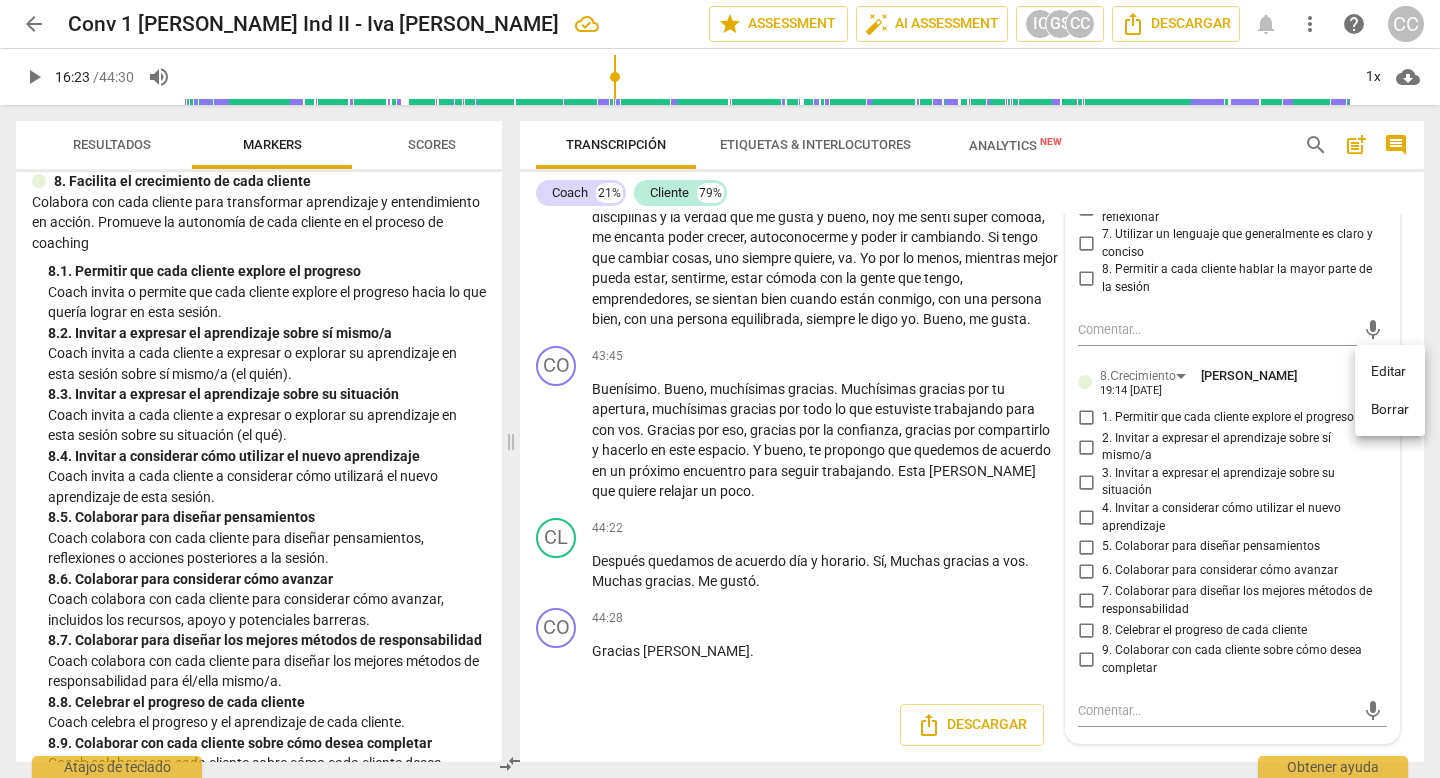 click on "Borrar" at bounding box center (1390, 410) 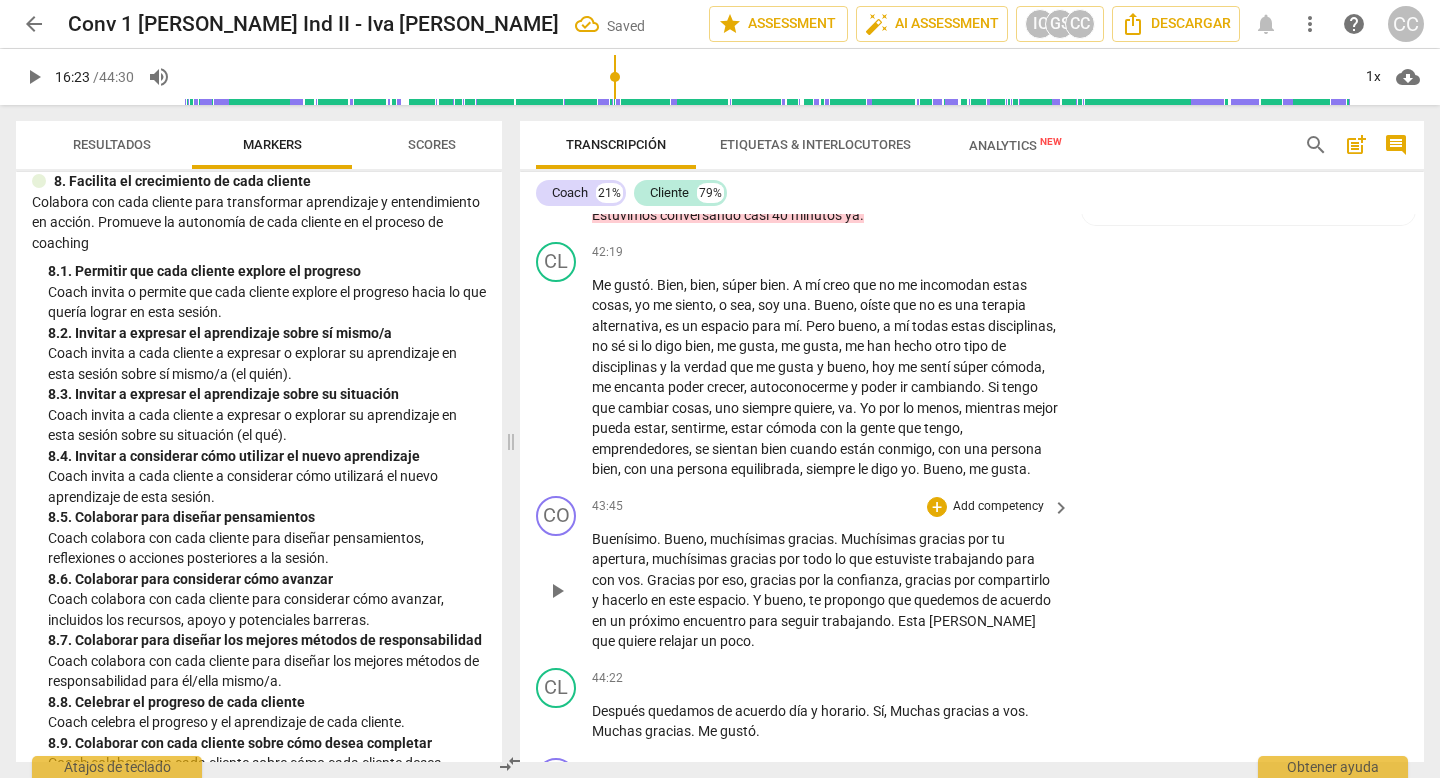 scroll, scrollTop: 12727, scrollLeft: 0, axis: vertical 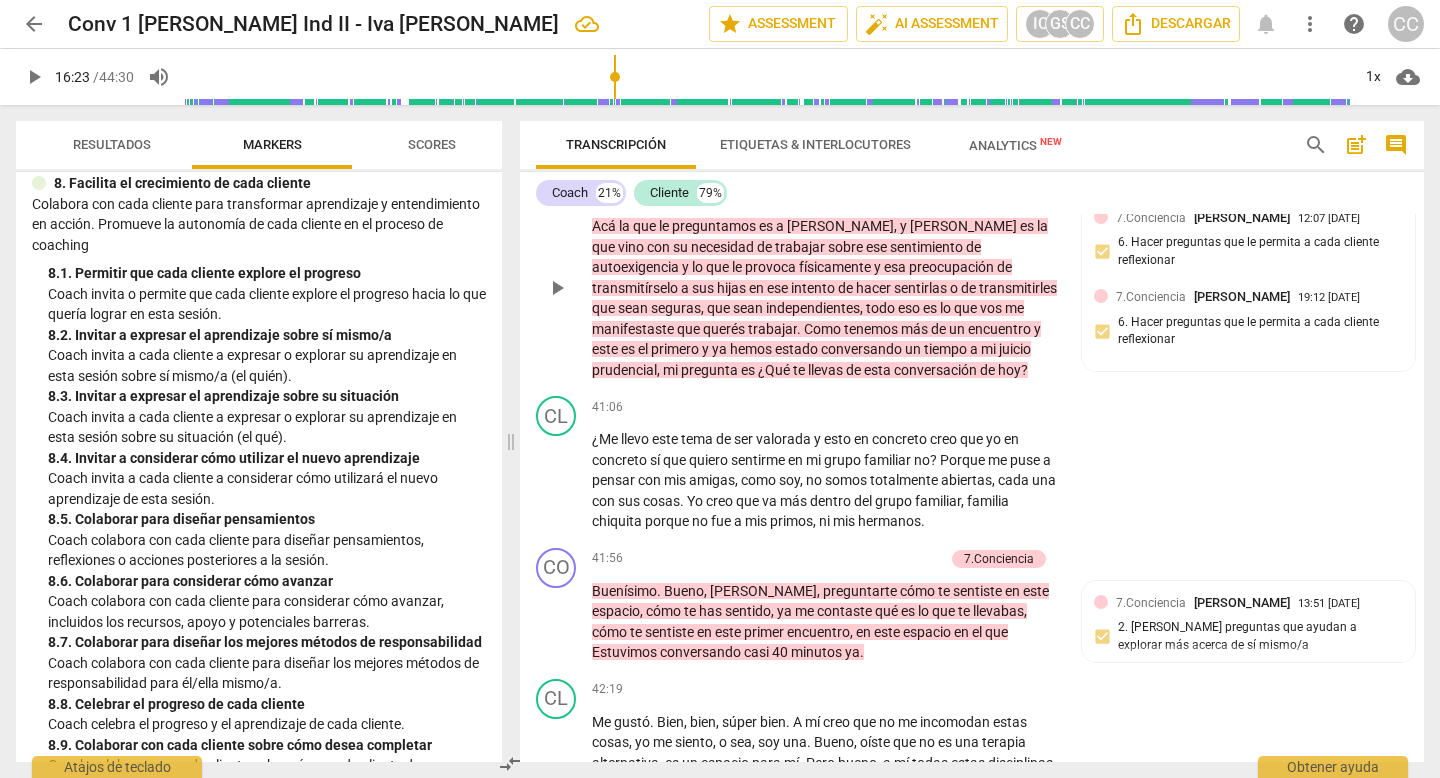 click on "Add competency" at bounding box center [896, 174] 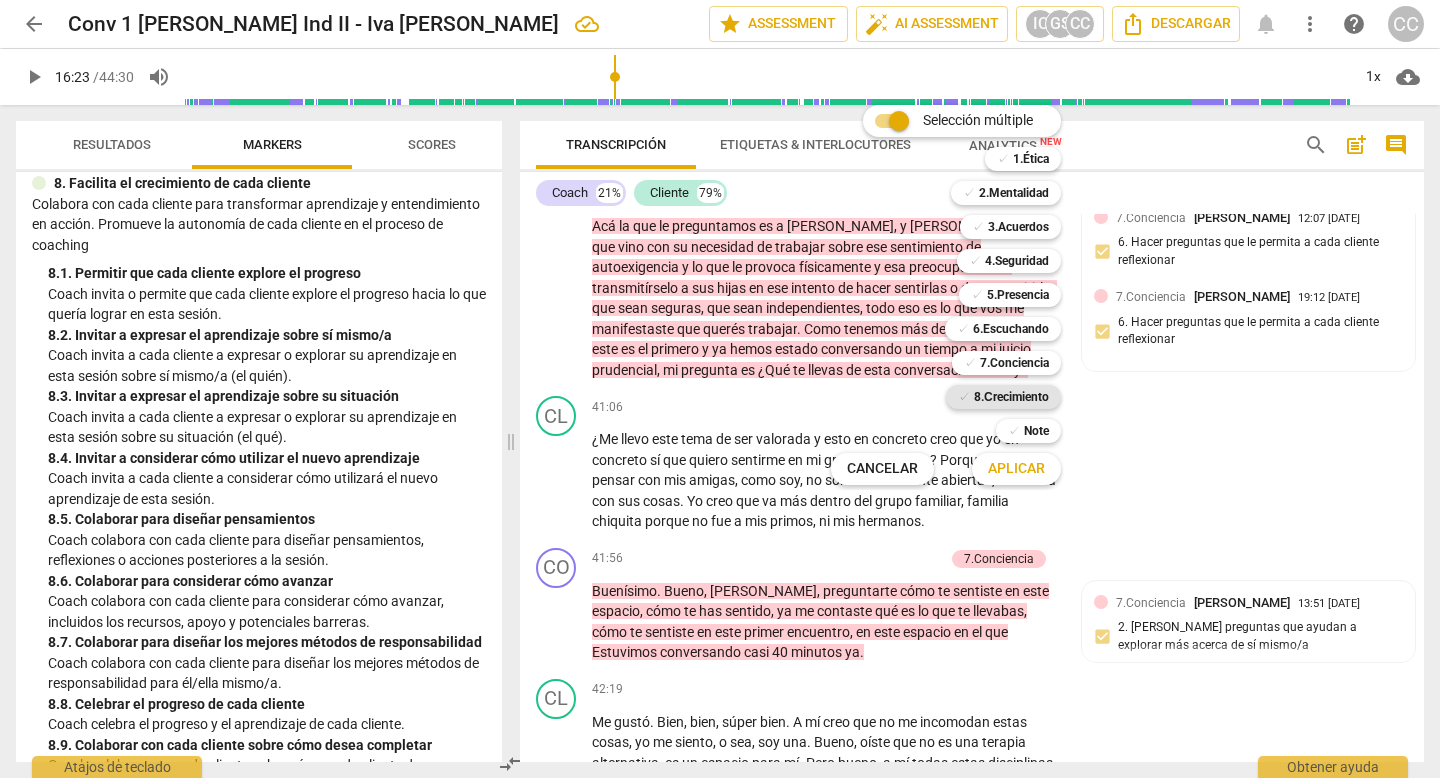 click on "8.Сrecimiento" at bounding box center (1011, 397) 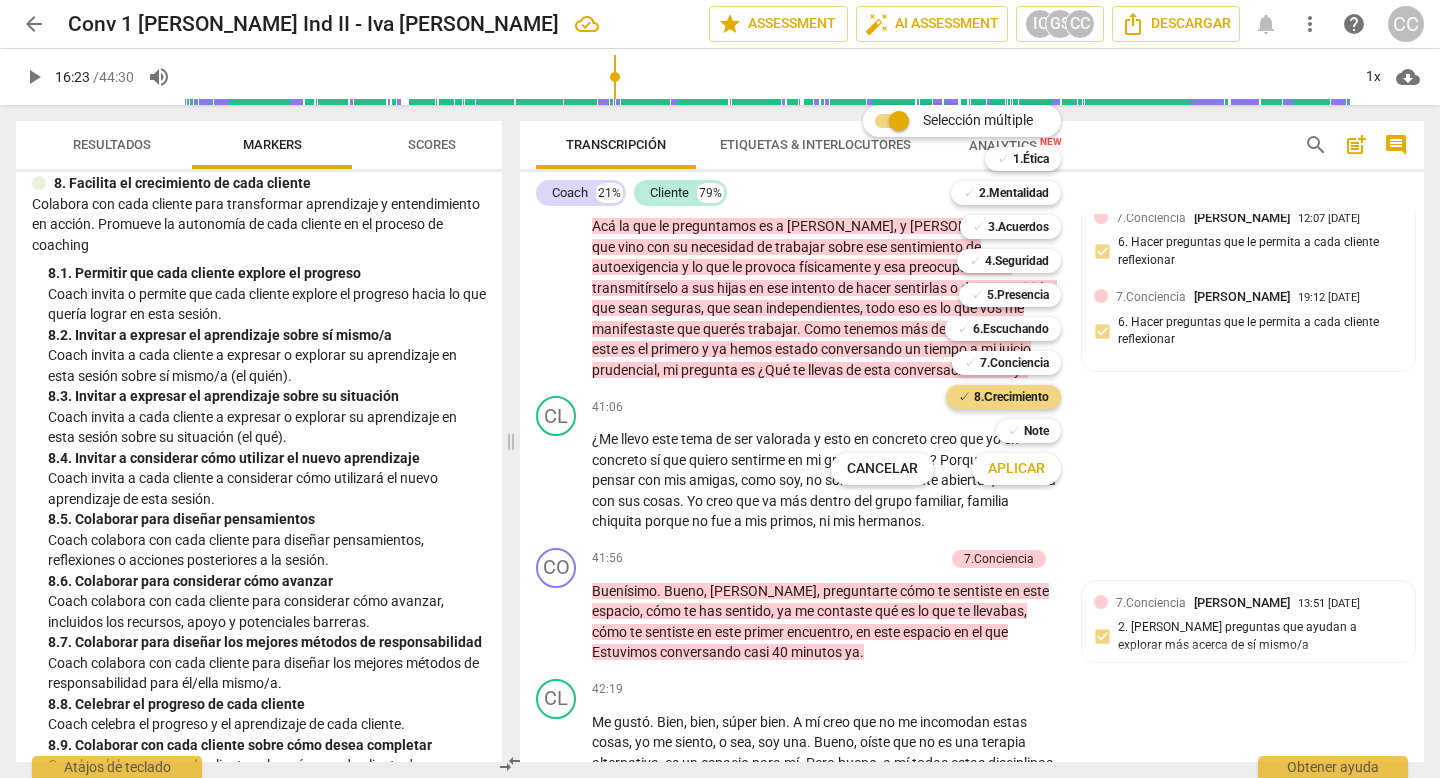 click on "Aplicar" at bounding box center [1016, 469] 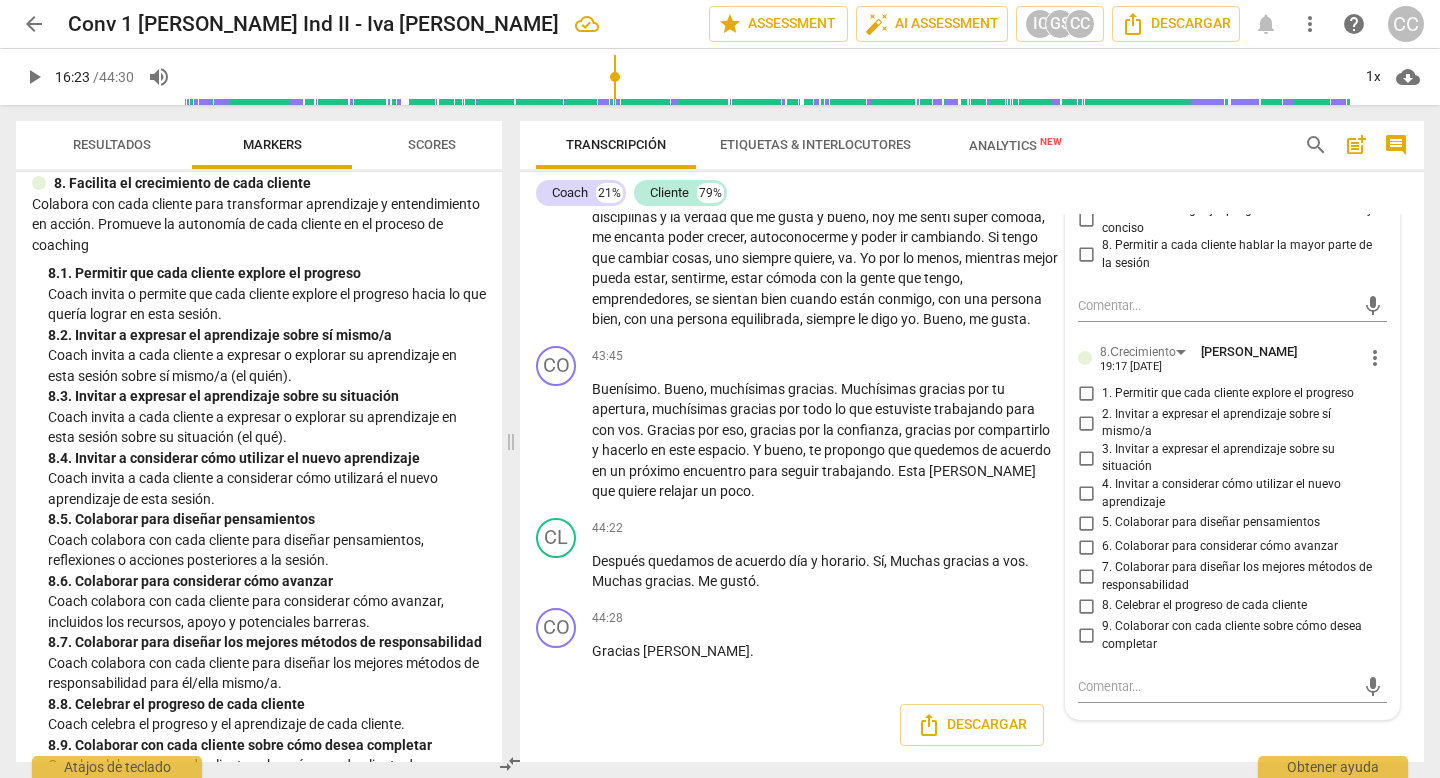 scroll, scrollTop: 12963, scrollLeft: 0, axis: vertical 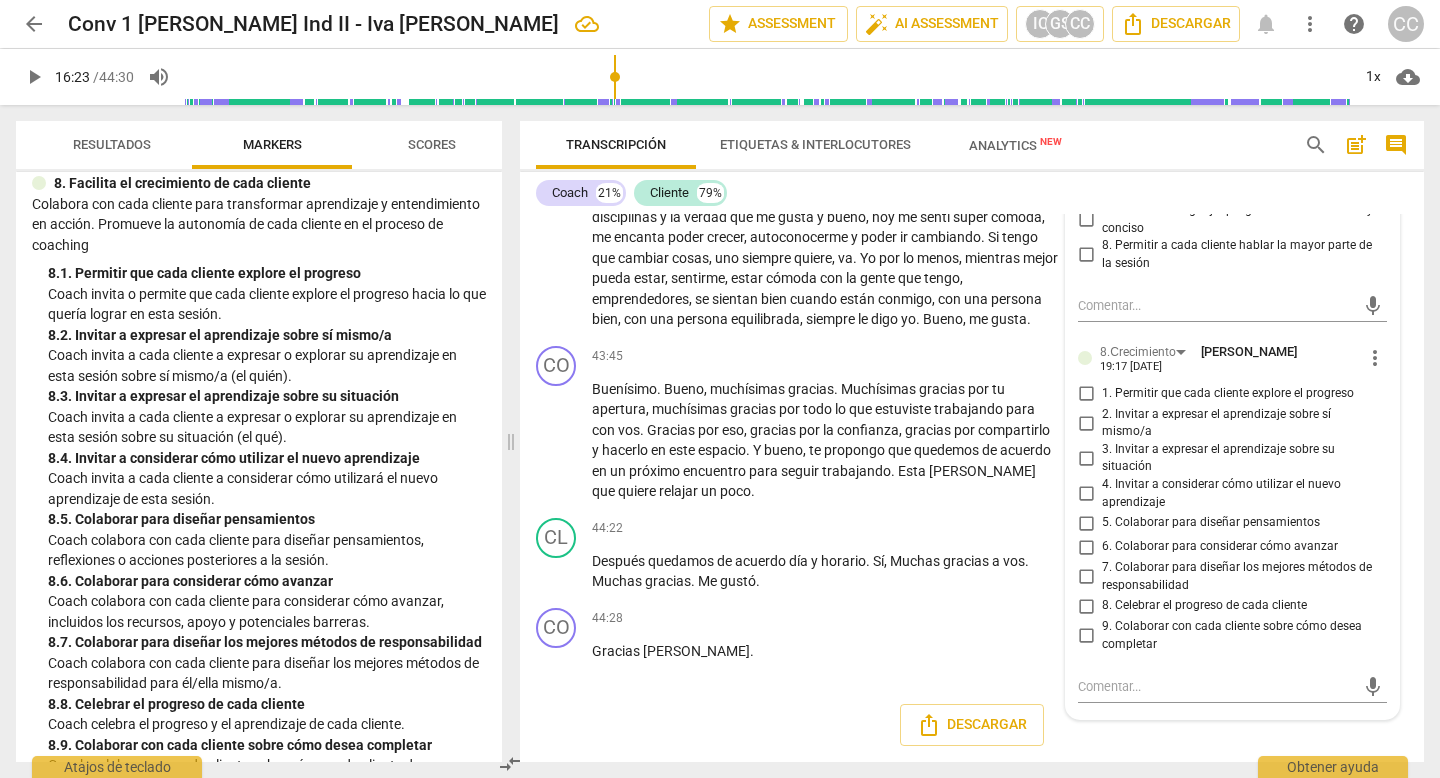 click on "1. Permitir que cada cliente explore el progreso" at bounding box center [1086, 394] 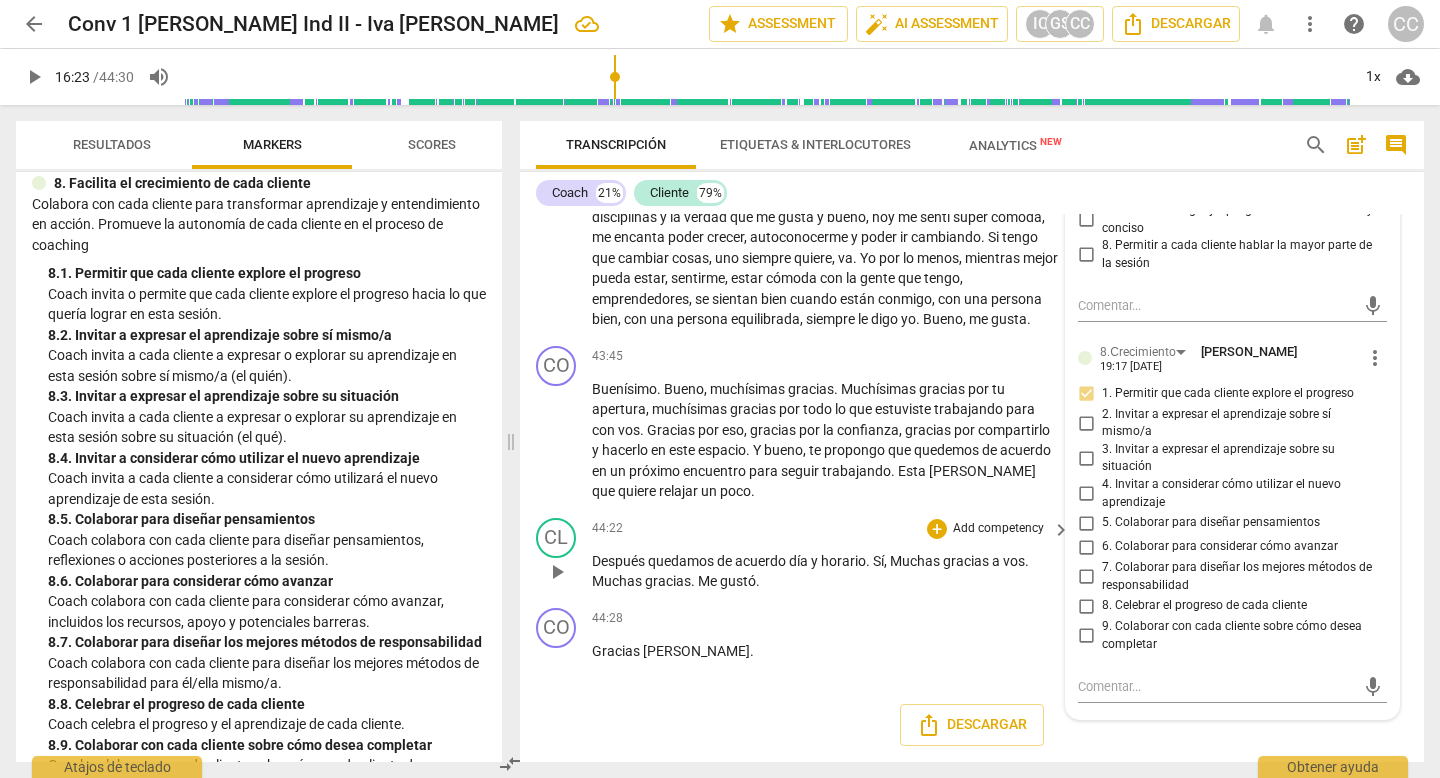 scroll, scrollTop: 13024, scrollLeft: 0, axis: vertical 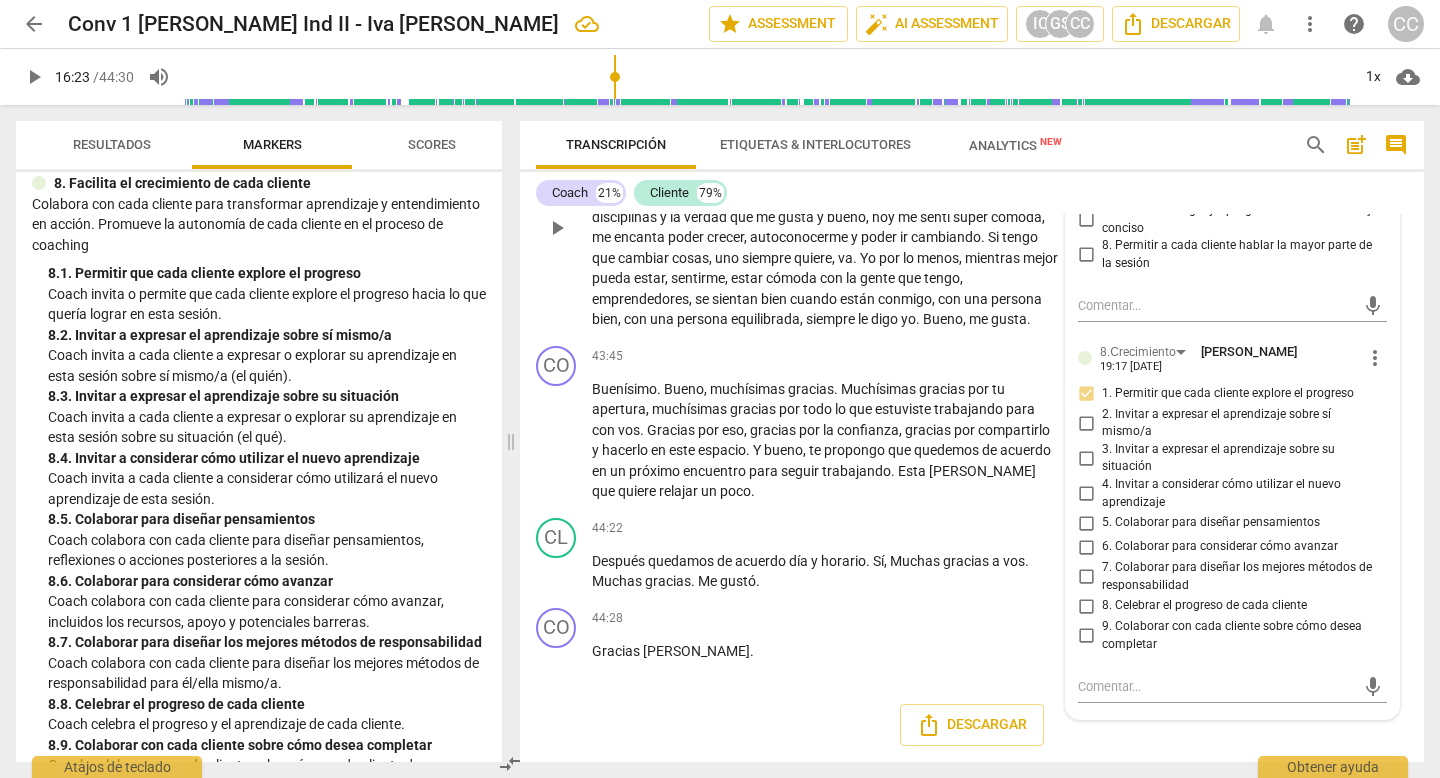 click on "Me   gustó .   Bien ,   bien ,   súper   bien .   A   mí   creo   que   no   me   incomodan   estas   cosas ,   yo   me   siento ,   o   sea ,   soy   una .   Bueno ,   oíste   que   no   es   una   terapia   alternativa ,   es   un   espacio   para   mí .   Pero   bueno ,   a   mí   todas   estas   disciplinas ,   no   sé   si   lo   digo   bien ,   me   gusta ,   me   gusta ,   me   han   hecho   otro   tipo   de   disciplinas   y   la   verdad   que   me   gusta   y   bueno ,   [DATE]   me   sentí   súper   cómoda ,   me   encanta   poder   crecer ,   autoconocerme   y   poder   ir   cambiando .   Si   tengo   que   cambiar   cosas ,   uno   siempre   quiere ,   va .   Yo   por   lo   menos ,   mientras   mejor   pueda   estar ,   sentirme ,   estar   cómoda   con   la   gente   que   tengo ,   emprendedores ,   se   sientan   bien   cuando   están   conmigo ,   con   una   persona   bien ,   con   una   persona   equilibrada ,   siempre   le   digo   yo .   [PERSON_NAME] ,   me   gusta ." at bounding box center [826, 227] 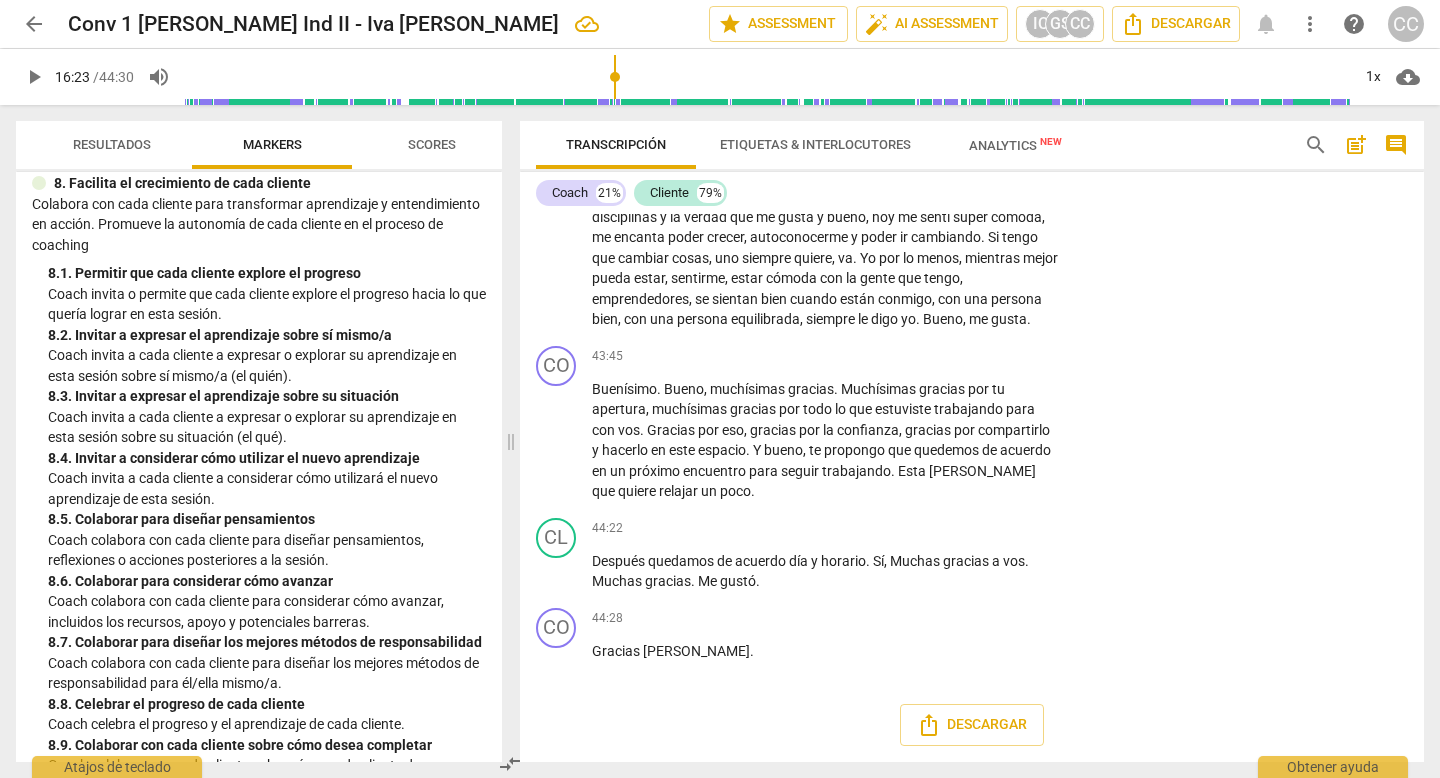 scroll, scrollTop: 13024, scrollLeft: 0, axis: vertical 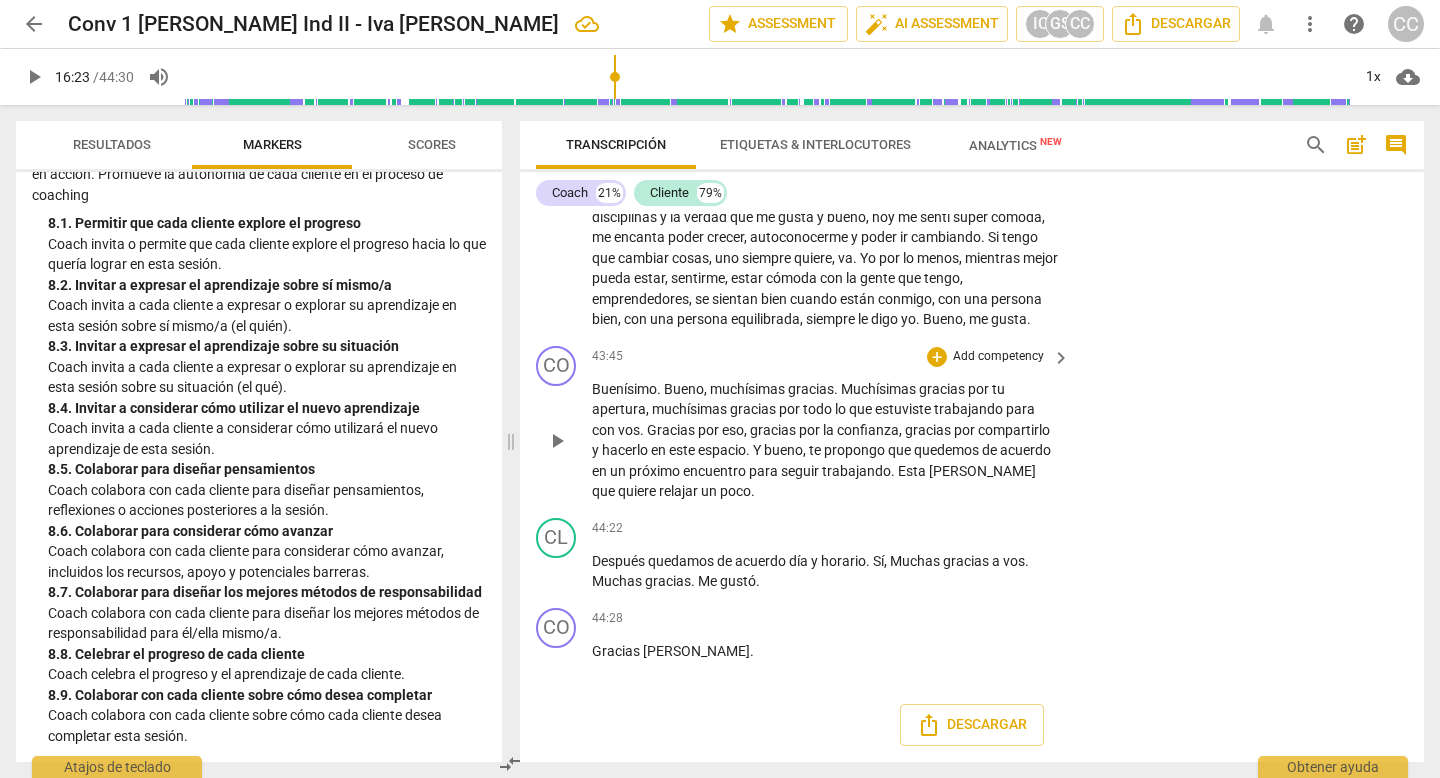 click on "Add competency" at bounding box center (998, 357) 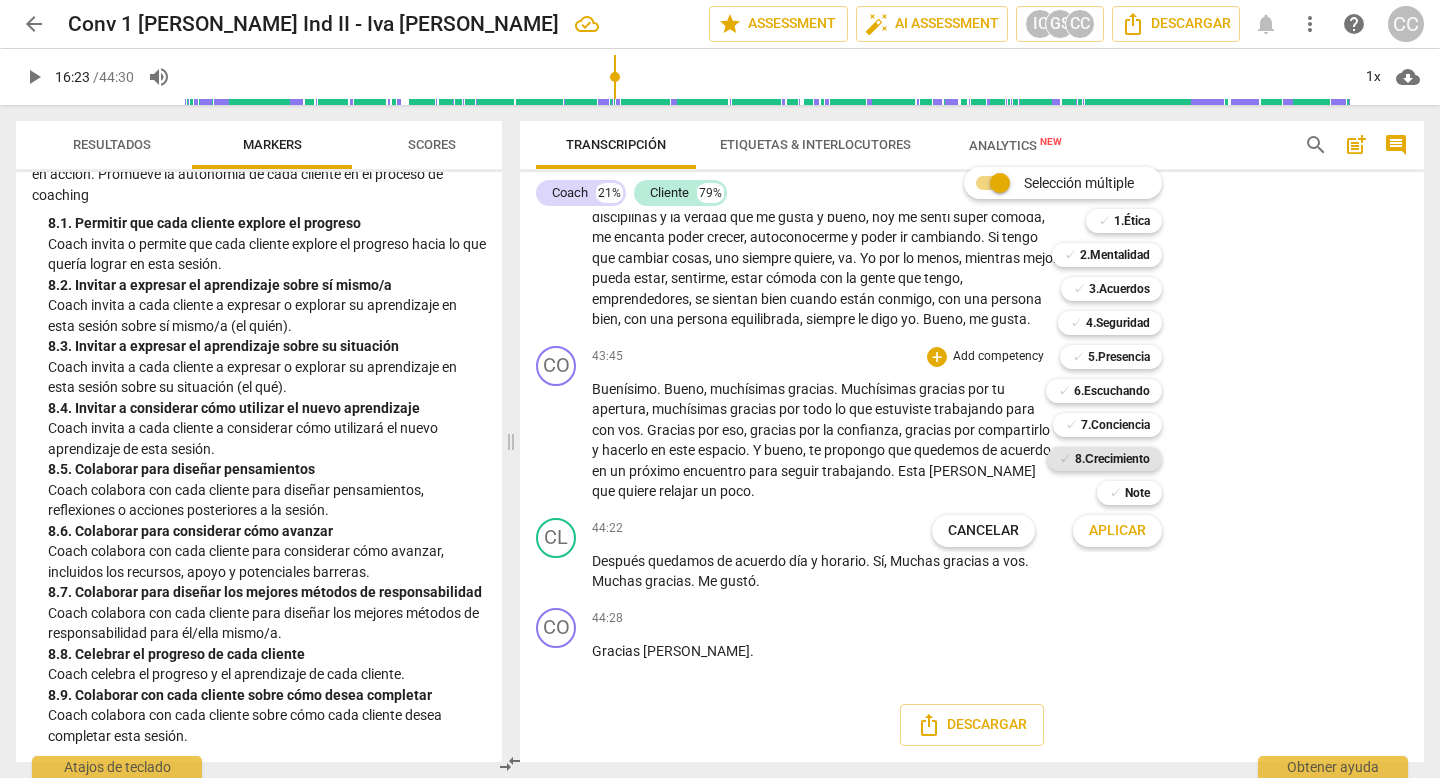 click on "8.Сrecimiento" at bounding box center (1112, 459) 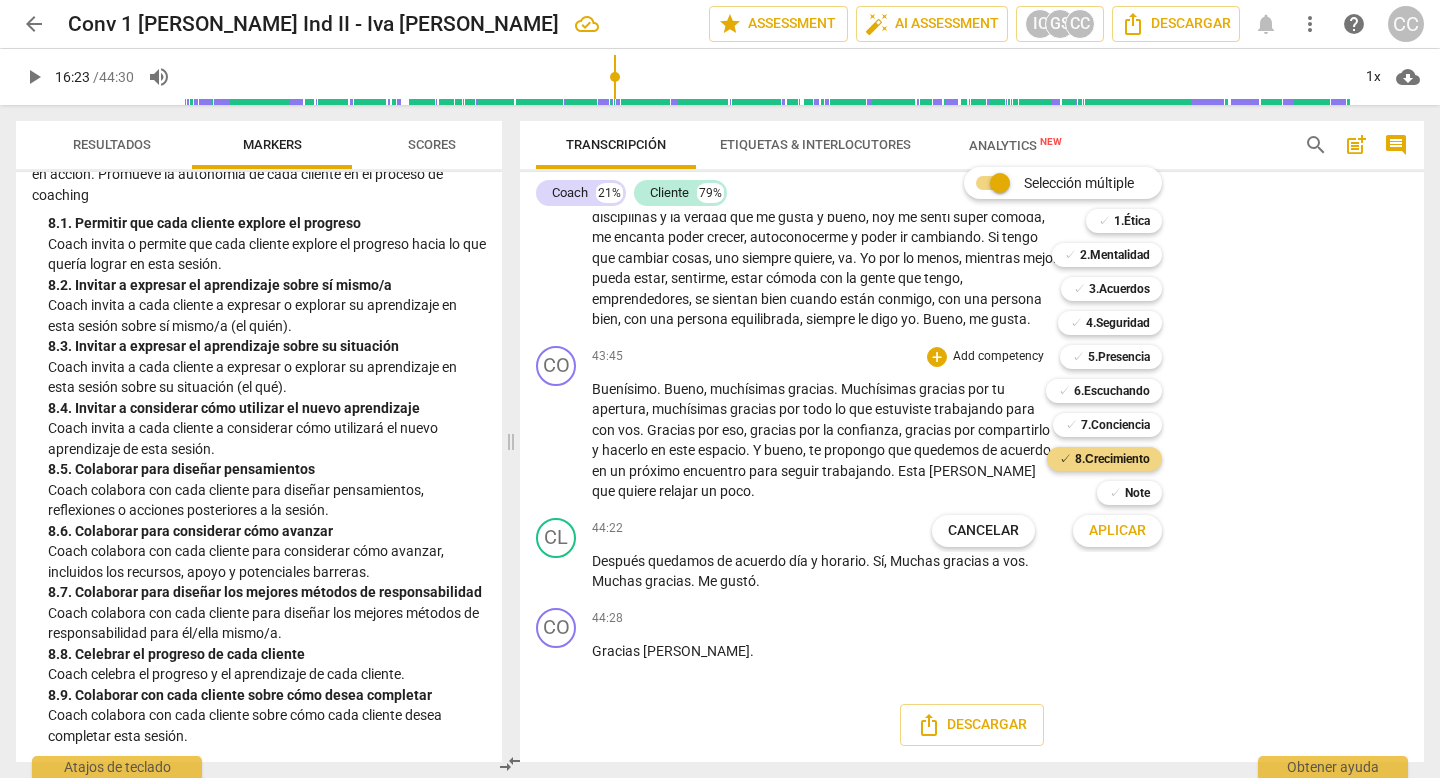 click on "Aplicar" at bounding box center [1117, 531] 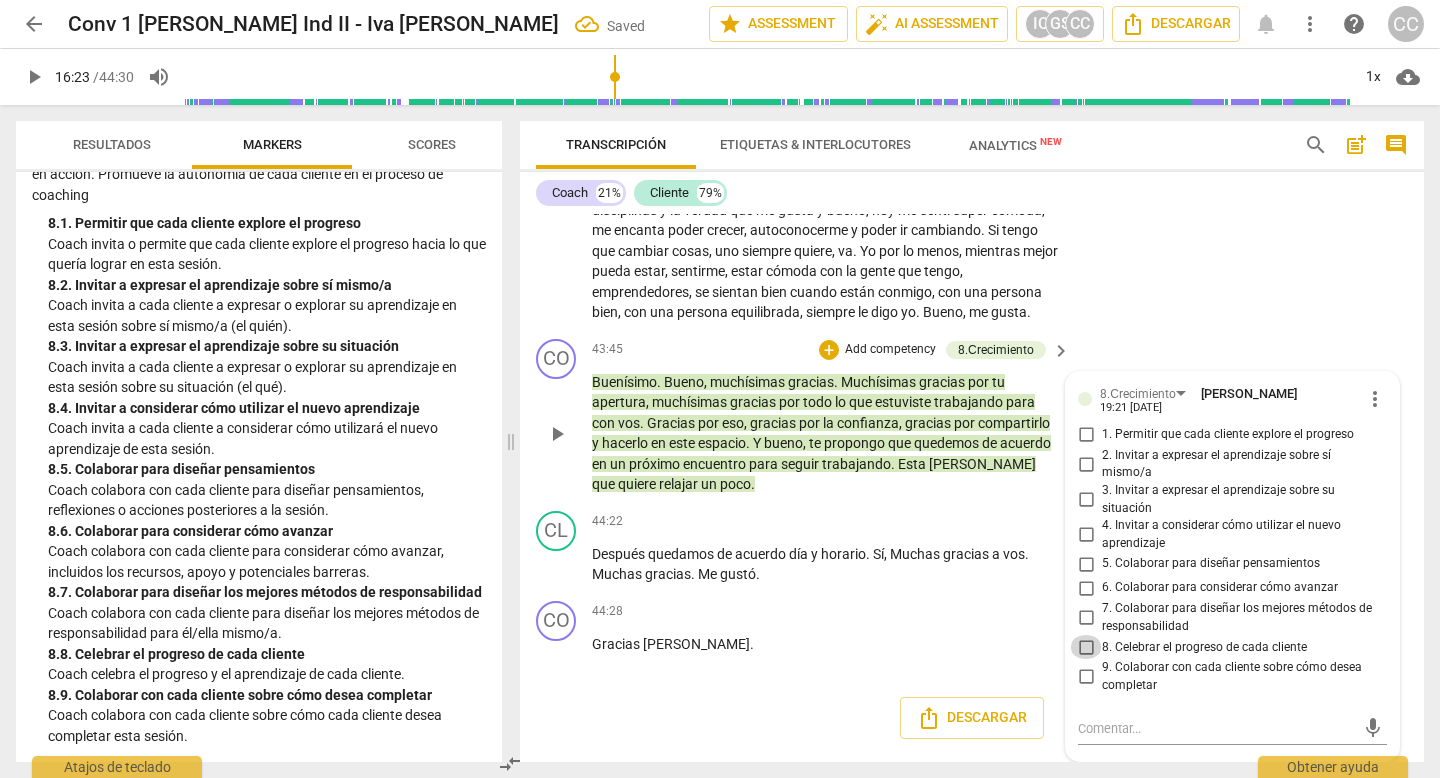 click on "8. Celebrar el progreso de cada cliente" at bounding box center (1086, 647) 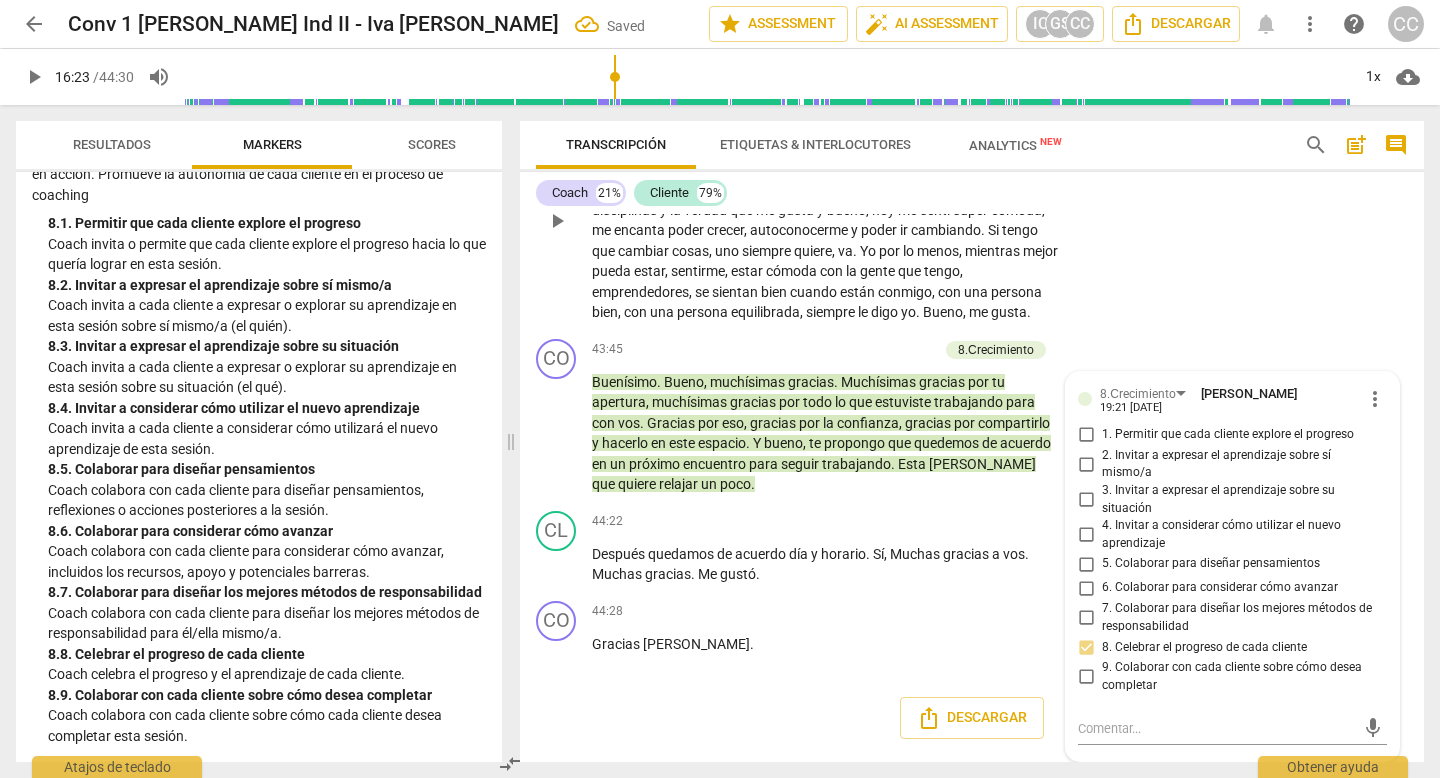 click on "CL play_arrow pause 42:19 + Add competency keyboard_arrow_right Me   gustó .   Bien ,   bien ,   súper   bien .   A   mí   creo   que   no   me   incomodan   estas   cosas ,   yo   me   siento ,   o   sea ,   soy   una .   Bueno ,   oíste   que   no   es   una   terapia   alternativa ,   es   un   espacio   para   mí .   Pero   bueno ,   a   mí   todas   estas   disciplinas ,   no   sé   si   lo   digo   bien ,   me   gusta ,   me   gusta ,   me   han   hecho   otro   tipo   de   disciplinas   y   la   verdad   que   me   gusta   y   bueno ,   [DATE]   me   sentí   súper   cómoda ,   me   encanta   poder   crecer ,   autoconocerme   y   poder   ir   cambiando .   Si   tengo   que   cambiar   cosas ,   uno   siempre   quiere ,   va .   Yo   por   lo   menos ,   mientras   mejor   pueda   estar ,   sentirme ,   estar   cómoda   con   la   gente   que   tengo ,   emprendedores ,   se   sientan   bien   cuando   están   conmigo ,   con   una   persona   bien ,   con   una   persona   equilibrada ,     le" at bounding box center (972, 204) 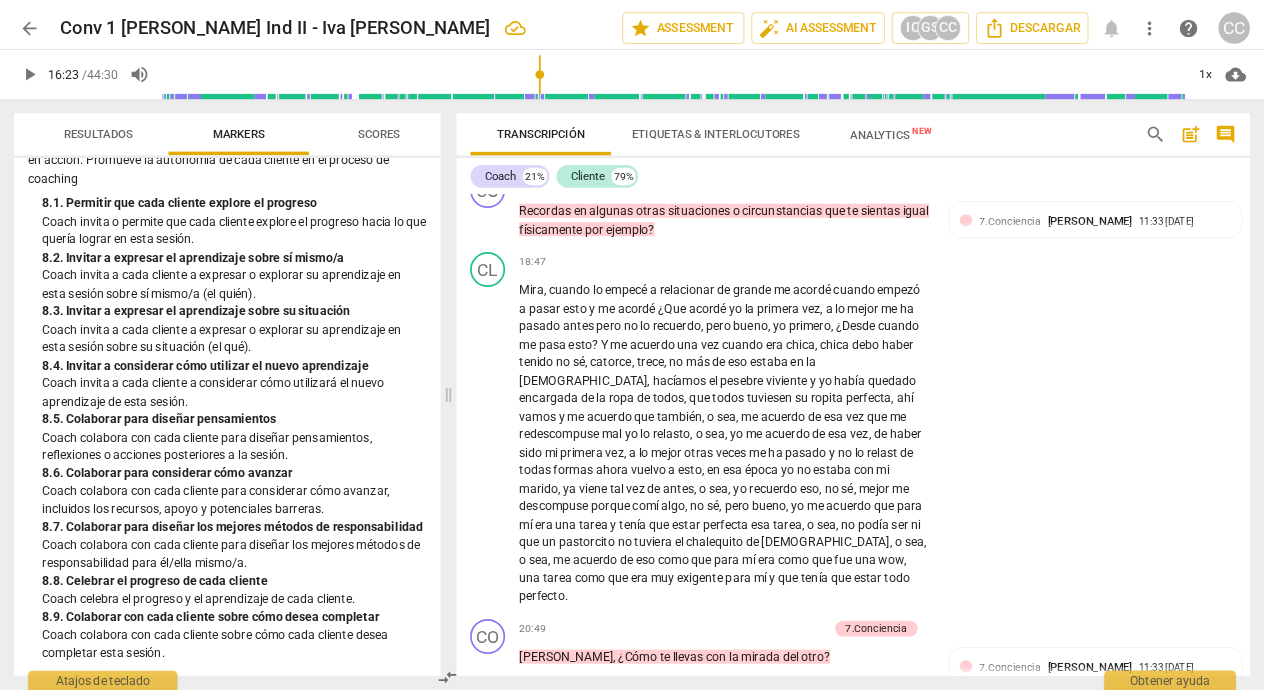 scroll, scrollTop: 6036, scrollLeft: 0, axis: vertical 